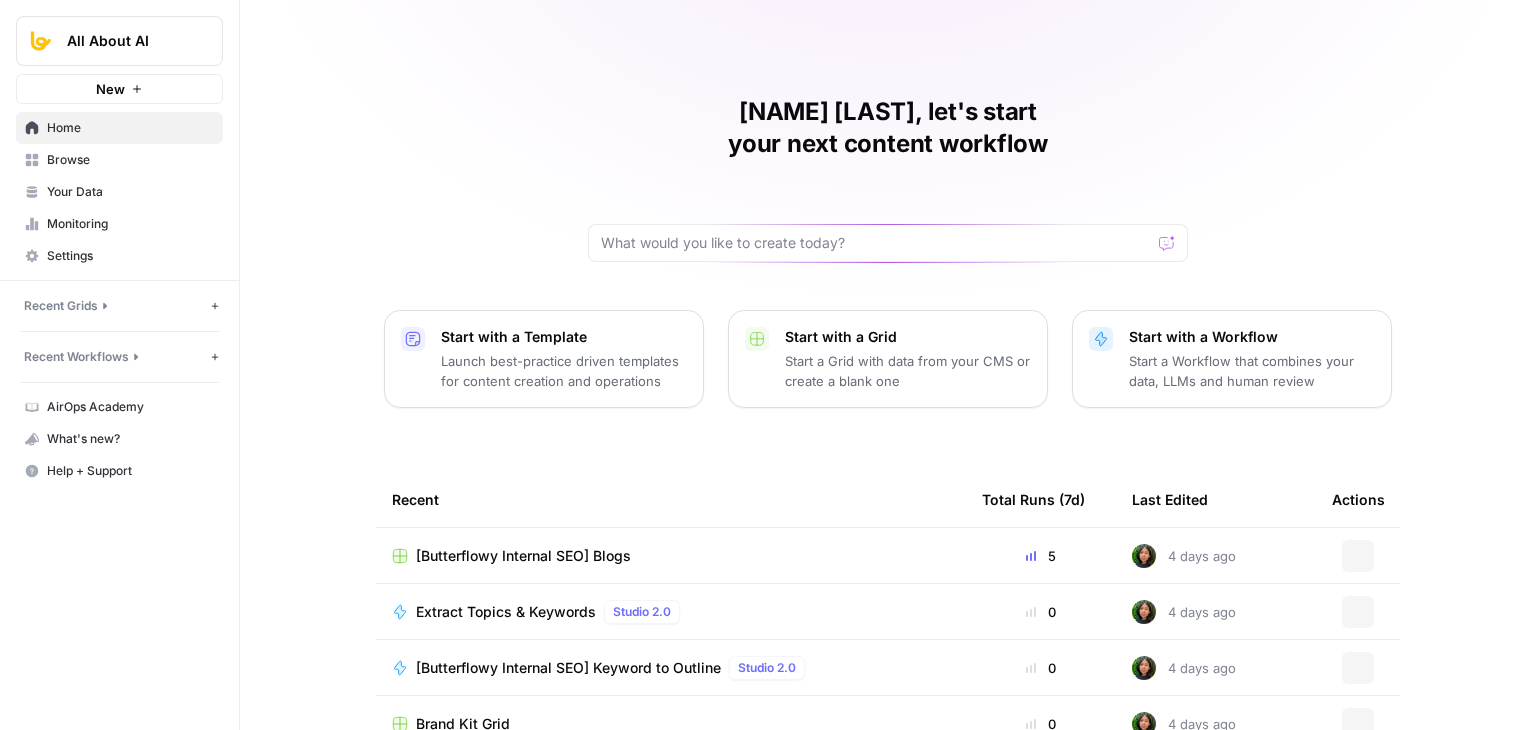 scroll, scrollTop: 0, scrollLeft: 0, axis: both 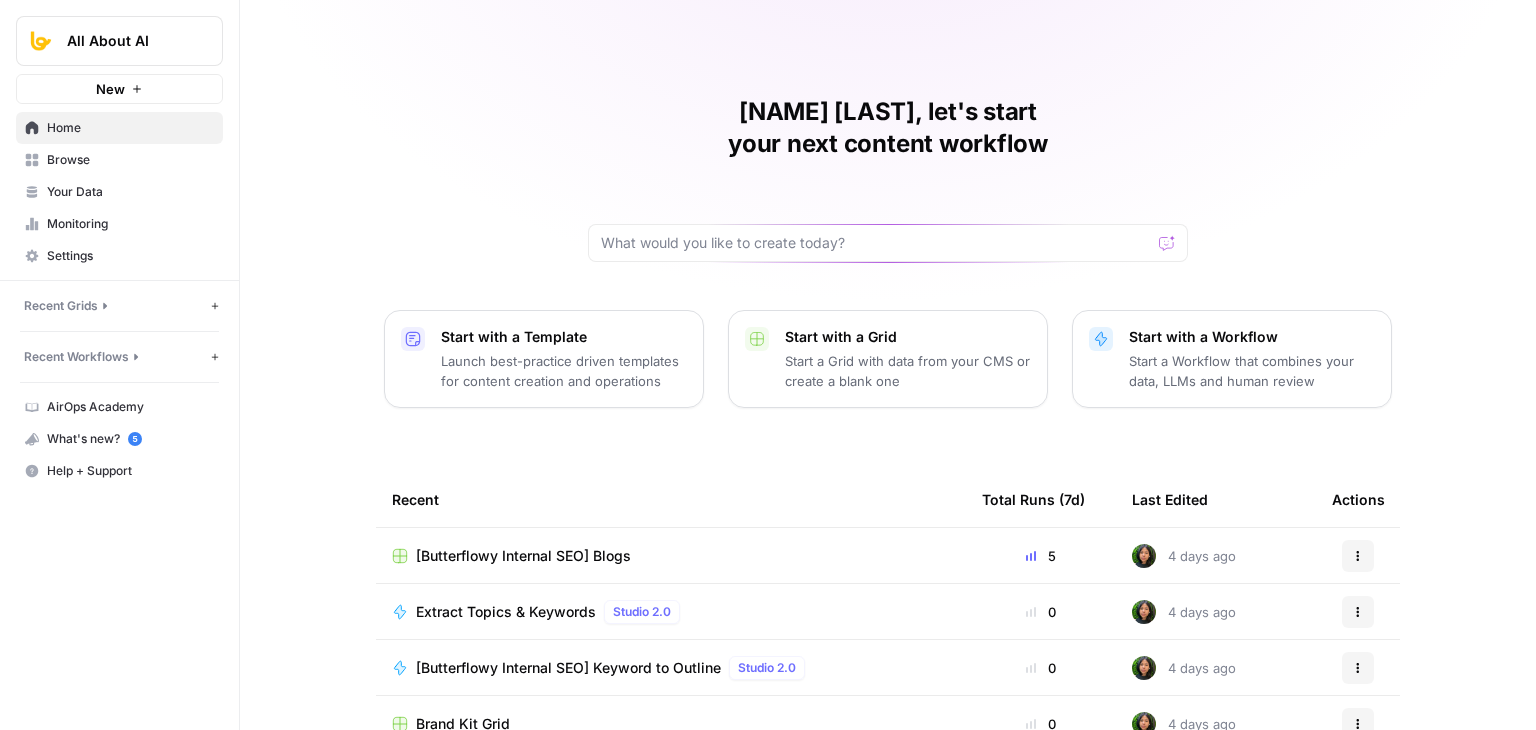 click on "[Butterflowy Internal SEO] Blogs" at bounding box center [523, 556] 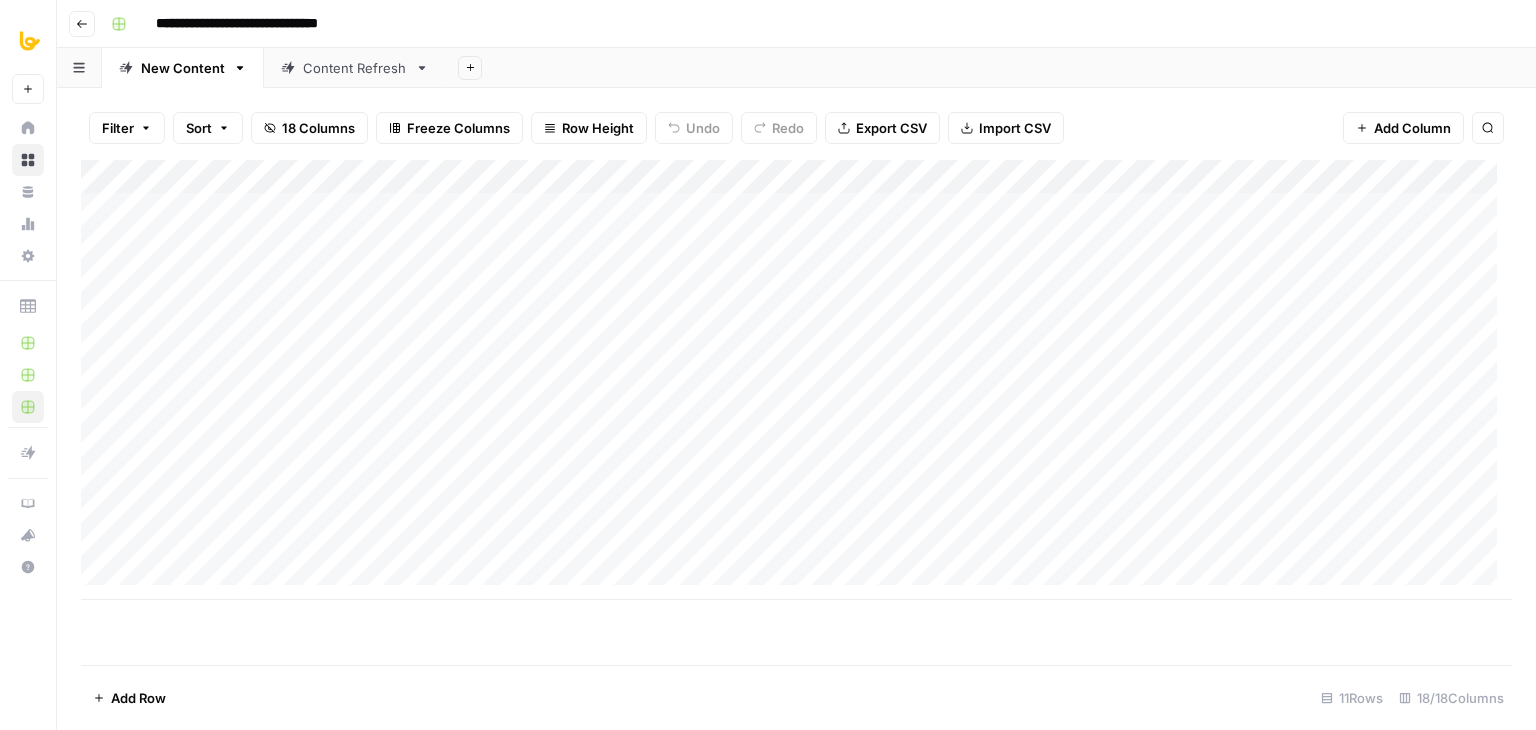 scroll, scrollTop: 0, scrollLeft: 0, axis: both 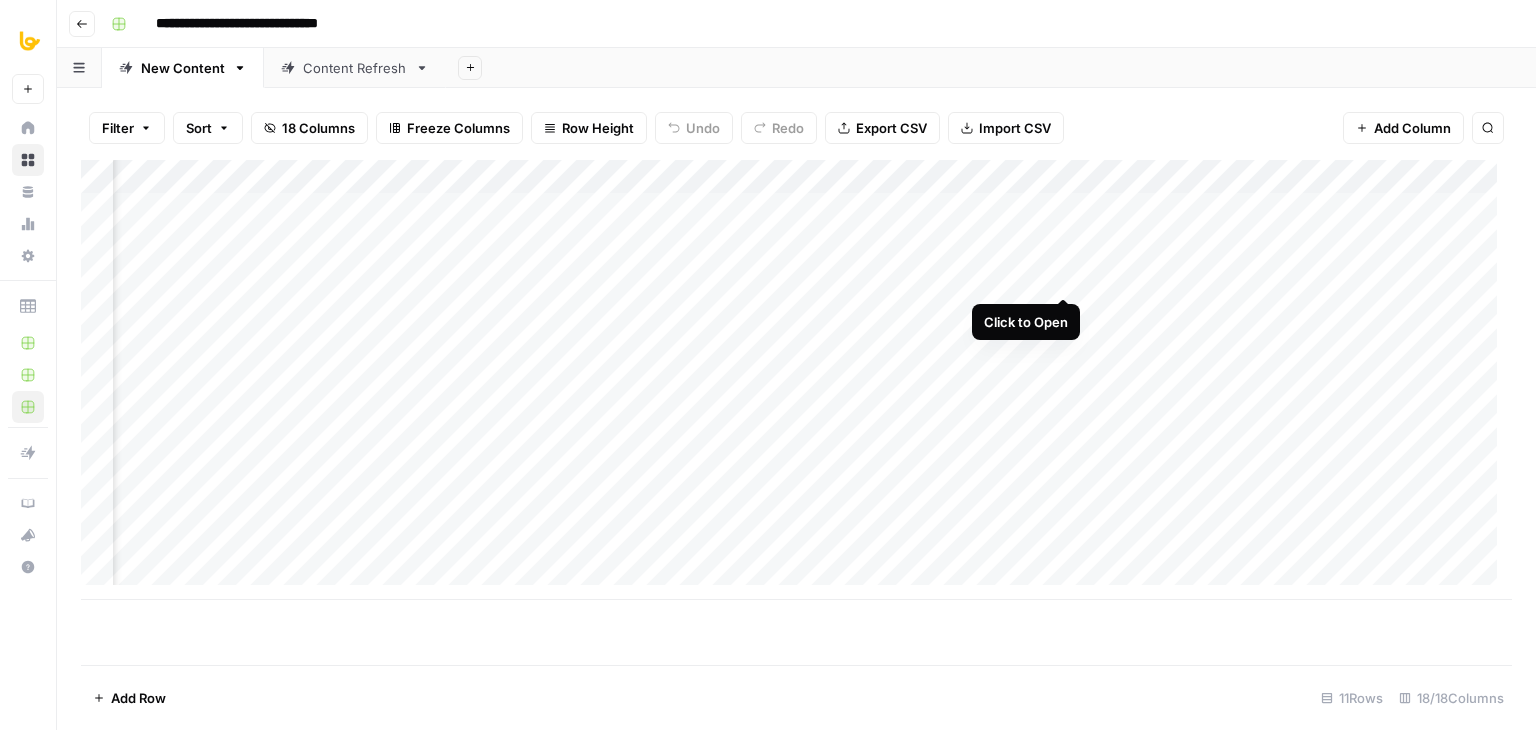 click on "Add Column" at bounding box center (796, 380) 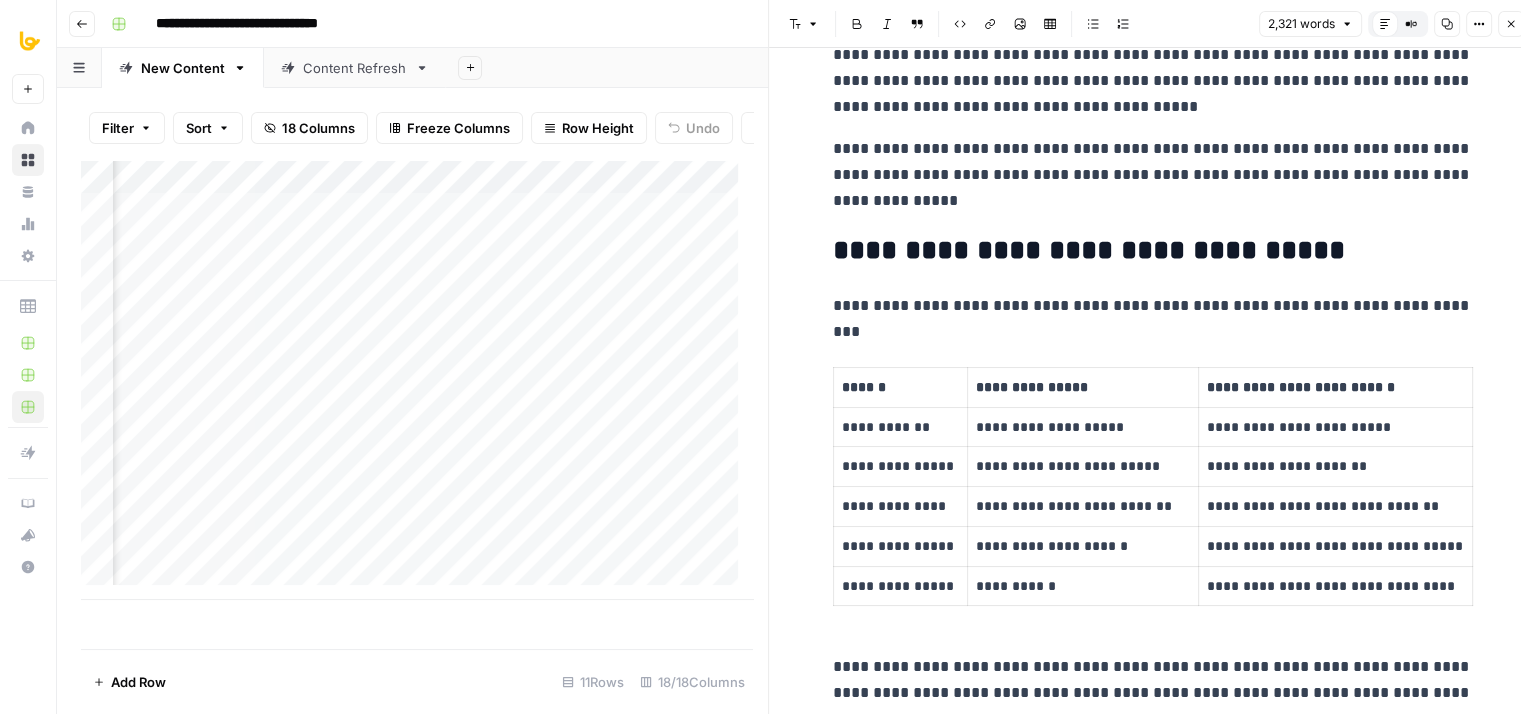 scroll, scrollTop: 1172, scrollLeft: 0, axis: vertical 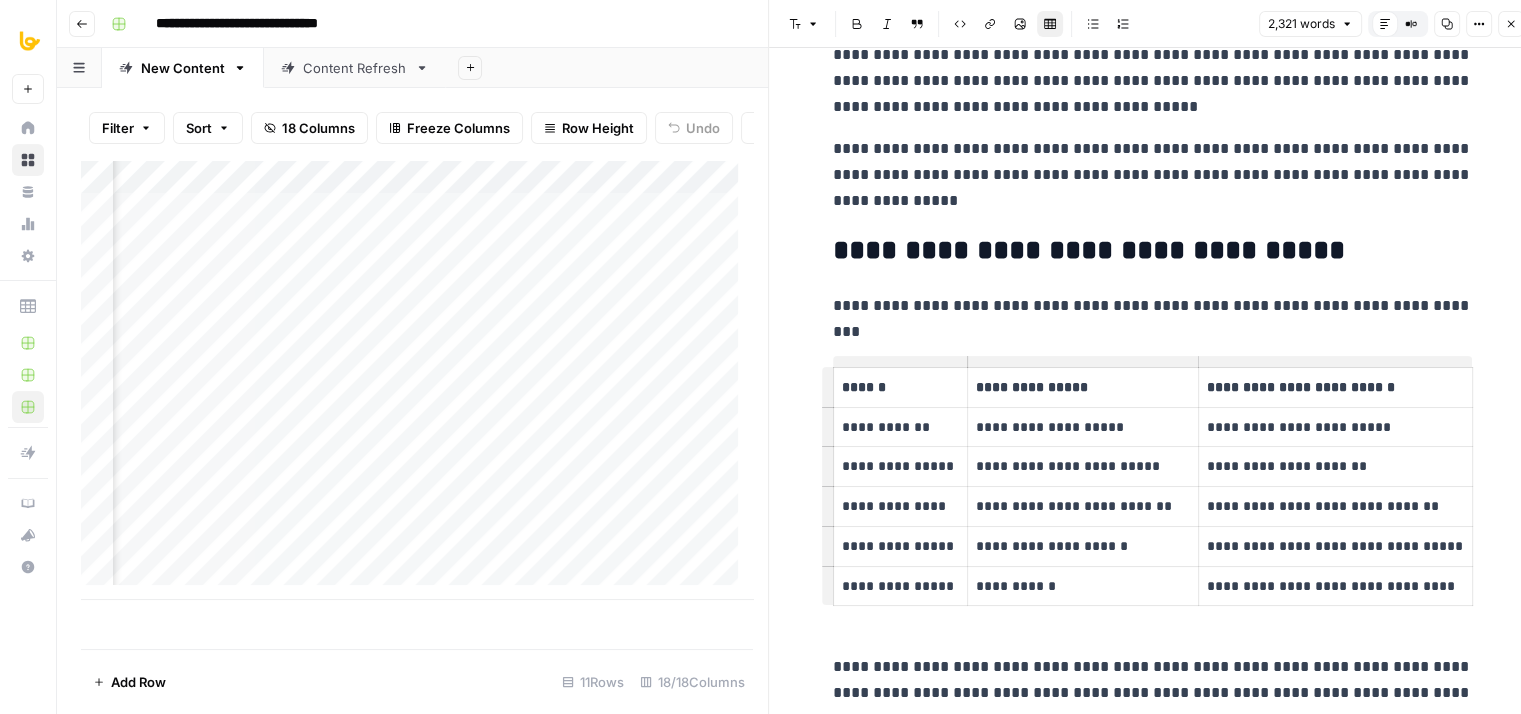 click on "**********" at bounding box center (1153, 3930) 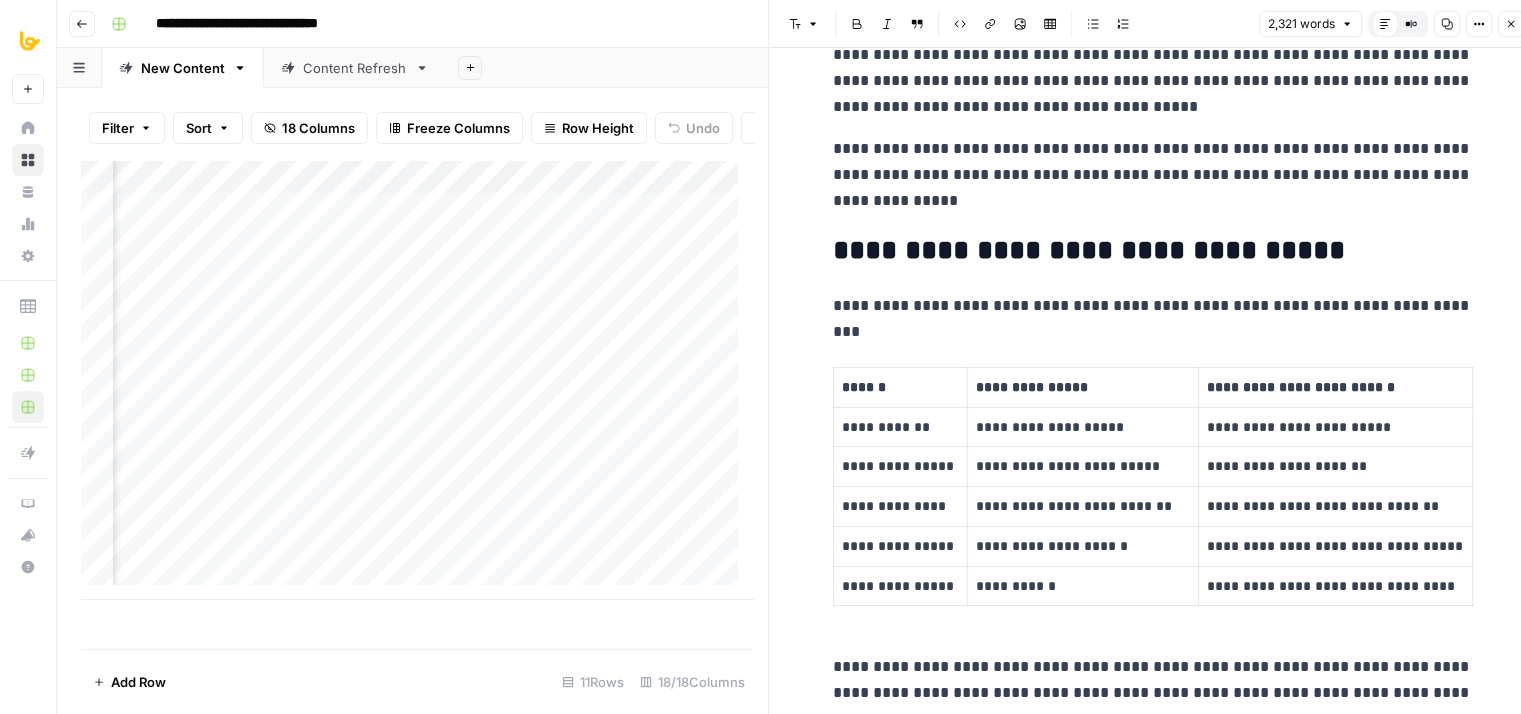 click on "**********" at bounding box center [1153, 3930] 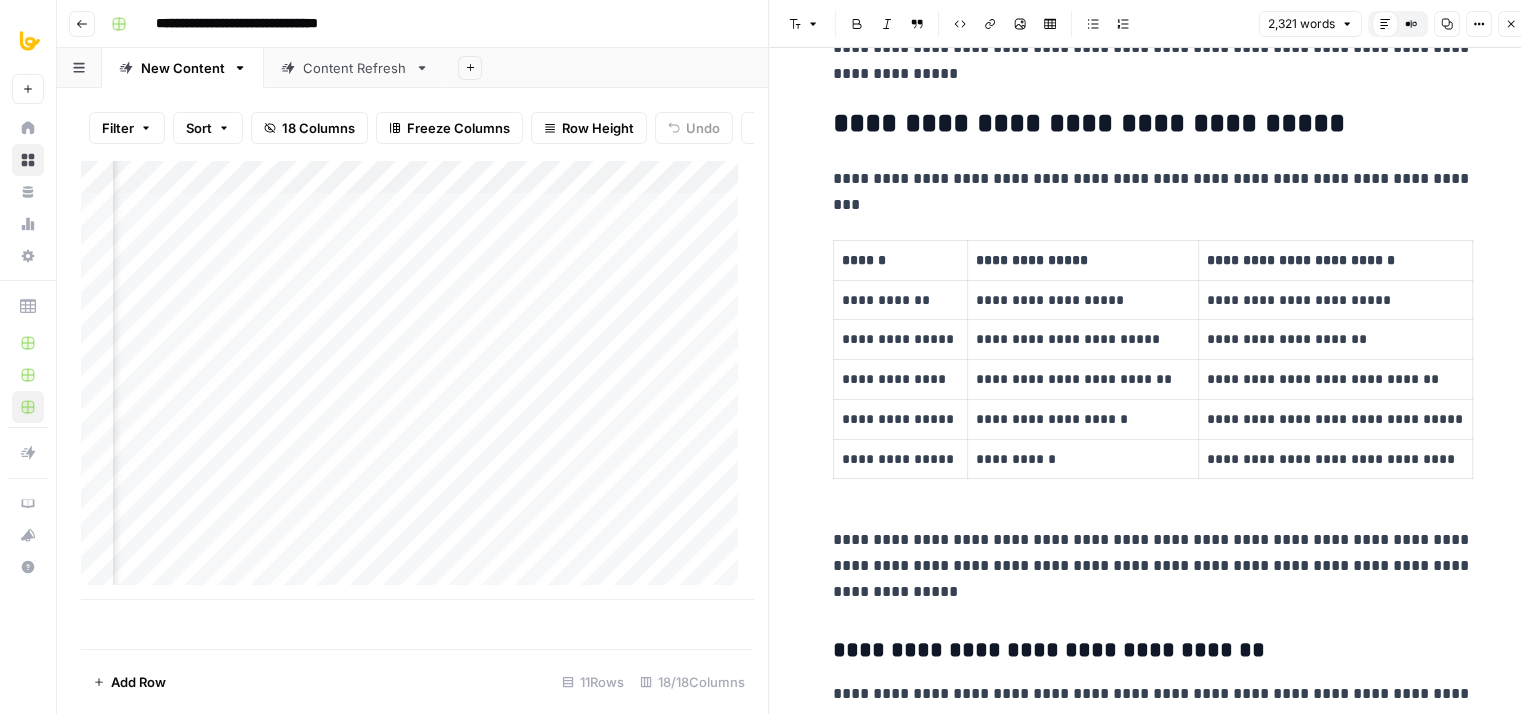 scroll, scrollTop: 1298, scrollLeft: 0, axis: vertical 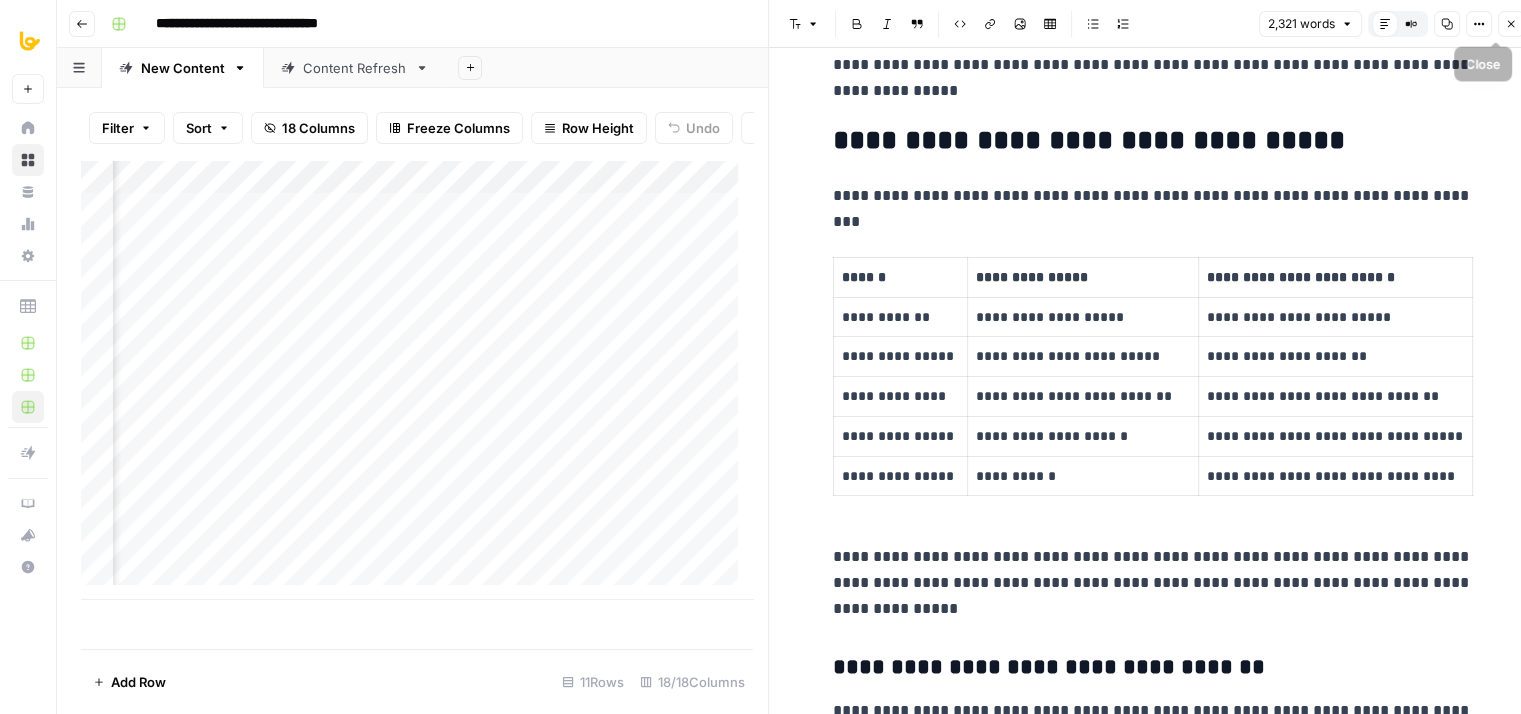 click 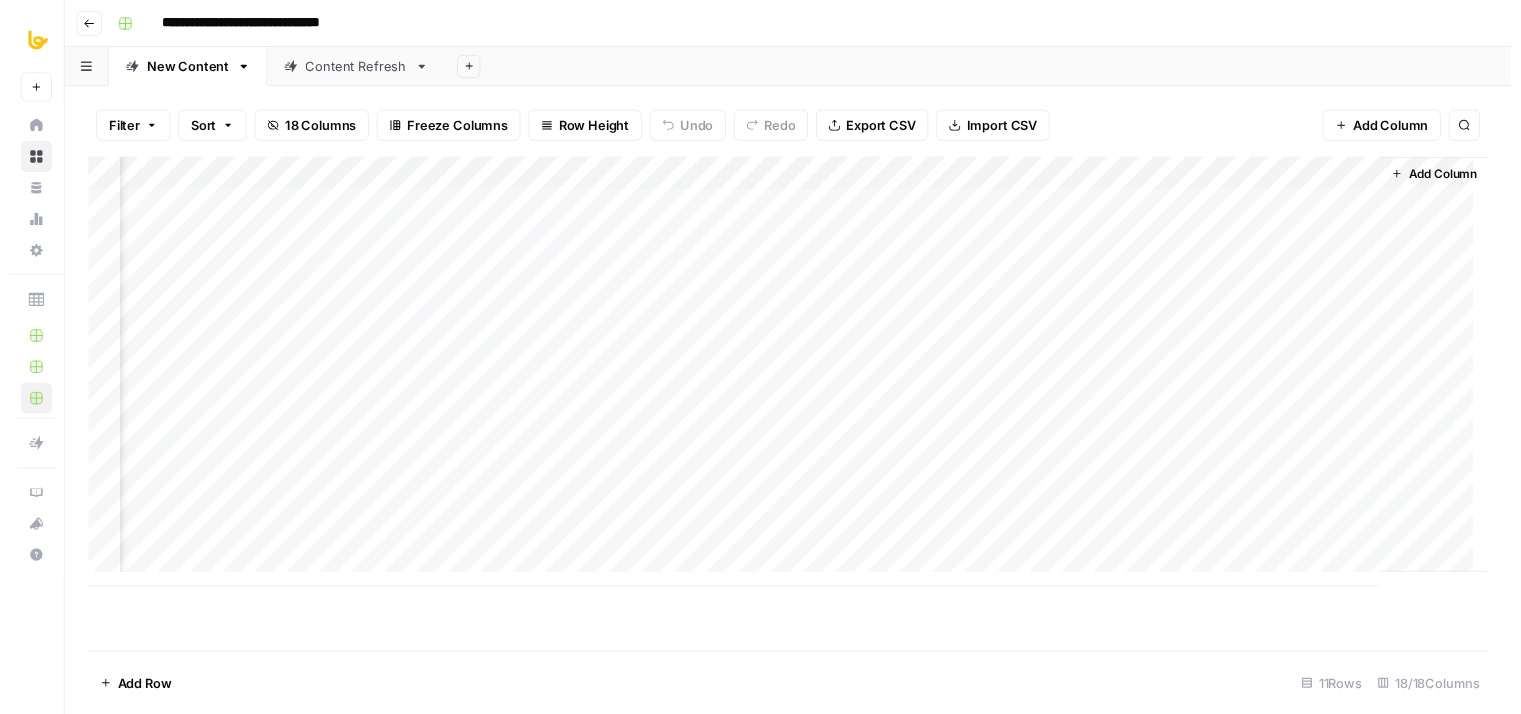 scroll, scrollTop: 0, scrollLeft: 1925, axis: horizontal 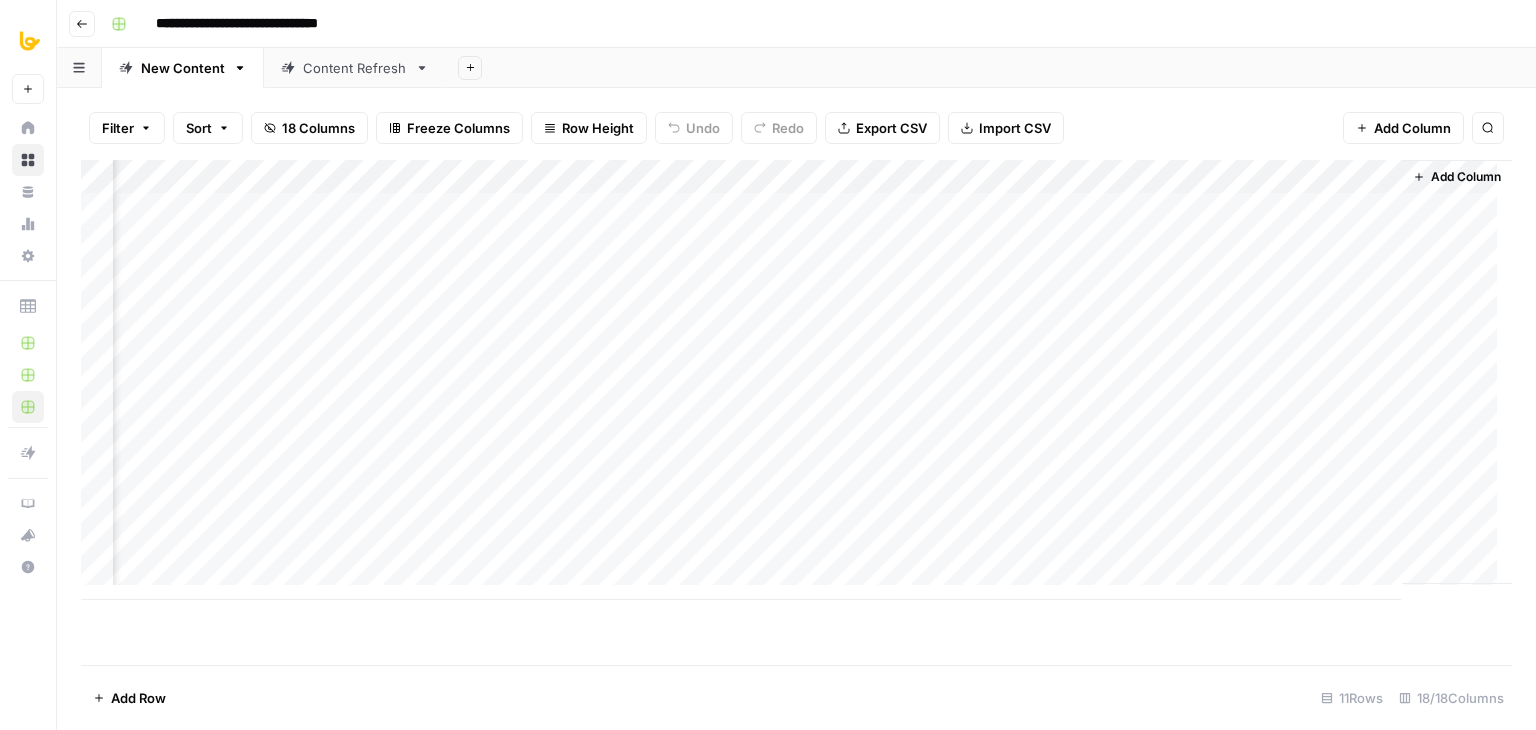 click on "Add Column" at bounding box center (796, 380) 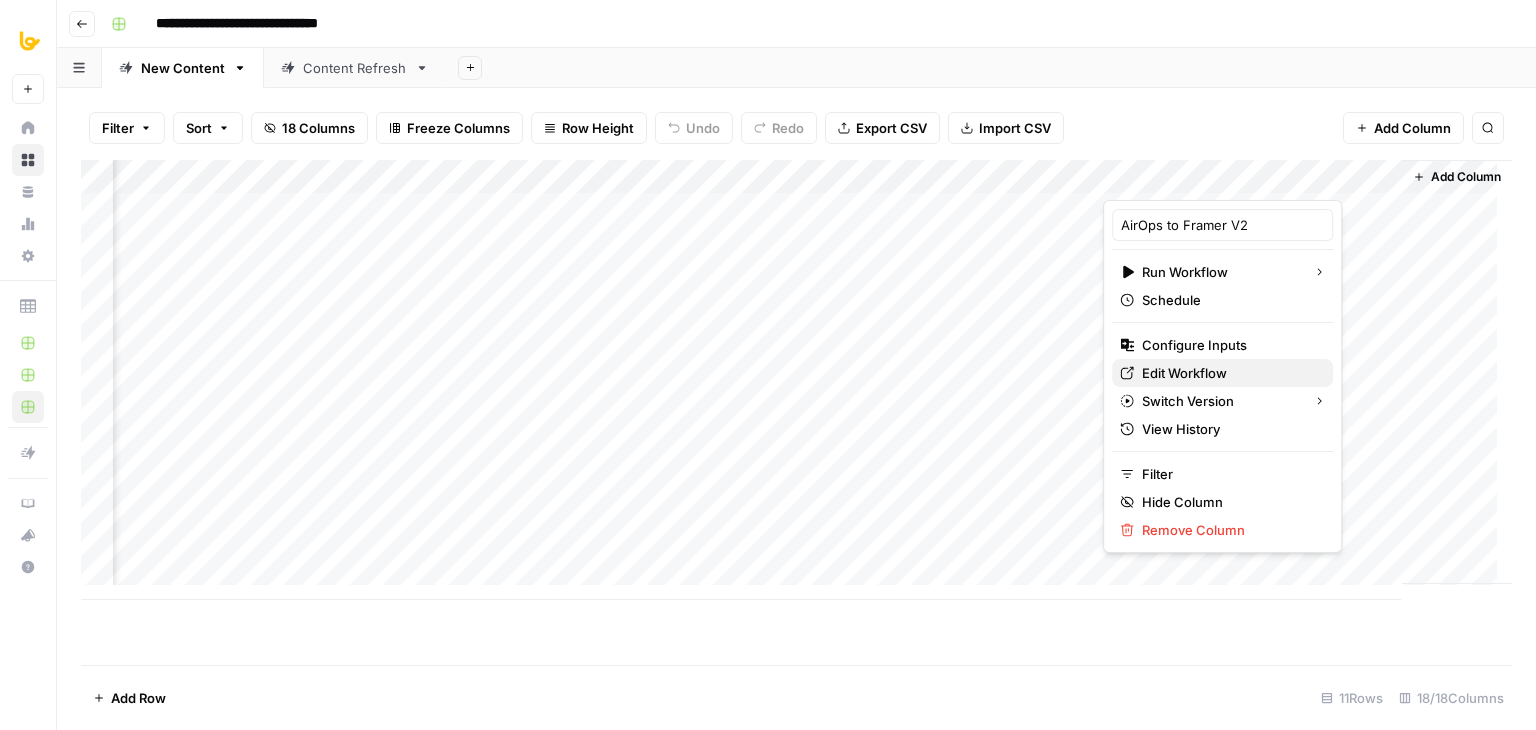click on "Edit Workflow" at bounding box center [1229, 373] 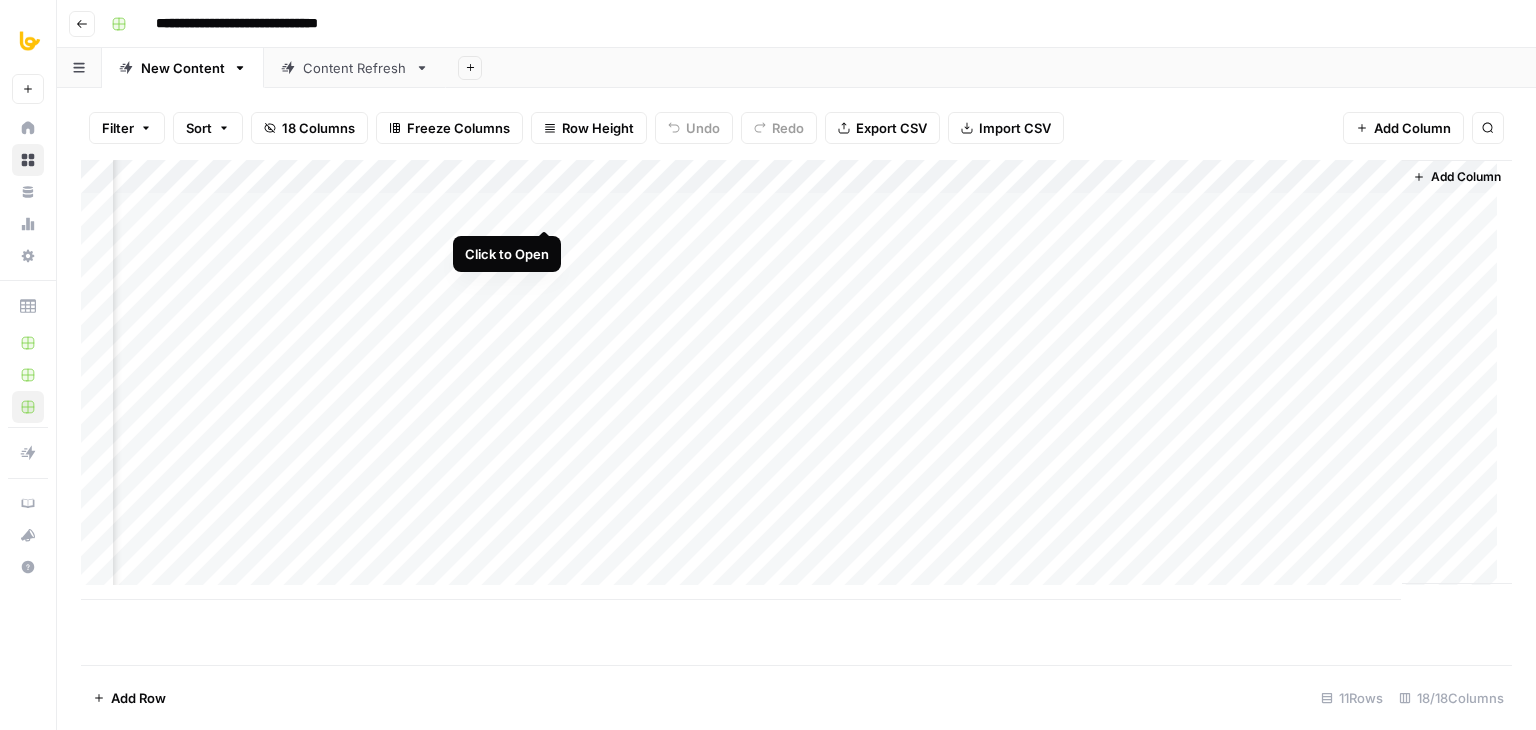 click on "Add Column" at bounding box center [796, 380] 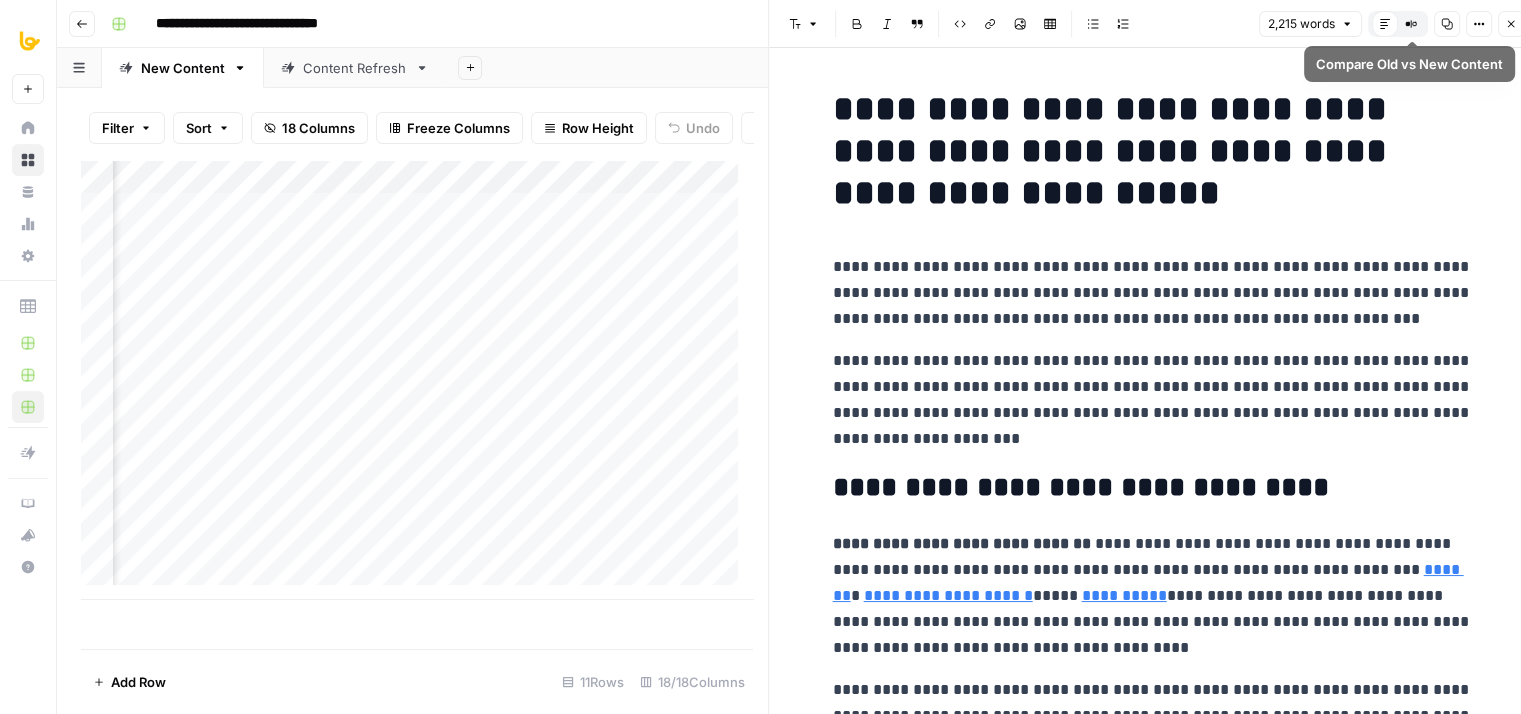click on "Compare Old vs New Content" at bounding box center [1411, 24] 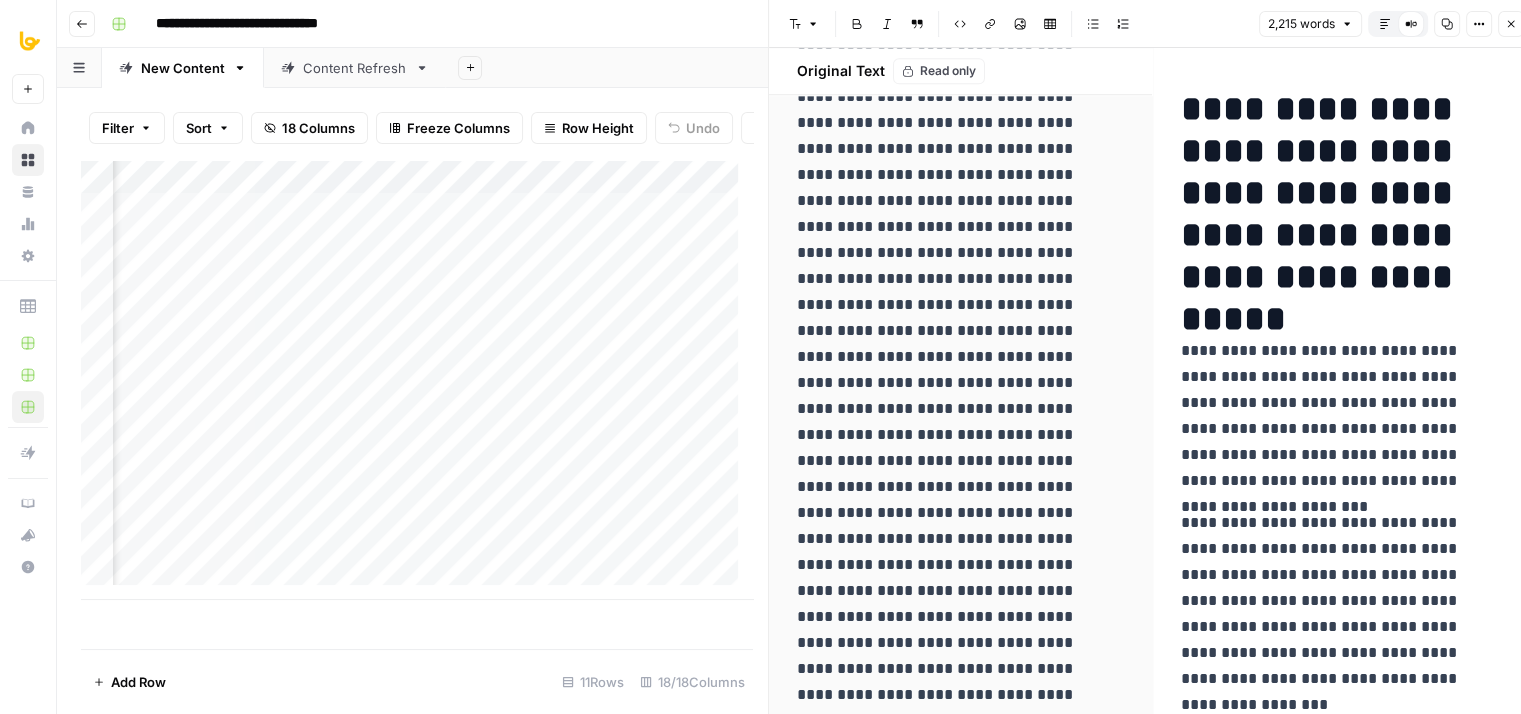 scroll, scrollTop: 2624, scrollLeft: 0, axis: vertical 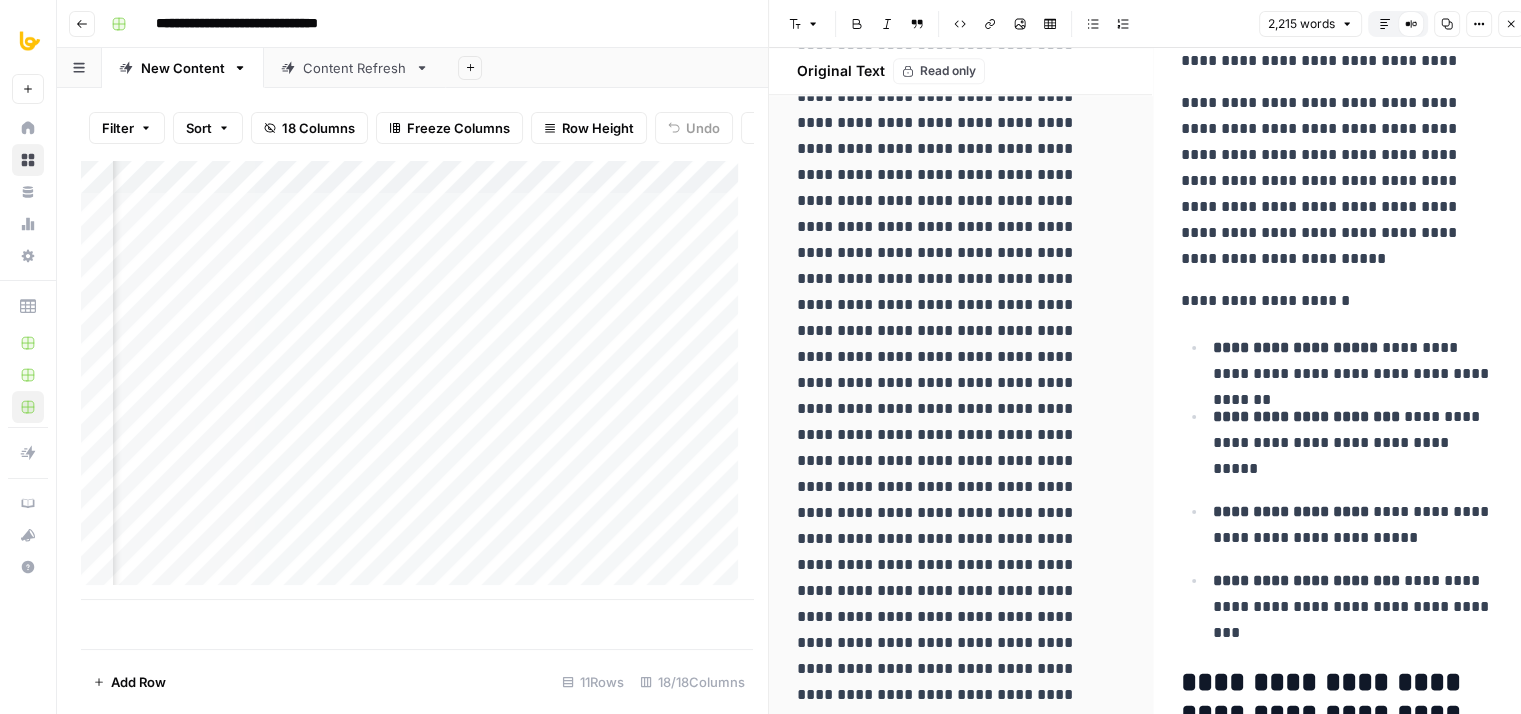 click at bounding box center (953, 994) 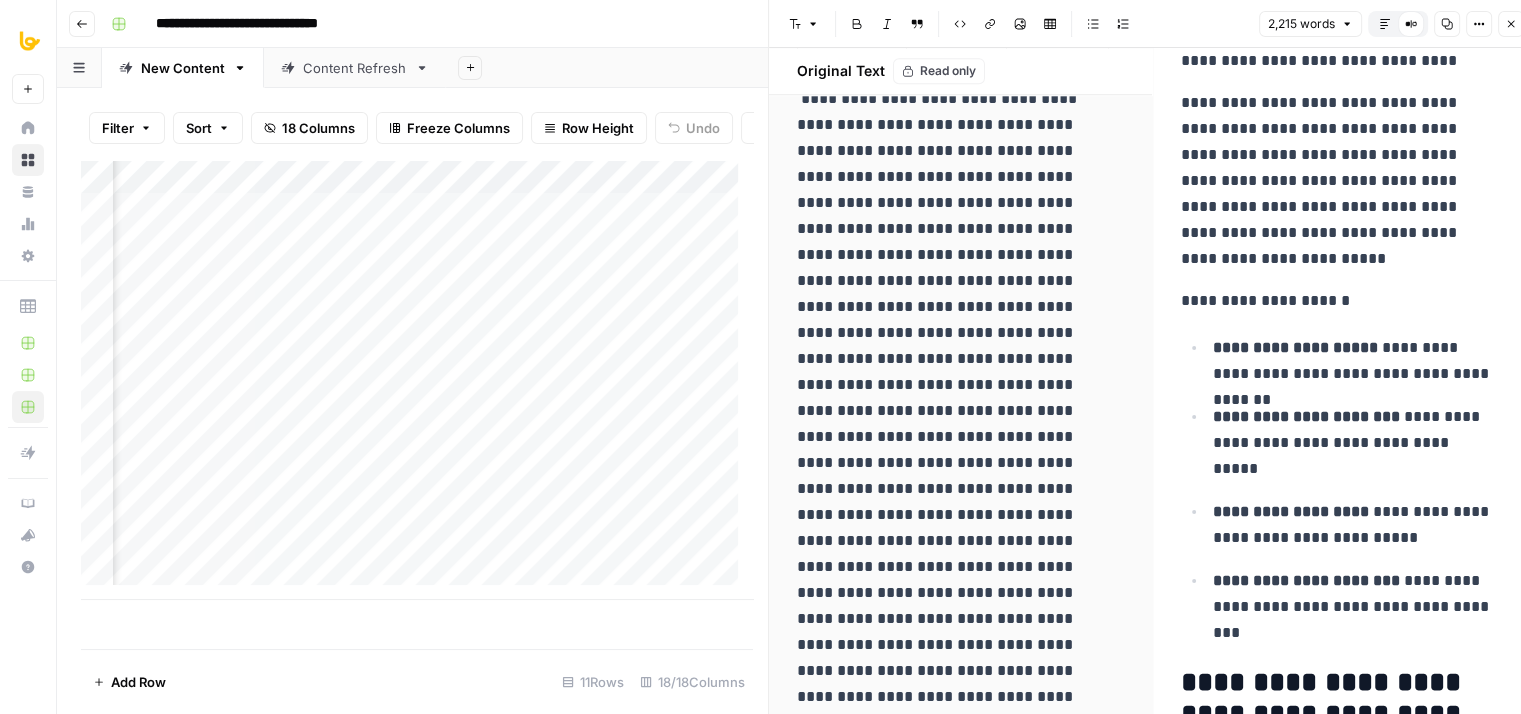 scroll, scrollTop: 2364, scrollLeft: 0, axis: vertical 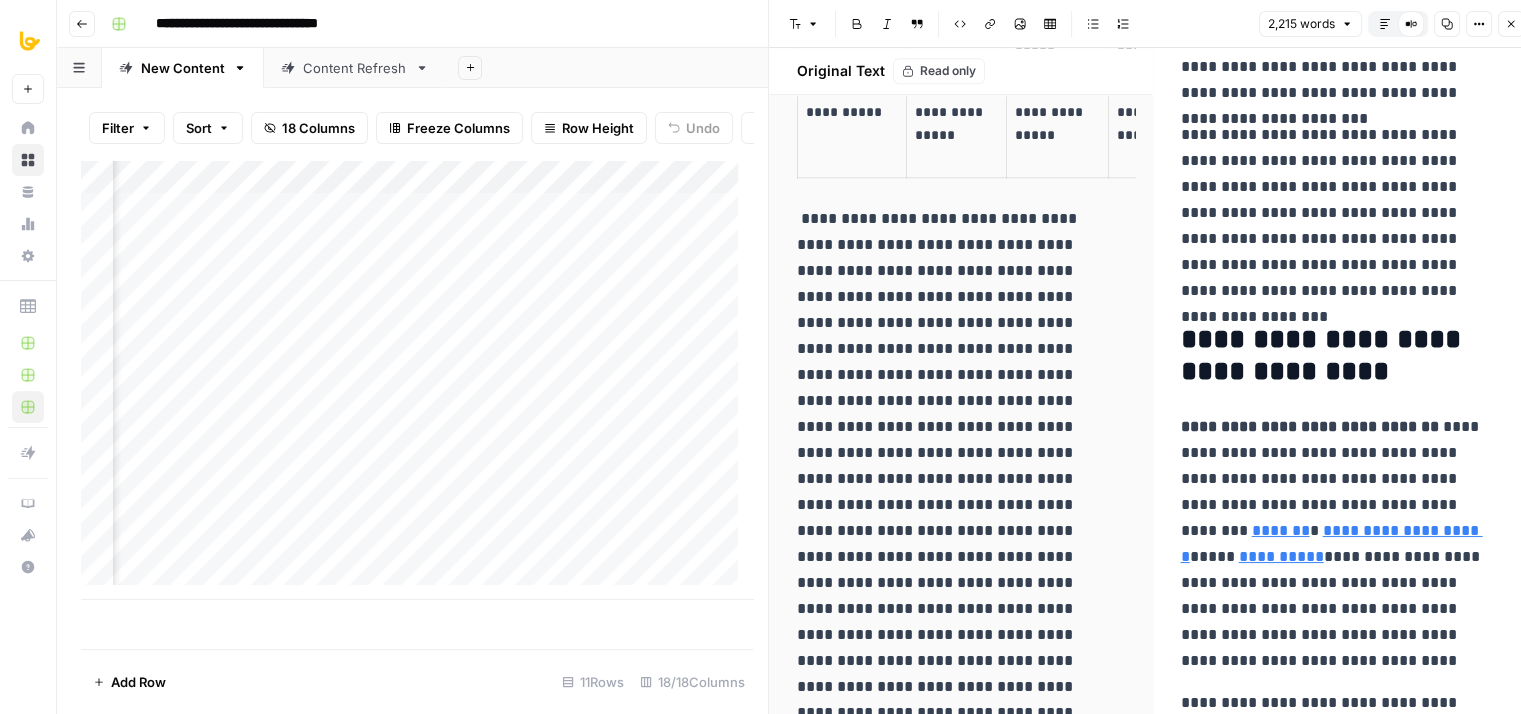 click at bounding box center (953, 1350) 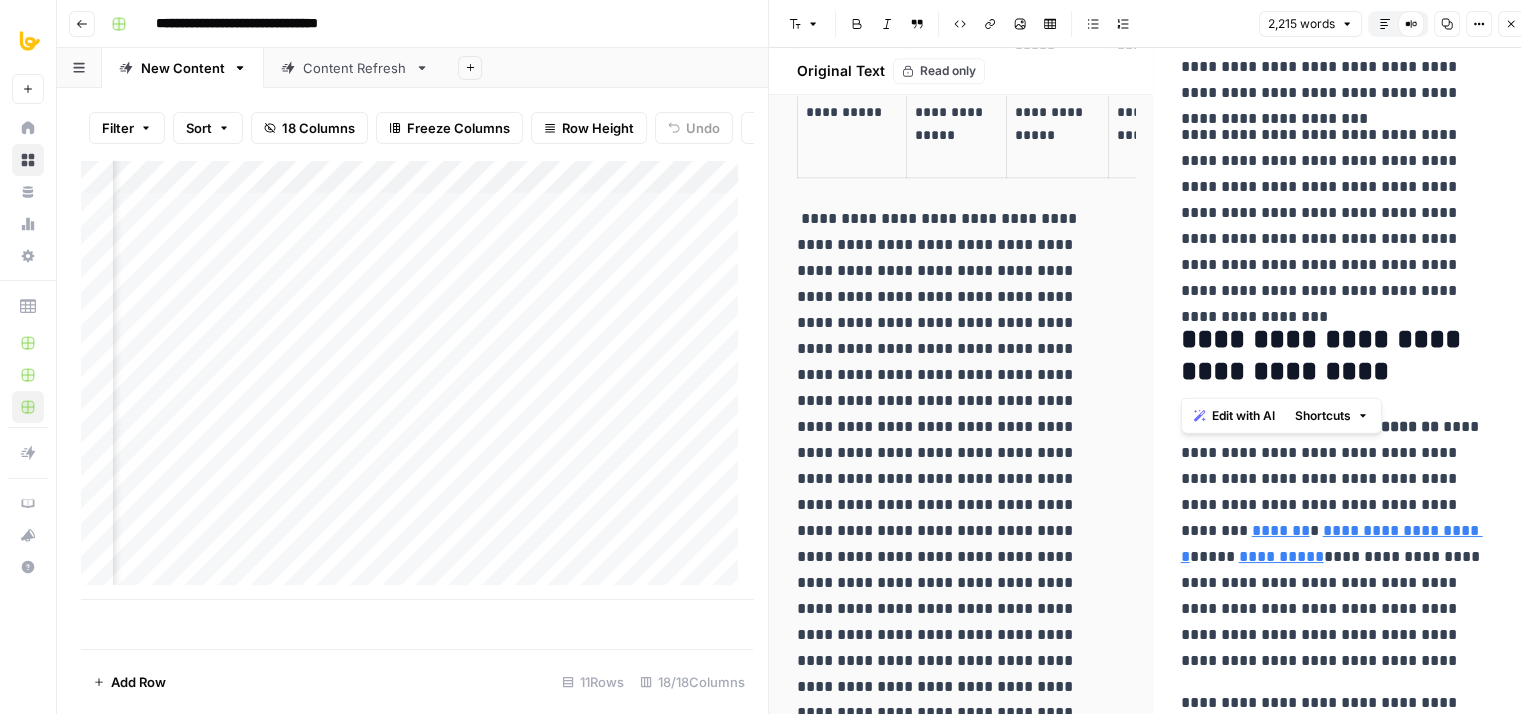 drag, startPoint x: 1371, startPoint y: 378, endPoint x: 1168, endPoint y: 332, distance: 208.14658 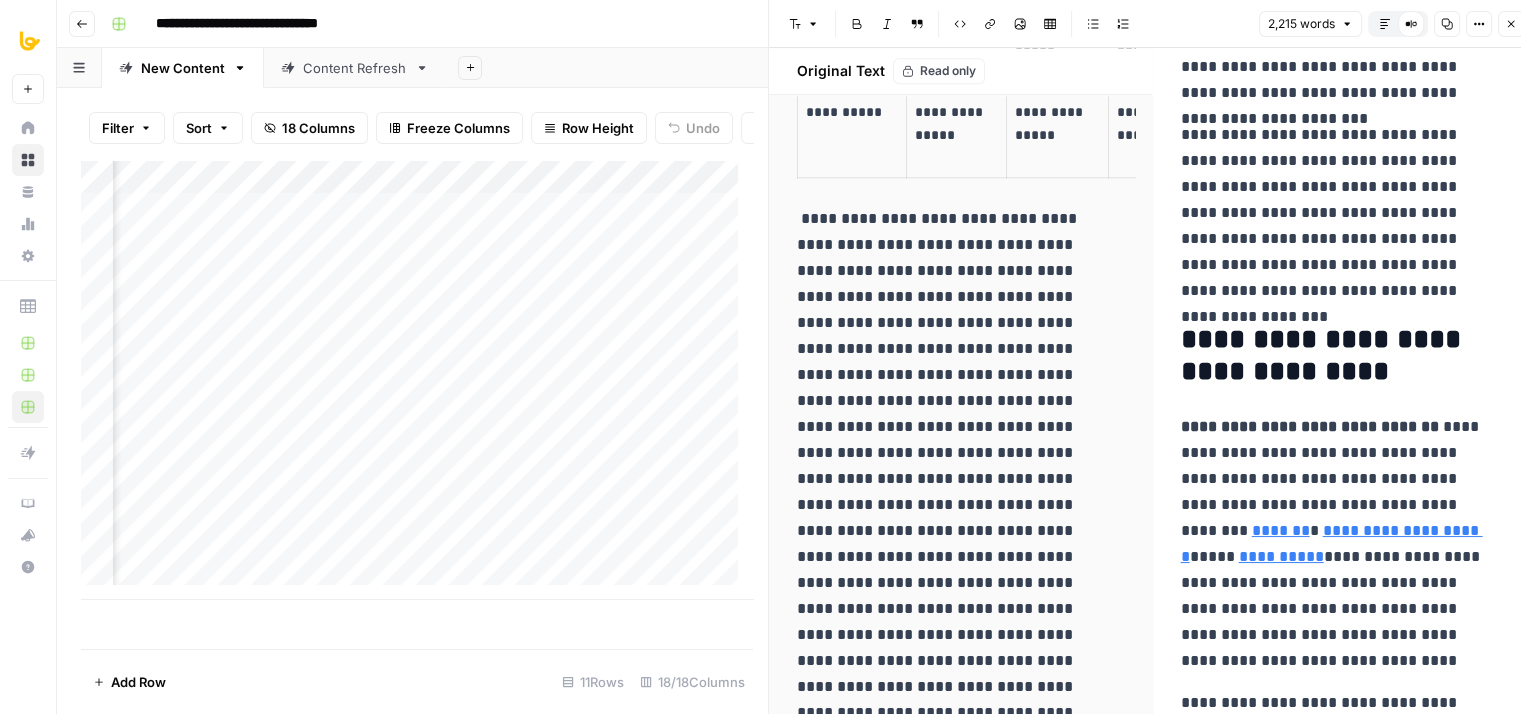 click at bounding box center (953, 1350) 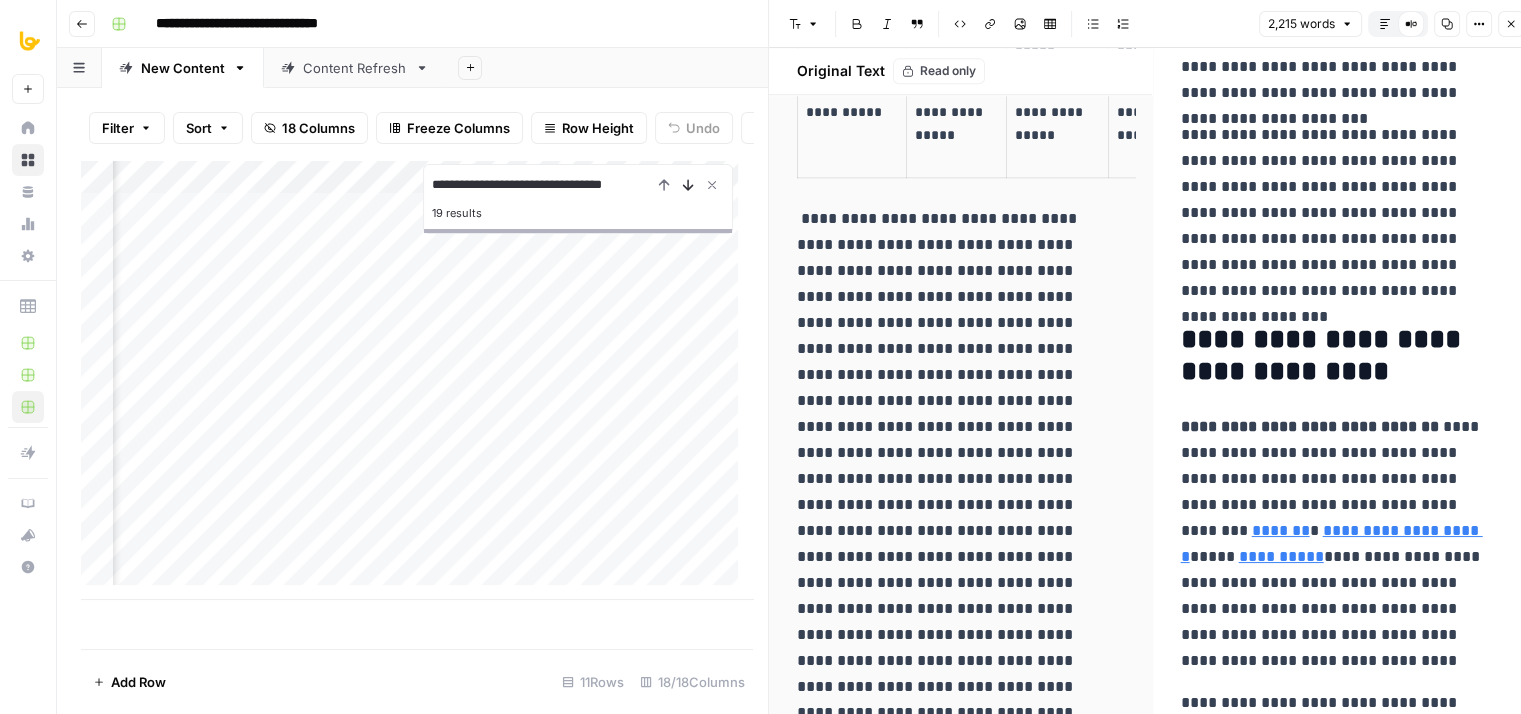 type on "**********" 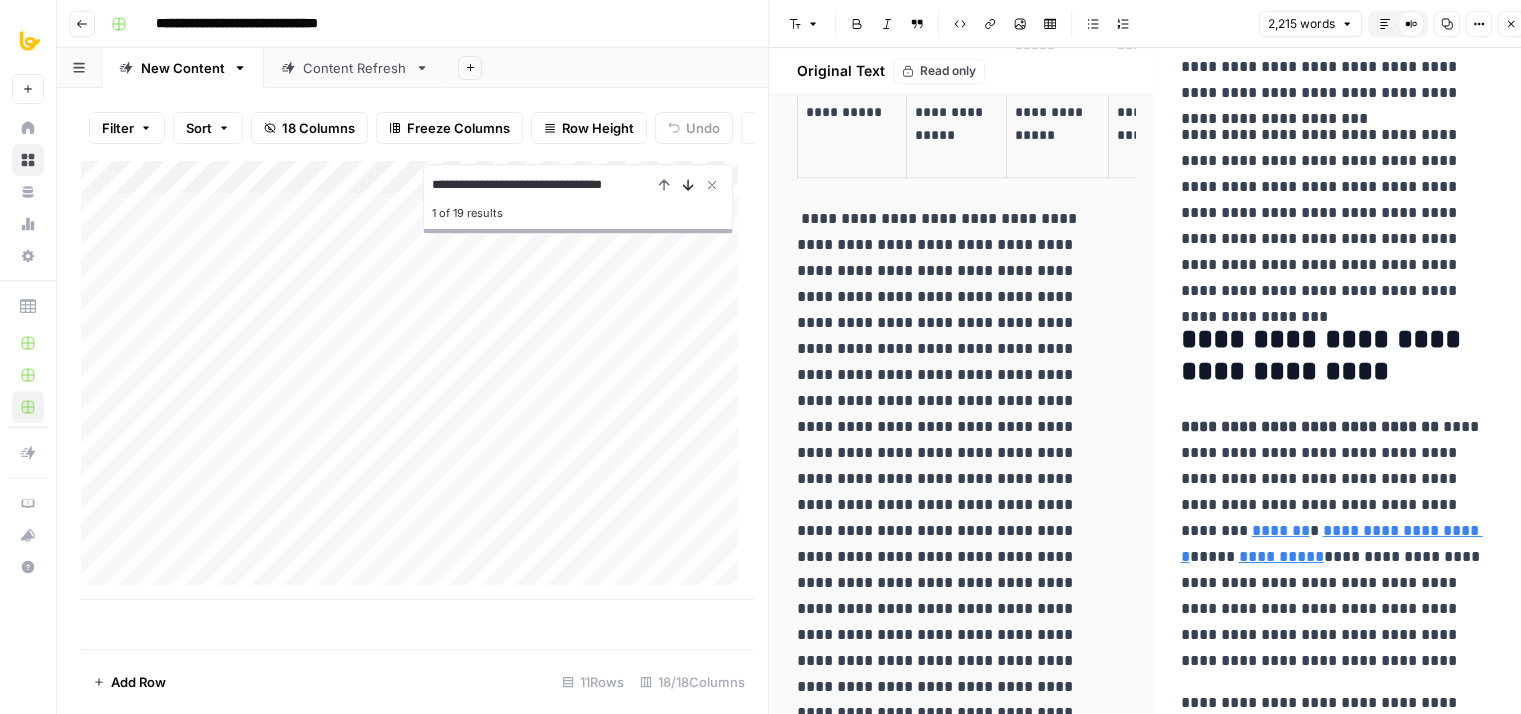 click 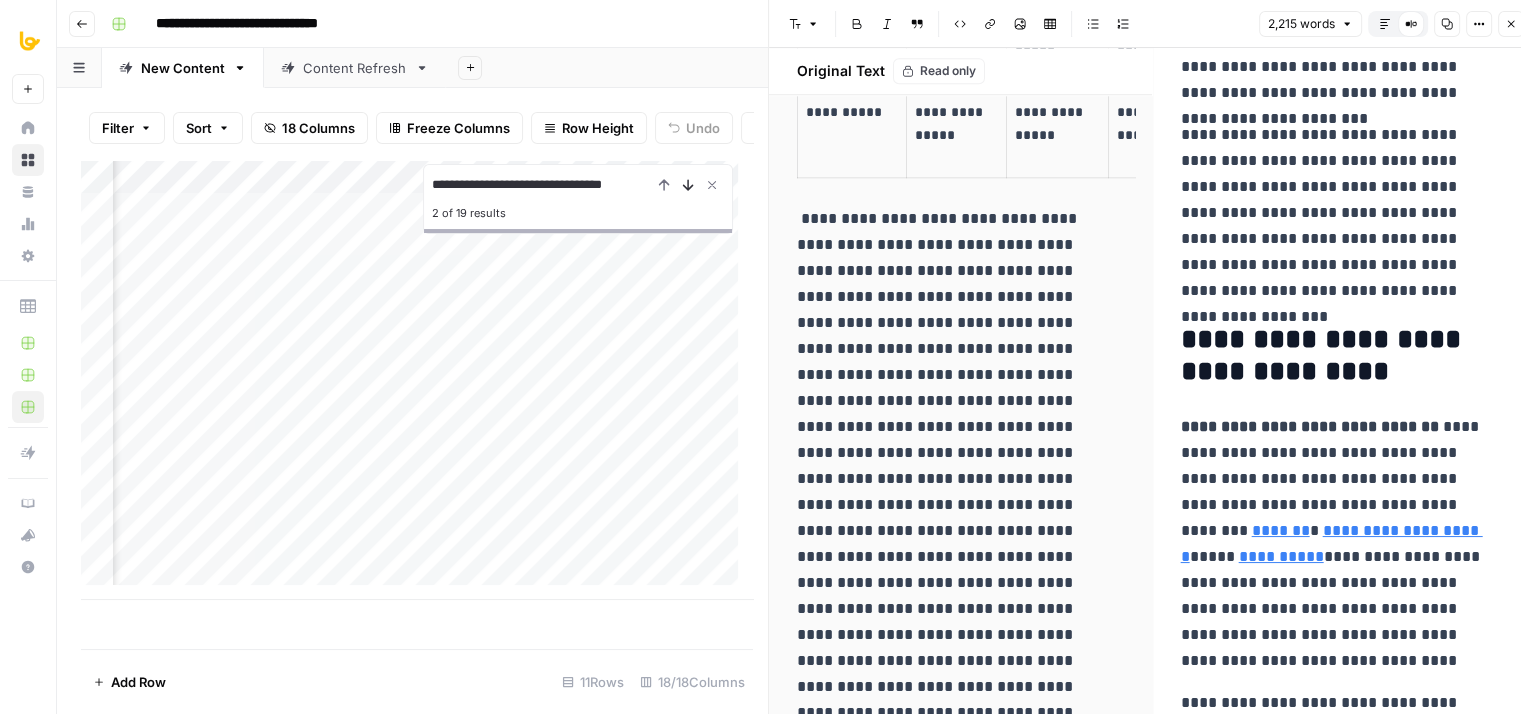 click 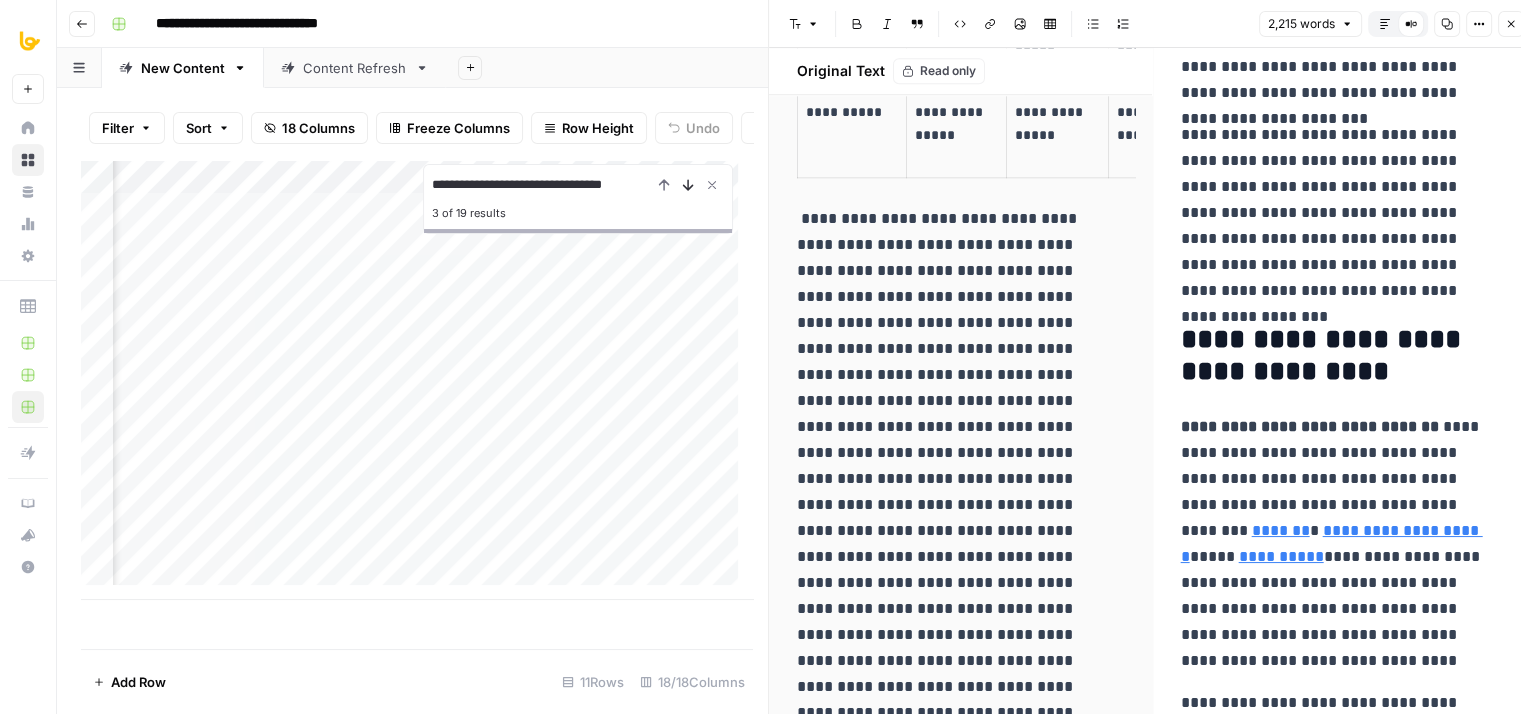 click 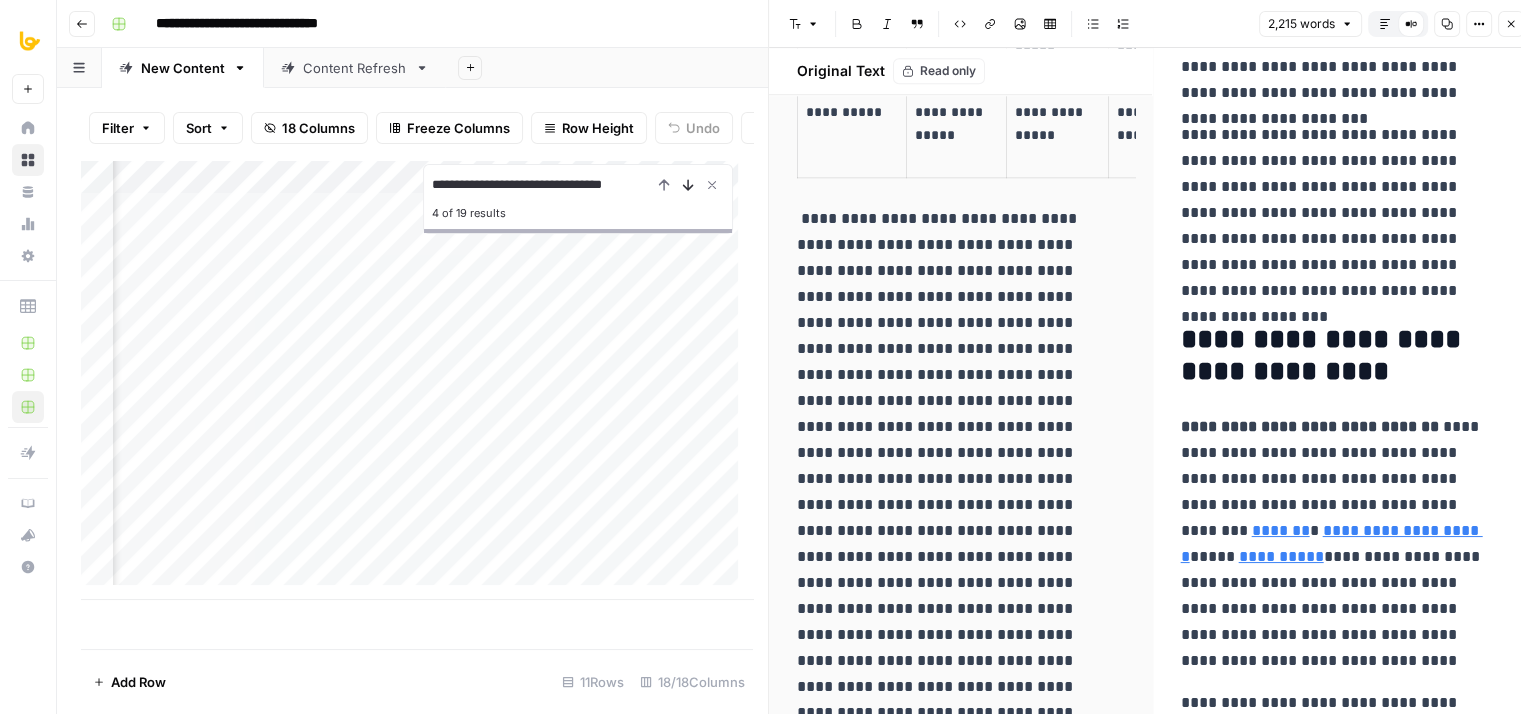 click 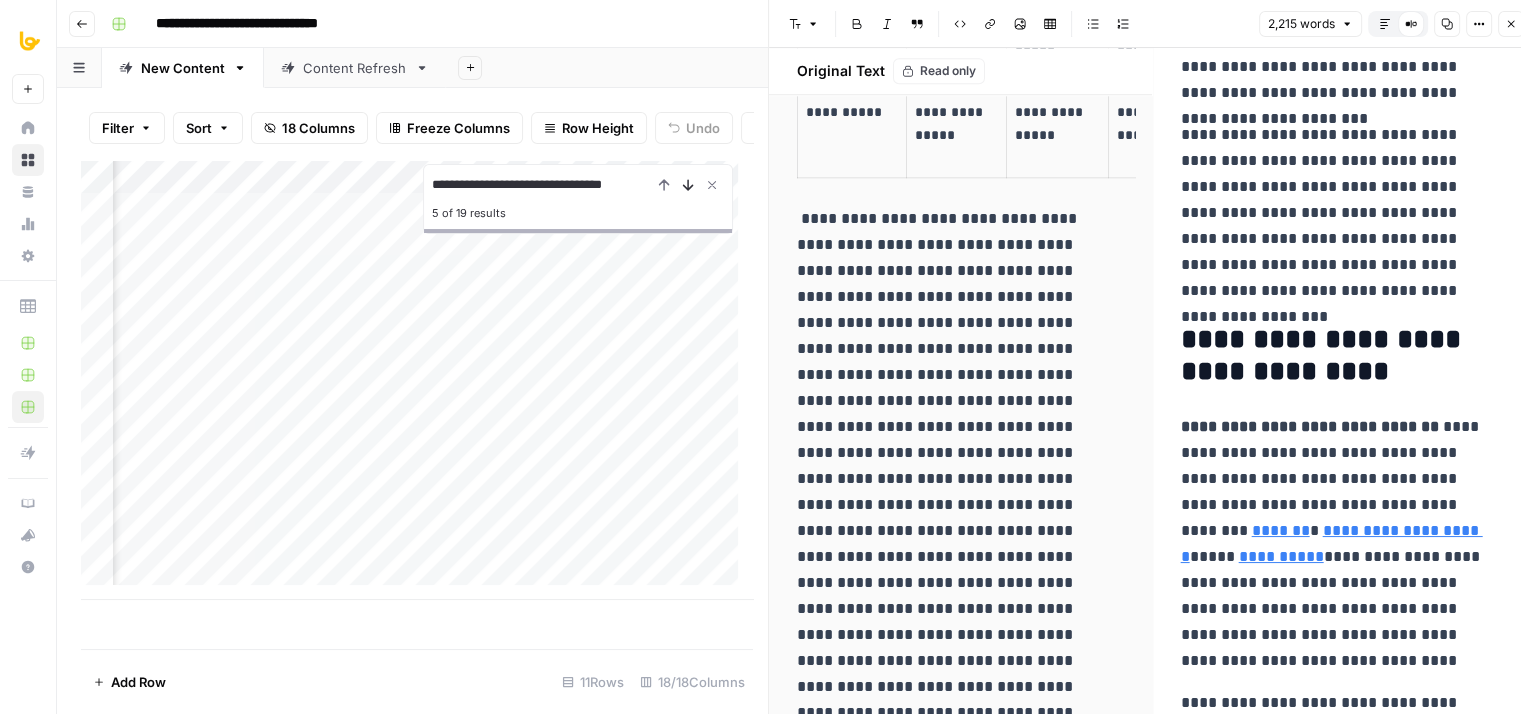 click 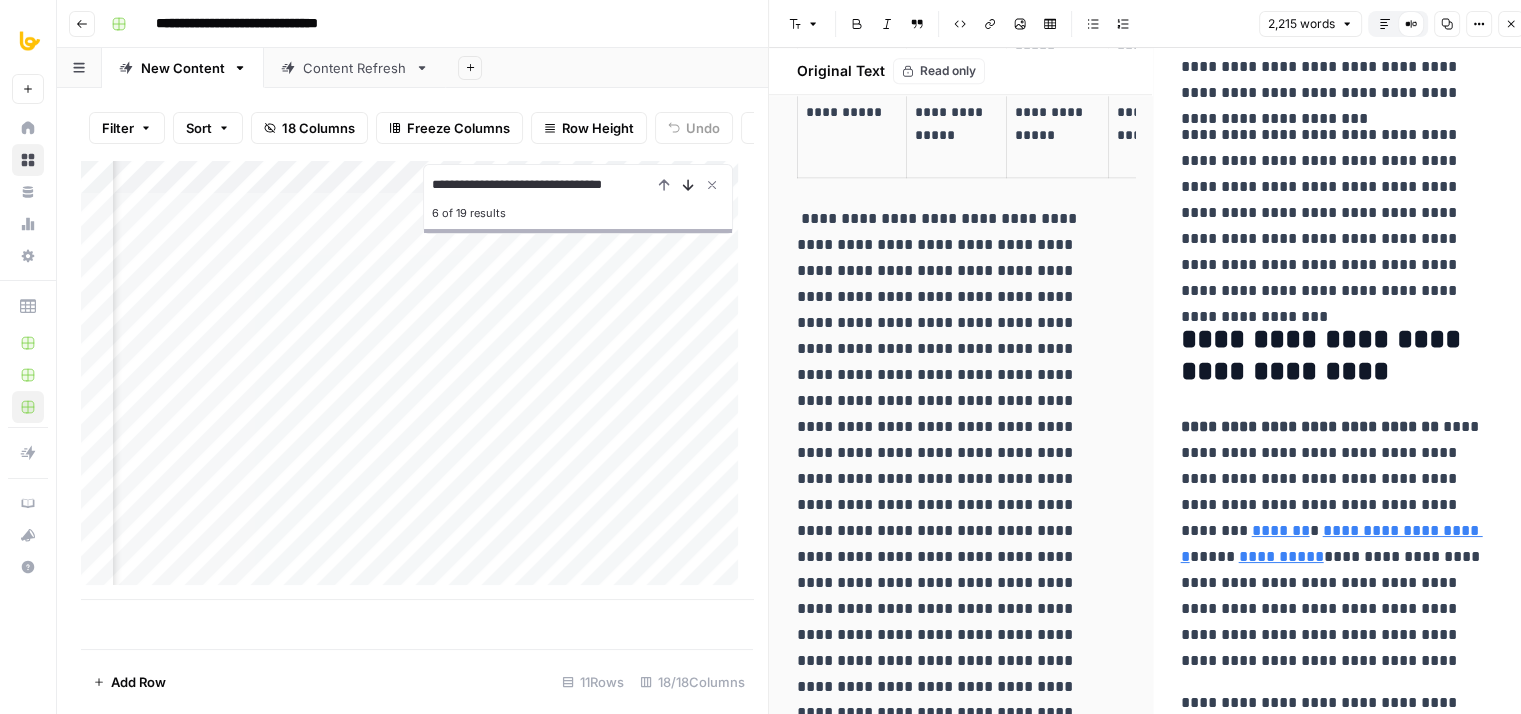 click 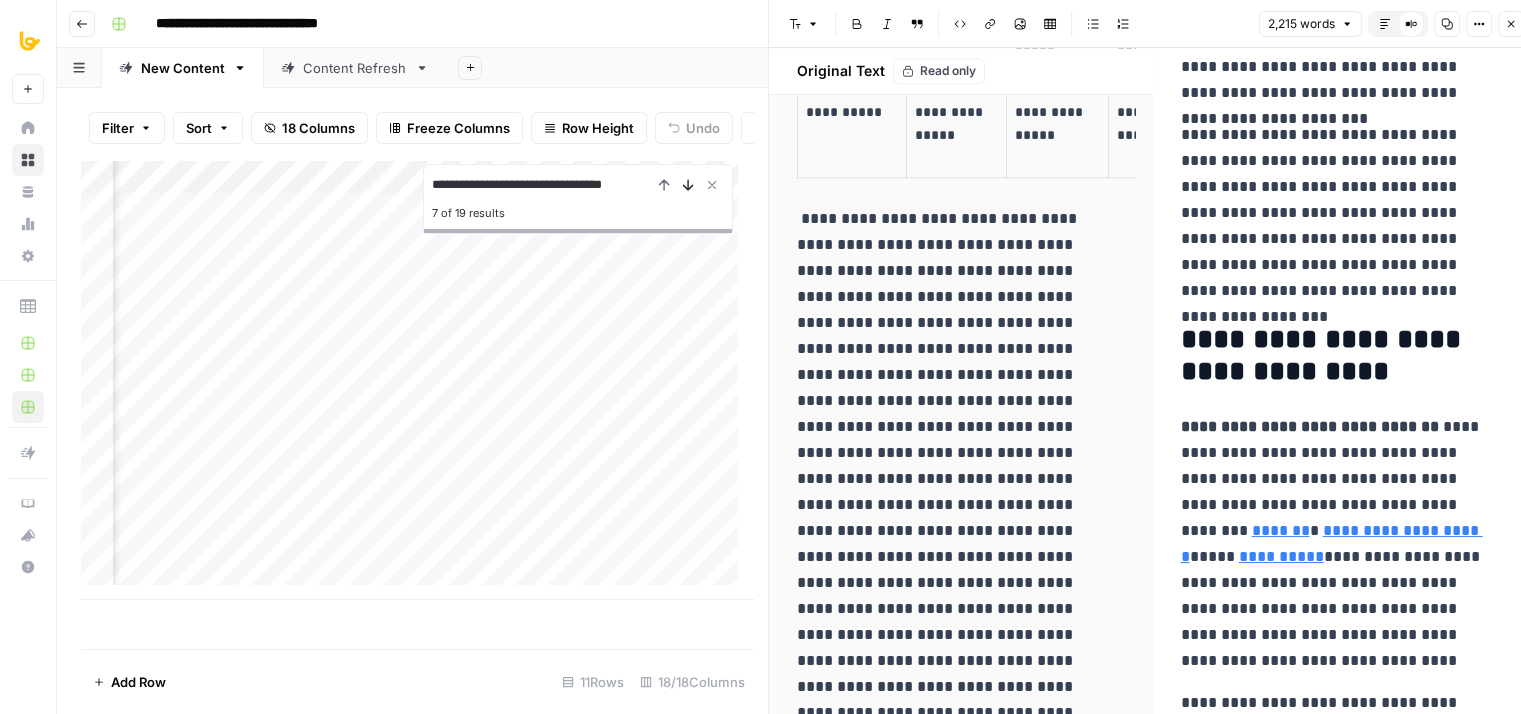 click 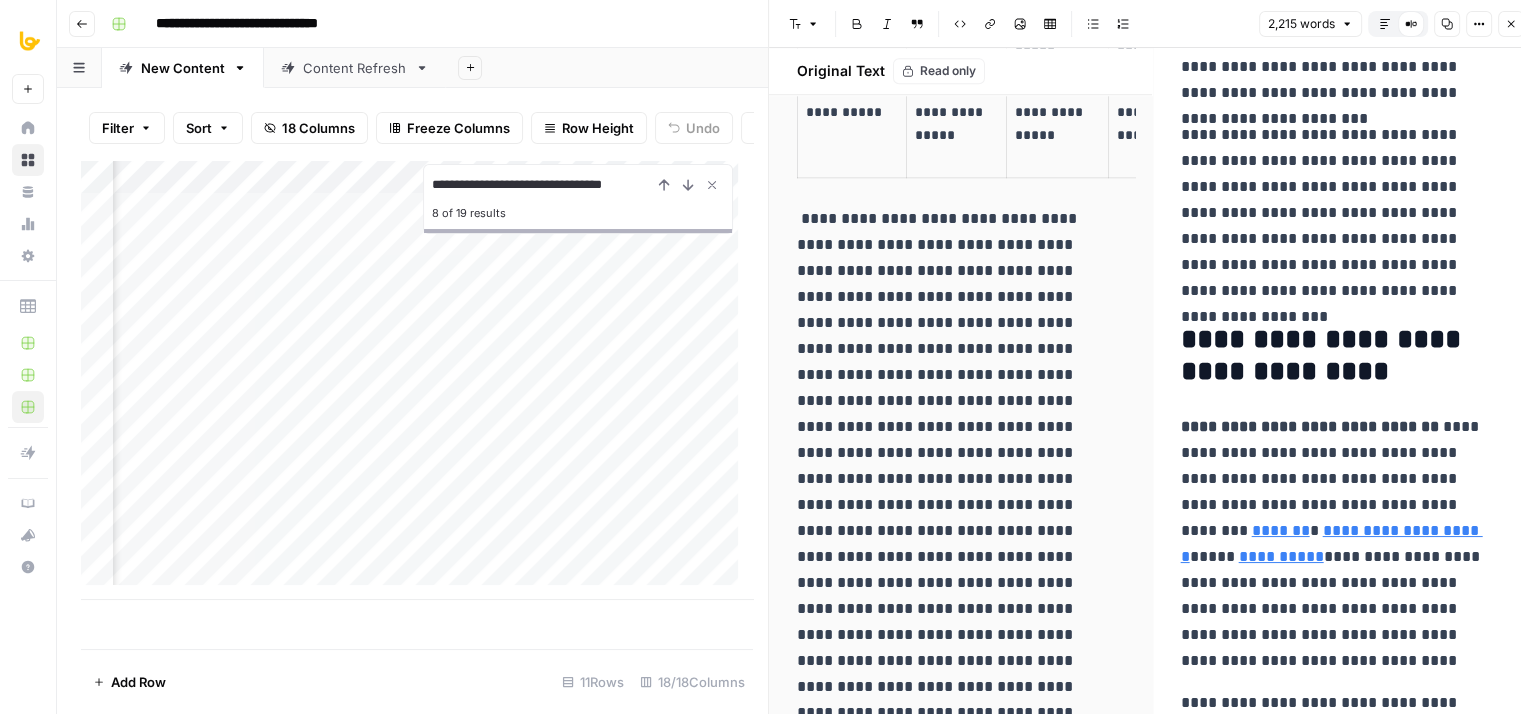 click at bounding box center (953, 1350) 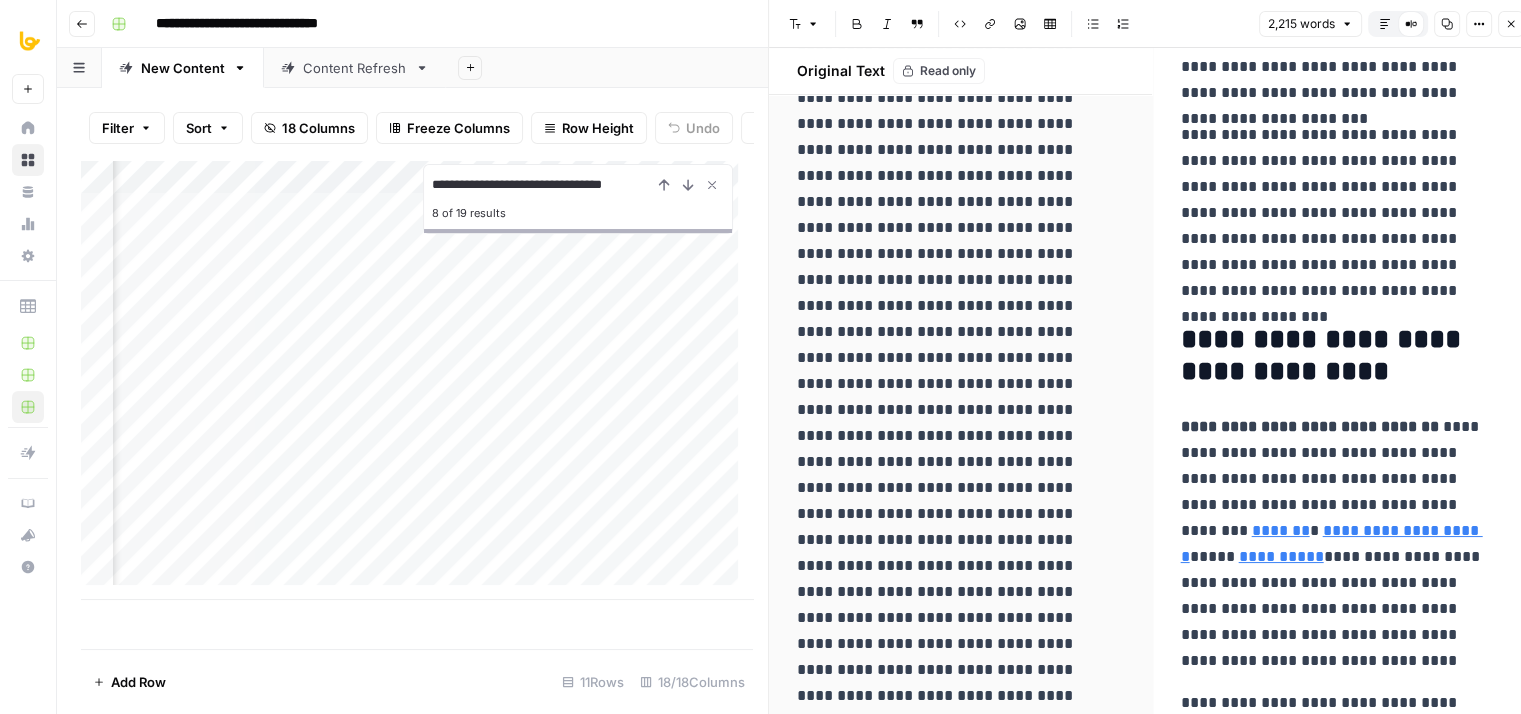 scroll, scrollTop: 155, scrollLeft: 0, axis: vertical 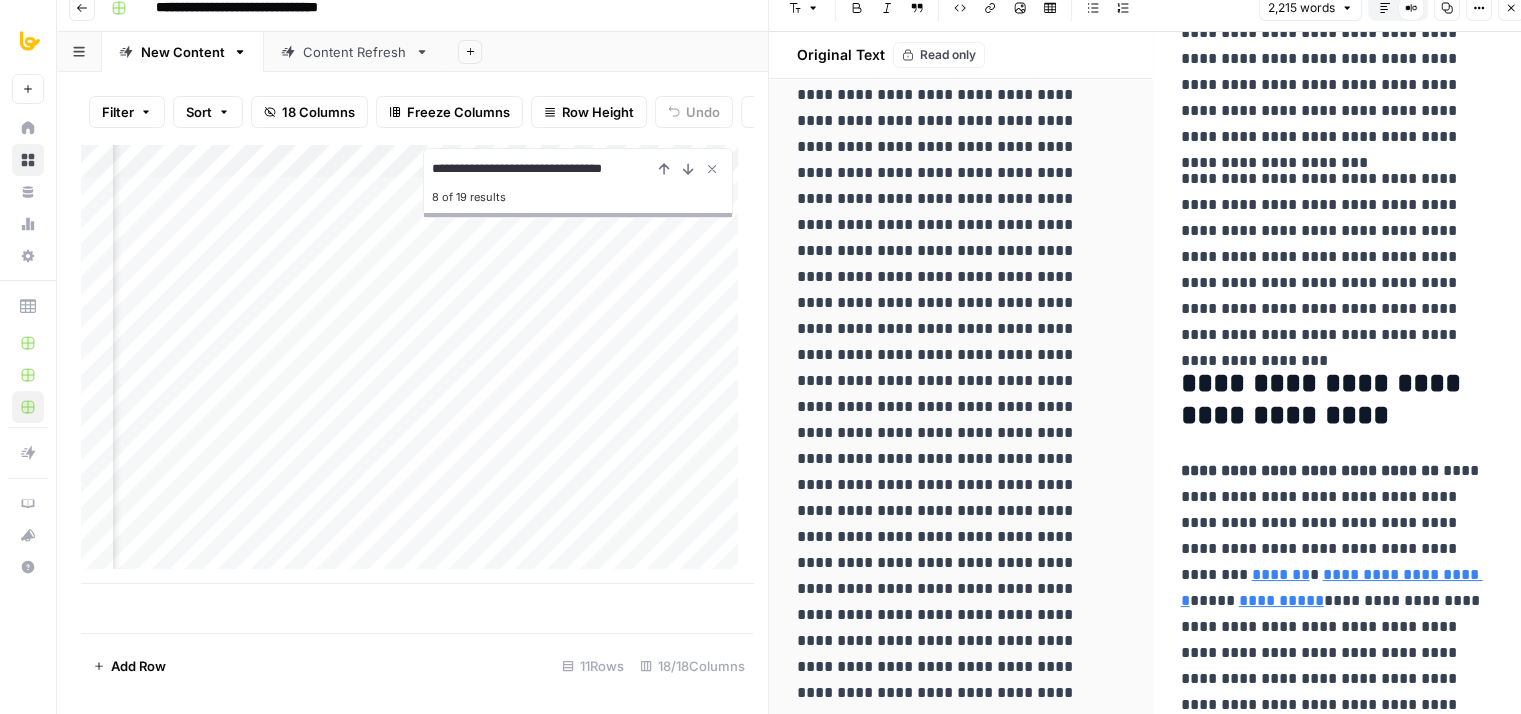 click at bounding box center (953, 823) 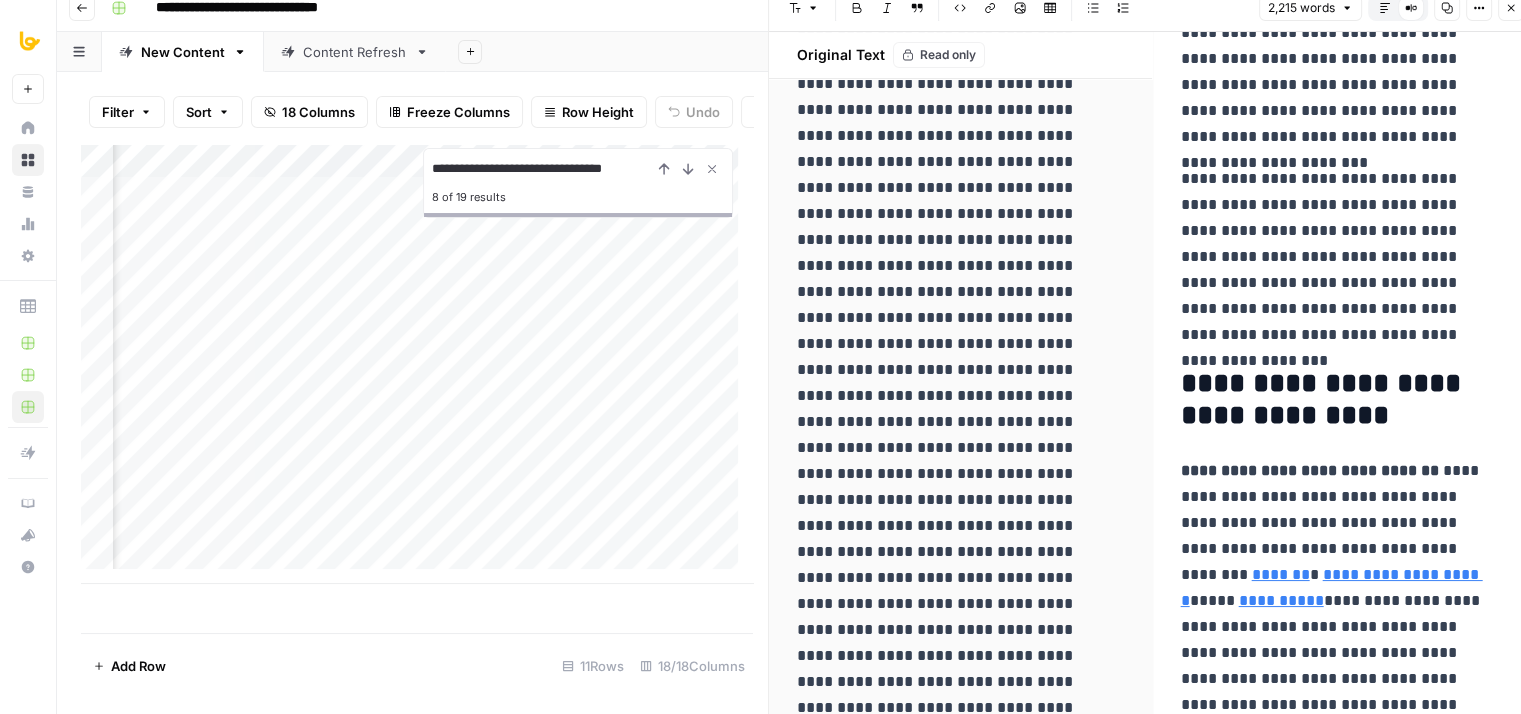 scroll, scrollTop: 232, scrollLeft: 0, axis: vertical 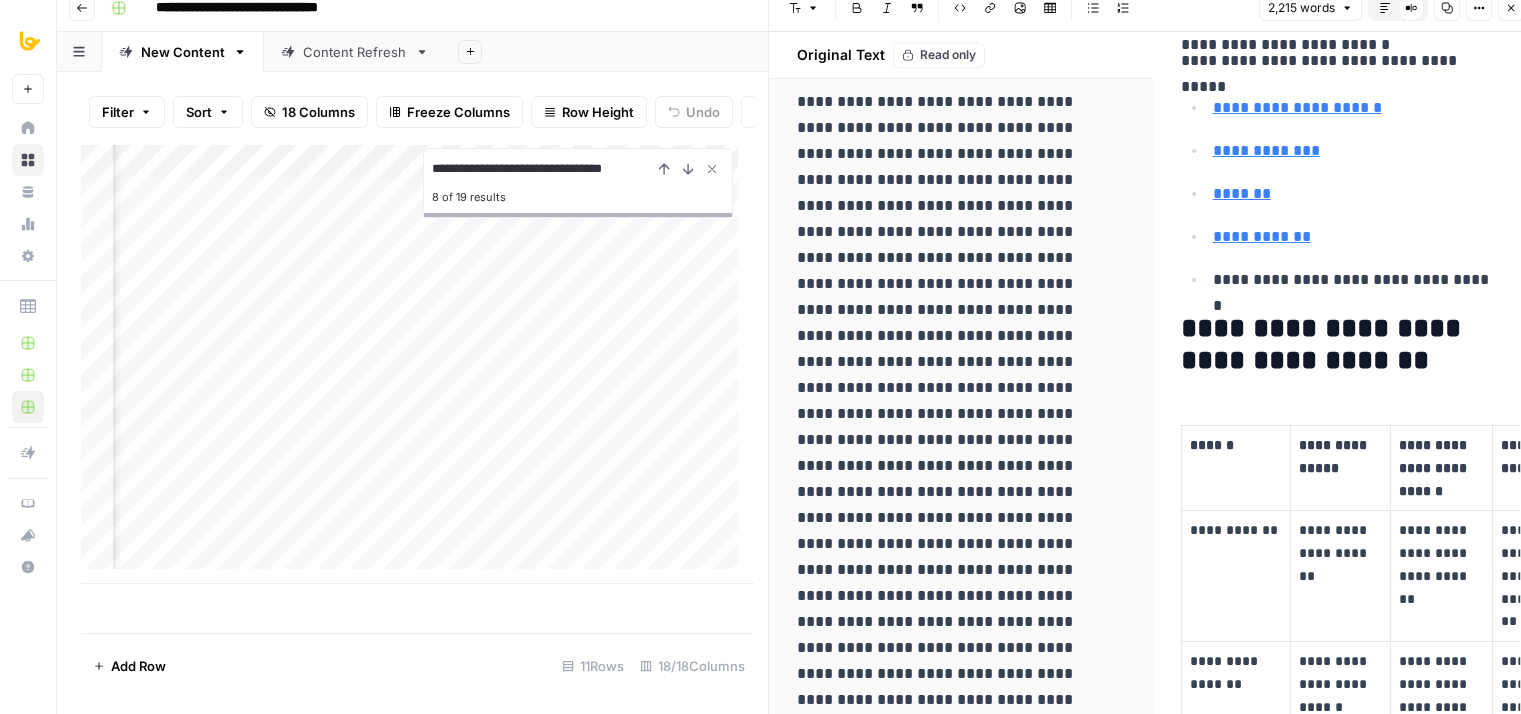click 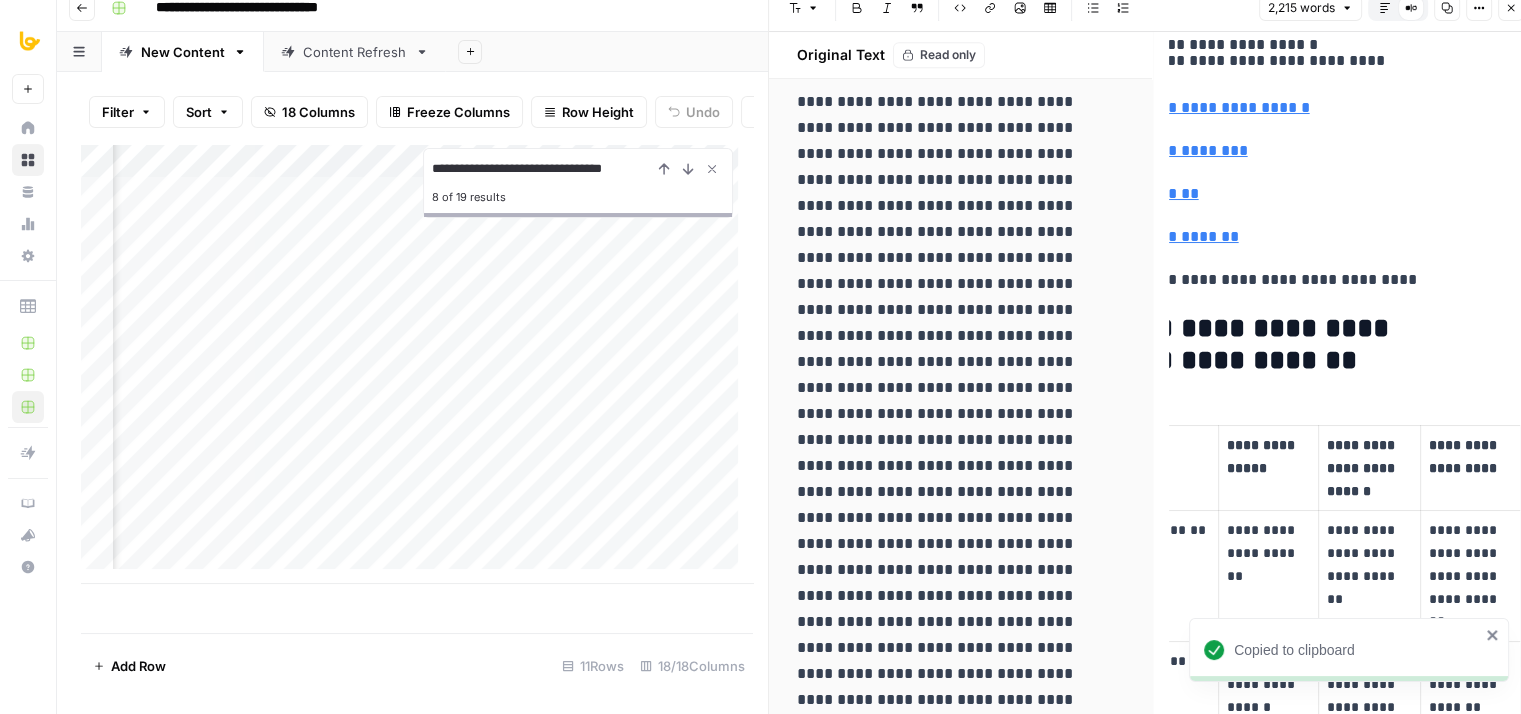 scroll, scrollTop: 0, scrollLeft: 0, axis: both 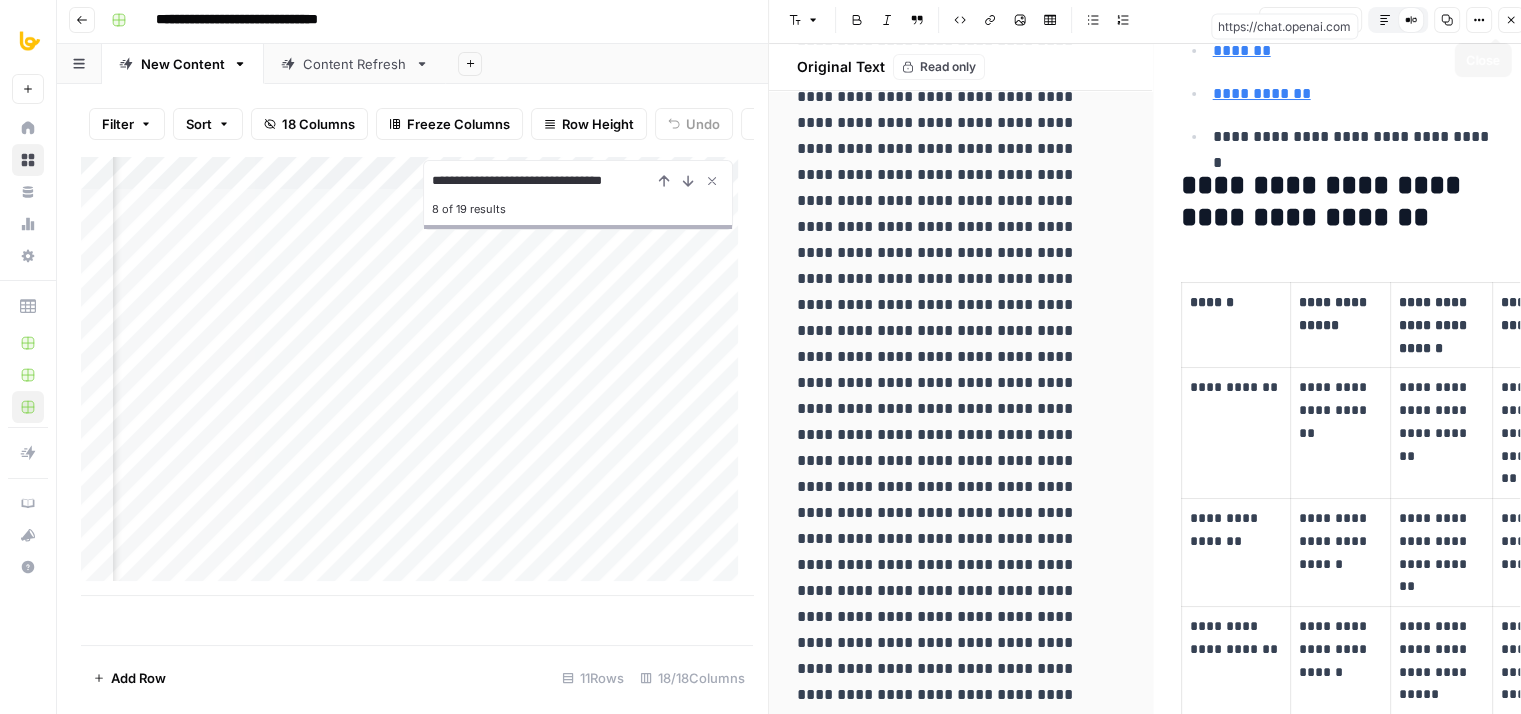 click on "Close" at bounding box center (1511, 20) 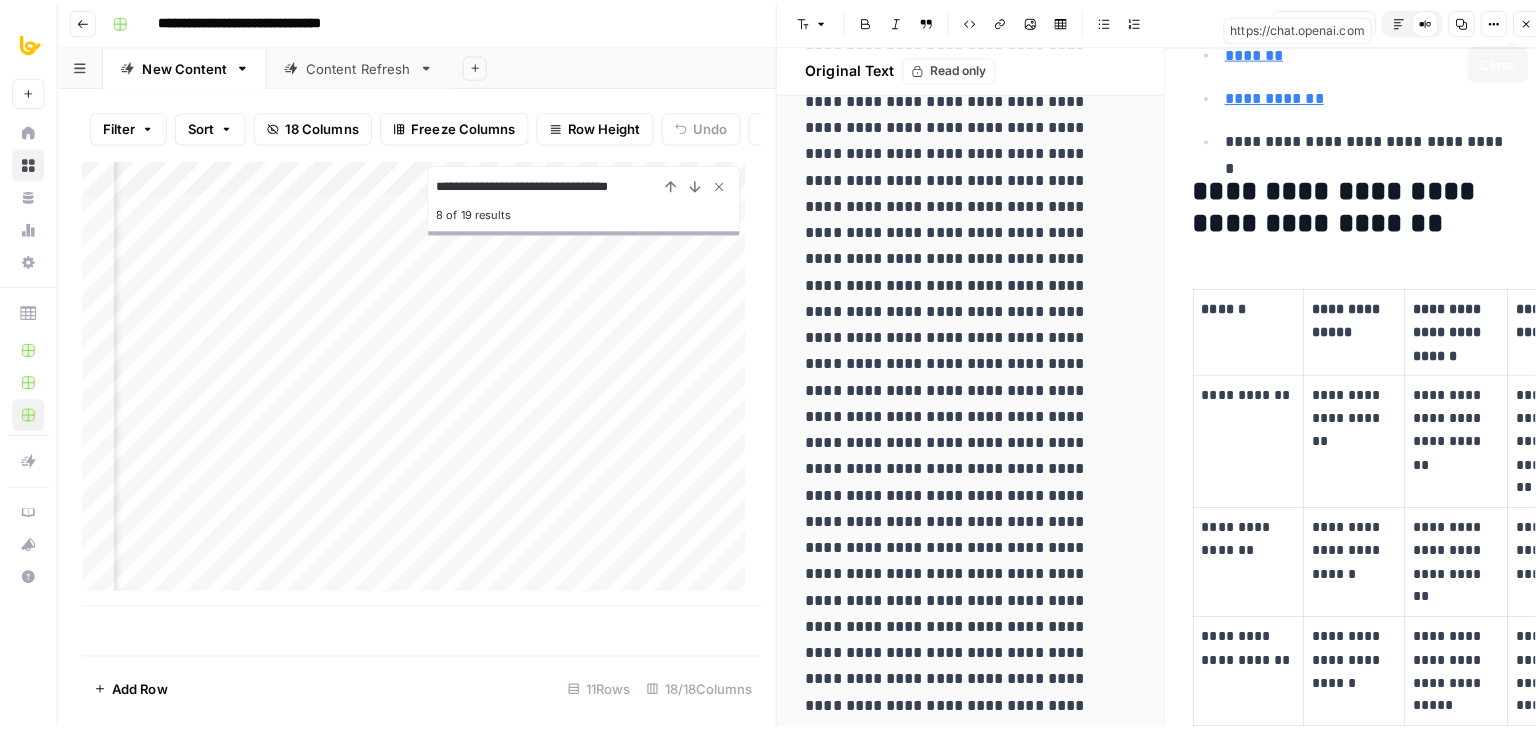 scroll, scrollTop: 0, scrollLeft: 0, axis: both 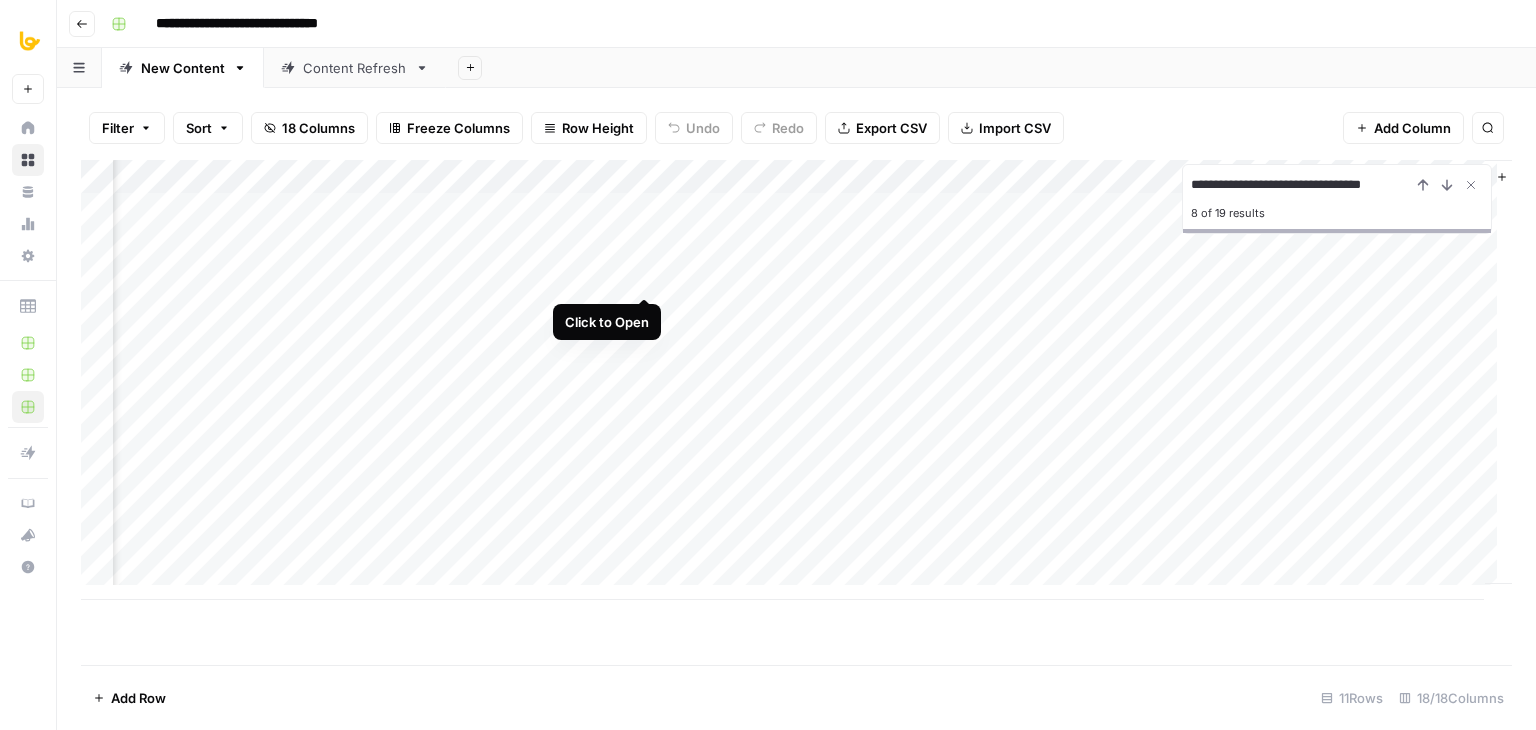 click on "Add Column" at bounding box center (796, 380) 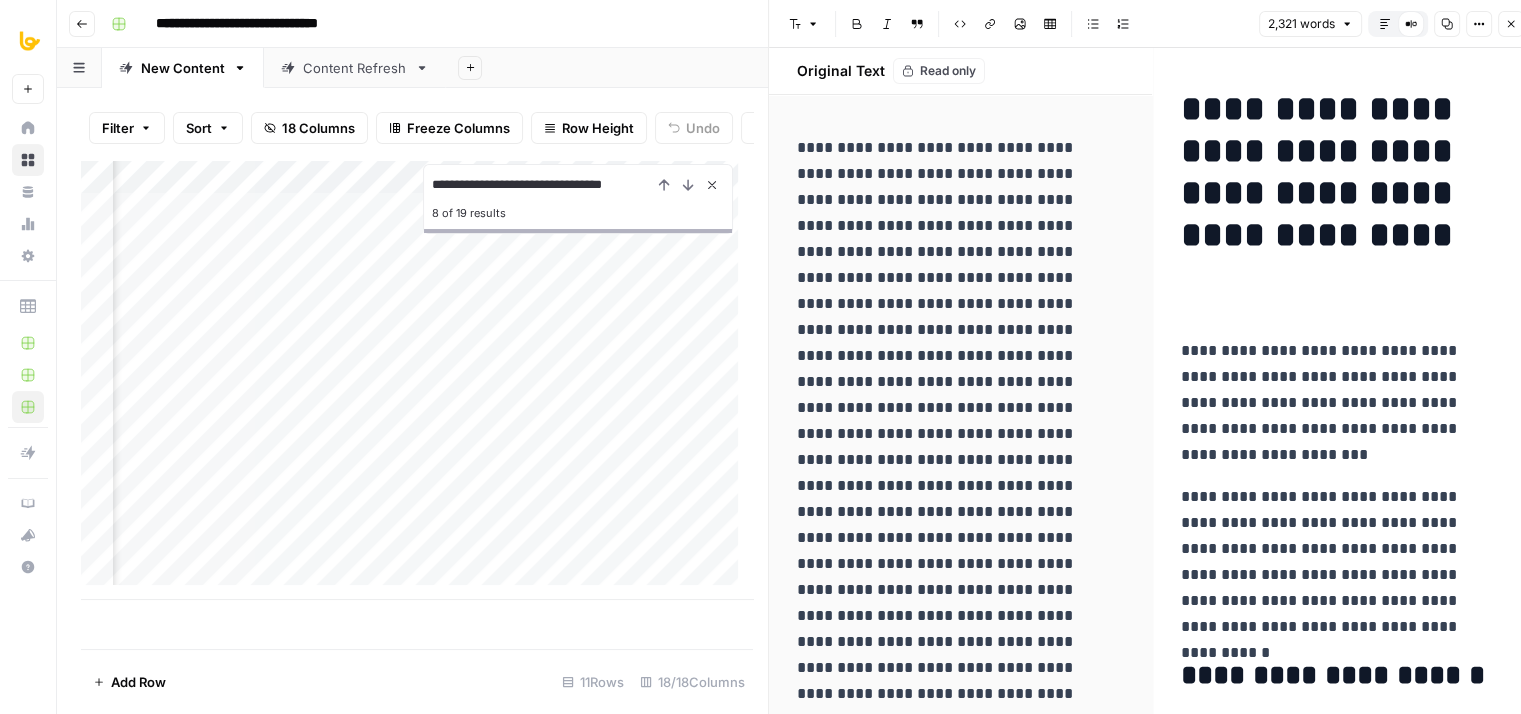click 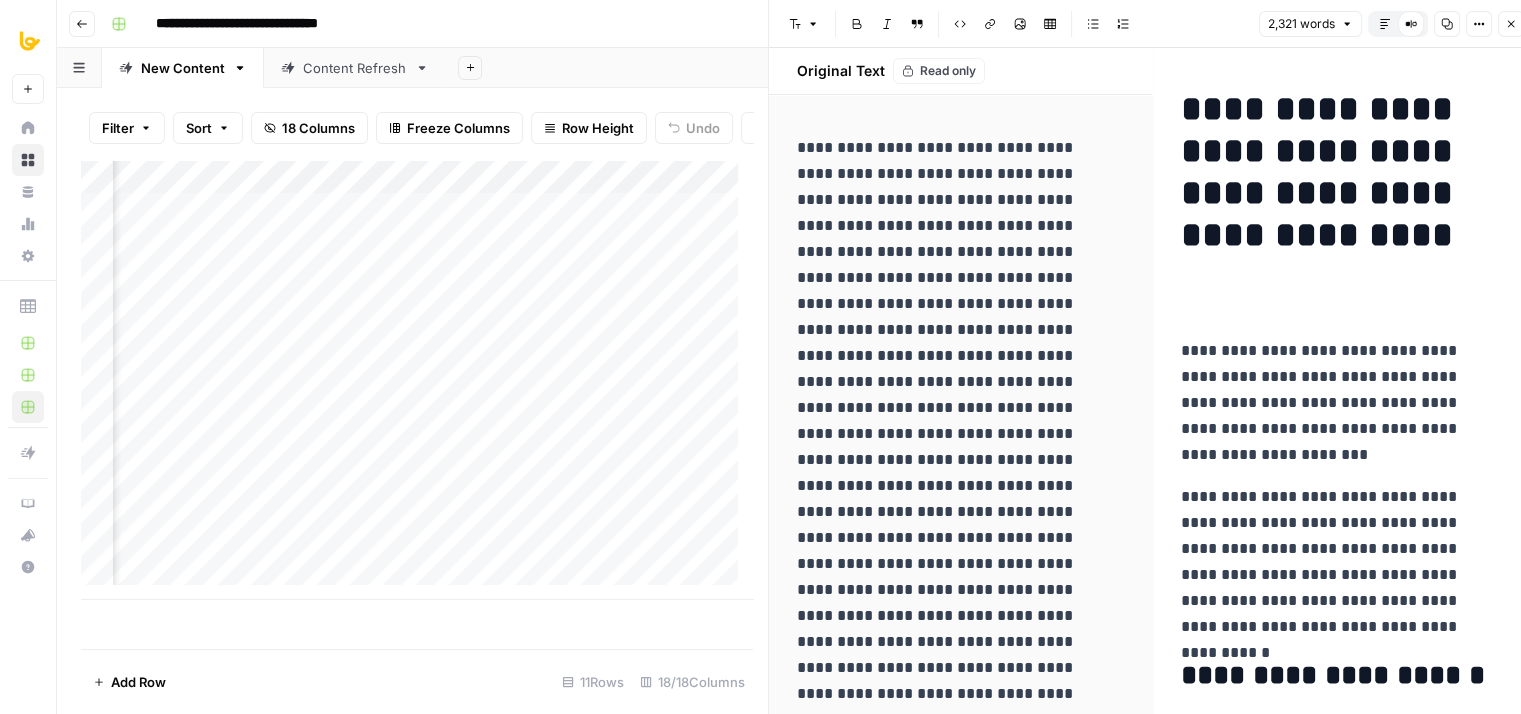 click 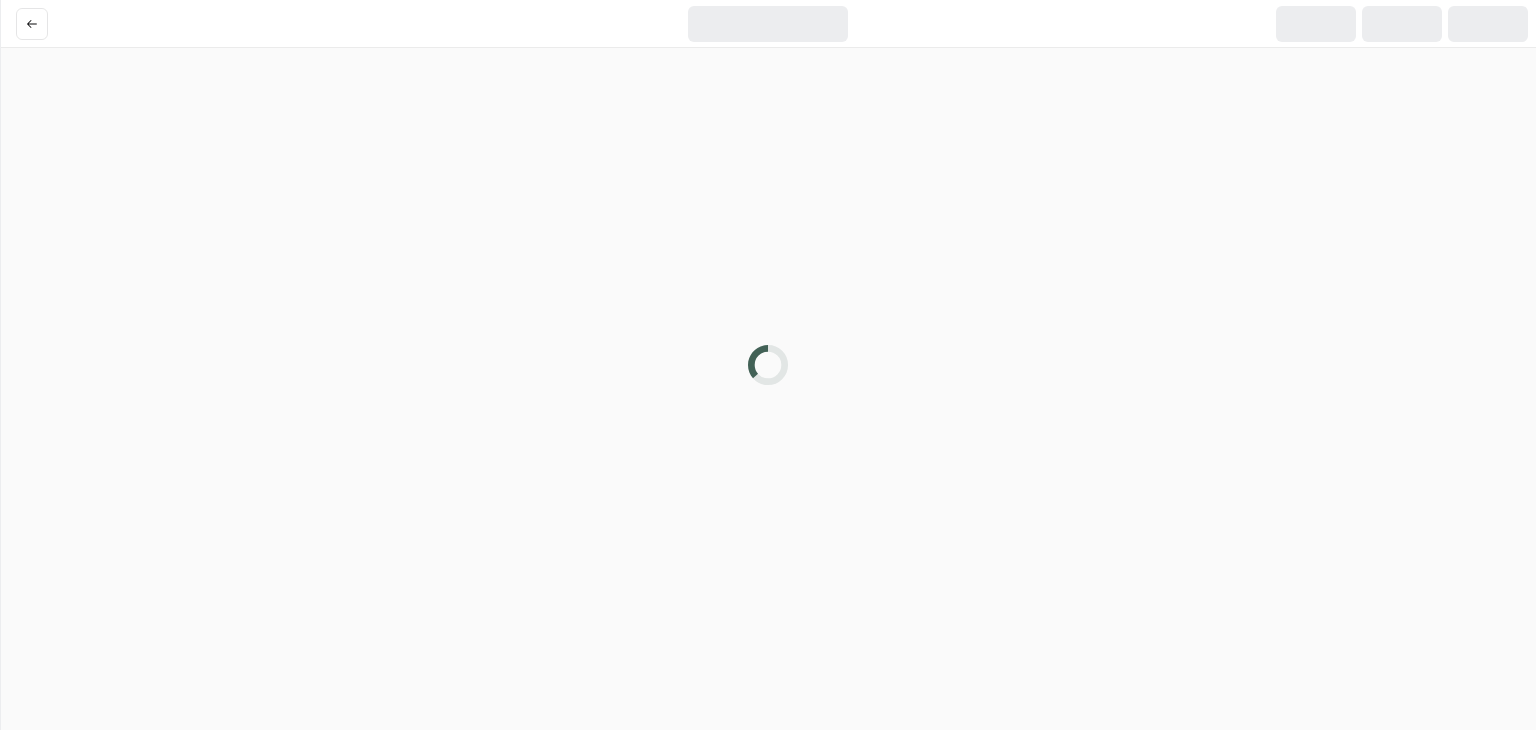 scroll, scrollTop: 0, scrollLeft: 0, axis: both 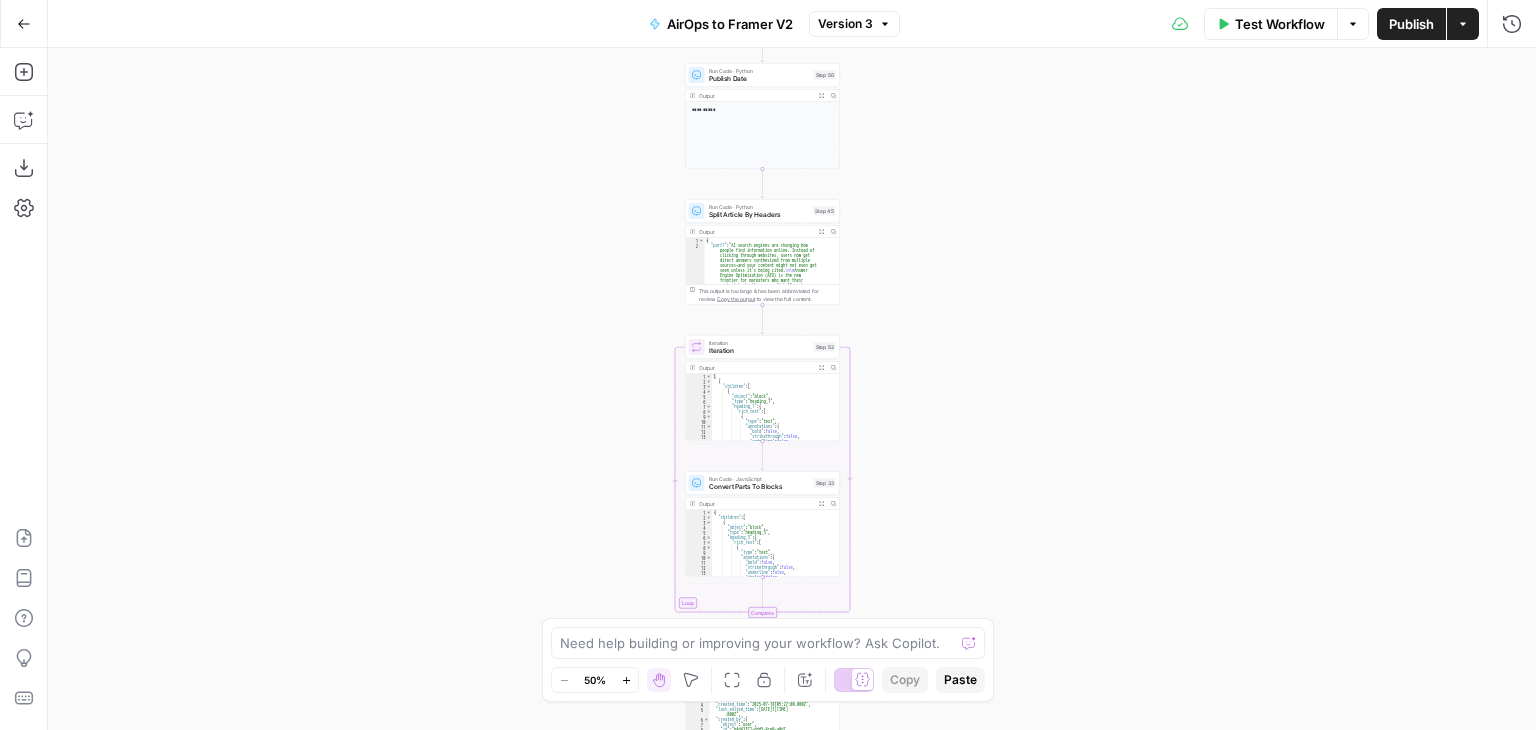 drag, startPoint x: 929, startPoint y: 290, endPoint x: 931, endPoint y: 598, distance: 308.0065 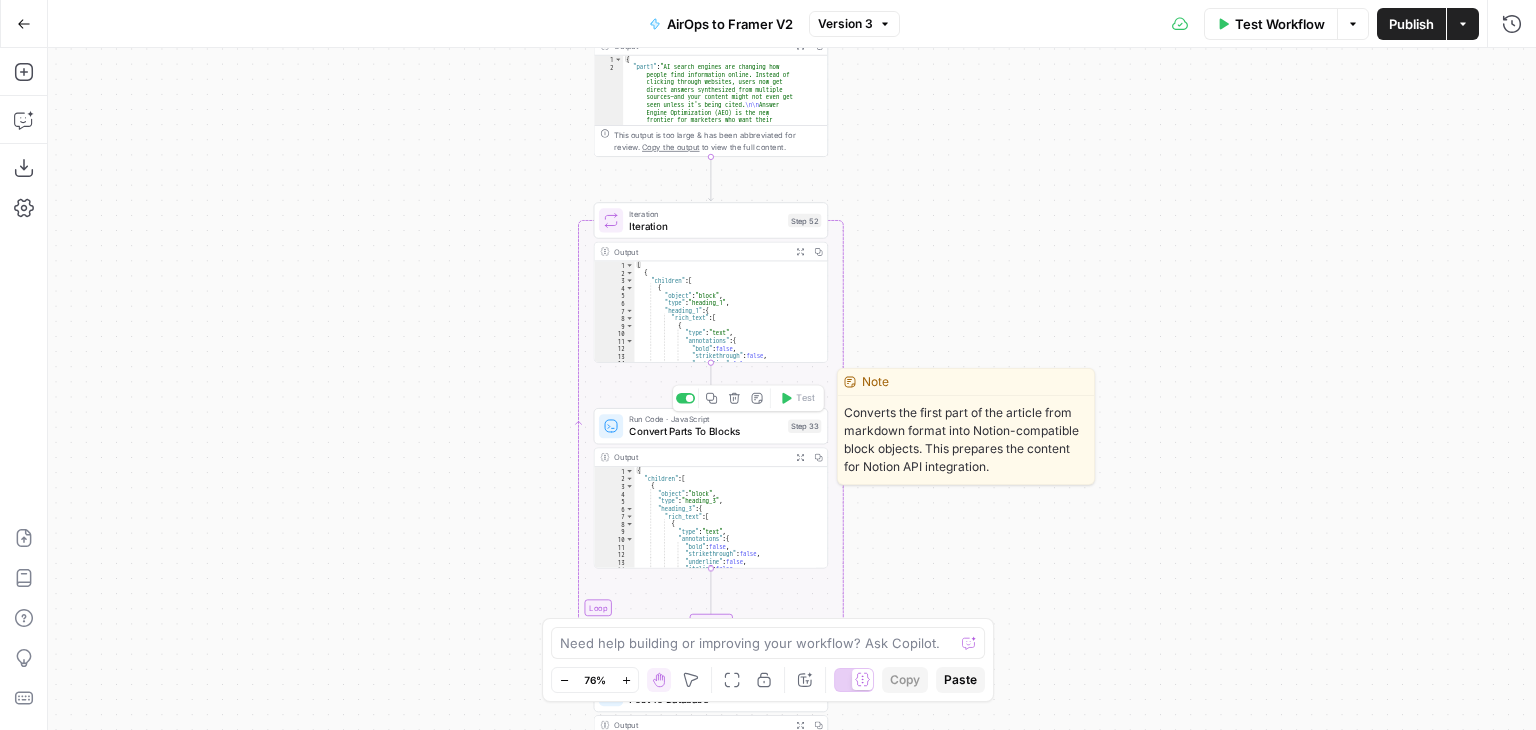 click on "Convert Parts To Blocks" at bounding box center (705, 431) 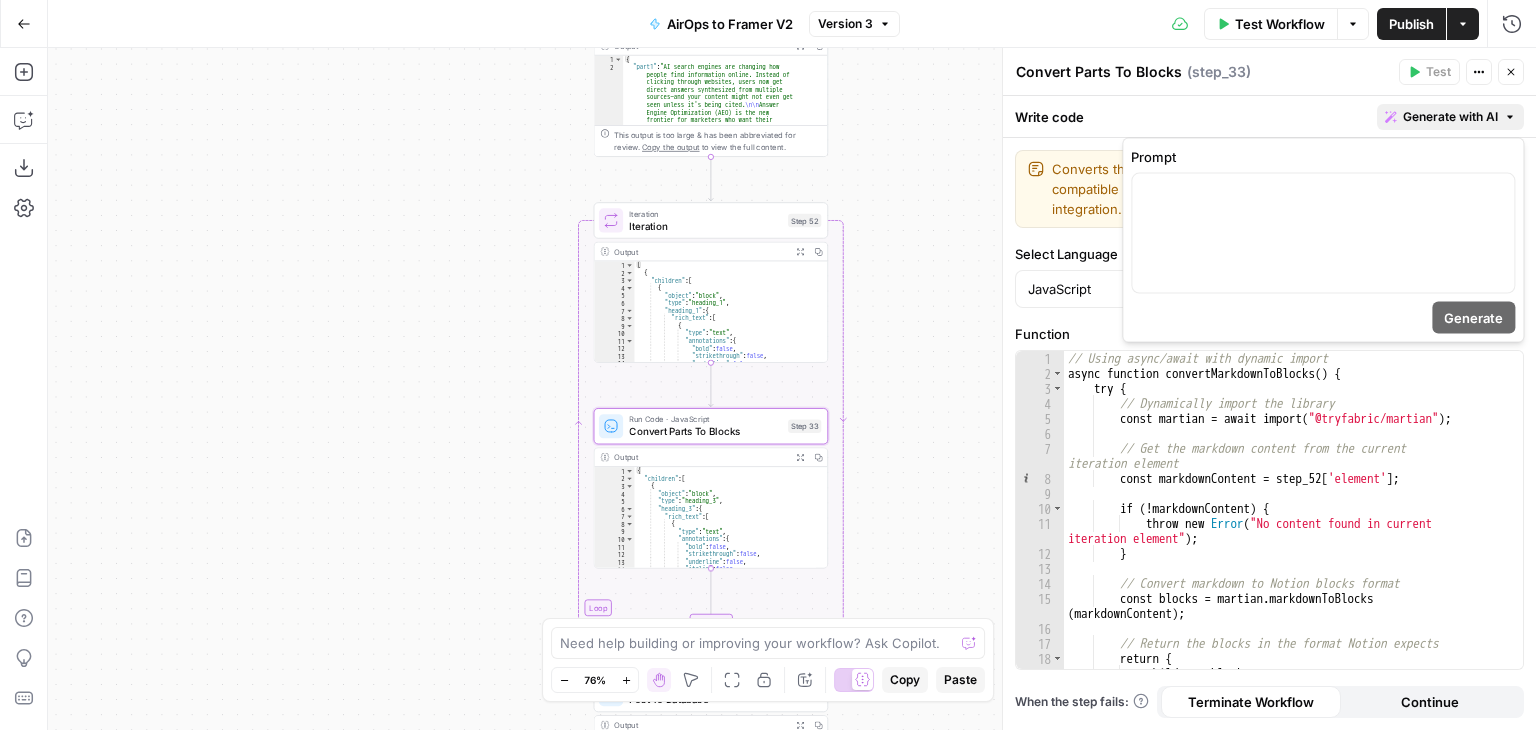 click on "Generate with AI" at bounding box center [1450, 117] 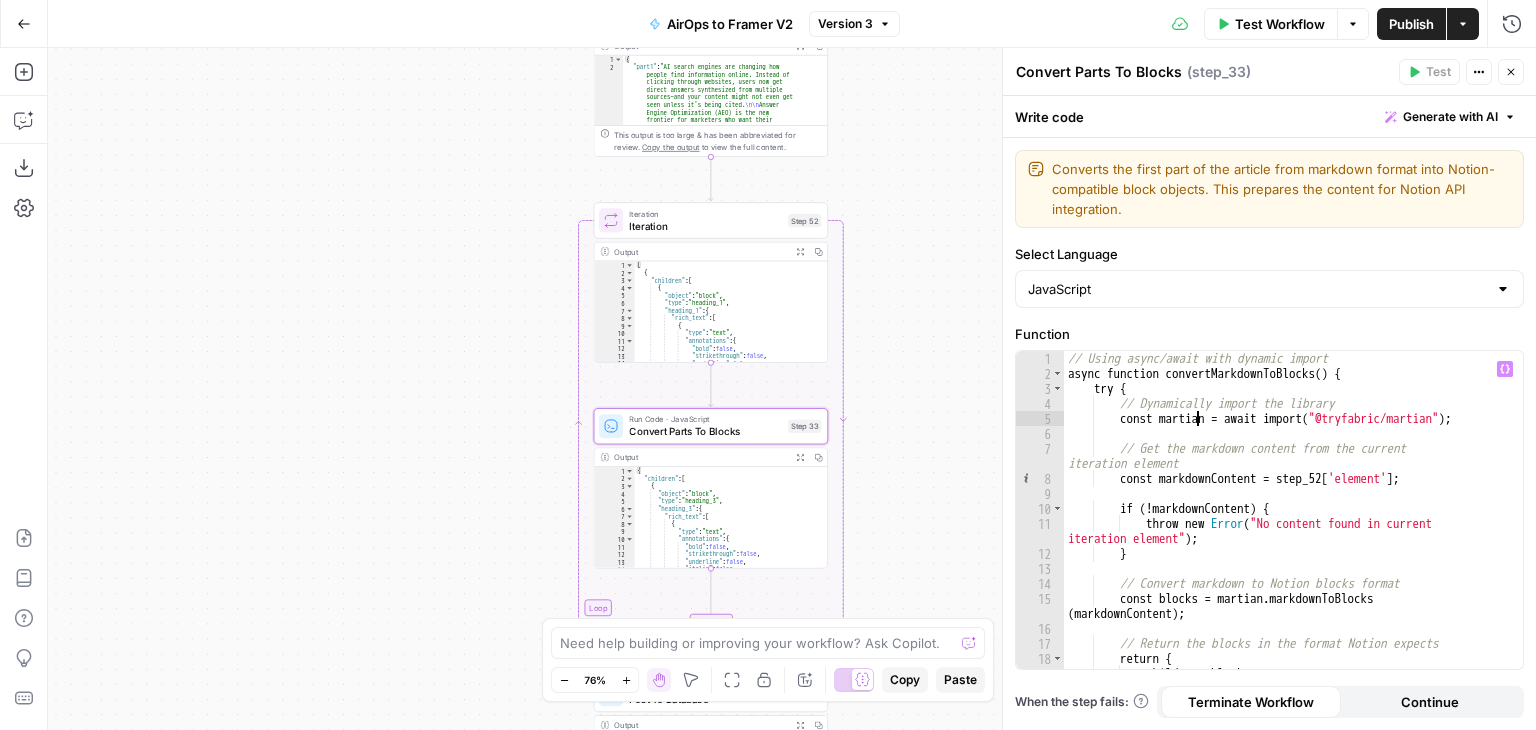 click on "// Using async/await with dynamic import async   function   convertMarkdownToBlocks ( )   {      try   {           // Dynamically import the library           const   martian   =   await   import ( "@tryfabric/martian" ) ;                     // Get the markdown content from the current  iteration element           const   markdownContent   =   step_52 [ 'element' ] ;           if   ( ! markdownContent )   {                throw   new   Error ( "No content found in current  iteration element" ) ;           }           // Convert markdown to Notion blocks format           const   blocks   =   martian . markdownToBlocks ( markdownContent ) ;           // Return the blocks in the format Notion expects           return   {                children :   blocks           } ;" at bounding box center (1286, 525) 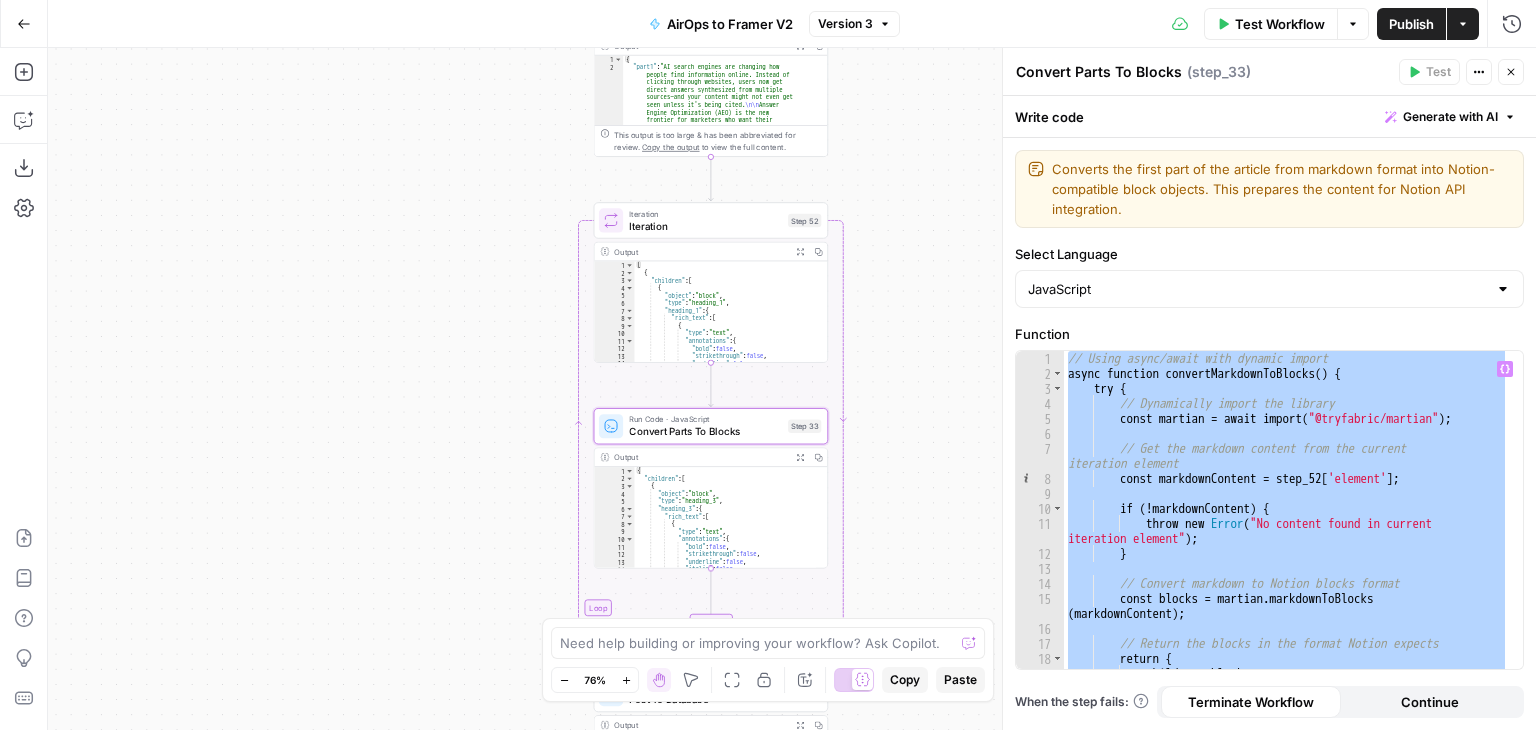 click on "// Using async/await with dynamic import async   function   convertMarkdownToBlocks ( )   {      try   {           // Dynamically import the library           const   martian   =   await   import ( "@tryfabric/martian" ) ;                     // Get the markdown content from the current  iteration element           const   markdownContent   =   step_52 [ 'element' ] ;           if   ( ! markdownContent )   {                throw   new   Error ( "No content found in current  iteration element" ) ;           }           // Convert markdown to Notion blocks format           const   blocks   =   martian . markdownToBlocks ( markdownContent ) ;           // Return the blocks in the format Notion expects           return   {                children :   blocks           } ;" at bounding box center (1286, 510) 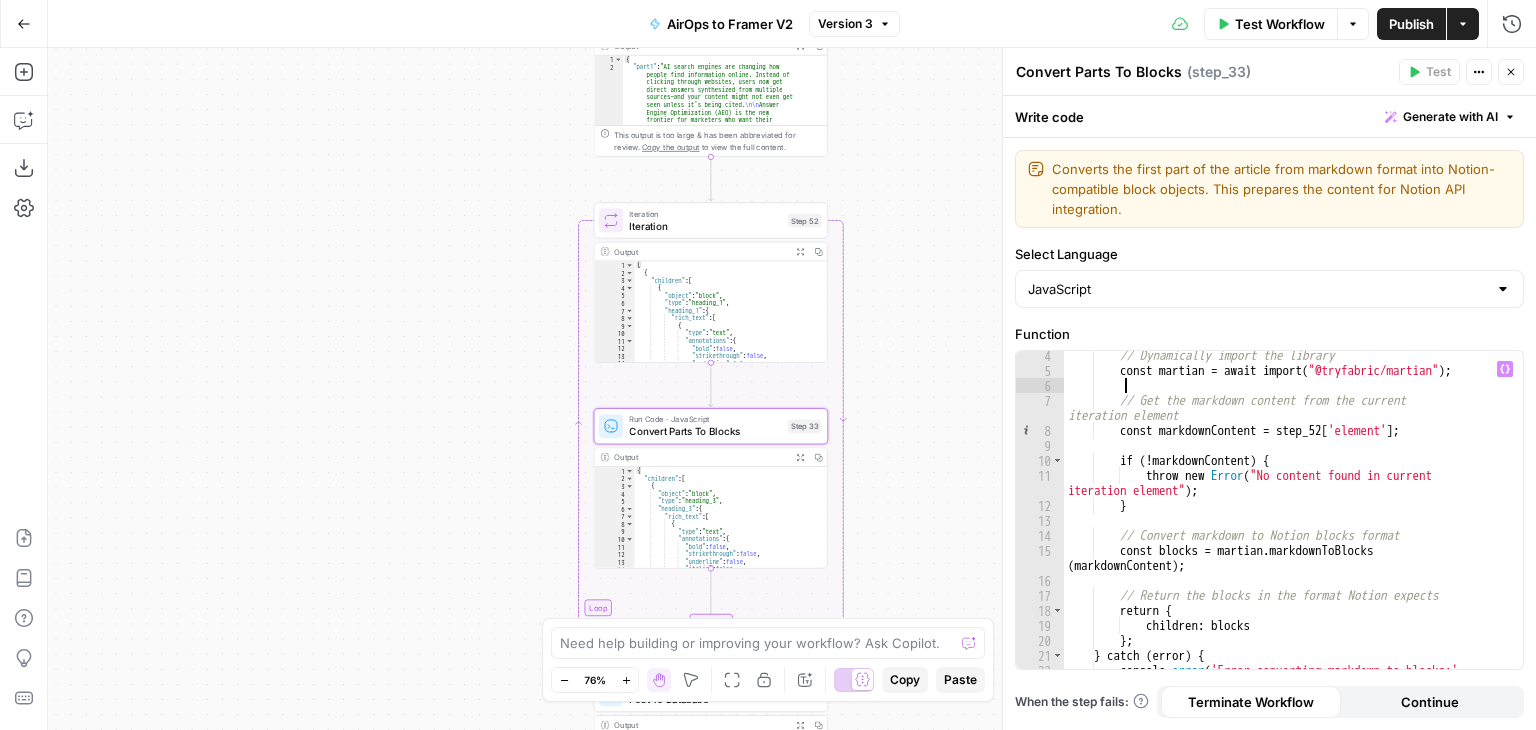 scroll, scrollTop: 49, scrollLeft: 0, axis: vertical 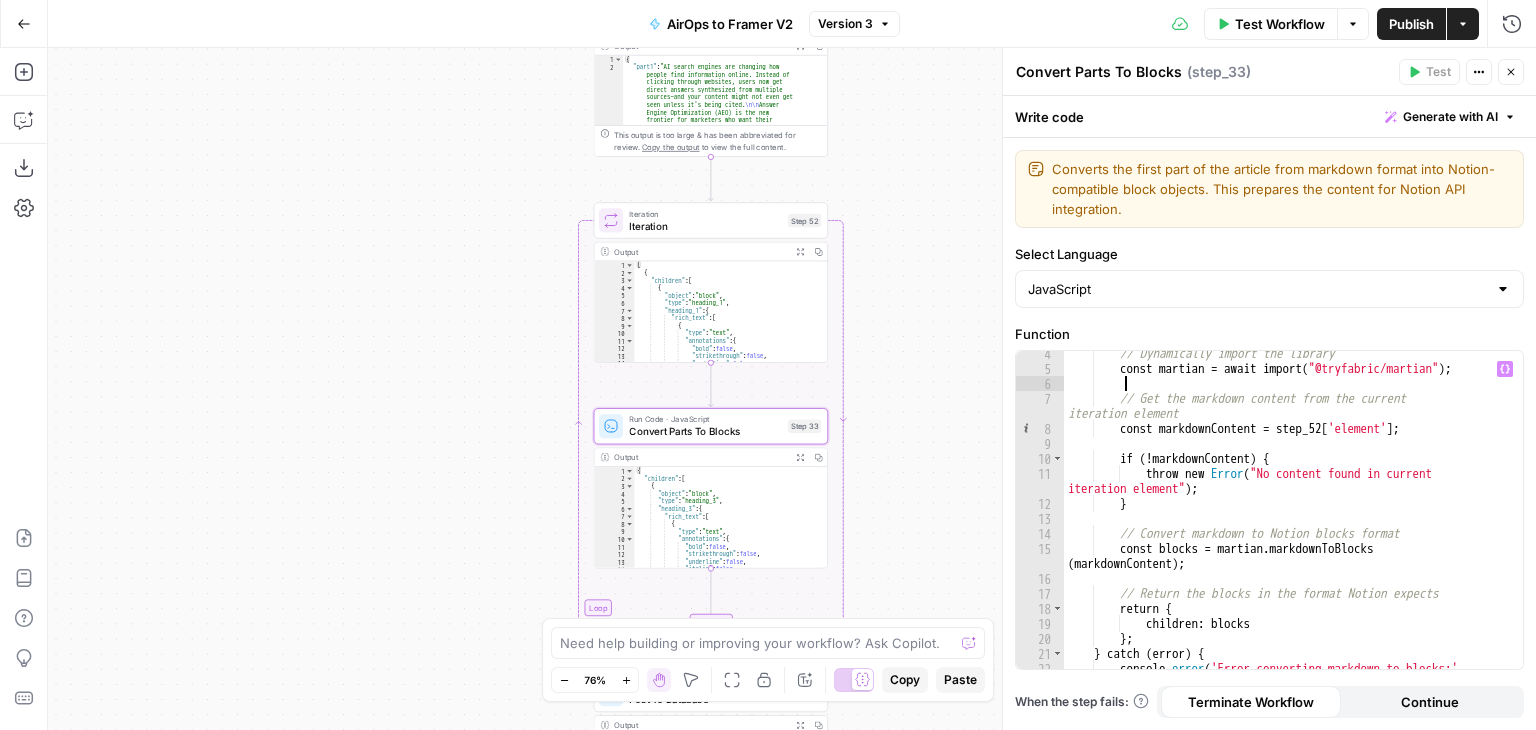 click on "// Using async/await with dynamic import async   function   convertMarkdownToBlocks ( )   {    try   {      const   martian   =   await   import ( "@tryfabric/martian" ) ;      let   markdownContent   =   step_52 [ 'element' ] ;      if   ( ! markdownContent )   throw   new   Error ( "No content found  in current iteration element" ) ;      // Convert markdown to Notion blocks format      const   blocks   =   martian . markdownToBlocks ( markdownContent ) ;      // Return the blocks in the format Notion expects      return   {                children :   blocks           } ;      }   catch   ( error )   {           console . error ( 'Error converting markdown to blocks:' ,   error ) ;" at bounding box center (1286, 528) 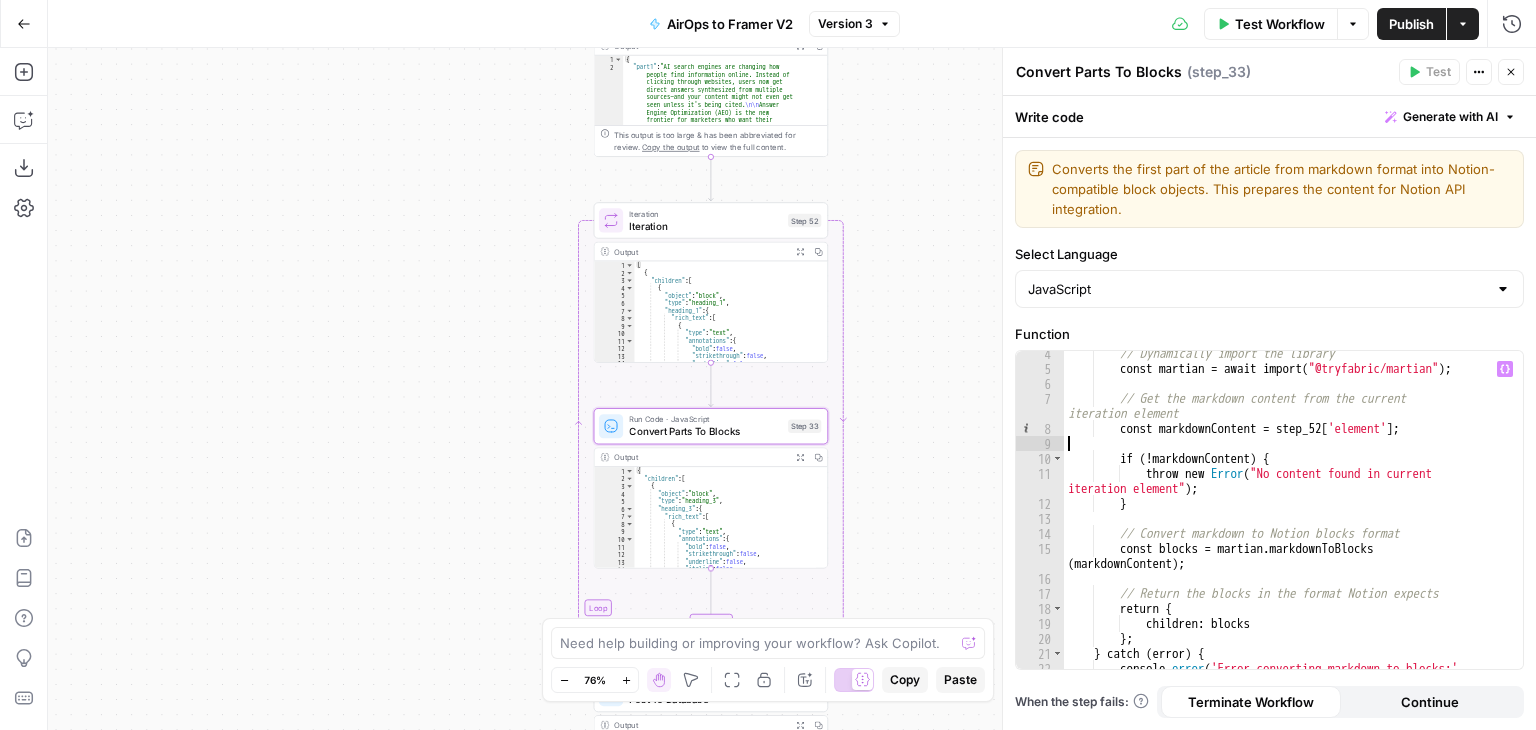 type on "**********" 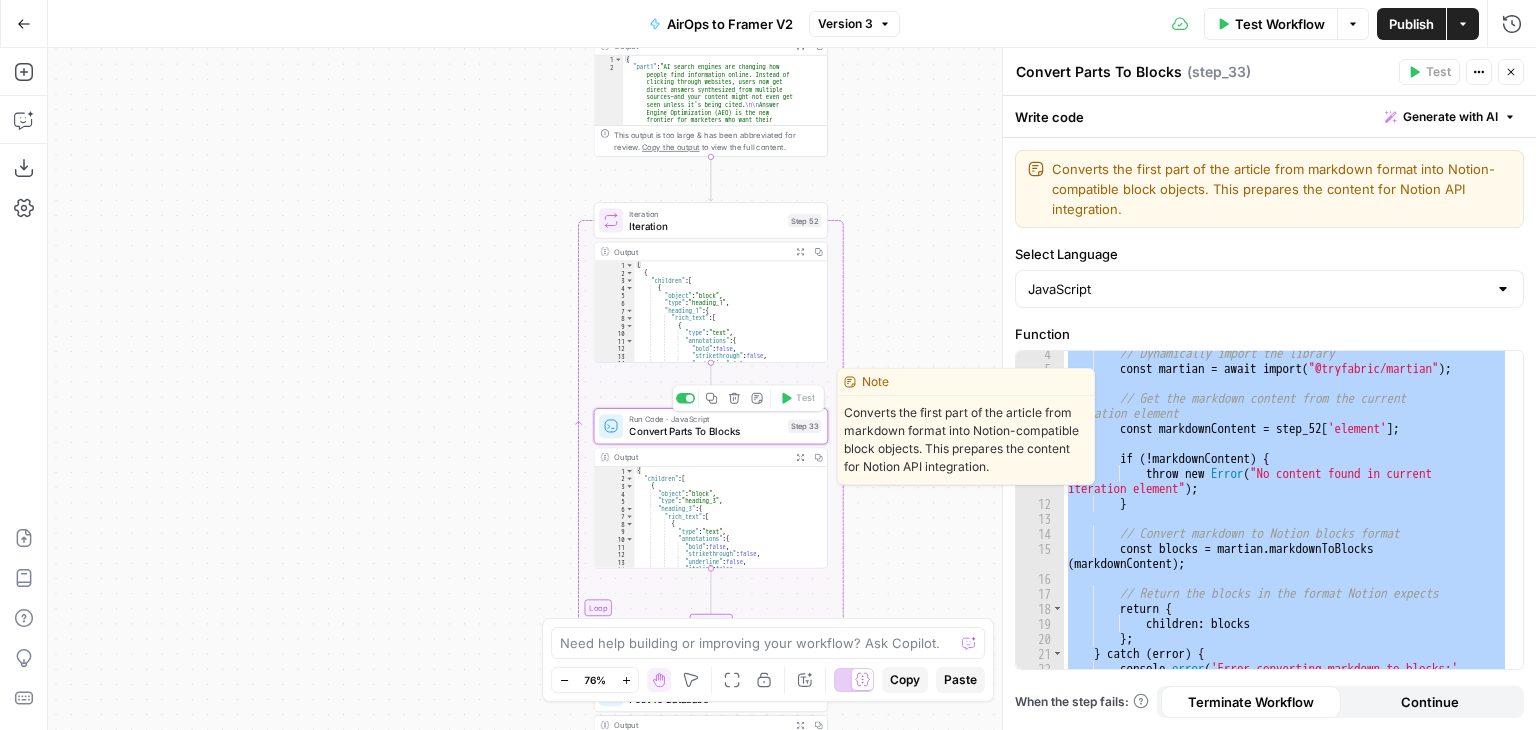 click 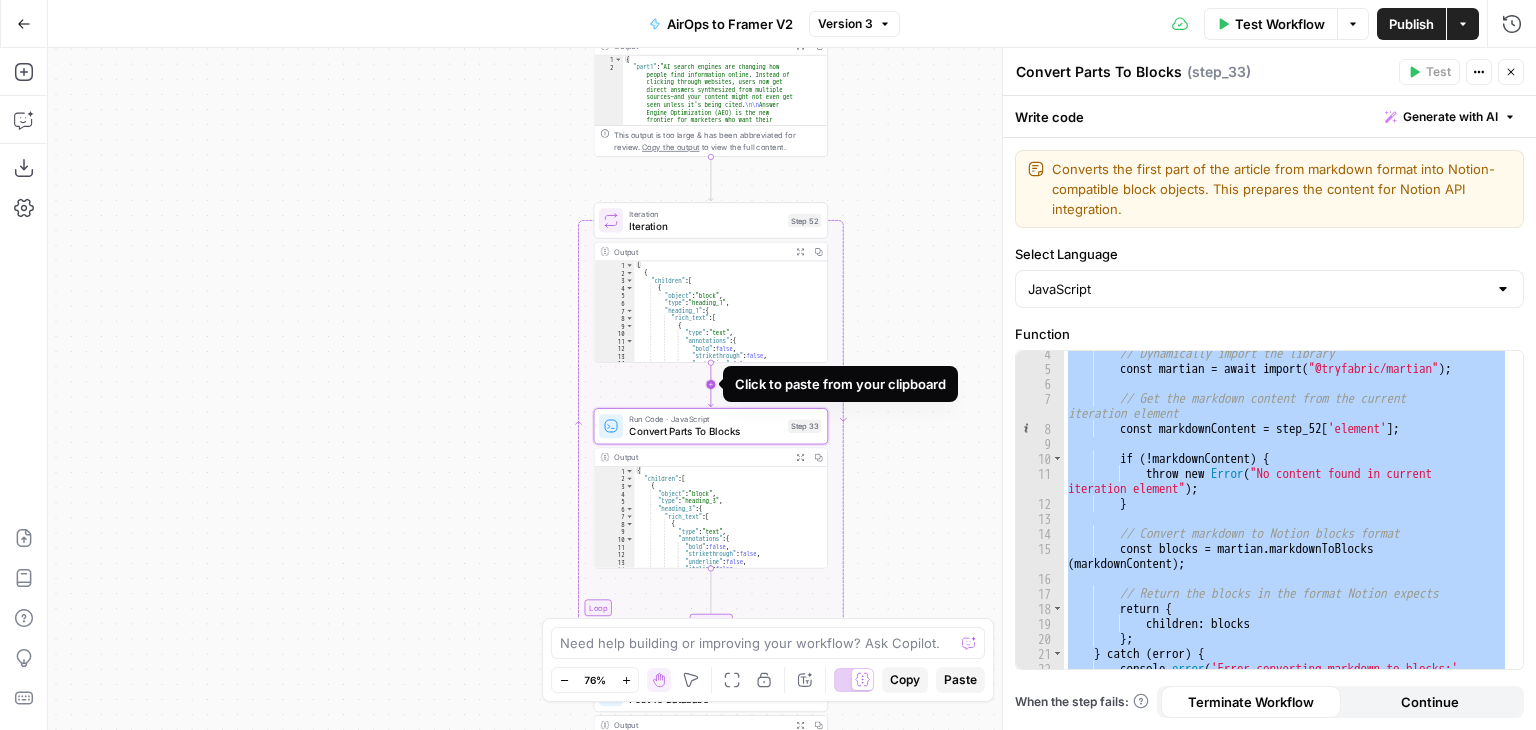 click 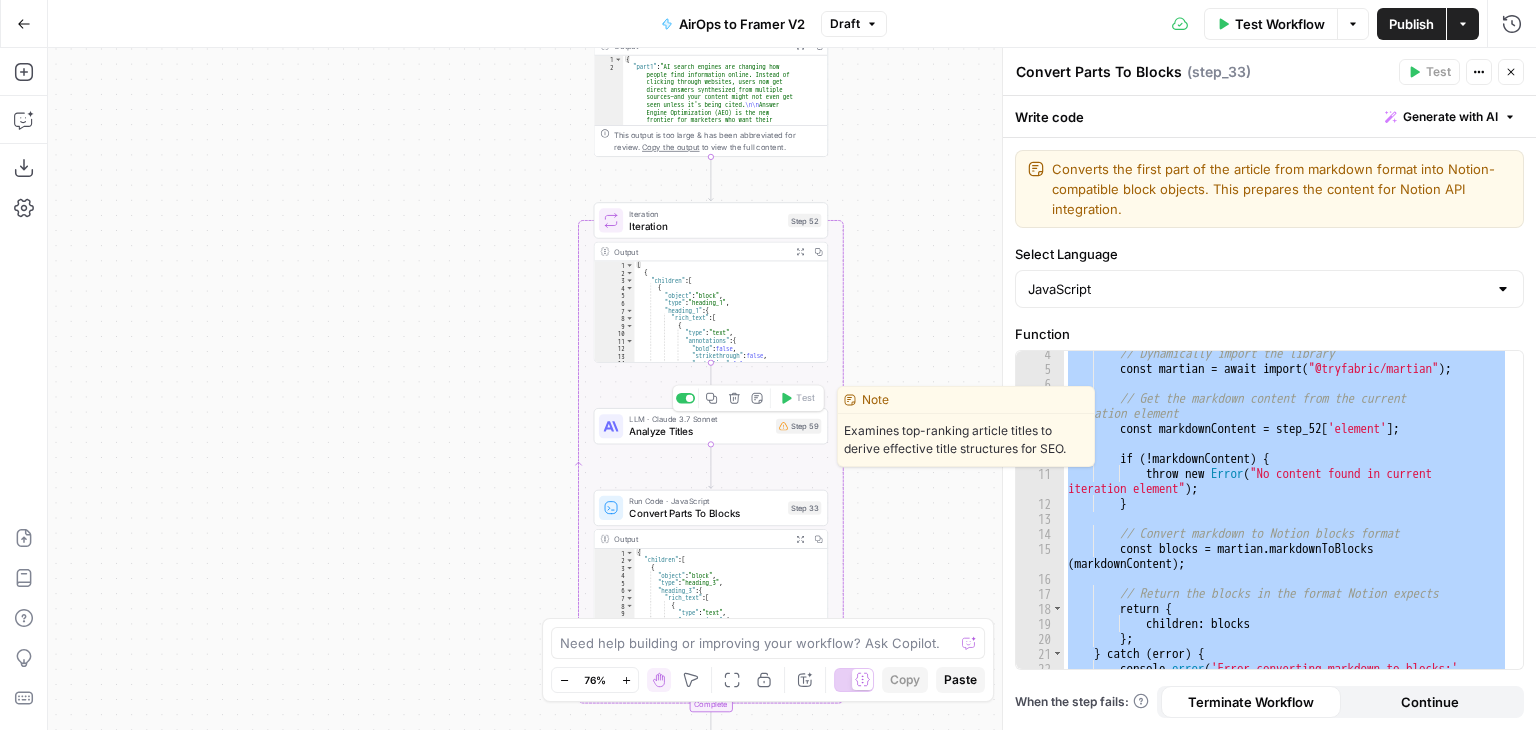 click 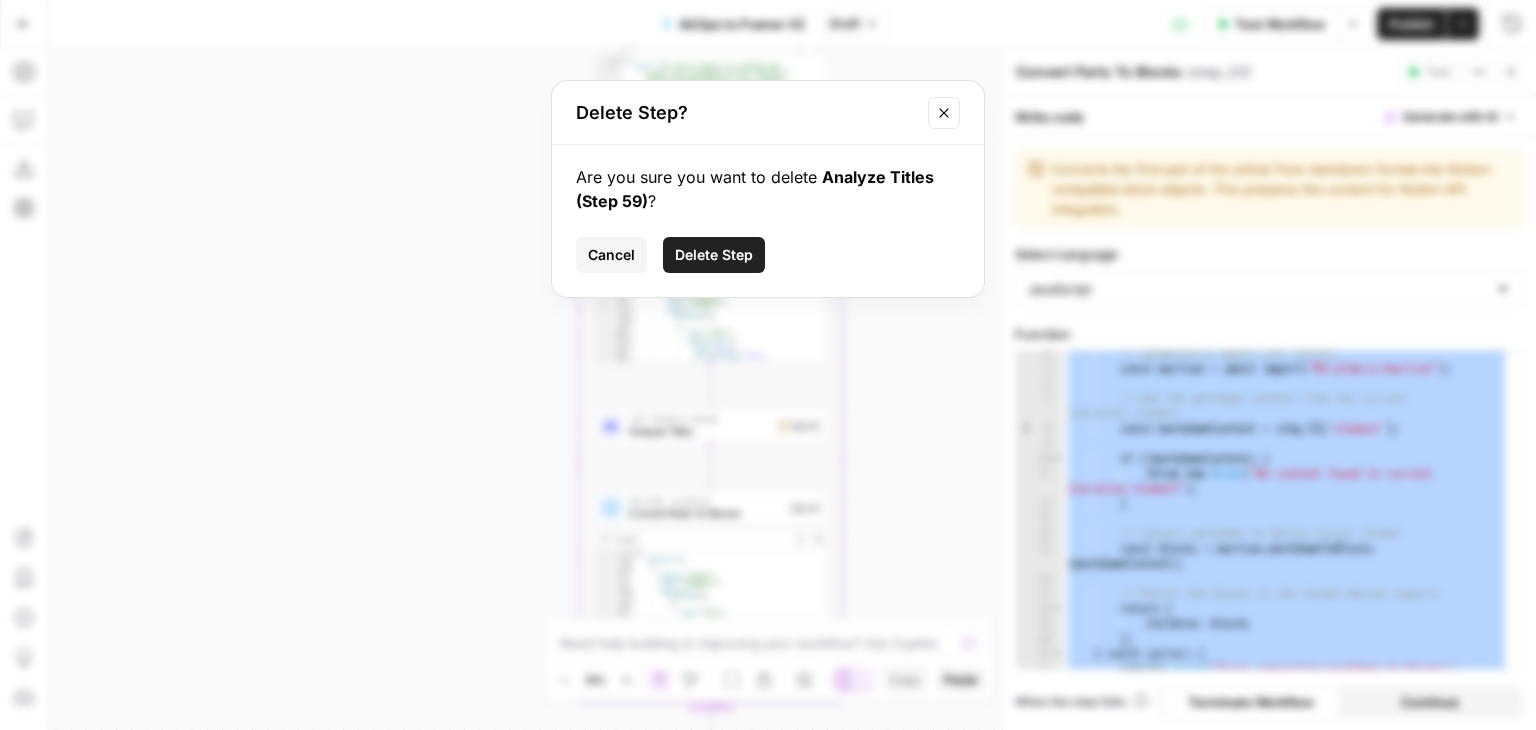 click on "Delete Step" at bounding box center (714, 255) 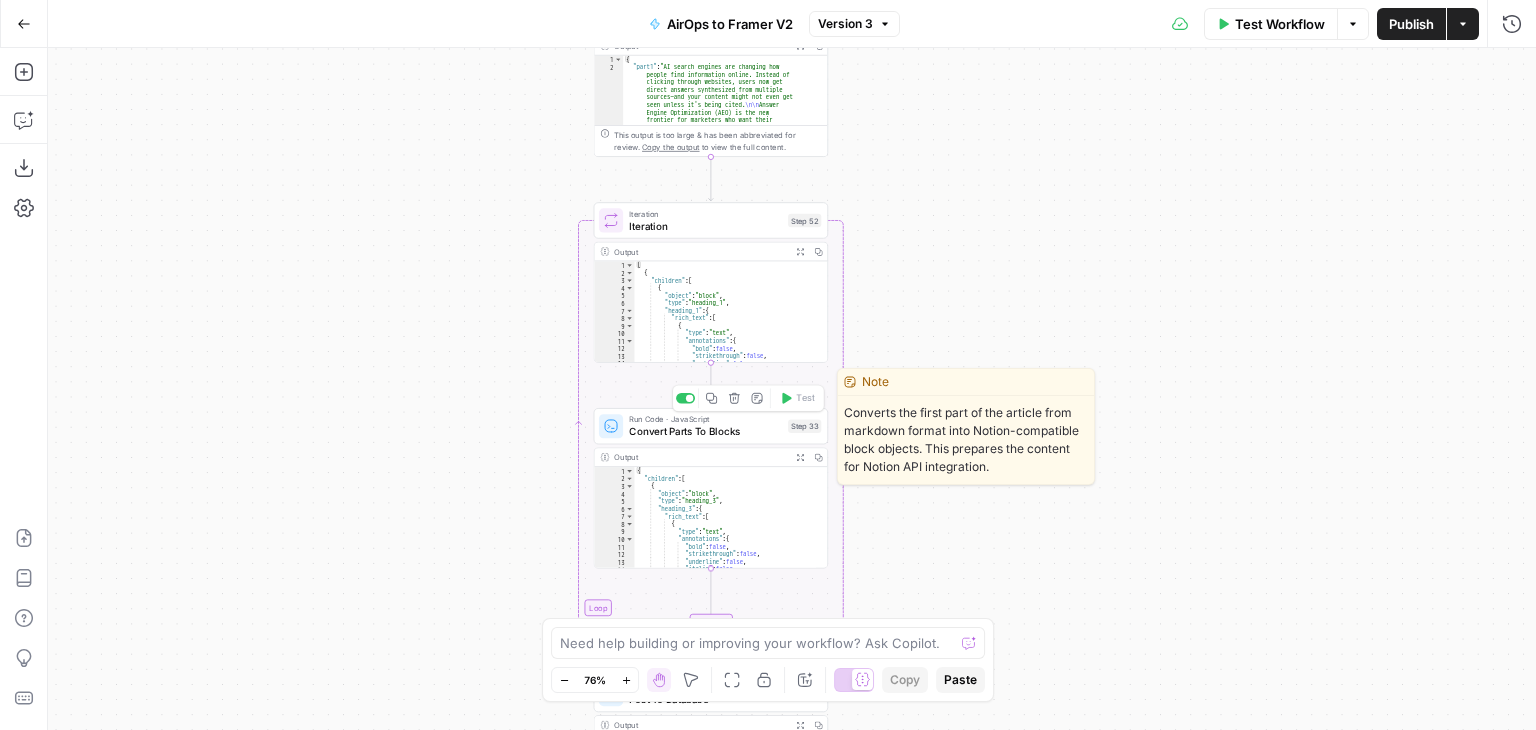 click 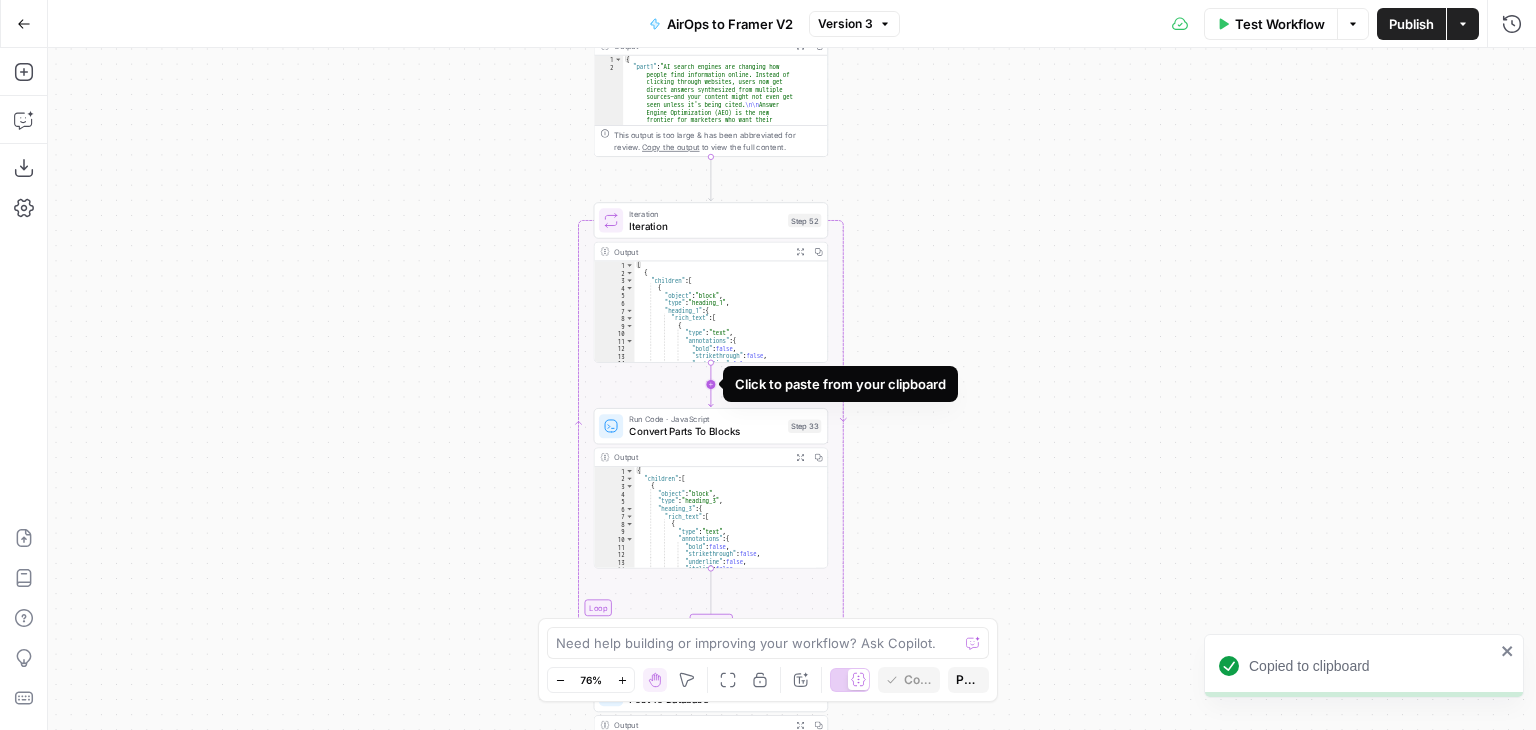 click 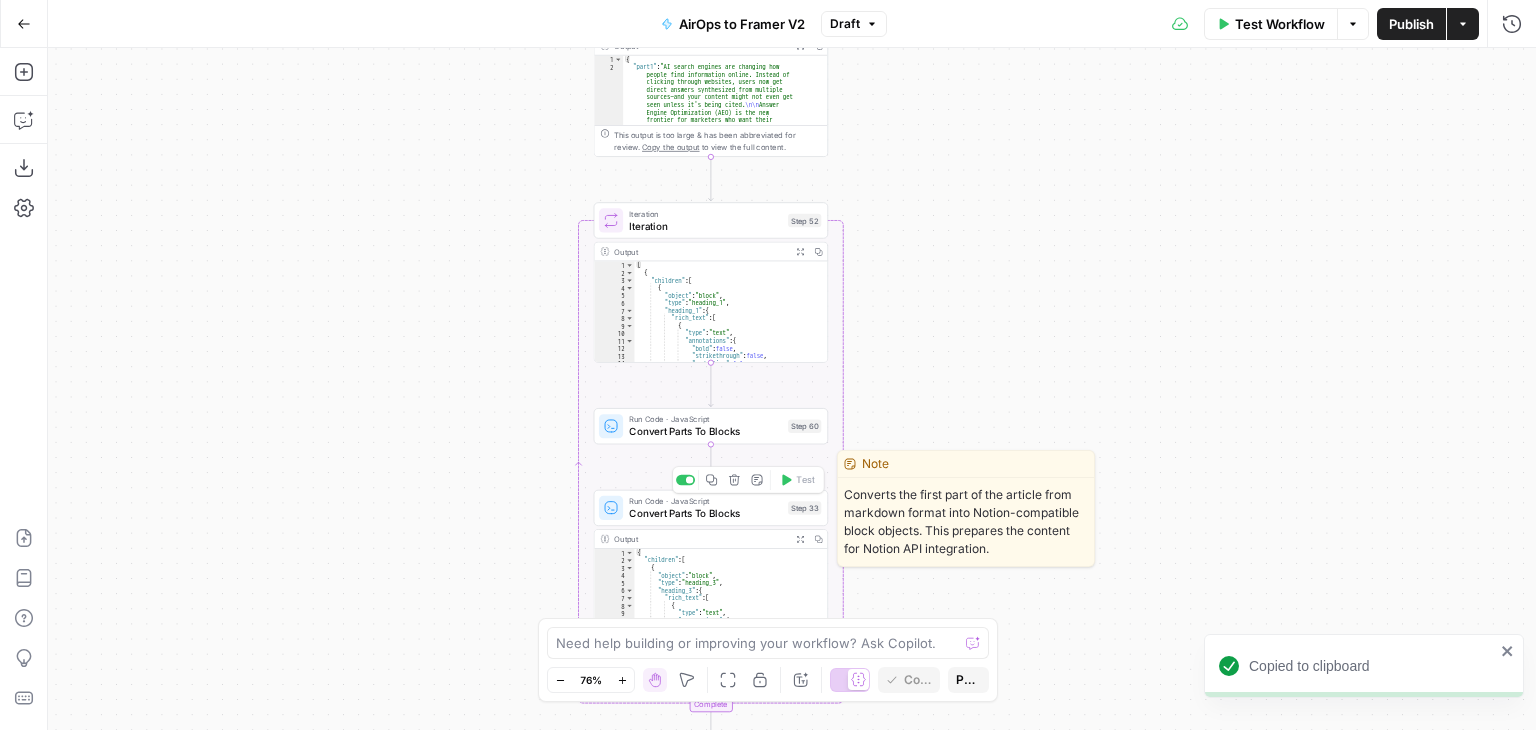 click at bounding box center (685, 480) 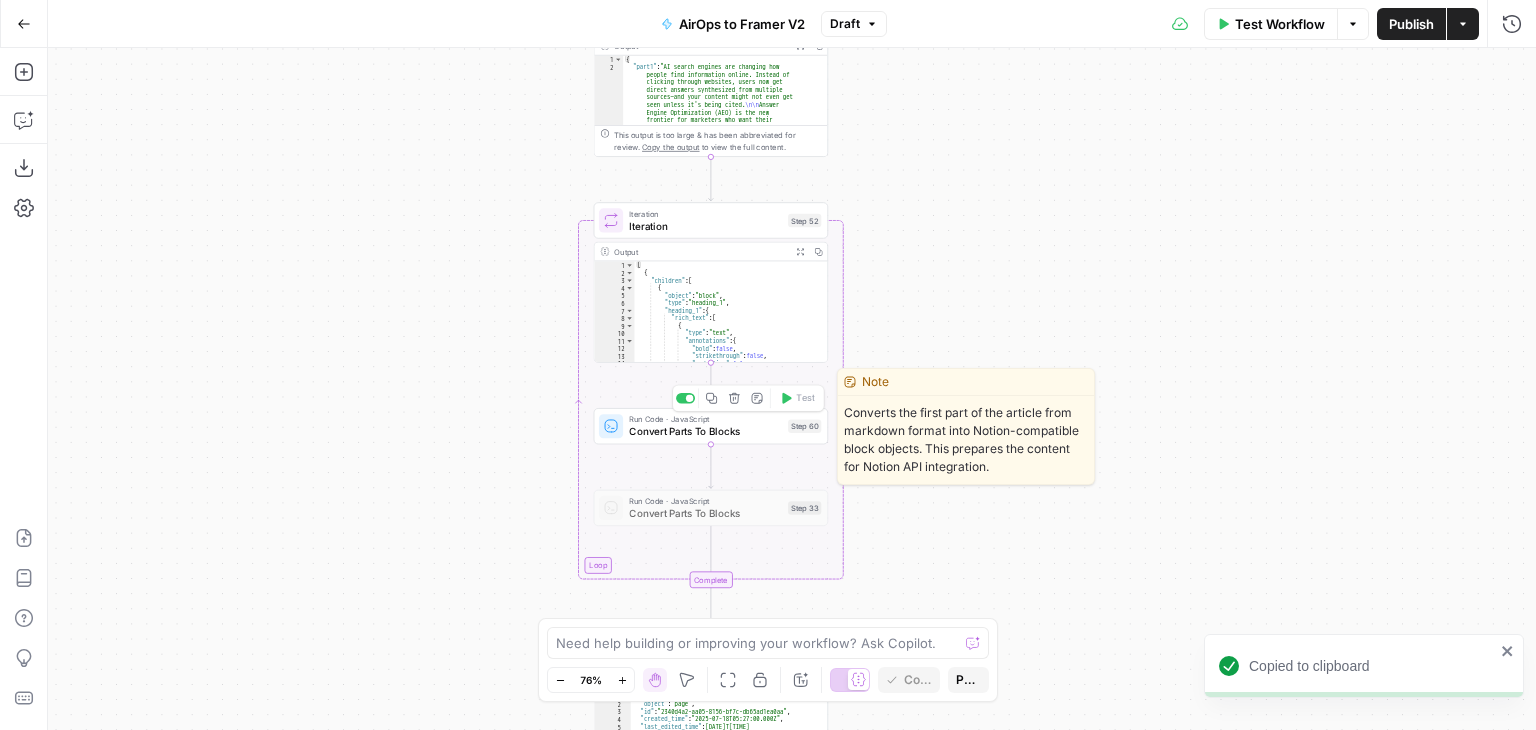click on "Run Code · JavaScript Convert Parts To Blocks Step 60 Copy step Delete step Edit Note Test" at bounding box center (711, 426) 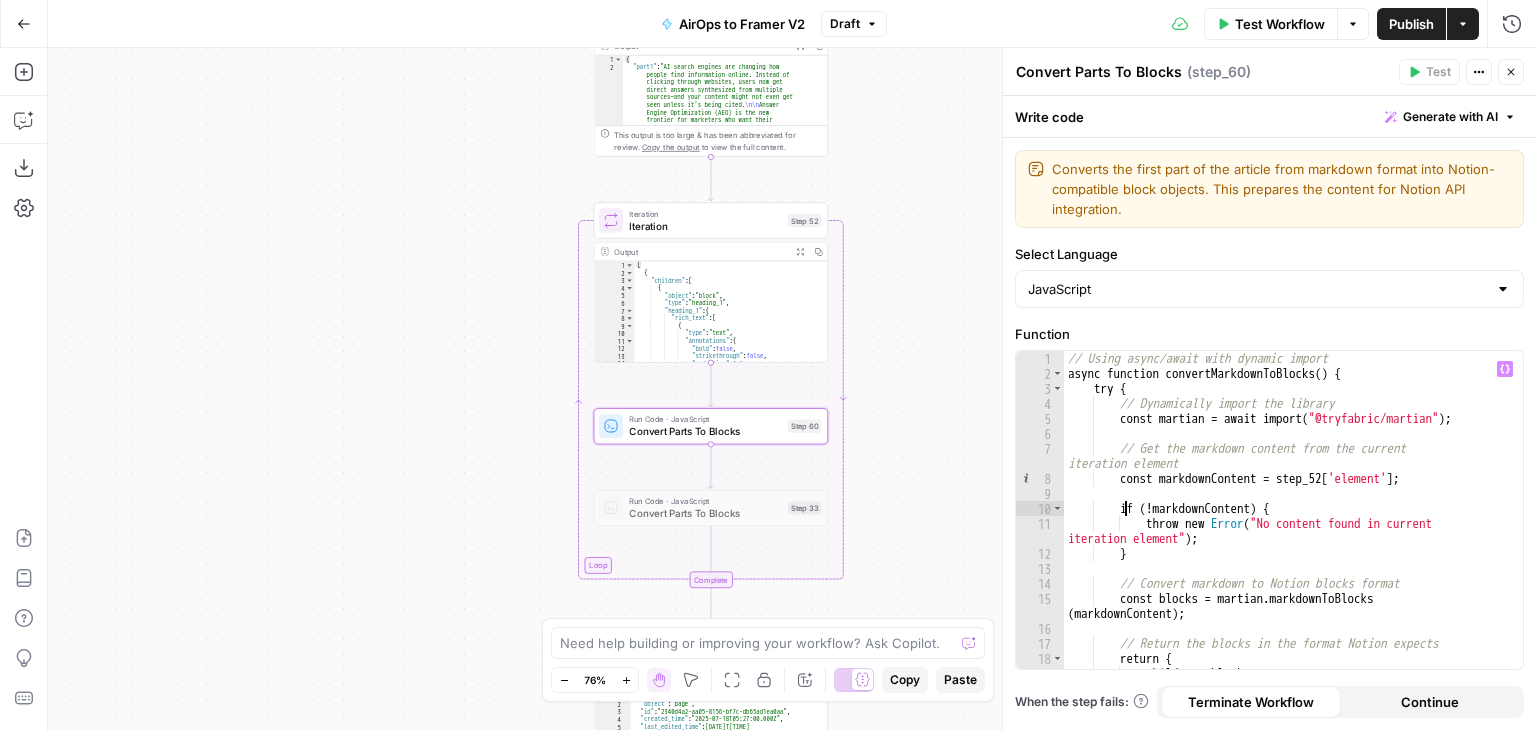 click on "// Using async/await with dynamic import async   function   convertMarkdownToBlocks ( )   {      try   {           // Dynamically import the library           const   martian   =   await   import ( "@tryfabric/martian" ) ;                     // Get the markdown content from the current  iteration element           const   markdownContent   =   step_52 [ 'element' ] ;           if   ( ! markdownContent )   {                throw   new   Error ( "No content found in current  iteration element" ) ;           }           // Convert markdown to Notion blocks format           const   blocks   =   martian . markdownToBlocks ( markdownContent ) ;           // Return the blocks in the format Notion expects           return   {                children :   blocks           } ;" at bounding box center [1286, 525] 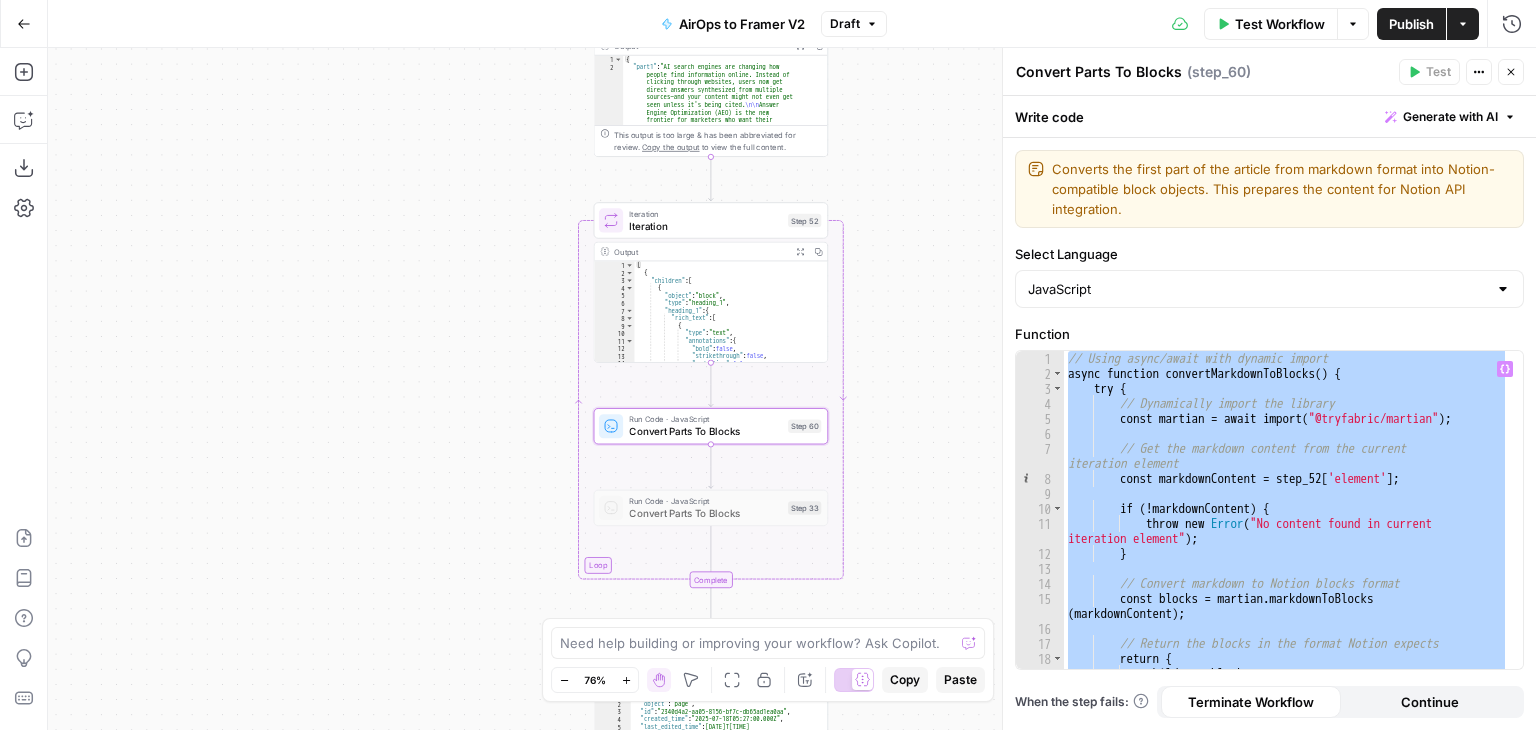 click on "// Using async/await with dynamic import async   function   convertMarkdownToBlocks ( )   {      try   {           // Dynamically import the library           const   martian   =   await   import ( "@tryfabric/martian" ) ;                     // Get the markdown content from the current  iteration element           const   markdownContent   =   step_52 [ 'element' ] ;           if   ( ! markdownContent )   {                throw   new   Error ( "No content found in current  iteration element" ) ;           }           // Convert markdown to Notion blocks format           const   blocks   =   martian . markdownToBlocks ( markdownContent ) ;           // Return the blocks in the format Notion expects           return   {                children :   blocks           } ;" at bounding box center [1286, 510] 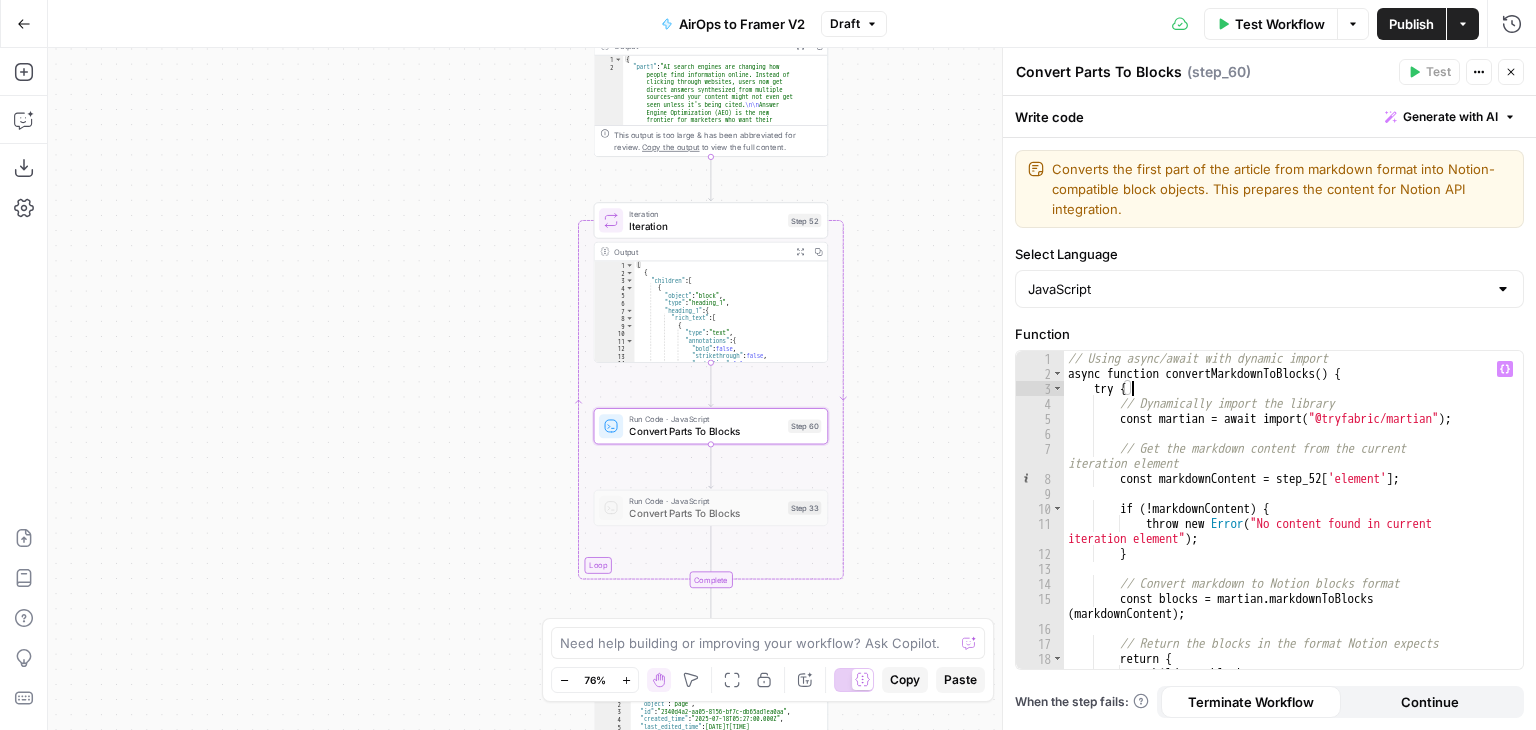 type on "**********" 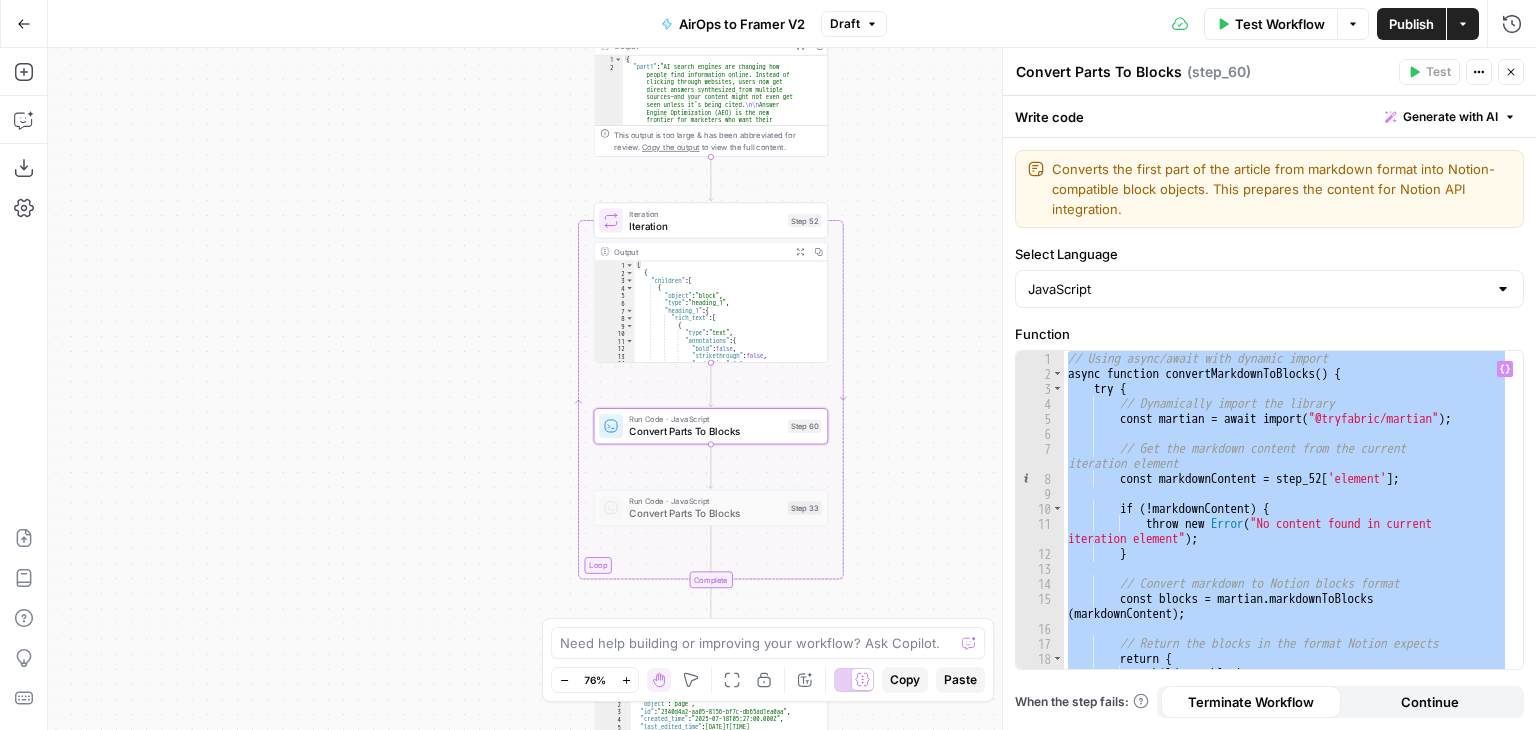 click on "// Using async/await with dynamic import async   function   convertMarkdownToBlocks ( )   {      try   {           // Dynamically import the library           const   martian   =   await   import ( "@tryfabric/martian" ) ;                     // Get the markdown content from the current  iteration element           const   markdownContent   =   step_52 [ 'element' ] ;           if   ( ! markdownContent )   {                throw   new   Error ( "No content found in current  iteration element" ) ;           }           // Convert markdown to Notion blocks format           const   blocks   =   martian . markdownToBlocks ( markdownContent ) ;           // Return the blocks in the format Notion expects           return   {                children :   blocks           } ;" at bounding box center (1286, 510) 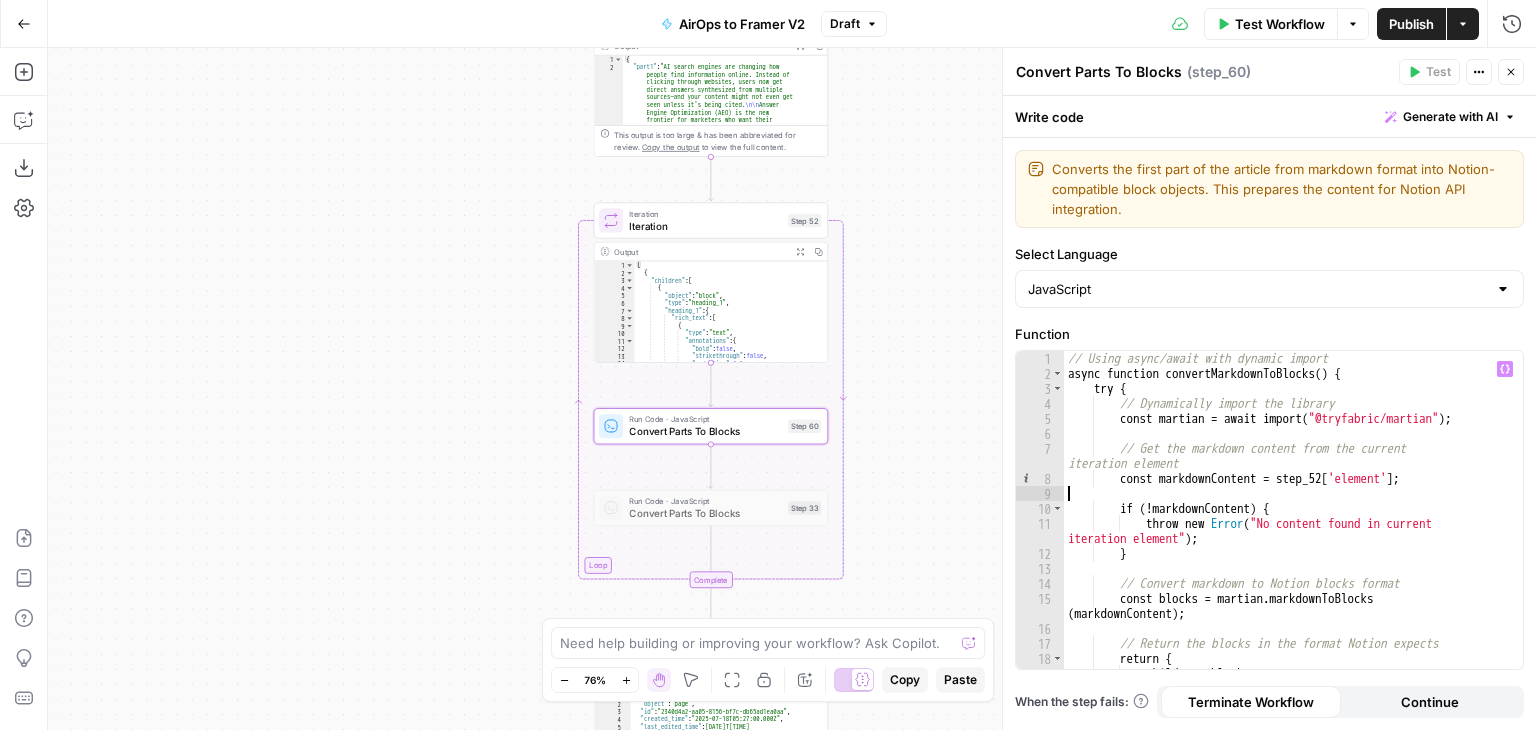 type on "**********" 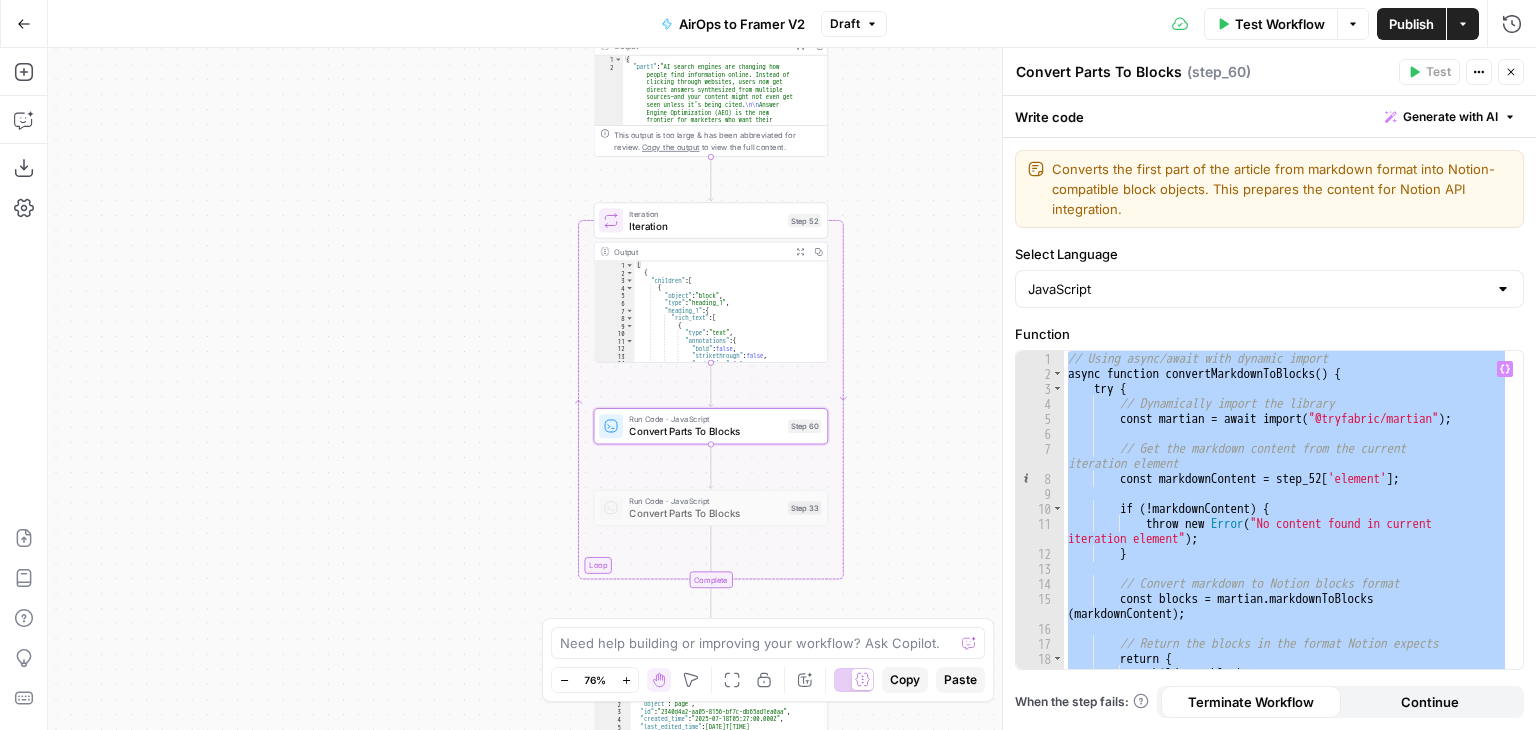 paste 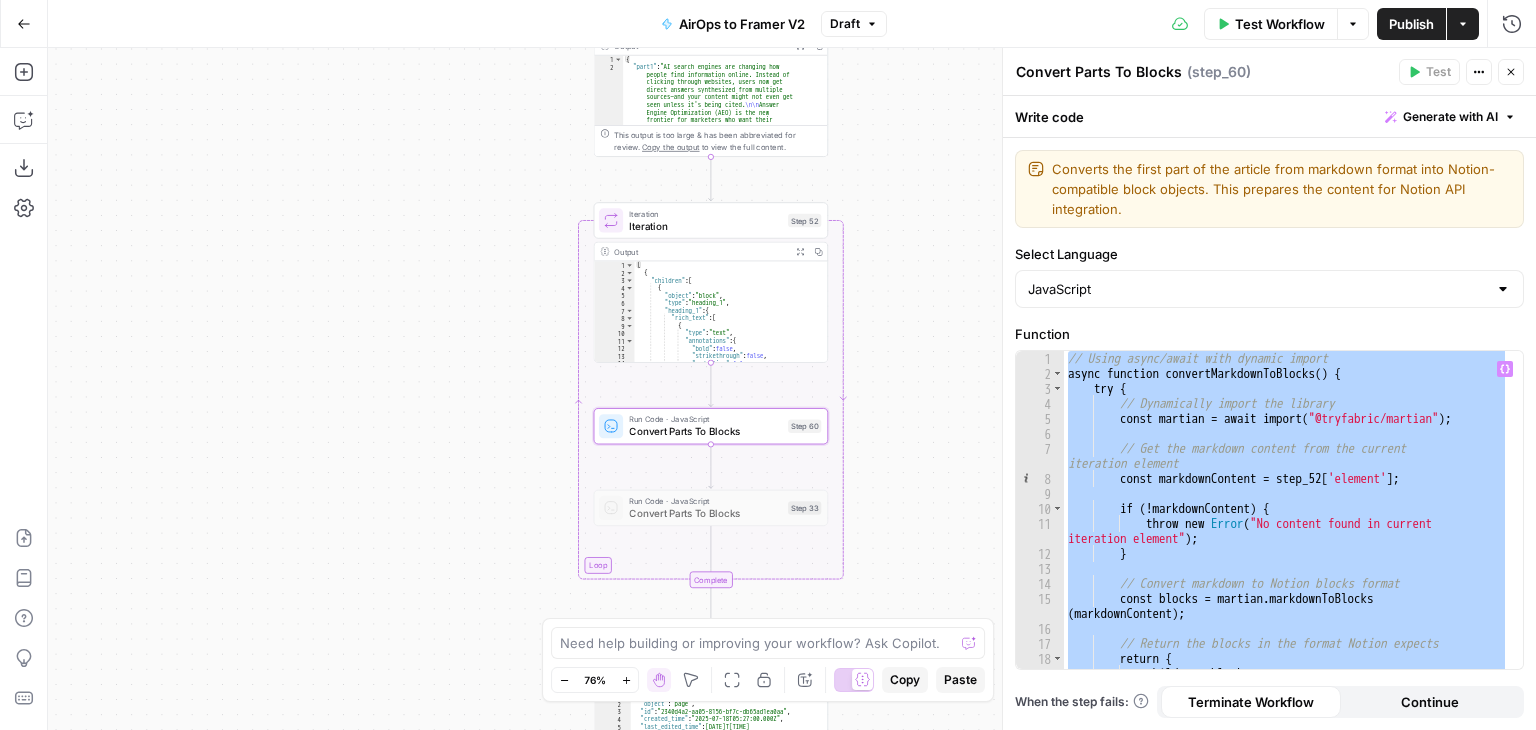 type 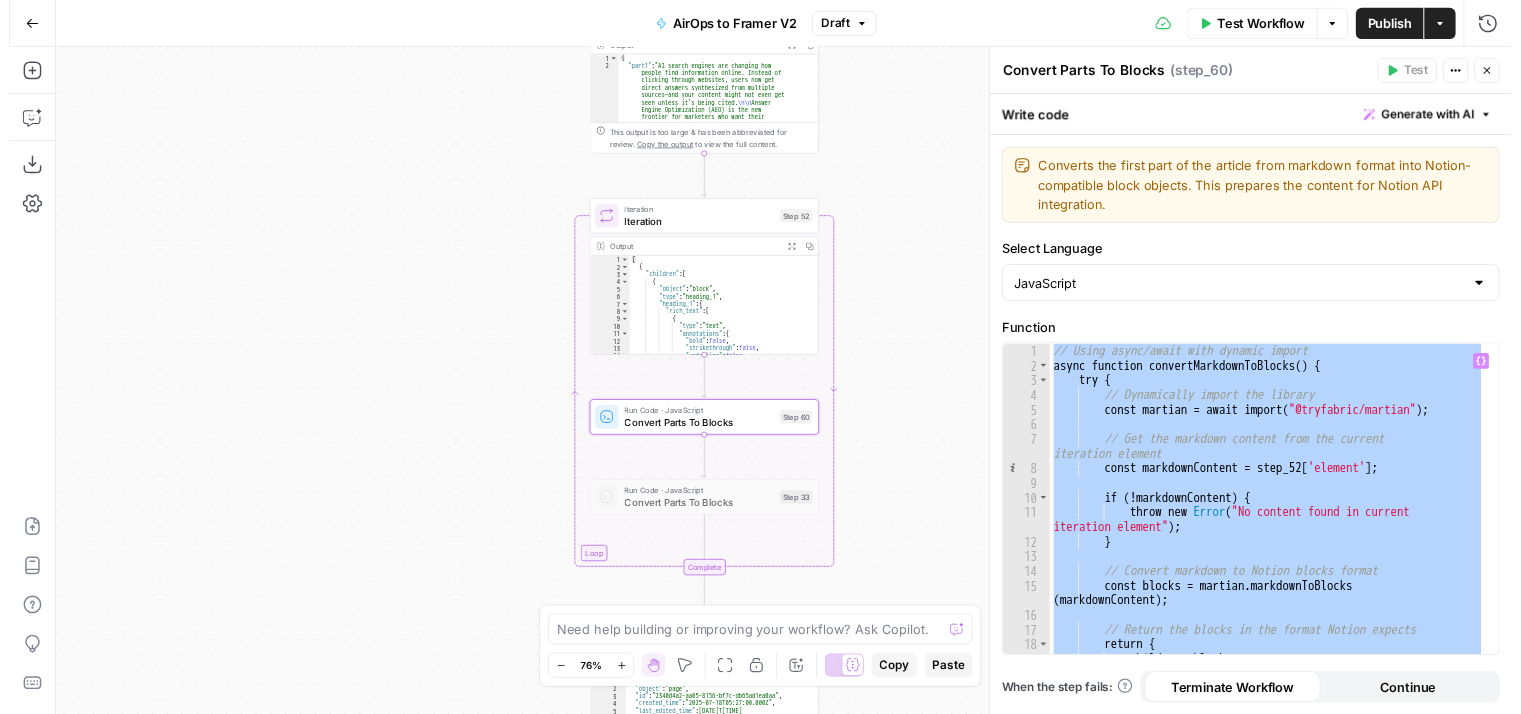 scroll, scrollTop: 925, scrollLeft: 0, axis: vertical 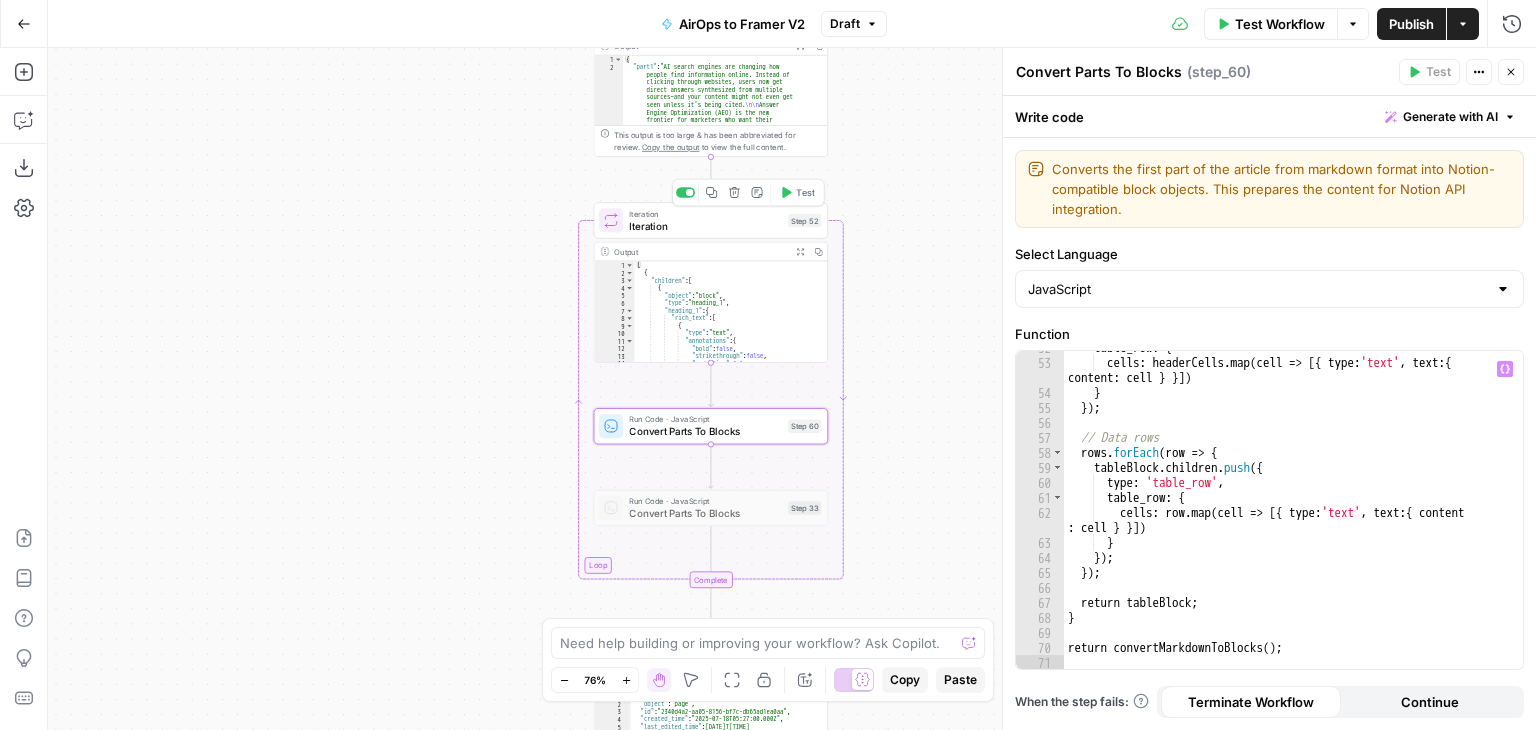 click on "Test" at bounding box center [797, 193] 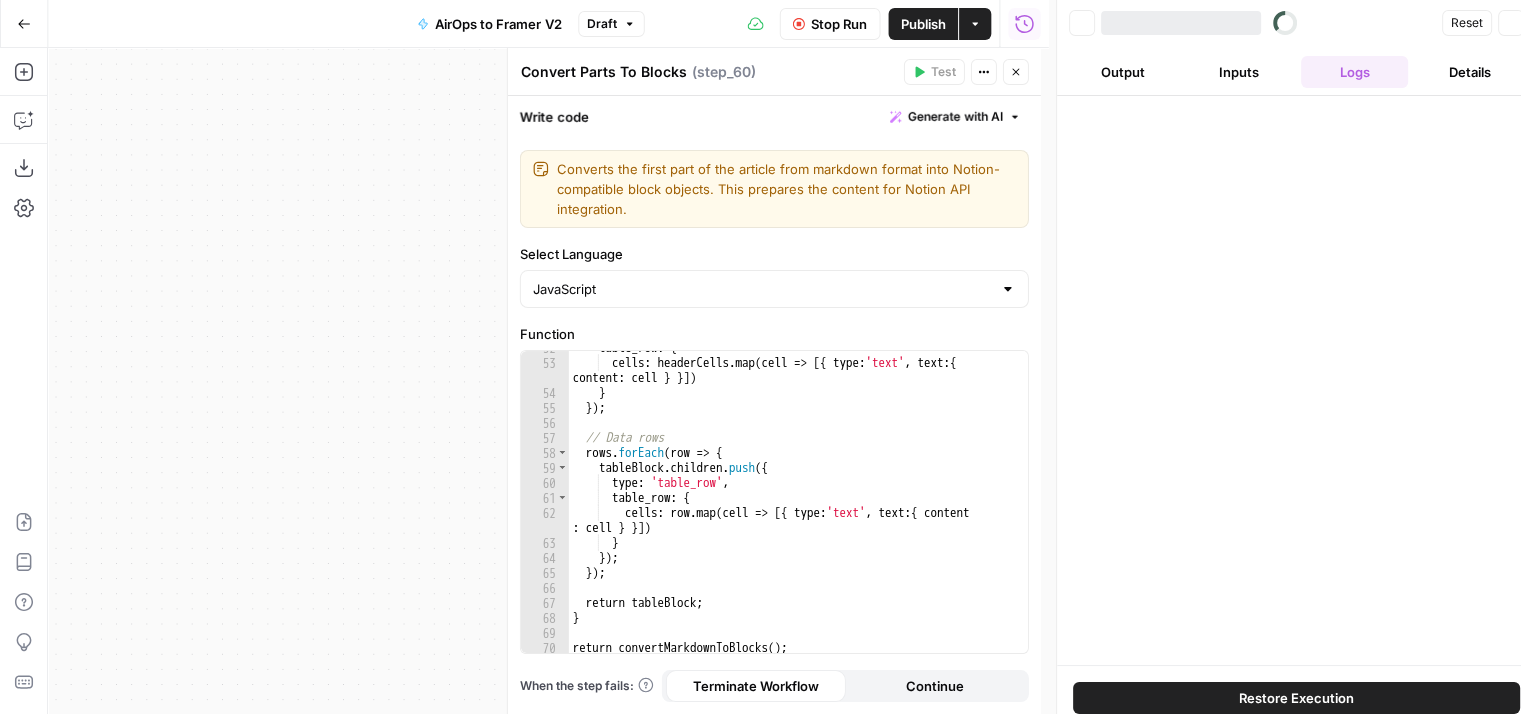 scroll, scrollTop: 926, scrollLeft: 0, axis: vertical 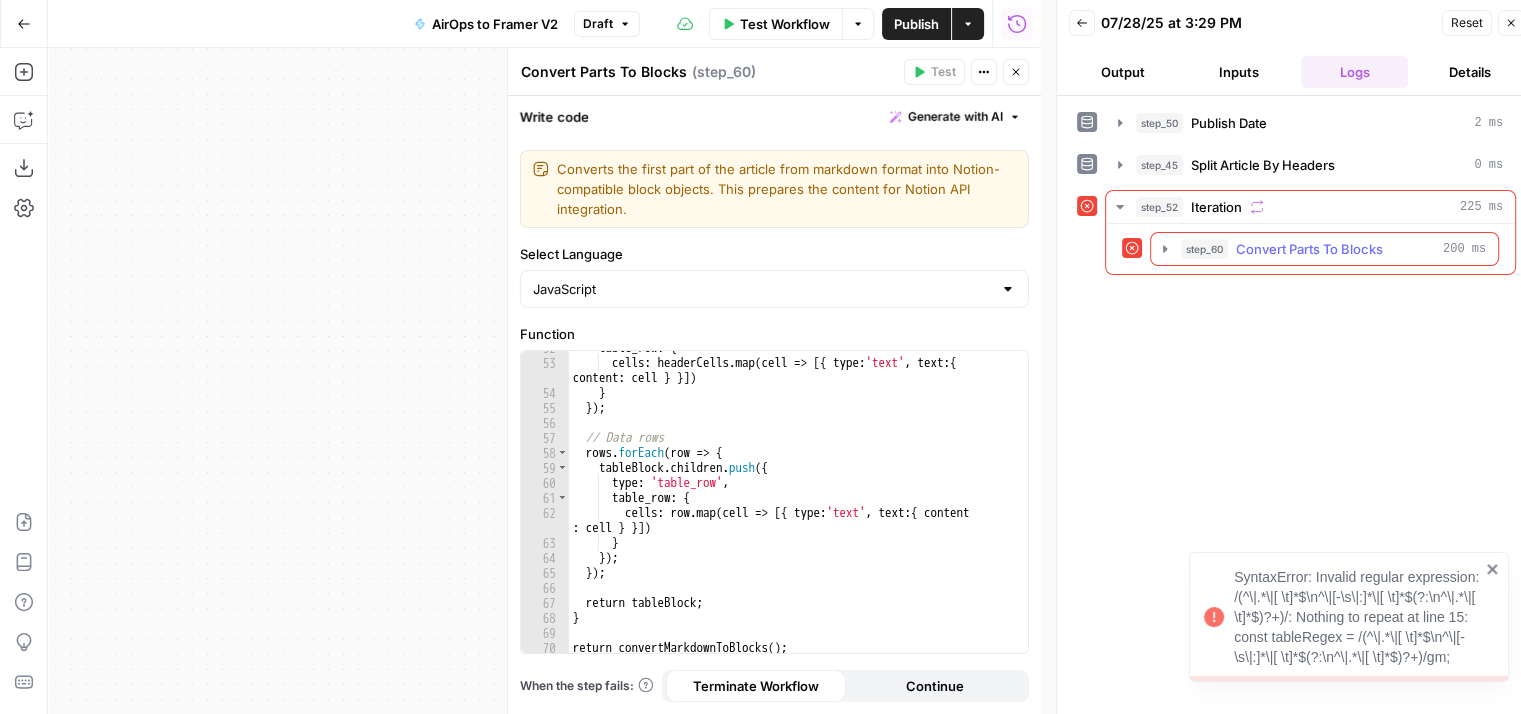 click 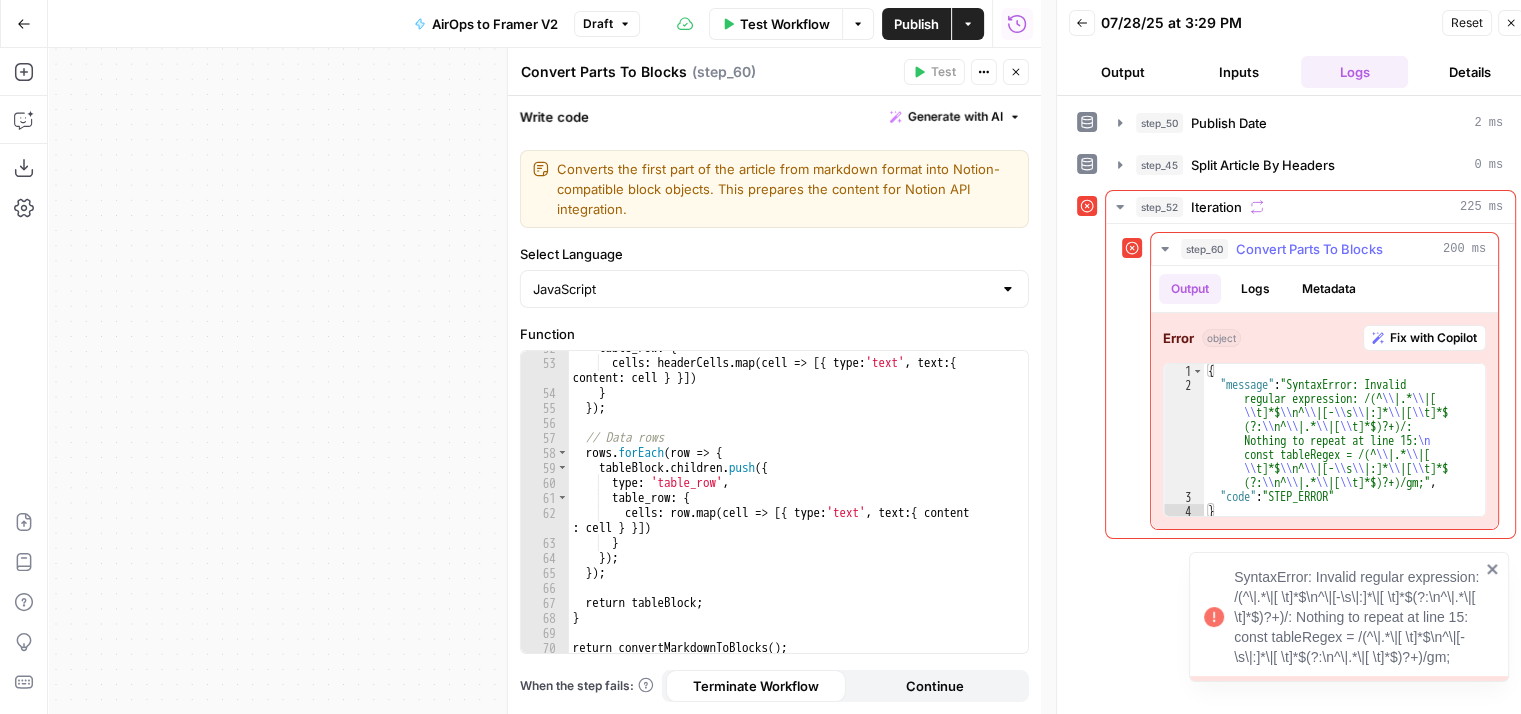 click on "Fix with Copilot" at bounding box center (1433, 338) 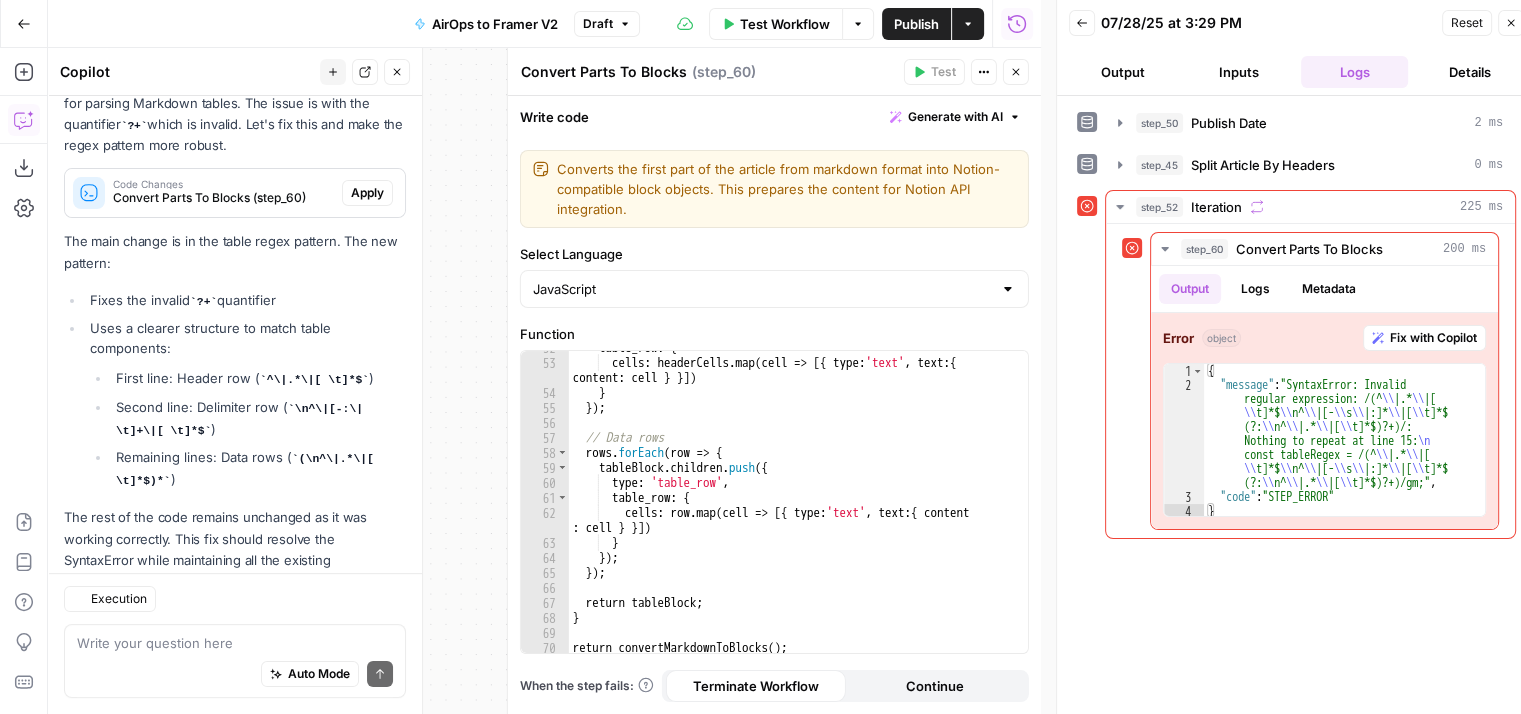 scroll, scrollTop: 285, scrollLeft: 0, axis: vertical 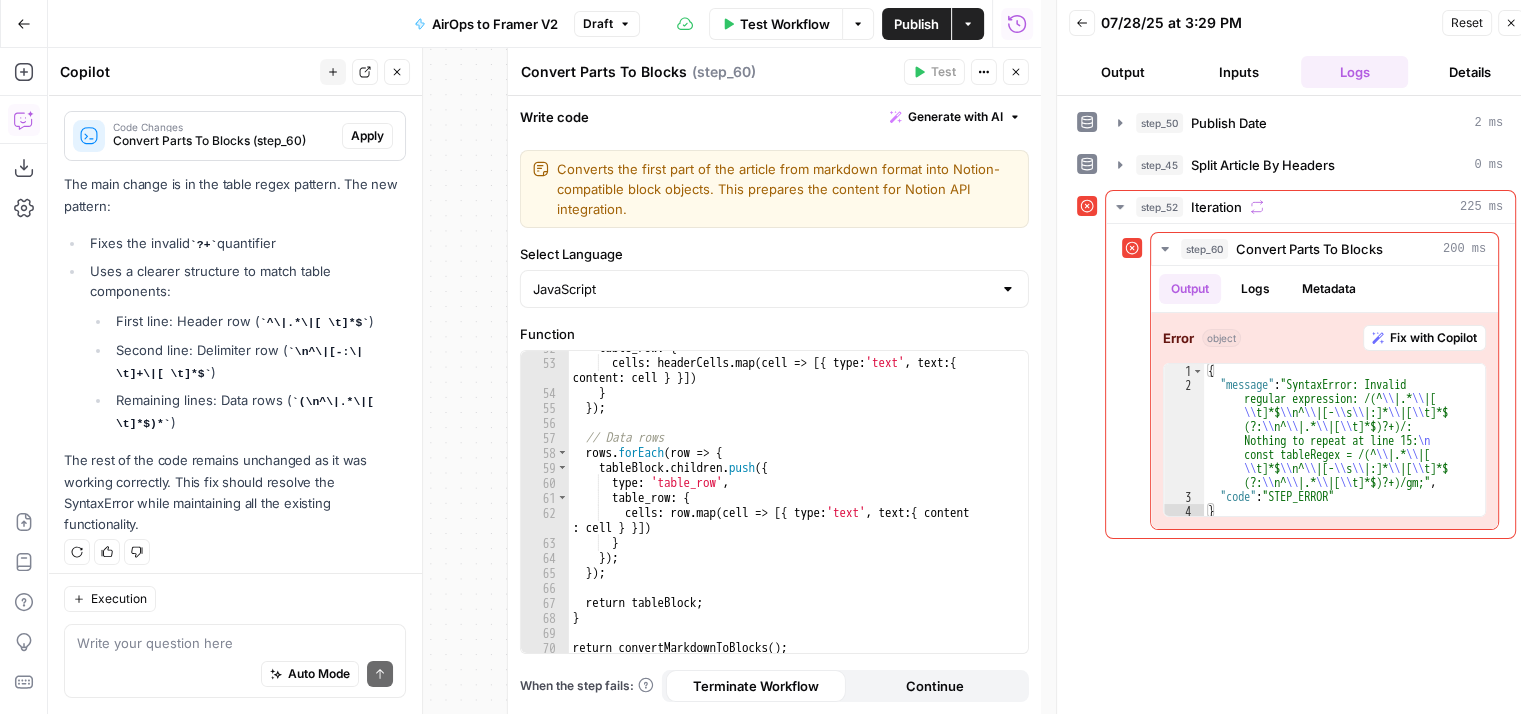 click on "Apply" at bounding box center (367, 136) 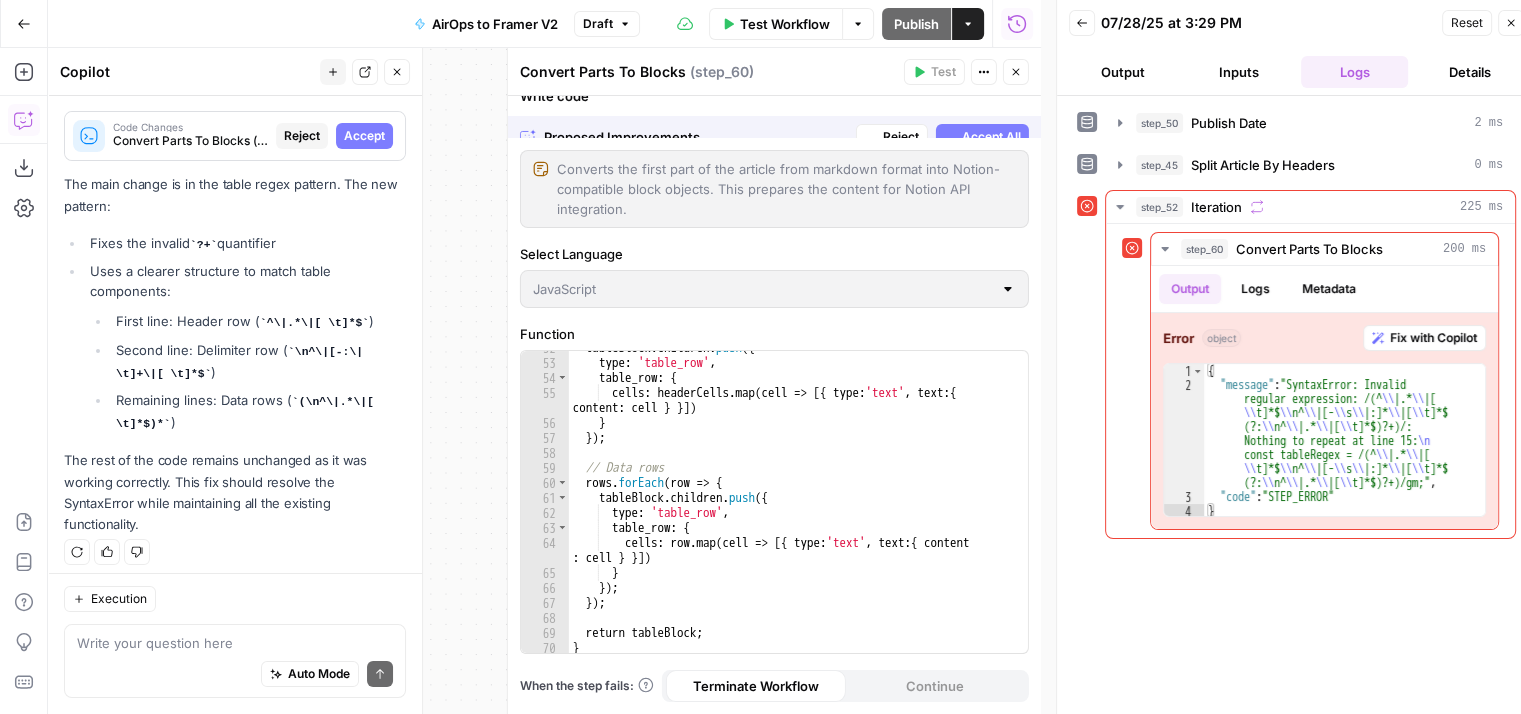 scroll, scrollTop: 940, scrollLeft: 0, axis: vertical 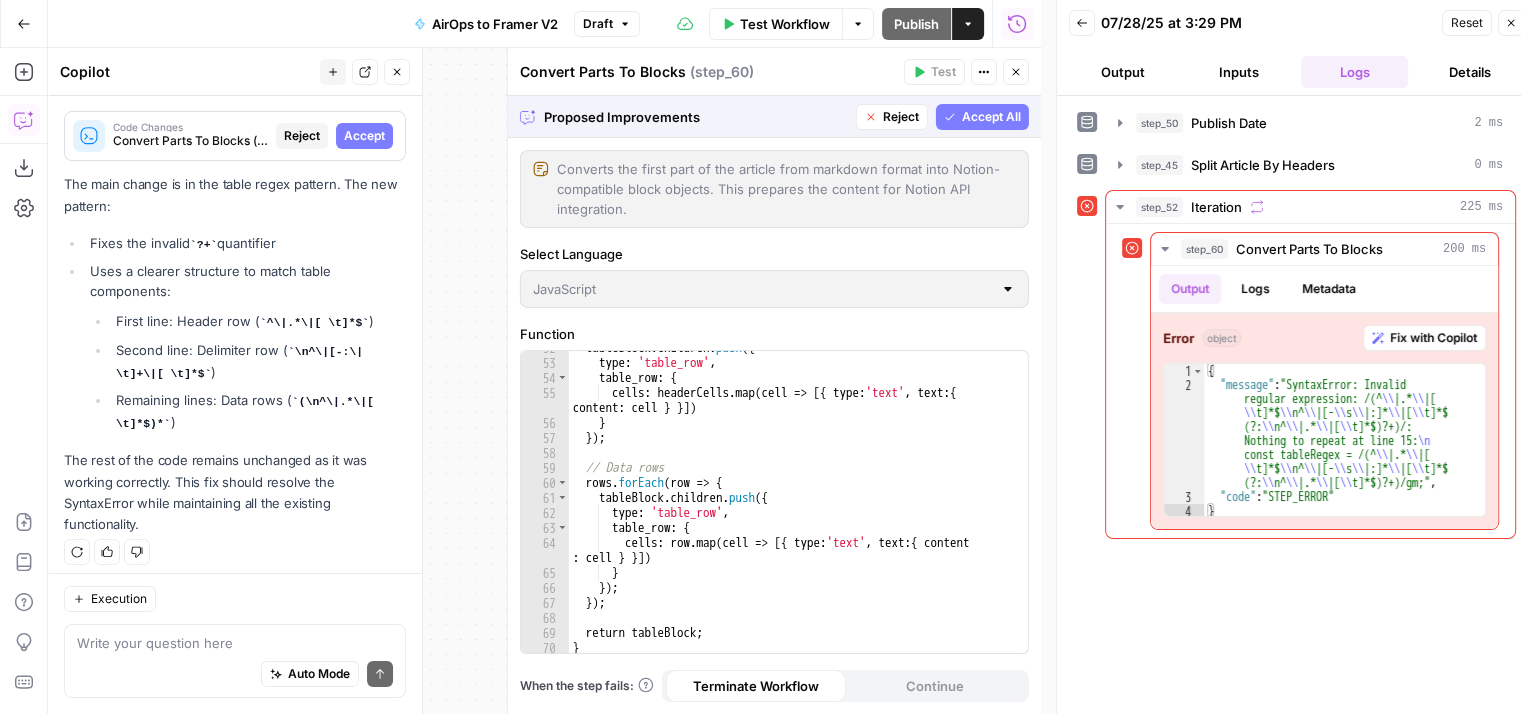 click on "Accept All" at bounding box center (991, 117) 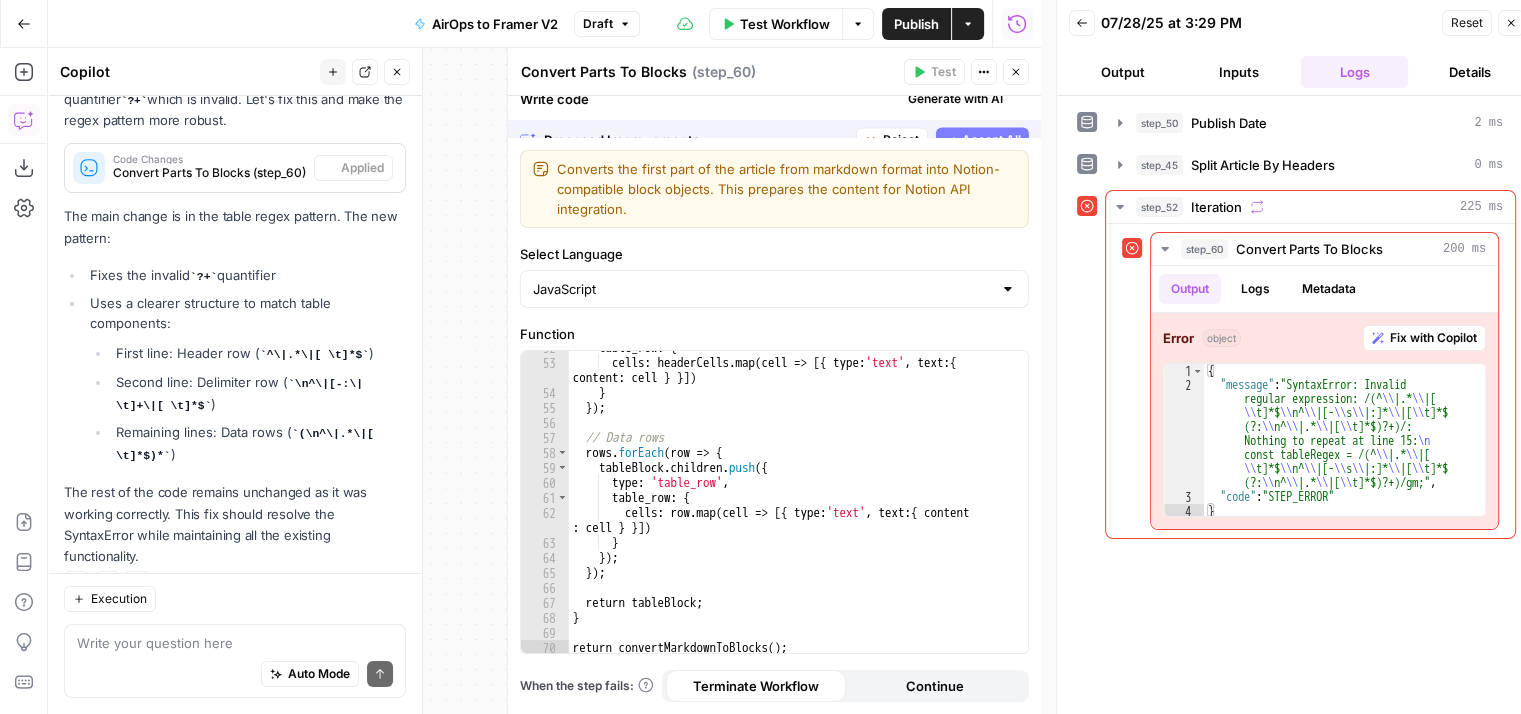 scroll, scrollTop: 317, scrollLeft: 0, axis: vertical 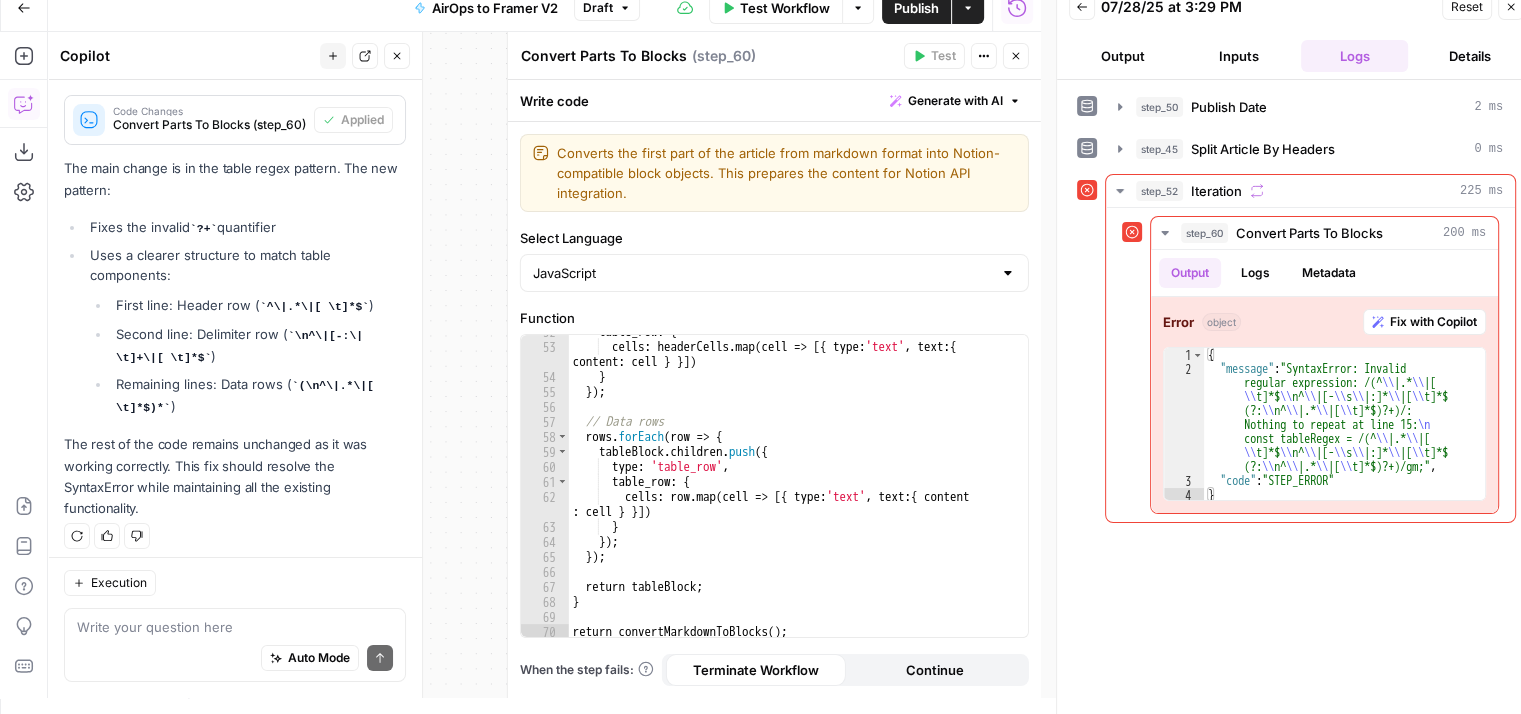 click 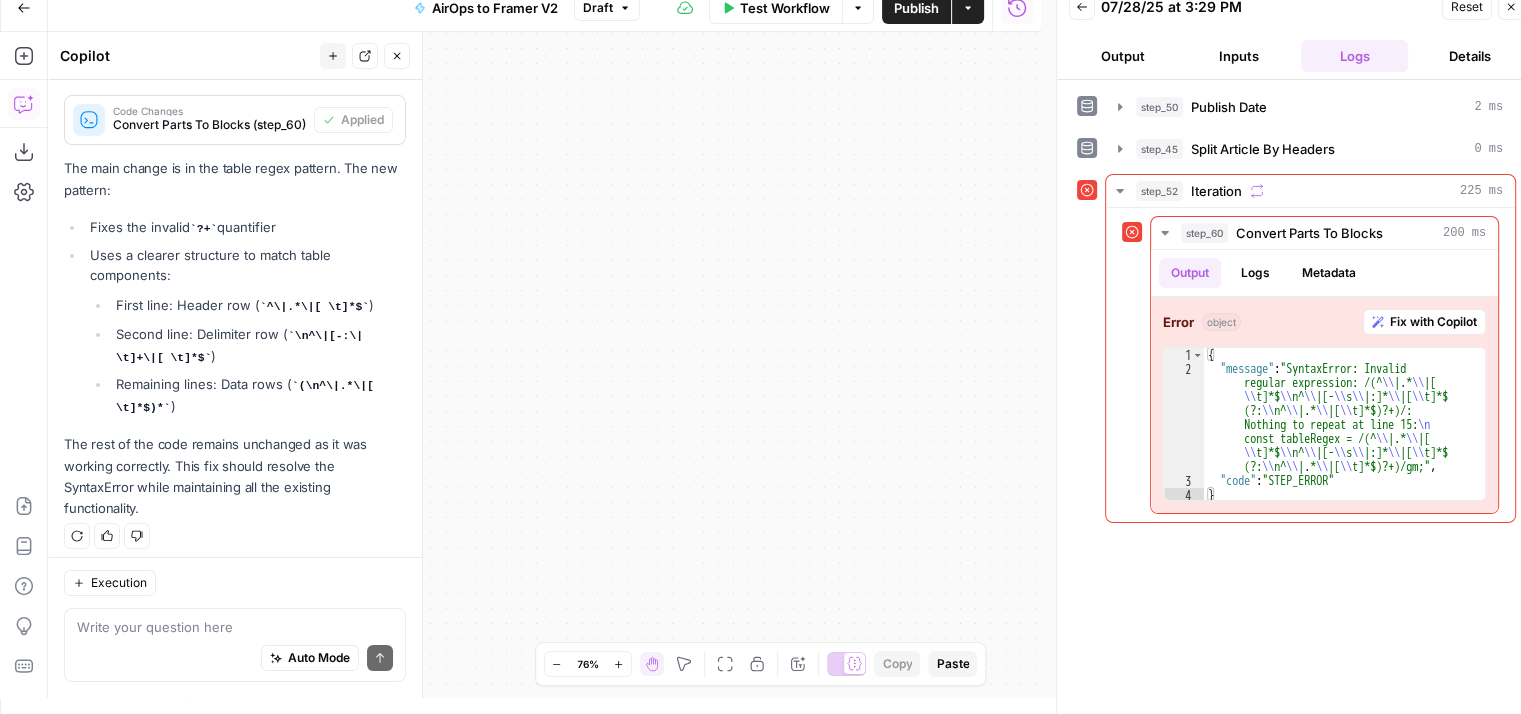 click on "Fit to View" at bounding box center [725, 664] 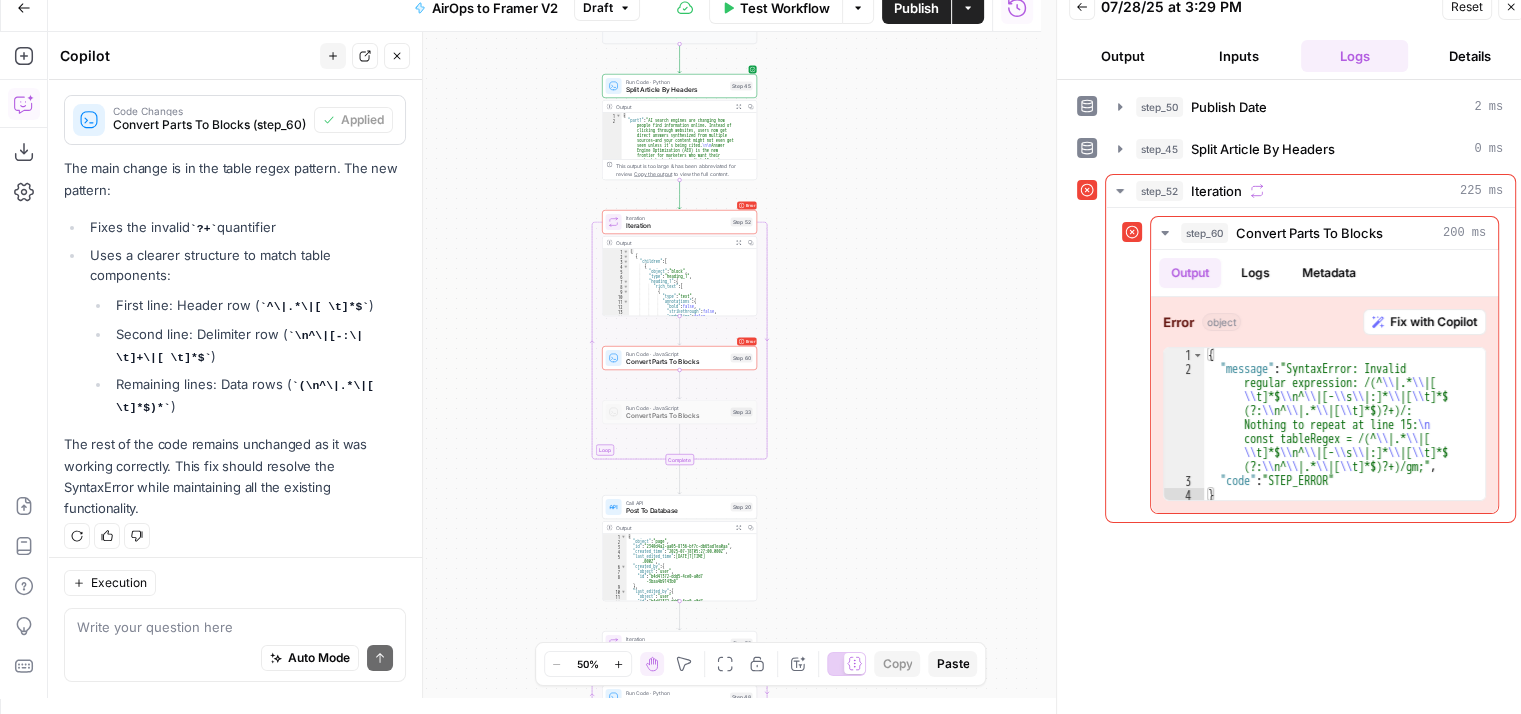drag, startPoint x: 792, startPoint y: 255, endPoint x: 927, endPoint y: 261, distance: 135.13327 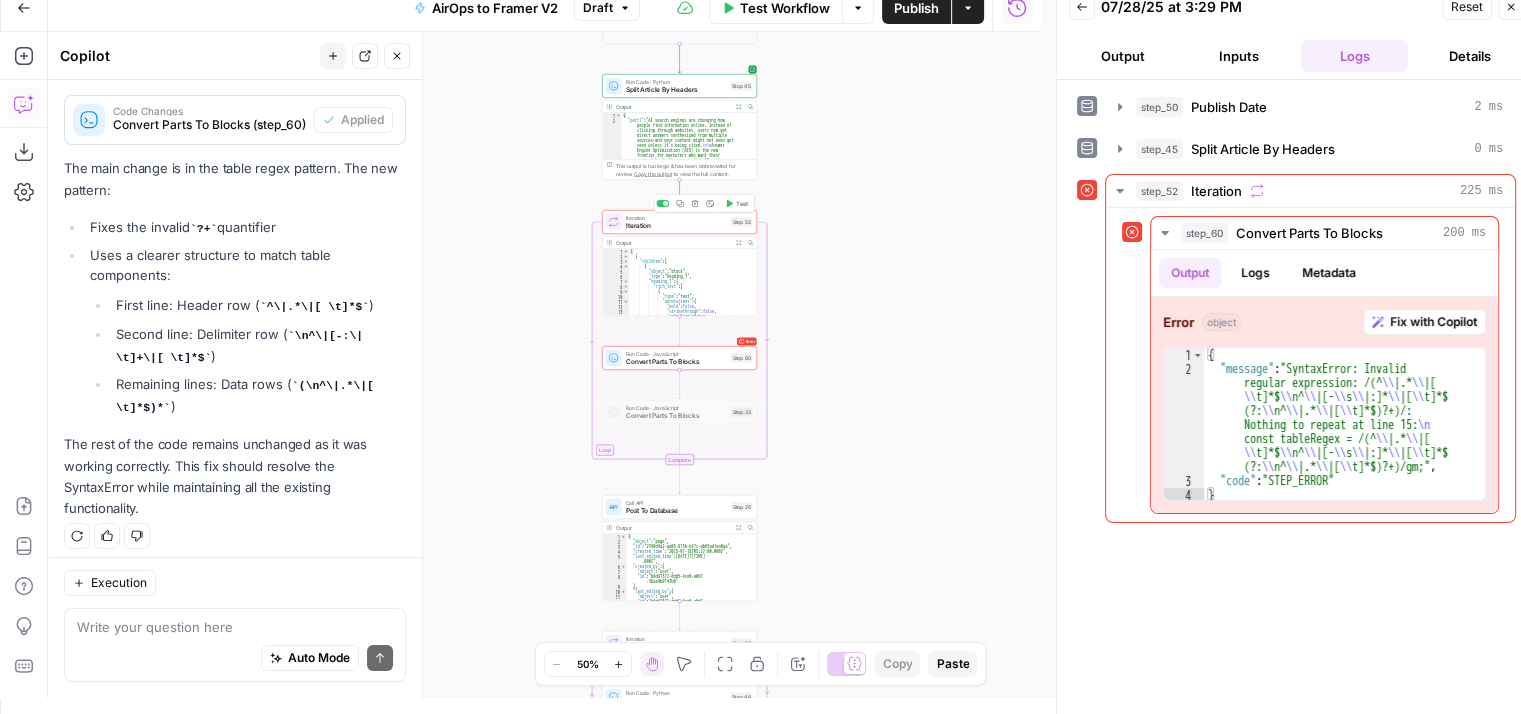 click 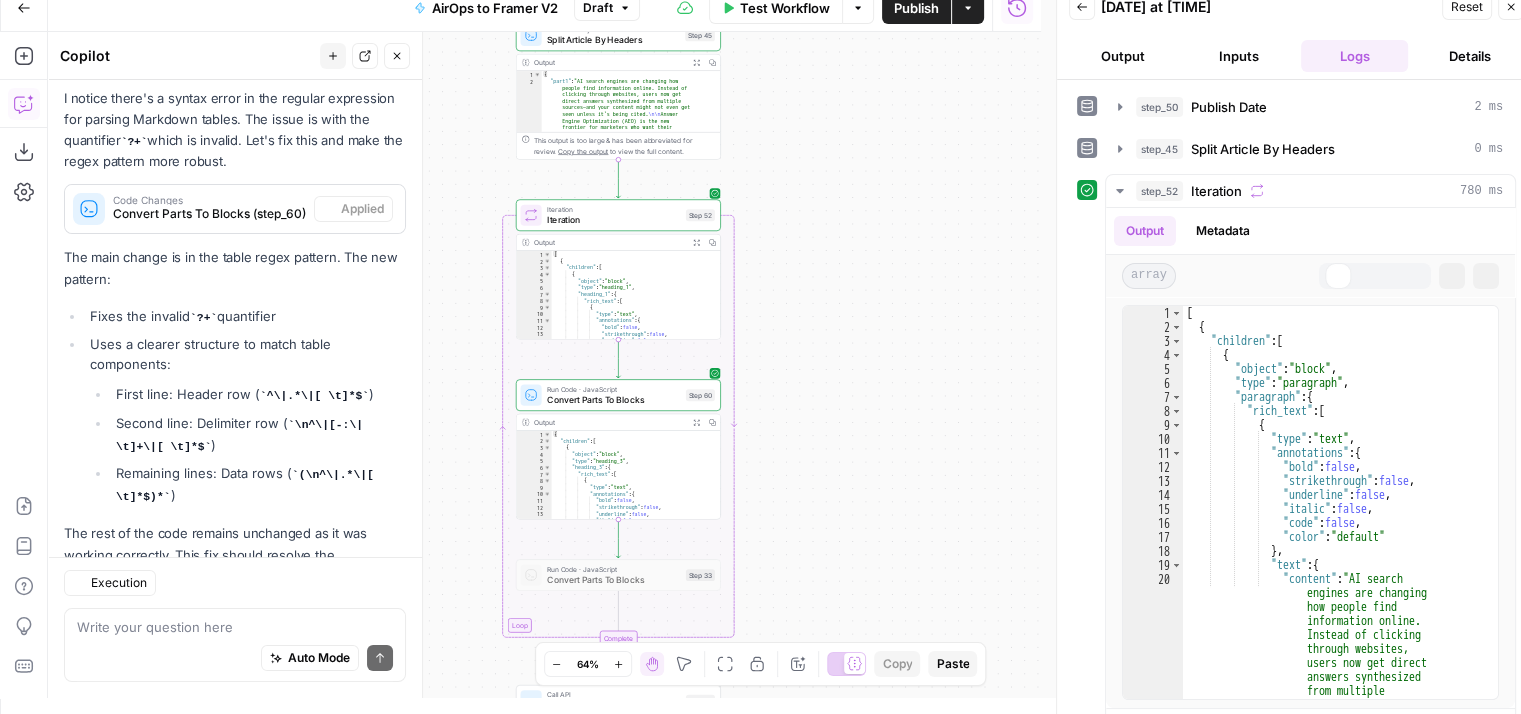scroll, scrollTop: 317, scrollLeft: 0, axis: vertical 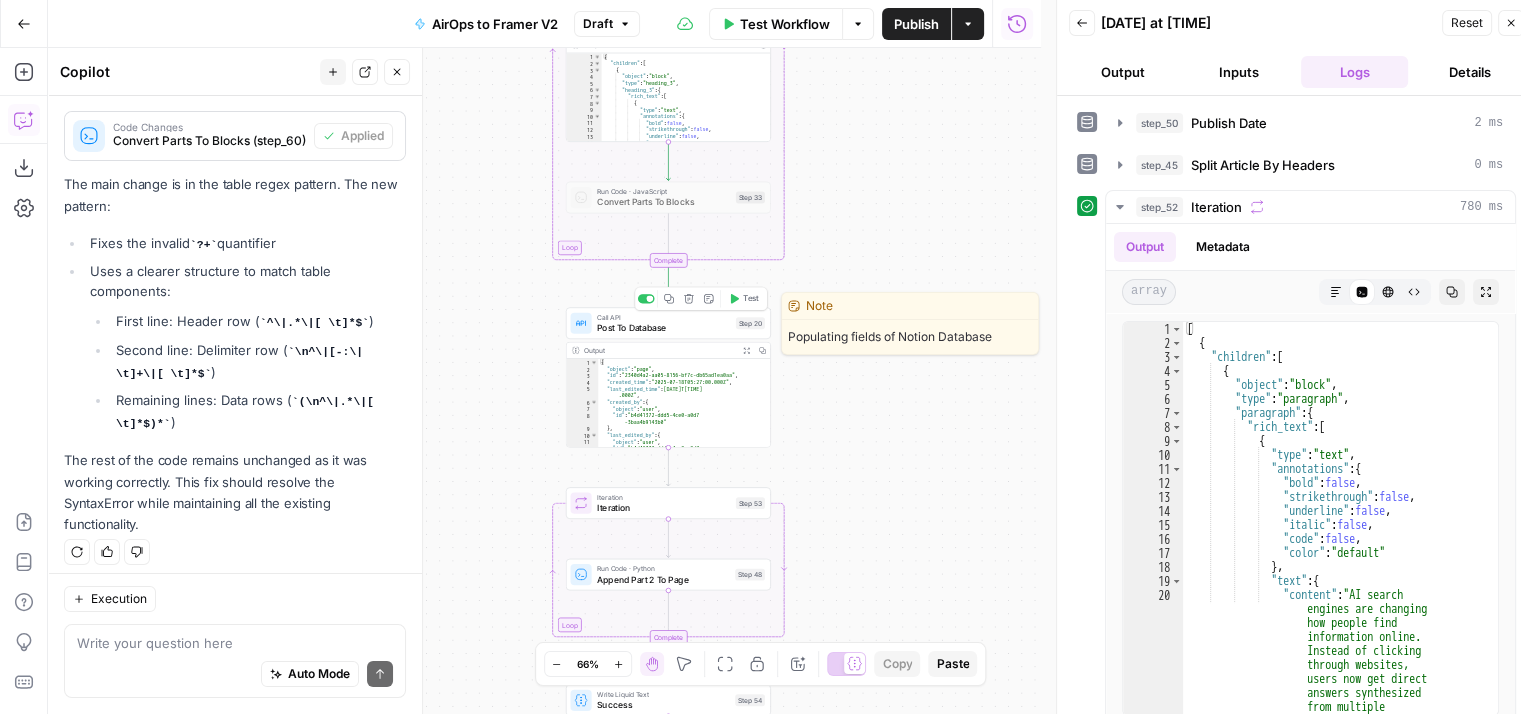 click on "Test" at bounding box center (751, 299) 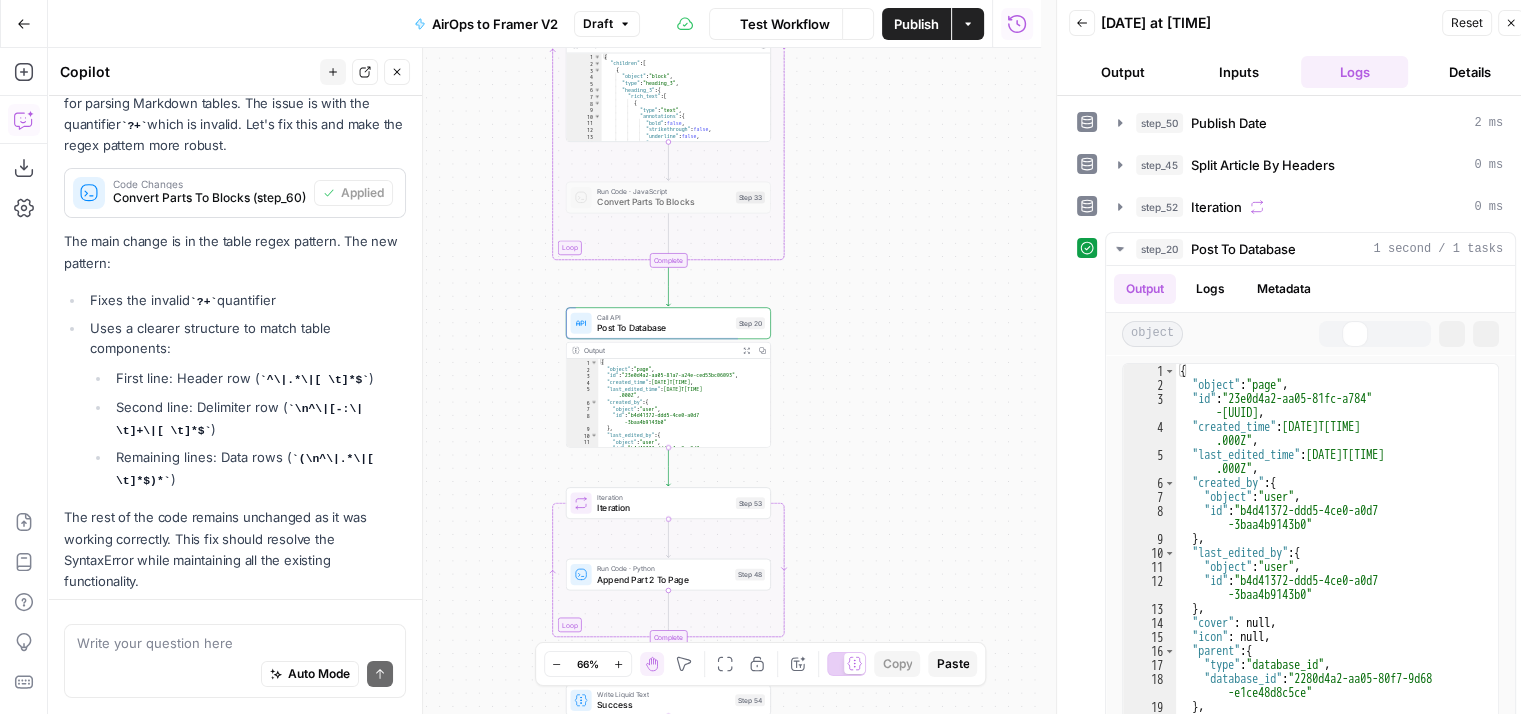 scroll, scrollTop: 317, scrollLeft: 0, axis: vertical 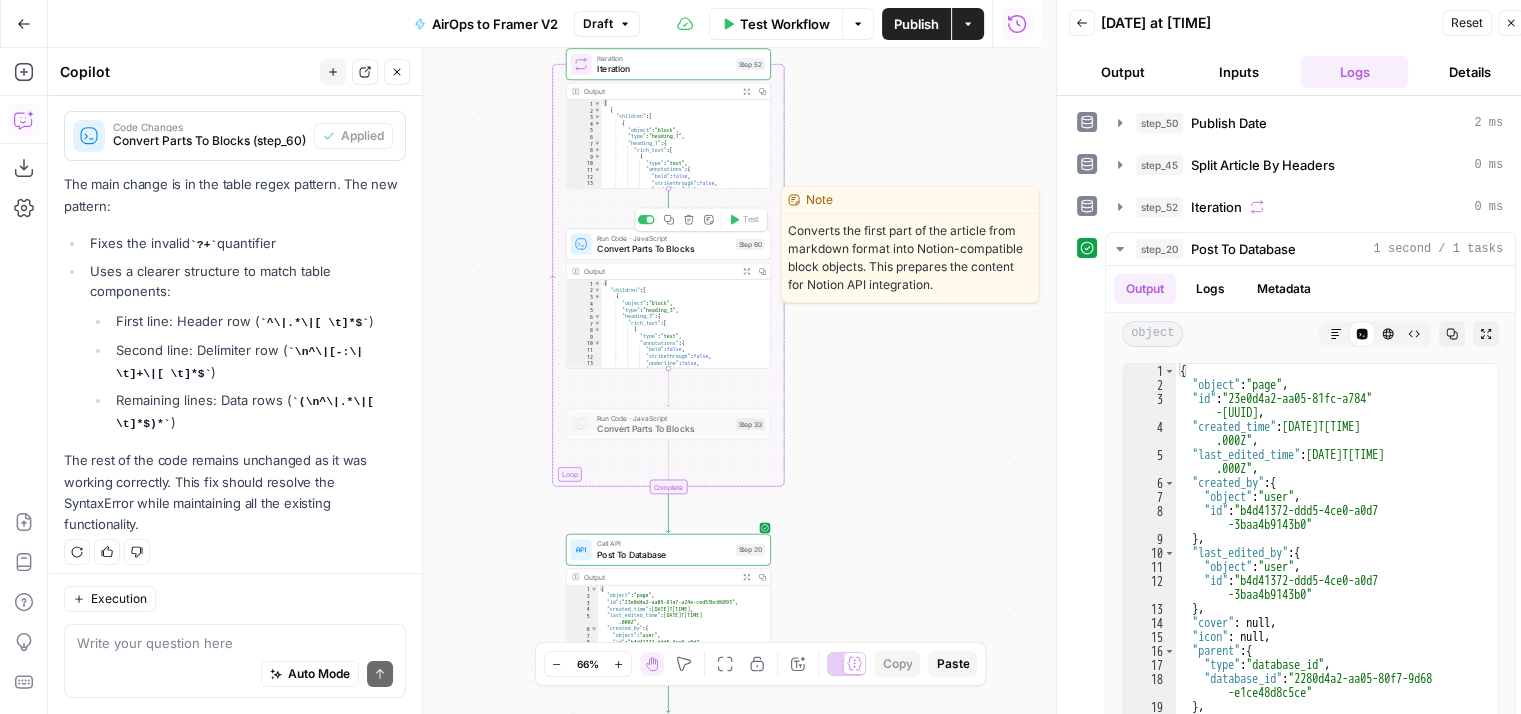 click on "Convert Parts To Blocks" at bounding box center (664, 248) 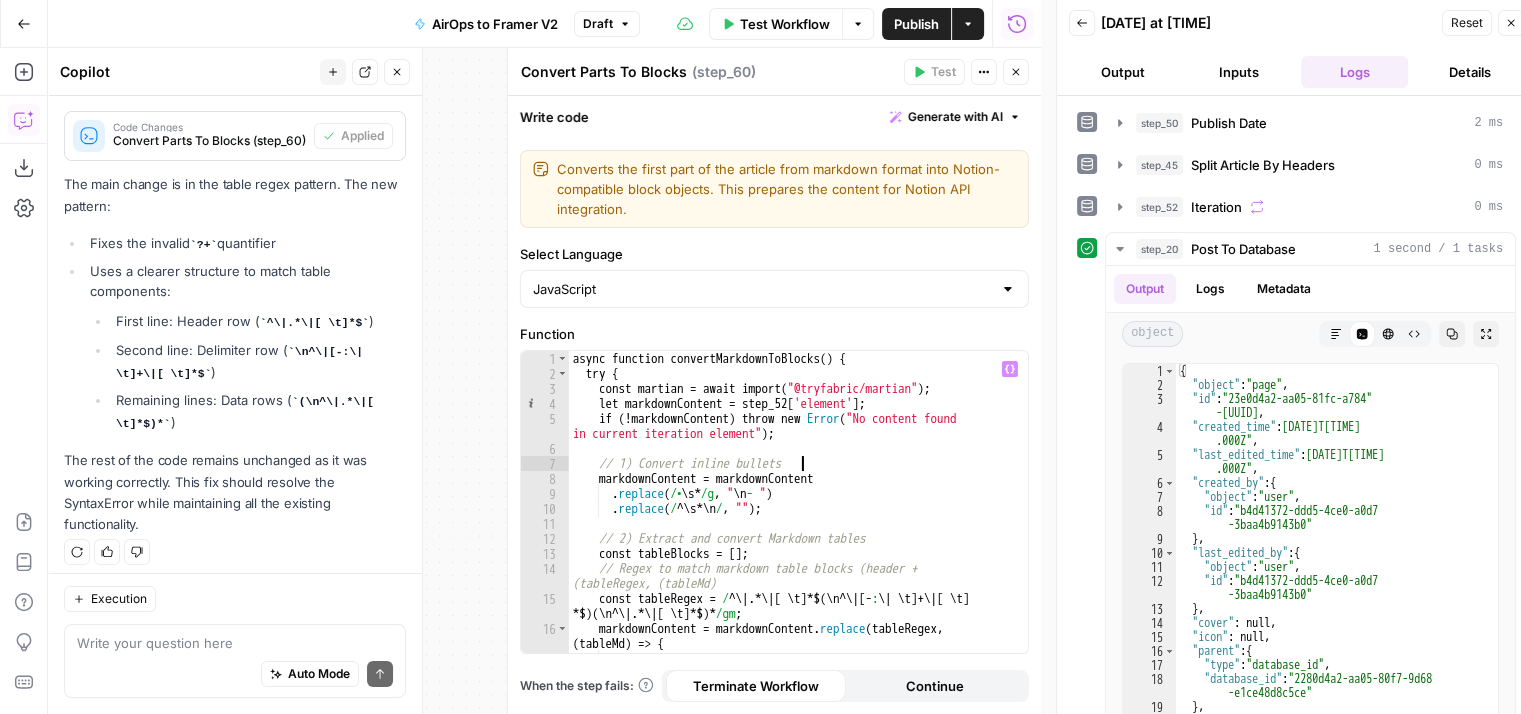 type on "**********" 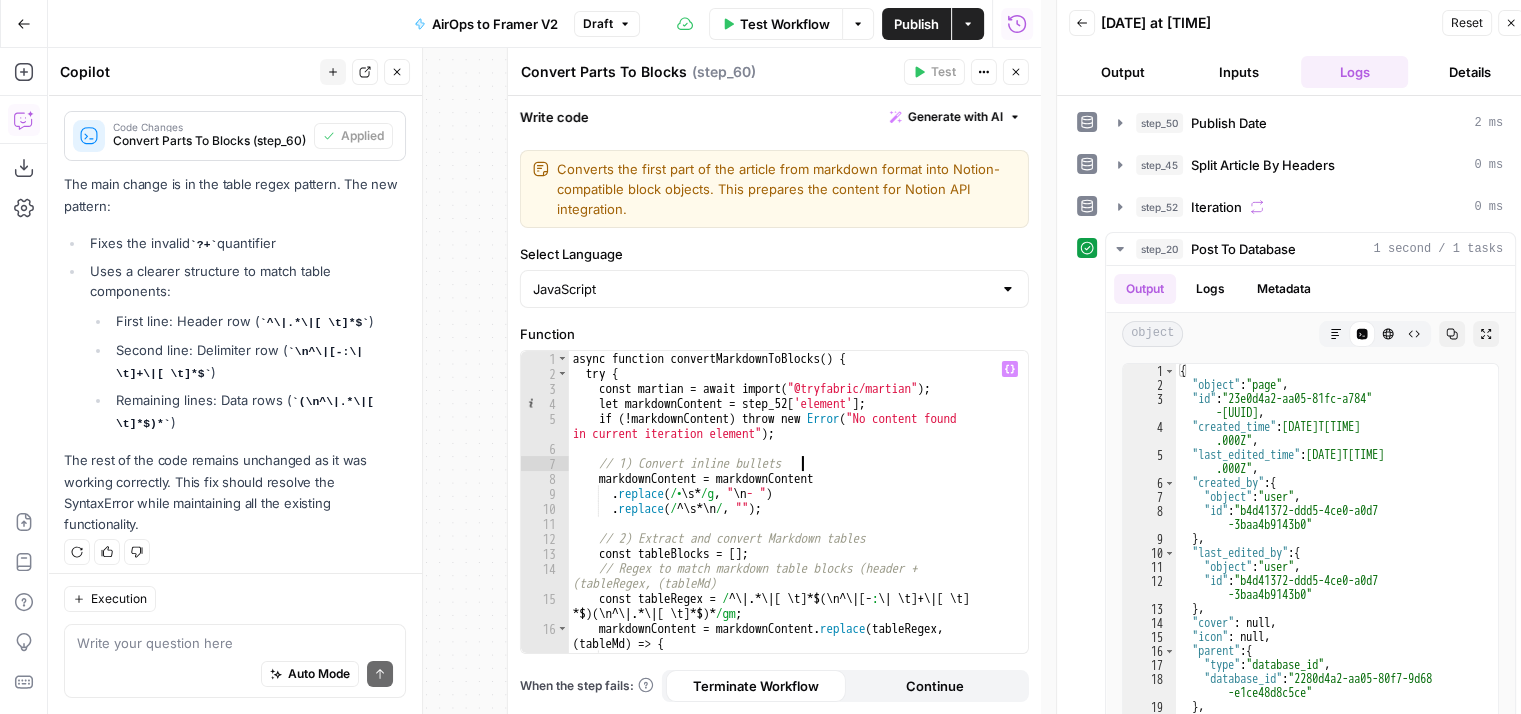 click on "async   function   convertMarkdownToBlocks ( )   {    try   {      const   martian   =   await   import ( "@tryfabric/martian" ) ;      let   markdownContent   =   step_52 [ 'element' ] ;      if   ( ! markdownContent )   throw   new   Error ( "No content found  in current iteration element" ) ;      // 1) Convert inline bullets      markdownContent   =   markdownContent         . replace ( /• \s * /g ,   " \n - " )         . replace ( / ^ \s * \n / ,   "" ) ;      // 2) Extract and convert Markdown tables      const   tableBlocks   =   [ ] ;      // Regex to match markdown table blocks (header +  delimiter + rows)      const   tableRegex   =   / ^ \| .* \| [   \t ]*$( \n ^ \| [- : \|   \t ]+ \| [   \t ] *$)( \n ^ \| .* \| [   \t ]*$)* /gm ;      markdownContent   =   markdownContent . replace ( tableRegex ,   ( tableMd )   =>   {         const   tb   =   parseMarkdownTable ( tableMd ) ;         tableBlocks . push ( tb ) ;" at bounding box center (791, 518) 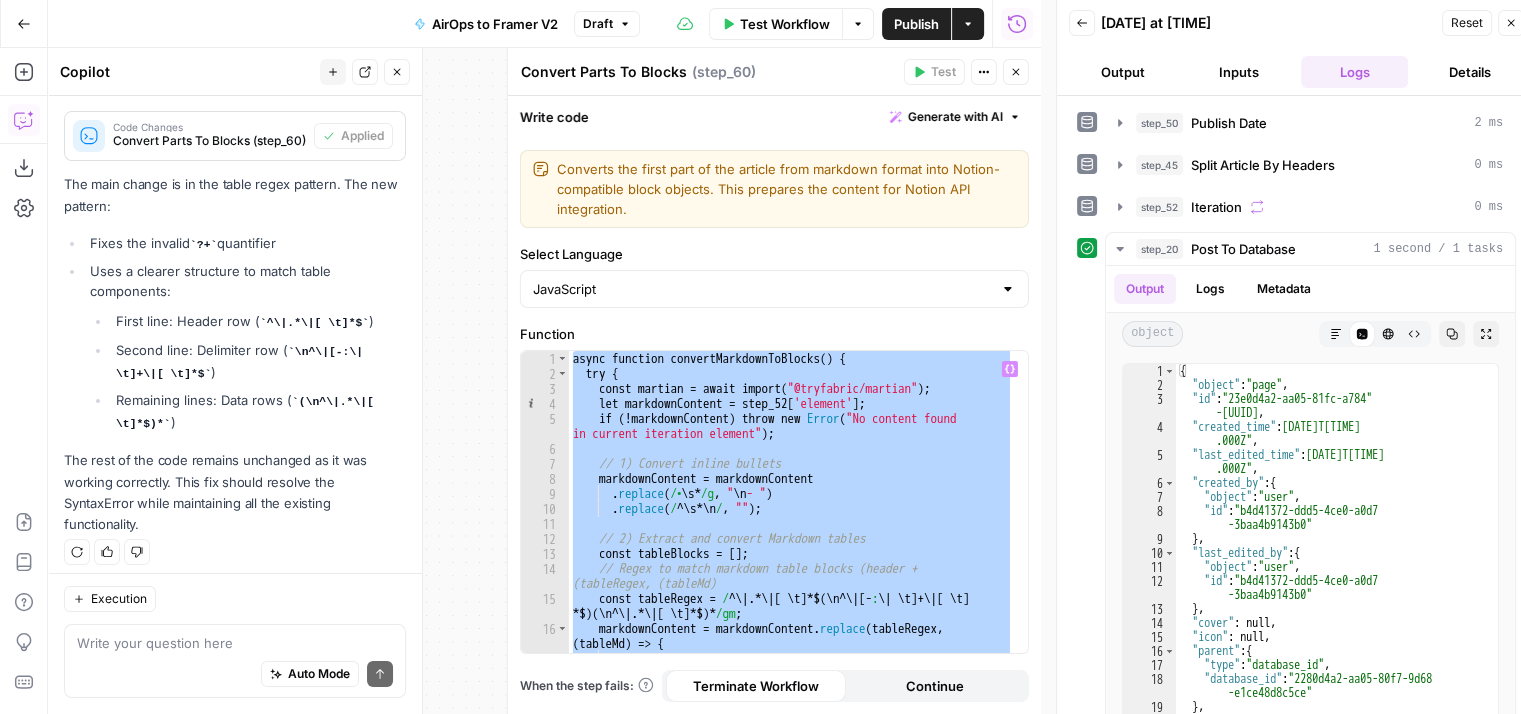 click on "async   function   convertMarkdownToBlocks ( )   {    try   {      const   martian   =   await   import ( "@tryfabric/martian" ) ;      let   markdownContent   =   step_52 [ 'element' ] ;      if   ( ! markdownContent )   throw   new   Error ( "No content found  in current iteration element" ) ;      // 1) Convert inline bullets      markdownContent   =   markdownContent         . replace ( /• \s * /g ,   " \n - " )         . replace ( / ^ \s * \n / ,   "" ) ;      // 2) Extract and convert Markdown tables      const   tableBlocks   =   [ ] ;      // Regex to match markdown table blocks (header +  delimiter + rows)      const   tableRegex   =   / ^ \| .* \| [   \t ]*$( \n ^ \| [- : \|   \t ]+ \| [   \t ] *$)( \n ^ \| .* \| [   \t ]*$)* /gm ;      markdownContent   =   markdownContent . replace ( tableRegex ,   ( tableMd )   =>   {         const   tb   =   parseMarkdownTable ( tableMd ) ;         tableBlocks . push ( tb ) ;" at bounding box center (791, 502) 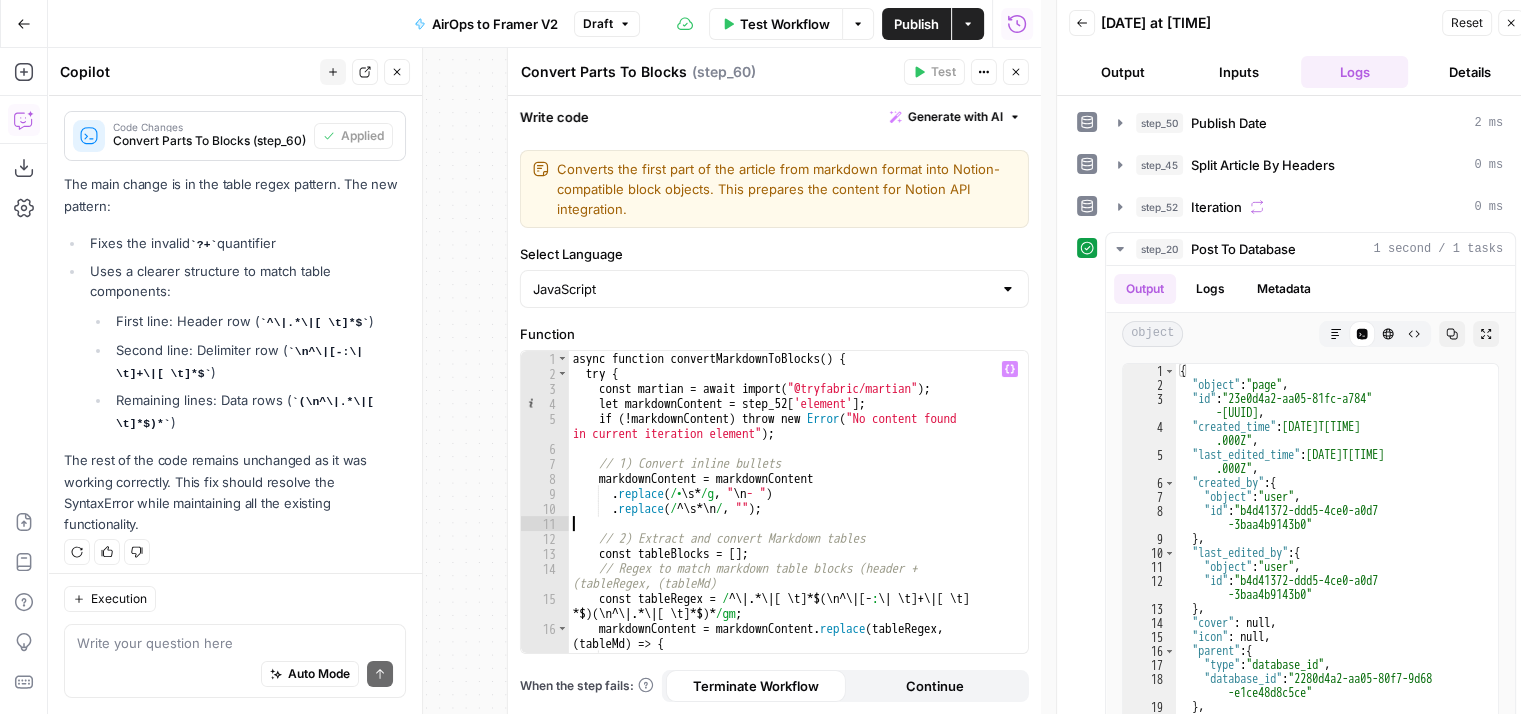 type on "**********" 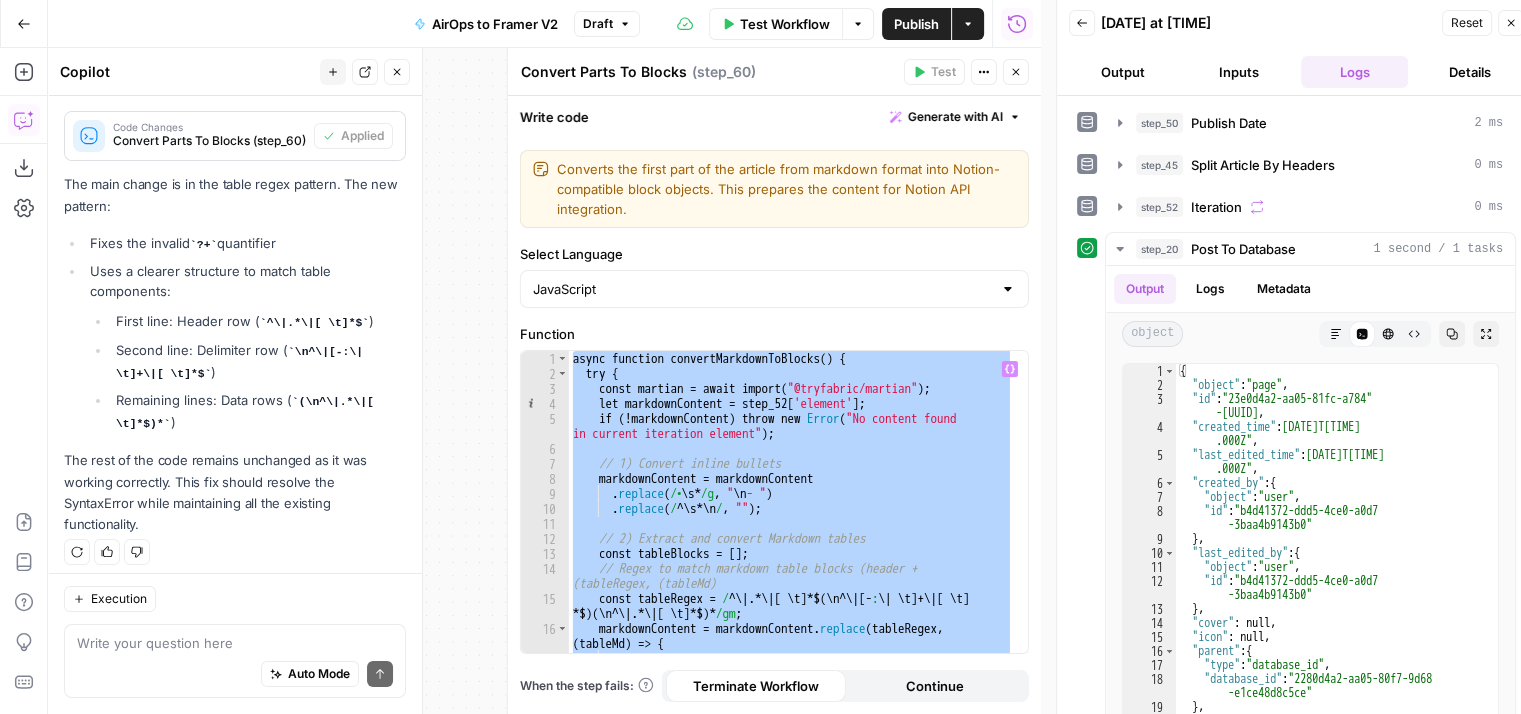 paste 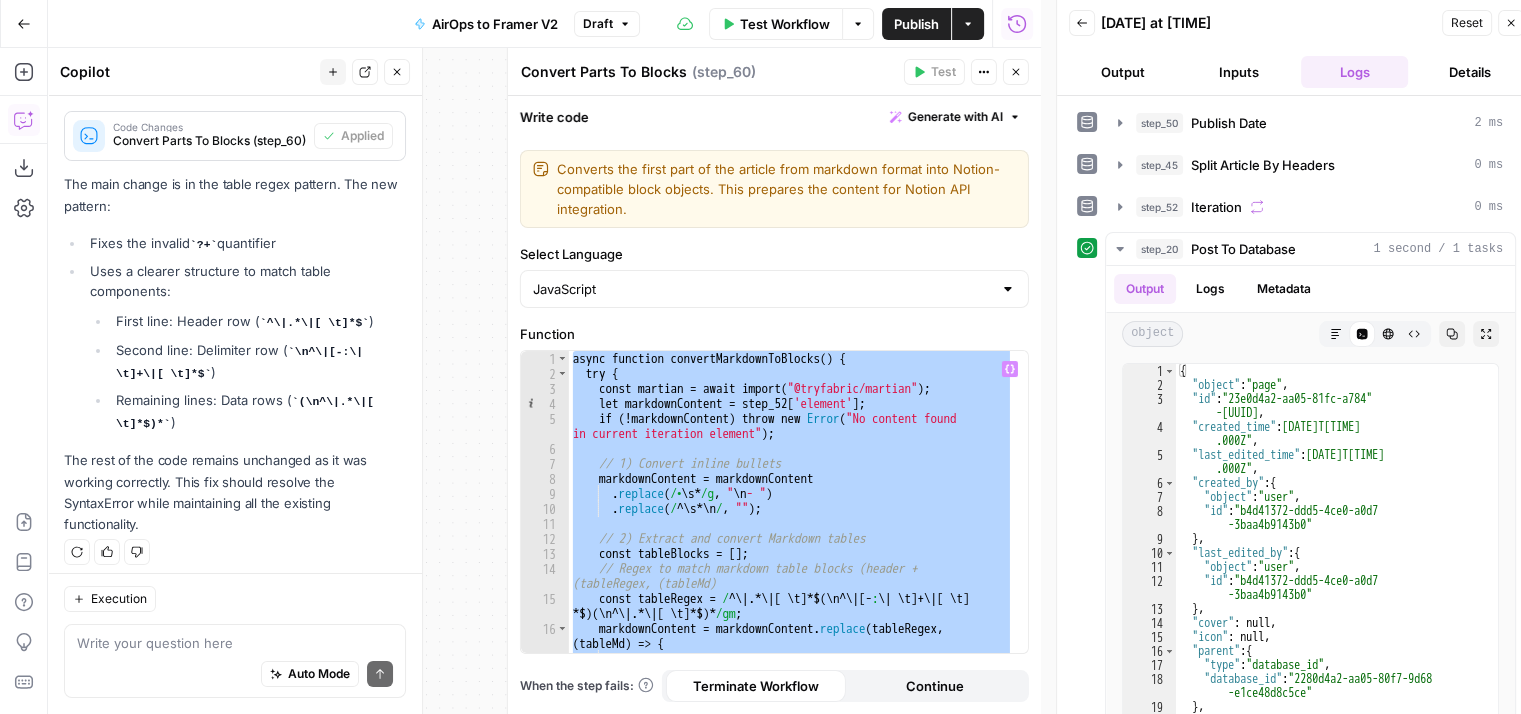 type 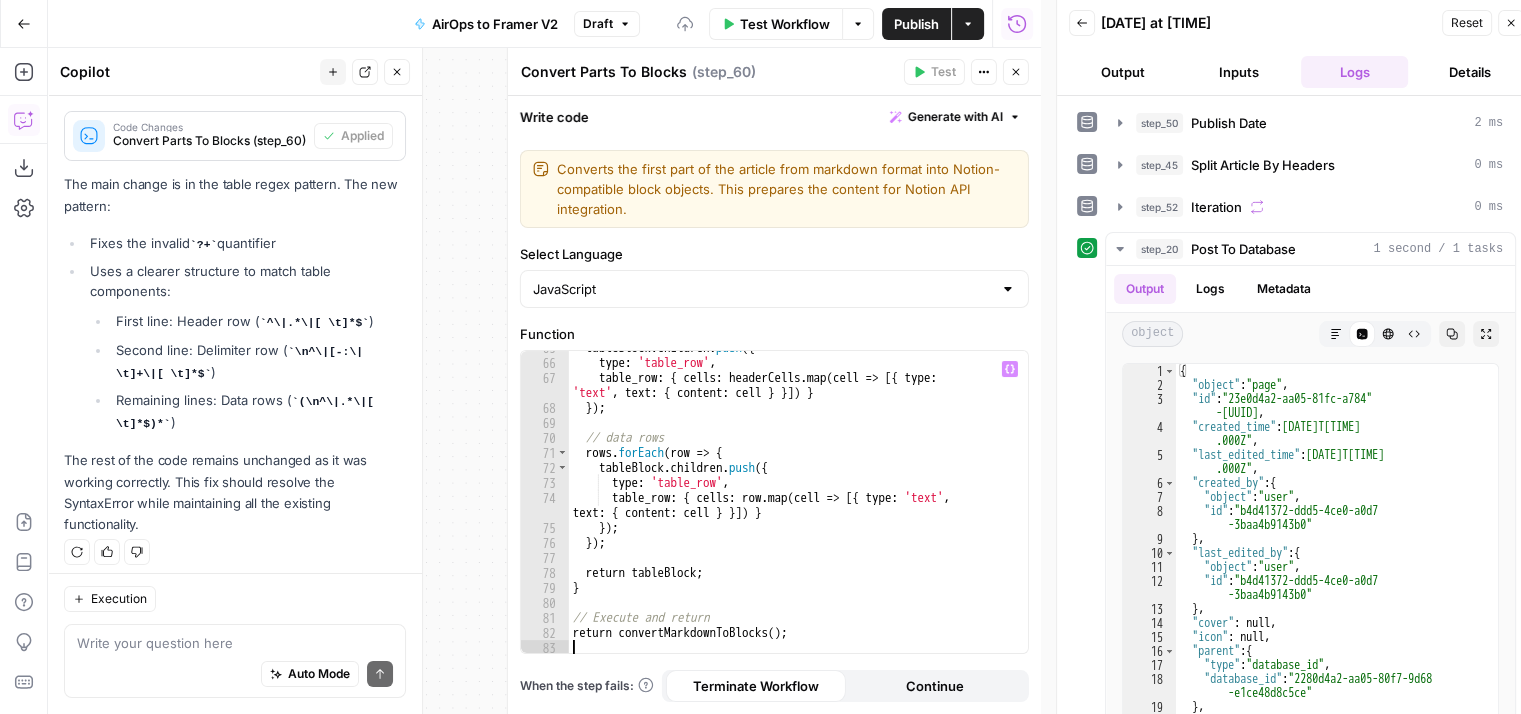 scroll, scrollTop: 16, scrollLeft: 0, axis: vertical 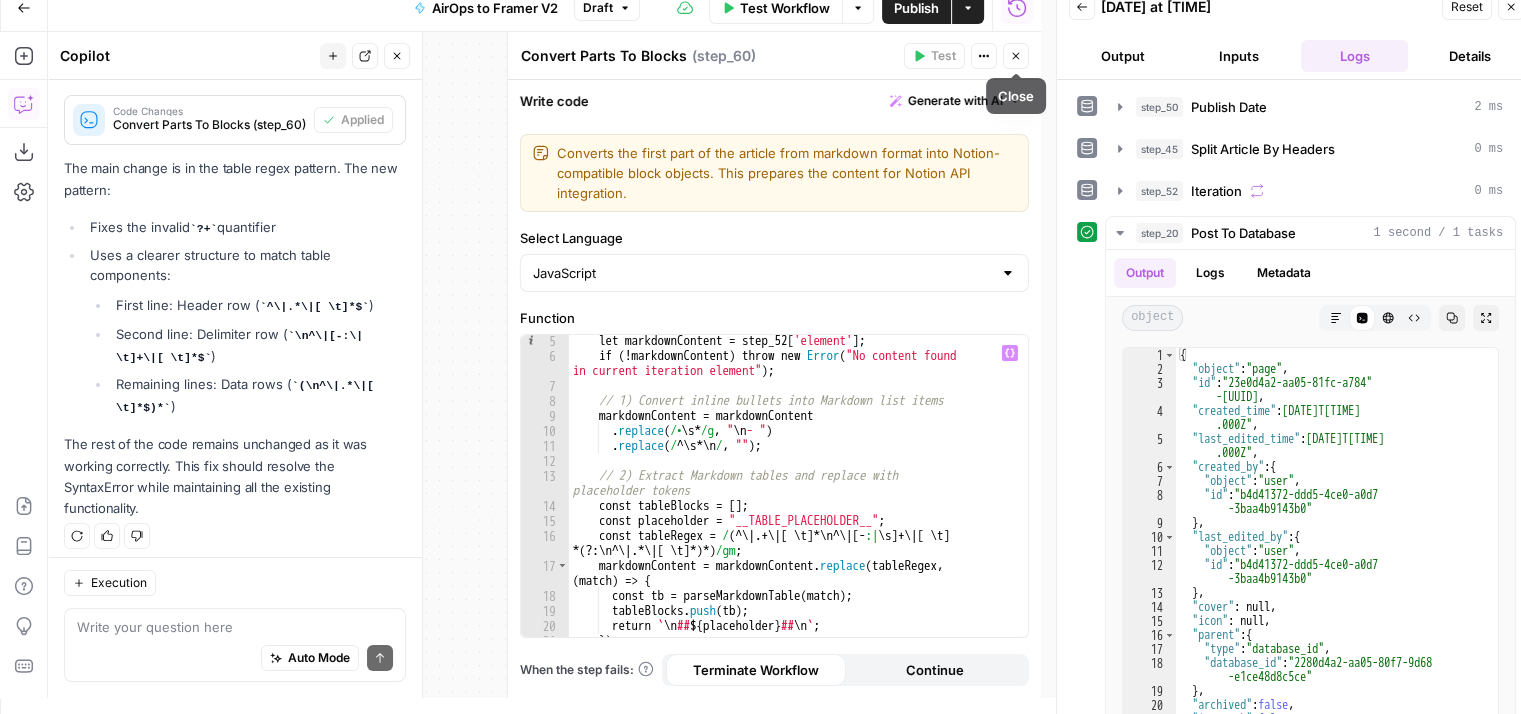click 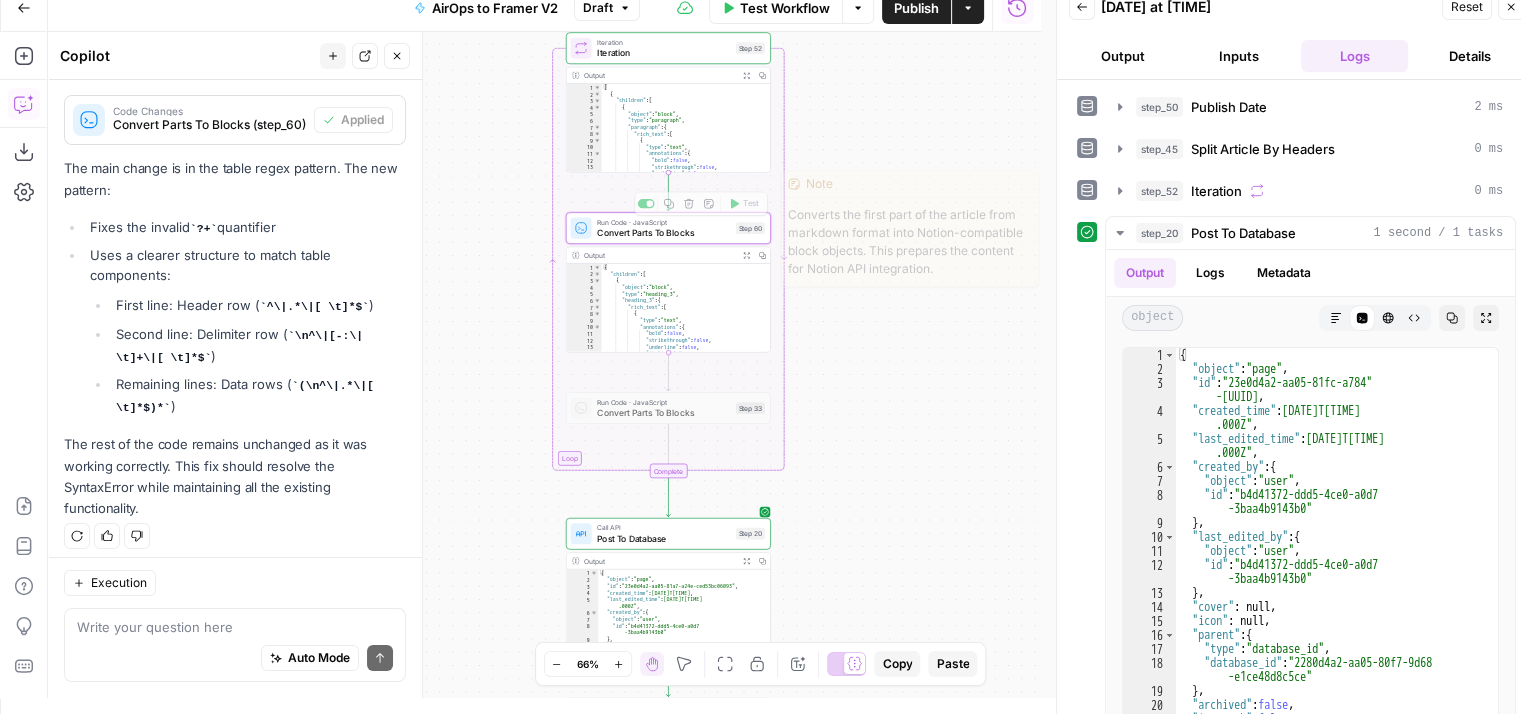 drag, startPoint x: 878, startPoint y: 182, endPoint x: 891, endPoint y: 305, distance: 123.68508 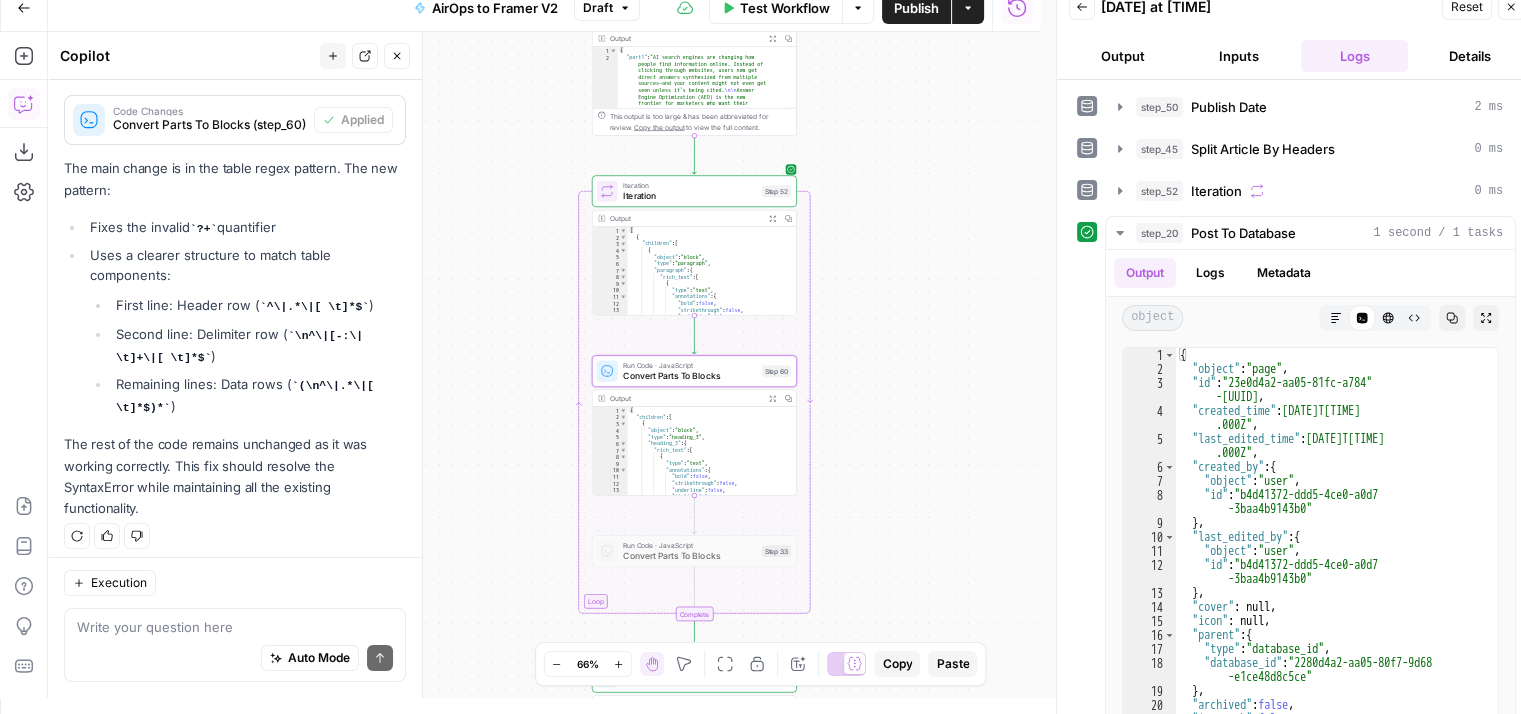 drag, startPoint x: 834, startPoint y: 134, endPoint x: 860, endPoint y: 277, distance: 145.34442 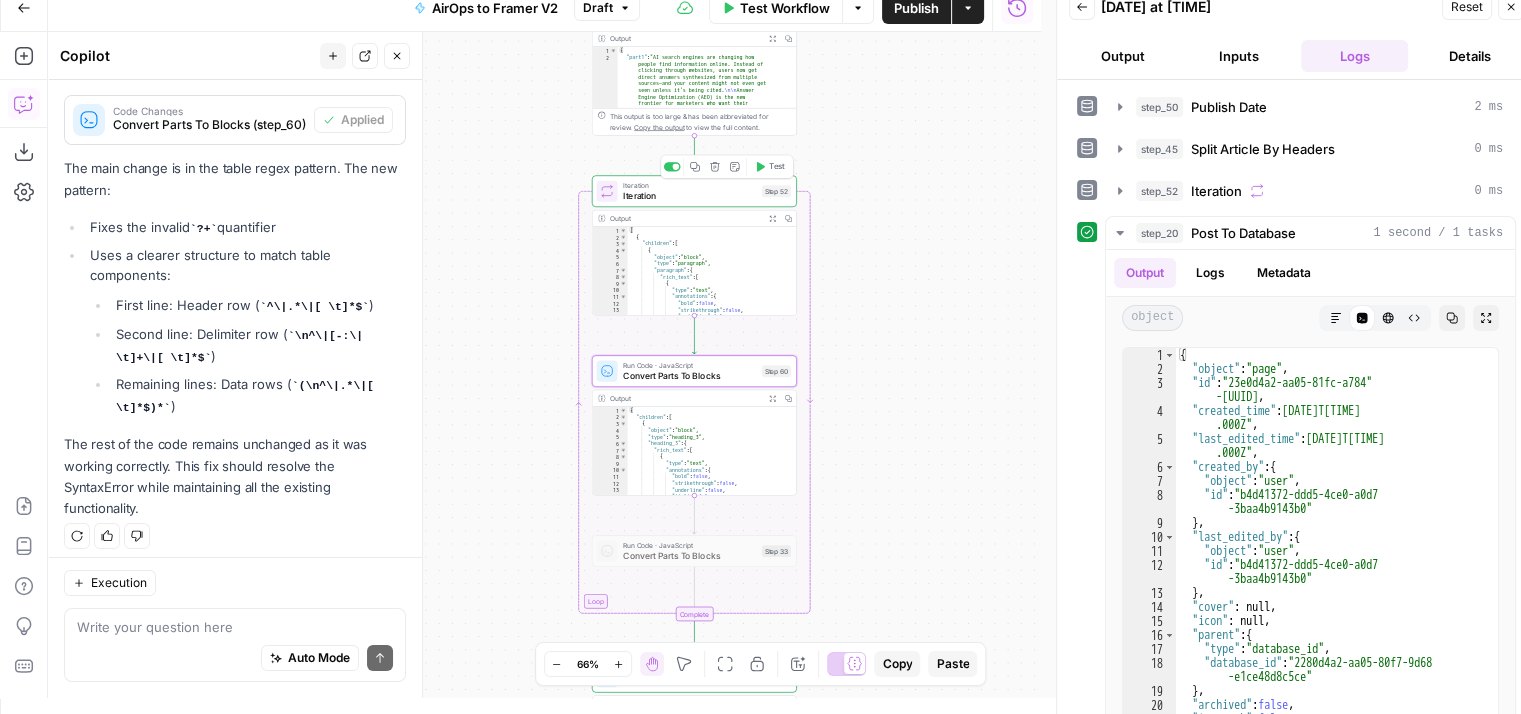 click 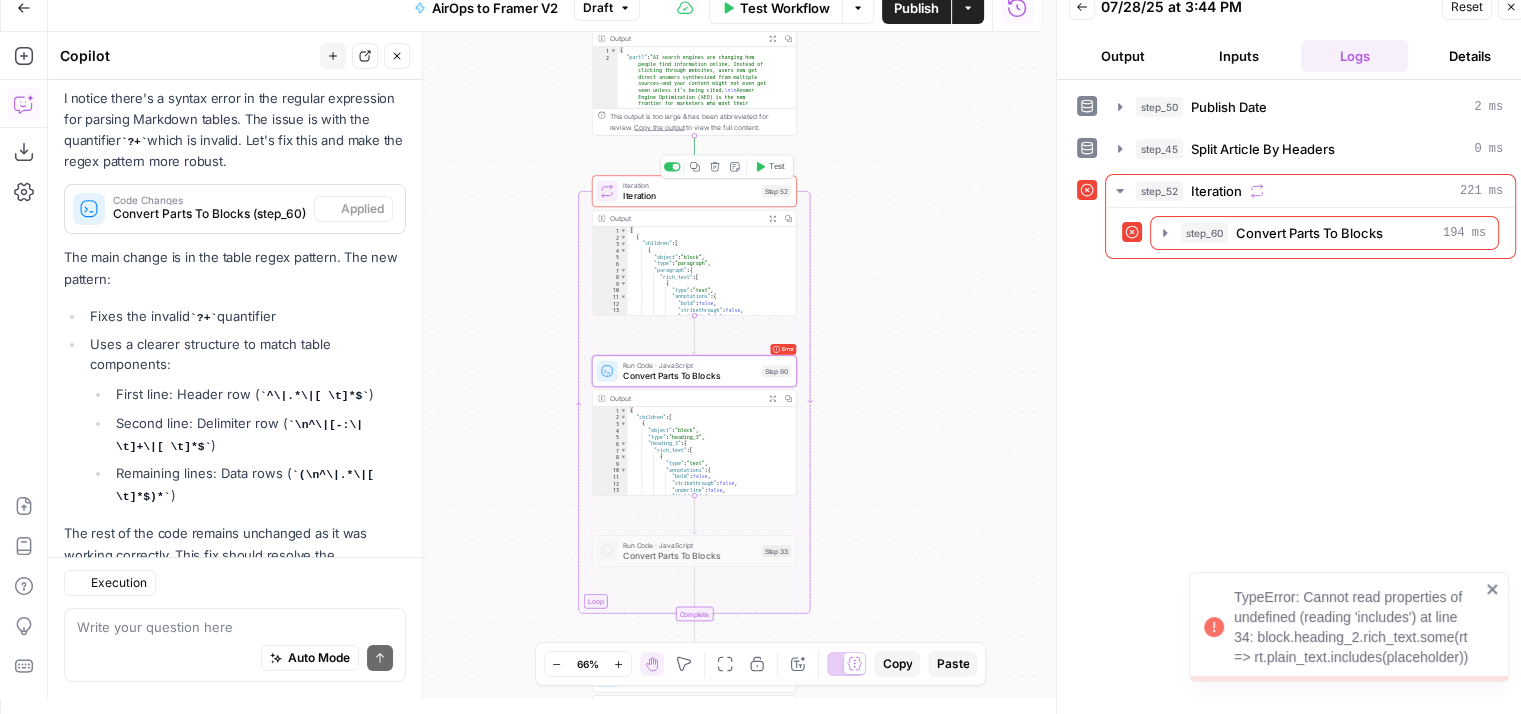 scroll, scrollTop: 317, scrollLeft: 0, axis: vertical 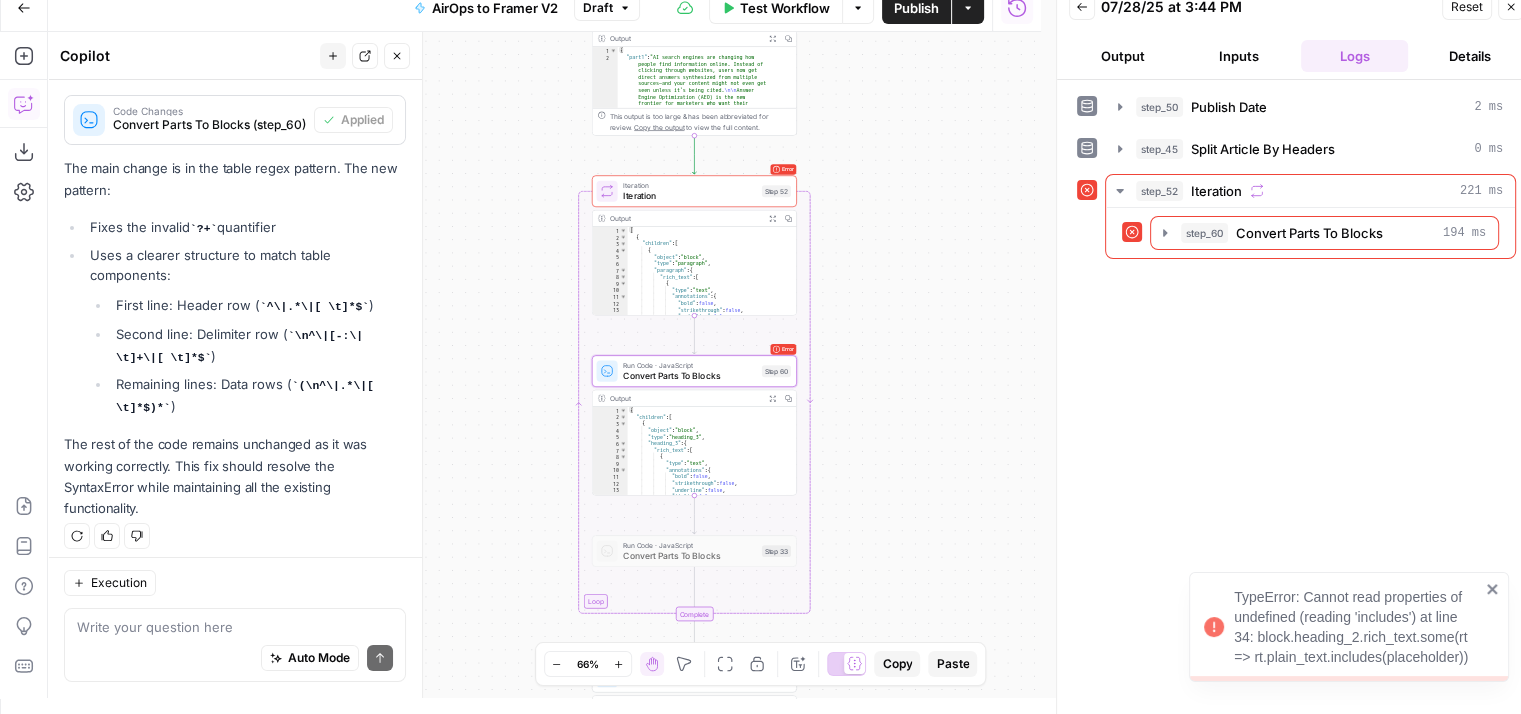 click on "TypeError: Cannot read properties of undefined (reading 'includes') at line 34:
block.heading_2.rich_text.some(rt => rt.plain_text.includes(placeholder))" at bounding box center (1357, 627) 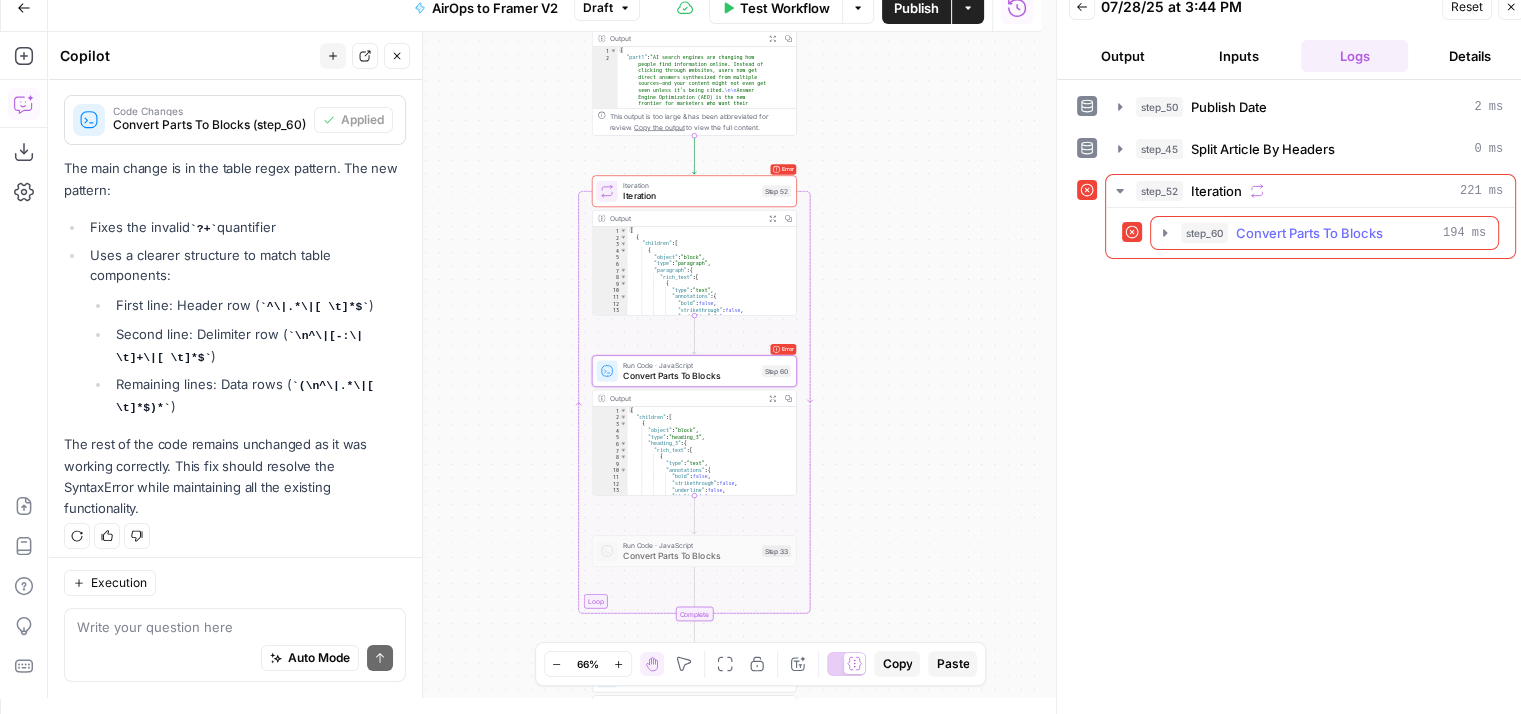 click on "step_60 Convert Parts To Blocks 194 ms" at bounding box center [1324, 233] 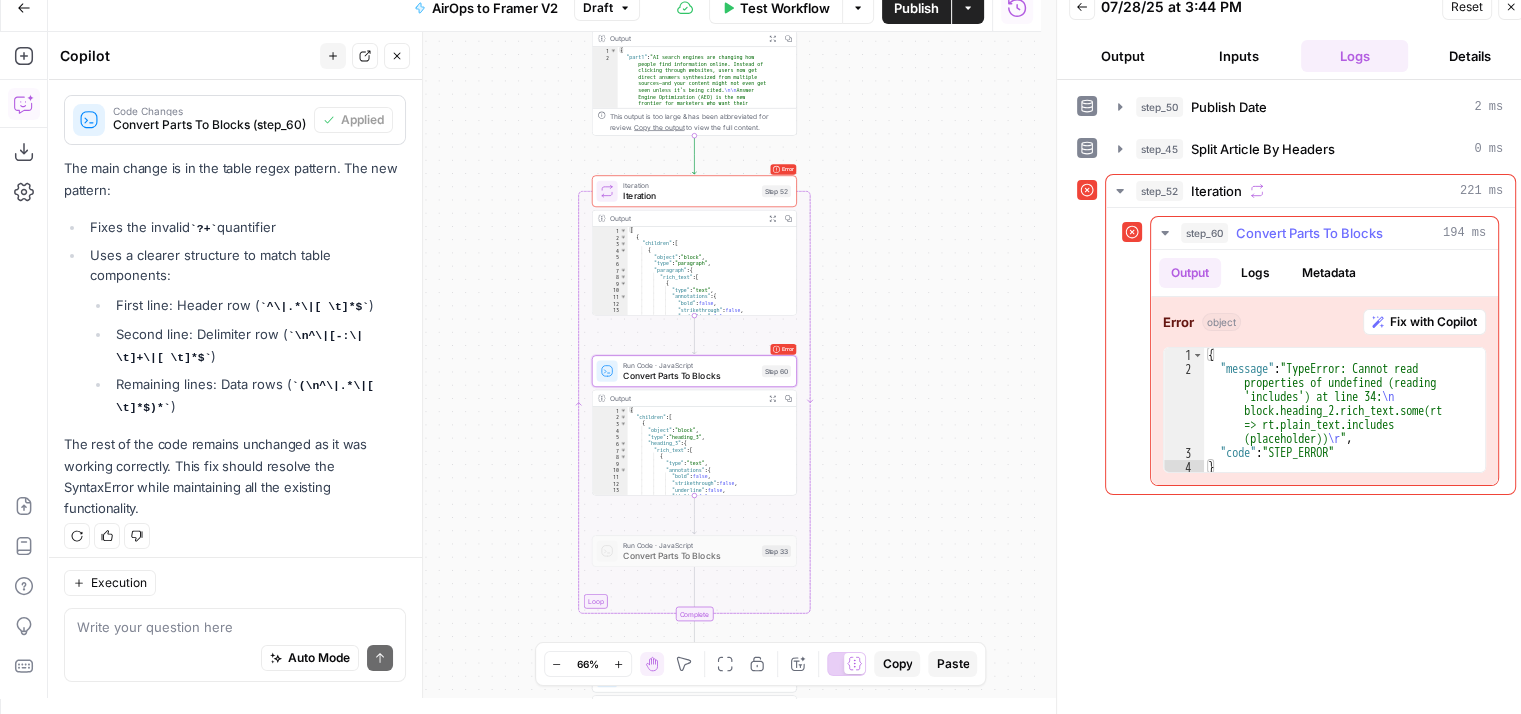click on "Error object Fix with Copilot 1 2 3 4 {    "message" :  "TypeError: Cannot read         properties of undefined (reading         'includes') at line 34: \n                 block.heading_2.rich_text.some(rt         => rt.plain_text.includes        ('[TEXT]')) \r " ,    "code" :  "STEP_ERROR" }     XXXXXXXXXXXXXXXXXXXXXXXXXXXXXXXXXXXXXXXXXXXXXXXXXXXXXXXXXXXXXXXXXXXXXXXXXXXXXXXXXXXXXXXXXXXXXXXXXXXXXXXXXXXXXXXXXXXXXXXXXXXXXXXXXXXXXXXXXXXXXXXXXXXXXXXXXXXXXXXXXXXXXXXXXXXXXXXXXXXXXXXXXXXXXXXXXXXXXXXXXXXXXXXXXXXXXXXXXXXXXXXXXXXXXXXXXXXXXXXXXXXXXXXXXXXXXXXXXXXXXXXXXXXXXXXXXXXXXXXXXXXXXXXXXXXXXXXXXXXXXXXXXXXXXXXXXXXXXXXXXXXXXXXXXXXXXXXXXXXXXXXXXXXXXXXXXXXXXXXXXXXXXXXXXXXXXXXXXXXXXXXXXXXXXXXXXXXXXXXXXXXXXXXXXXXXXXXXXXXXXXXXXXXXXXXXXXXXXXXXXXXXXXXXXXXXXXXXXXXXXXXXXXXXXXXXXXXXXXXXXXXXXXXXXXXXXXXXXXXXXXXXXXXXXXXX" at bounding box center [1324, 391] 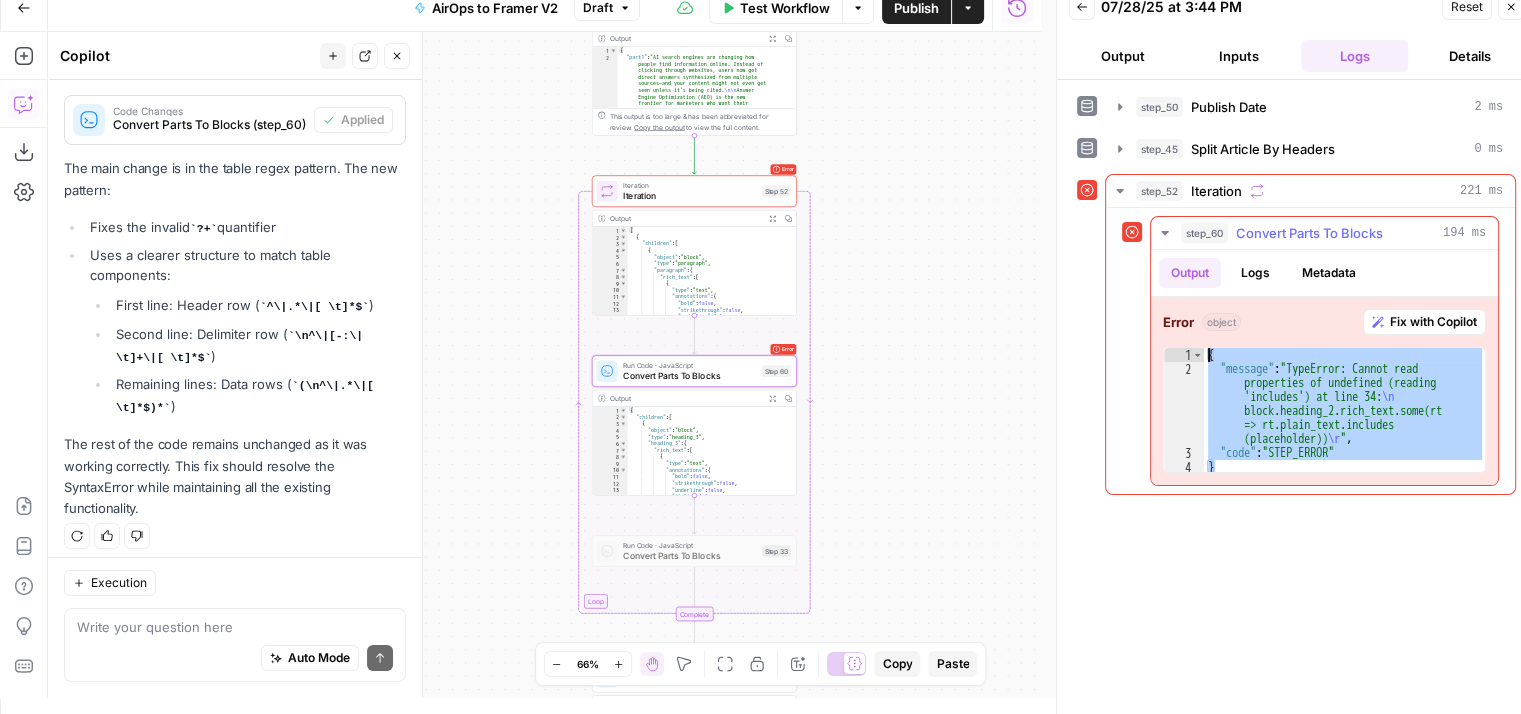 drag, startPoint x: 1240, startPoint y: 466, endPoint x: 1181, endPoint y: 326, distance: 151.92432 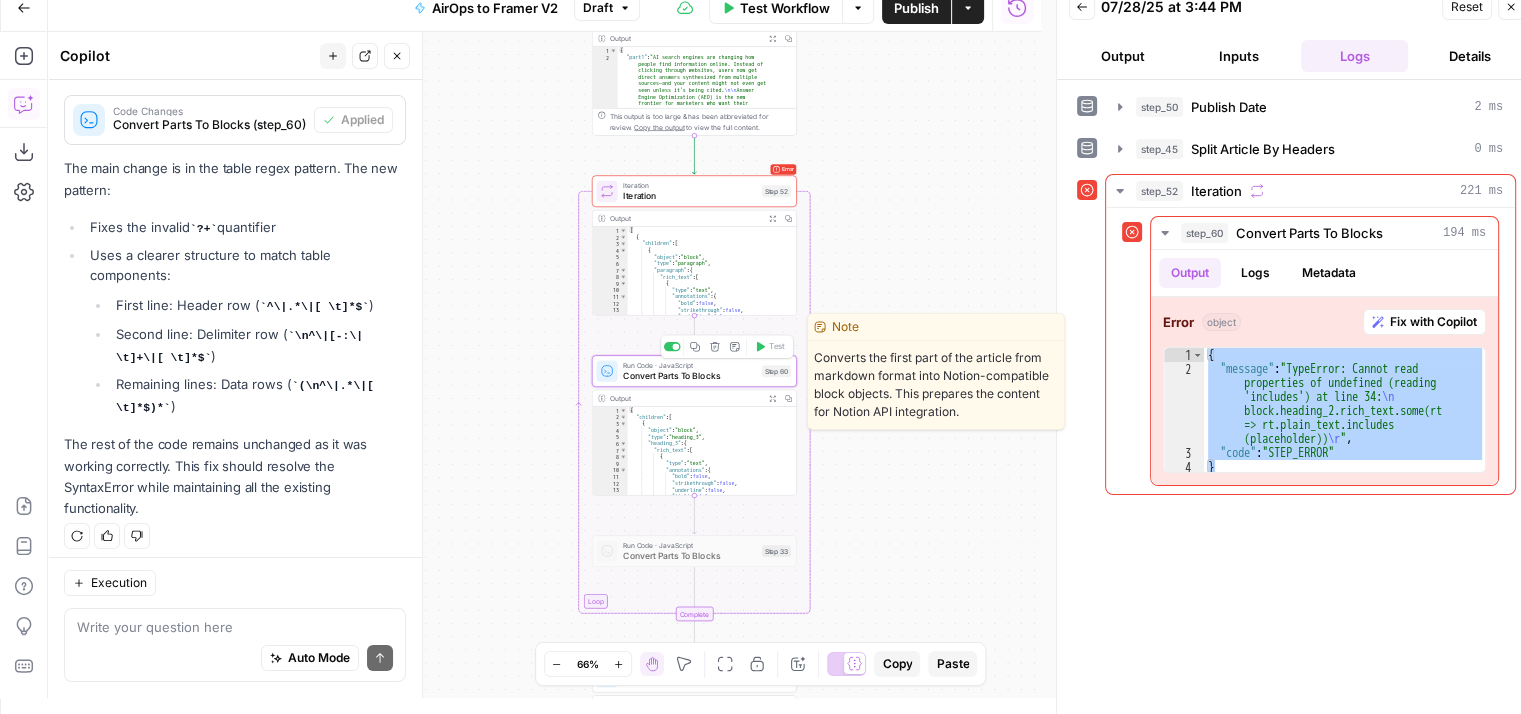 click on "Convert Parts To Blocks" at bounding box center (690, 375) 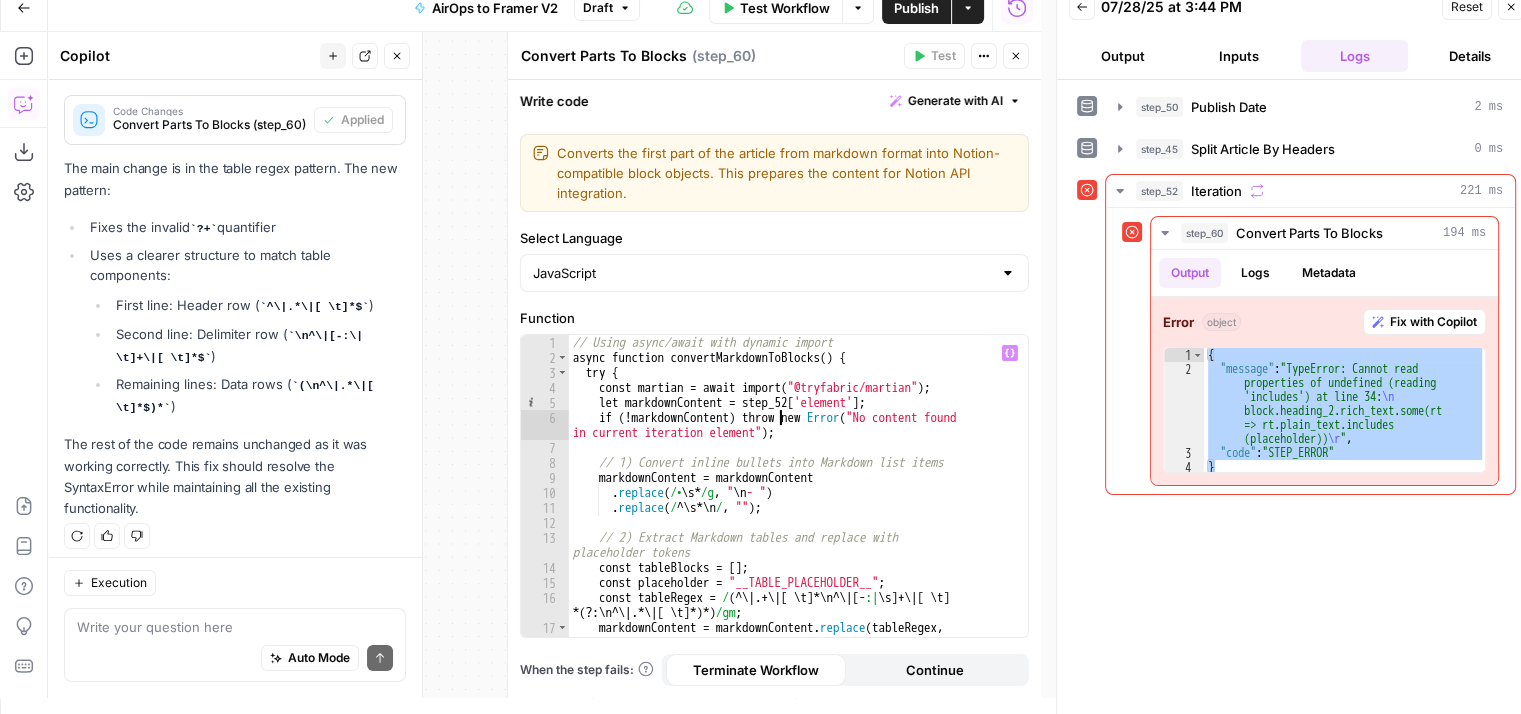 type on "**********" 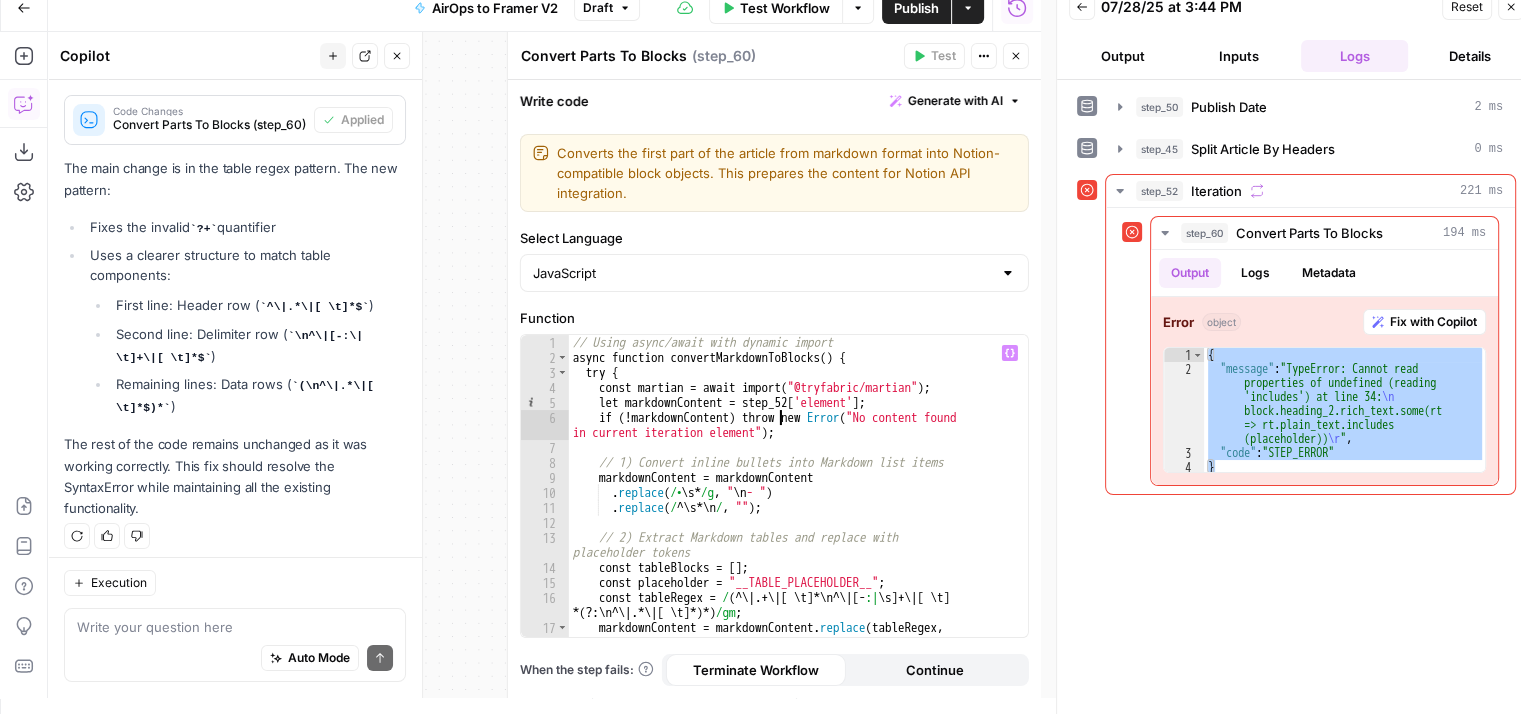 click on "// Using async/await with dynamic import async   function   convertMarkdownToBlocks ( )   {    try   {      const   martian   =   await   import ( "@tryfabric/martian" ) ;      let   markdownContent   =   step_52 [ 'element' ] ;      if   ( ! markdownContent )   throw   new   Error ( "No content found  in current iteration element" ) ;      // 1) Convert inline bullets into Markdown list items      markdownContent   =   markdownContent         . replace ( /• \s * /g ,   " \n - " )         . replace ( / ^ \s * \n / ,   "" ) ;      // 2) Extract Markdown tables and replace with  placeholder tokens      const   tableBlocks   =   [ ] ;      const   placeholder   =   "__TABLE_PLACEHOLDER__" ;      const   tableRegex   =   / (^ \| .+ \| [   \t ]* \n ^ \| [- :| \s ]+ \| [   \t ] *(?: \n ^ \| .* \| [   \t ]*)*) /gm ;      markdownContent   =   markdownContent . replace ( tableRegex ,   ( match )   =>   {         const   tb   =   parseMarkdownTable ( match ) ;" at bounding box center (791, 502) 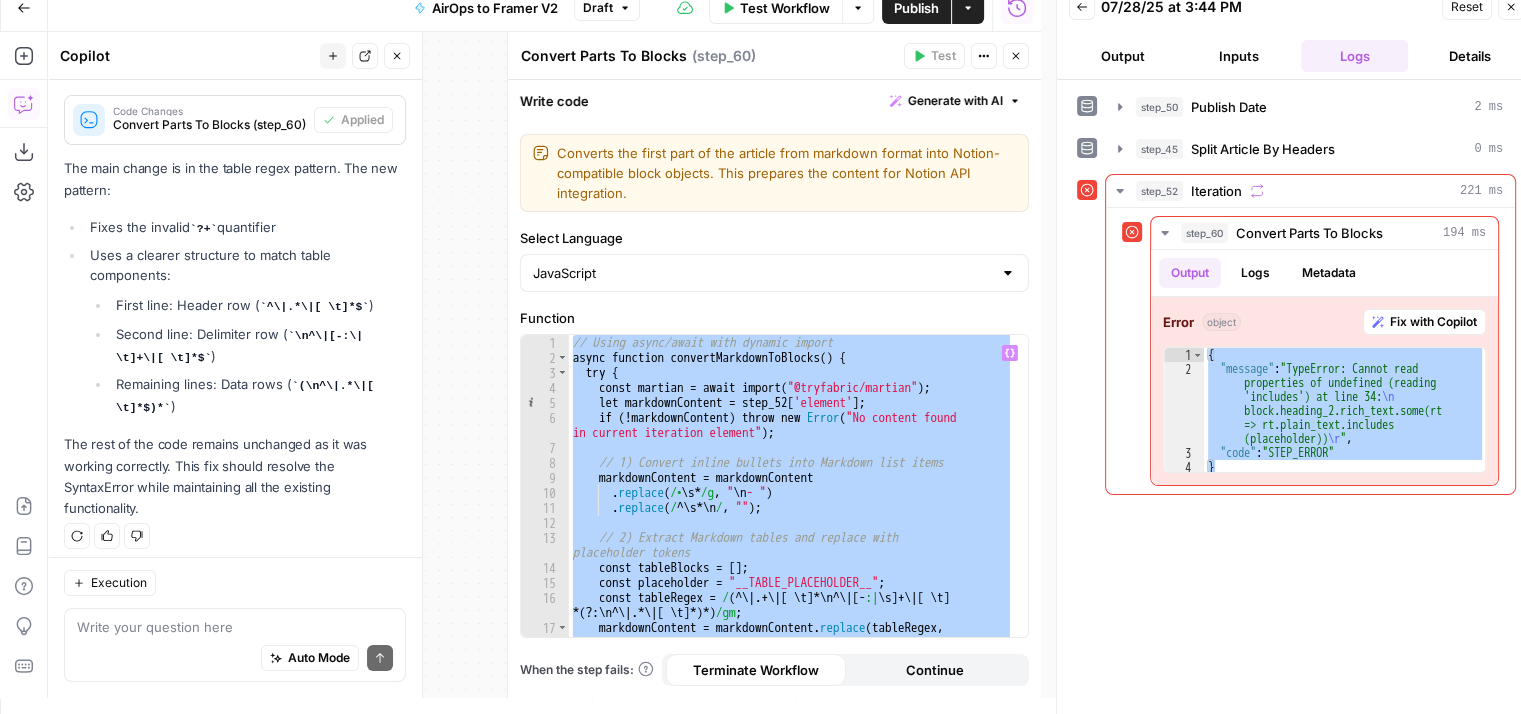 paste 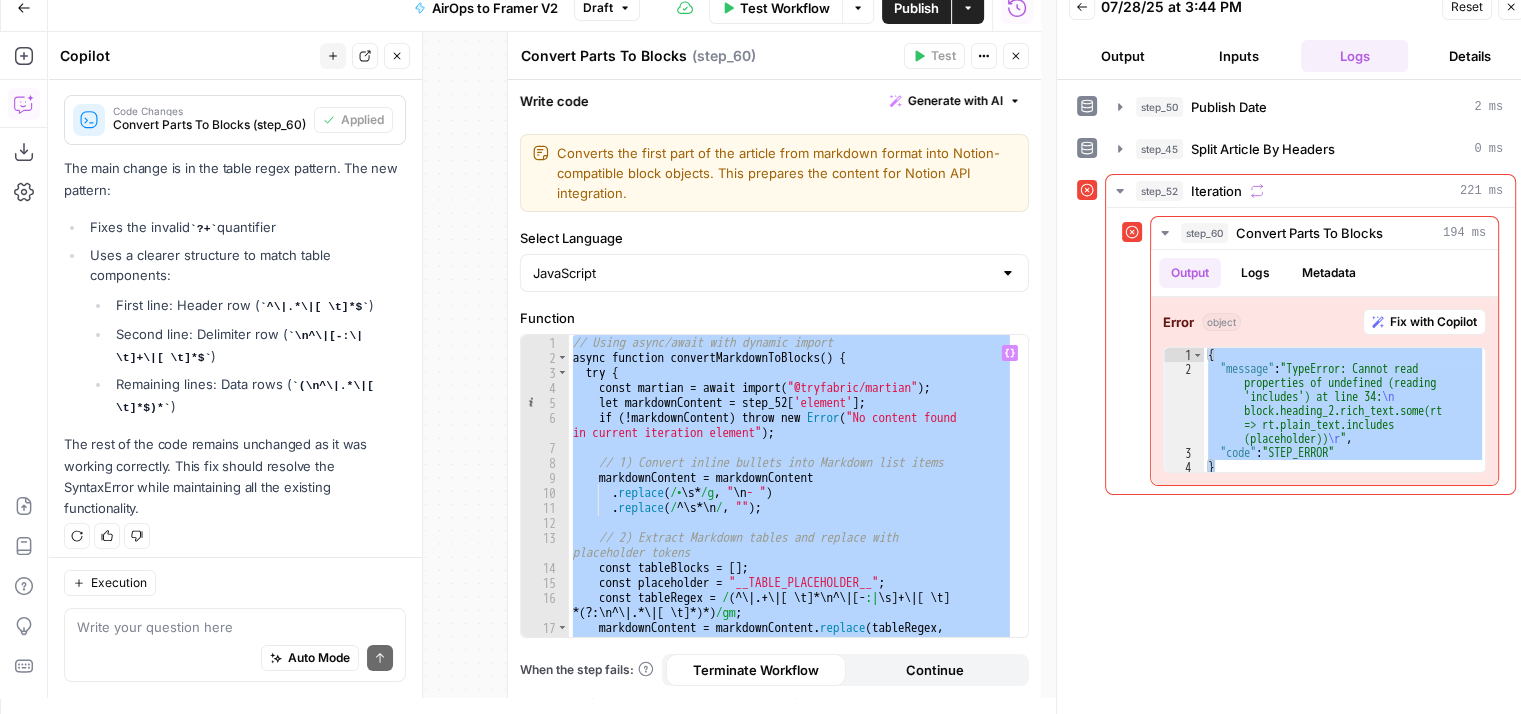 type 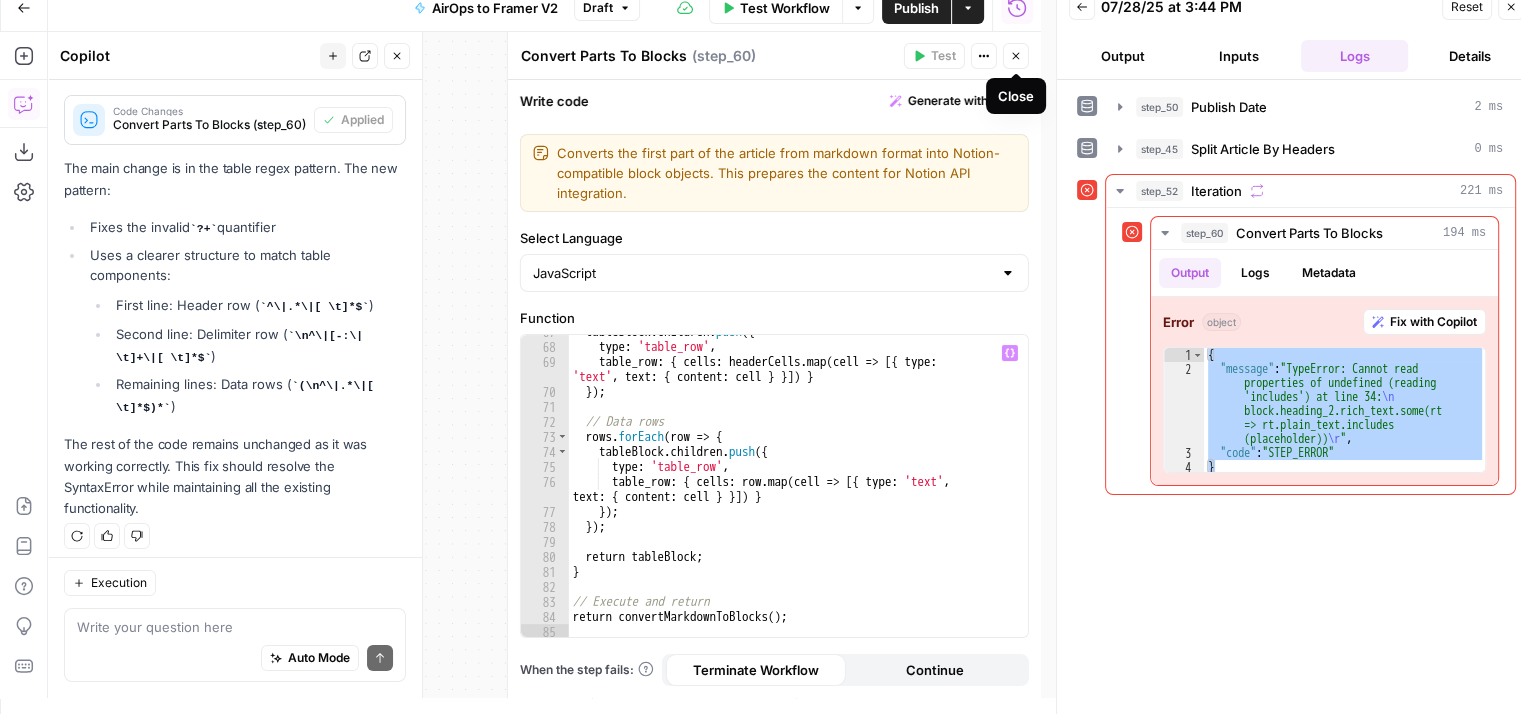 click on "Close" at bounding box center [1016, 56] 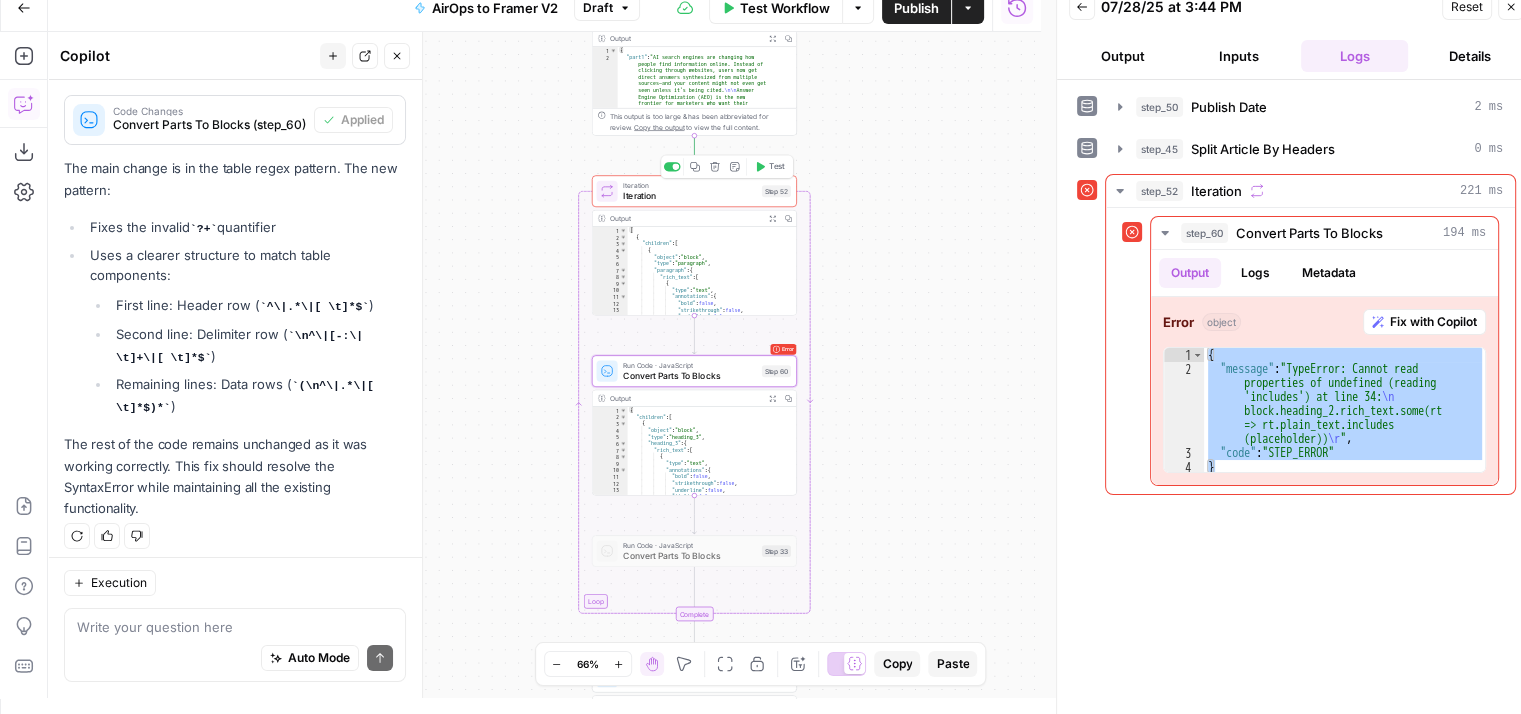click on "Test" at bounding box center [769, 166] 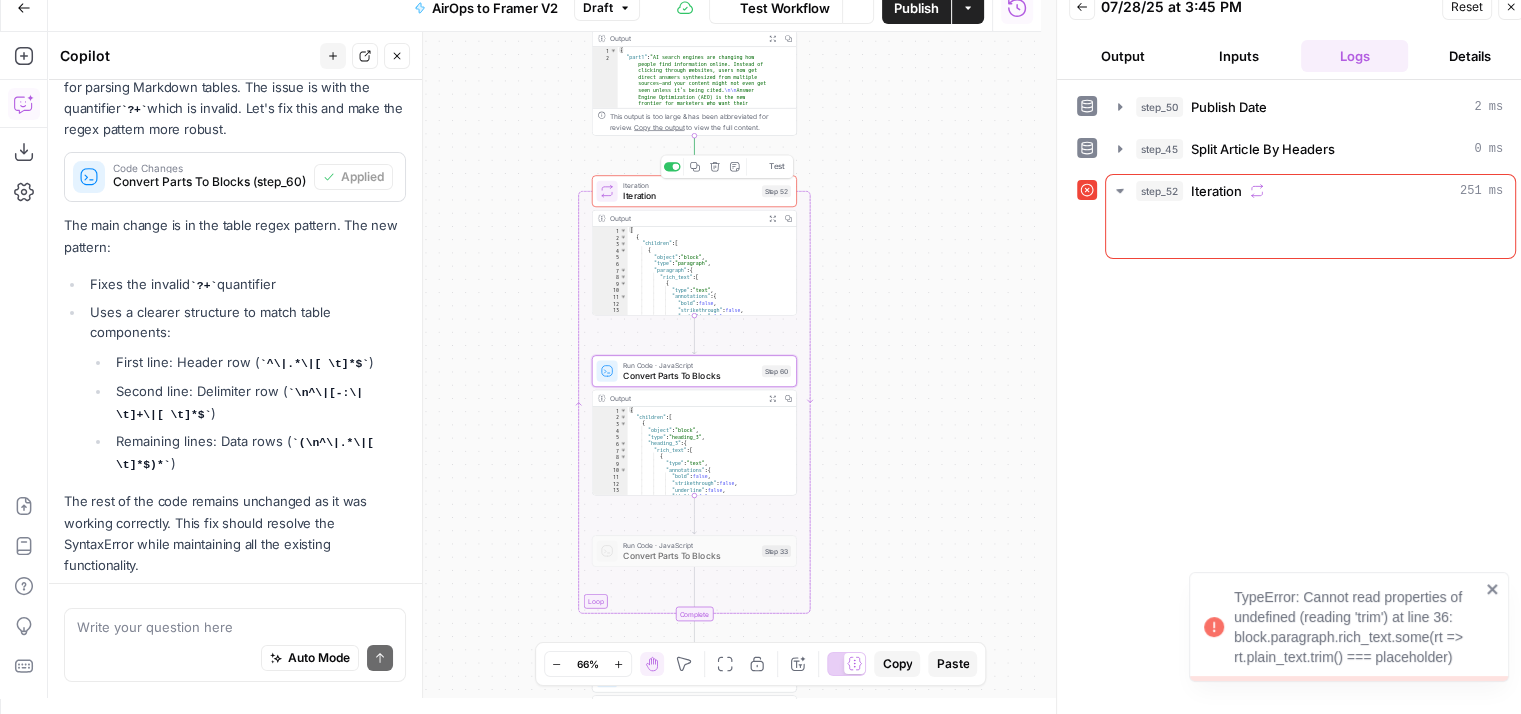 scroll, scrollTop: 317, scrollLeft: 0, axis: vertical 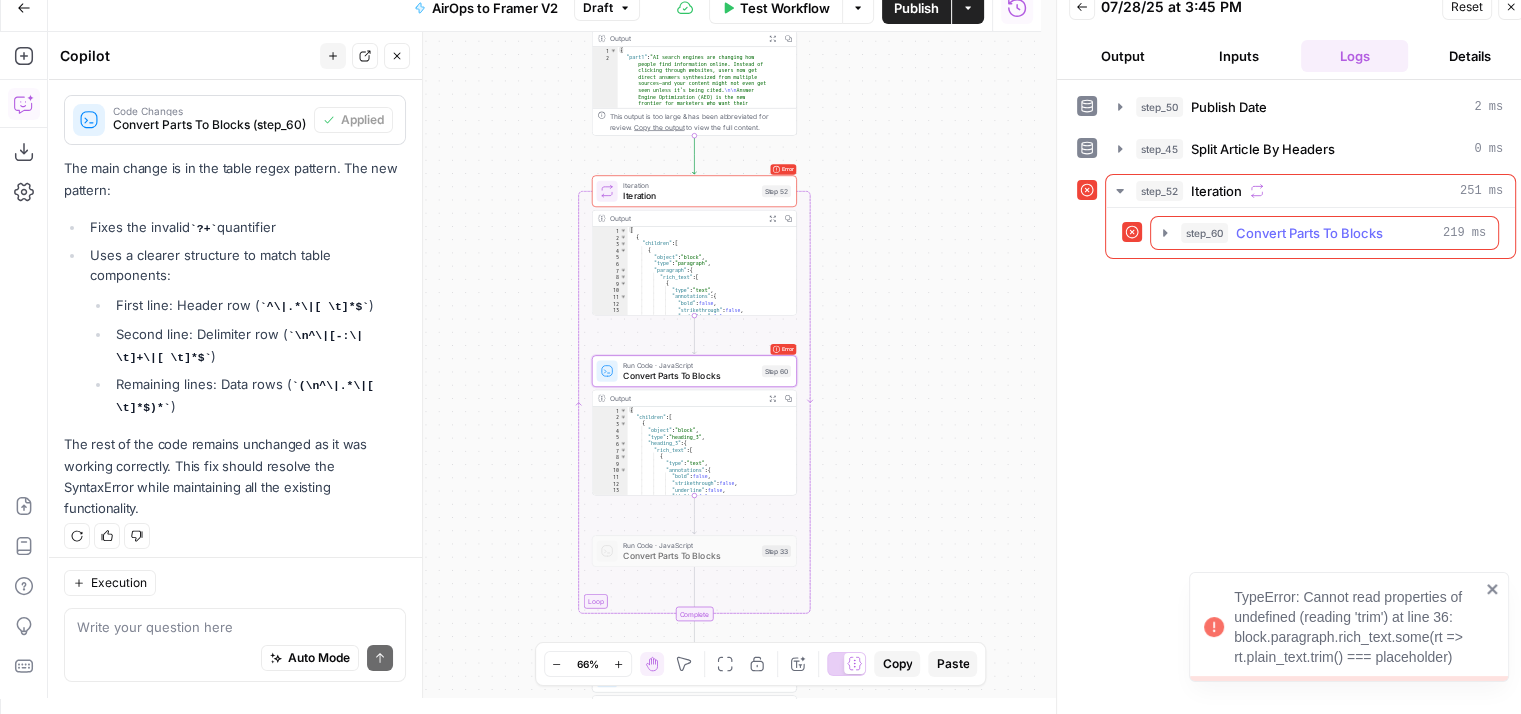 click on "step_60 Convert Parts To Blocks 219 ms" at bounding box center [1333, 233] 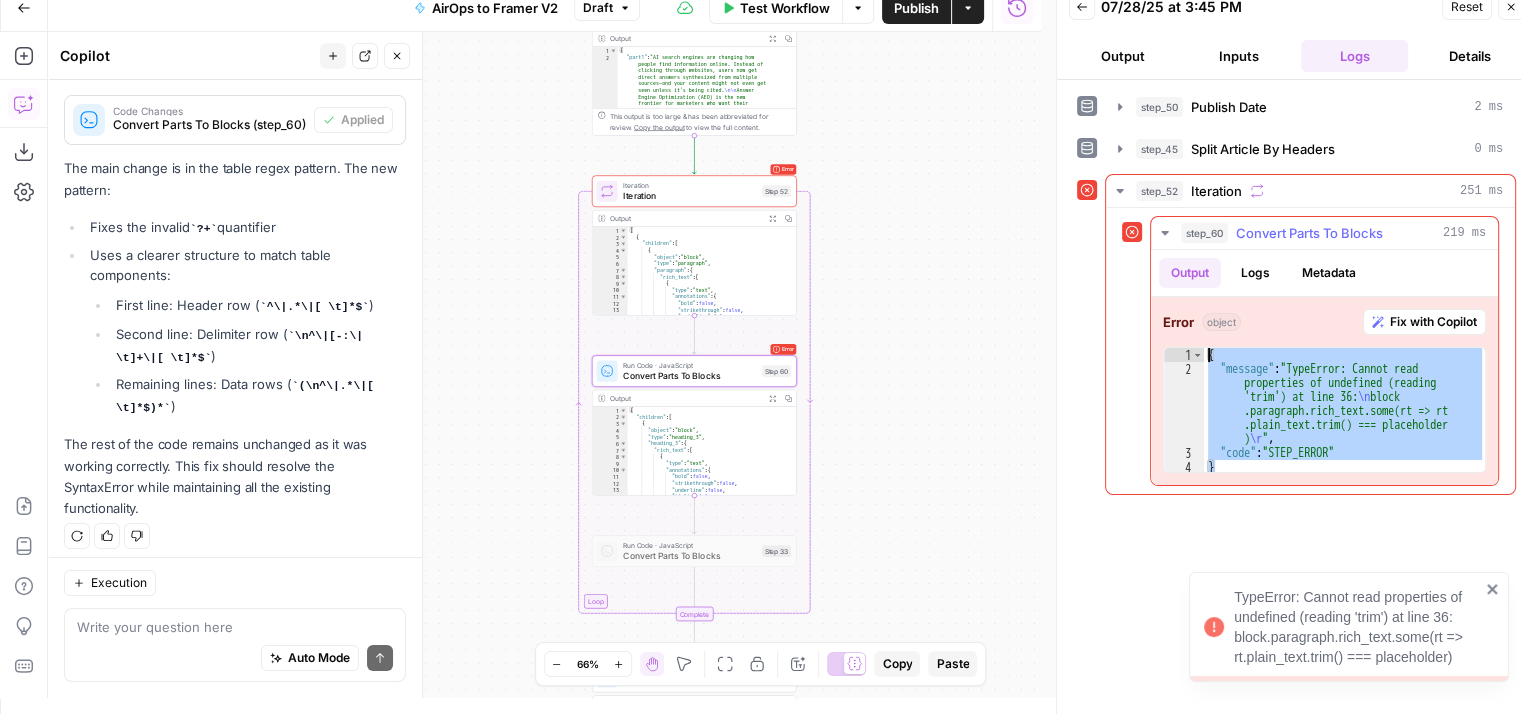 drag, startPoint x: 1312, startPoint y: 461, endPoint x: 1206, endPoint y: 278, distance: 211.48286 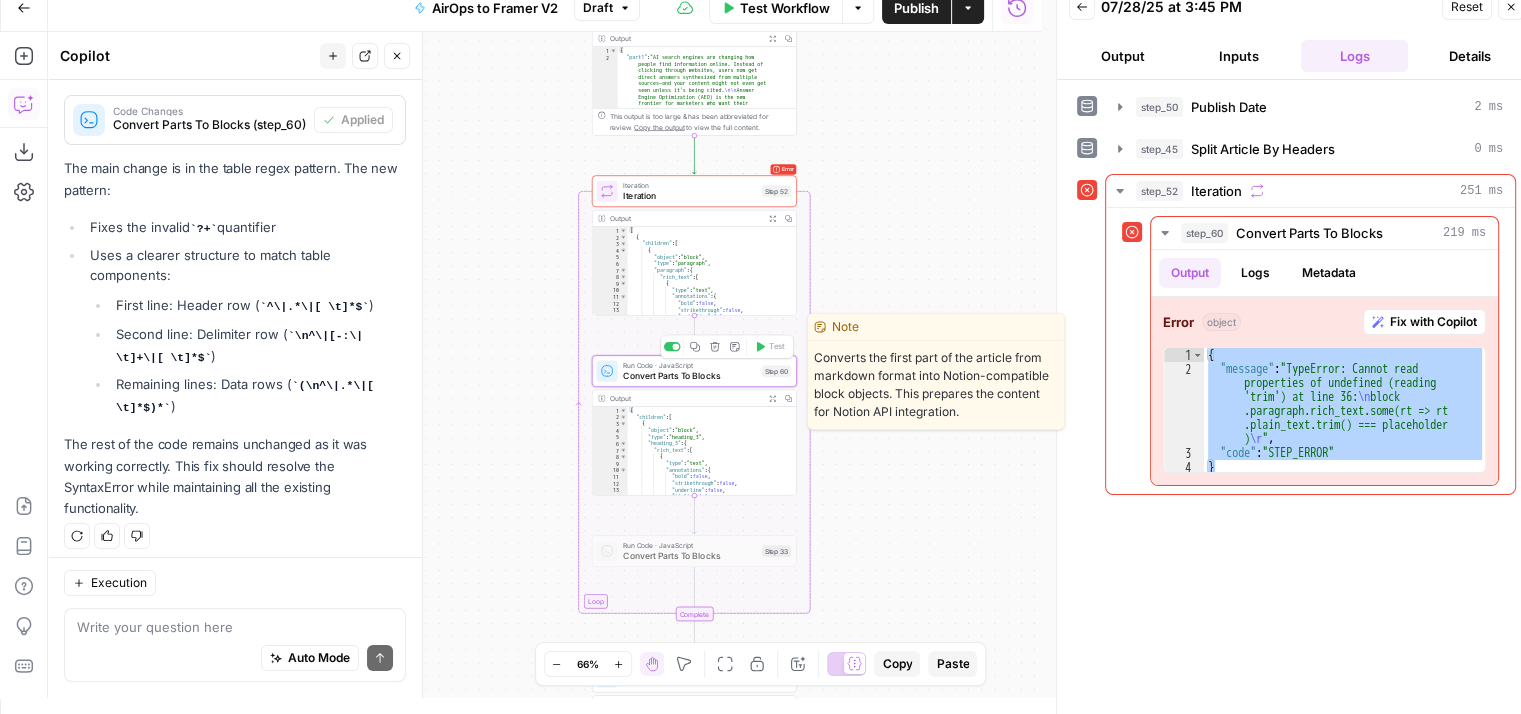 click on "Run Code · JavaScript Convert Parts To Blocks Step 60 Copy step Delete step Edit Note Test" at bounding box center [693, 371] 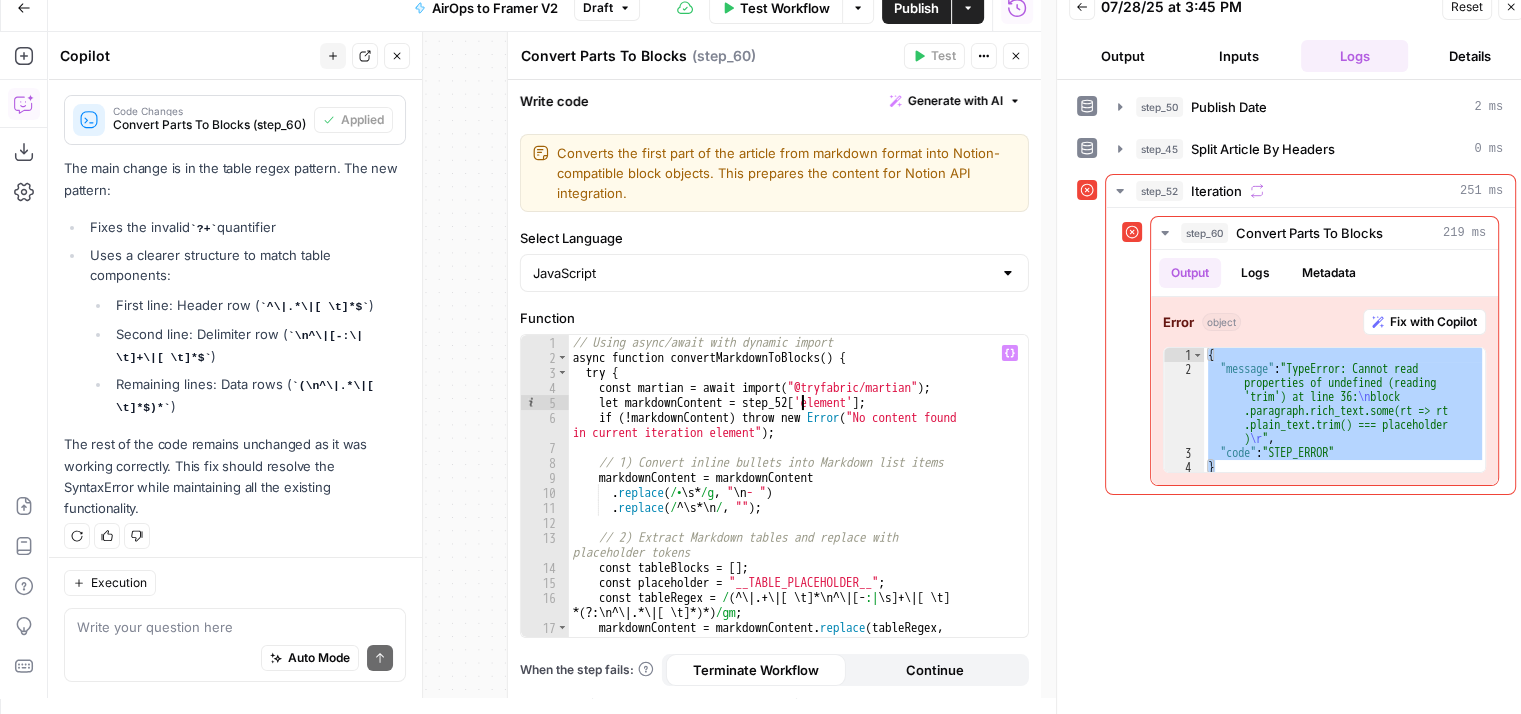 click on "// Using async/await with dynamic import async   function   convertMarkdownToBlocks ( )   {    try   {      const   martian   =   await   import ( "@tryfabric/martian" ) ;      let   markdownContent   =   step_52 [ 'element' ] ;      if   ( ! markdownContent )   throw   new   Error ( "No content found  in current iteration element" ) ;      // 1) Convert inline bullets into Markdown list items      markdownContent   =   markdownContent         . replace ( /• \s * /g ,   " \n - " )         . replace ( / ^ \s * \n / ,   "" ) ;      // 2) Extract Markdown tables and replace with  placeholder tokens      const   tableBlocks   =   [ ] ;      const   placeholder   =   "__TABLE_PLACEHOLDER__" ;      const   tableRegex   =   / (^ \| .+ \| [   \t ]* \n ^ \| [- :| \s ]+ \| [   \t ] *(?: \n ^ \| .* \| [   \t ]*)*) /gm ;      markdownContent   =   markdownContent . replace ( tableRegex ,   ( match )   =>   {         const   tb   =   parseMarkdownTable ( match ) ;" at bounding box center (791, 502) 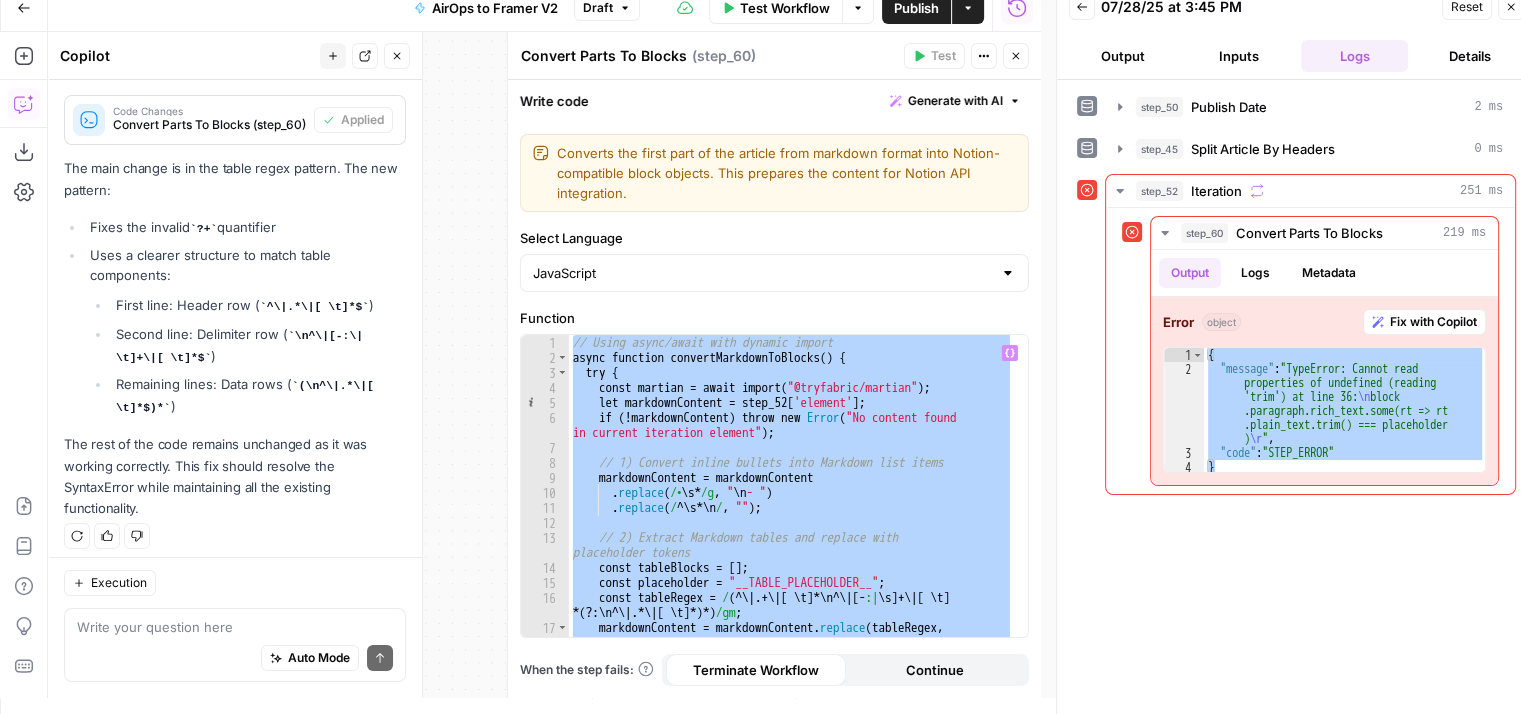 paste 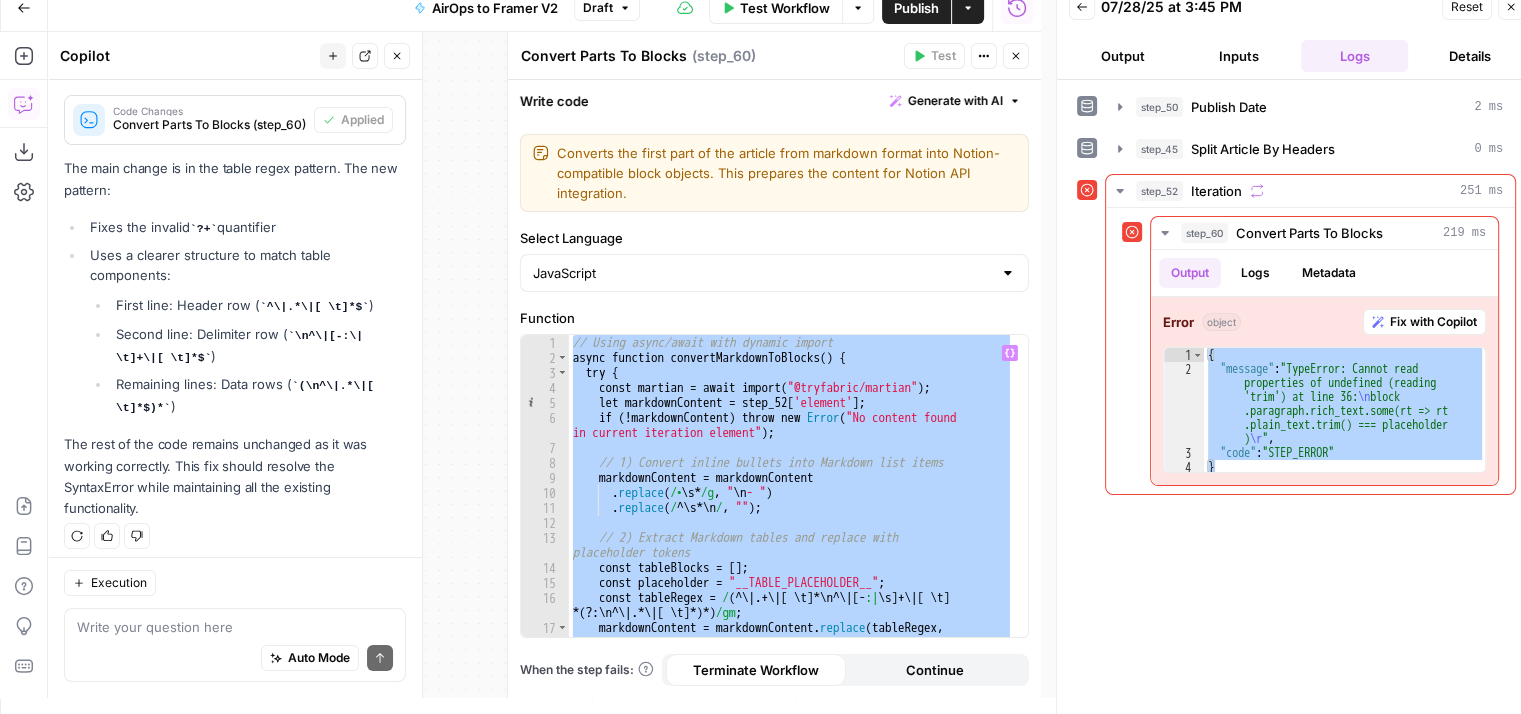 type 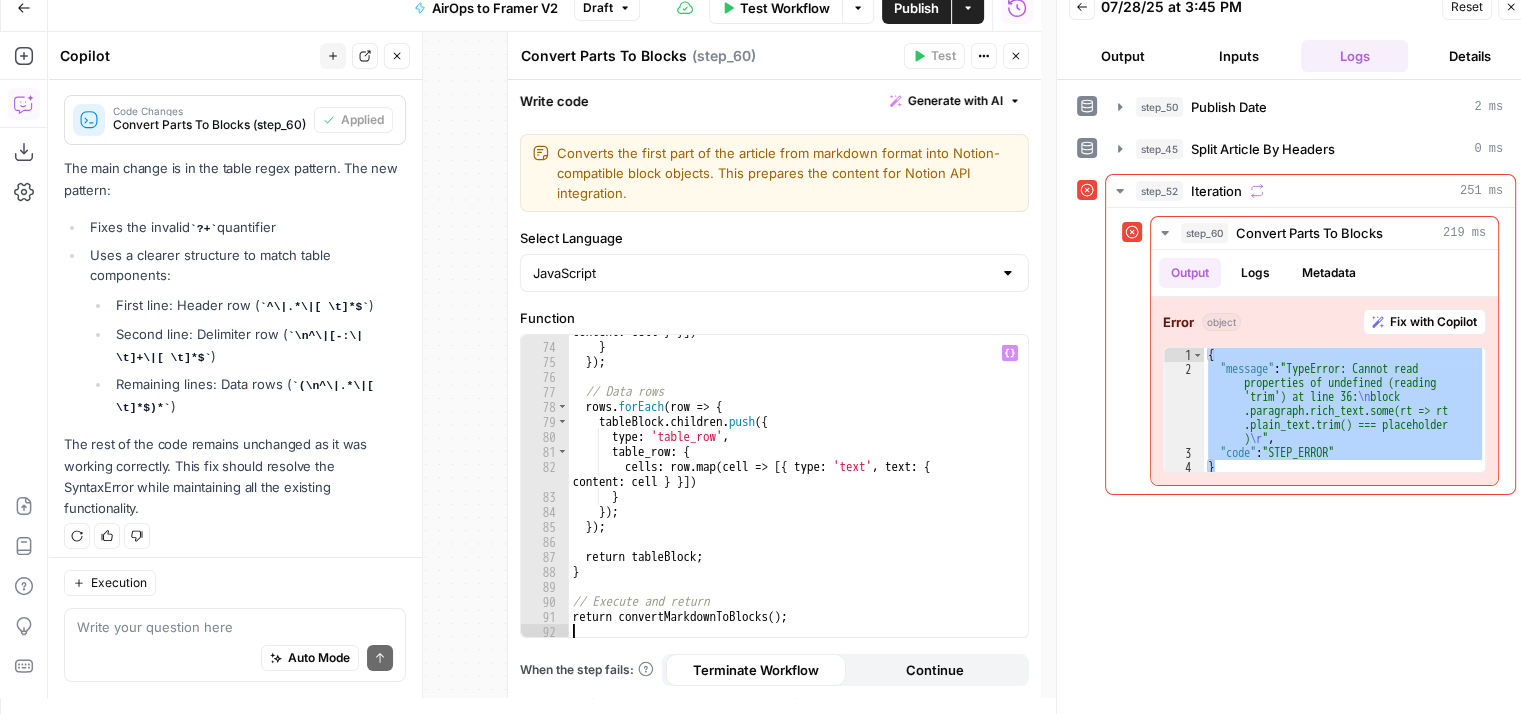 scroll, scrollTop: 1256, scrollLeft: 0, axis: vertical 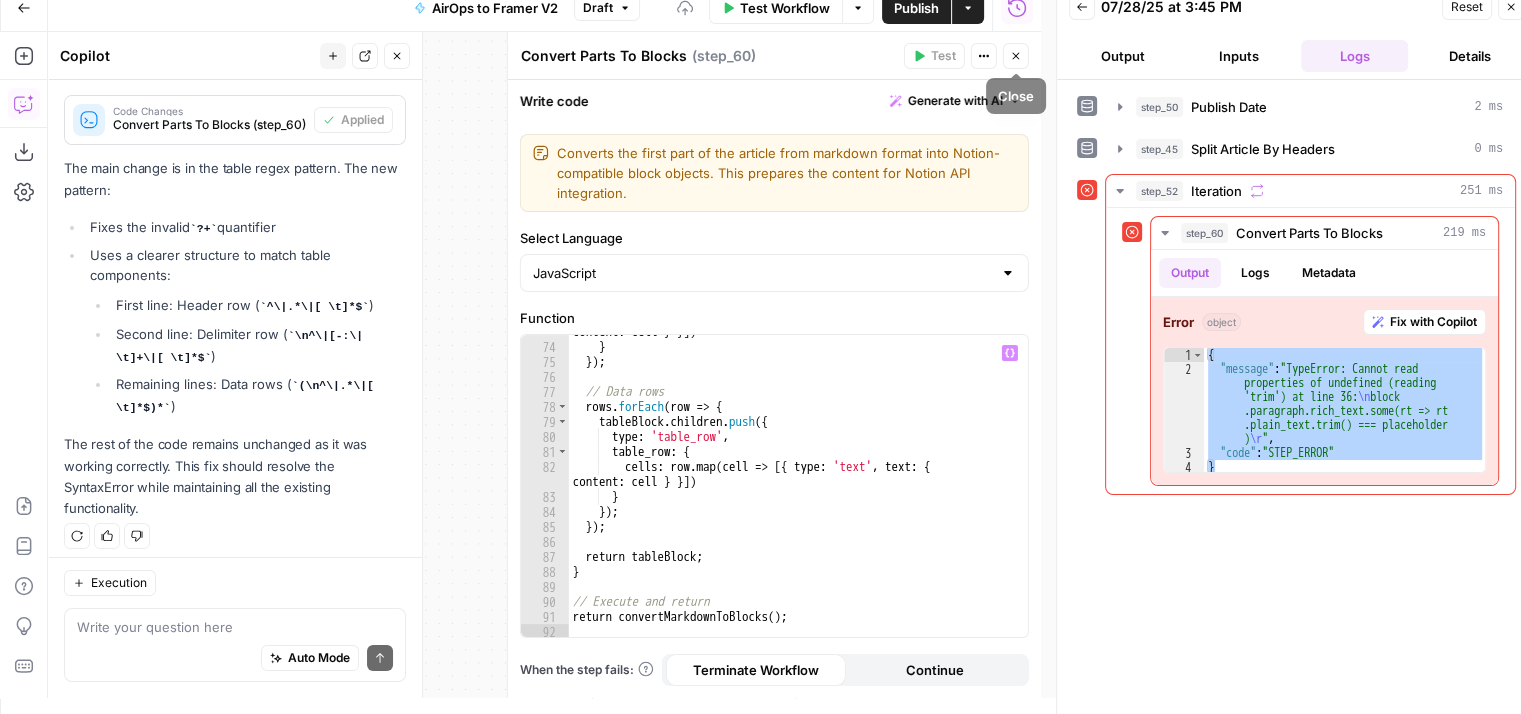 click on "Close" at bounding box center (1016, 56) 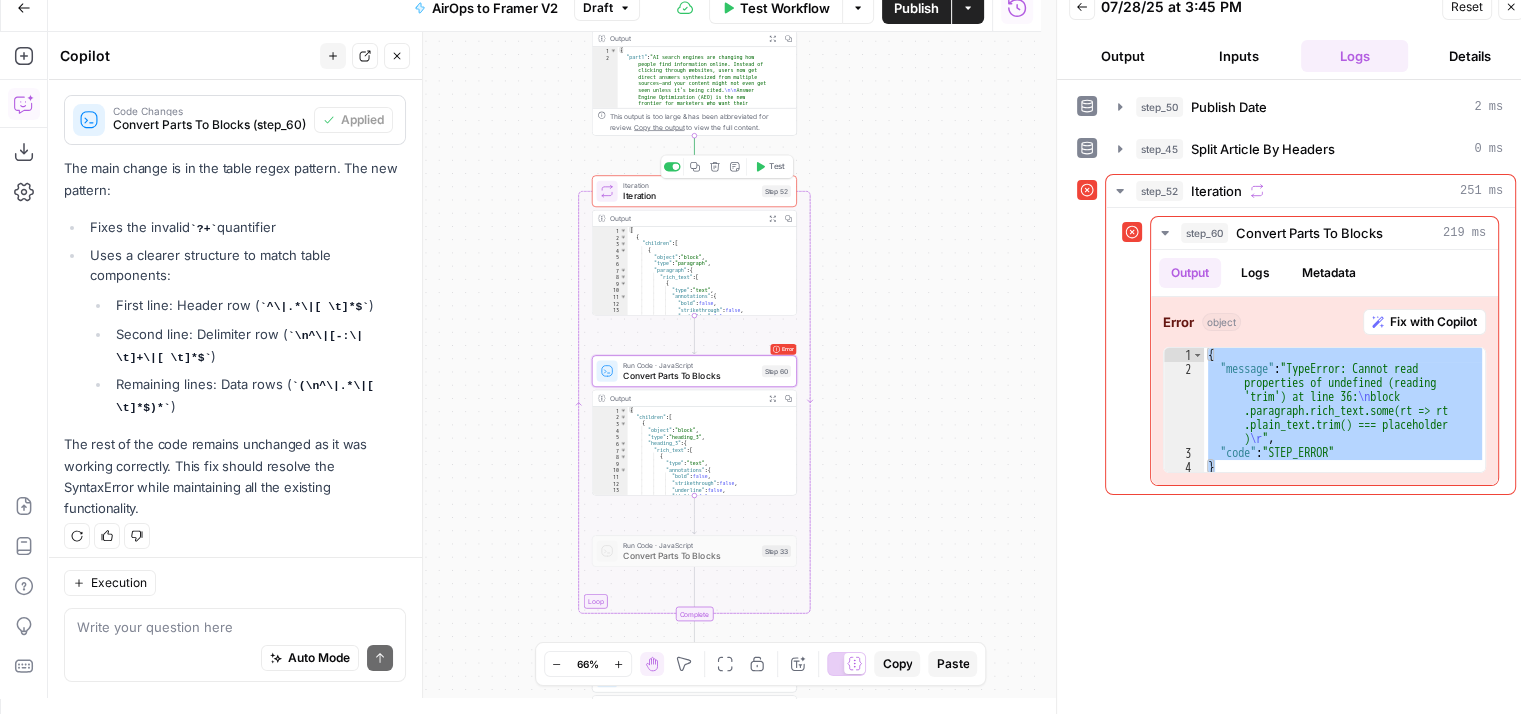 click on "Test" at bounding box center (777, 167) 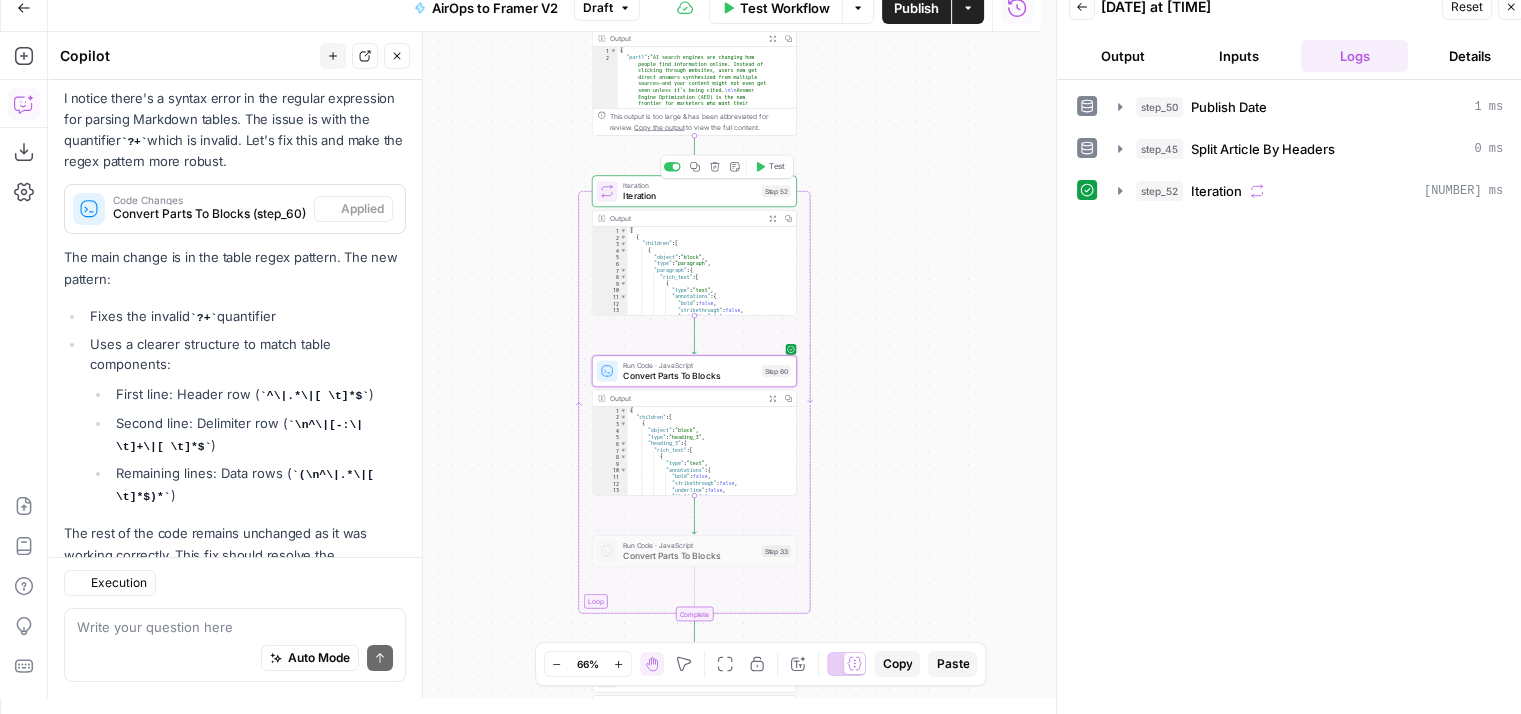scroll, scrollTop: 317, scrollLeft: 0, axis: vertical 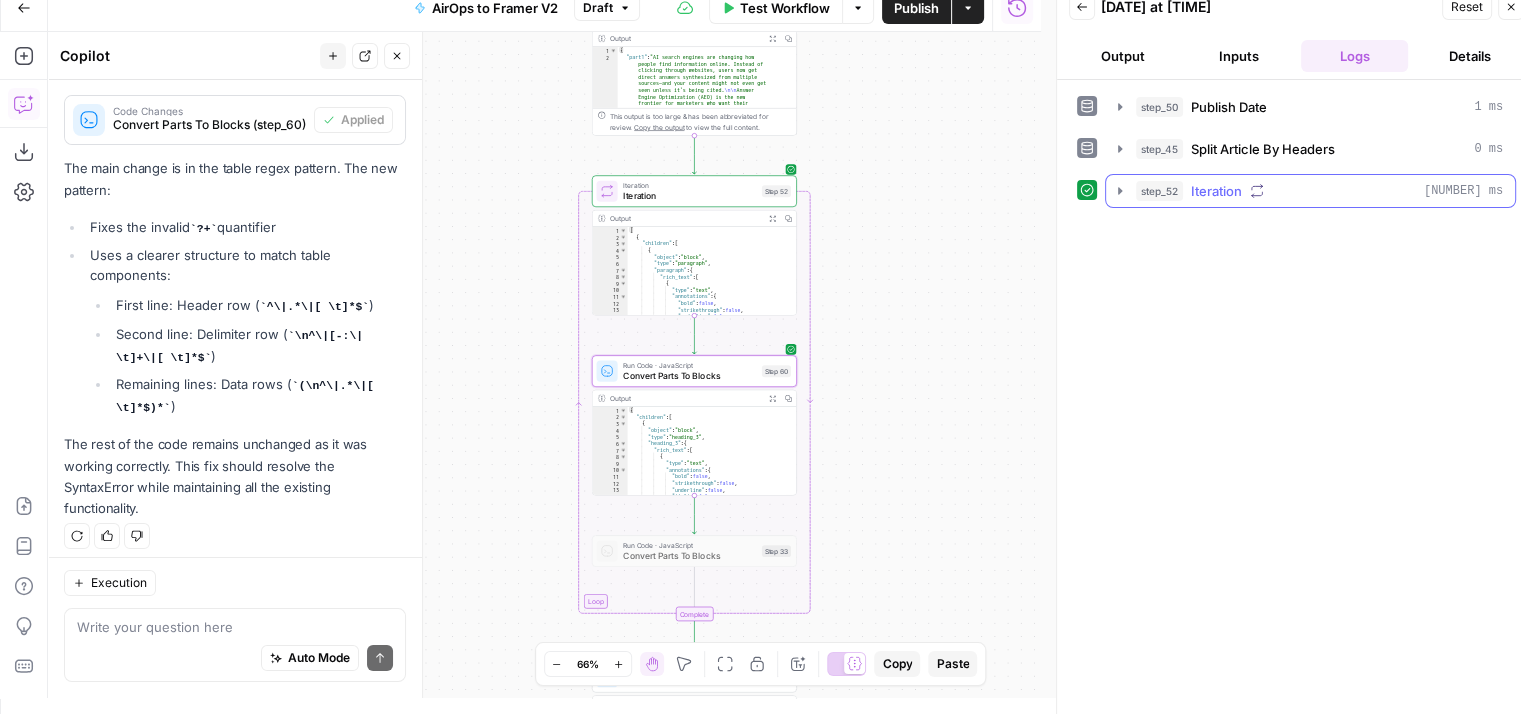 click 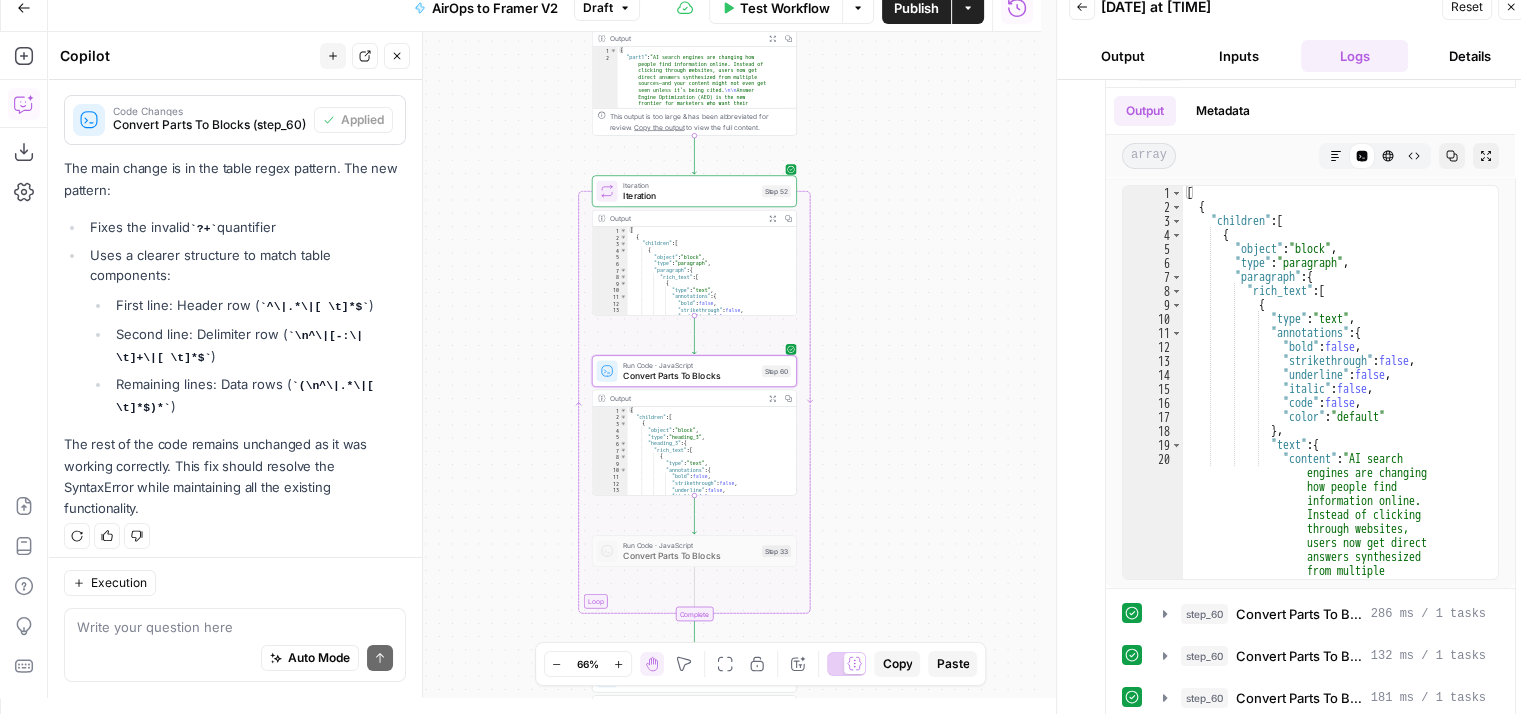 scroll, scrollTop: 136, scrollLeft: 0, axis: vertical 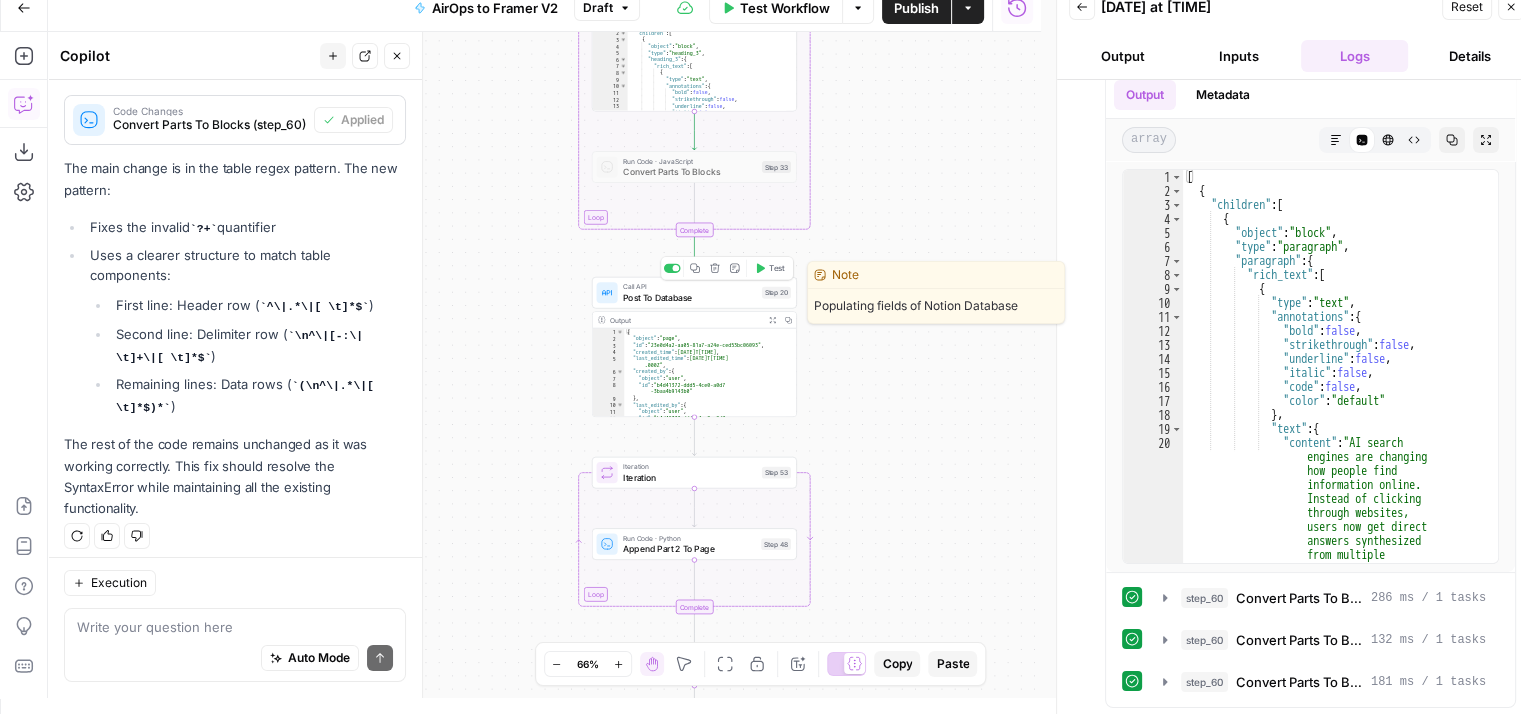 click on "Test" at bounding box center (777, 268) 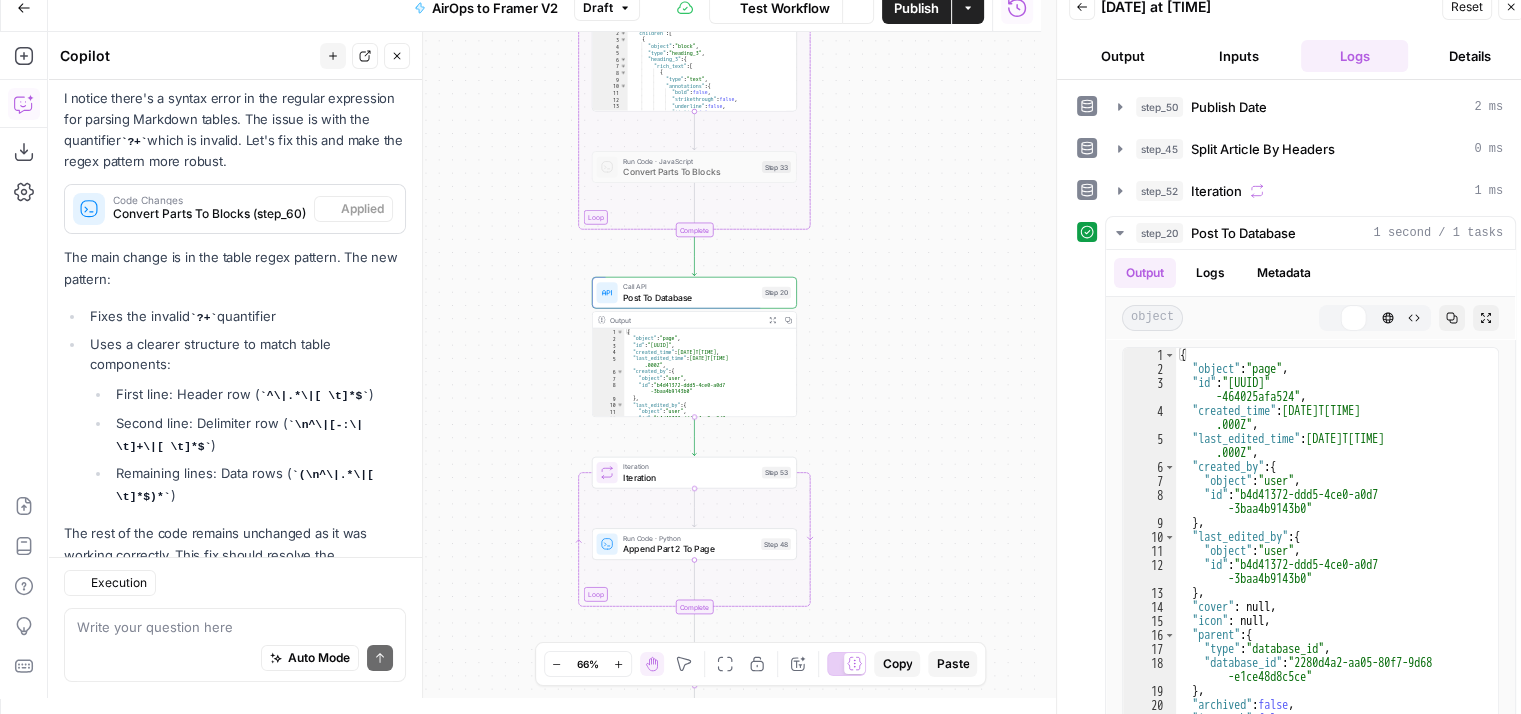 scroll, scrollTop: 317, scrollLeft: 0, axis: vertical 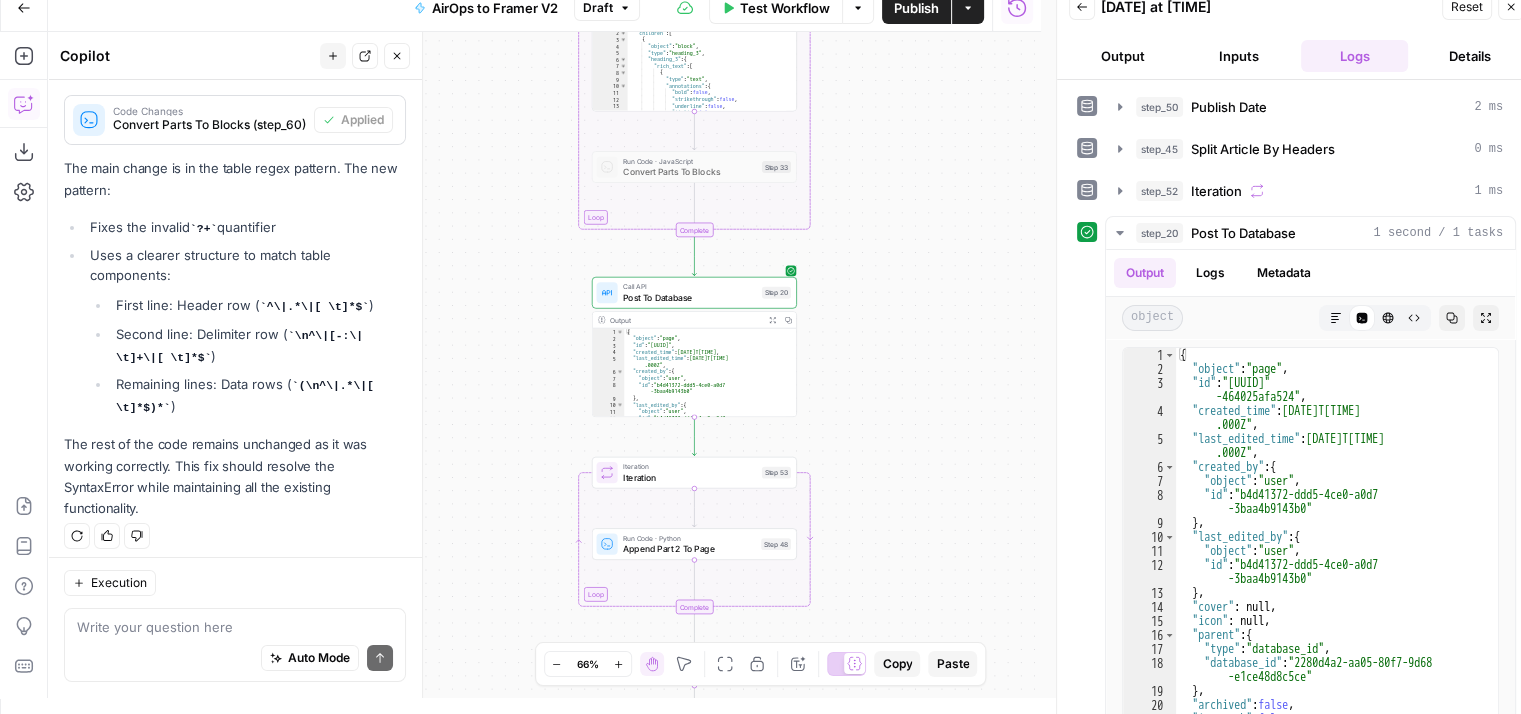 click on "Write your question here Auto Mode Send" at bounding box center (235, 645) 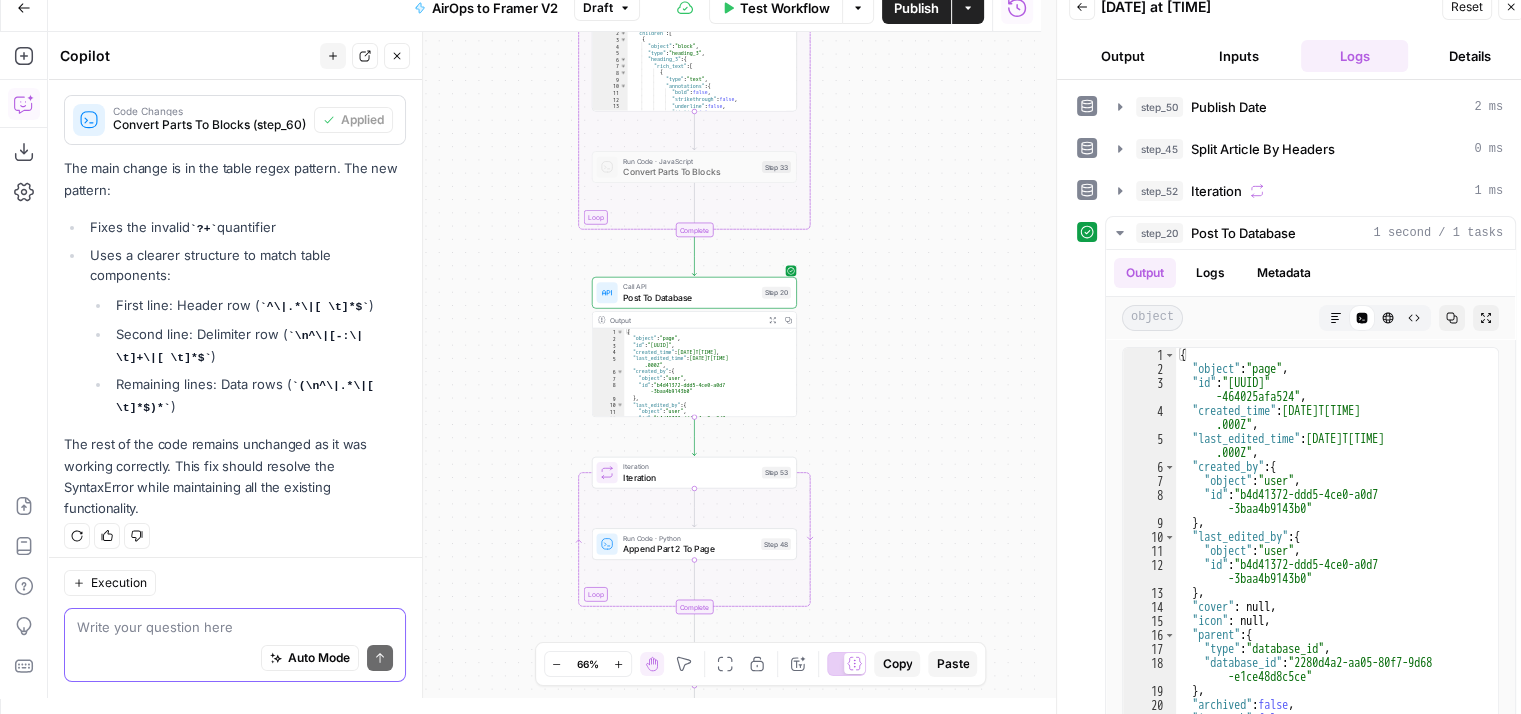 click at bounding box center (235, 627) 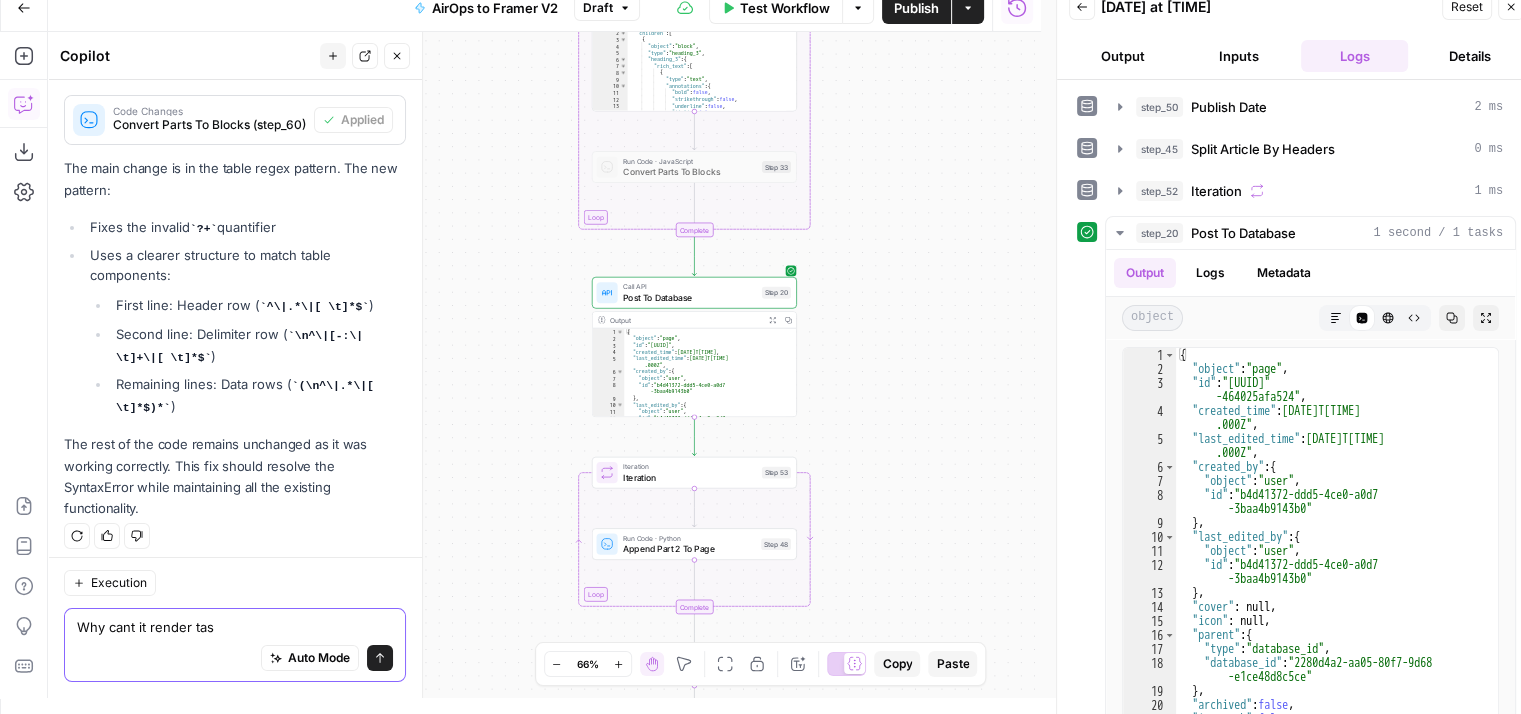type on "Why cant it render tas" 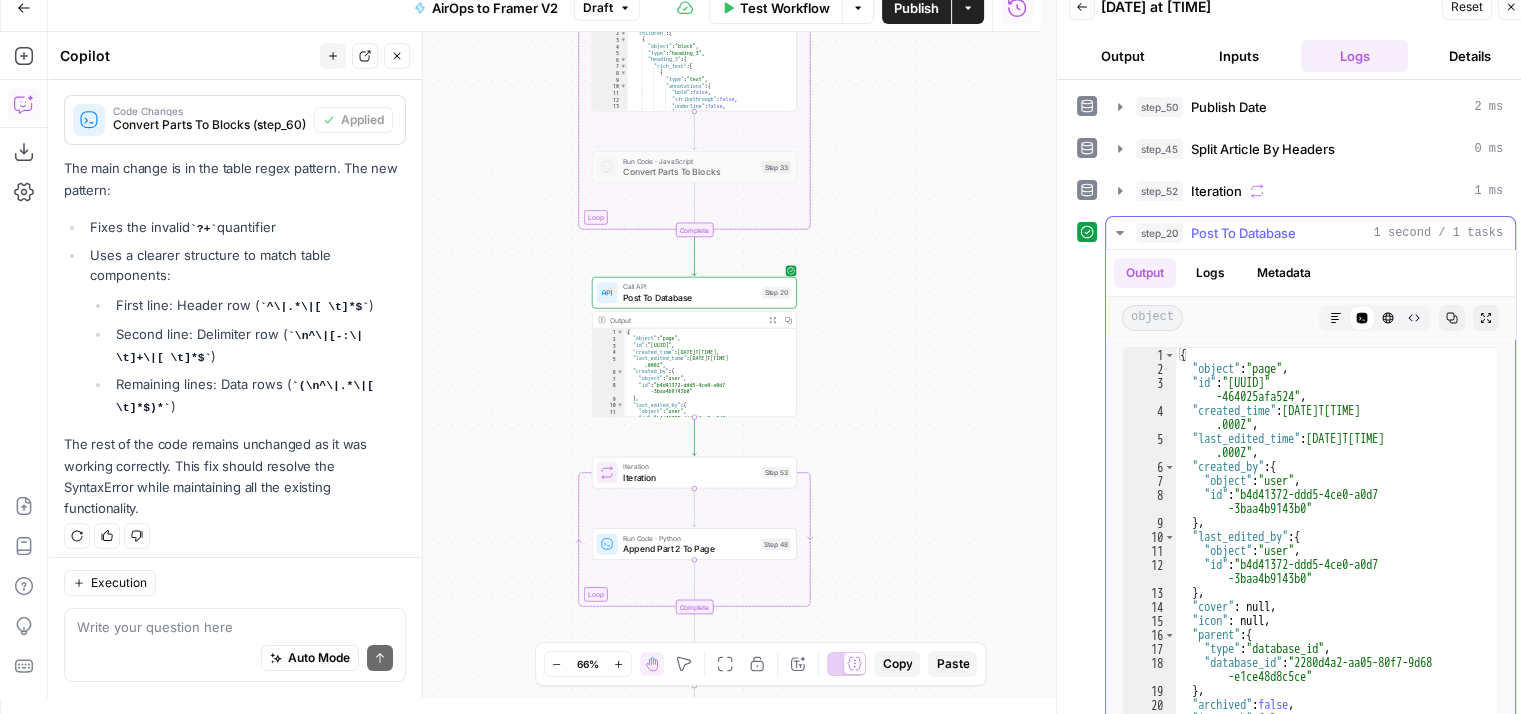 click 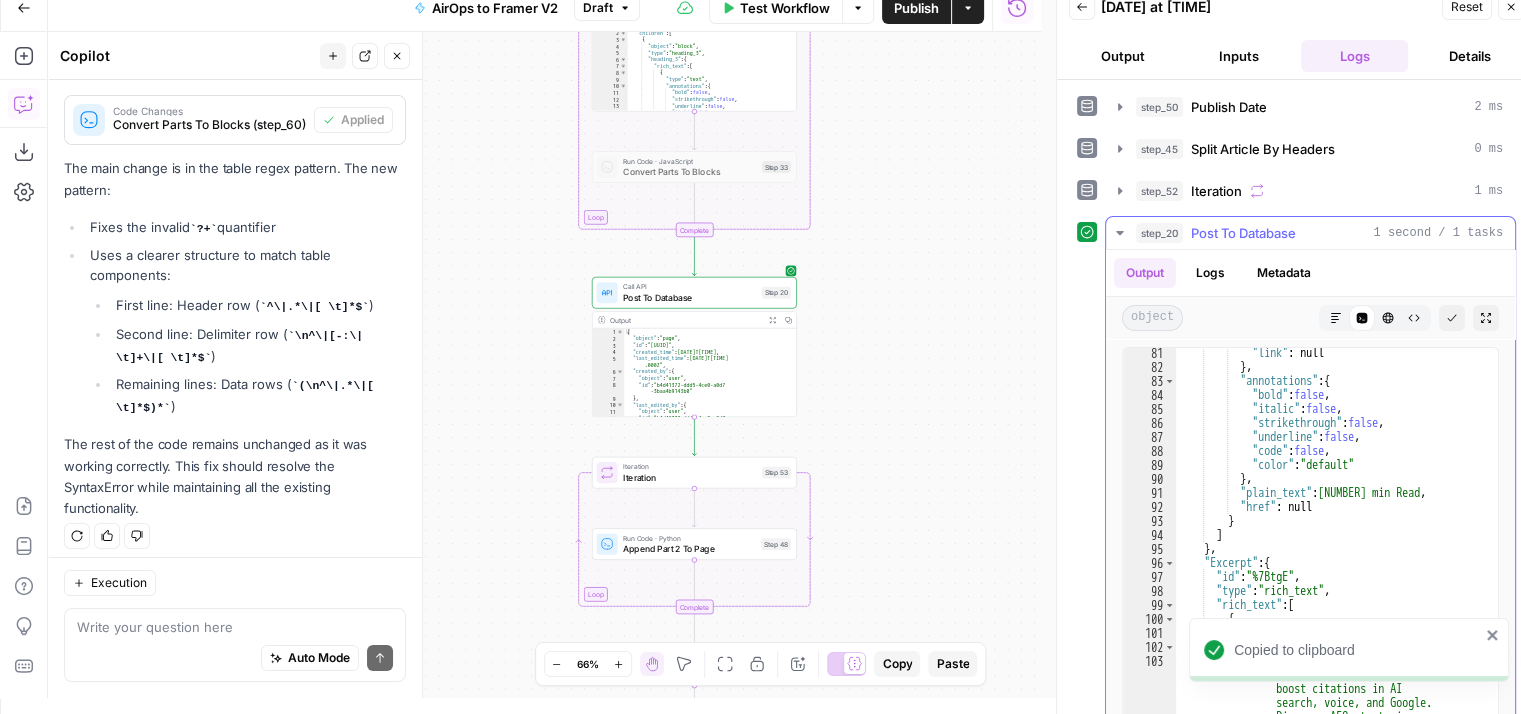 scroll, scrollTop: 2140, scrollLeft: 0, axis: vertical 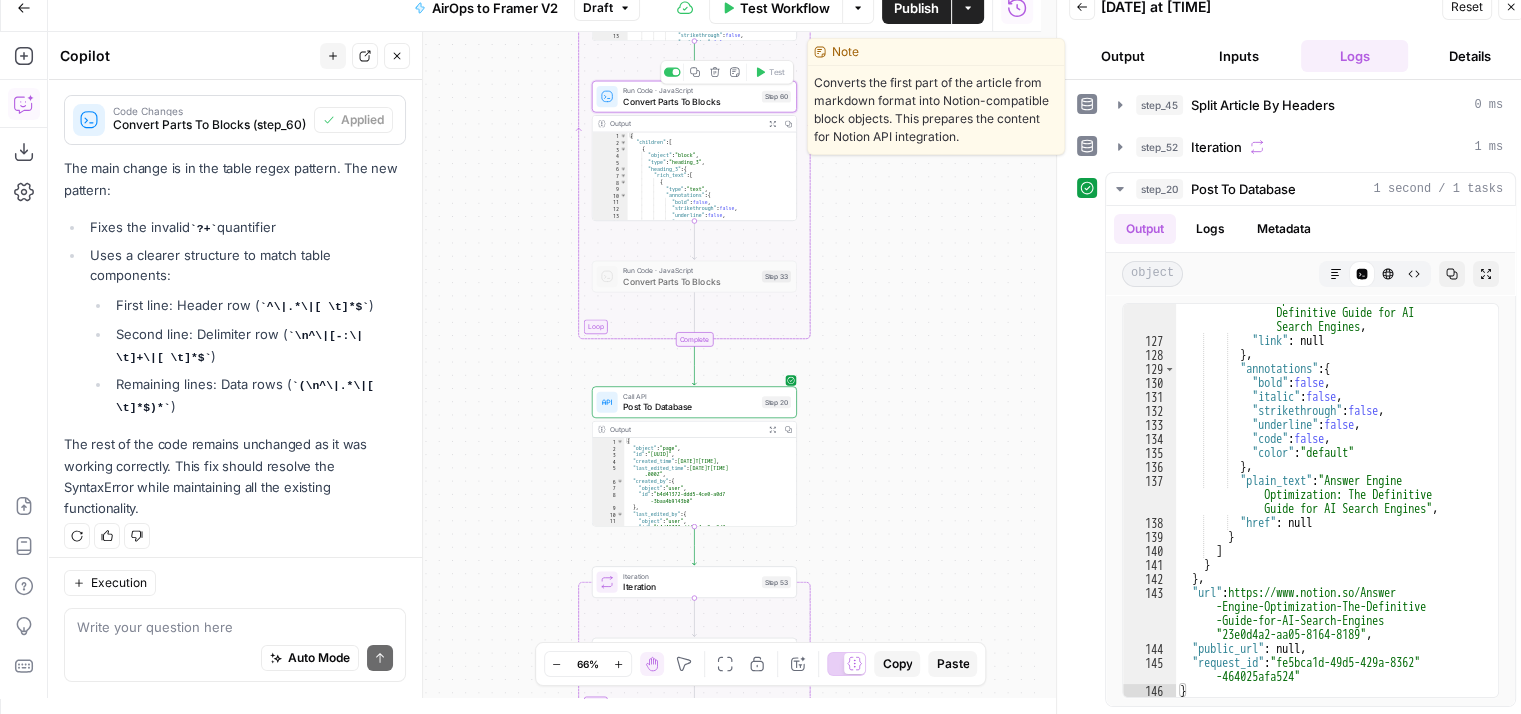 click on "Convert Parts To Blocks" at bounding box center (690, 101) 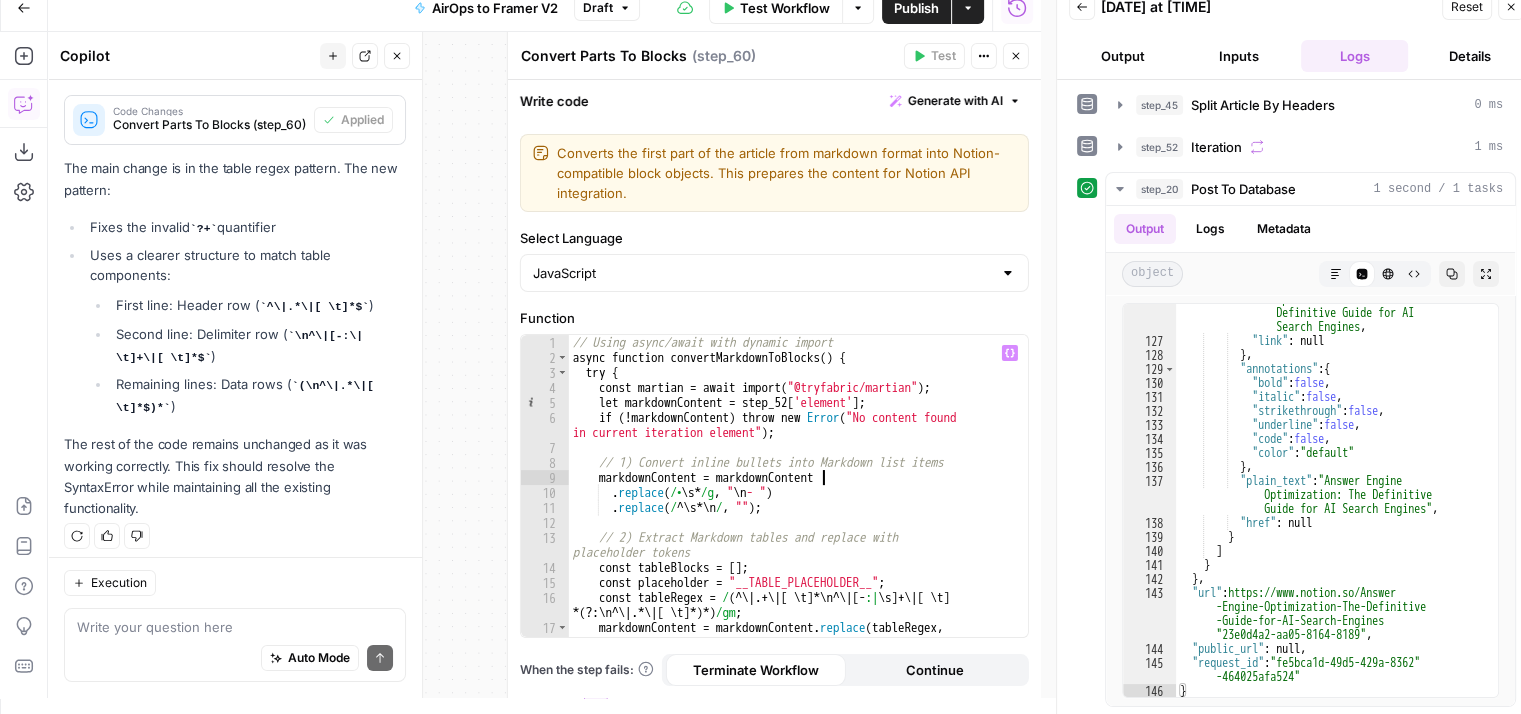 type on "**********" 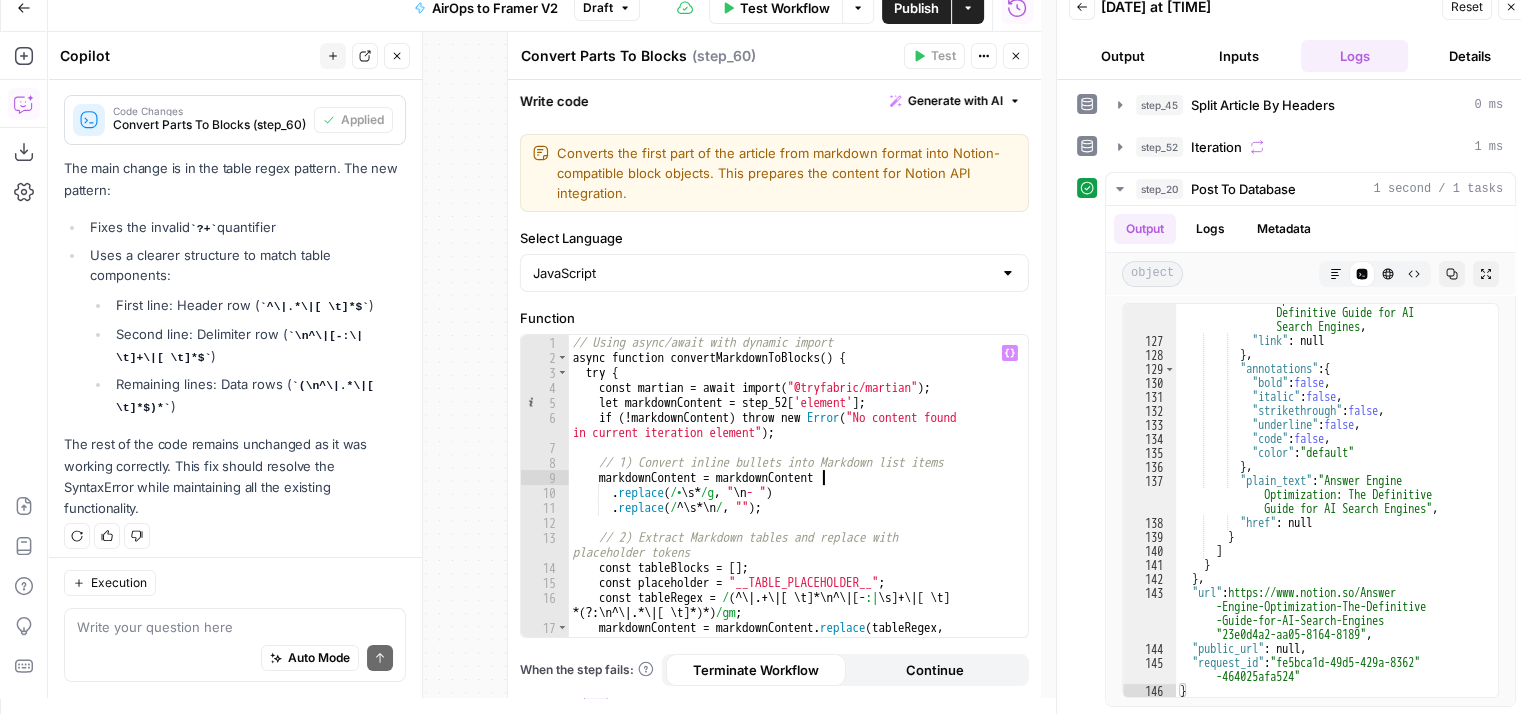 click on "// Using async/await with dynamic import async   function   convertMarkdownToBlocks ( )   {    try   {      const   martian   =   await   import ( "@tryfabric/martian" ) ;      let   markdownContent   =   step_52 [ 'element' ] ;      if   ( ! markdownContent )   throw   new   Error ( "No content found  in current iteration element" ) ;      // 1) Convert inline bullets into Markdown list items      markdownContent   =   markdownContent         . replace ( /• \s * /g ,   " \n - " )         . replace ( / ^ \s * \n / ,   "" ) ;      // 2) Extract Markdown tables and replace with  placeholder tokens      const   tableBlocks   =   [ ] ;      const   placeholder   =   "__TABLE_PLACEHOLDER__" ;      const   tableRegex   =   / (^ \| .+ \| [   \t ]* \n ^ \| [- :| \s ]+ \| [   \t ] *(?: \n ^ \| .* \| [   \t ]*)*) /gm ;      markdownContent   =   markdownContent . replace ( tableRegex ,   ( match )   =>   {         const   tb   =   parseMarkdownTable ( match ) ;" at bounding box center [791, 502] 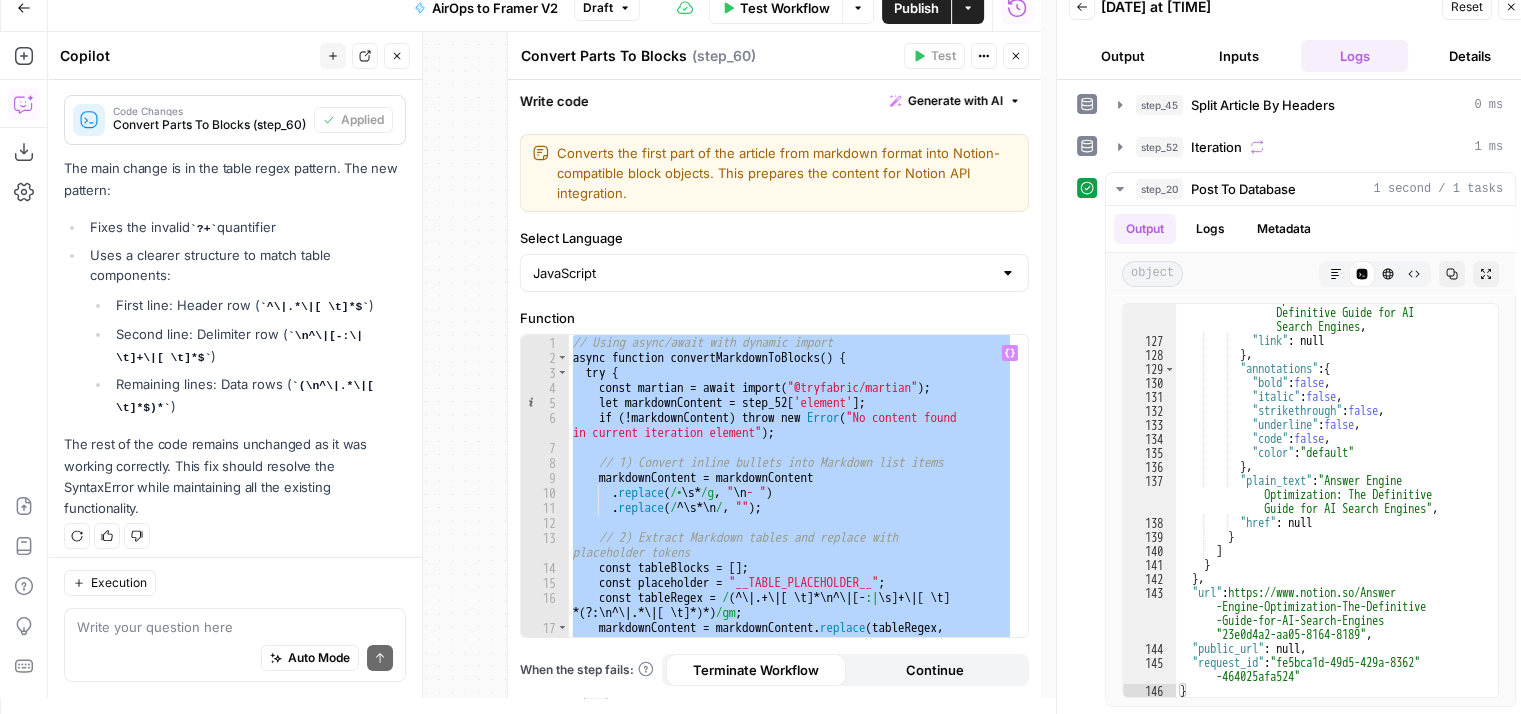 paste 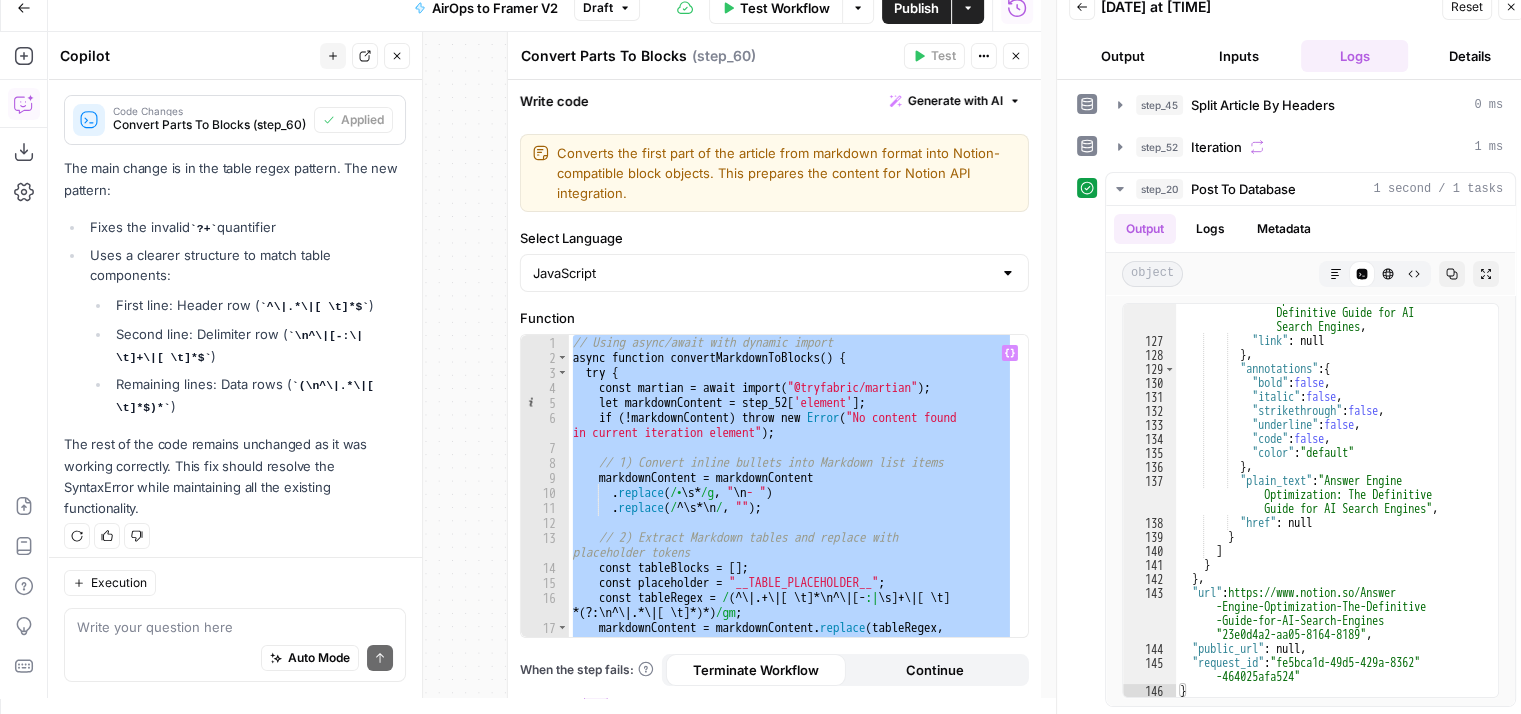 type 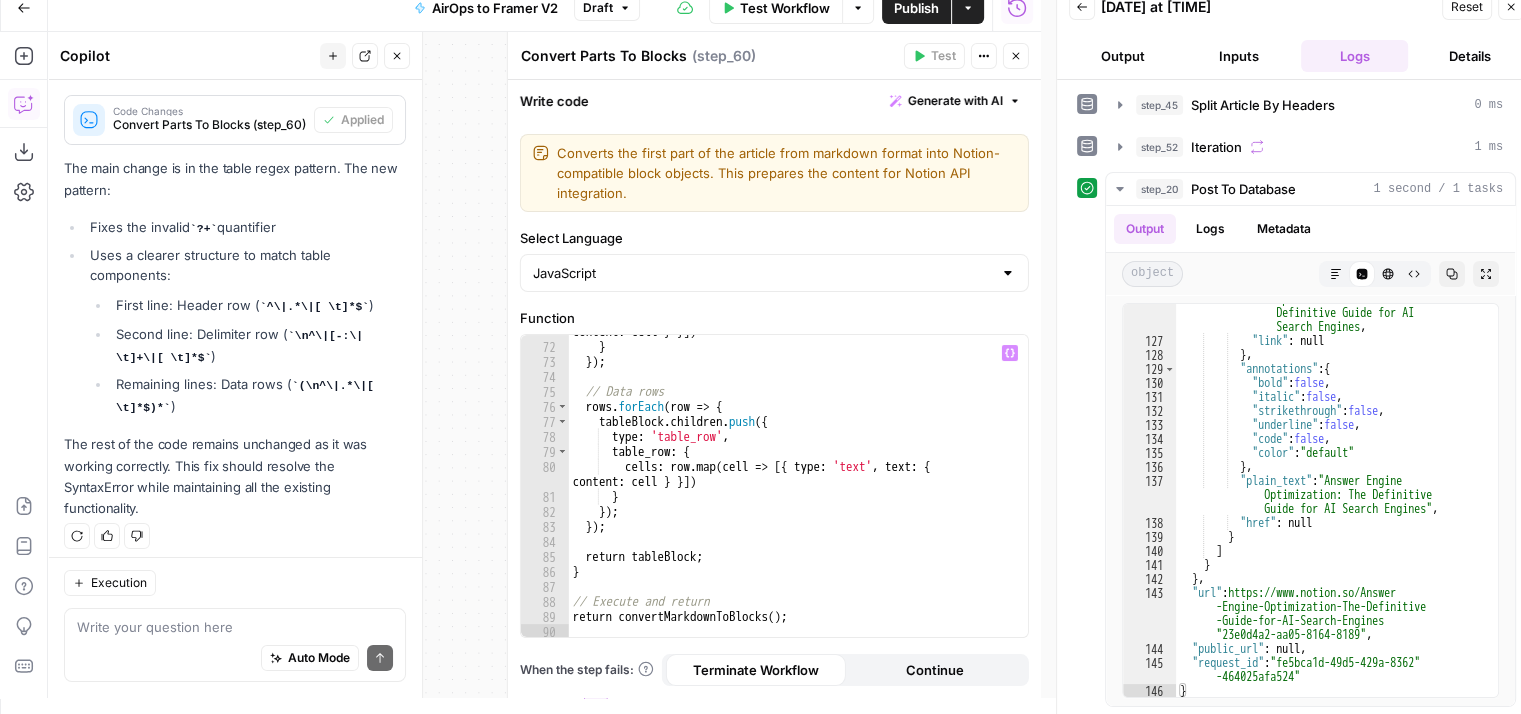 click 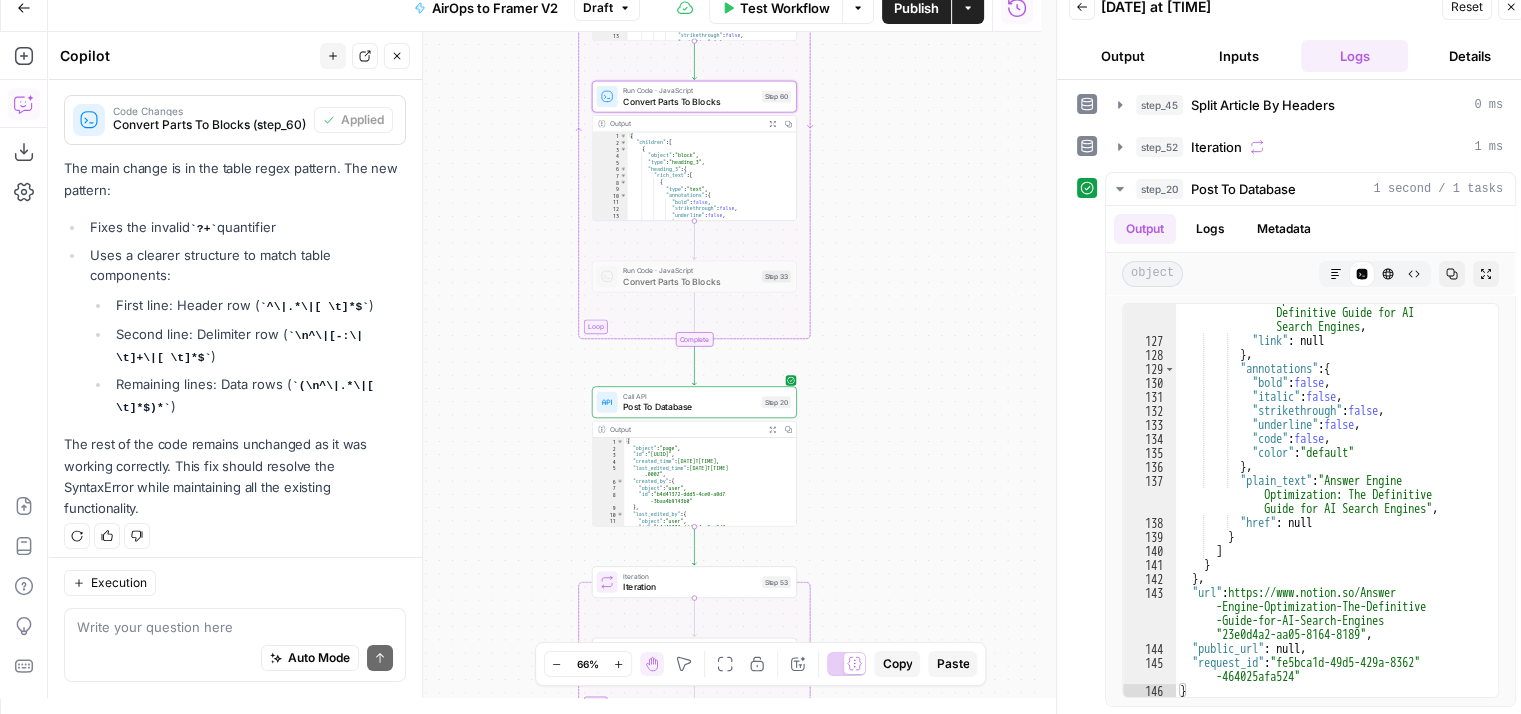 drag, startPoint x: 920, startPoint y: 73, endPoint x: 872, endPoint y: 263, distance: 195.96939 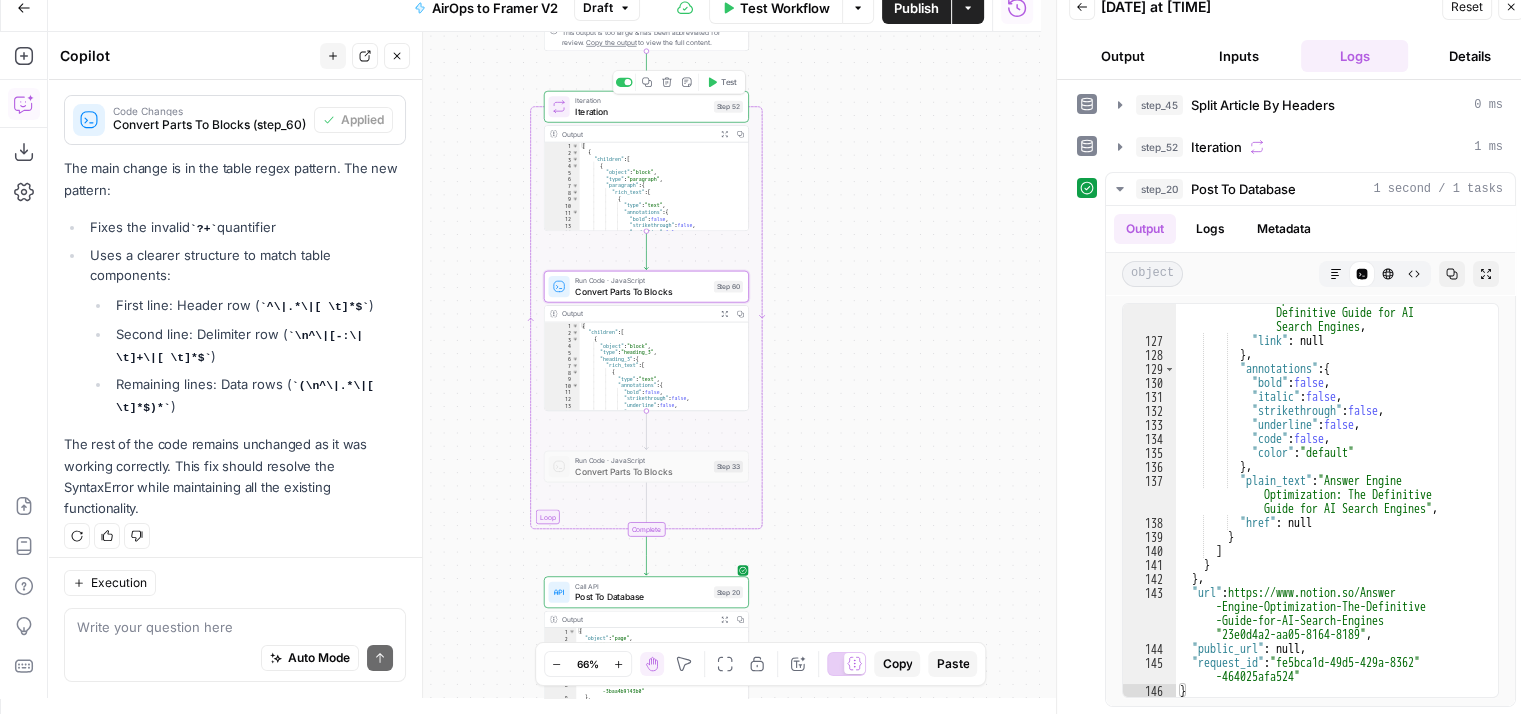 click on "Copy step Delete step Add Note Test" at bounding box center (678, 82) 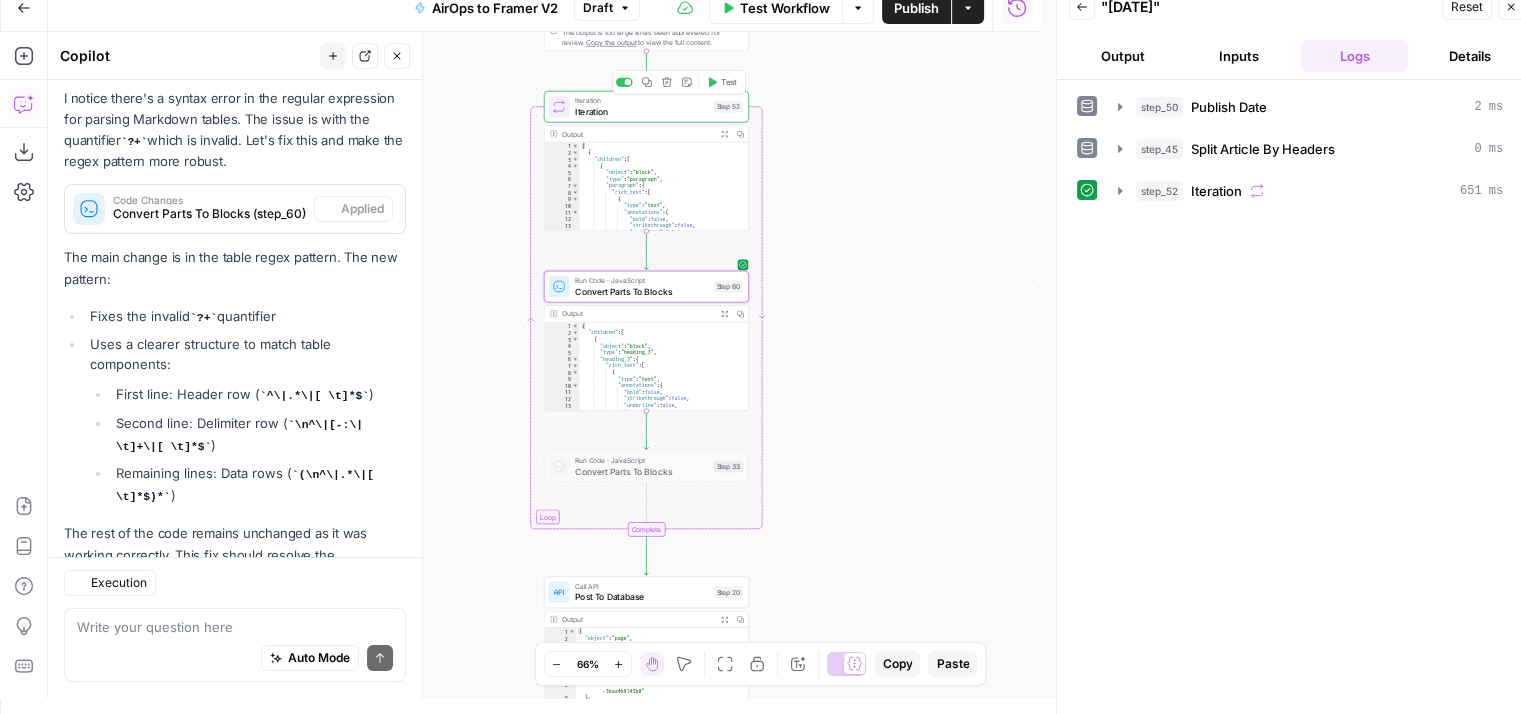 scroll, scrollTop: 317, scrollLeft: 0, axis: vertical 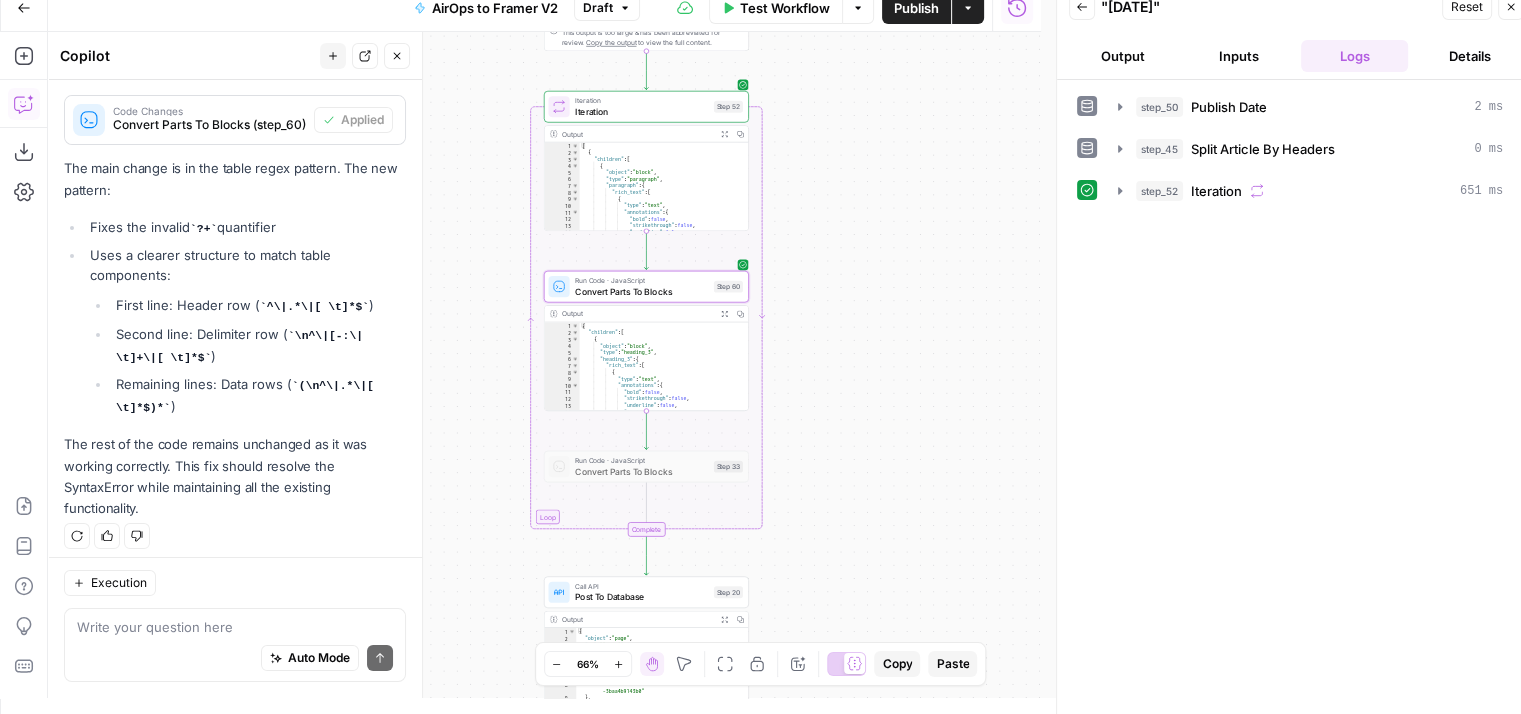 click 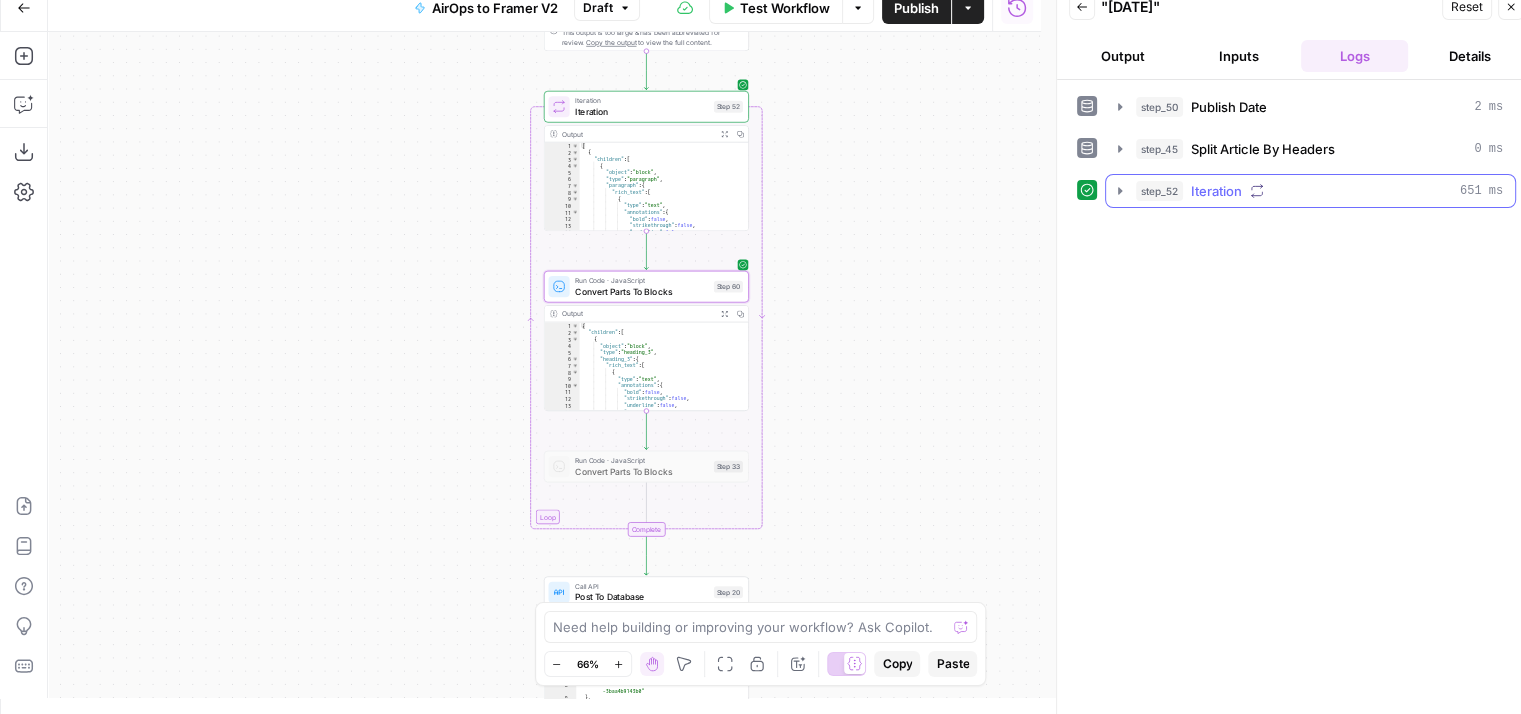 click on "step_52 Iteration 651 ms" at bounding box center (1310, 191) 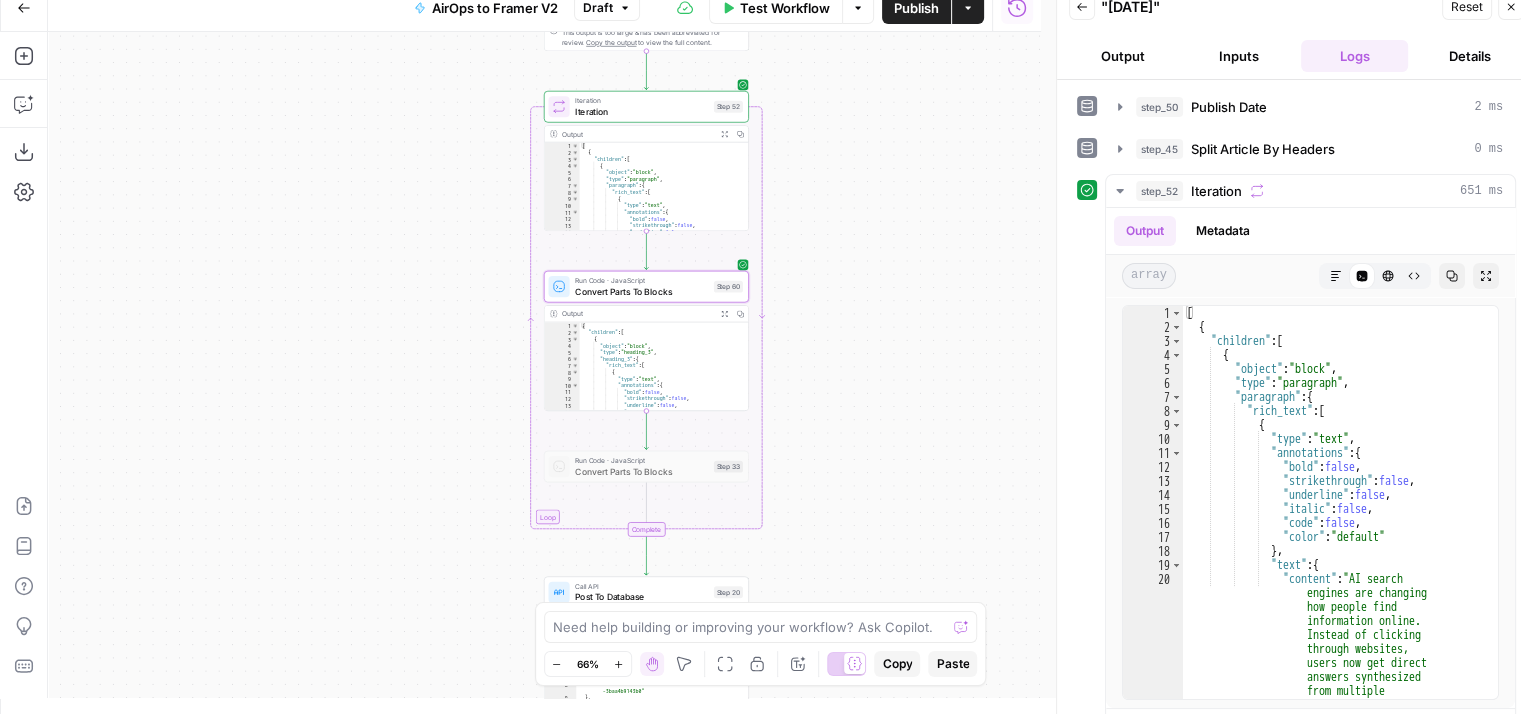 scroll, scrollTop: 136, scrollLeft: 0, axis: vertical 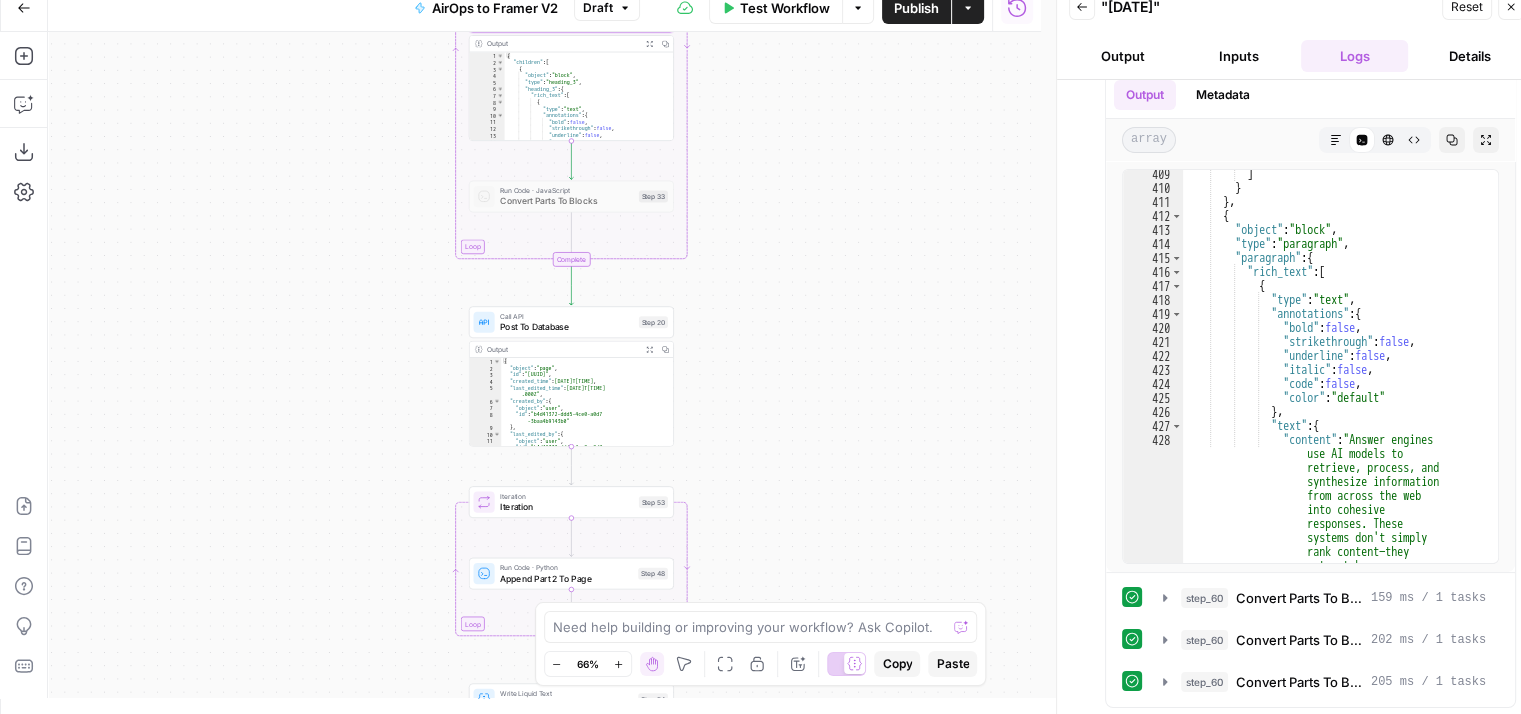 drag, startPoint x: 939, startPoint y: 330, endPoint x: 864, endPoint y: 60, distance: 280.2231 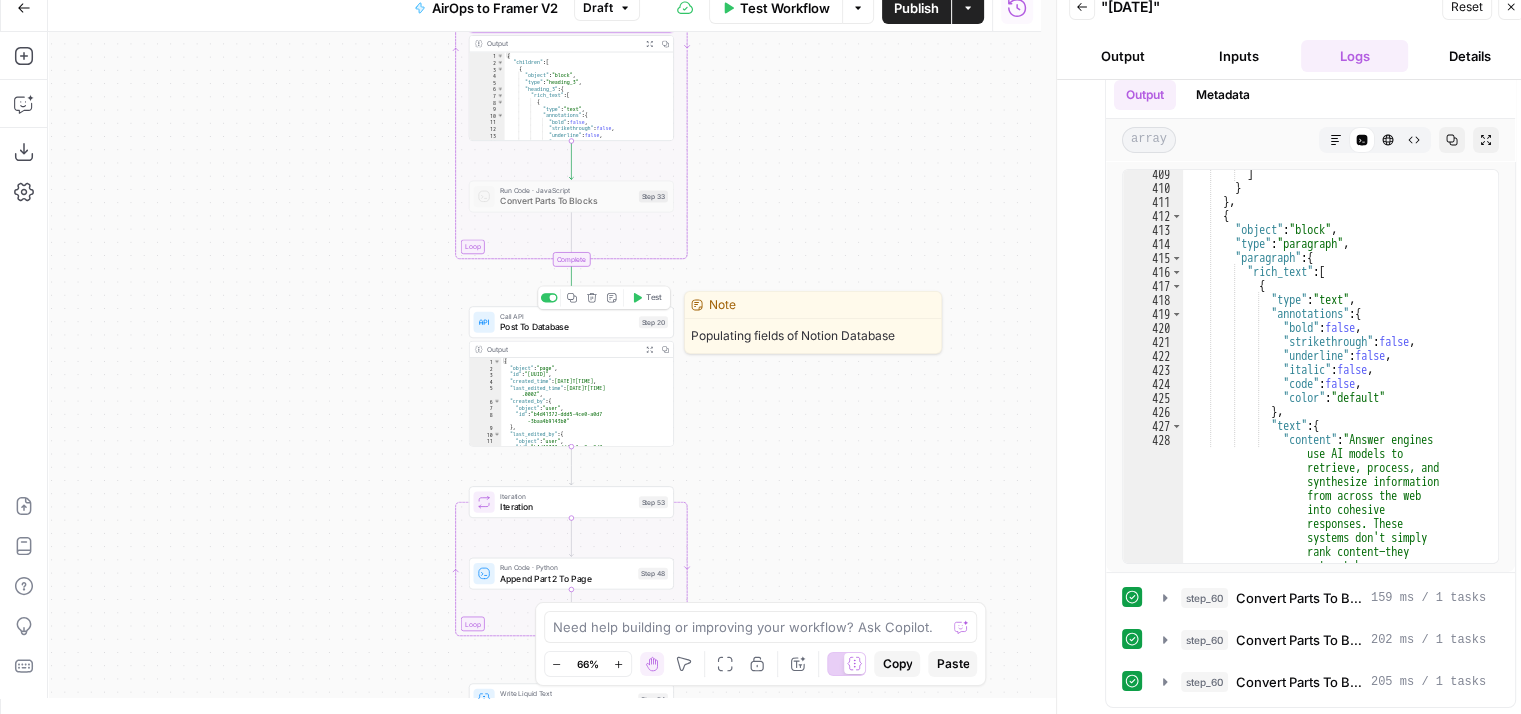 click on "Test" at bounding box center (654, 298) 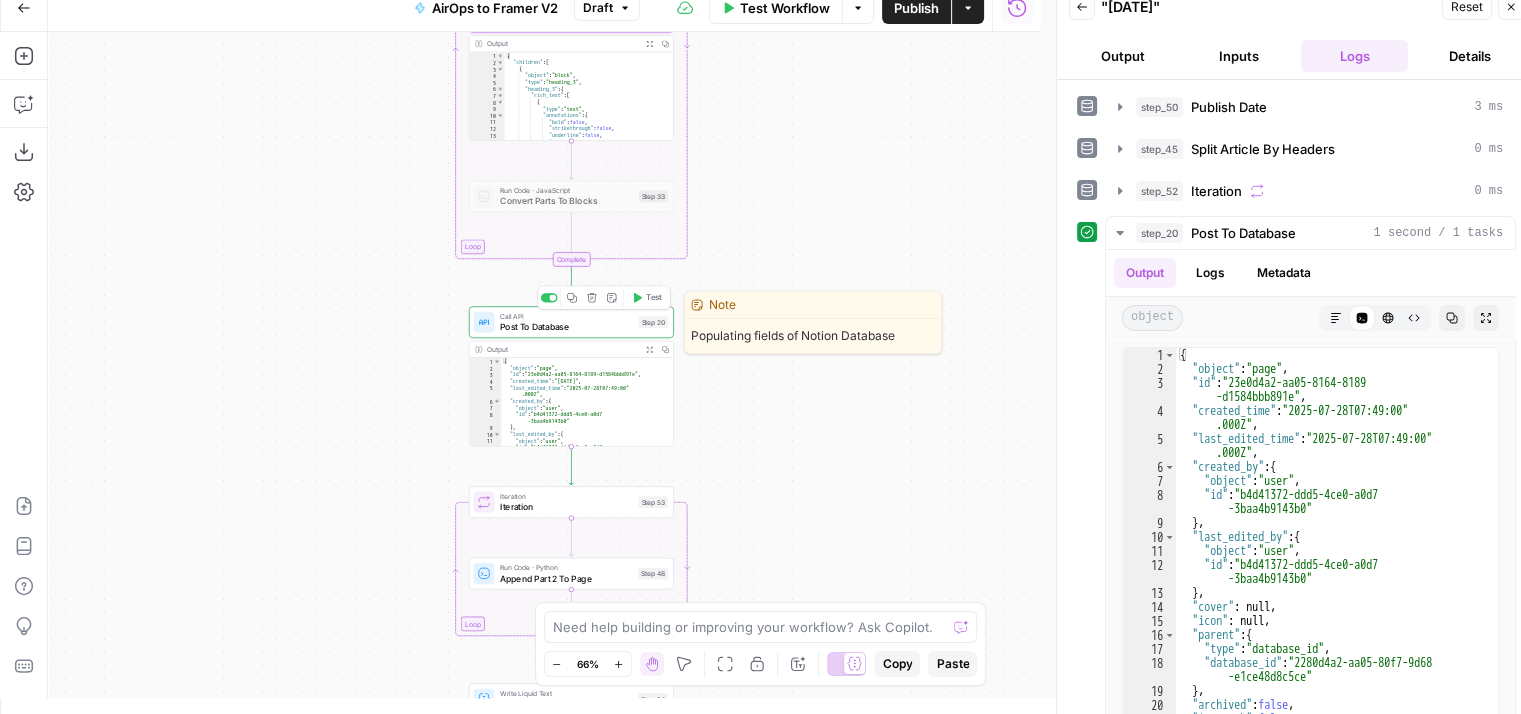 click on "Test" at bounding box center [654, 298] 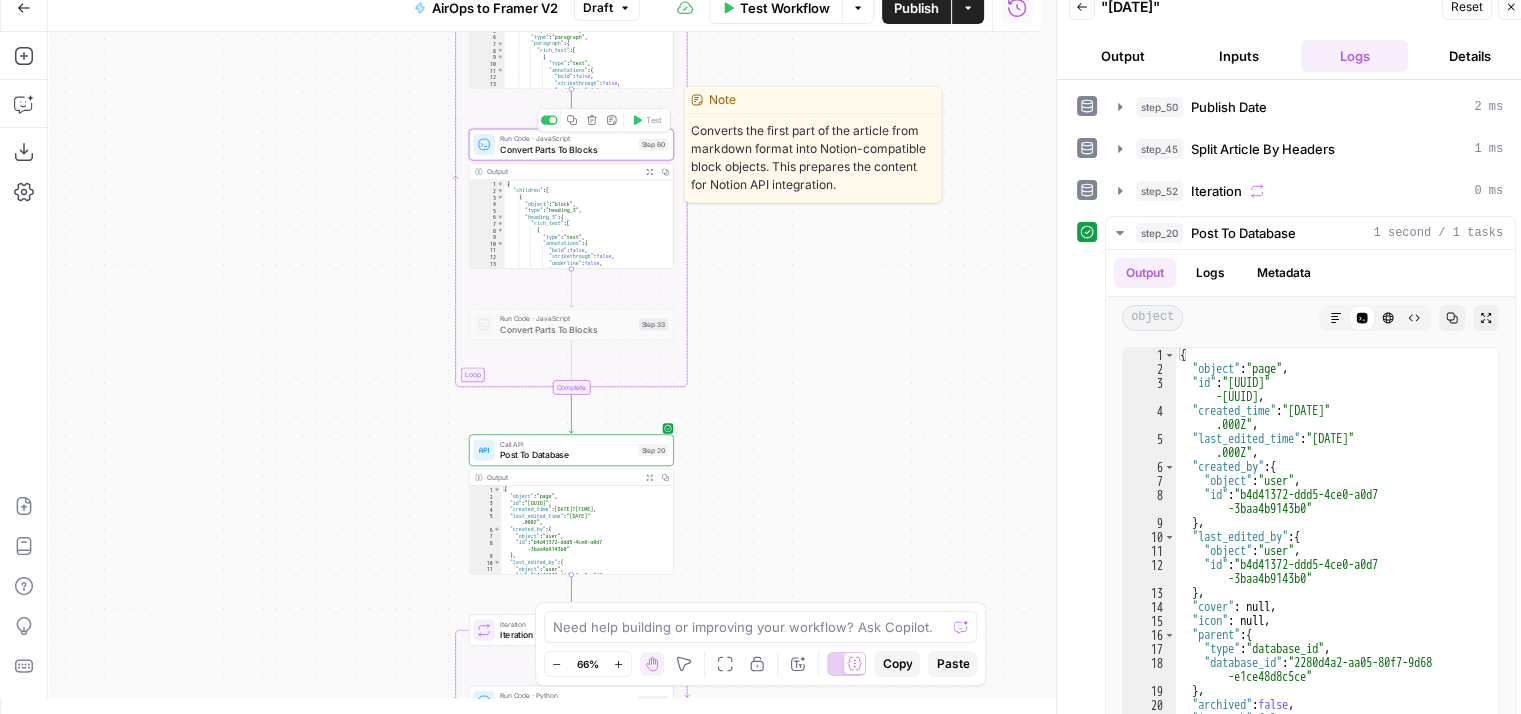 click on "Convert Parts To Blocks" at bounding box center [567, 149] 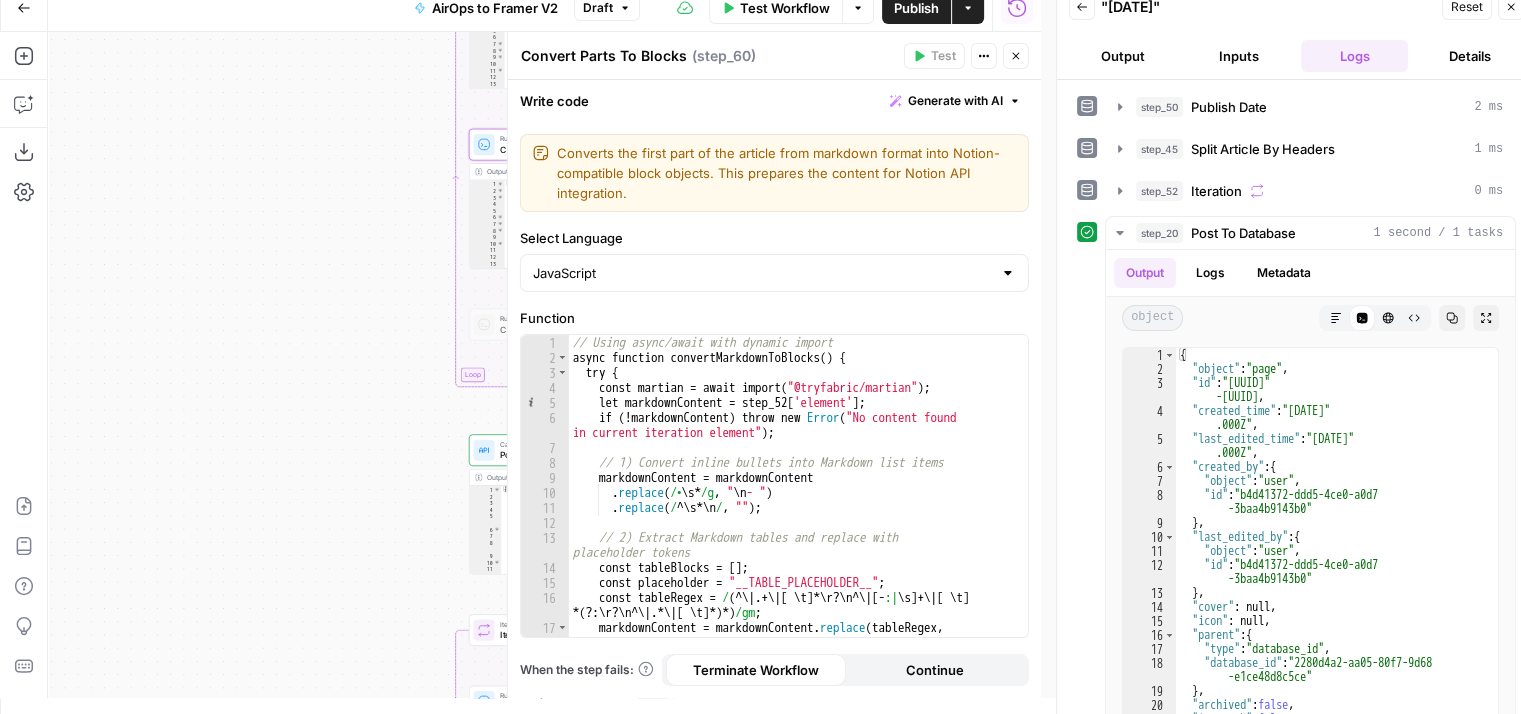 type on "**********" 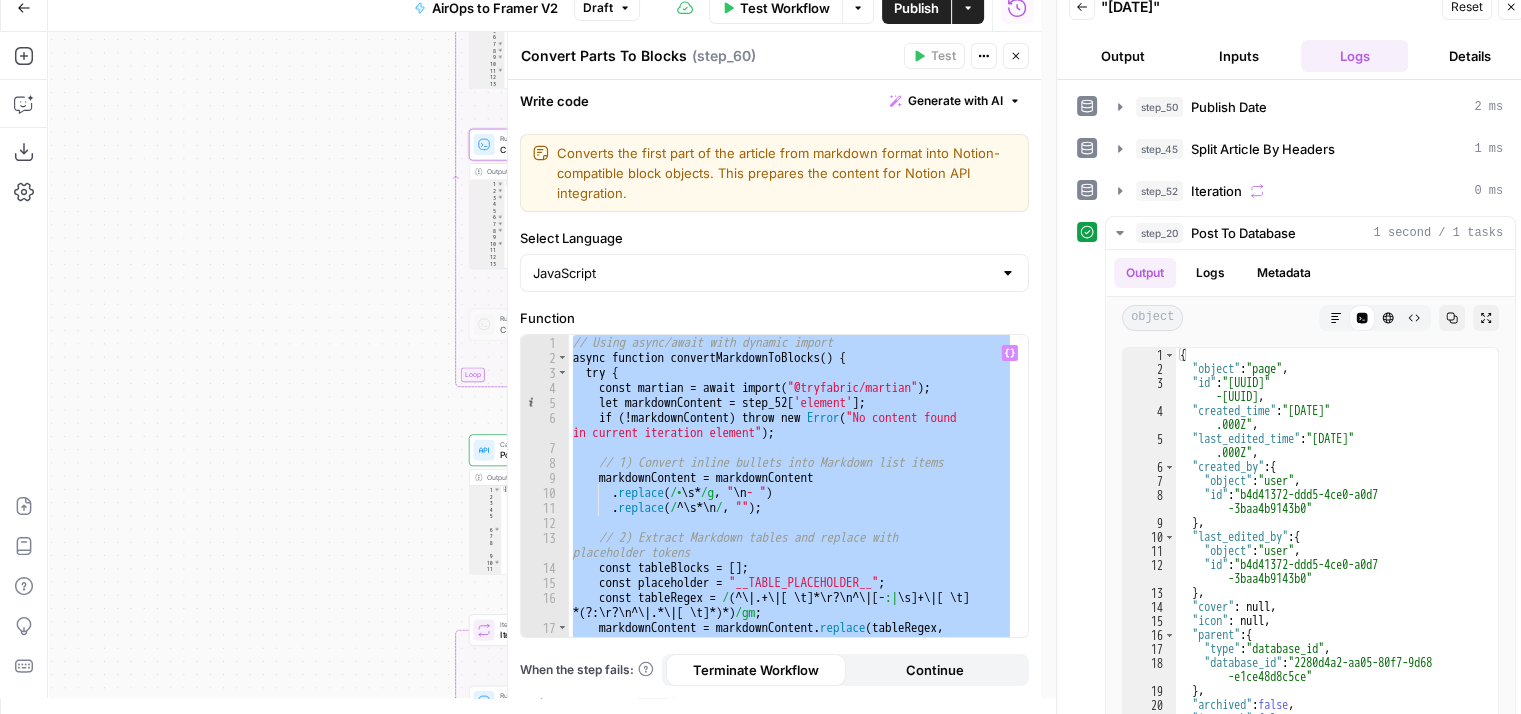 click on "// Using async/await with dynamic import async   function   convertMarkdownToBlocks ( )   {    try   {      const   martian   =   await   import ( "@tryfabric/martian" ) ;      let   markdownContent   =   step_52 [ 'element' ] ;      if   ( ! markdownContent )   throw   new   Error ( "No content found  in current iteration element" ) ;      // 1) Convert inline bullets into Markdown list items      markdownContent   =   markdownContent         . replace ( /• \s * /g ,   " \n - " )         . replace ( / ^ \s * \n / ,   "" ) ;      // 2) Extract Markdown tables and replace with  placeholder tokens      const   tableBlocks   =   [ ] ;      const   placeholder   =   "__TABLE_PLACEHOLDER__" ;      const   tableRegex   =   / (^ \| .+ \| [   \t ]* \r ? \n ^ \| [- :| \s ]+ \| [   \t ] *(?: \r ? \n ^ \| .* \| [   \t ]*)*) /gm ;      markdownContent   =   markdownContent . replace ( tableRegex ,   ( match )   =>   {         const   tb   =   parseMarkdownTable ( match ) ;" at bounding box center (791, 502) 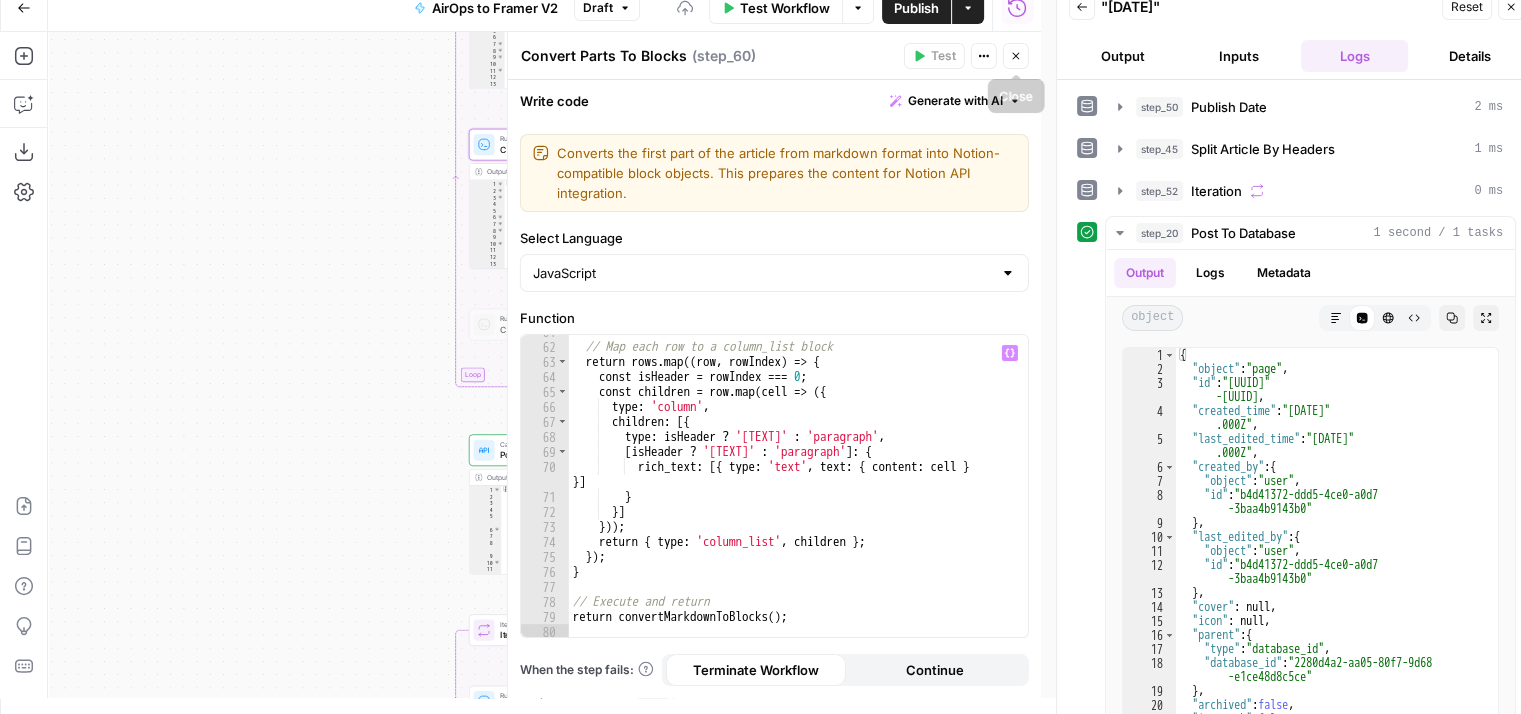 click 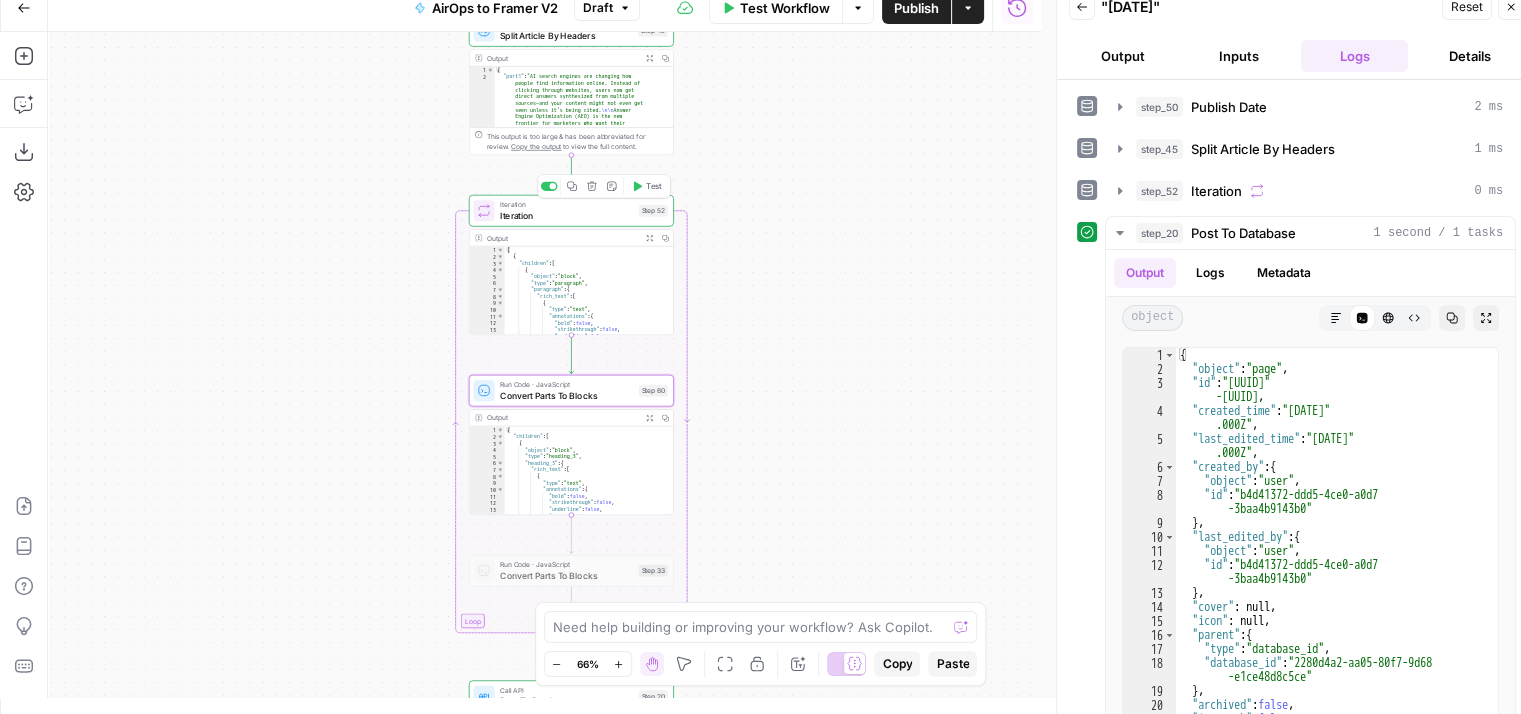 click on "Test" at bounding box center [654, 186] 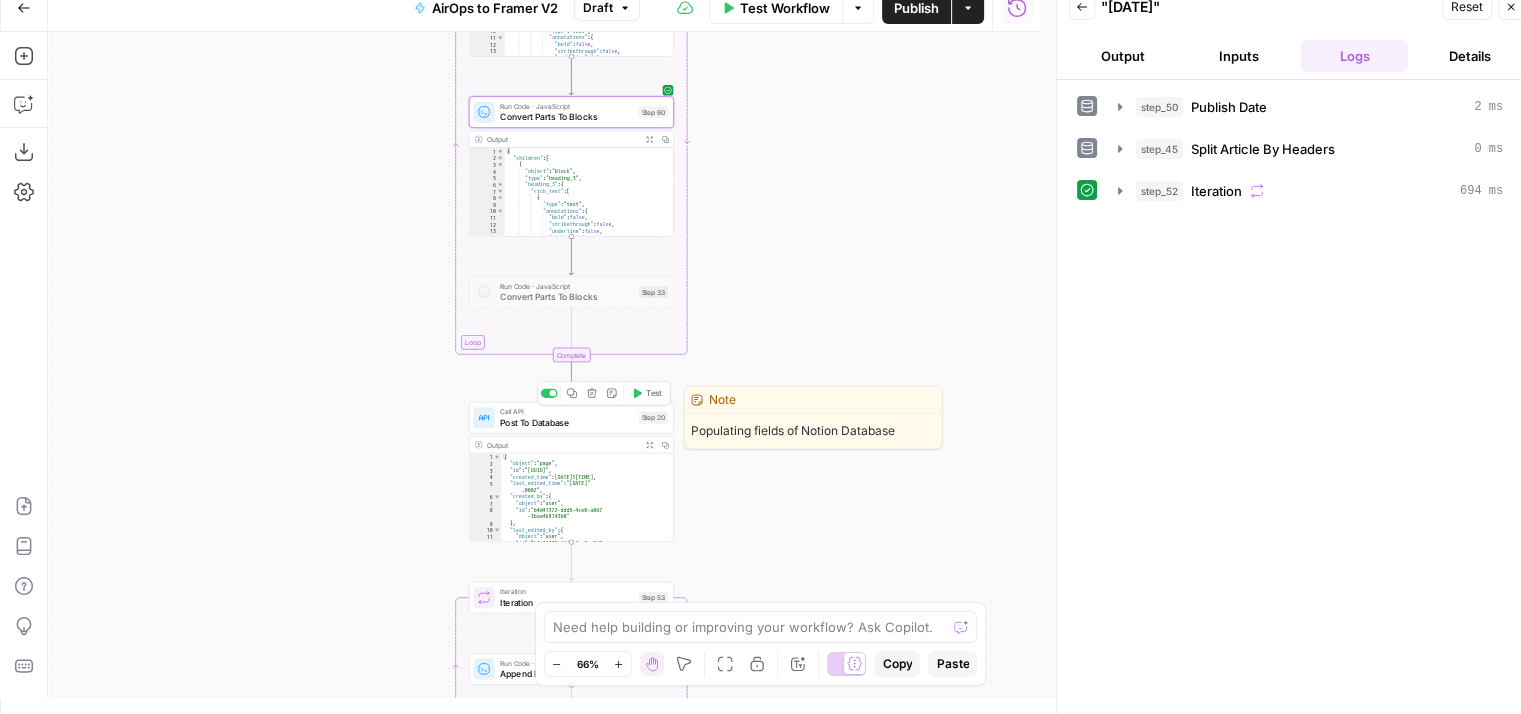 click 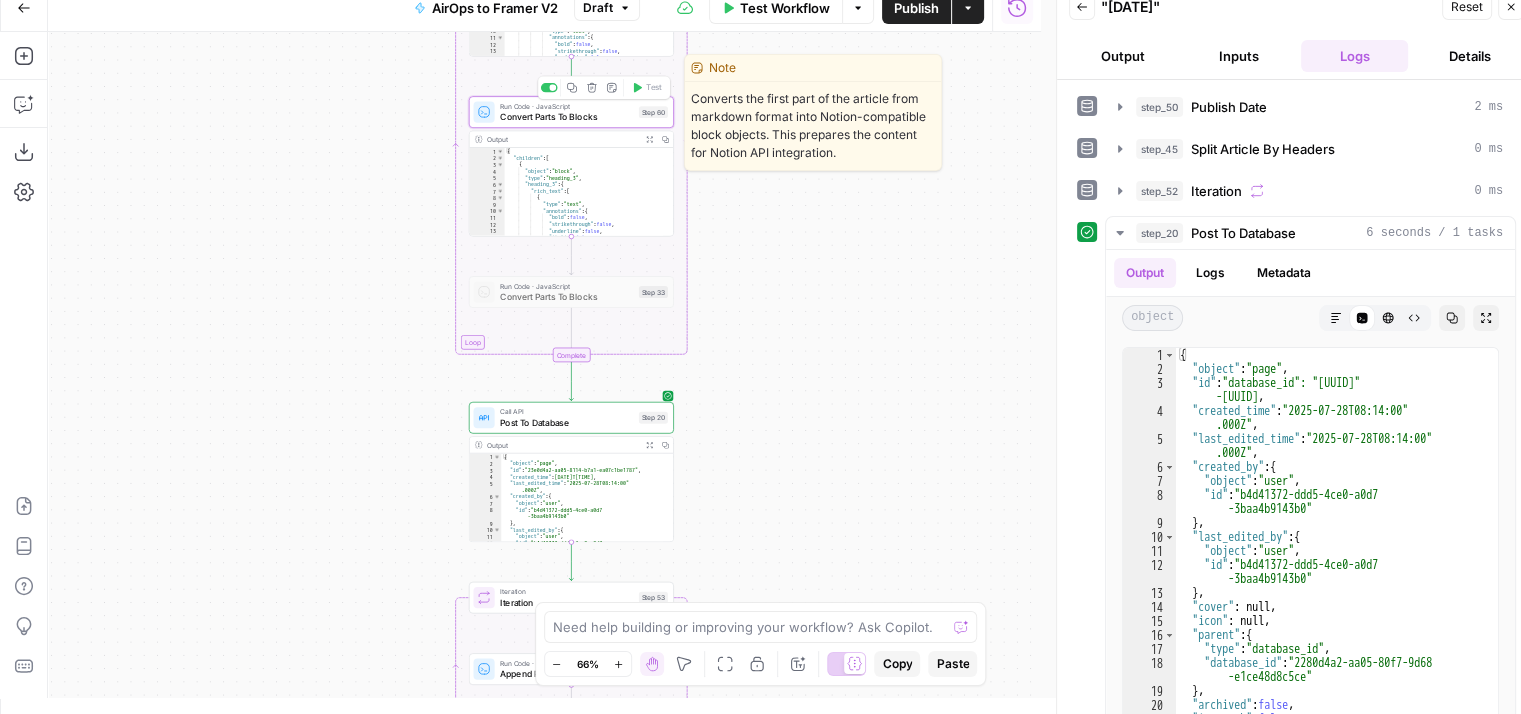 click on "Convert Parts To Blocks" at bounding box center [567, 116] 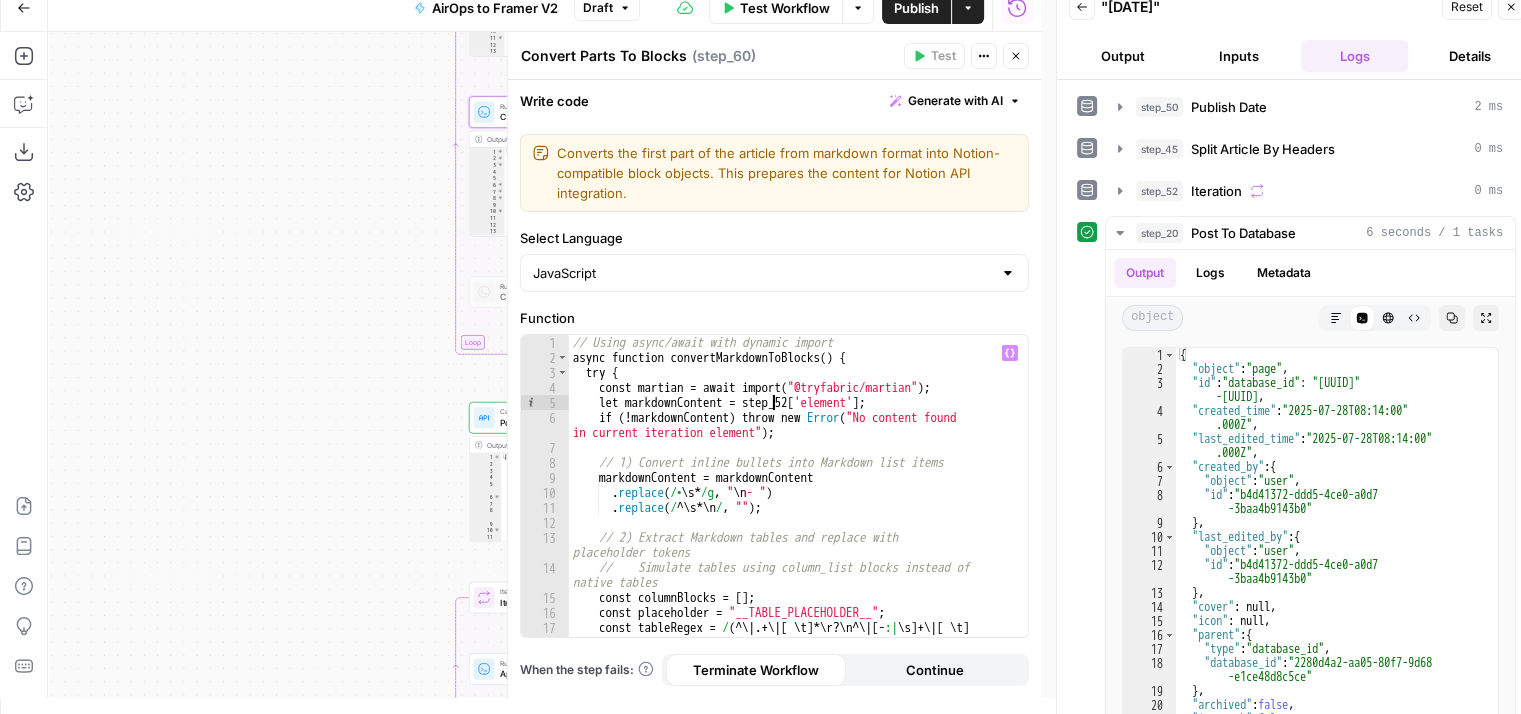 click on "// Using async/await with dynamic import async   function   convertMarkdownToBlocks ( )   {    try   {      const   martian   =   await   import ( "@tryfabric/martian" ) ;      let   markdownContent   =   step_52 [ 'element' ] ;      if   ( ! markdownContent )   throw   new   Error ( "No content found  in current iteration element" ) ;      // 1) Convert inline bullets into Markdown list items      markdownContent   =   markdownContent         . replace ( /• \s * /g ,   " \n - " )         . replace ( / ^ \s * \n / ,   "" ) ;      // 2) Extract Markdown tables and replace with  placeholder tokens      //    Simulate tables using column_list blocks instead of  native tables      const   columnBlocks   =   [ ] ;      const   placeholder   =   "__TABLE_PLACEHOLDER__" ;      const   tableRegex   =   / (^ \| .+ \| [   \t ]* \r ? \n ^ \| [- :| \s ]+ \| [   \t ] *(?: \r ? \n ^ \| .* \| [   \t ]*)*) /gm ;      markdownContent   =   markdownContent . replace ( tableRegex ,   ( tableMd )   =>   {" at bounding box center (791, 509) 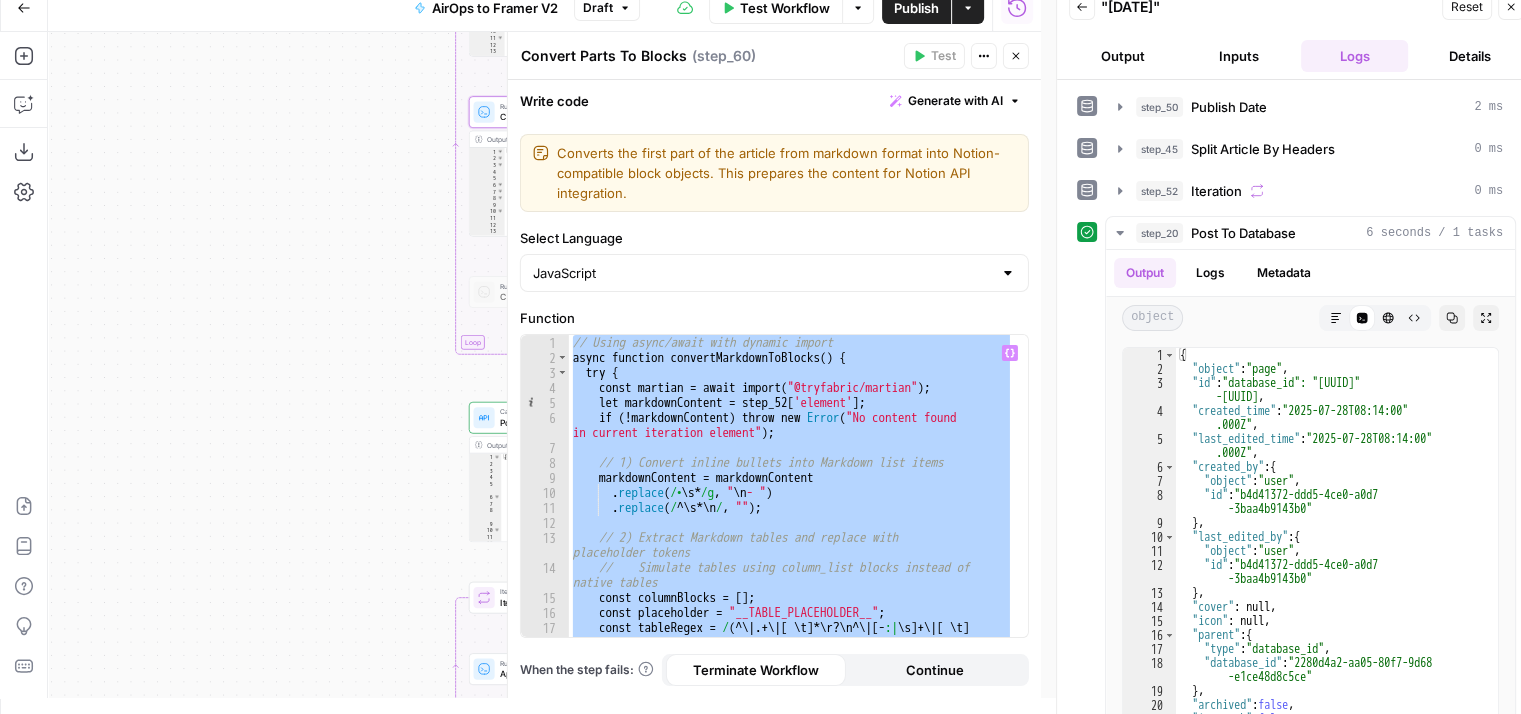 paste 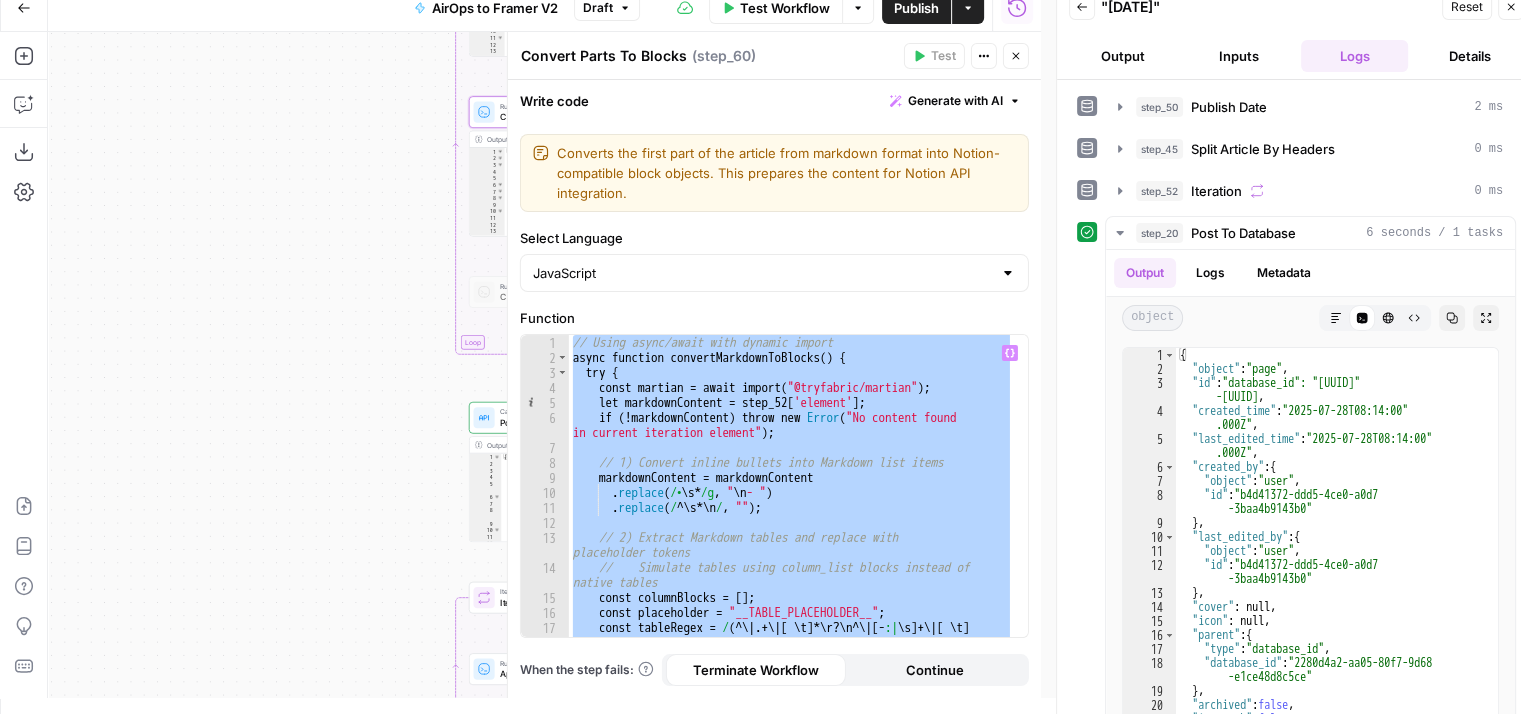 type 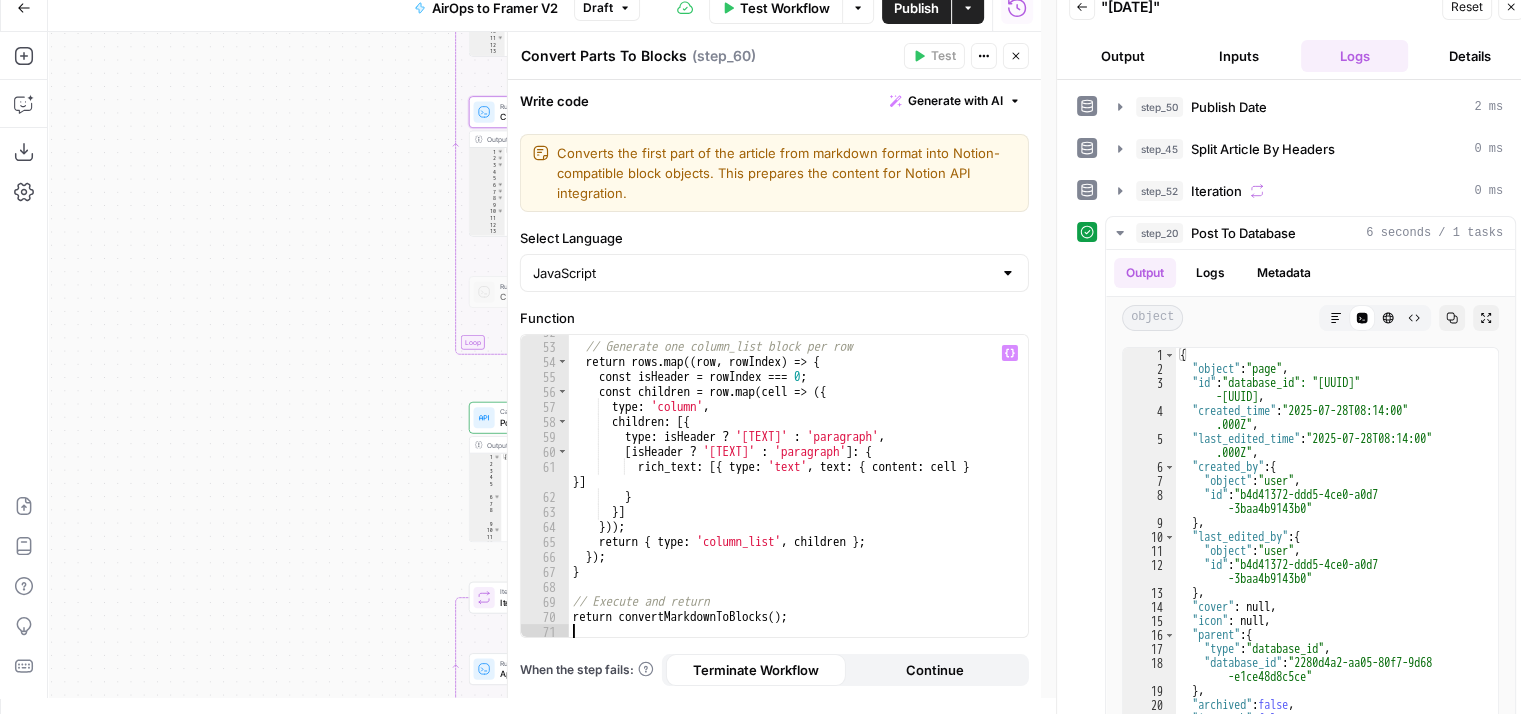 scroll, scrollTop: 926, scrollLeft: 0, axis: vertical 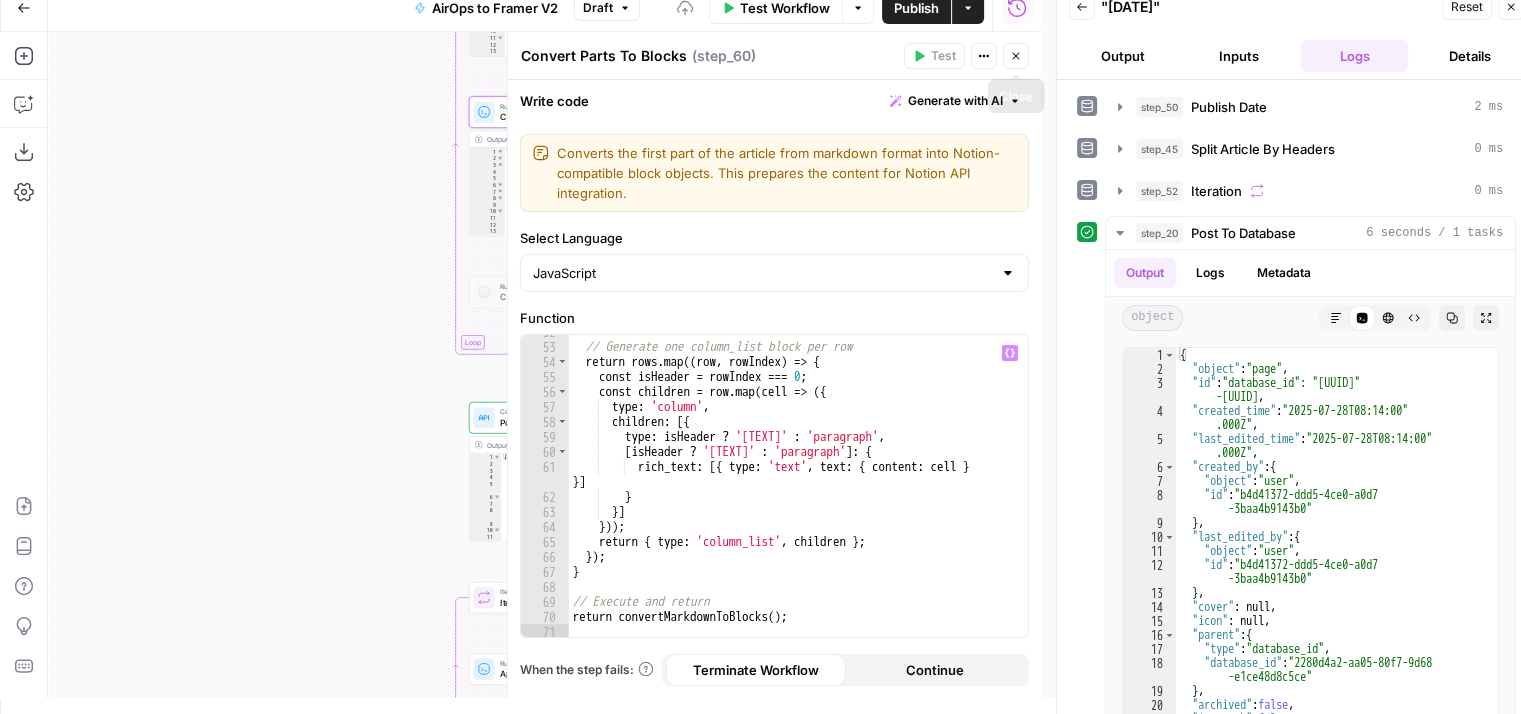 click on "Close" at bounding box center [1016, 56] 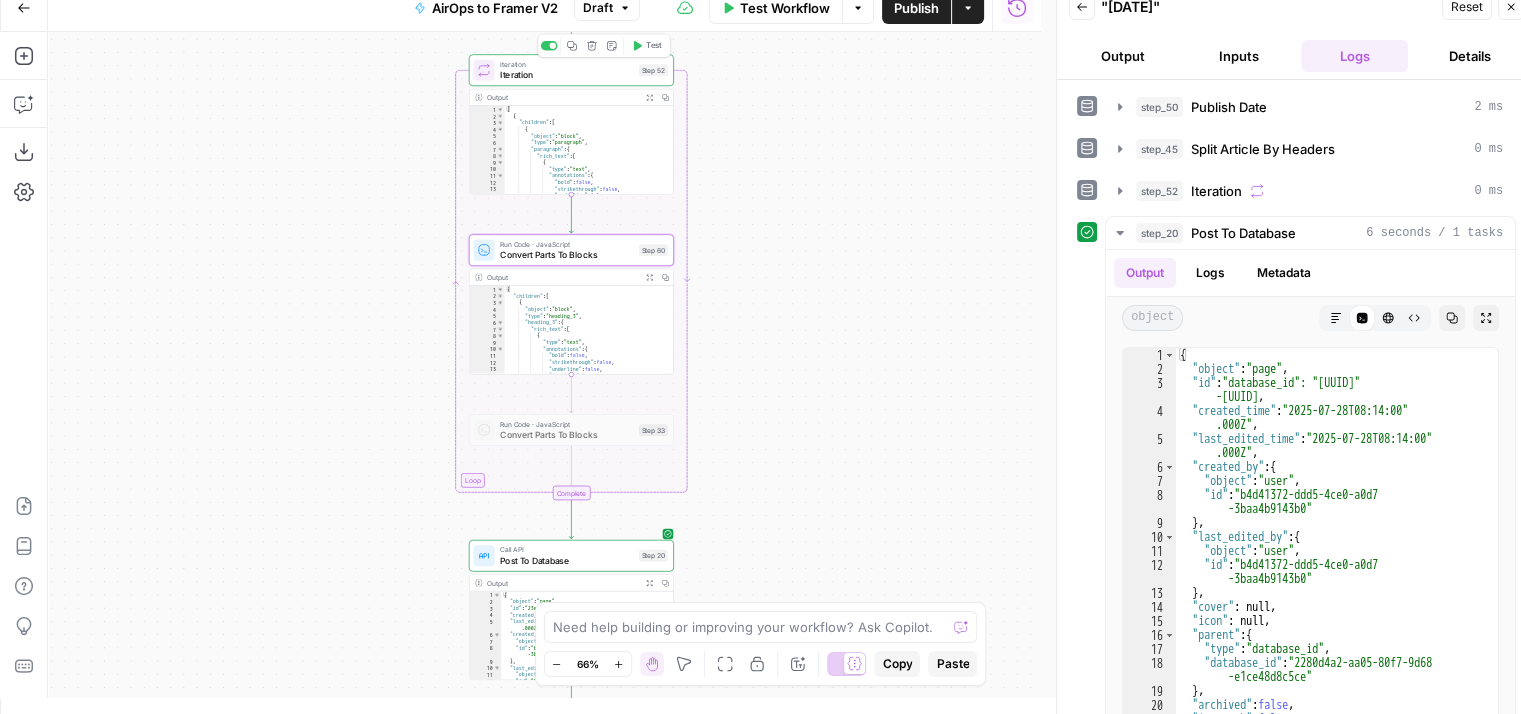 click on "Test" at bounding box center (654, 46) 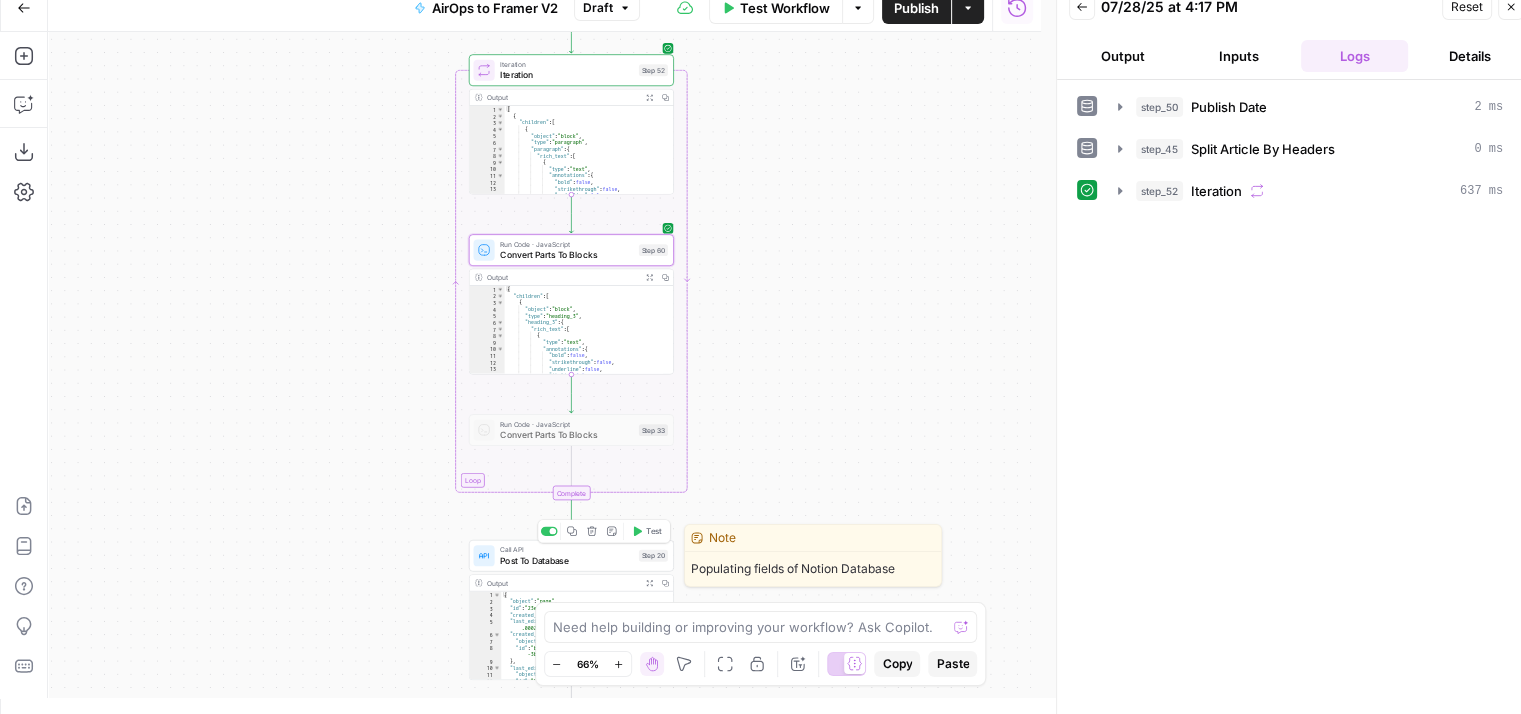 click on "Post To Database" at bounding box center [567, 560] 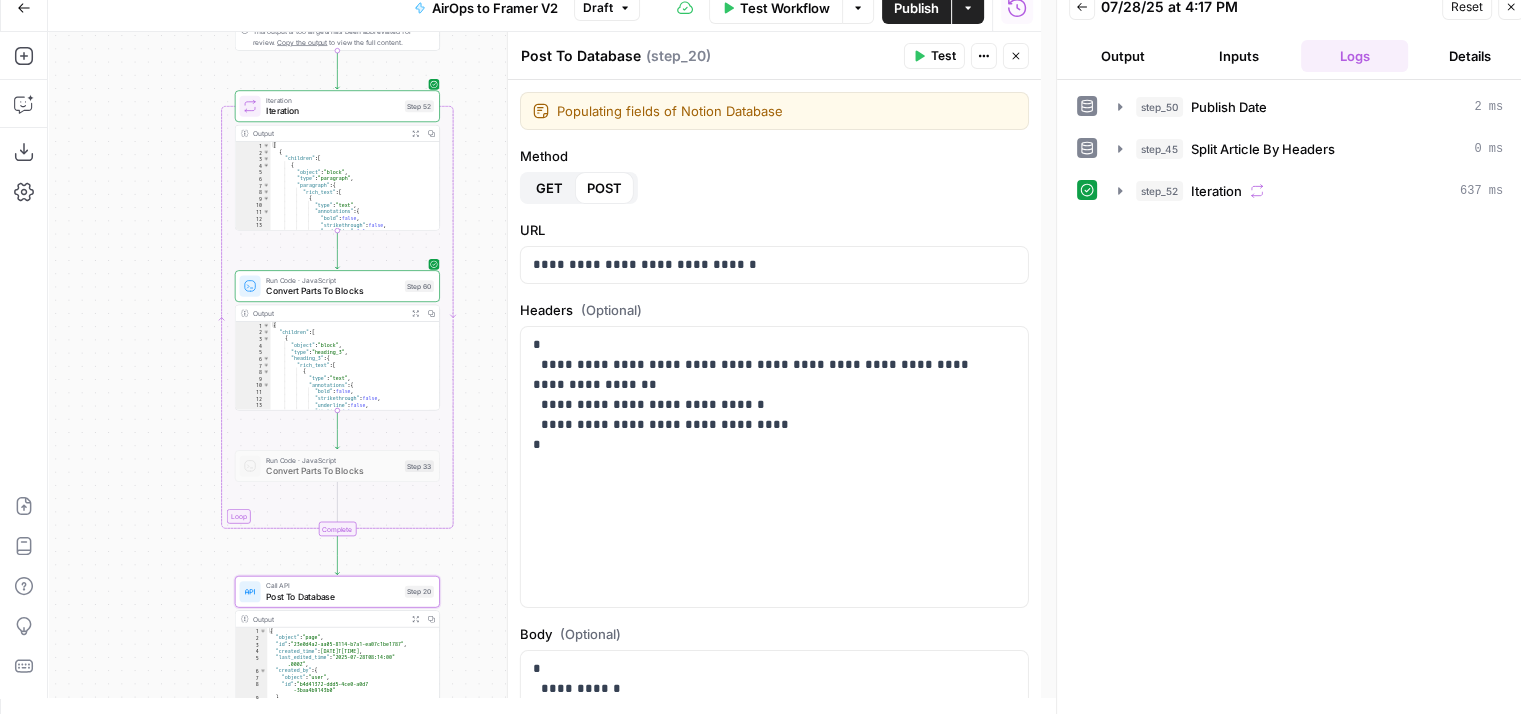 drag, startPoint x: 317, startPoint y: 409, endPoint x: 83, endPoint y: 441, distance: 236.1779 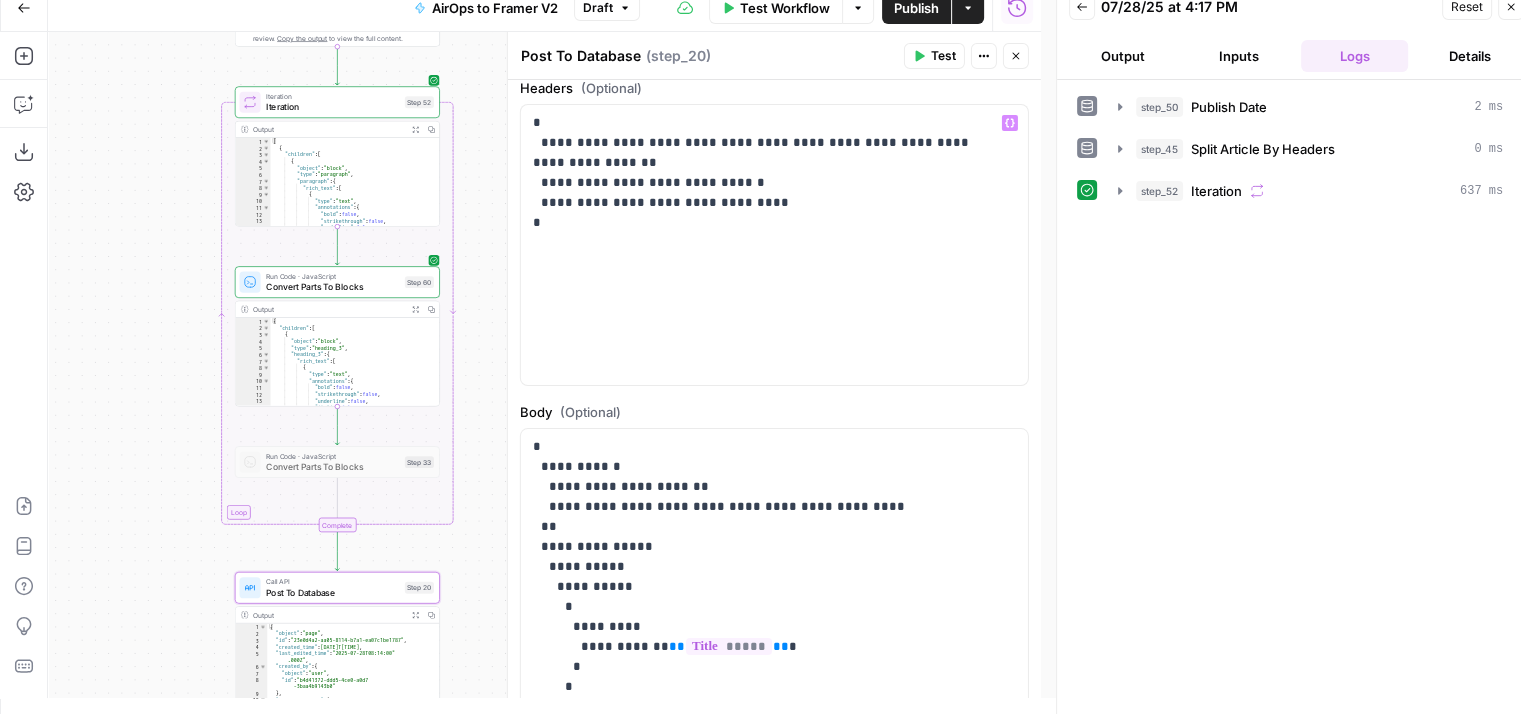 scroll, scrollTop: 324, scrollLeft: 0, axis: vertical 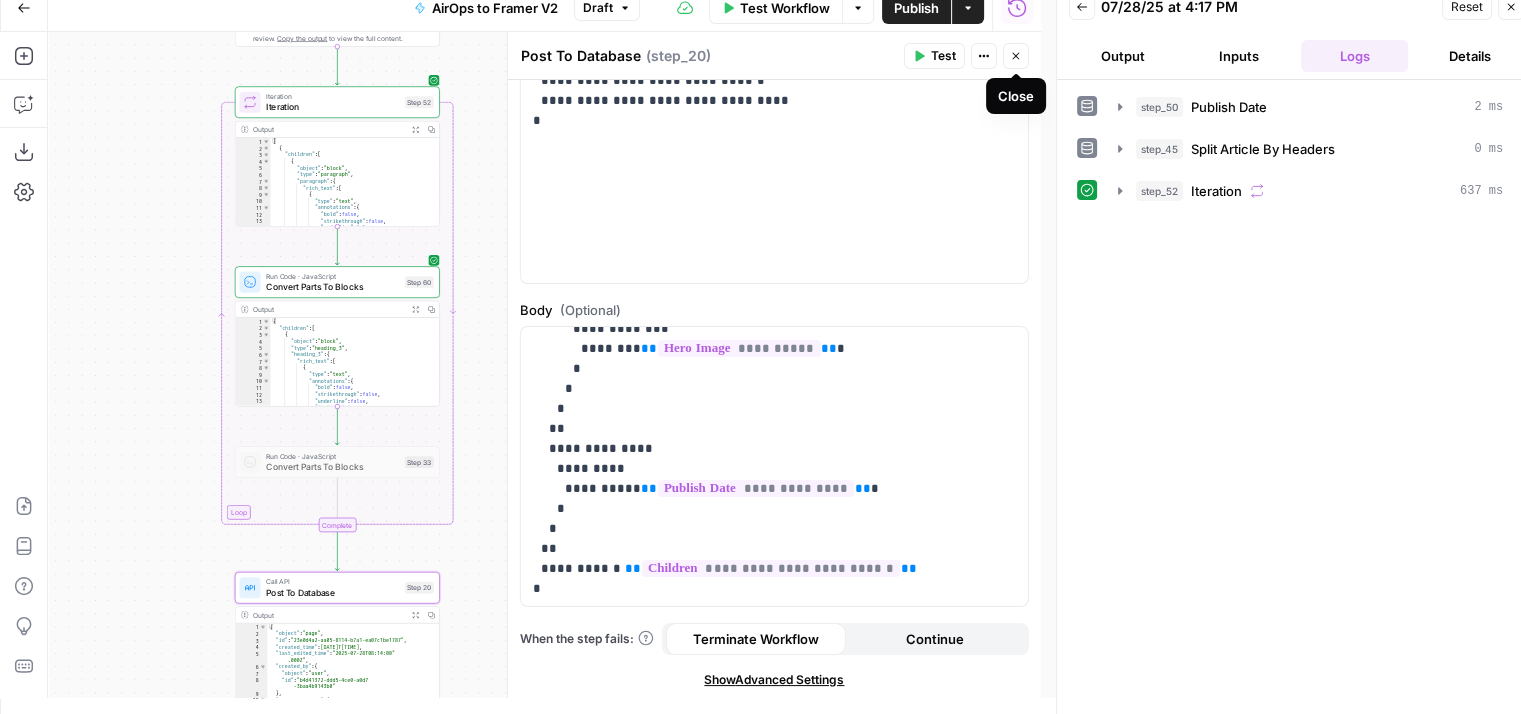 click 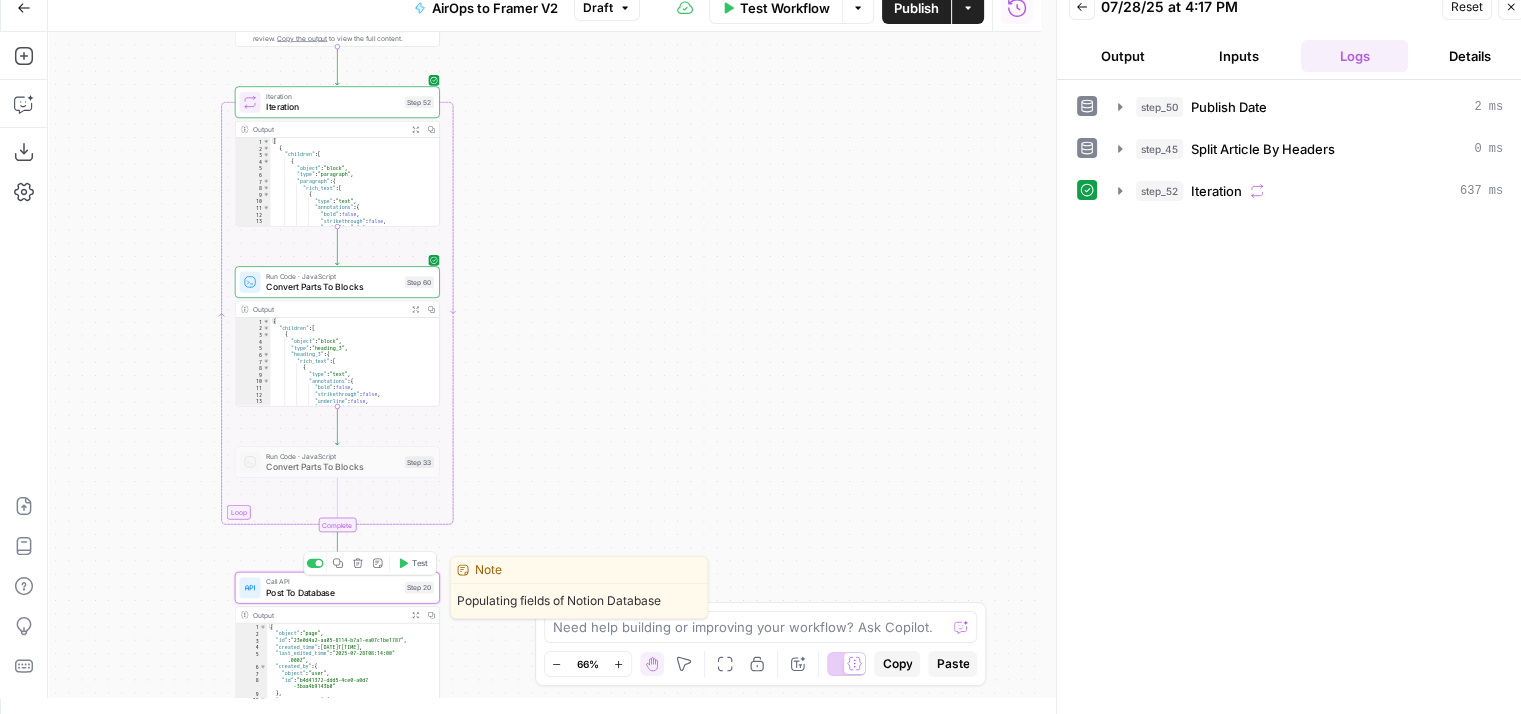 click 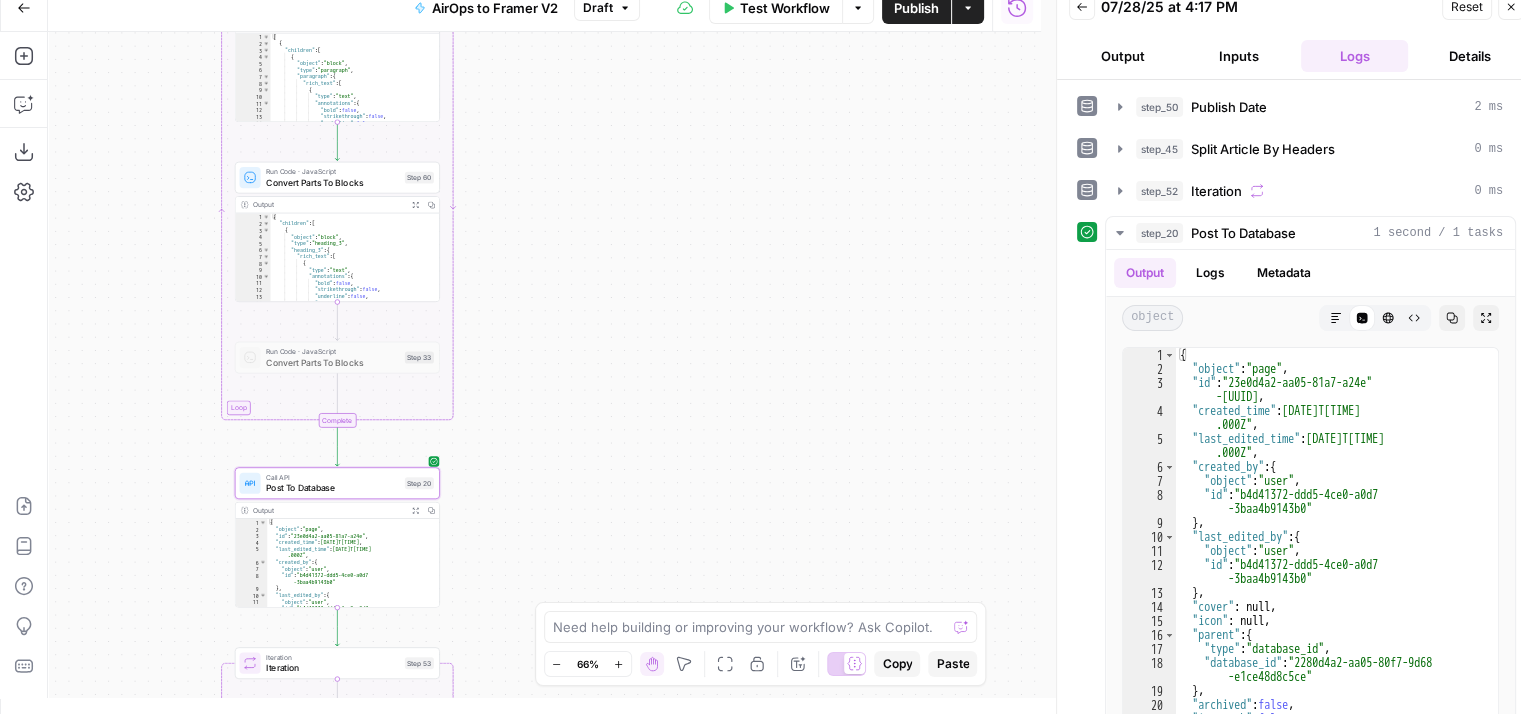 click on "**********" at bounding box center (544, 365) 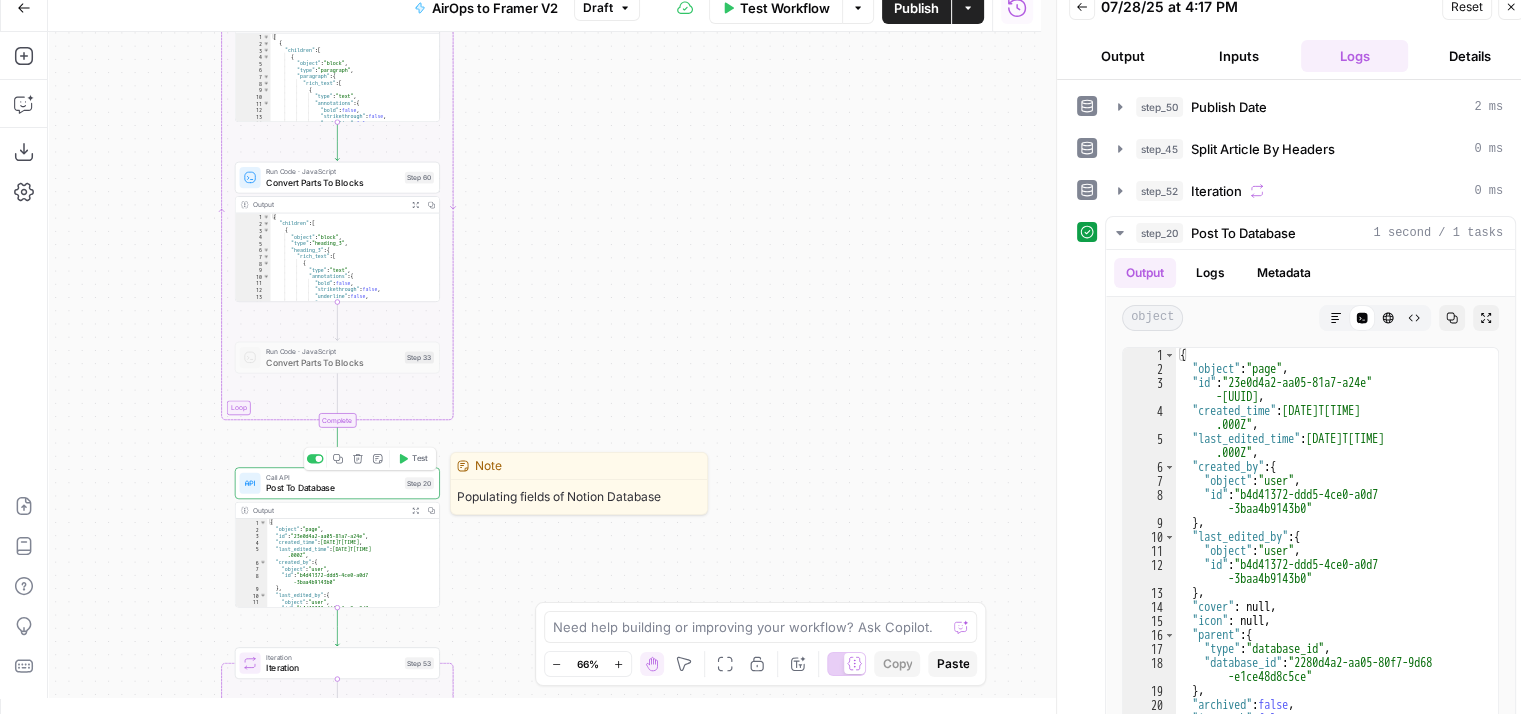 click on "Test" at bounding box center [420, 459] 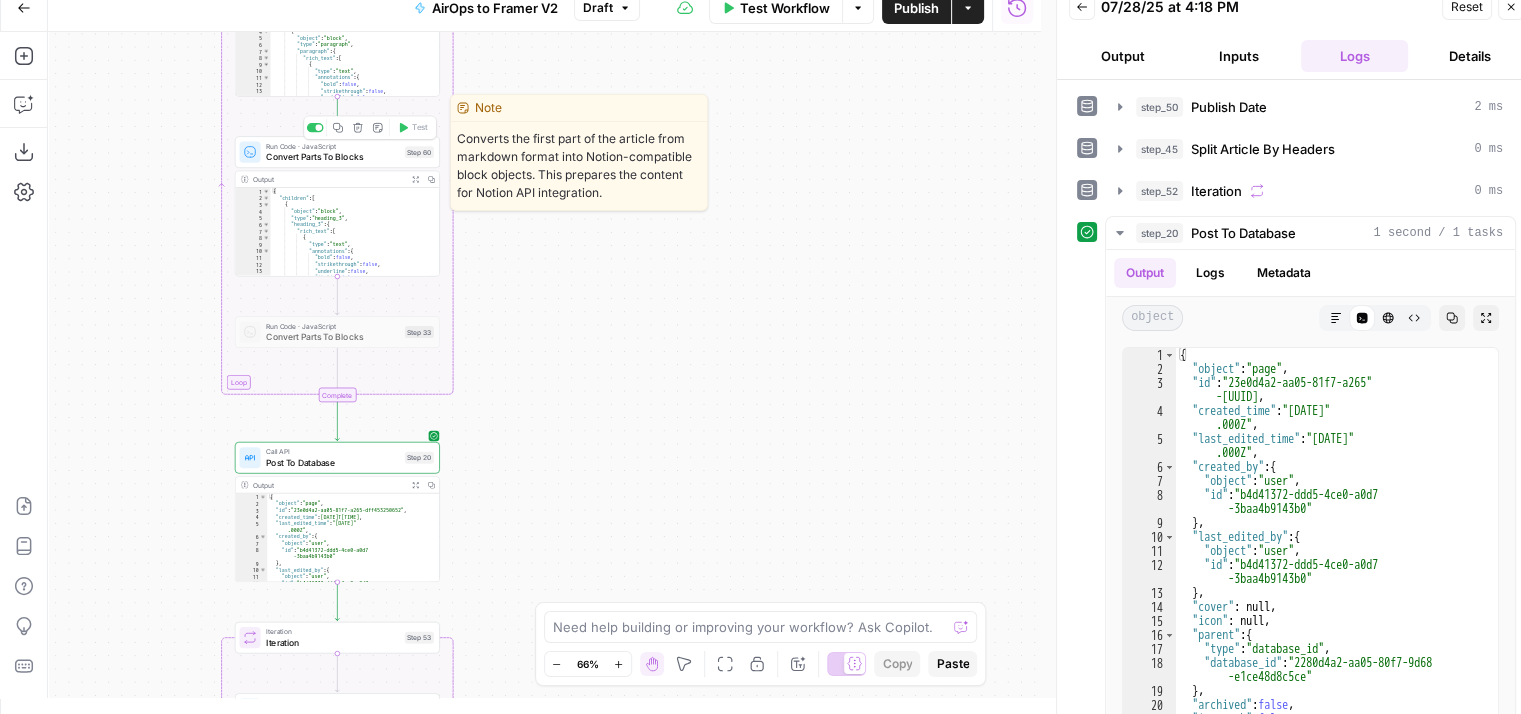 click on "Convert Parts To Blocks" at bounding box center [333, 156] 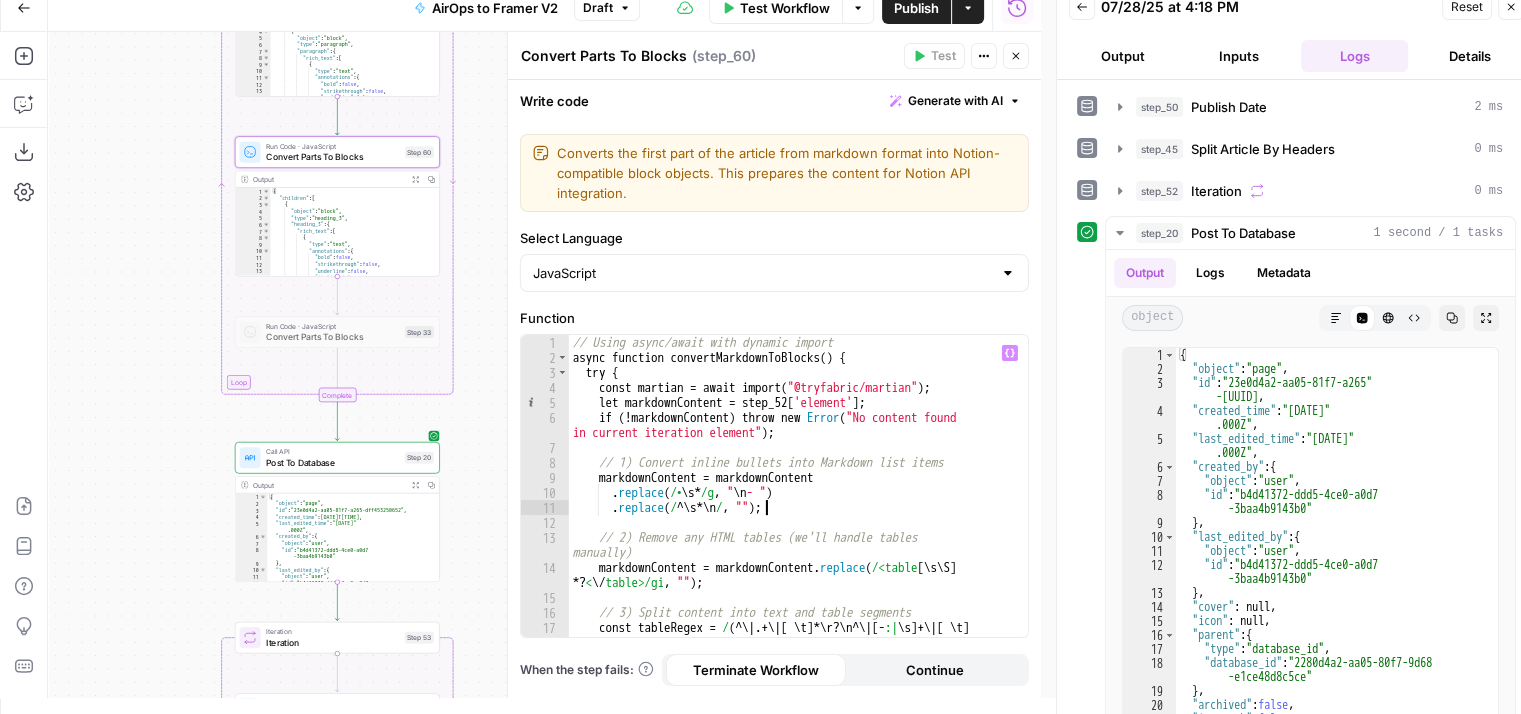 type on "**********" 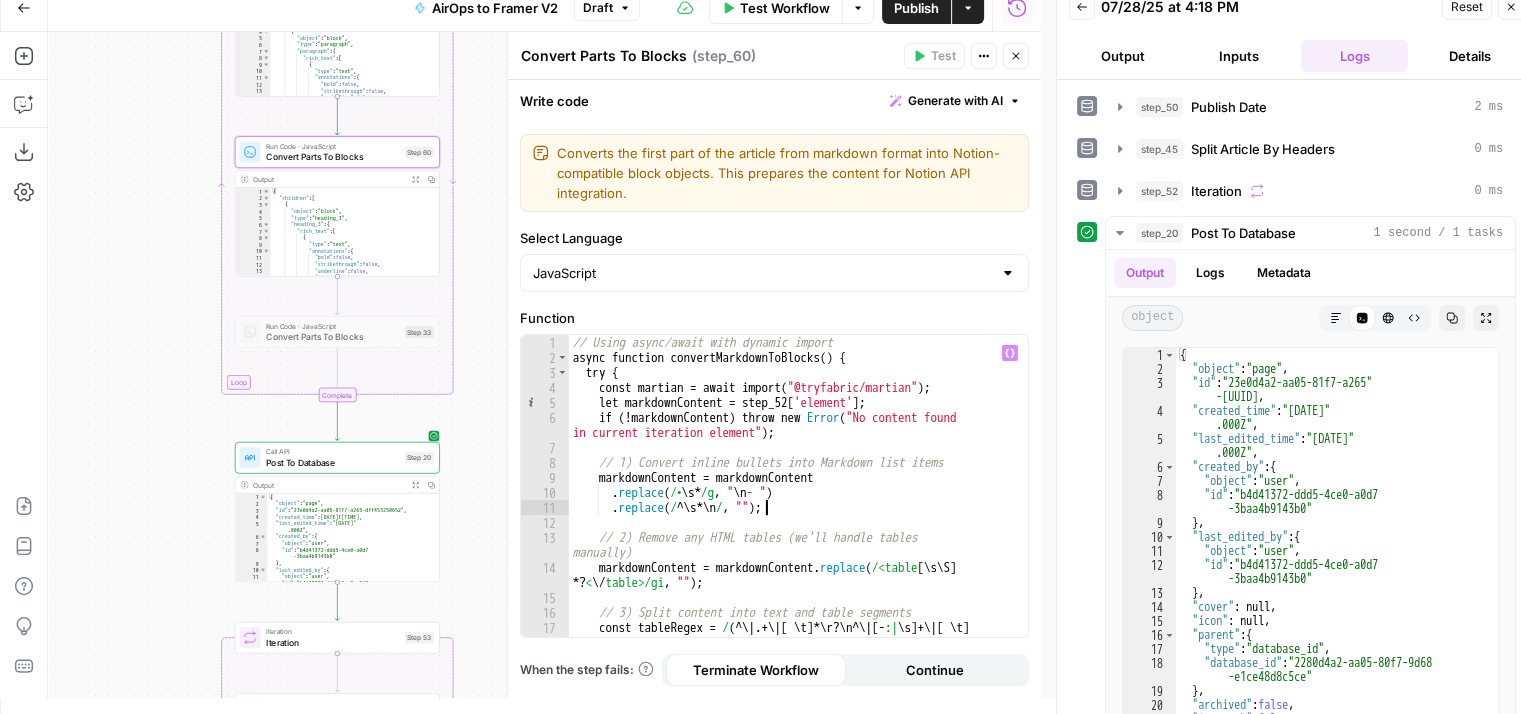 click on "// Using async/await with dynamic import async   function   convertMarkdownToBlocks ( )   {    try   {      const   martian   =   await   import ( "@tryfabric/martian" ) ;      let   markdownContent   =   step_52 [ 'element' ] ;      if   ( ! markdownContent )   throw   new   Error ( "No content found  in current iteration element" ) ;      // 1) Convert inline bullets into Markdown list items      markdownContent   =   markdownContent         . replace ( /• \s * /g ,   " \n - " )         . replace ( / ^ \s * \n / ,   "" ) ;      // 2) Remove any HTML tables (we'll handle tables  manually)      markdownContent   =   markdownContent . replace ( /<table [ \s\S ] *? < \/ table>/gi ,   "" ) ;      // 3) Split content into text and table segments      const   tableRegex   =   / (^ \| .+ \| [   \t ]* \r ? \n ^ \| [- :| \s ]+ \| [   \t ] *(?: \r ? \n ^ \| .* \| [   \t ]*)*) /gm ;      const   segments   =   markdownContent . split ( tableRegex ) ;" at bounding box center (791, 502) 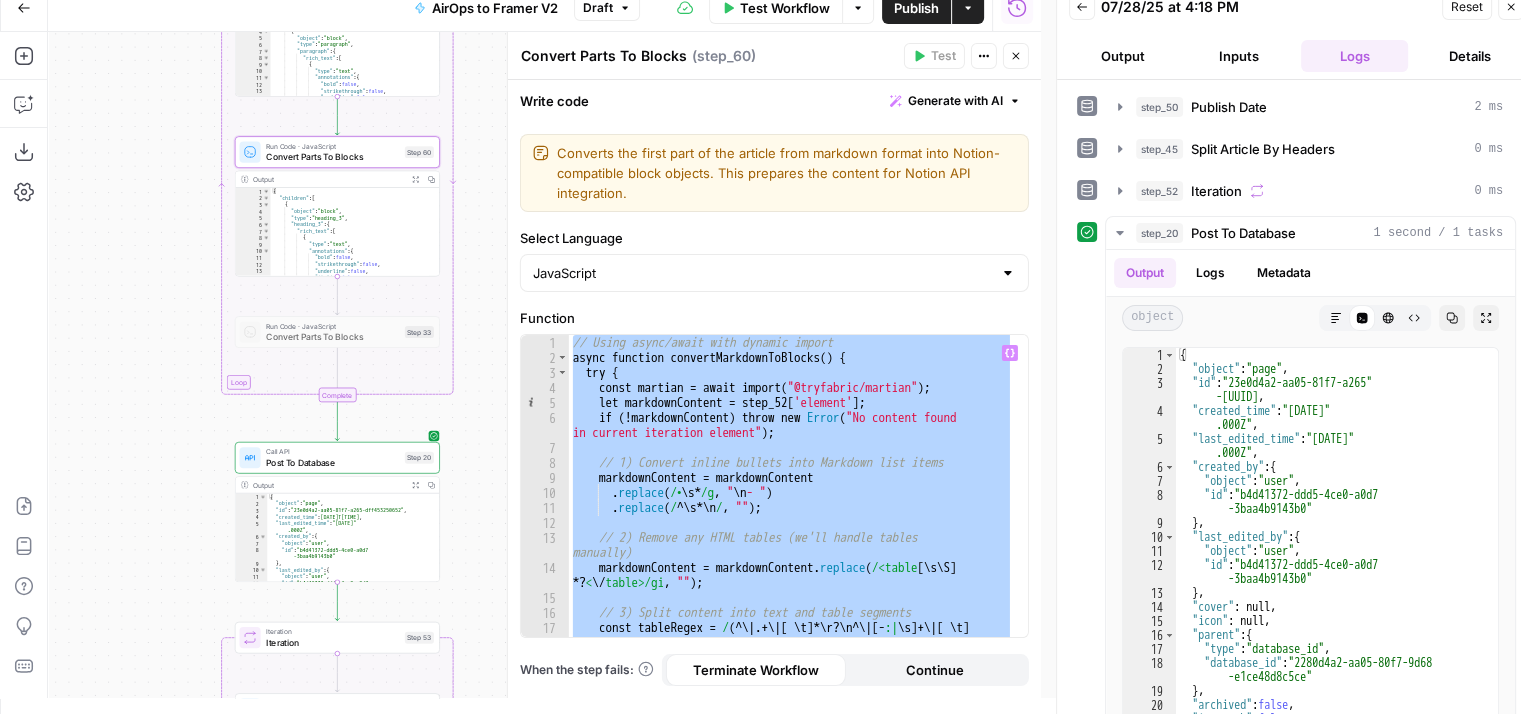 paste 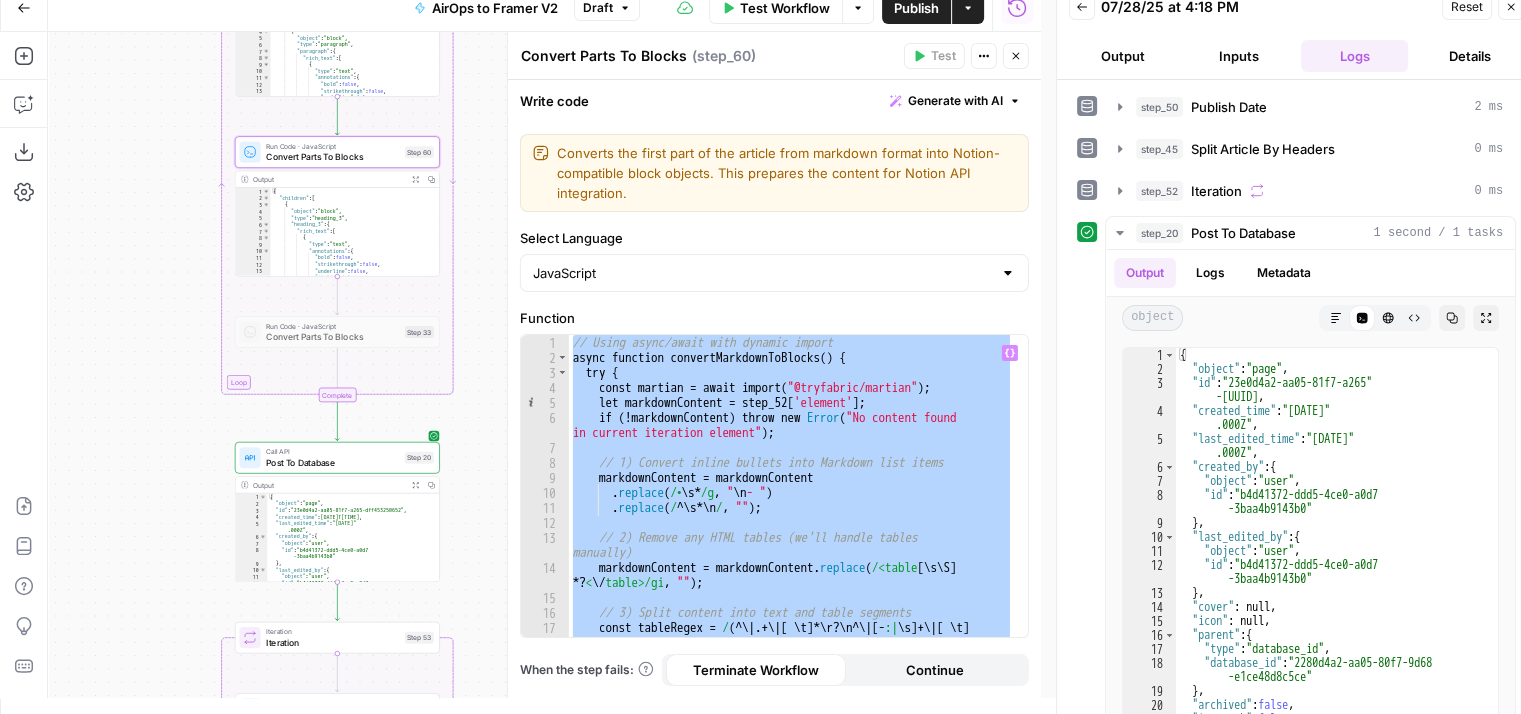 type 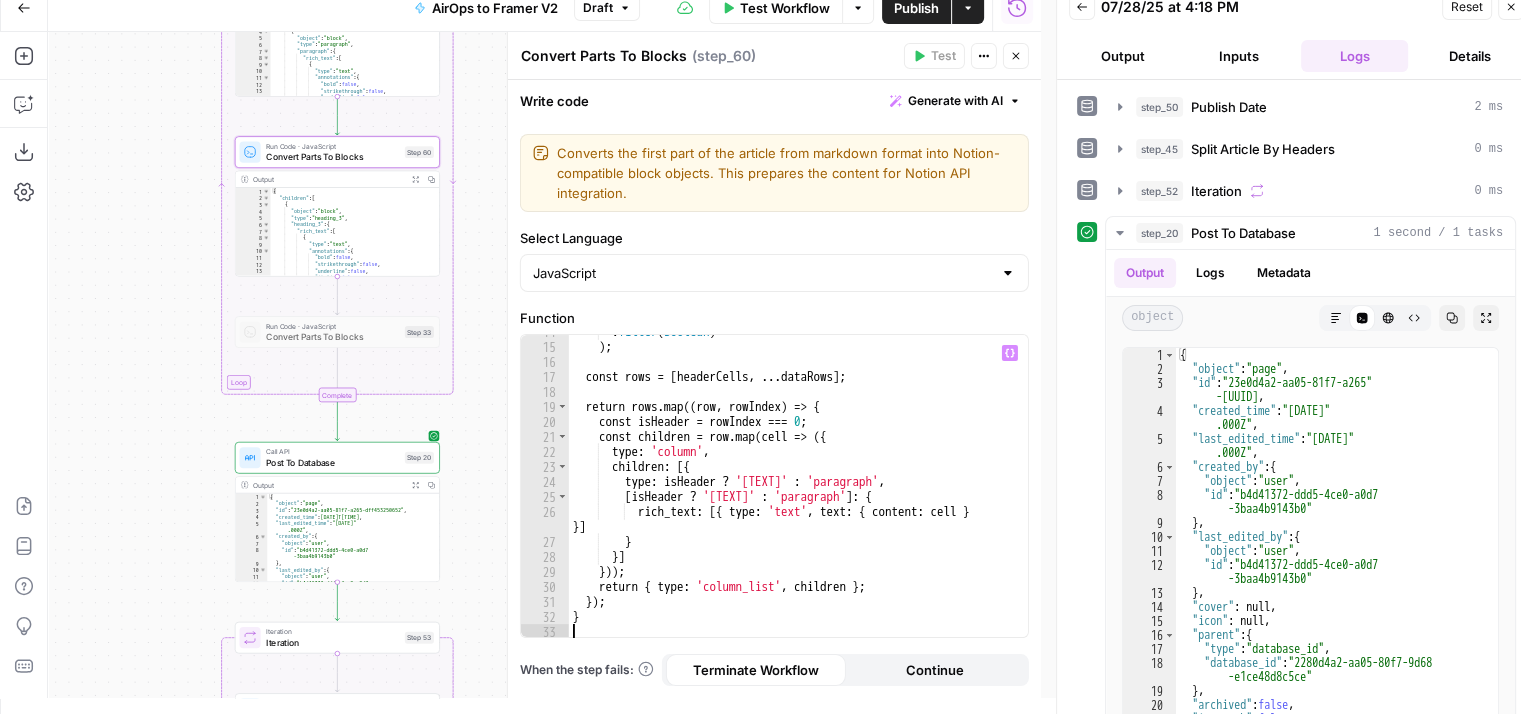 scroll, scrollTop: 220, scrollLeft: 0, axis: vertical 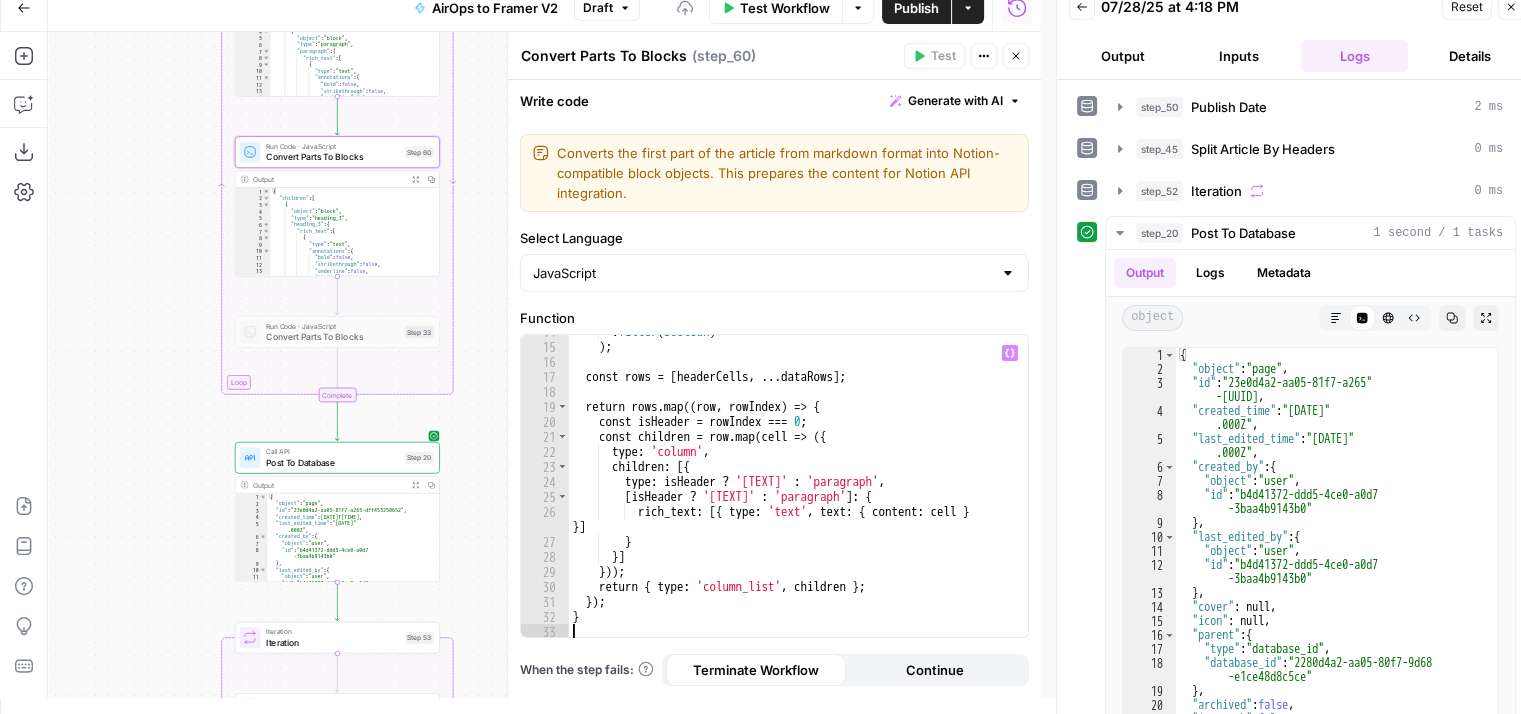 click 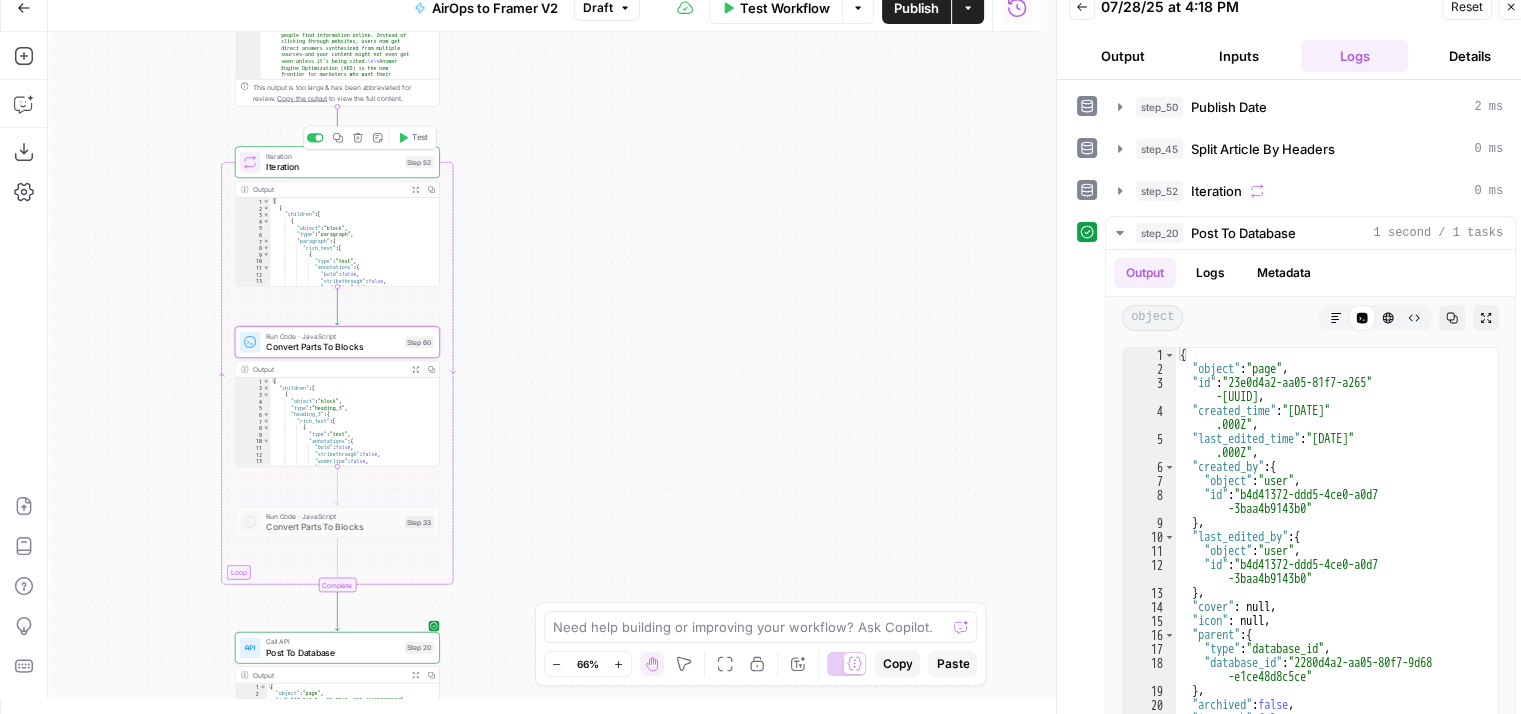 click on "Test" at bounding box center (420, 138) 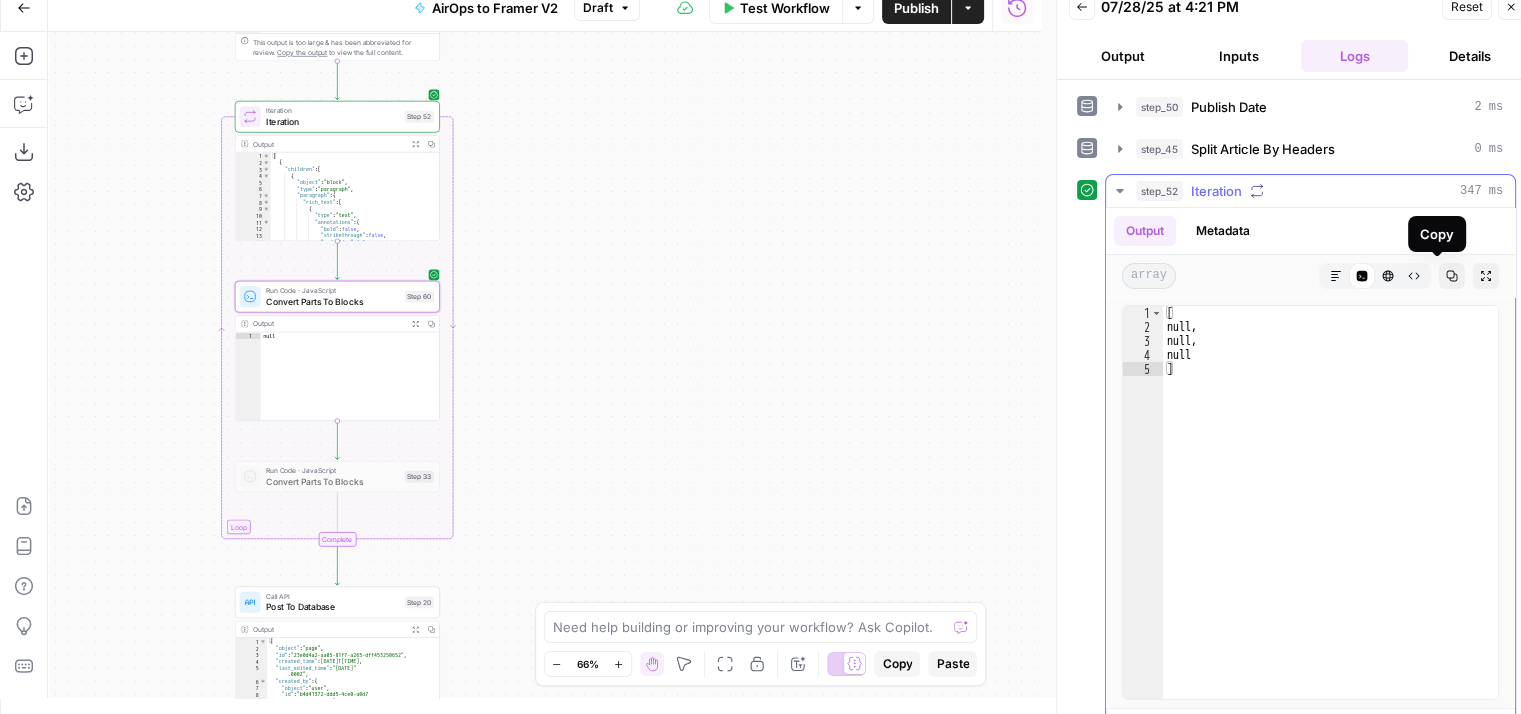 click 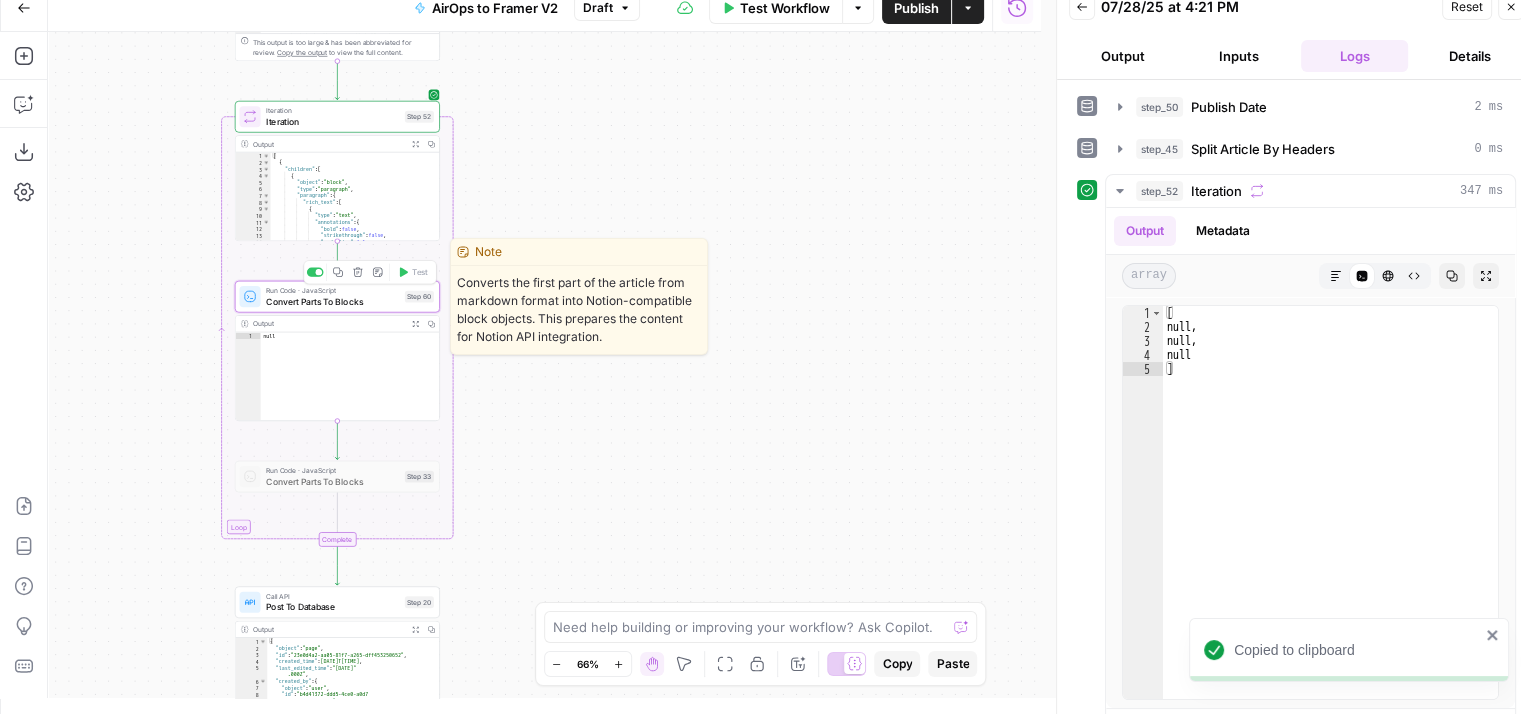 click on "Run Code · JavaScript Convert Parts To Blocks Step 60 Copy step Delete step Edit Note Test" at bounding box center (337, 297) 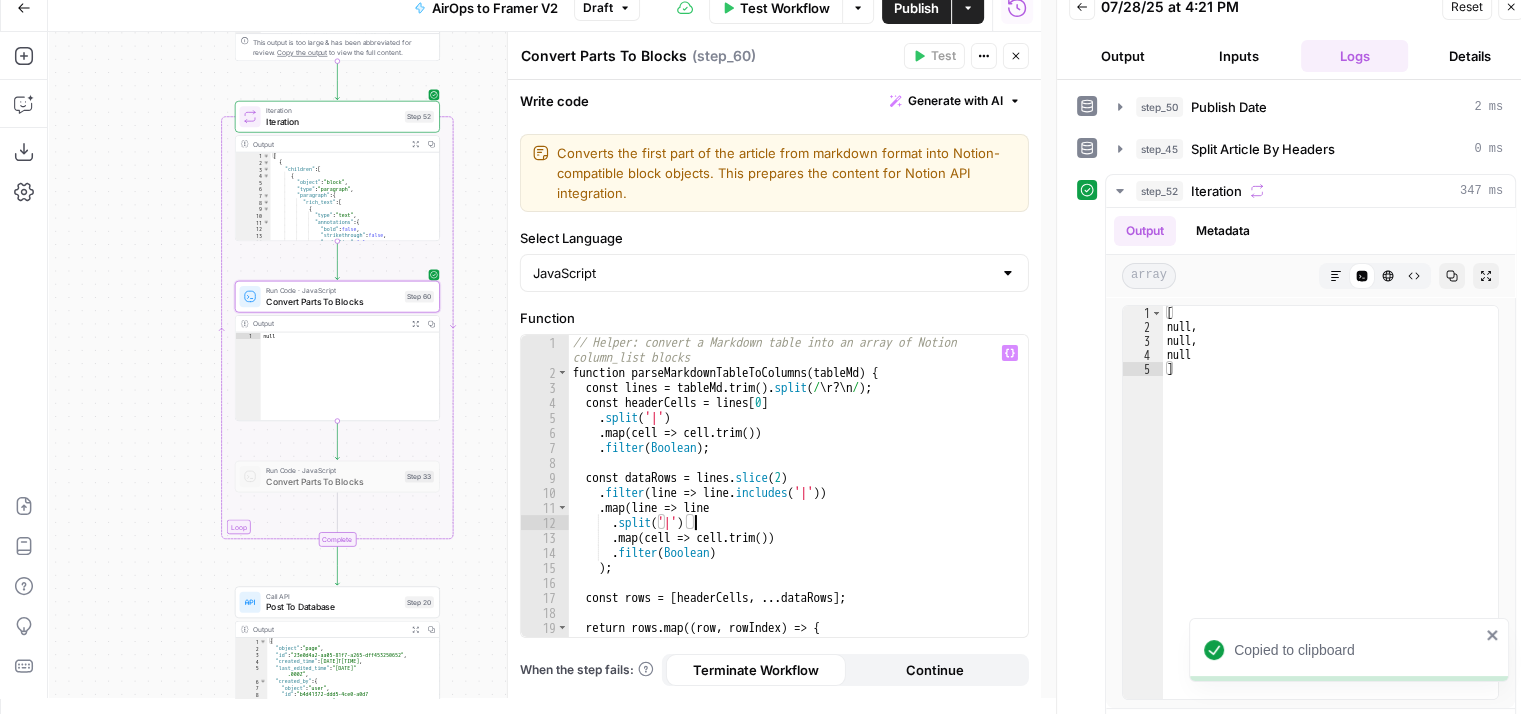 type on "*" 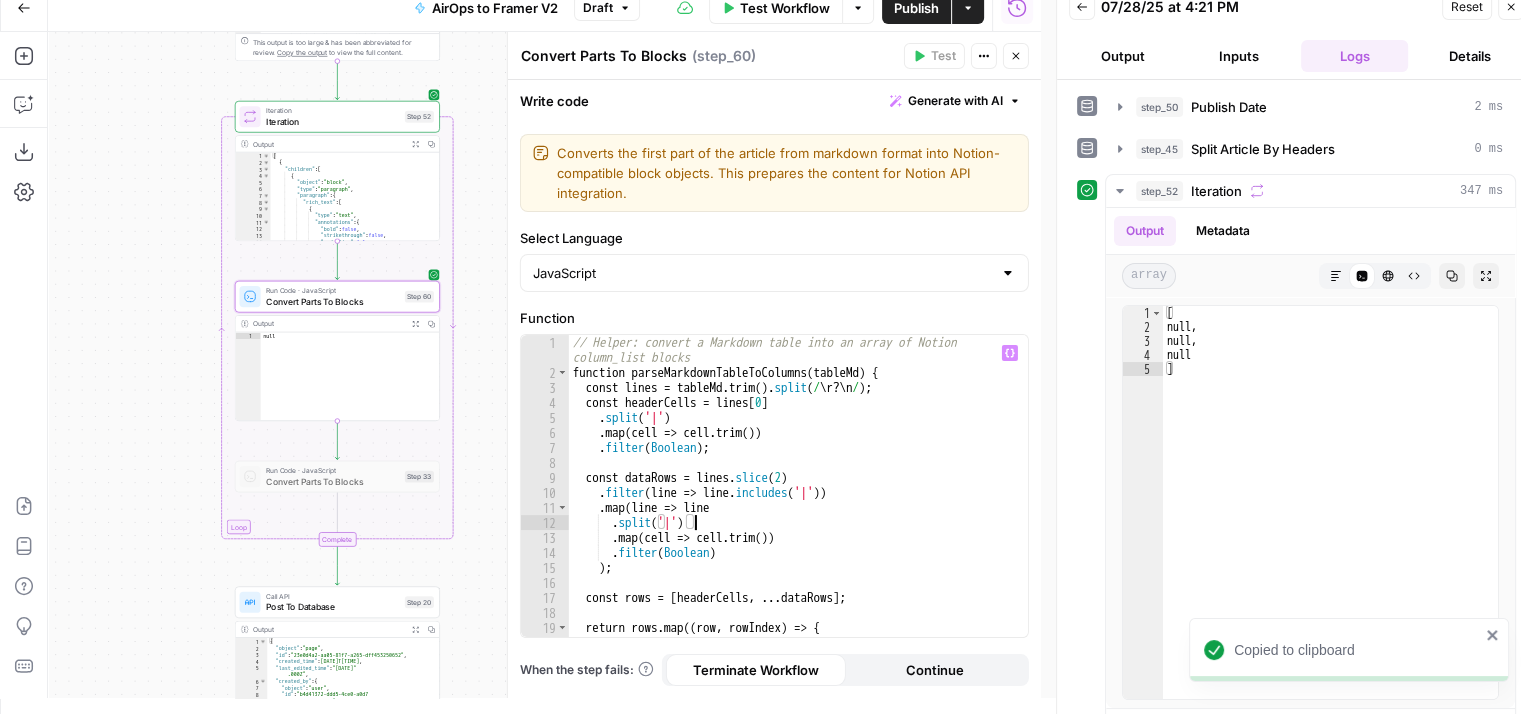 click on "const tableRegex = /(^|\|.*\|[ \t]*$(\n^\|[-:\| \t]+\|[ \t]*$)(\n^\|.*|\|.*[ \t]*)*)/gm;    const   lines   =   tableMd . trim ( ) . split ( / \r ? \n / ) ;    const   headerCells   =   lines [ 0 ]      . split ( '|' )      . map ( cell   =>   cell . trim ( ))      . filter ( Boolean ) ;    const   dataRows   =   lines . slice ( 2 )      . filter ( line   =>   line . includes ( '|' ))      . map ( line   =>   line         . split ( '|' )         . map ( cell   =>   cell . trim ( ))         . filter ( Boolean )      ) ;    const   rows   =   [ headerCells ,   ... dataRows ] ;    return   rows . map (( row ,   rowIndex )   =>   {      const   isHeader   =   rowIndex   ===   0 ;      const   children   =   row . map ( cell   =>   ({" at bounding box center [791, 509] 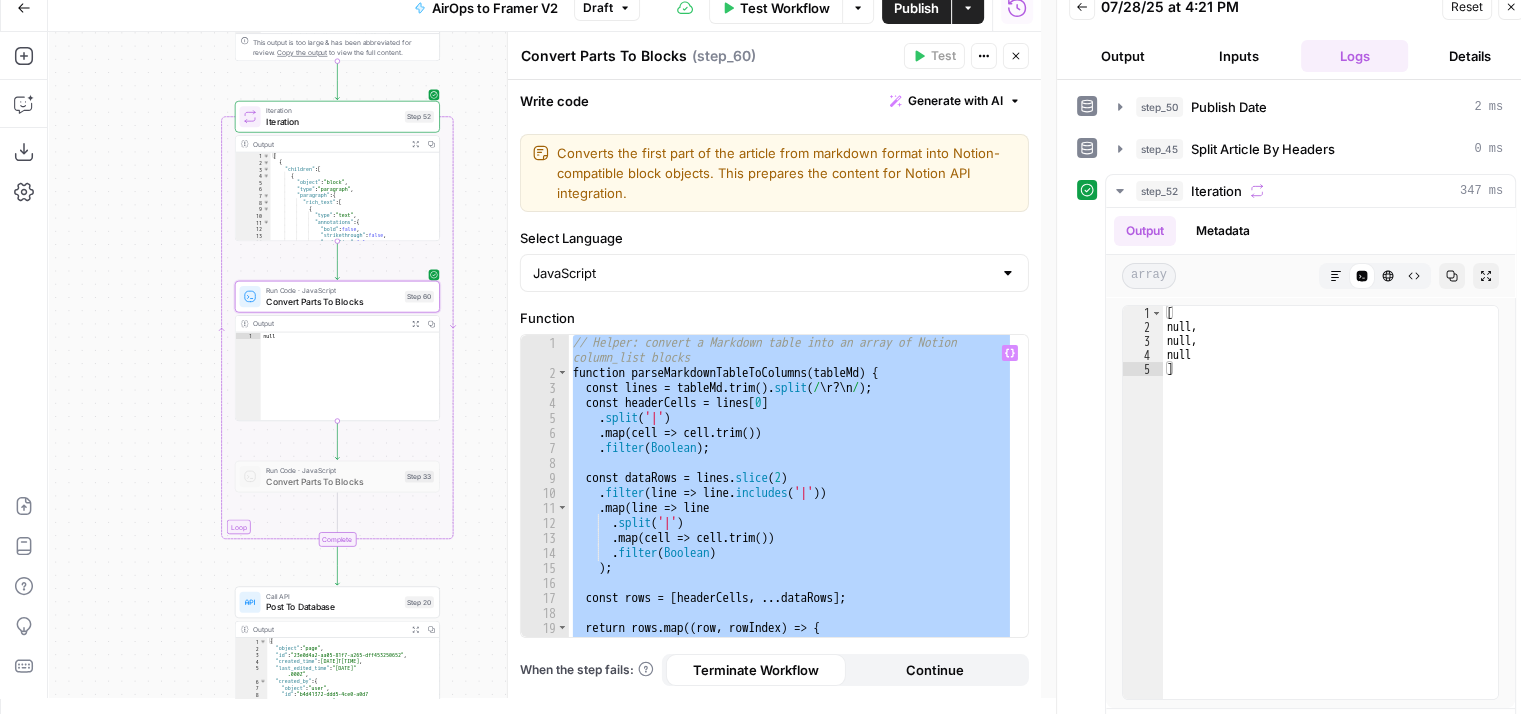 paste 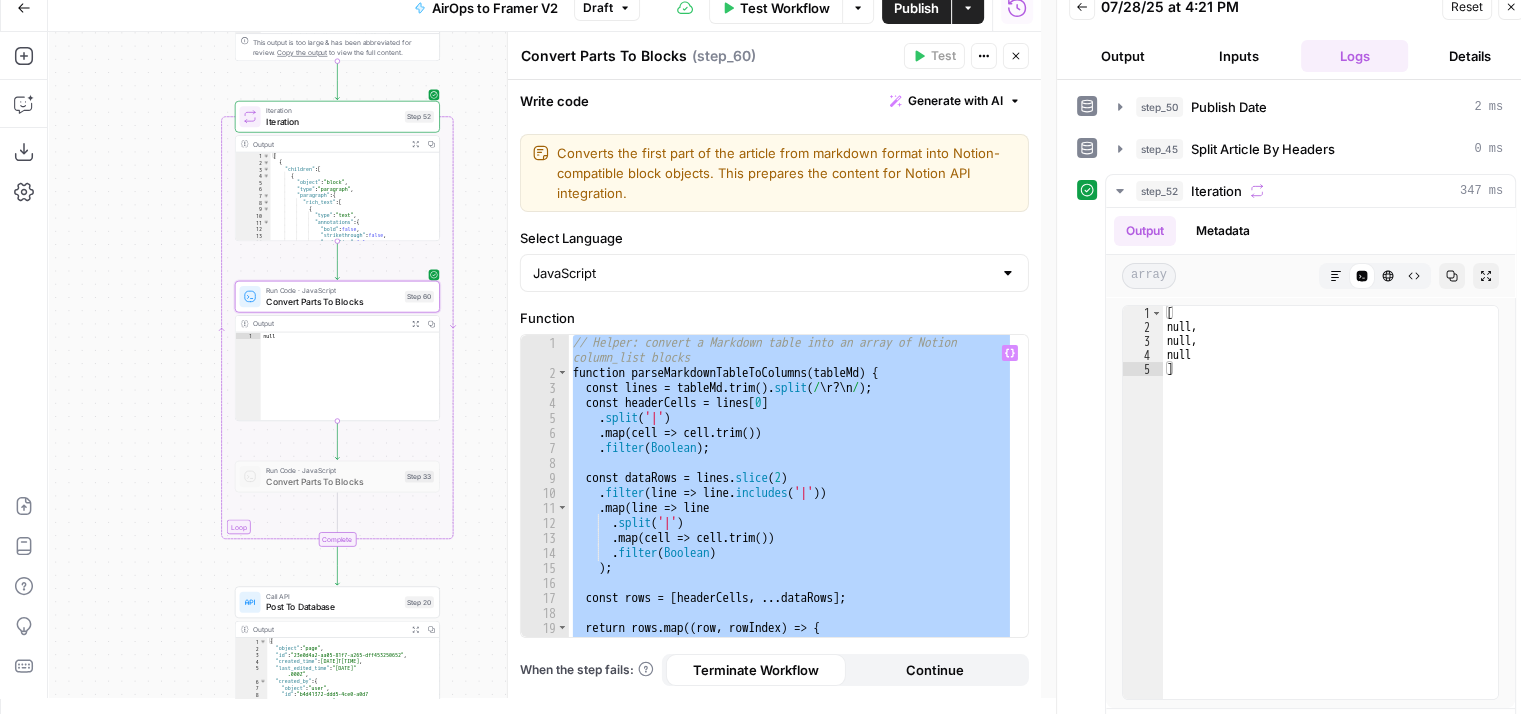 type 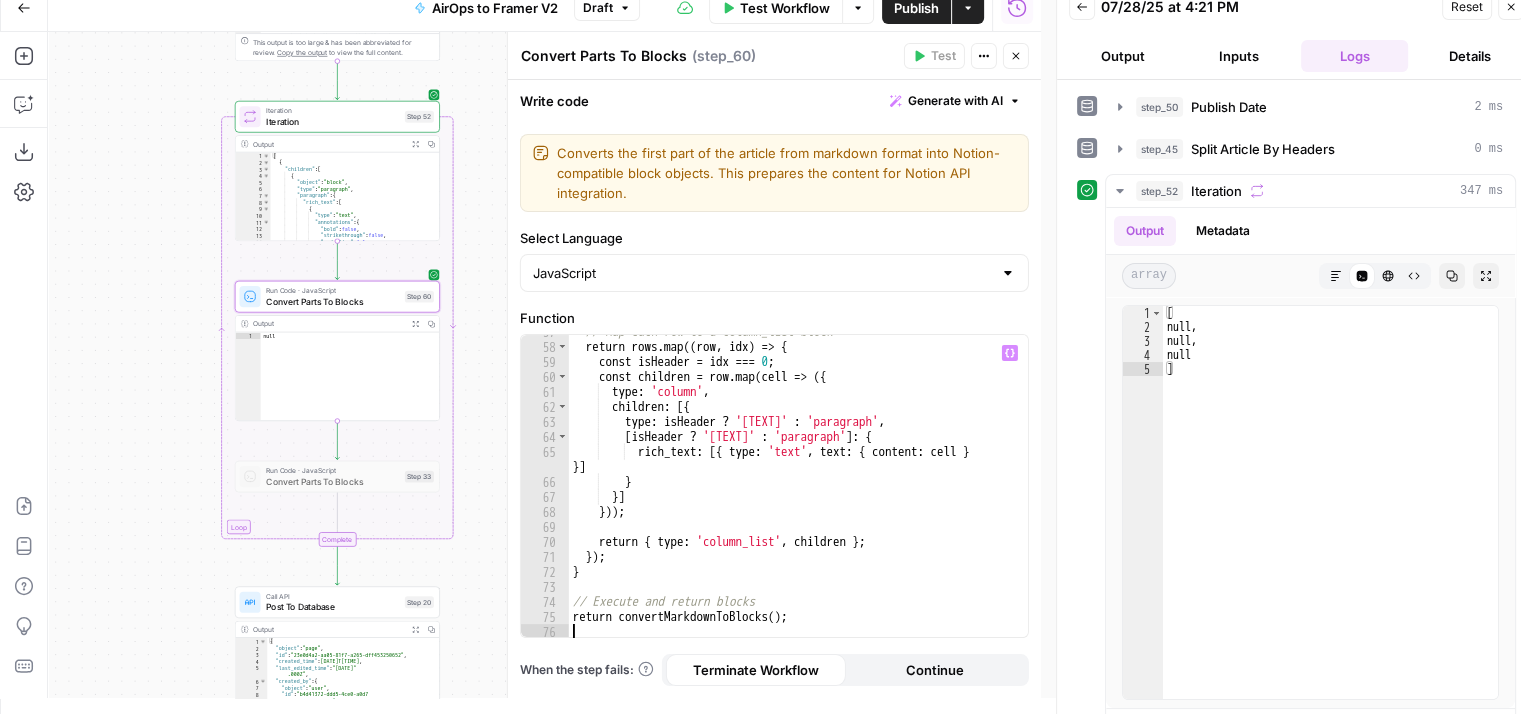 scroll, scrollTop: 971, scrollLeft: 0, axis: vertical 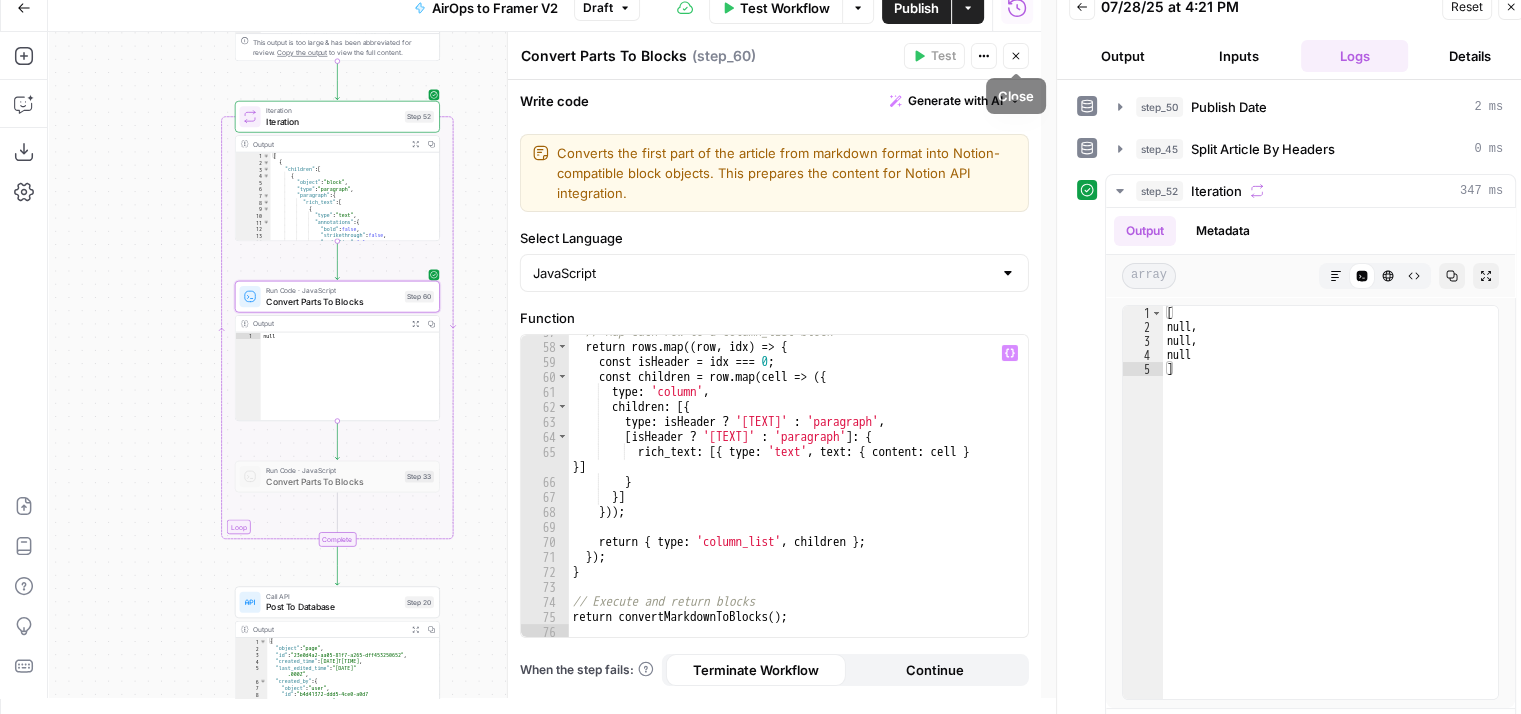 click 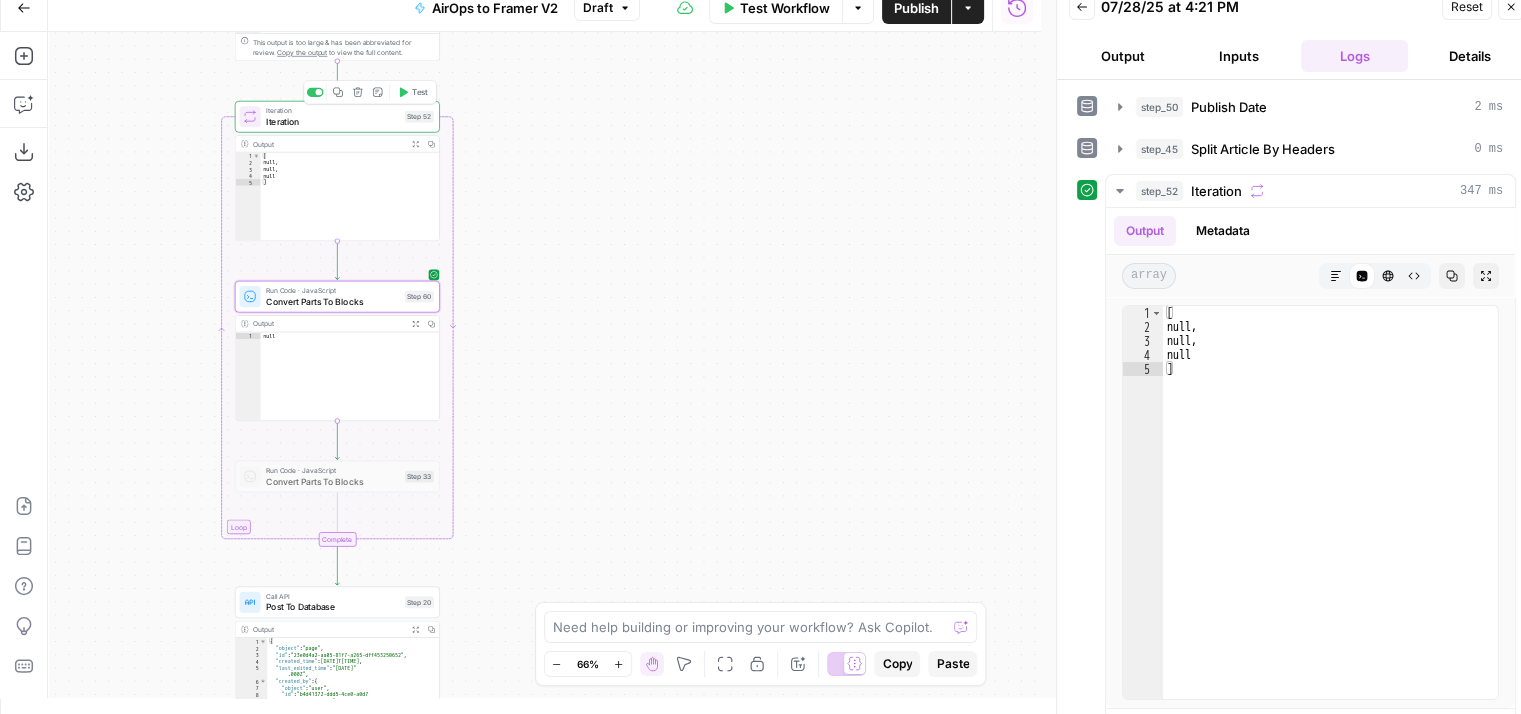 click on "Test" at bounding box center [412, 92] 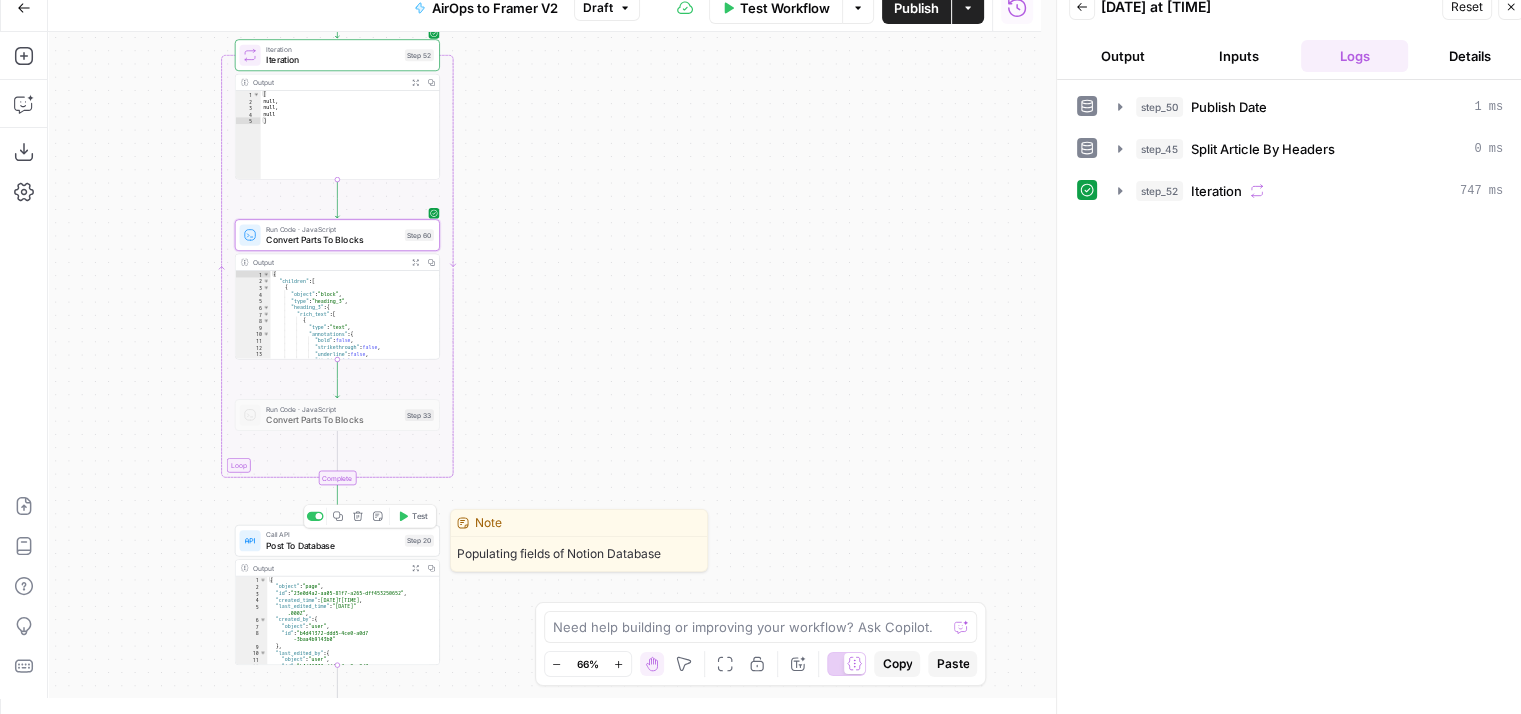 click on "Test" at bounding box center [420, 516] 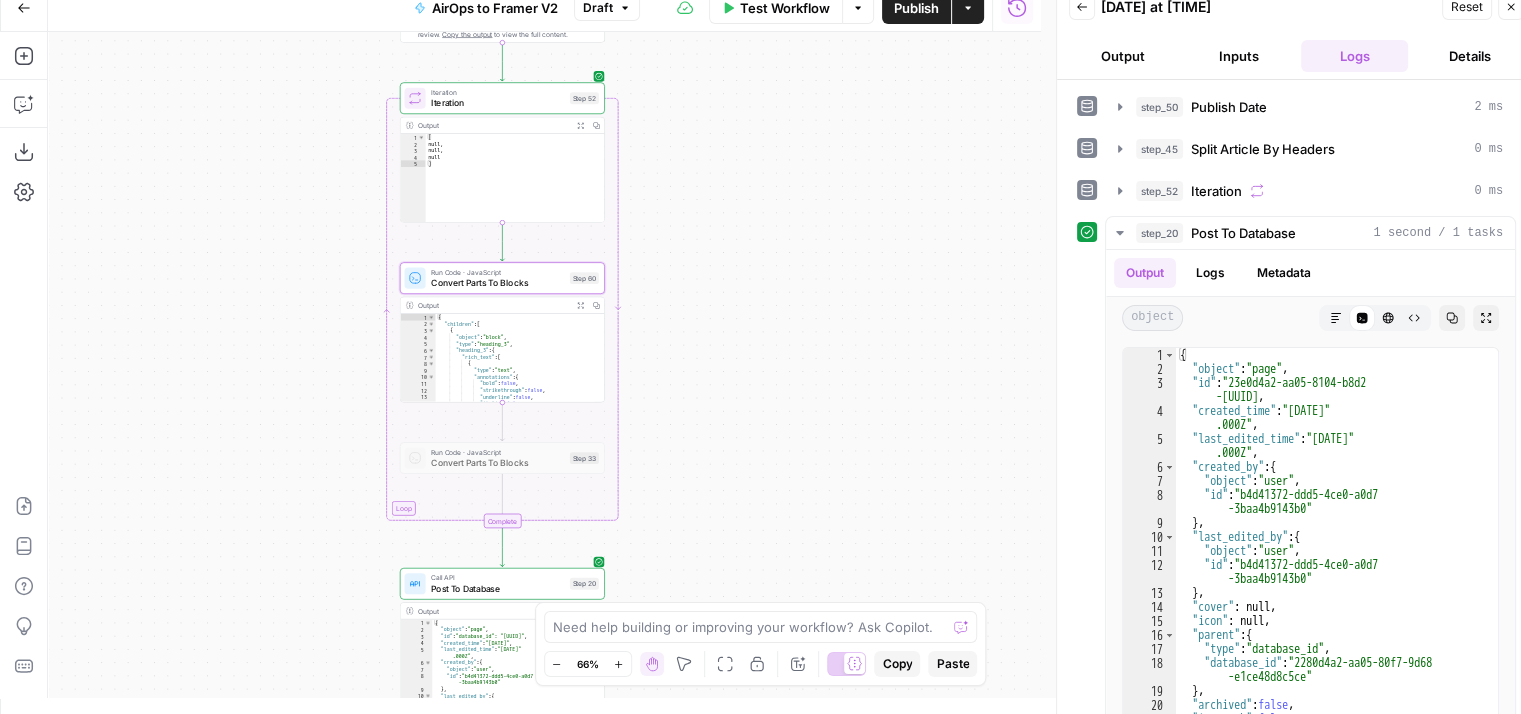 drag, startPoint x: 584, startPoint y: 393, endPoint x: 754, endPoint y: 437, distance: 175.60182 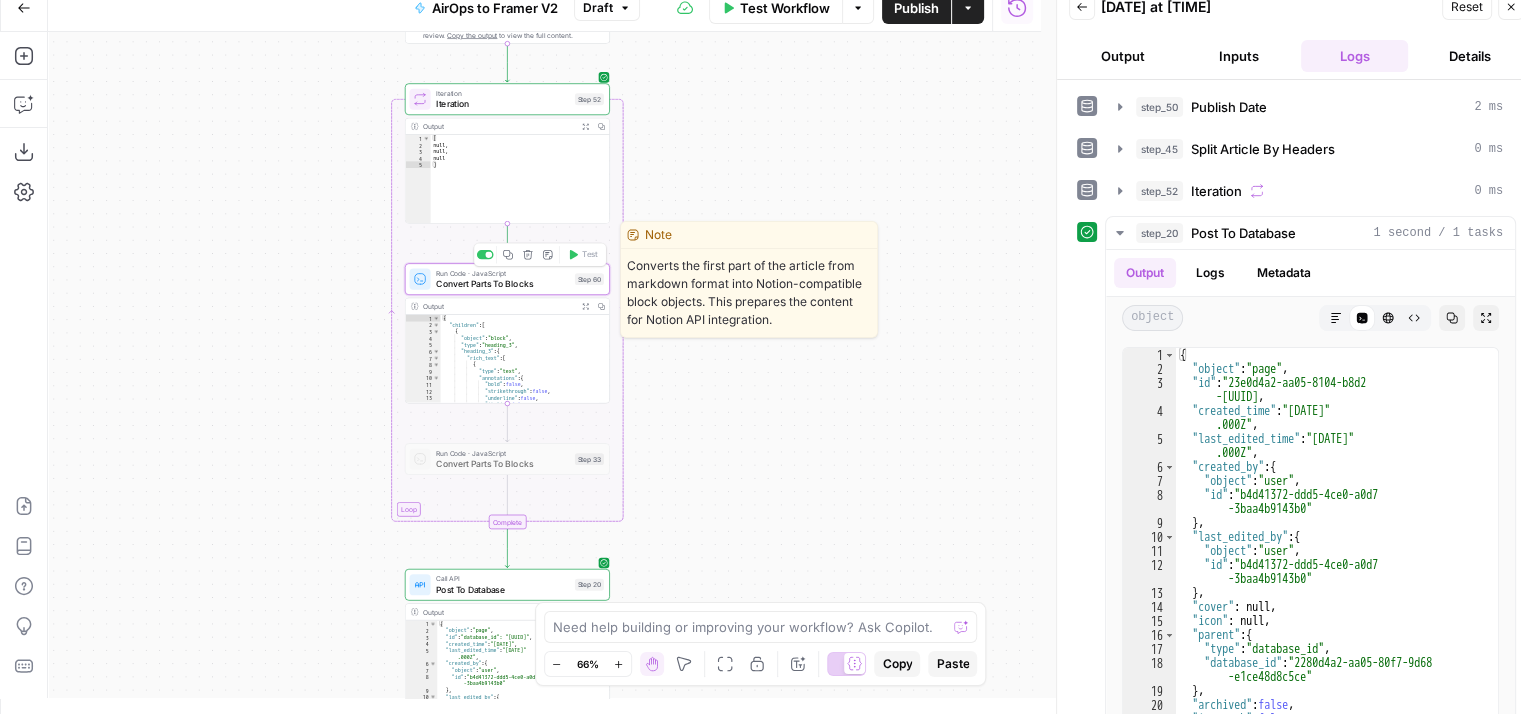 click on "Convert Parts To Blocks" at bounding box center [503, 283] 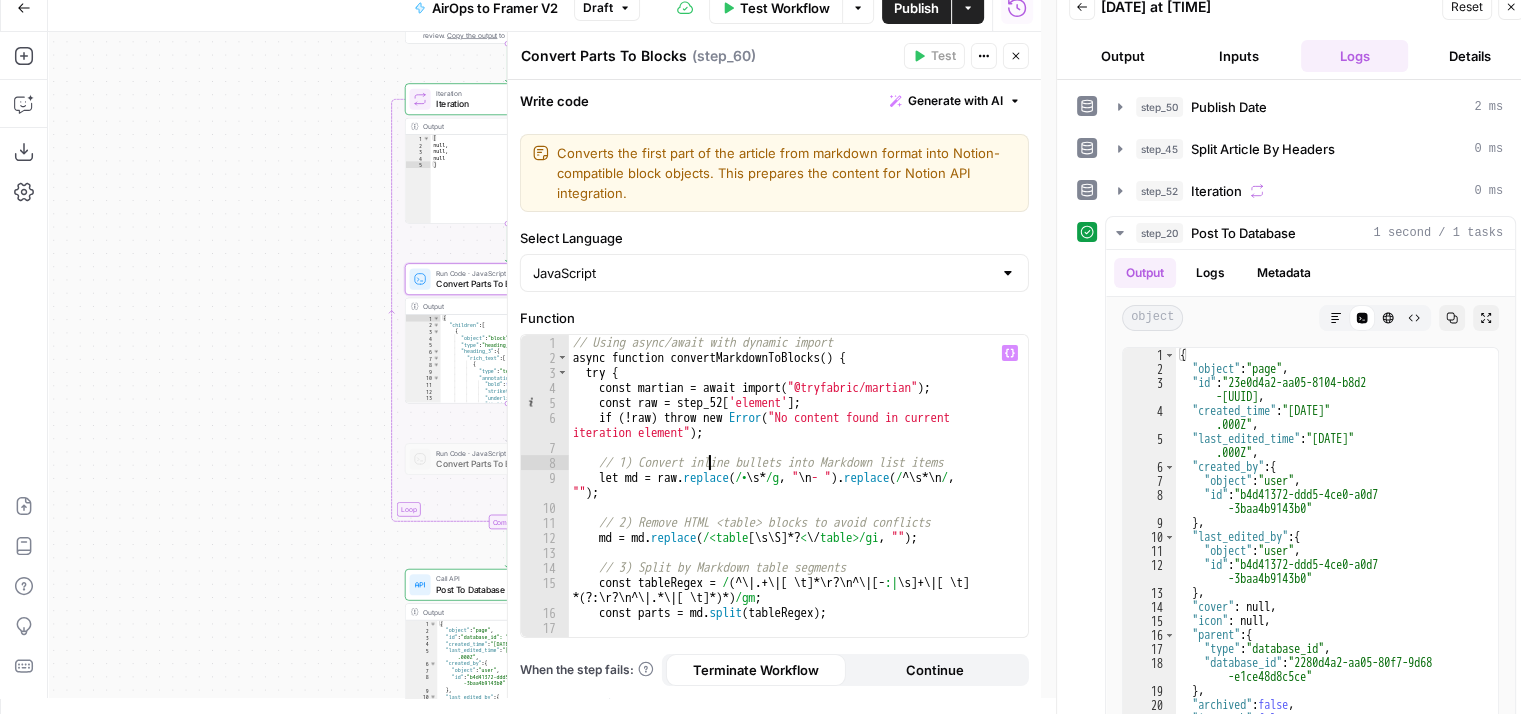 type on "**********" 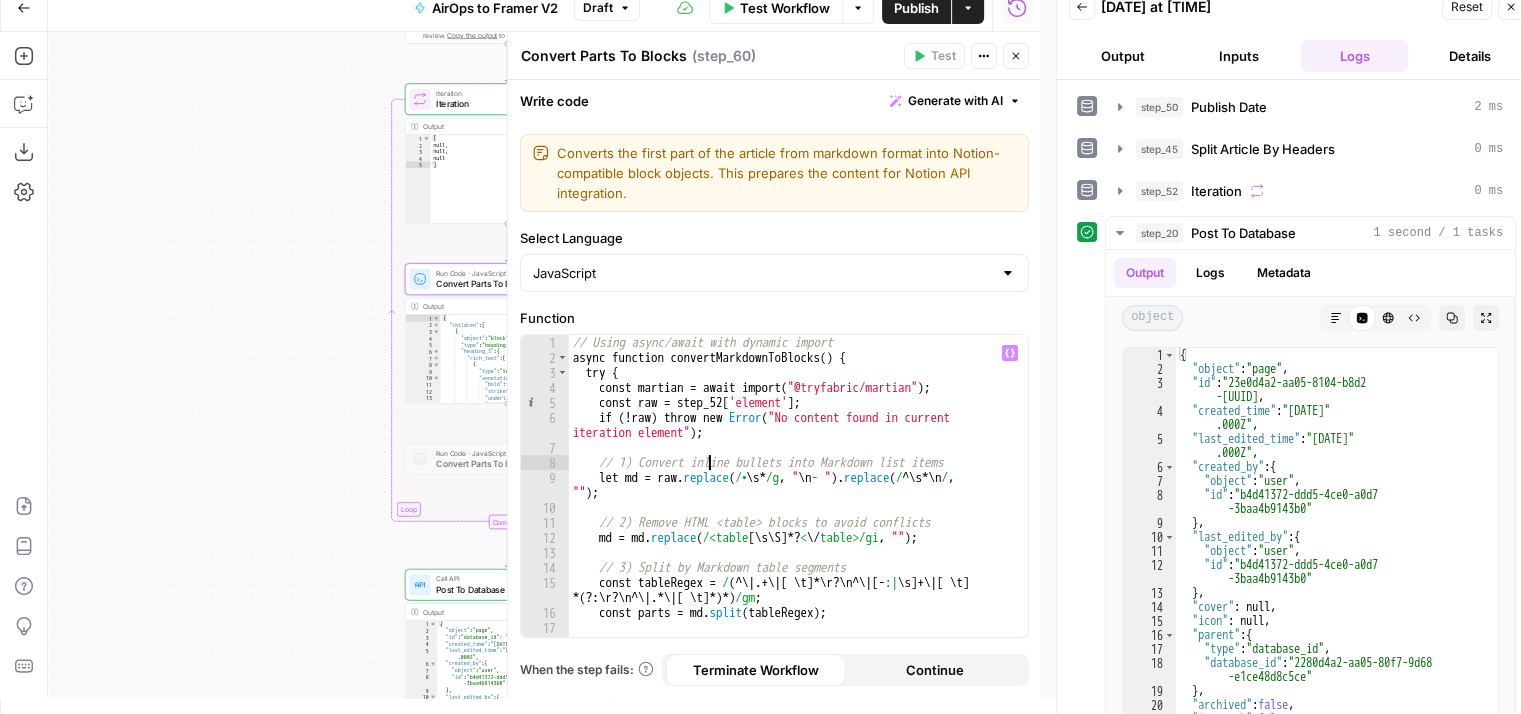 click on "// Using async/await with dynamic import async   function   convertMarkdownToBlocks ( )   {    try   {      const   martian   =   await   import ( "@tryfabric/martian" ) ;      const   raw   =   step_52 [ 'element' ] ;      if   ( ! raw )   throw   new   Error ( "No content found in current  iteration element" ) ;      // 1) Convert inline bullets into Markdown list items      let   md   =   raw . replace ( /• \s * /g ,   " \n - " ) . replace ( / ^ \s * \n / ,   "" ) ;      // 2) Remove HTML <table> blocks to avoid conflicts      md   =   md . replace ( /<table [ \s\S ]*? < \/ table>/gi ,   "" ) ;      // 3) Split by Markdown table segments      const   tableRegex   =   / (^ \| .+ \| [   \t ]* \r ? \n ^ \| [- :| \s ]+ \| [   \t ] *(?: \r ? \n ^ \| .* \| [   \t ]*)*) /gm ;      const   parts   =   md . split ( tableRegex ) ;      const   finalBlocks   =   [ ] ;" at bounding box center [791, 502] 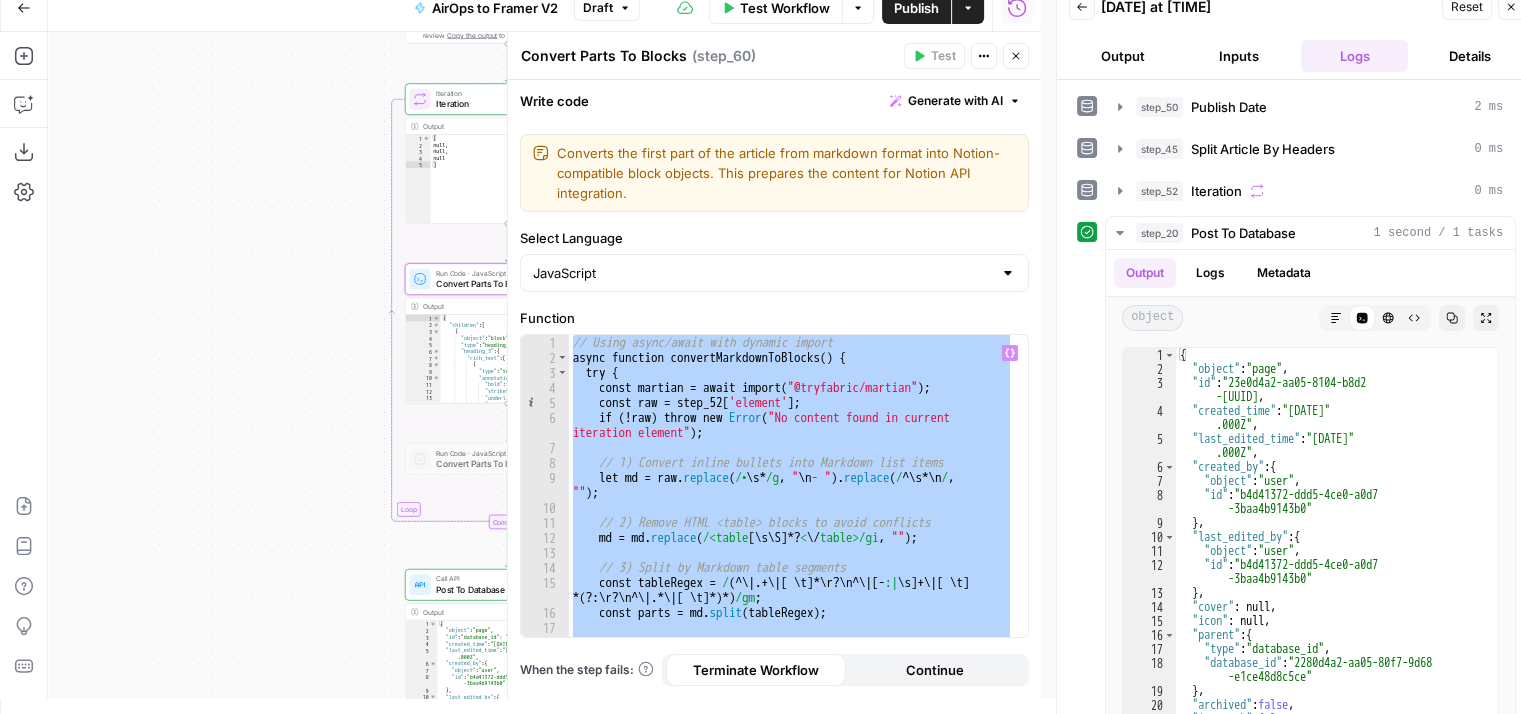paste 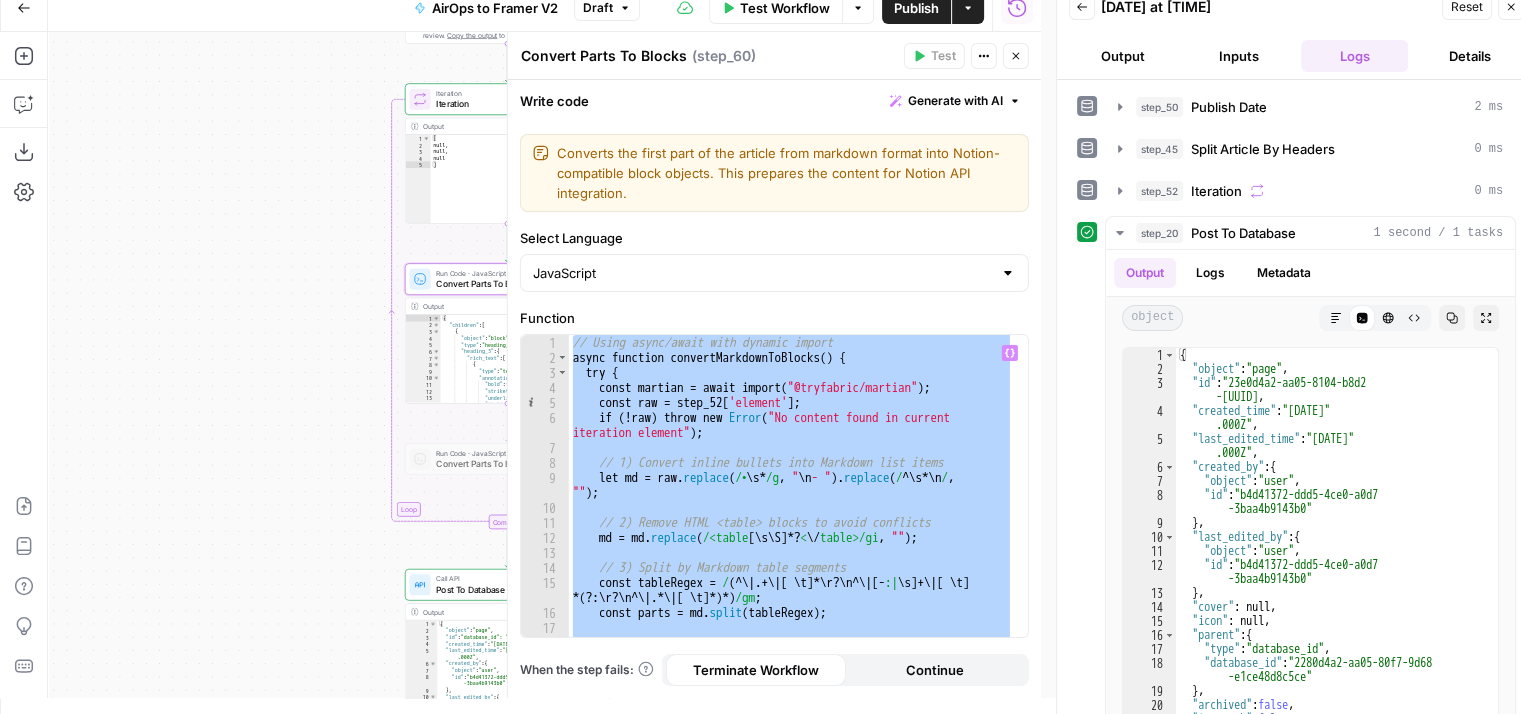 type 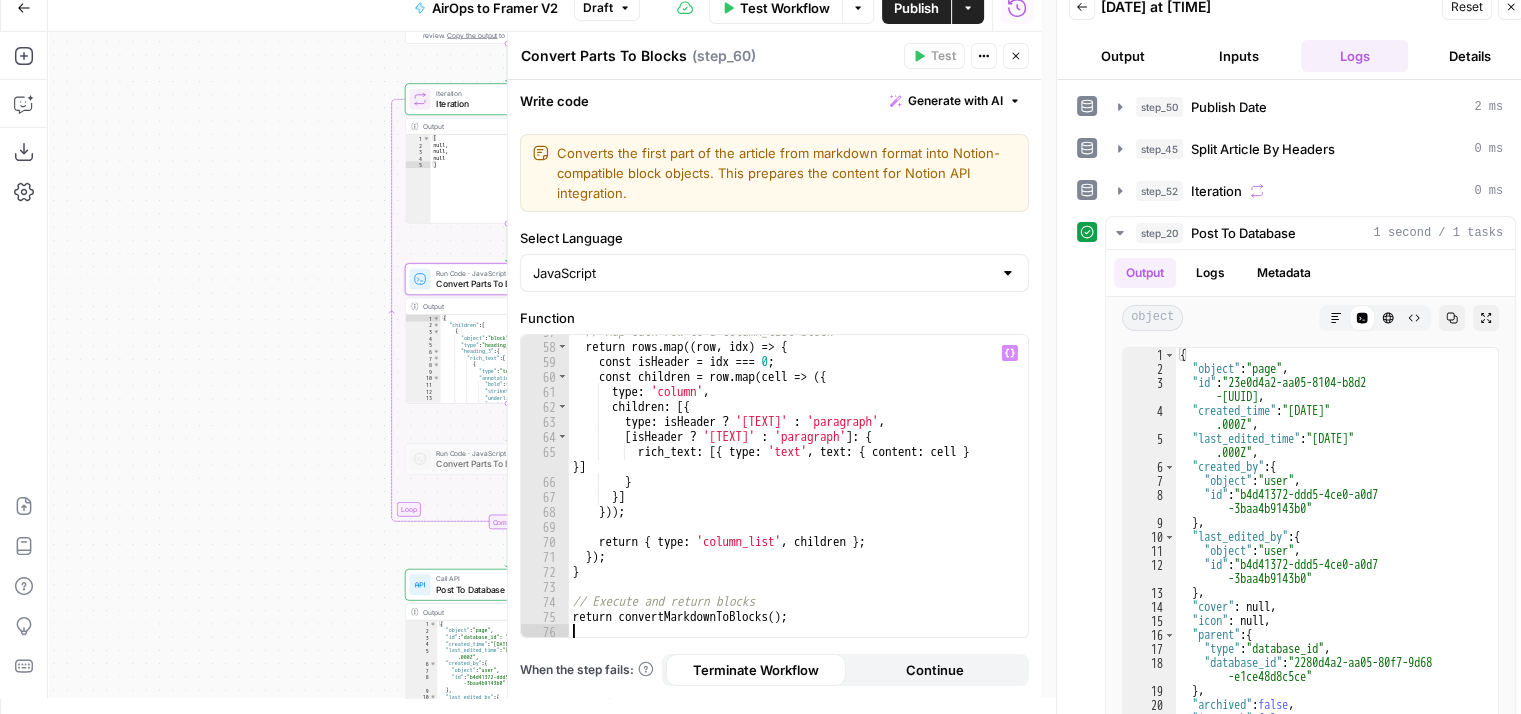 scroll, scrollTop: 971, scrollLeft: 0, axis: vertical 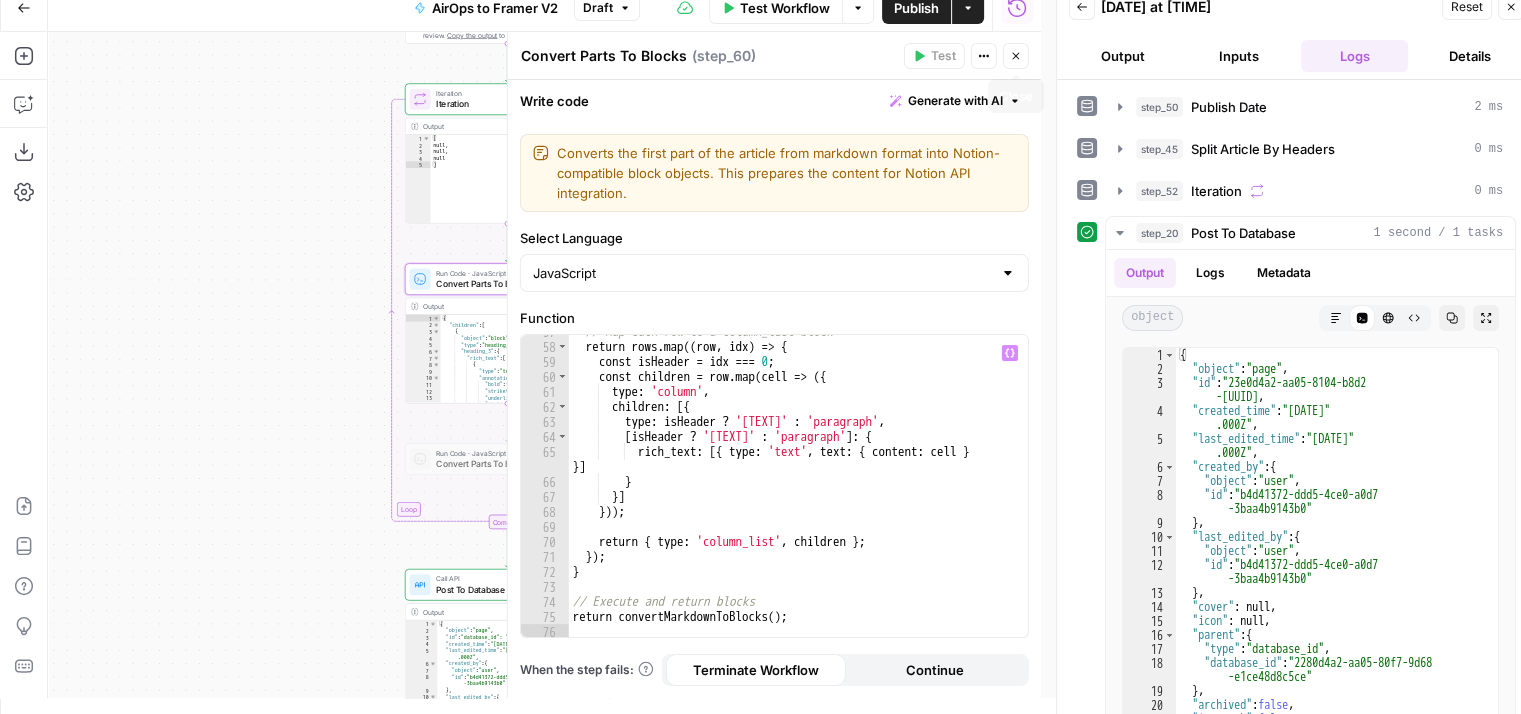 click on "Close" at bounding box center (1016, 56) 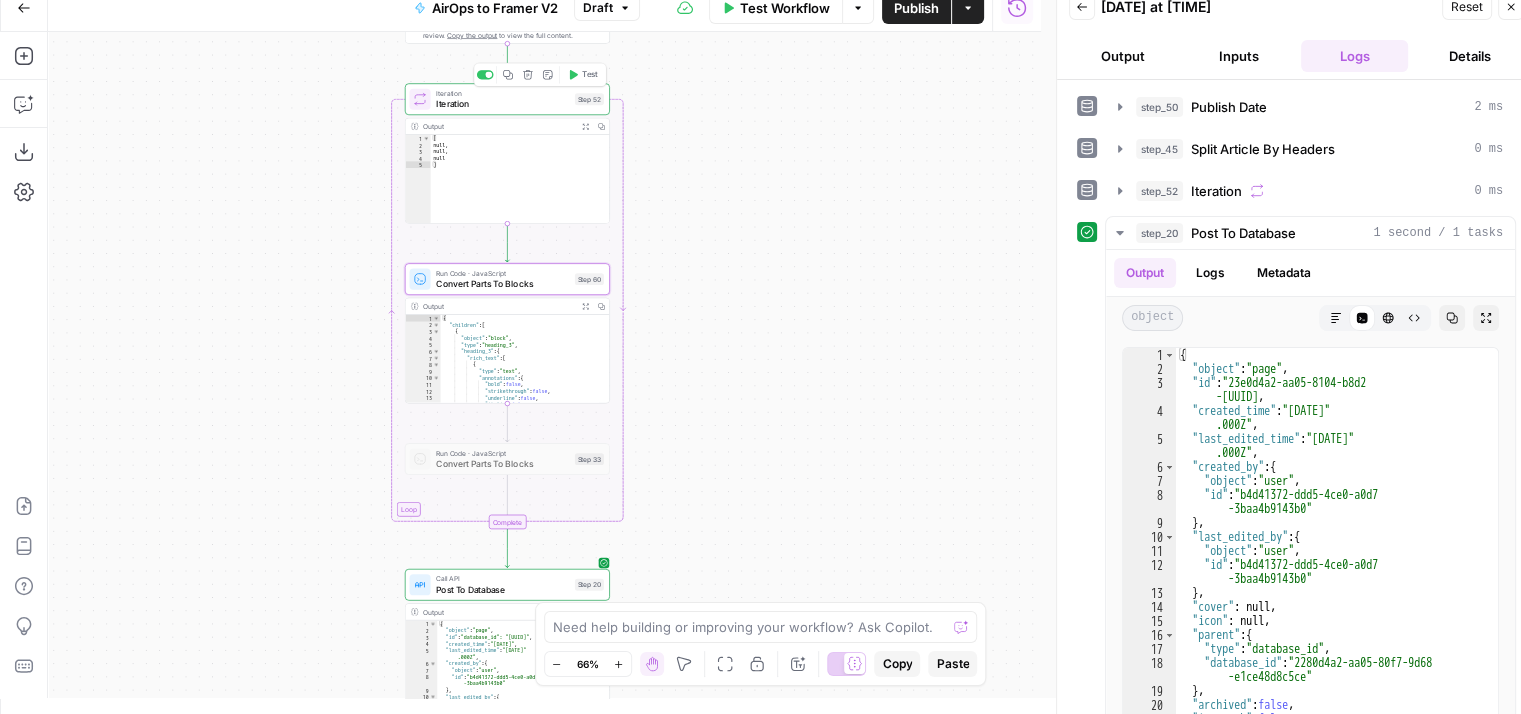 click on "Test" at bounding box center (582, 74) 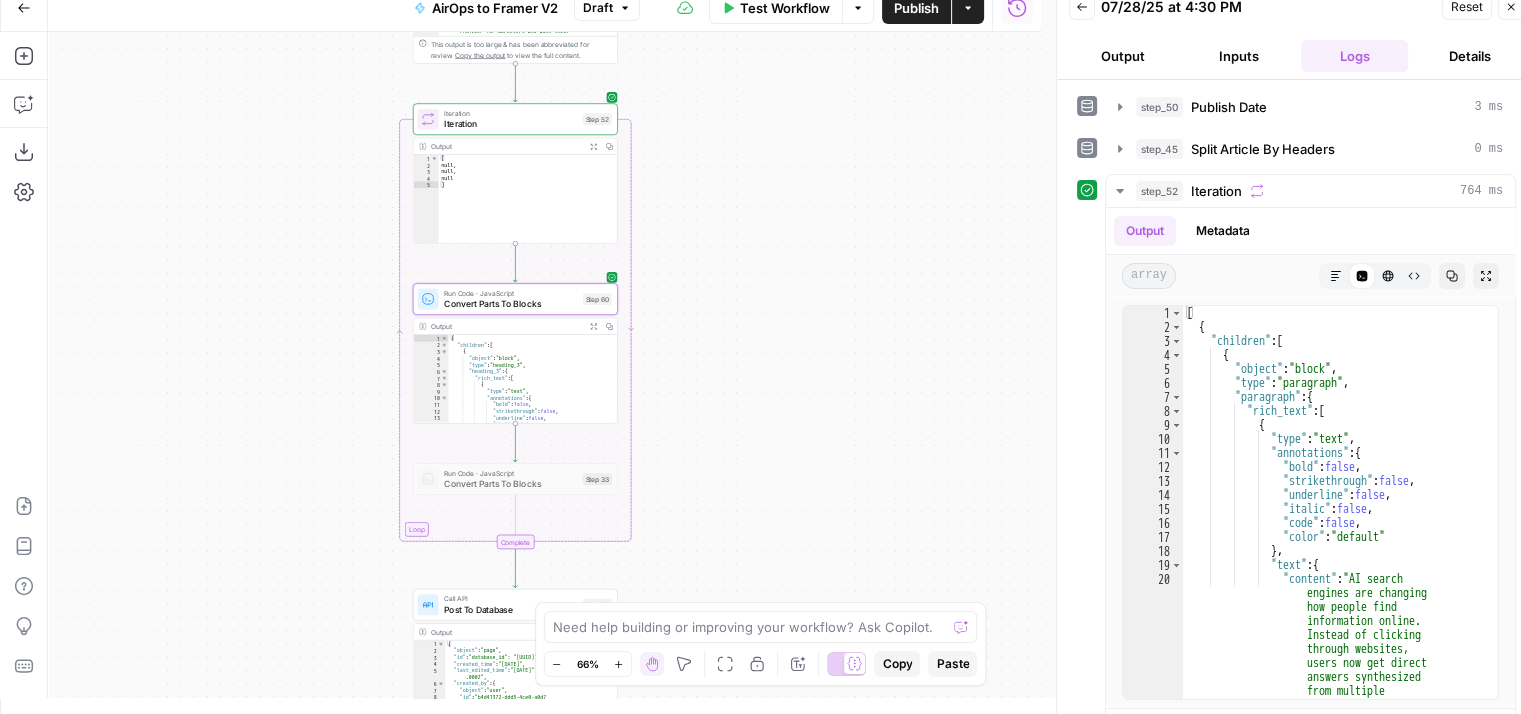 drag, startPoint x: 880, startPoint y: 133, endPoint x: 888, endPoint y: 153, distance: 21.540659 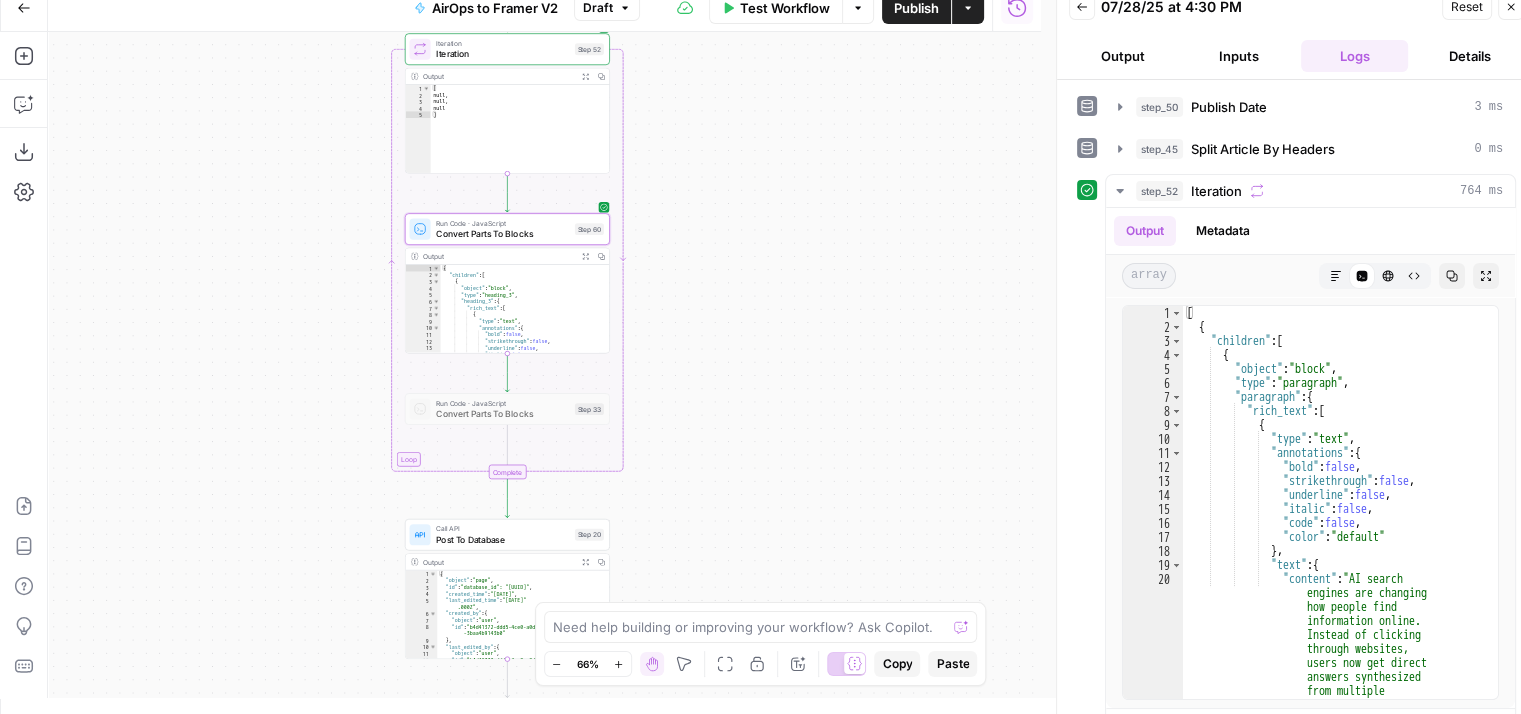 drag, startPoint x: 716, startPoint y: 465, endPoint x: 703, endPoint y: 368, distance: 97.867256 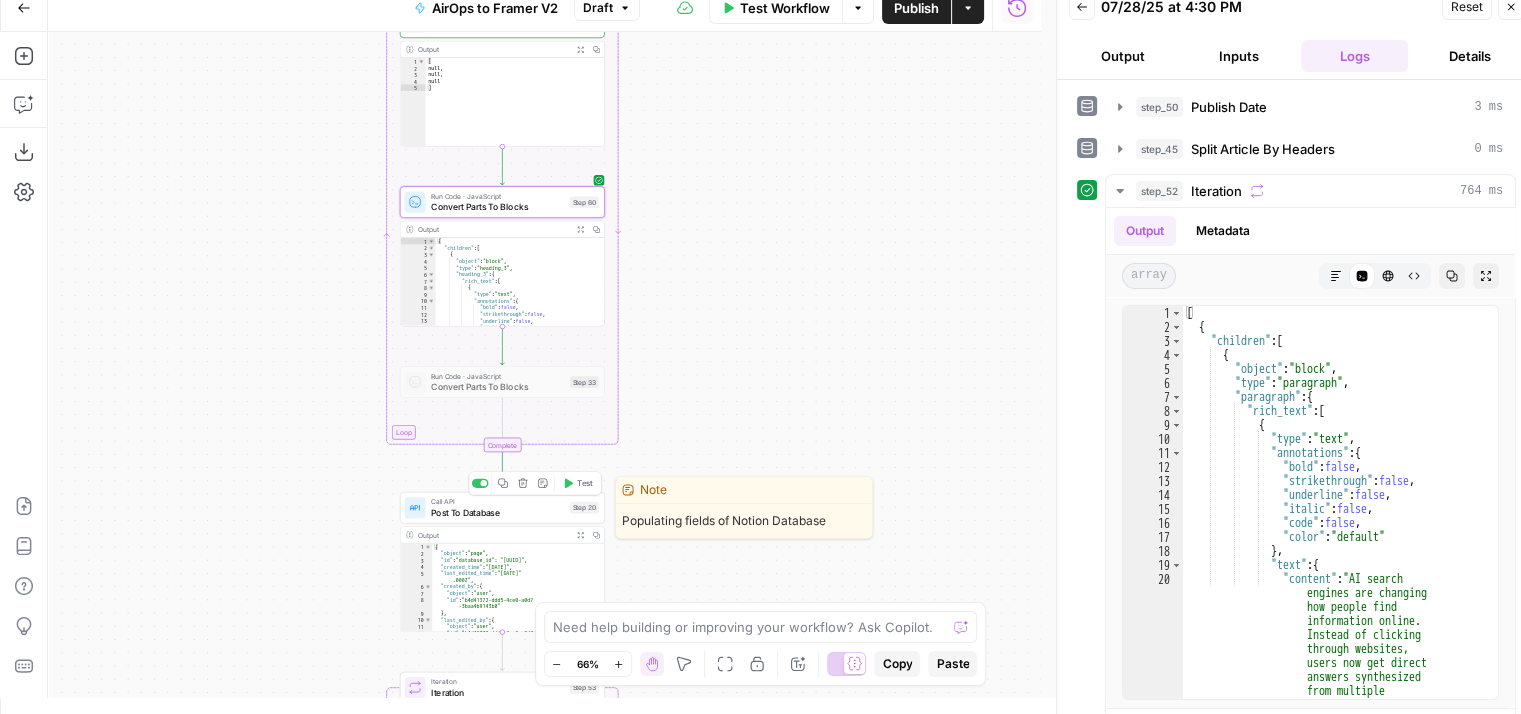 click on "Test" at bounding box center (577, 483) 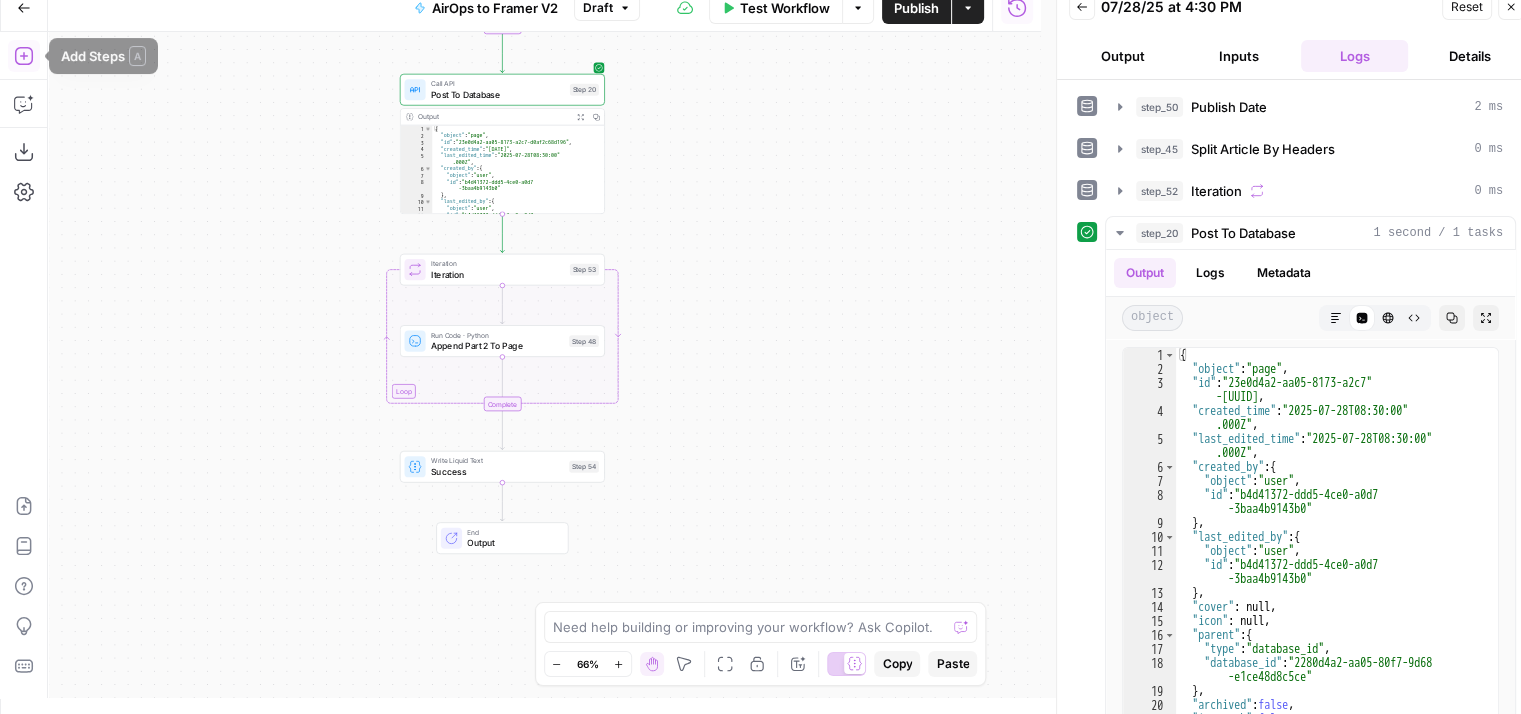 click 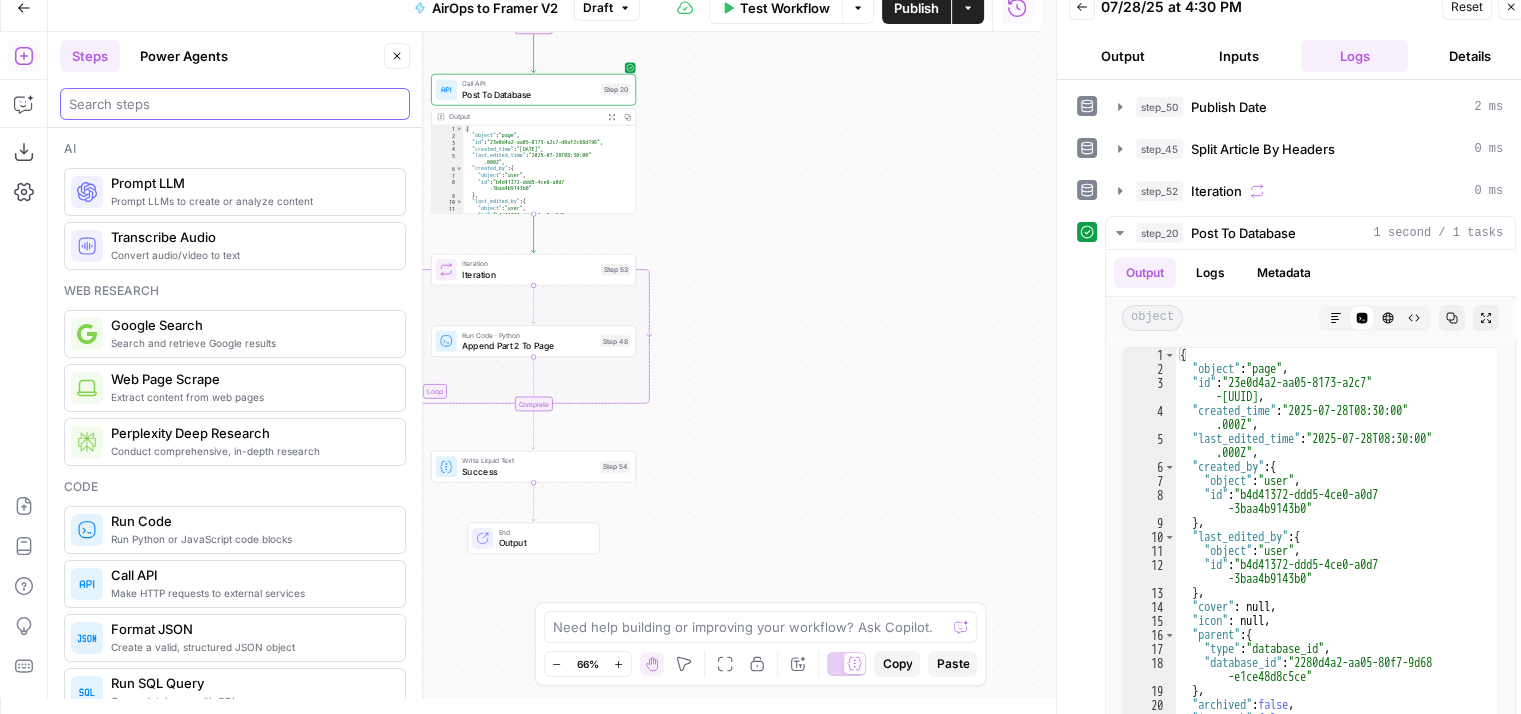 click at bounding box center [235, 104] 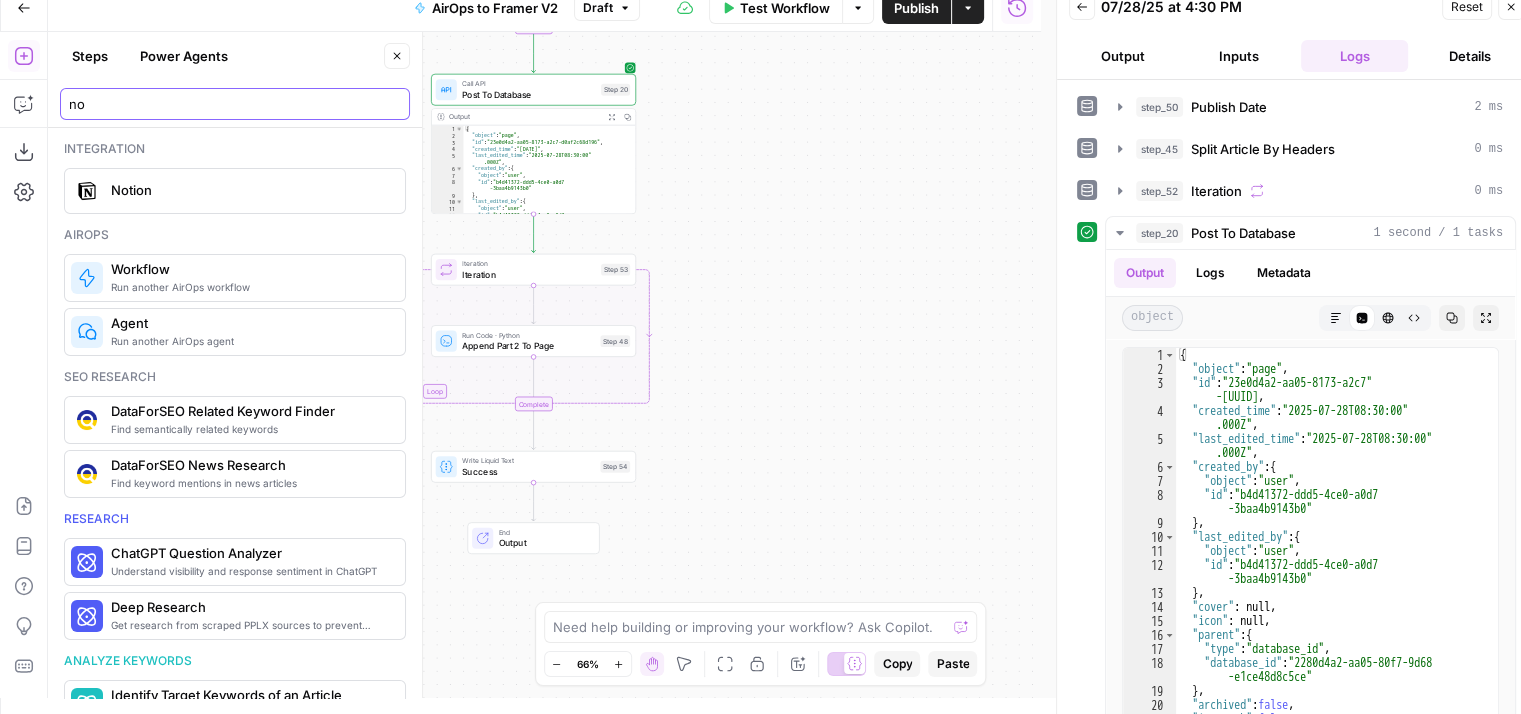 type on "n" 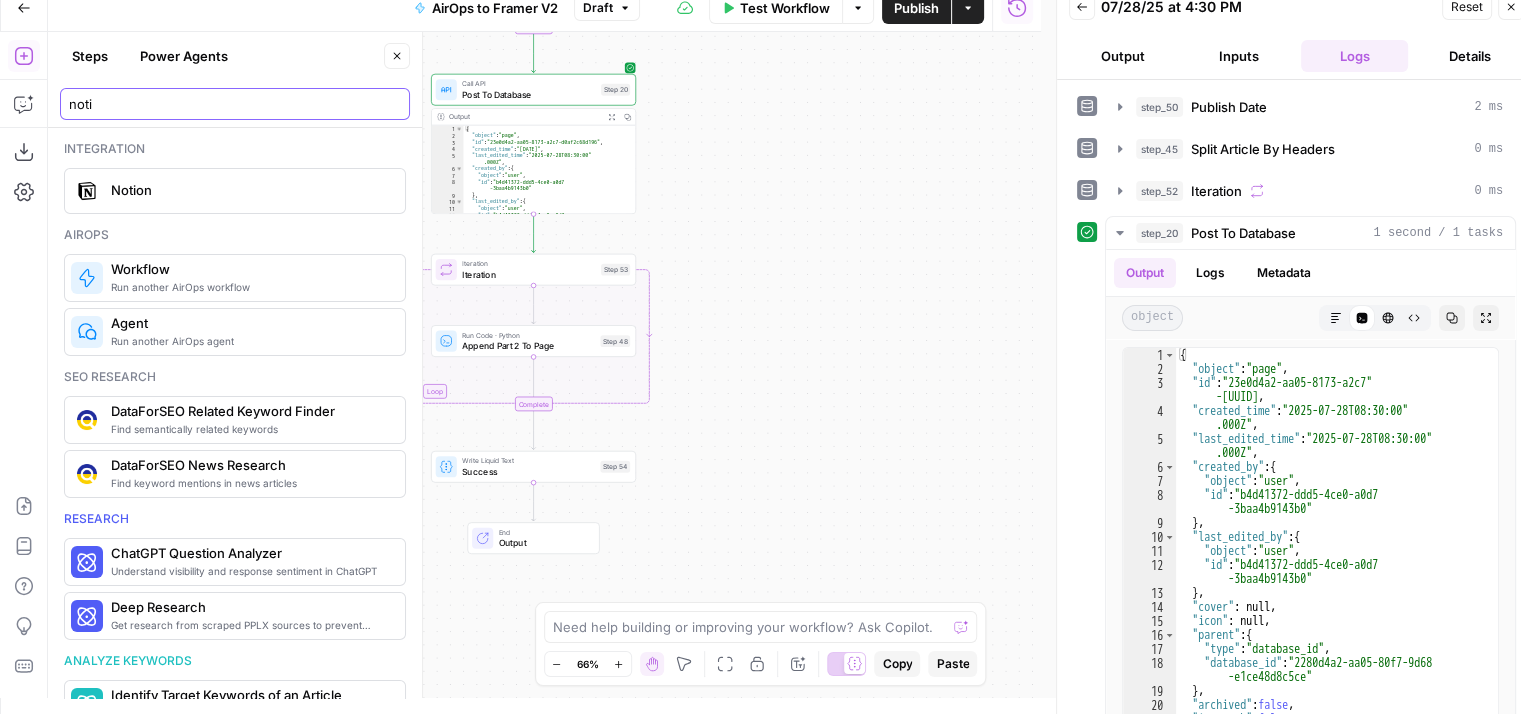 type on "noti" 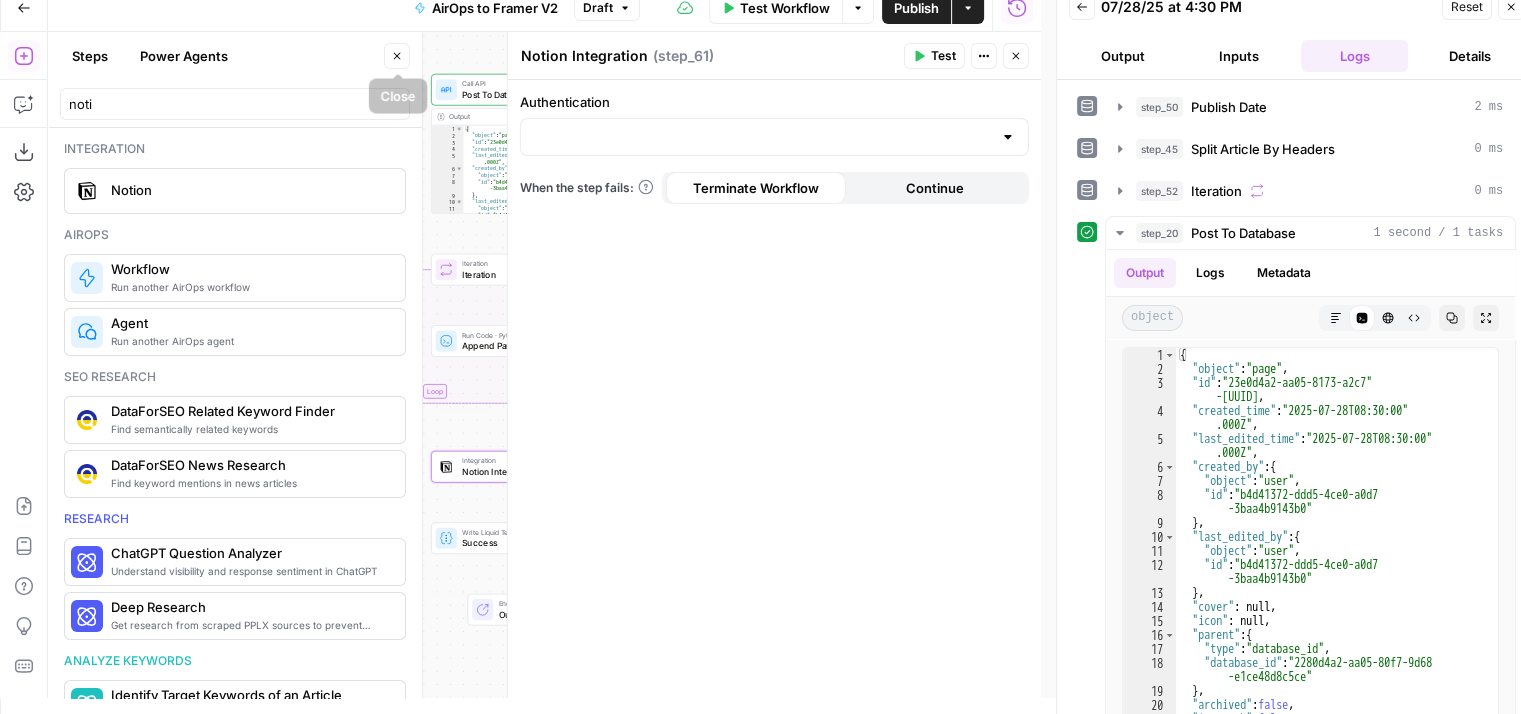 click on "Close" at bounding box center (397, 56) 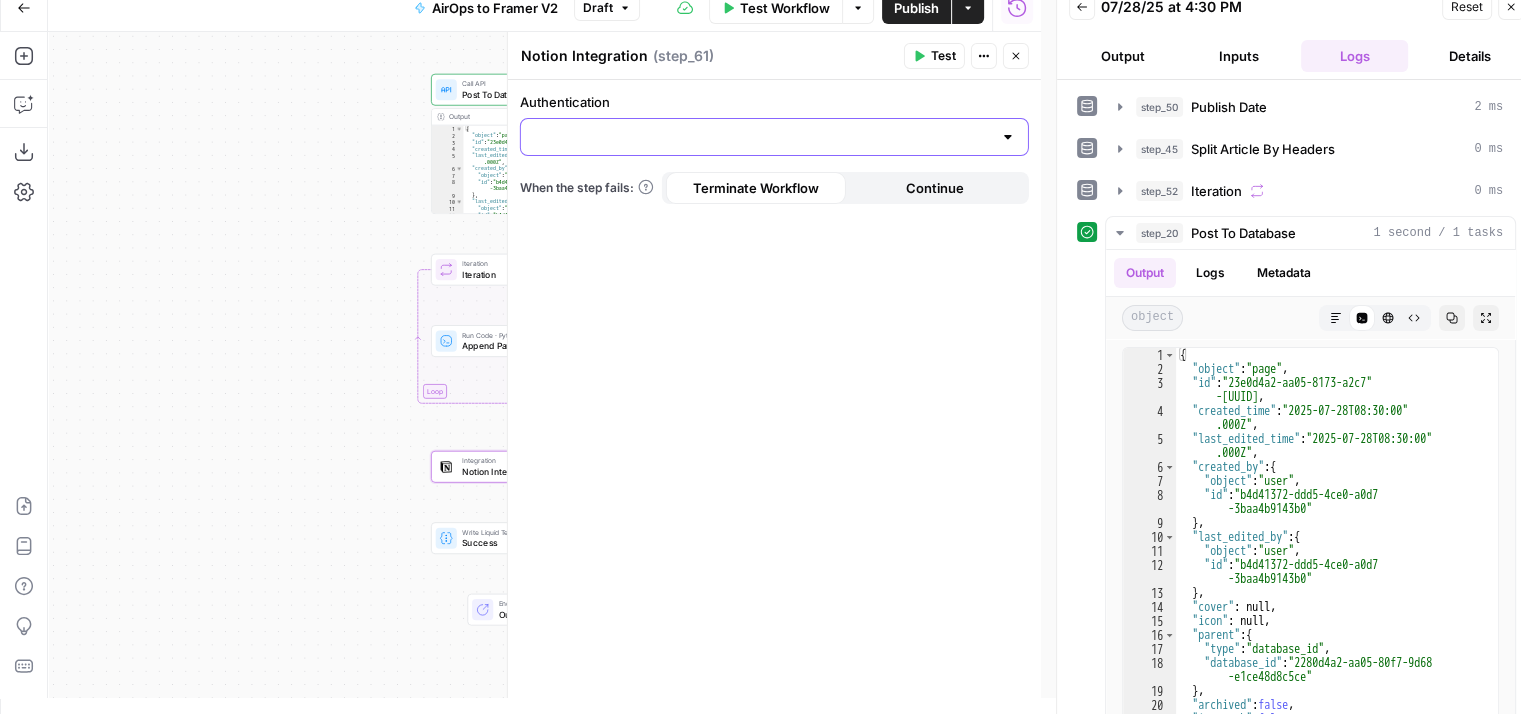 click on "Authentication" at bounding box center [762, 137] 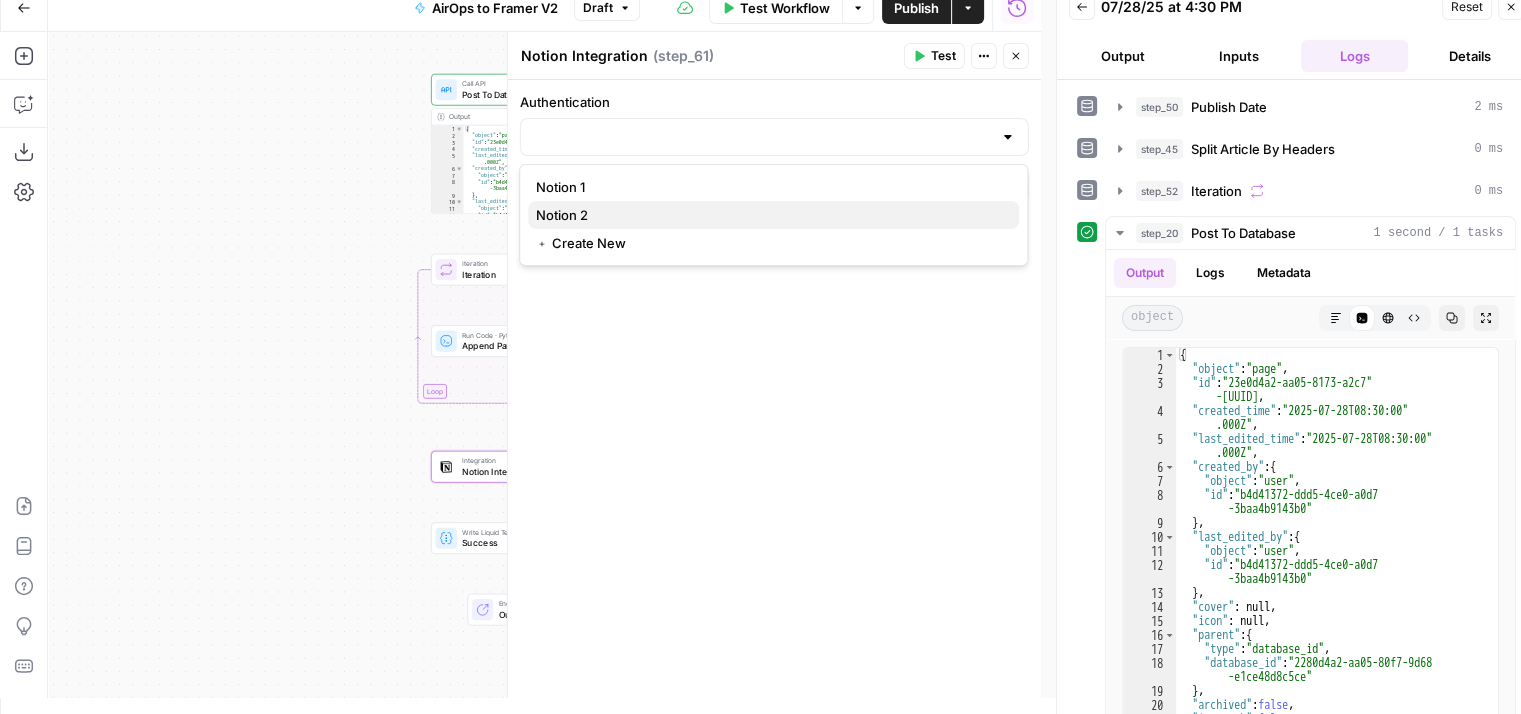 click on "Notion 2" at bounding box center (769, 215) 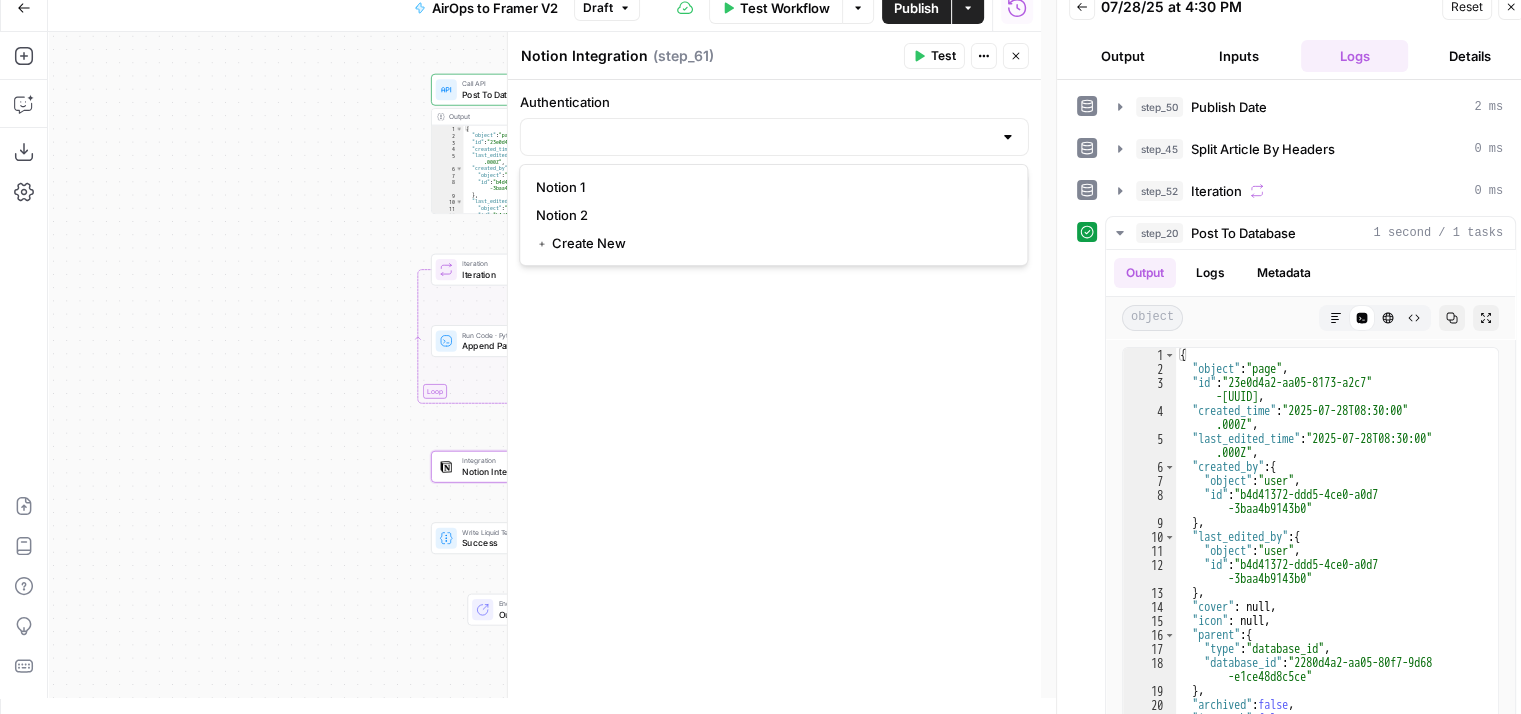 type on "Notion 2" 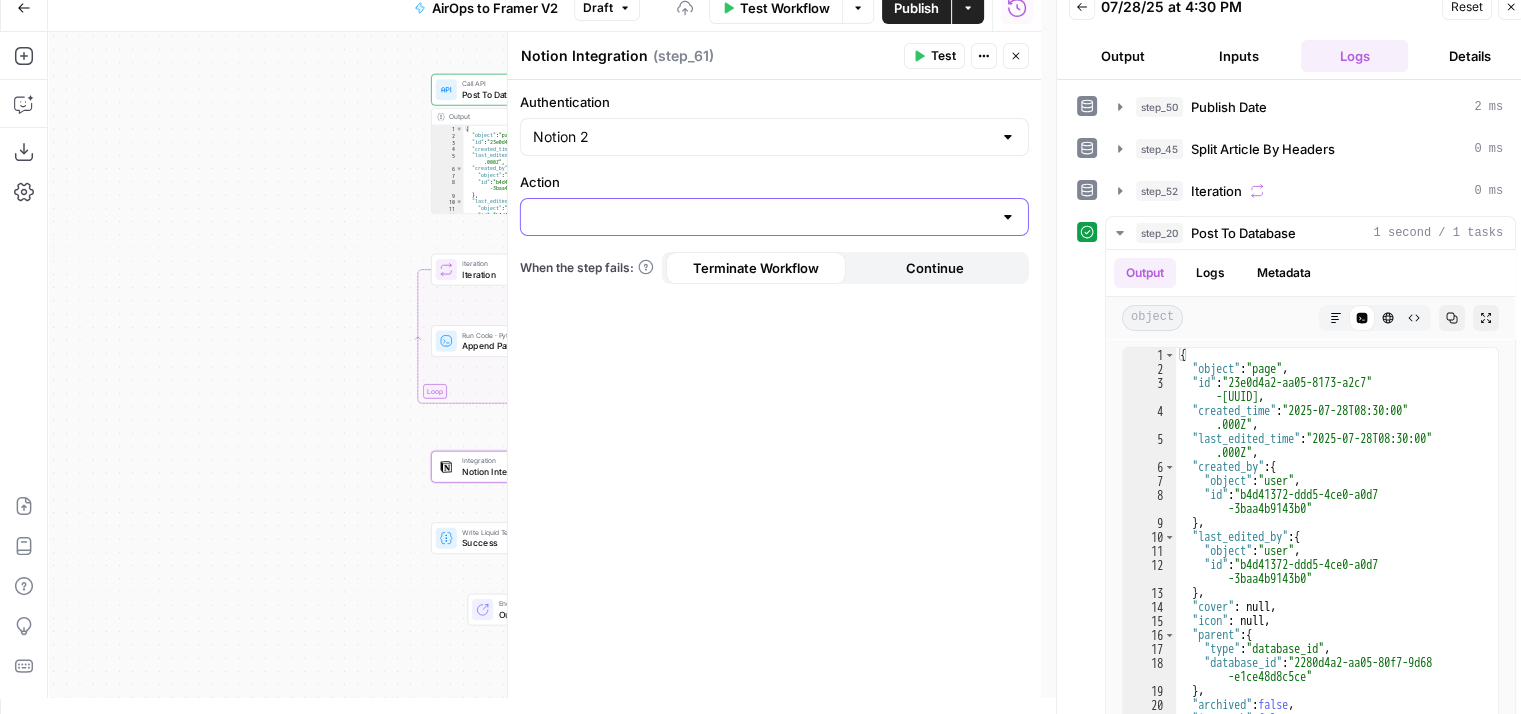 click on "Action" at bounding box center (762, 217) 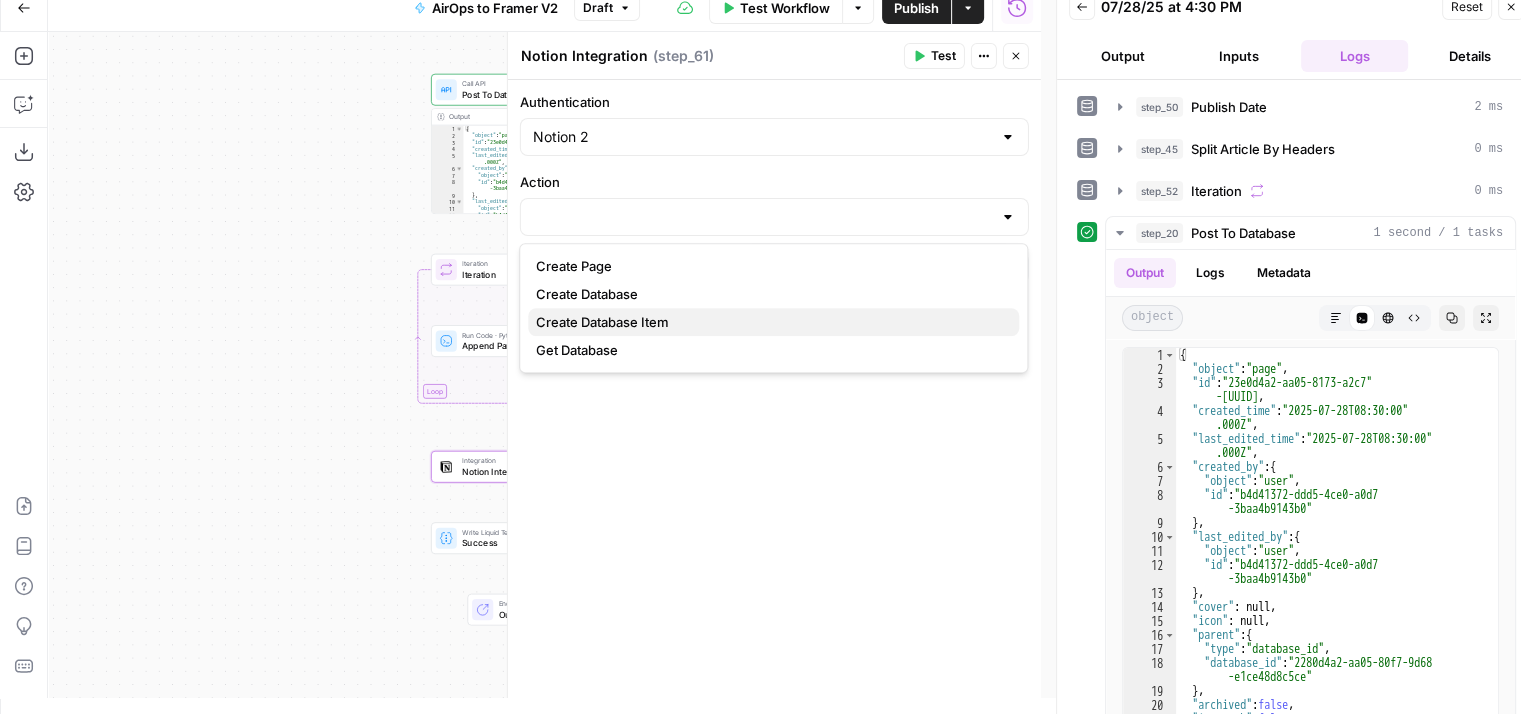 click on "Create Database Item" at bounding box center (769, 322) 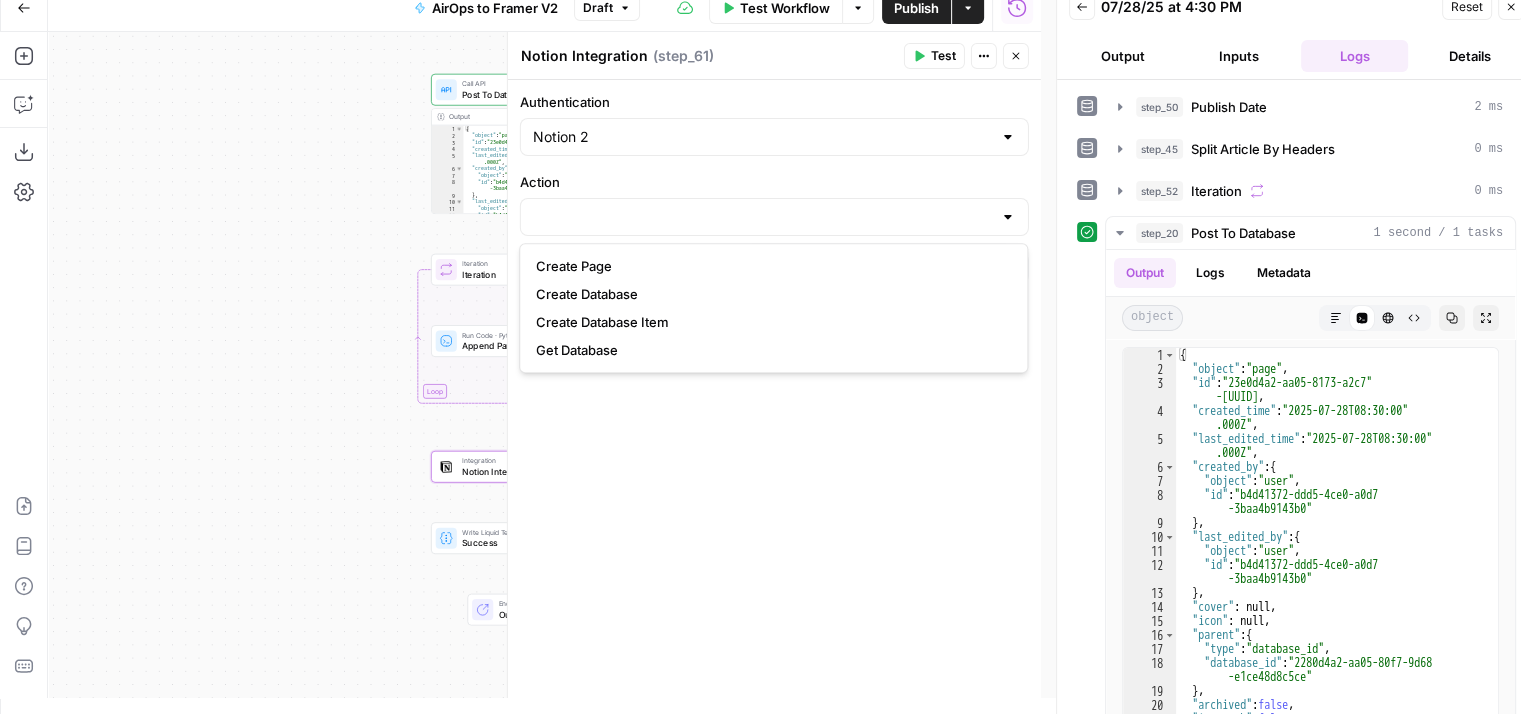 type on "Create Database Item" 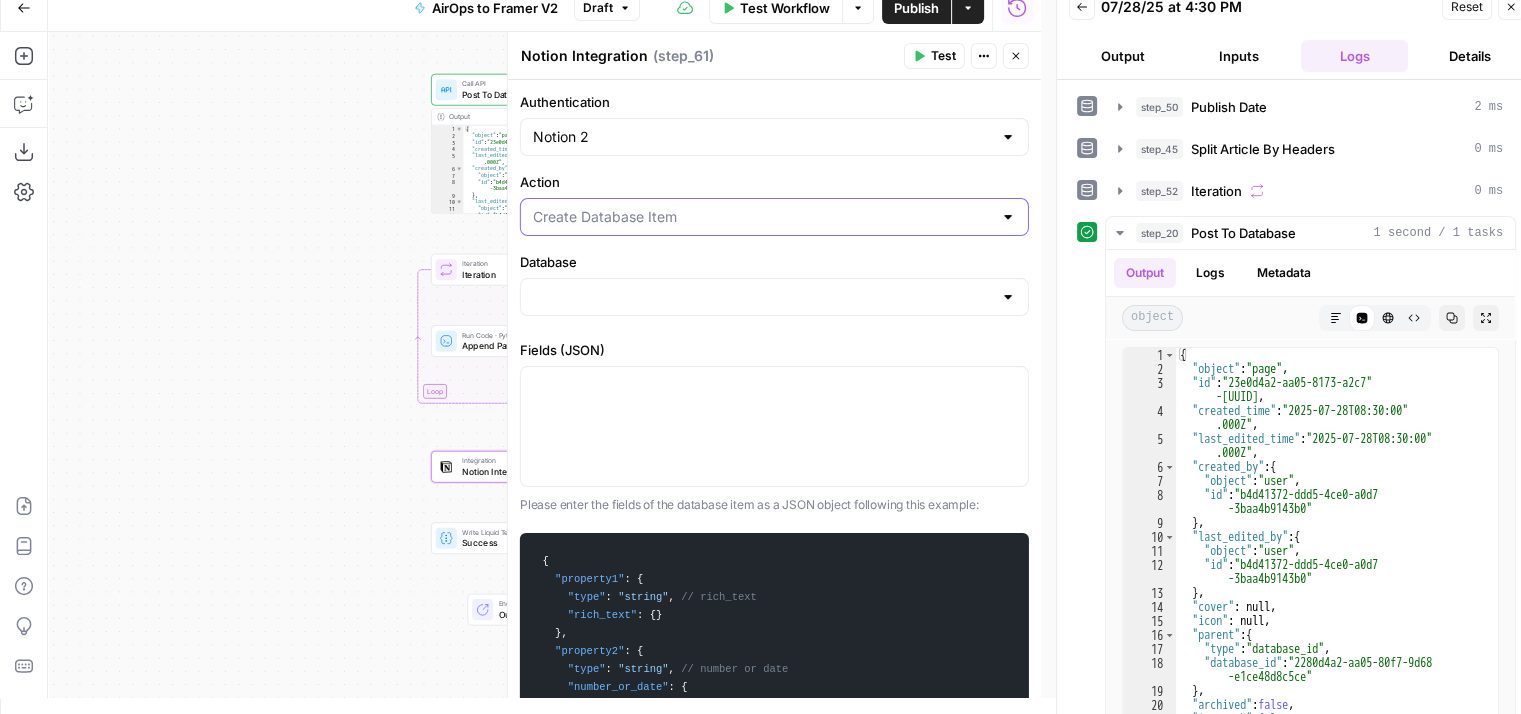 click on "Action" at bounding box center (762, 217) 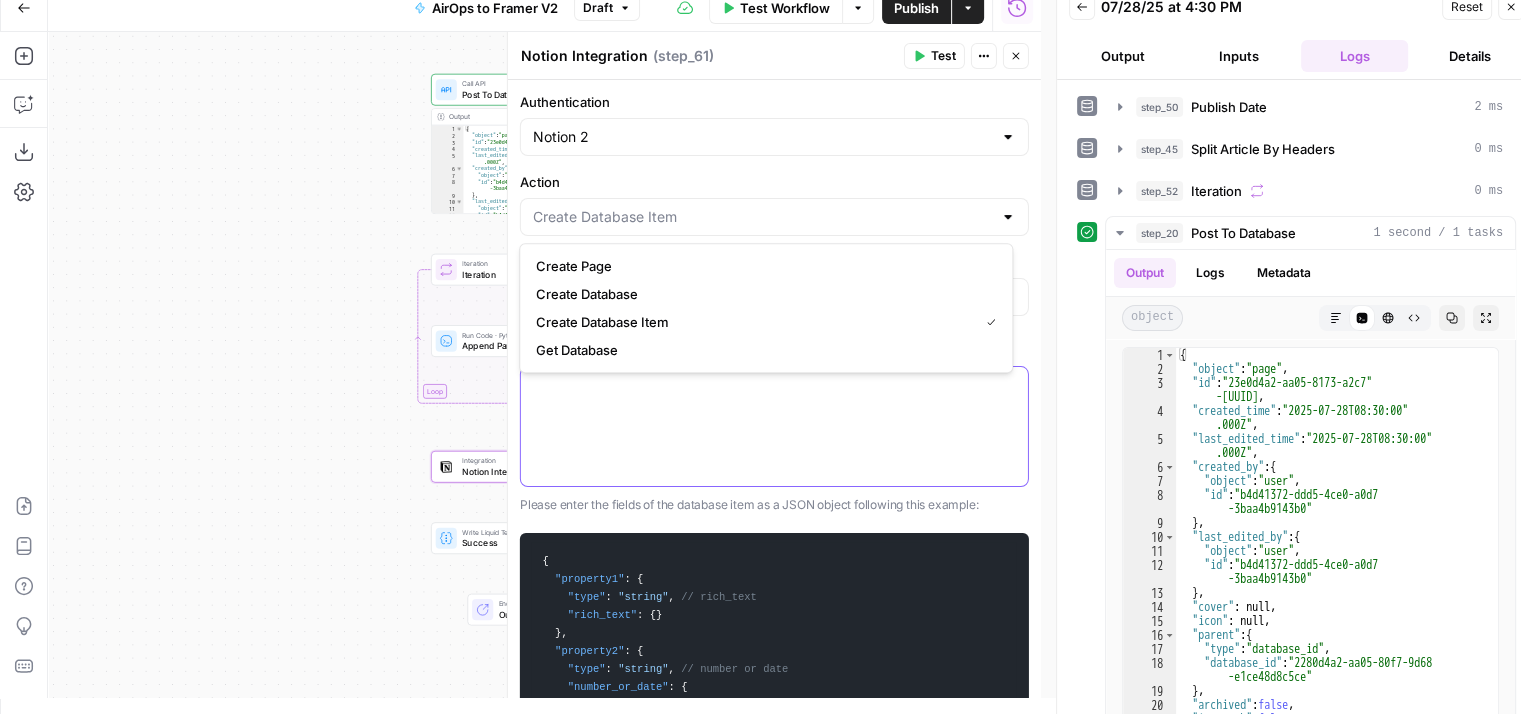 type on "Create Database Item" 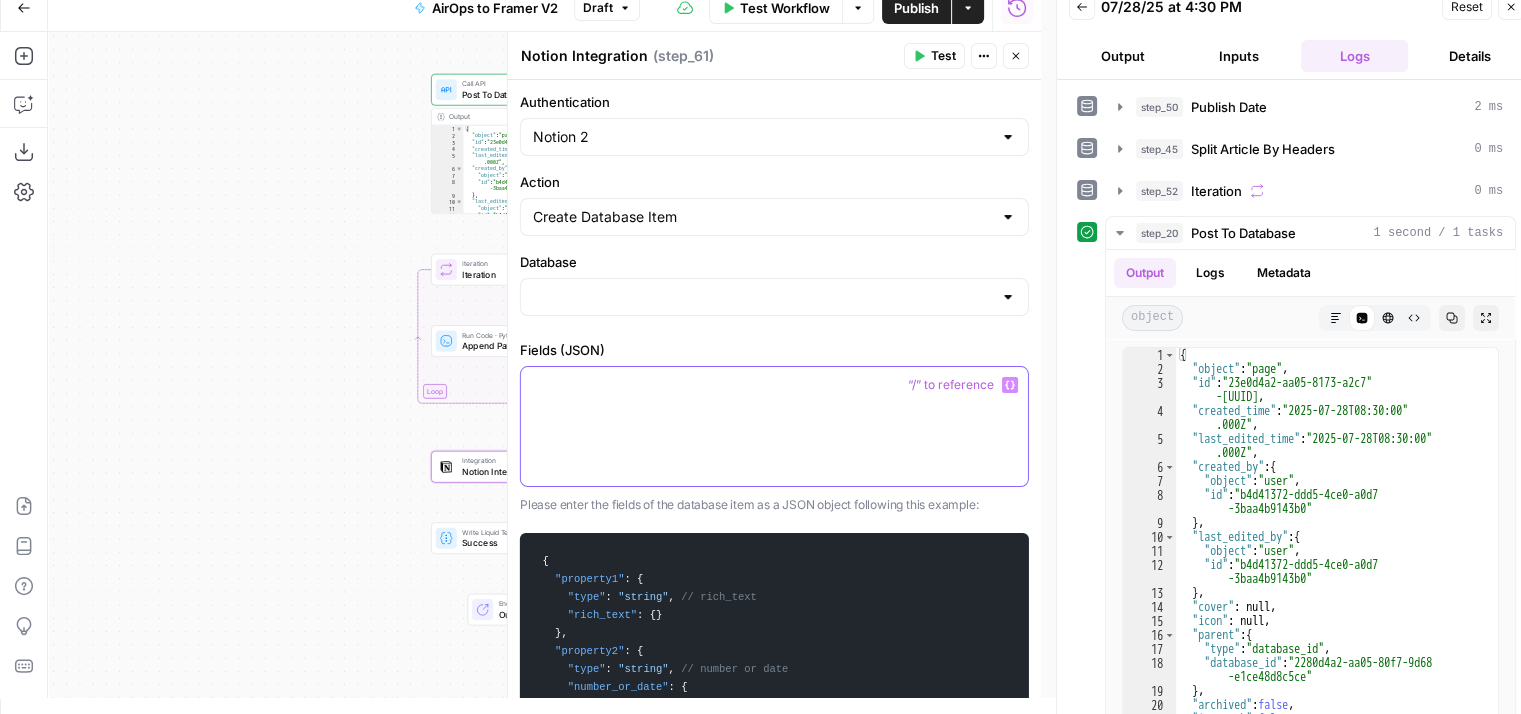 click at bounding box center [774, 426] 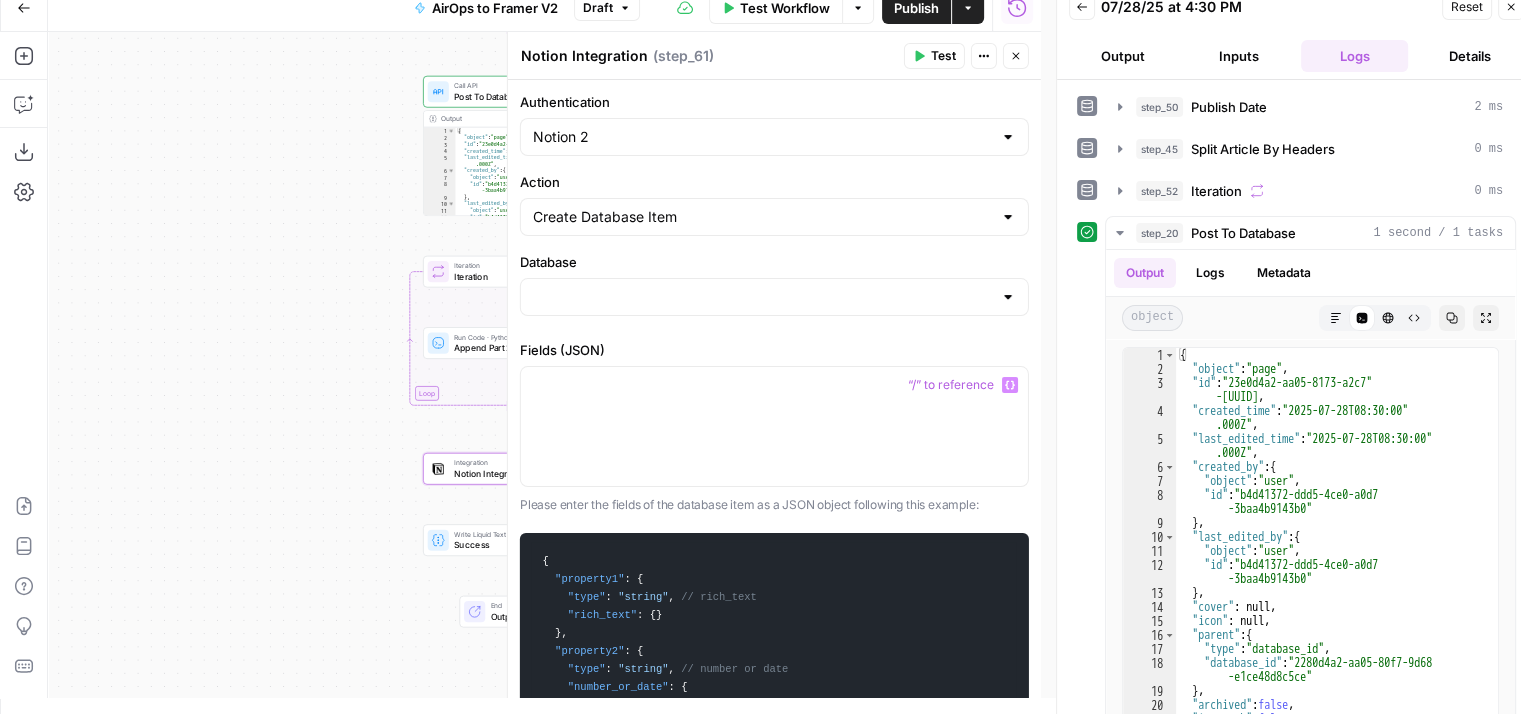 drag, startPoint x: 259, startPoint y: 325, endPoint x: 164, endPoint y: 354, distance: 99.32774 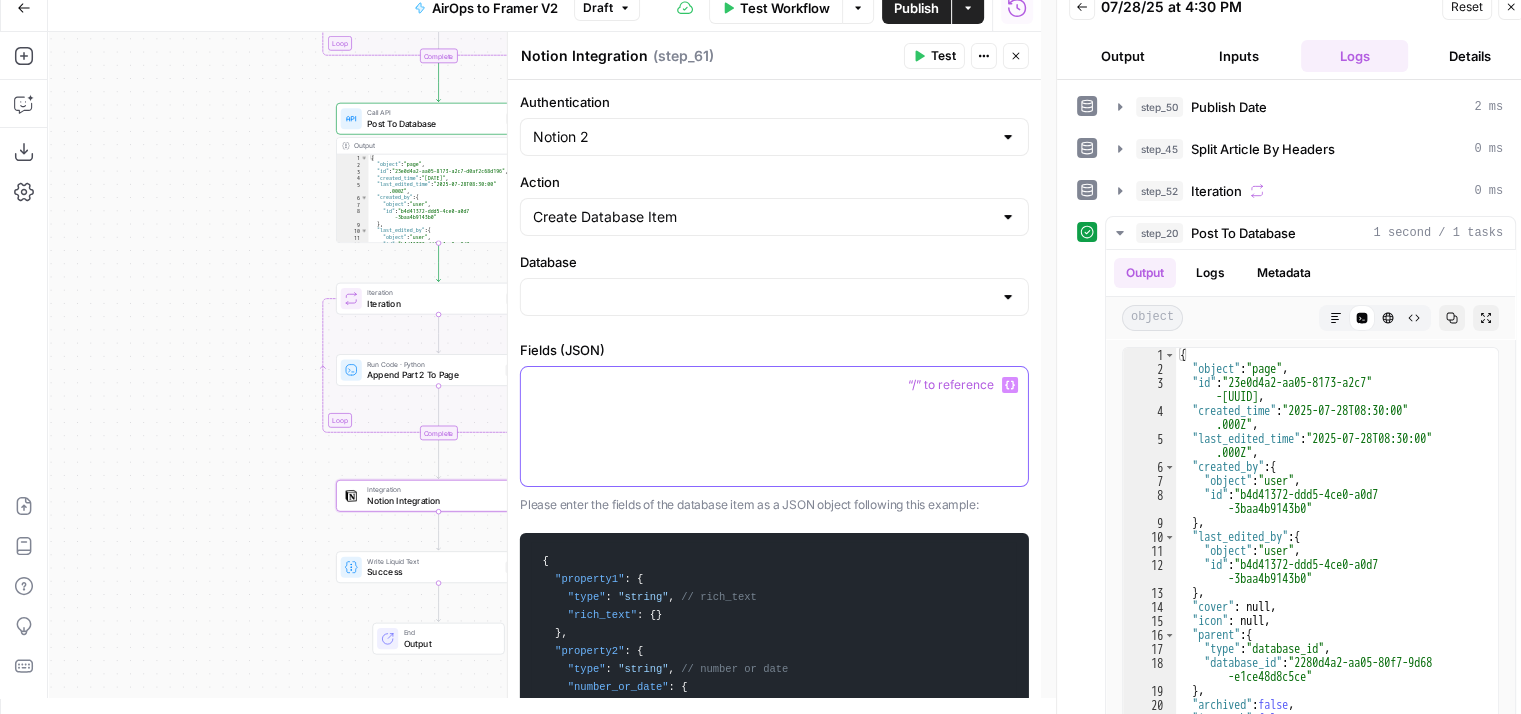 click at bounding box center (774, 426) 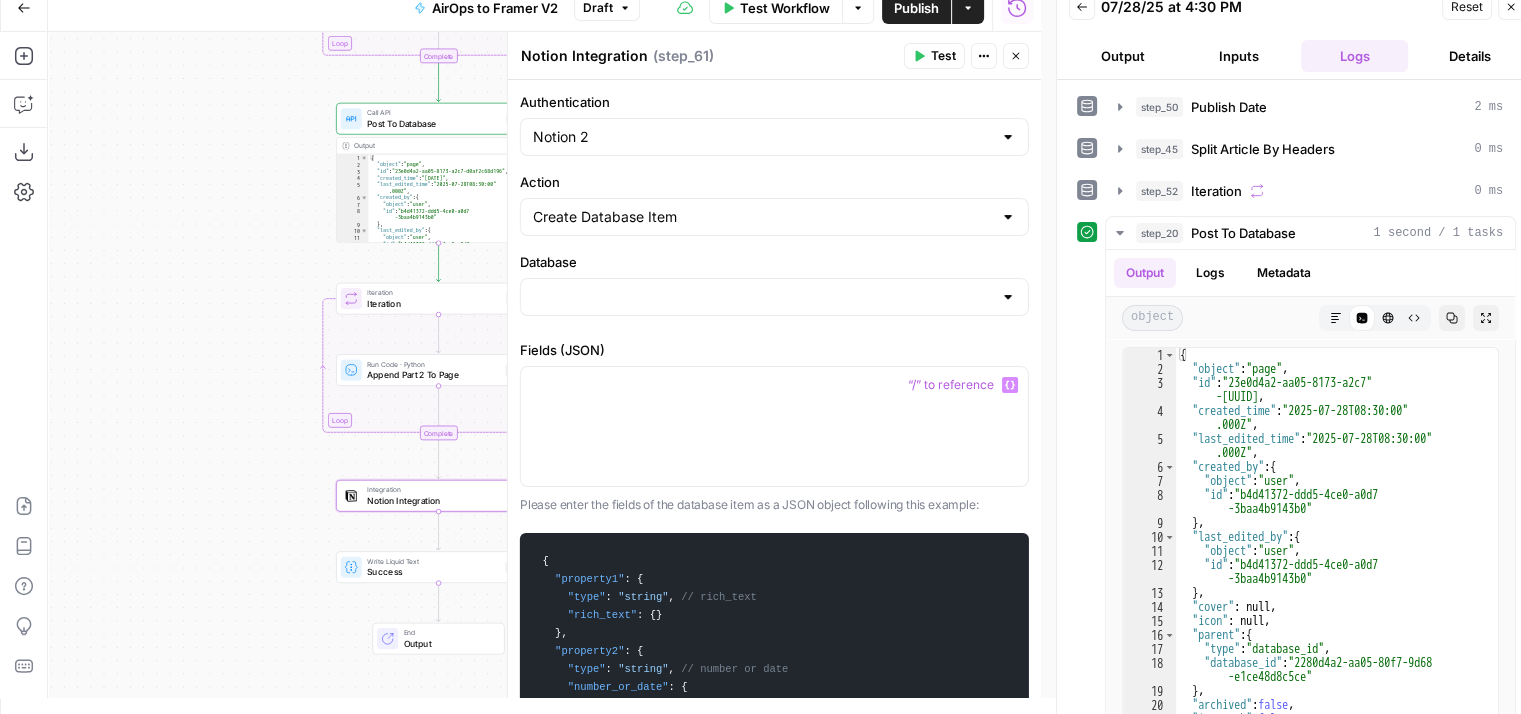 drag, startPoint x: 267, startPoint y: 453, endPoint x: 199, endPoint y: 415, distance: 77.89737 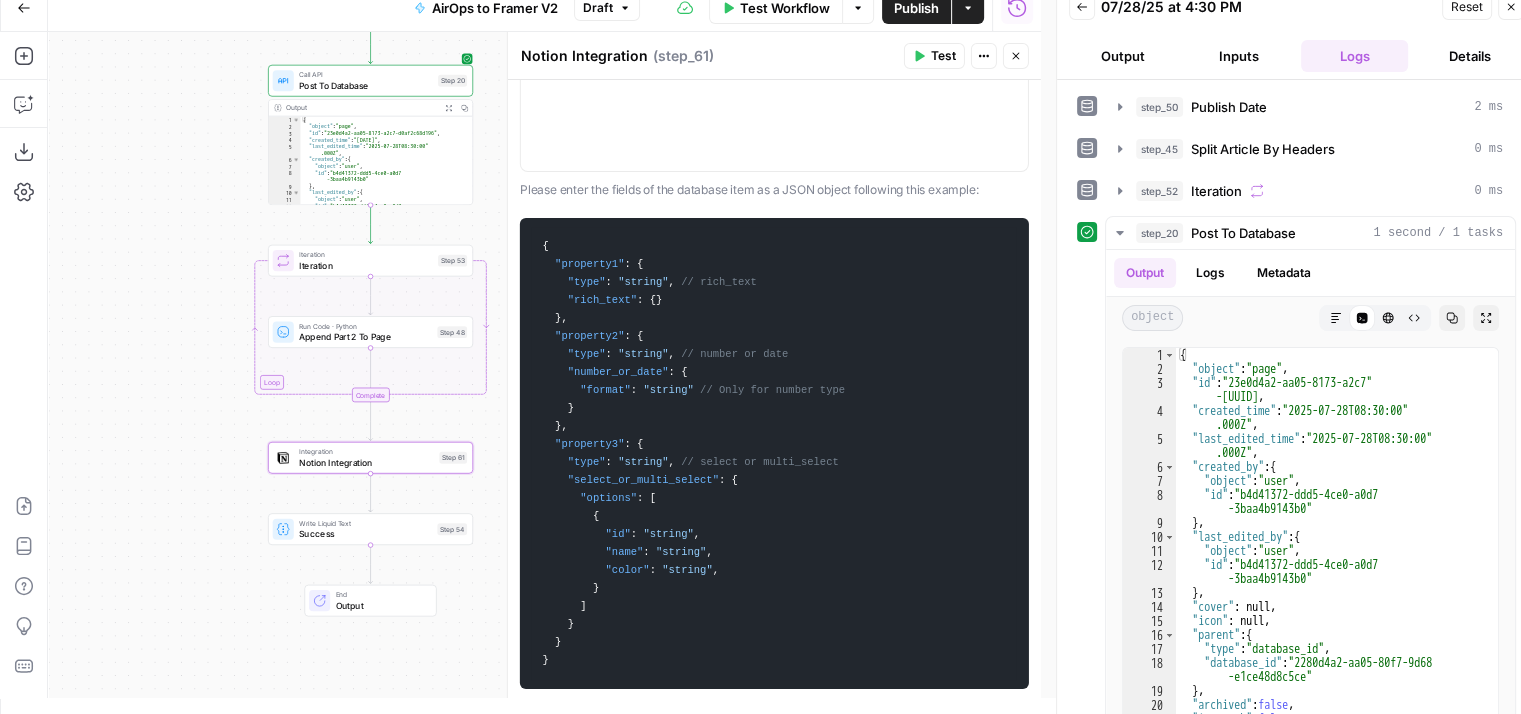 scroll, scrollTop: 0, scrollLeft: 0, axis: both 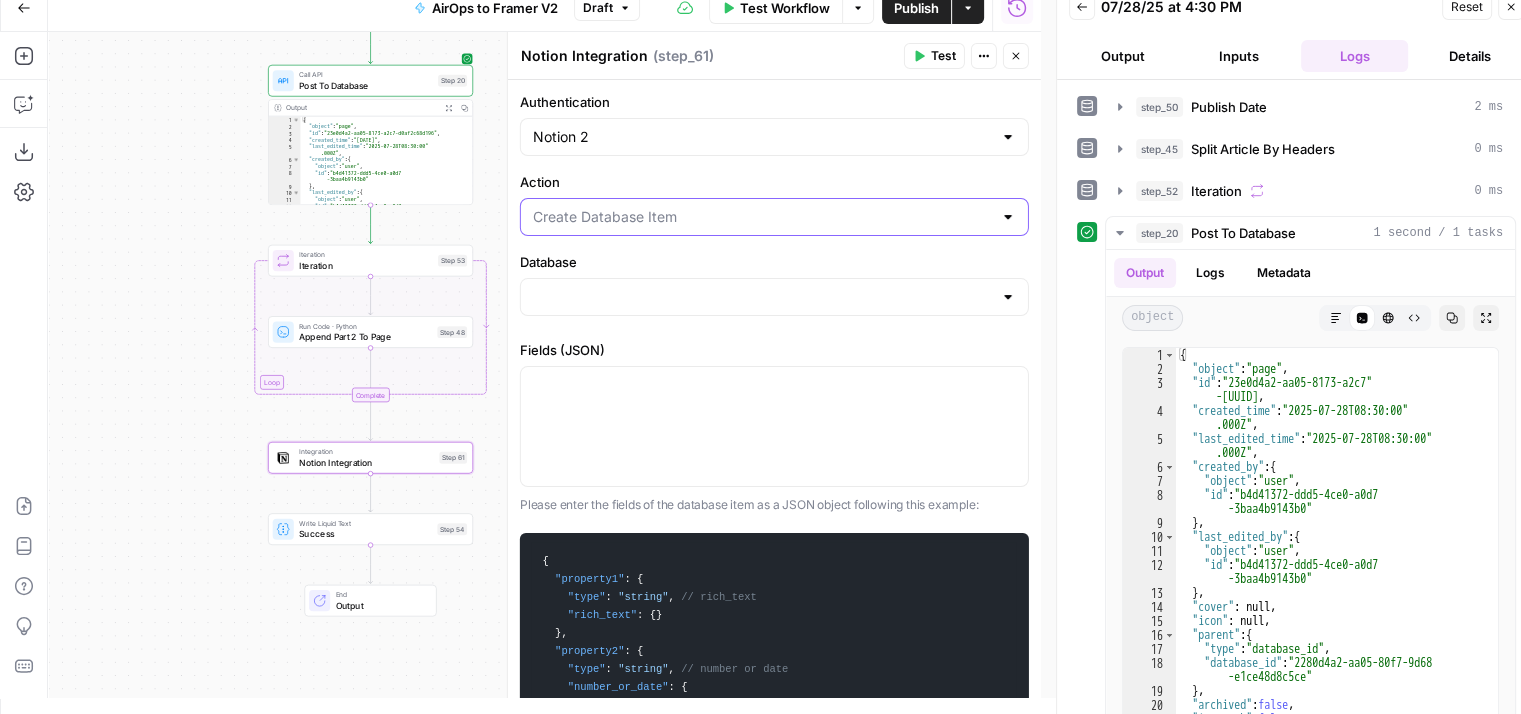 click on "Action" at bounding box center [762, 217] 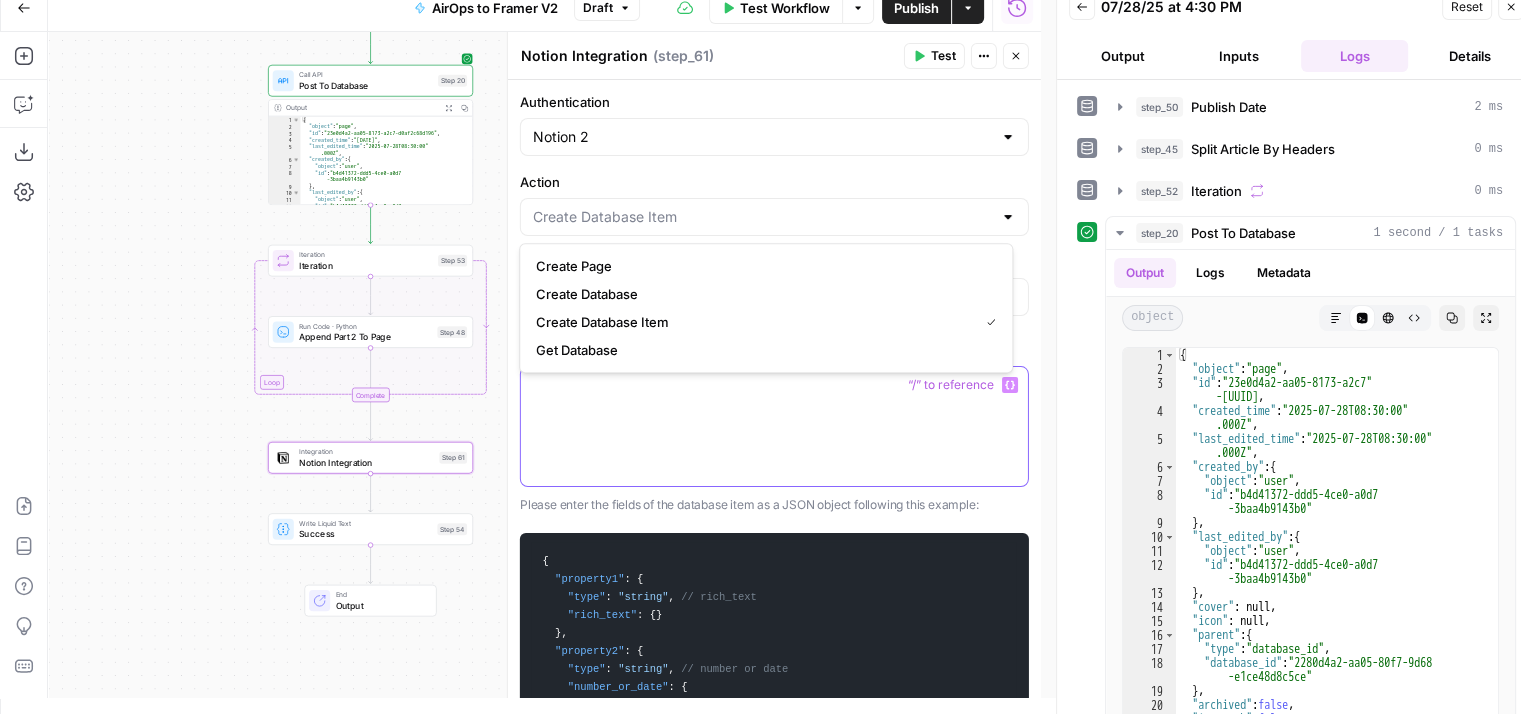 type on "Create Database Item" 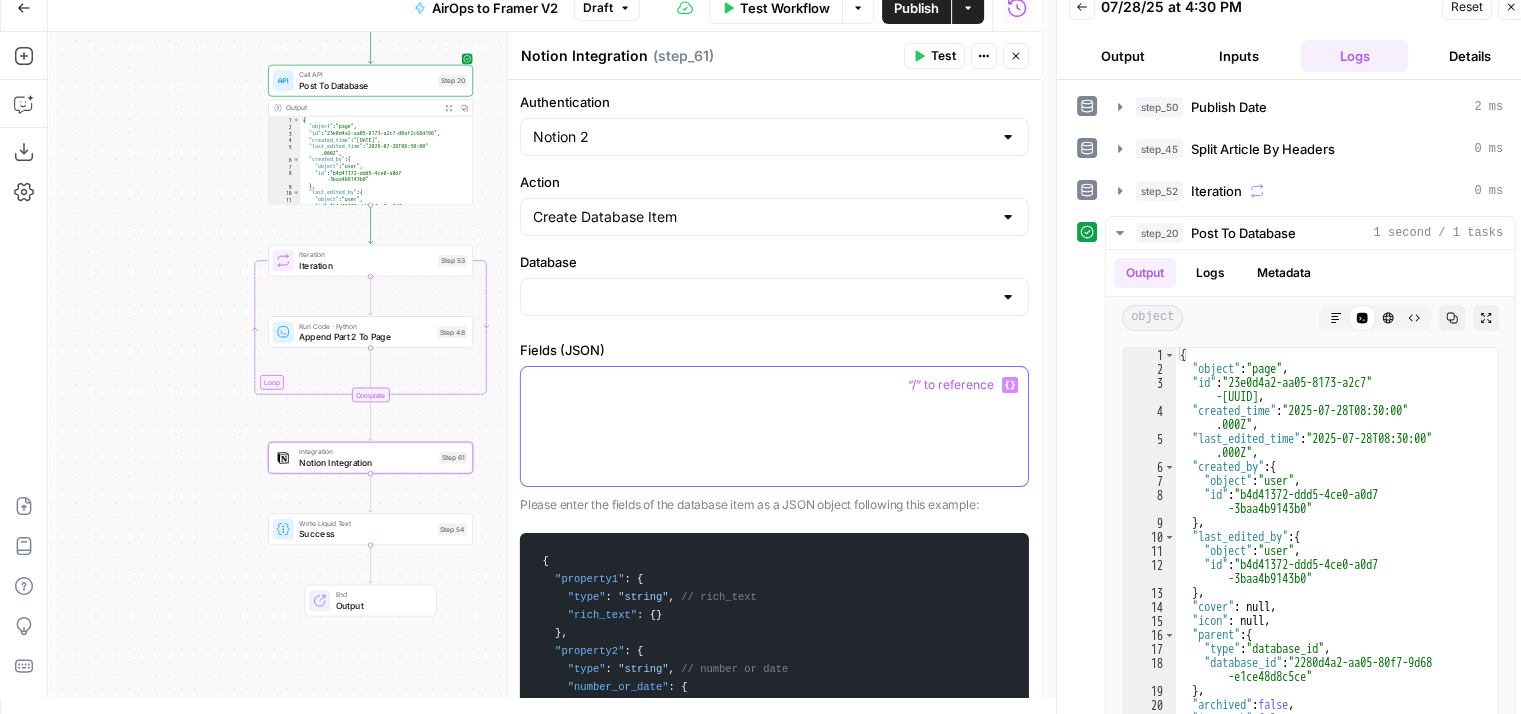 click at bounding box center (774, 426) 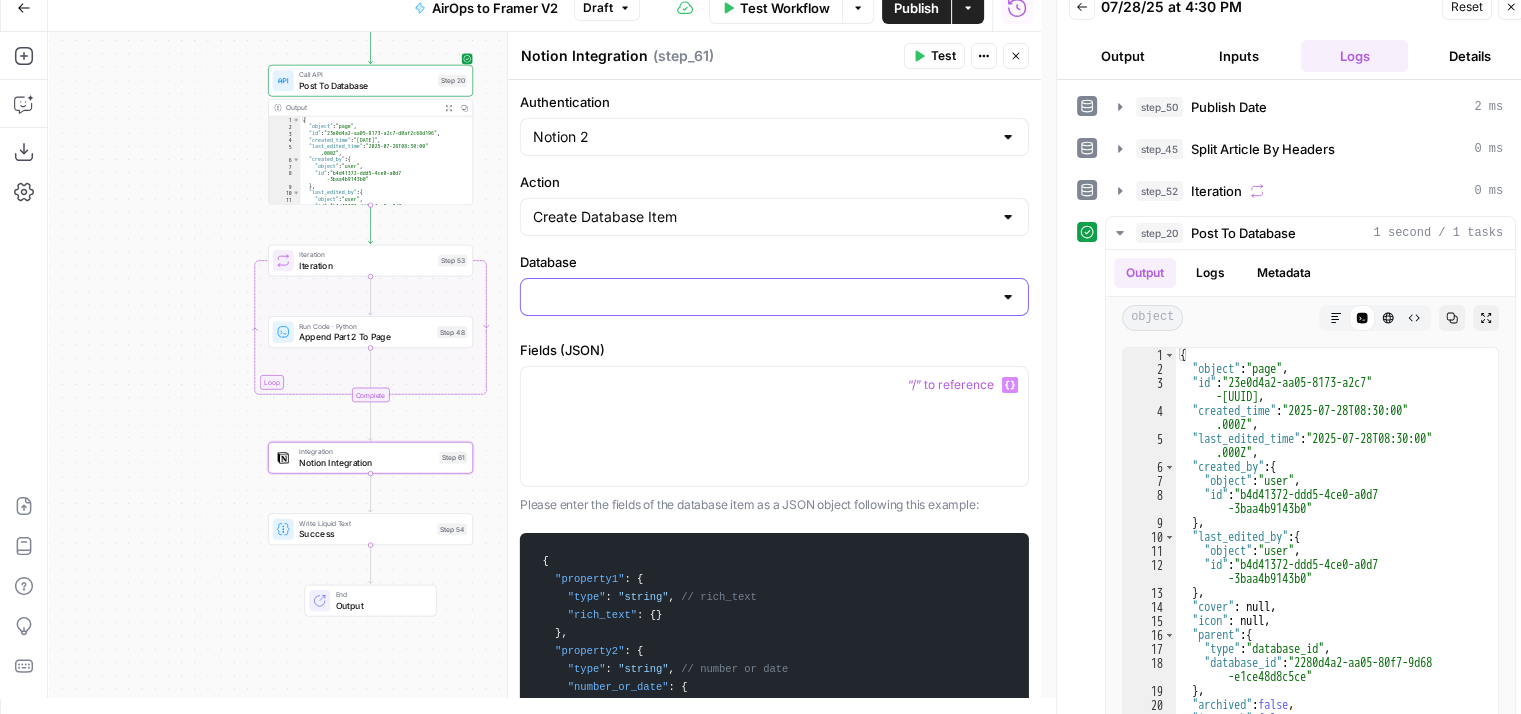 click on "Database" at bounding box center (762, 297) 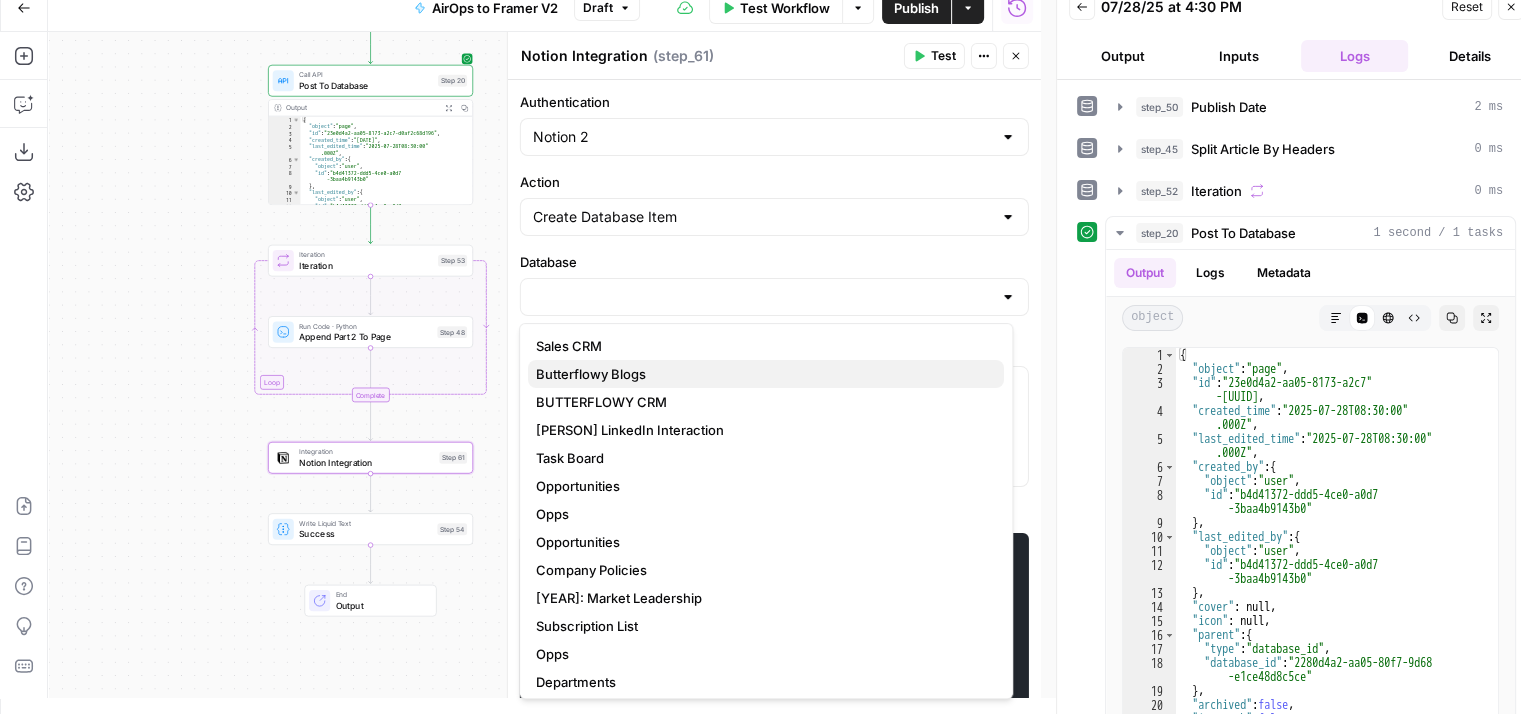 click on "Butterflowy Blogs" at bounding box center [762, 374] 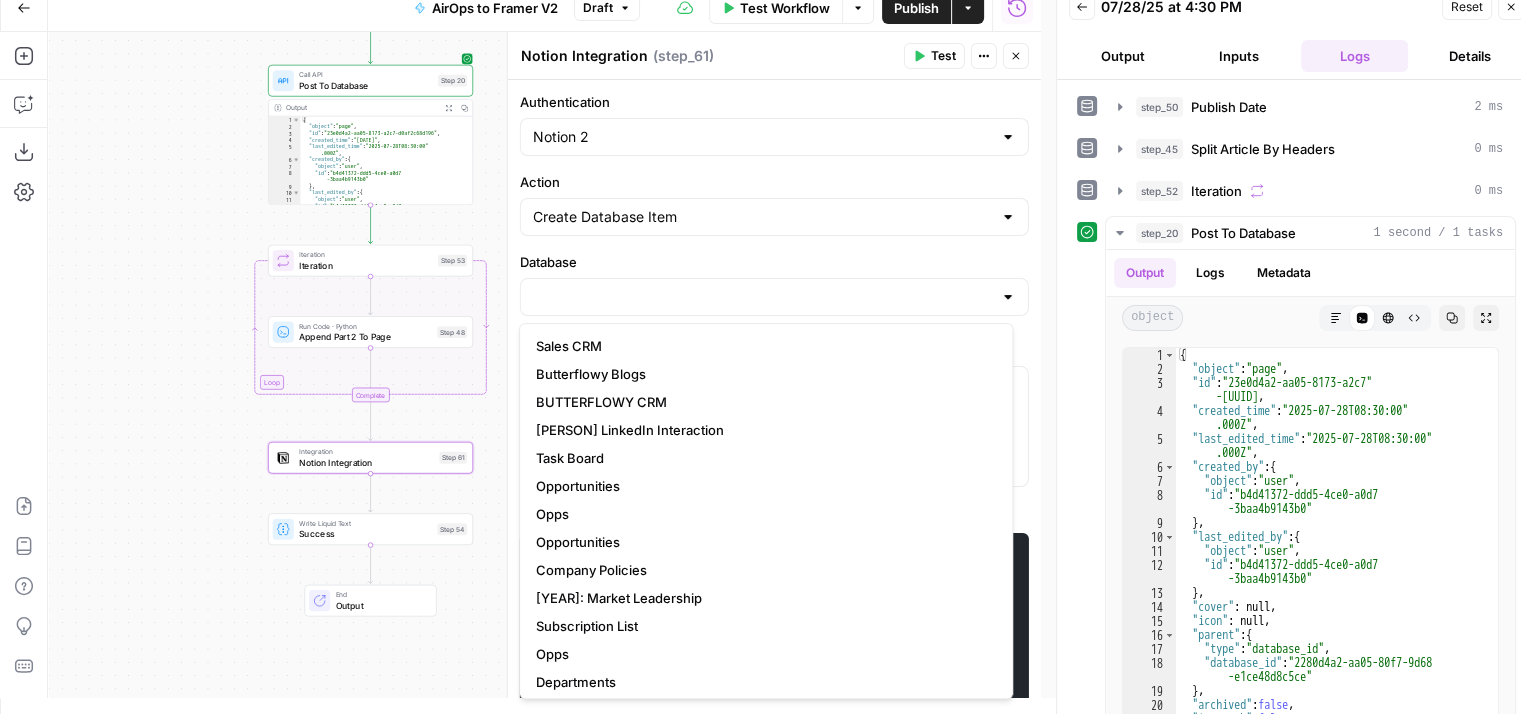type on "Butterflowy Blogs" 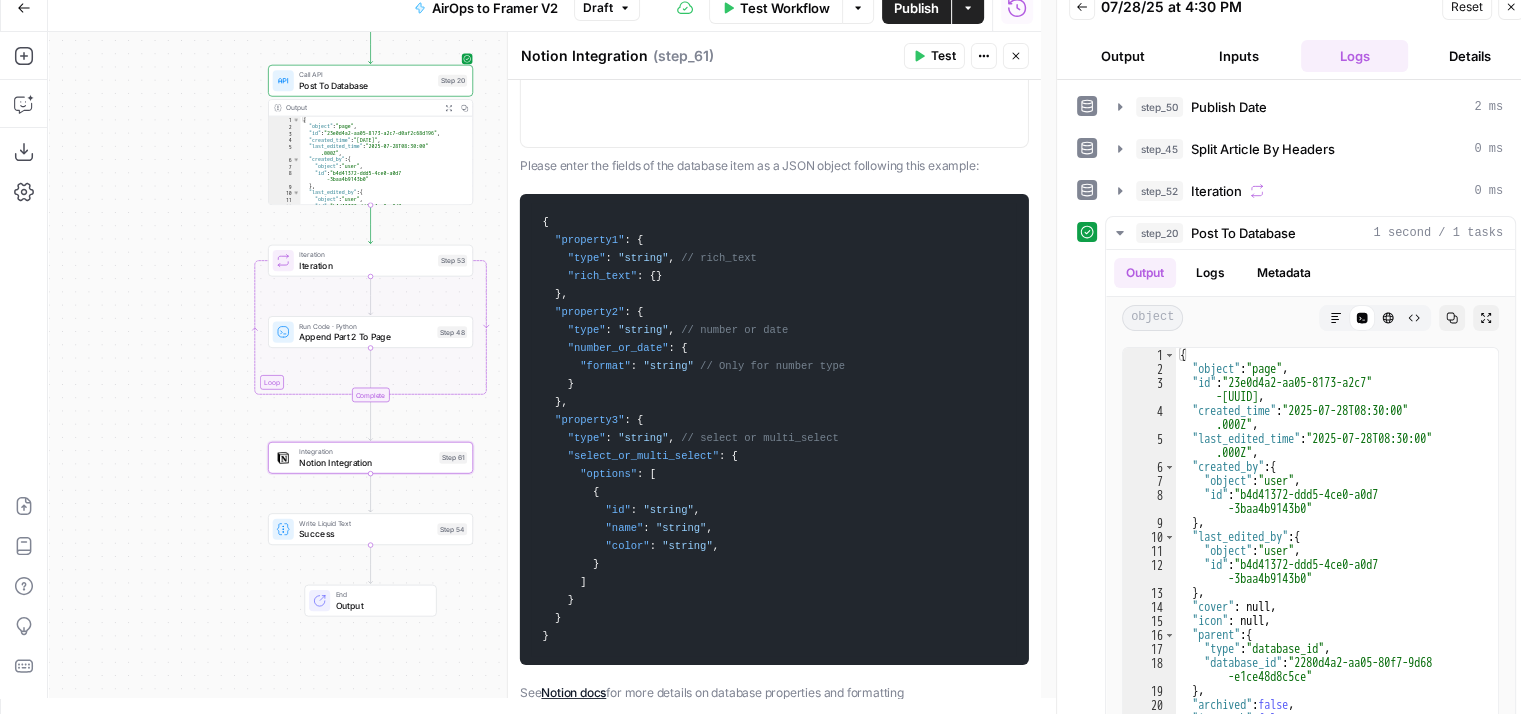 scroll, scrollTop: 333, scrollLeft: 0, axis: vertical 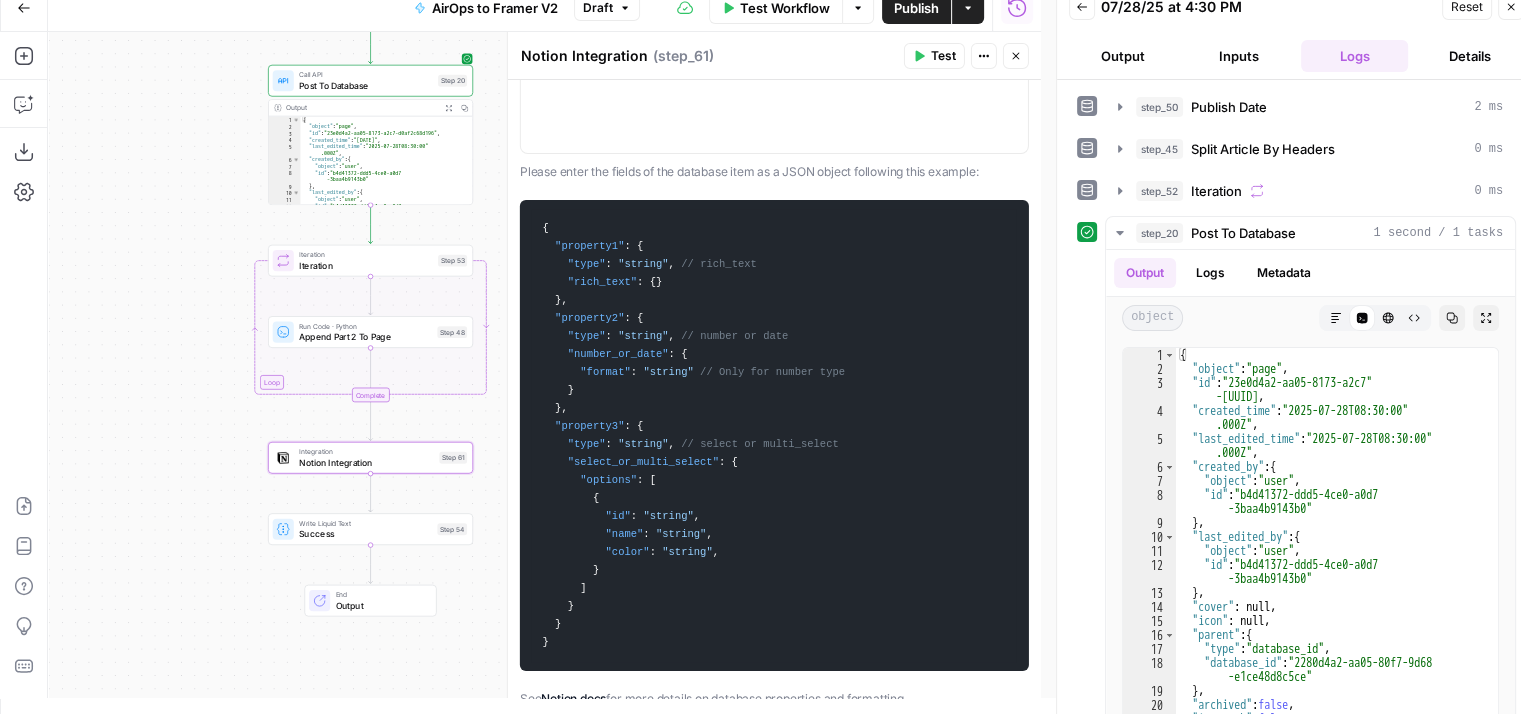 click on "{
"property1" :   {
"type" :   "string" ,   // rich_text
"rich_text" :   { }
} ,
"property2" :   {
"type" :   "string" ,   // number or date
"number_or_date" :   {
"format" :   "string"   // Only for number type
}
} ,
"property3" :   {
"type" :   "string" ,   // select or multi_select
"select_or_multi_select" :   {
"options" :   [
{
"id" :   "string" ,
"name" :   "string" ,
"color" :   "string" ,
}
]
}
}
}" at bounding box center [774, 435] 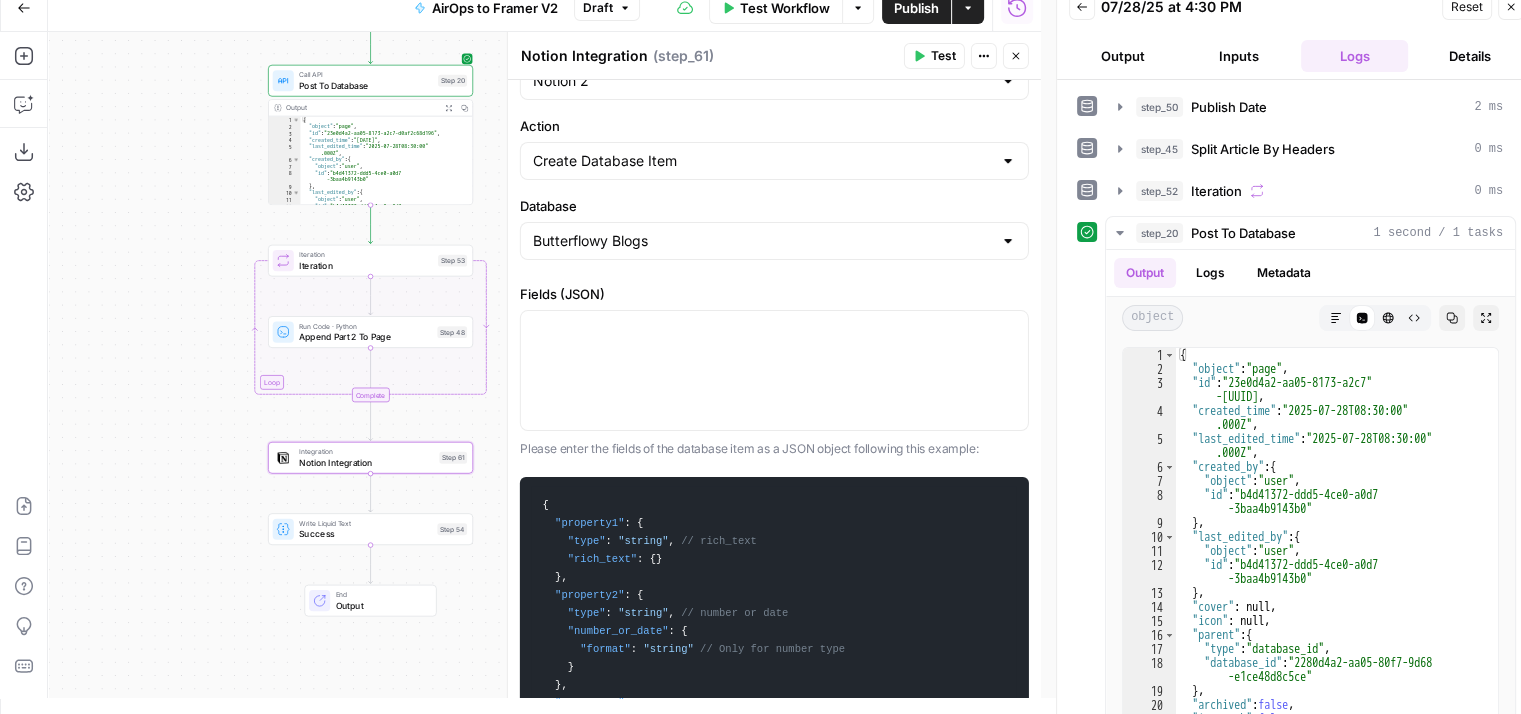 scroll, scrollTop: 0, scrollLeft: 0, axis: both 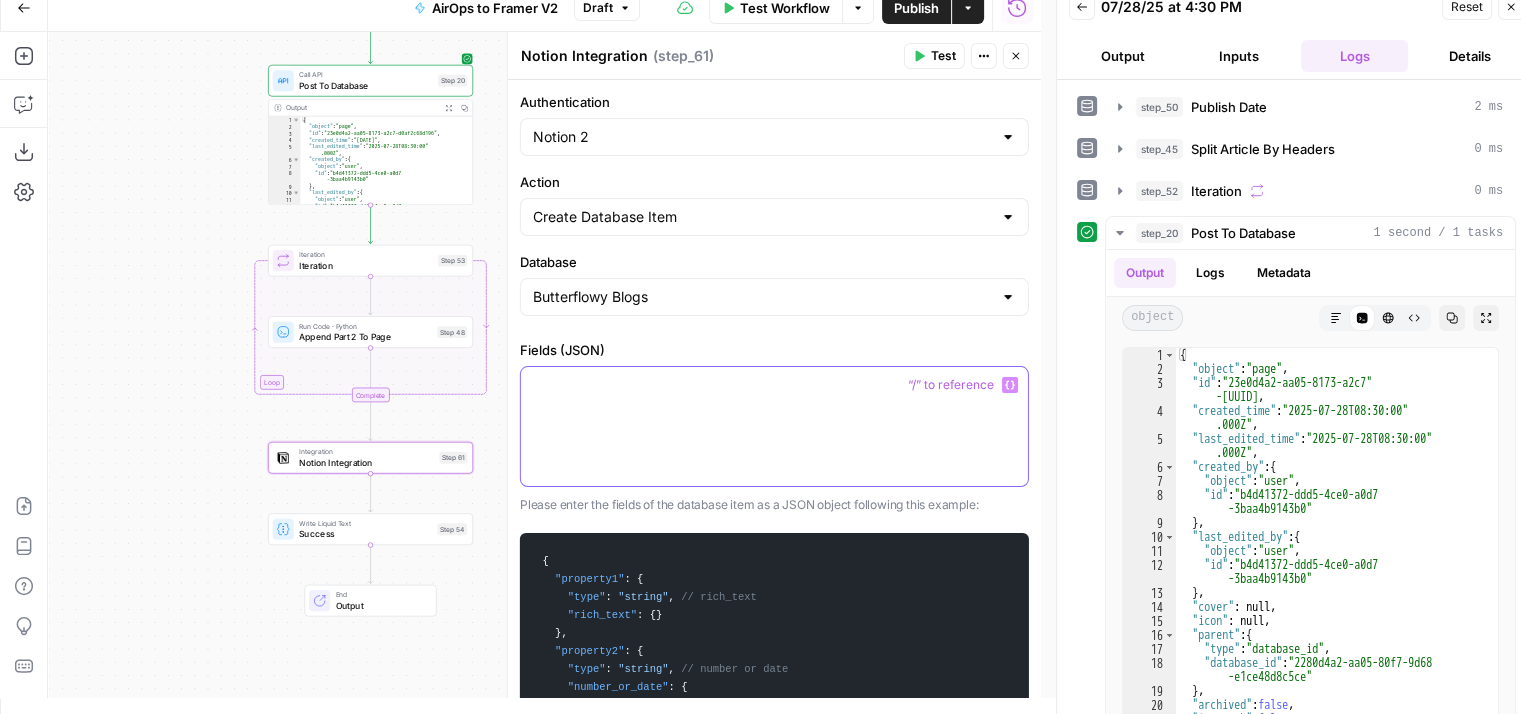click at bounding box center [774, 426] 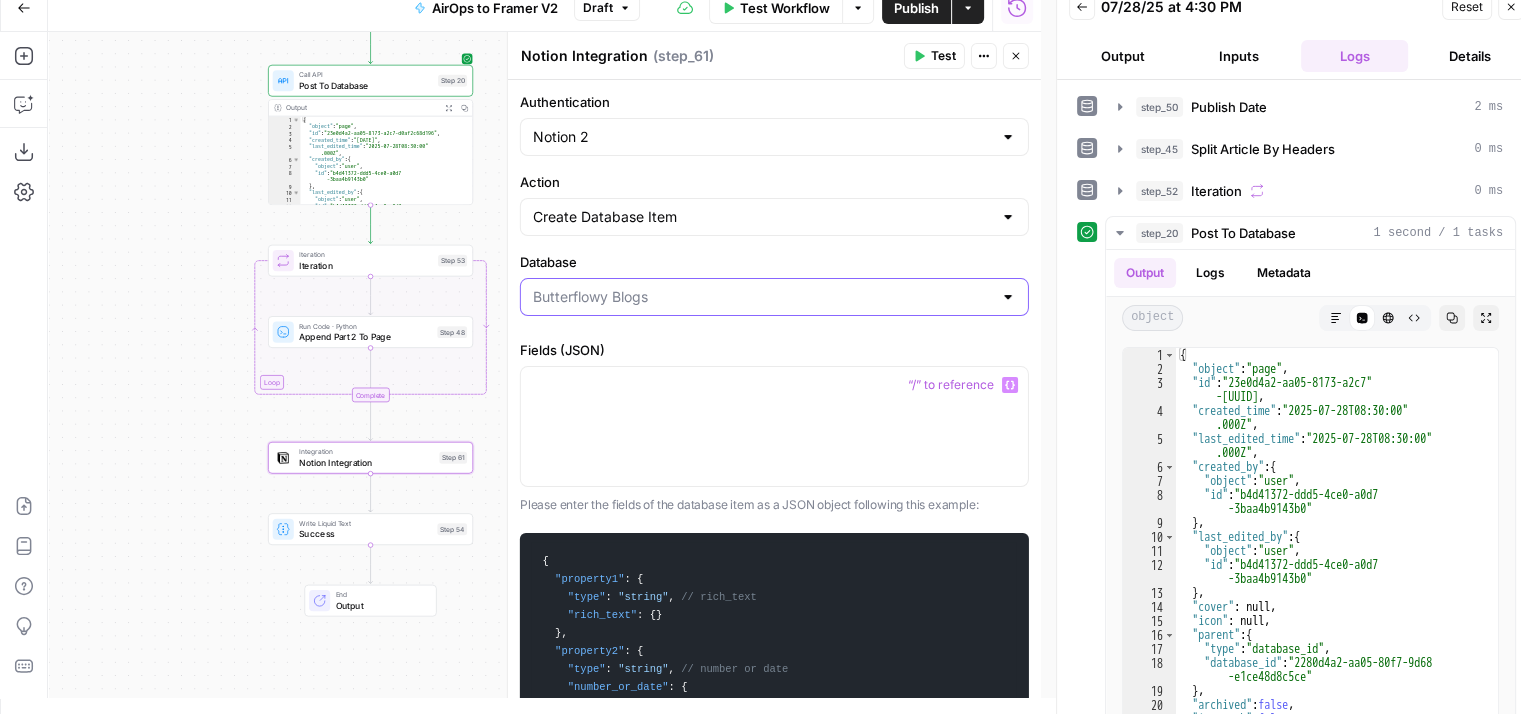 click on "Database" at bounding box center [762, 297] 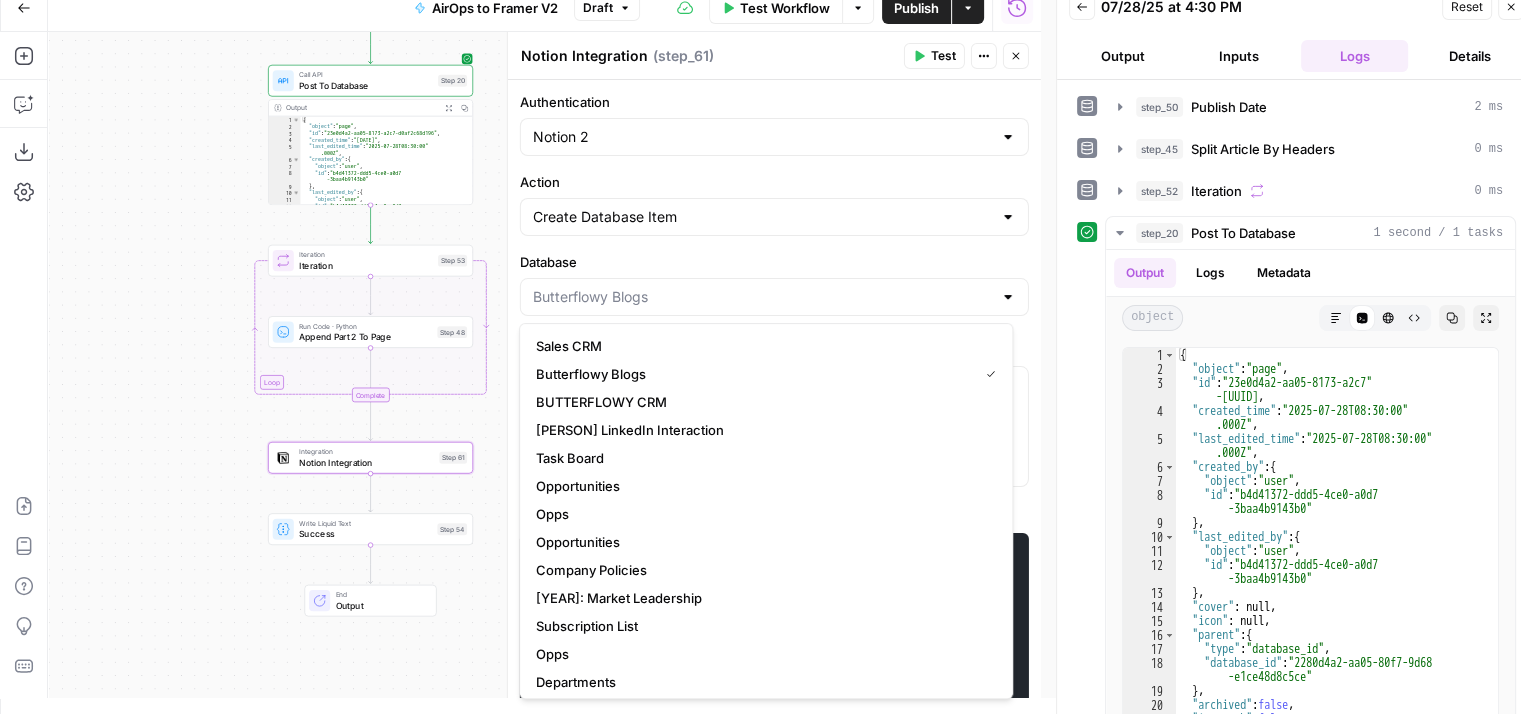 type on "Butterflowy Blogs" 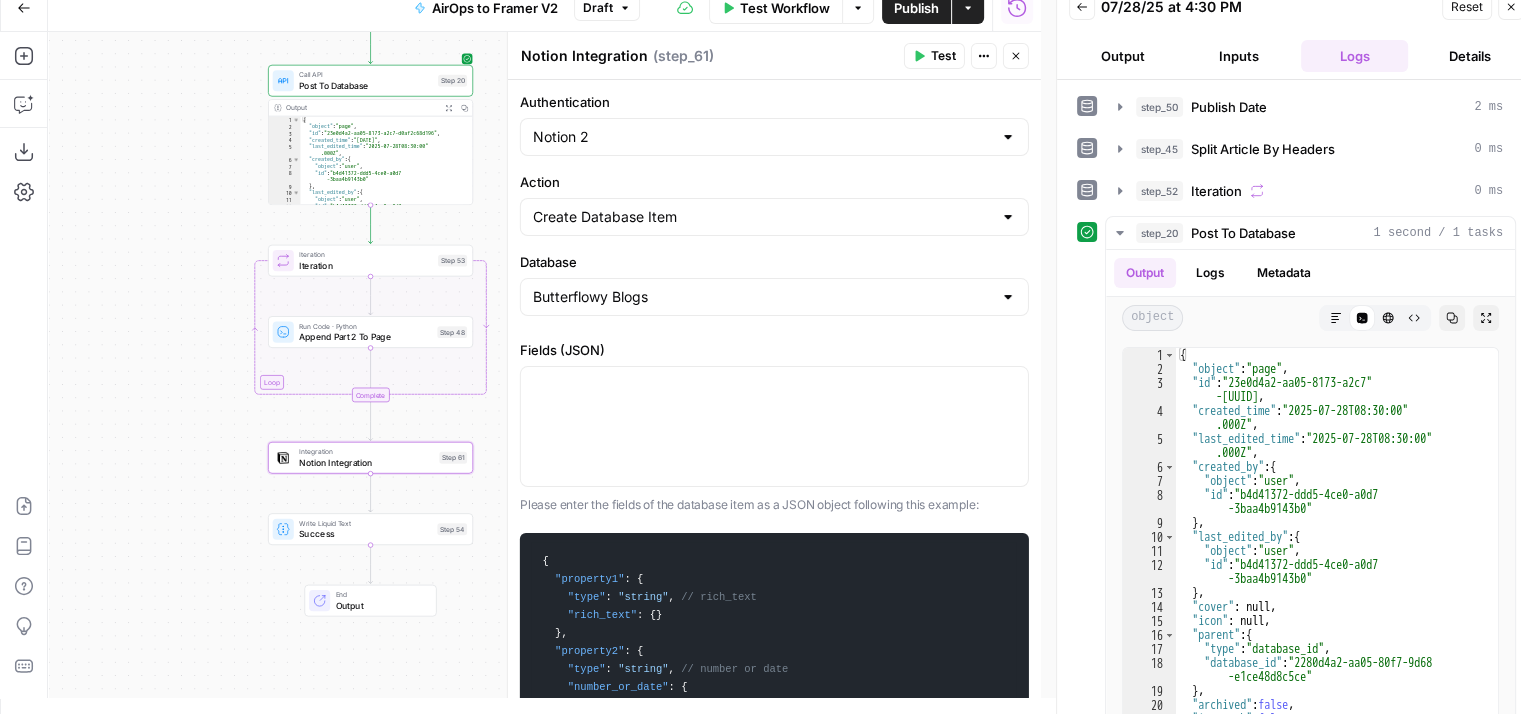 click on "Database" at bounding box center [774, 262] 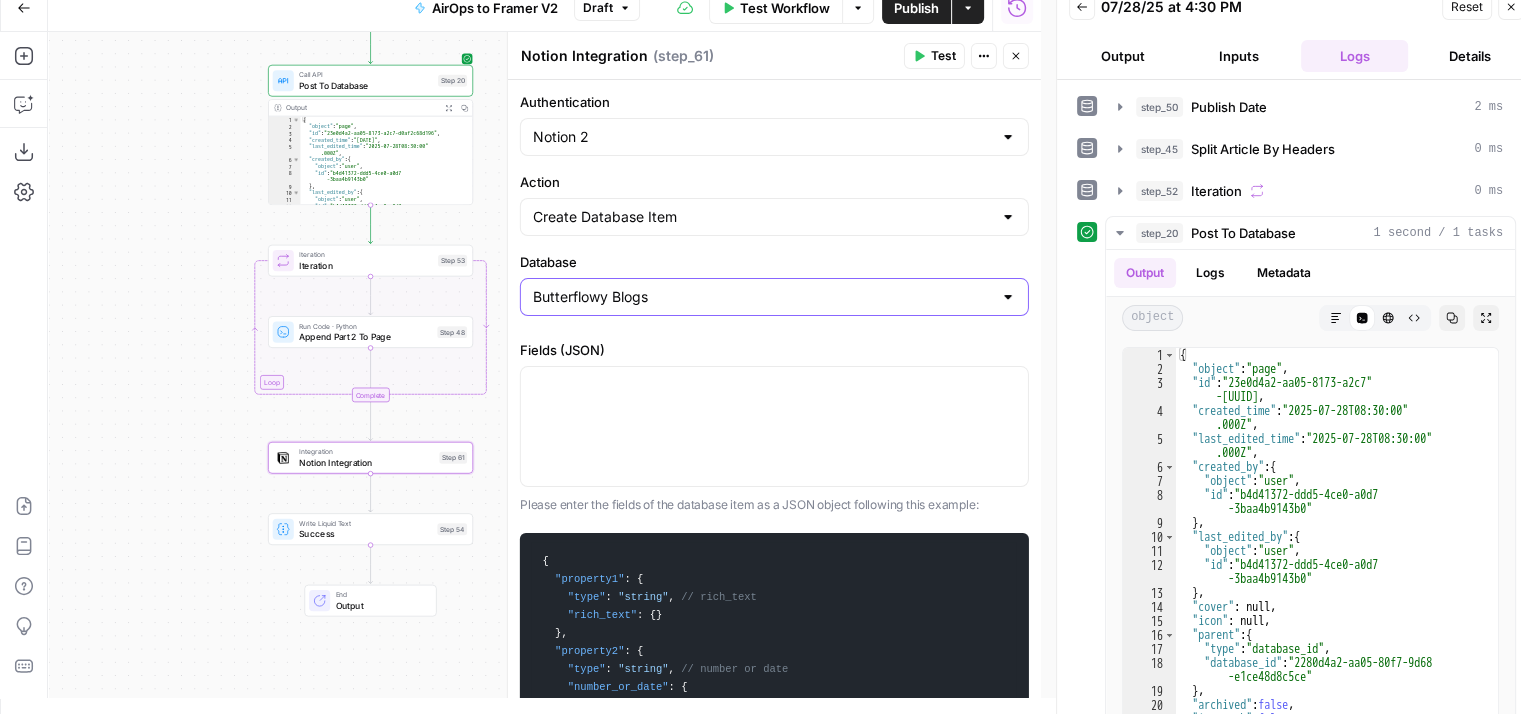click on "Butterflowy Blogs" at bounding box center [762, 297] 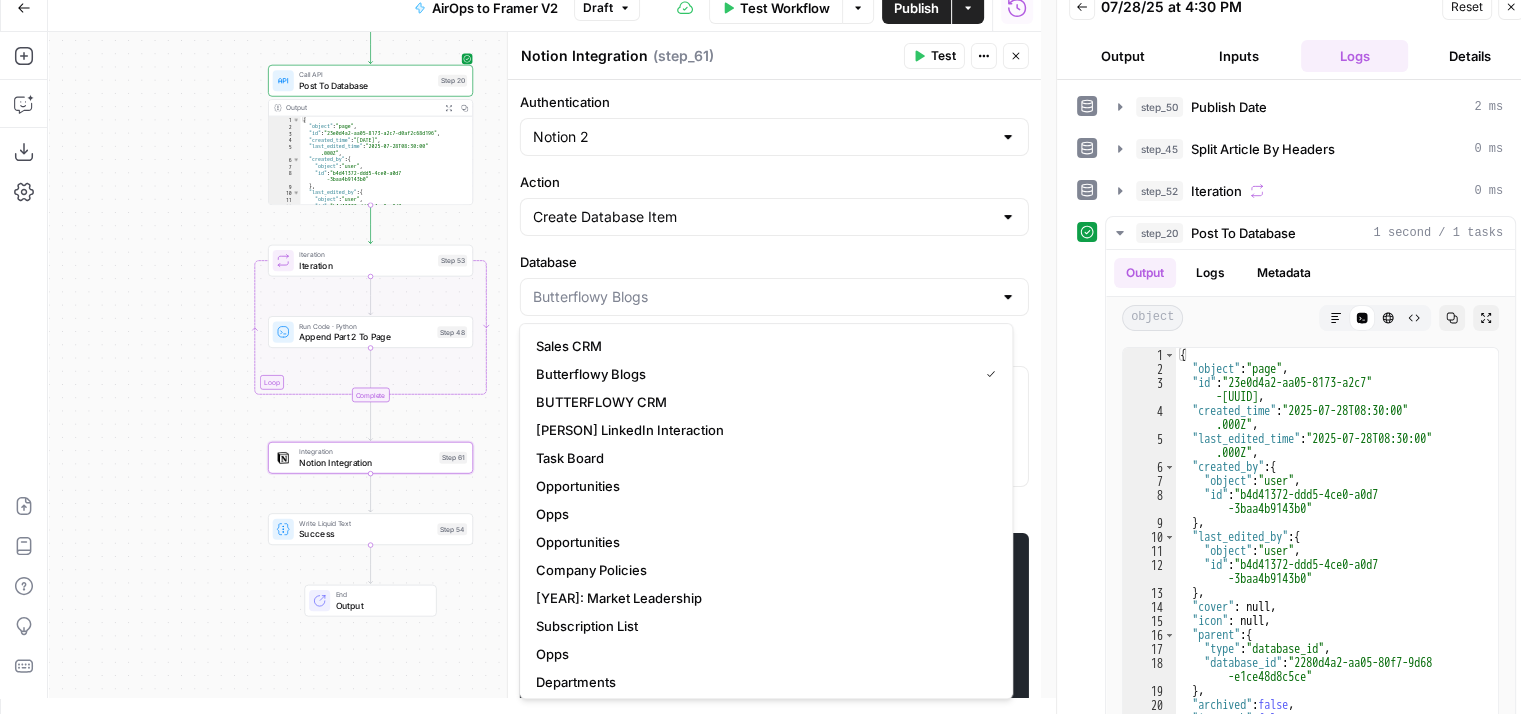 type on "Butterflowy Blogs" 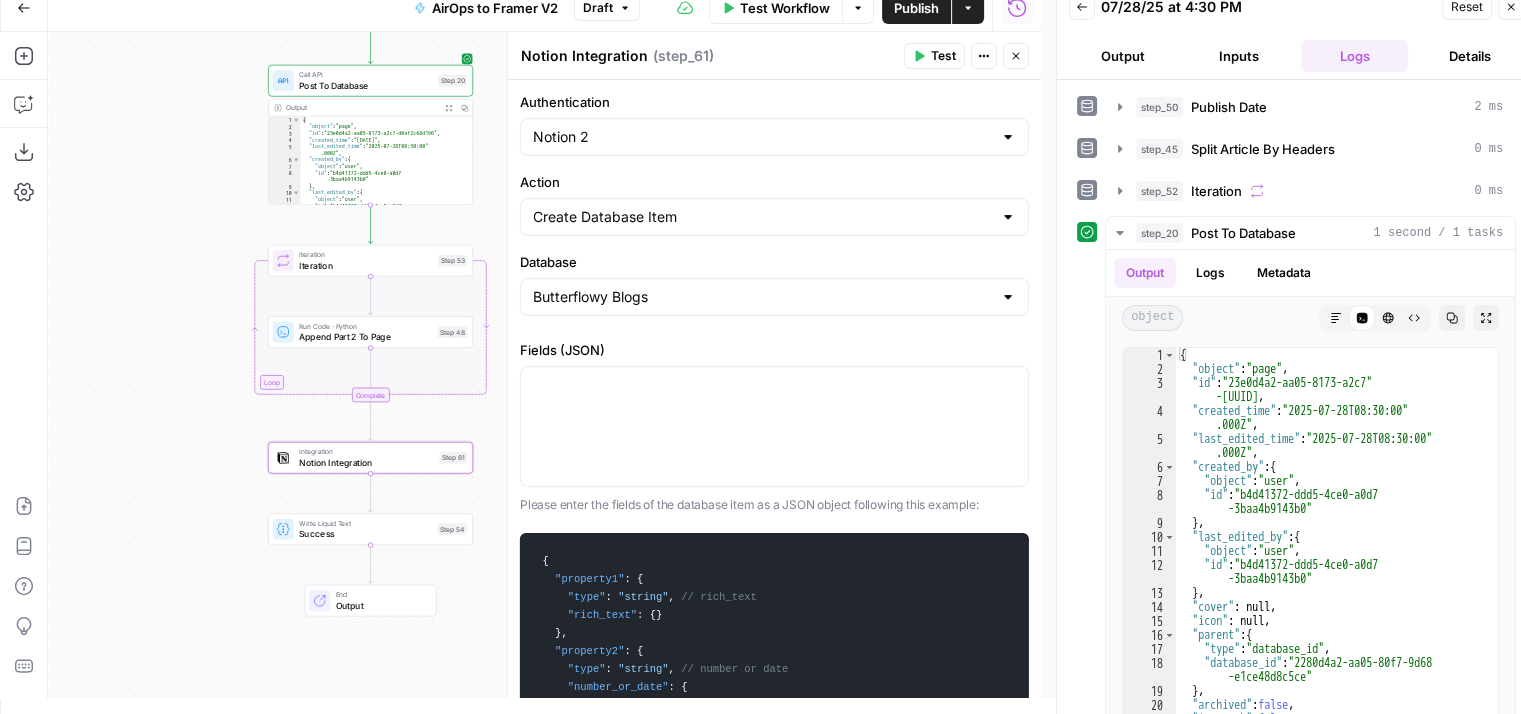 click on "Database" at bounding box center (774, 262) 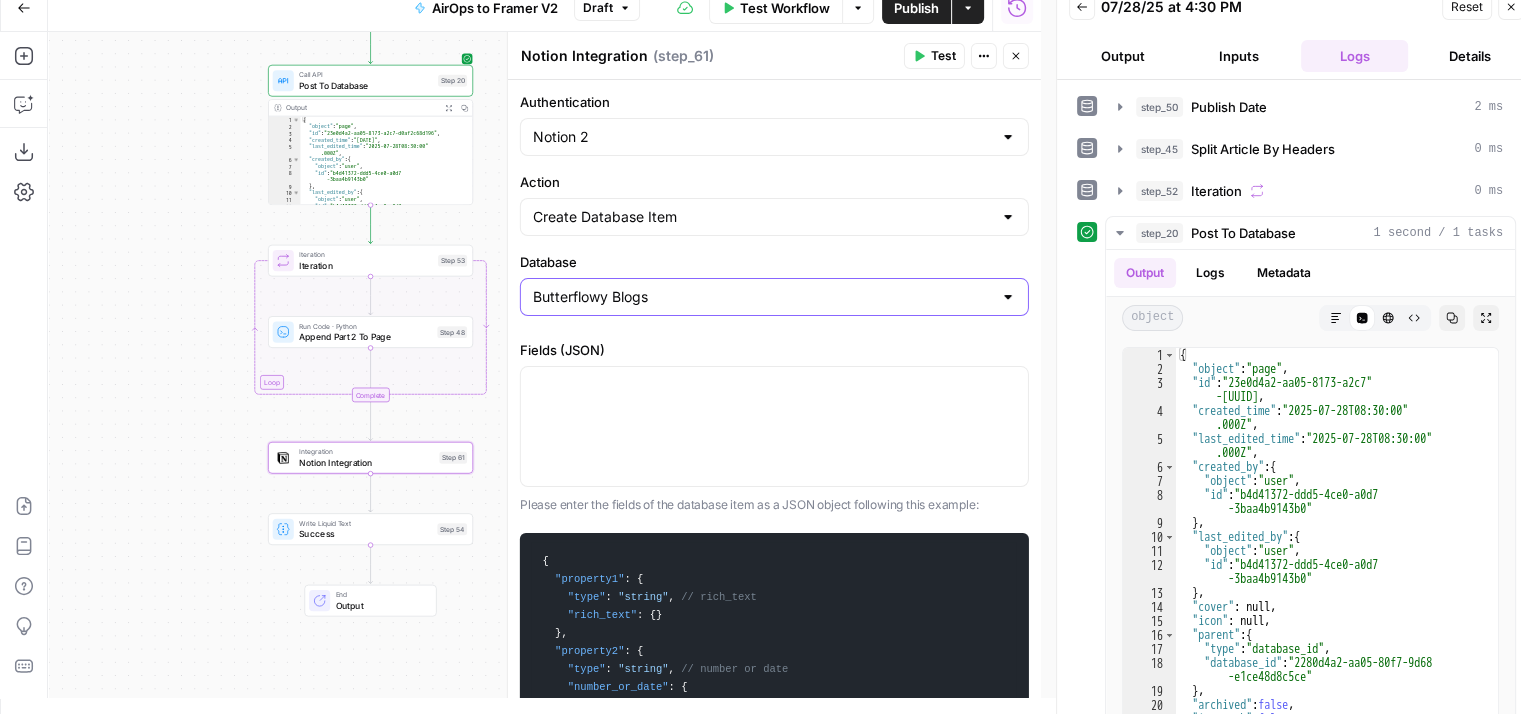 click on "Butterflowy Blogs" at bounding box center [762, 297] 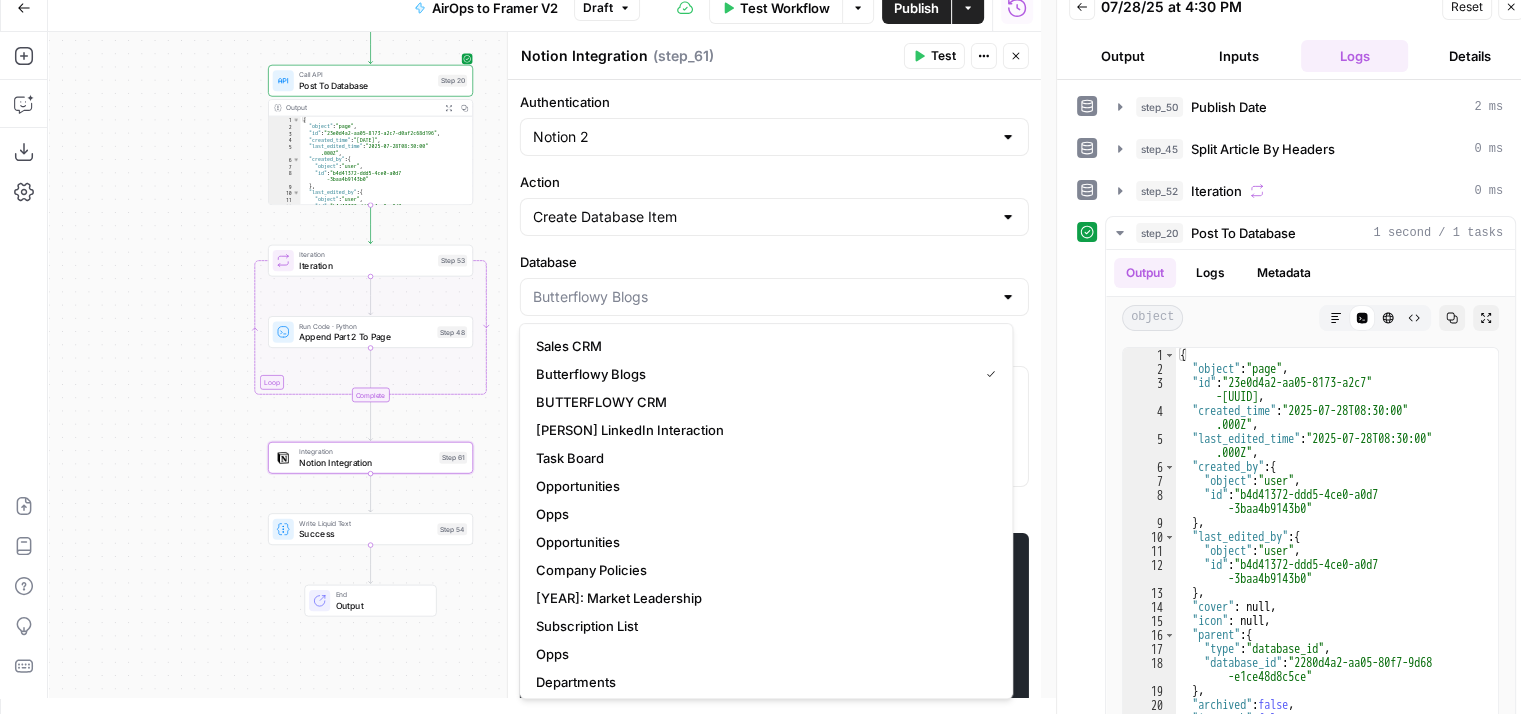 type on "Butterflowy Blogs" 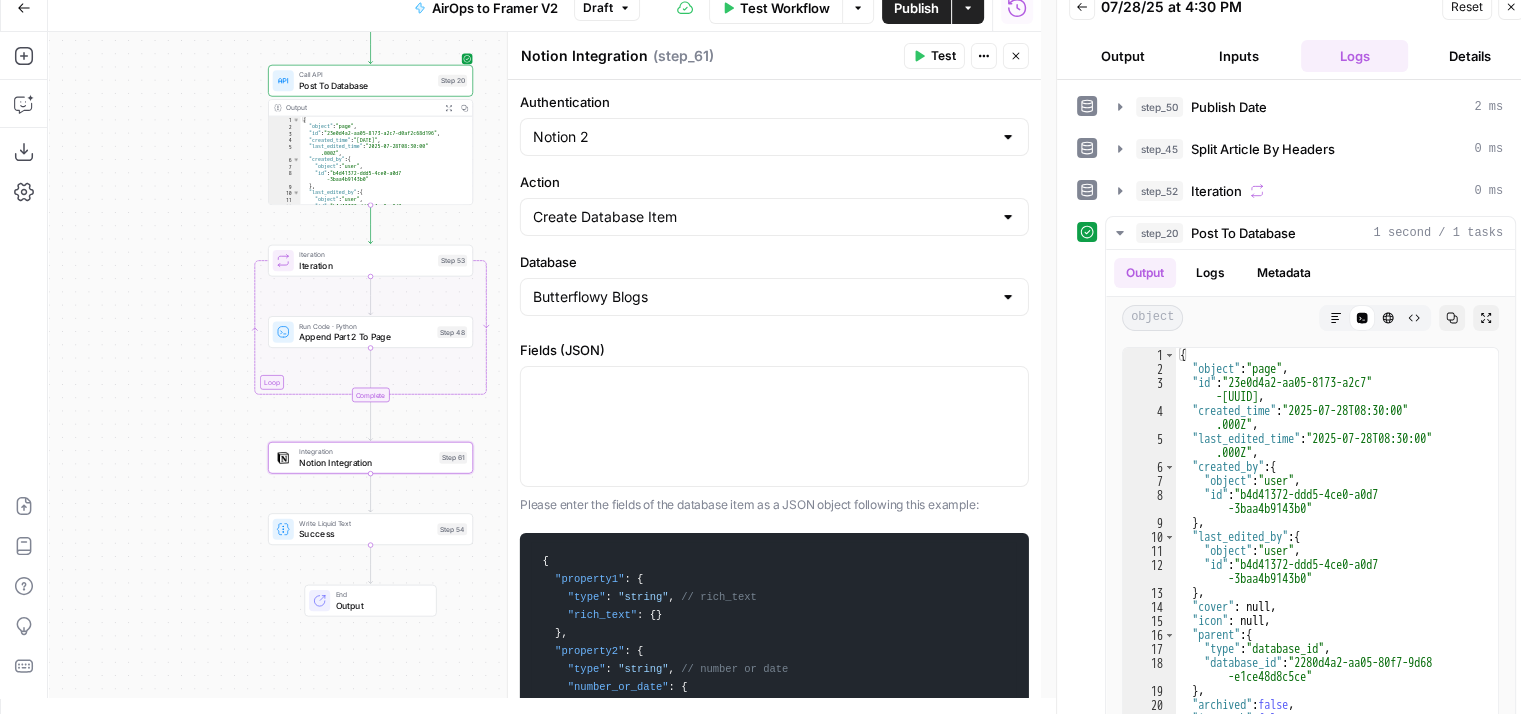 click on "Action" at bounding box center (774, 182) 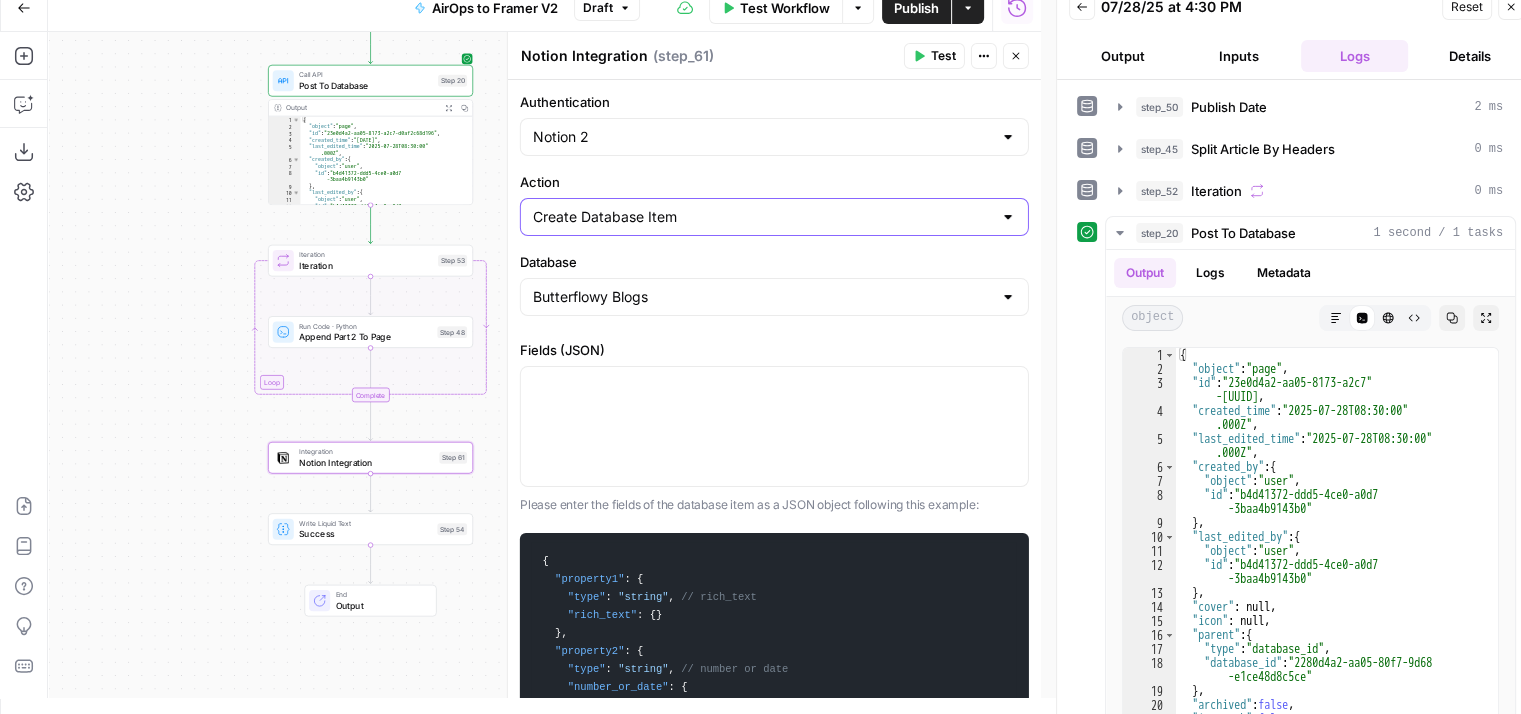 click on "Create Database Item" at bounding box center (762, 217) 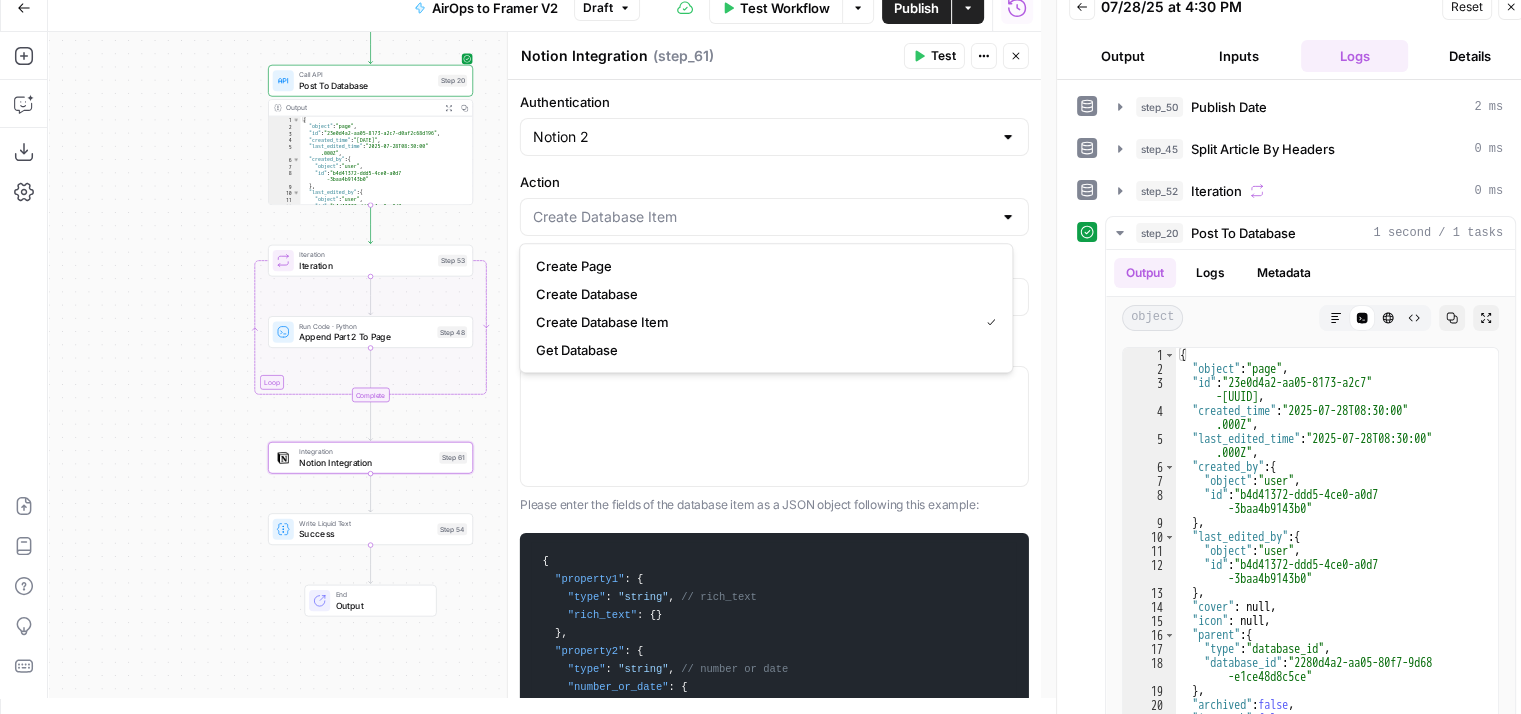 type on "Create Database Item" 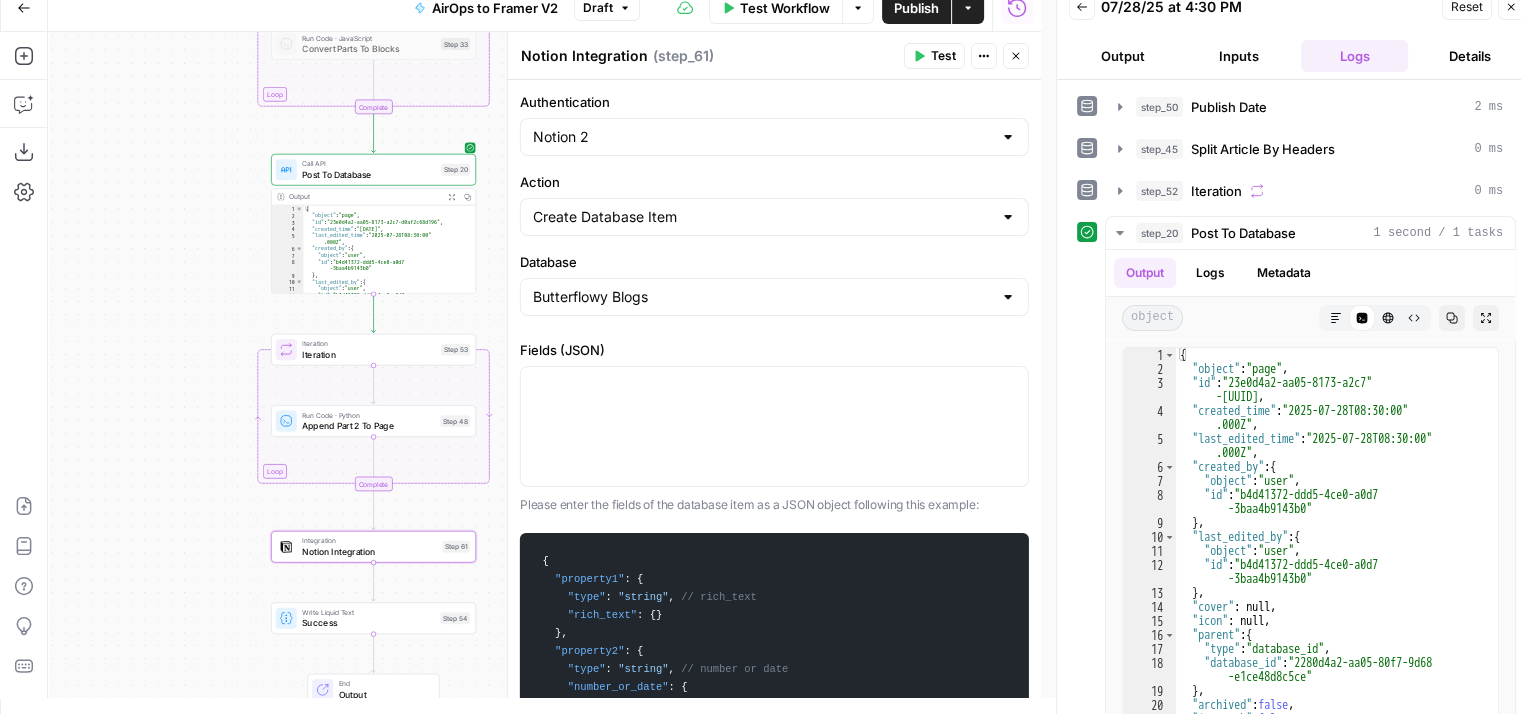 drag, startPoint x: 239, startPoint y: 154, endPoint x: 241, endPoint y: 246, distance: 92.021736 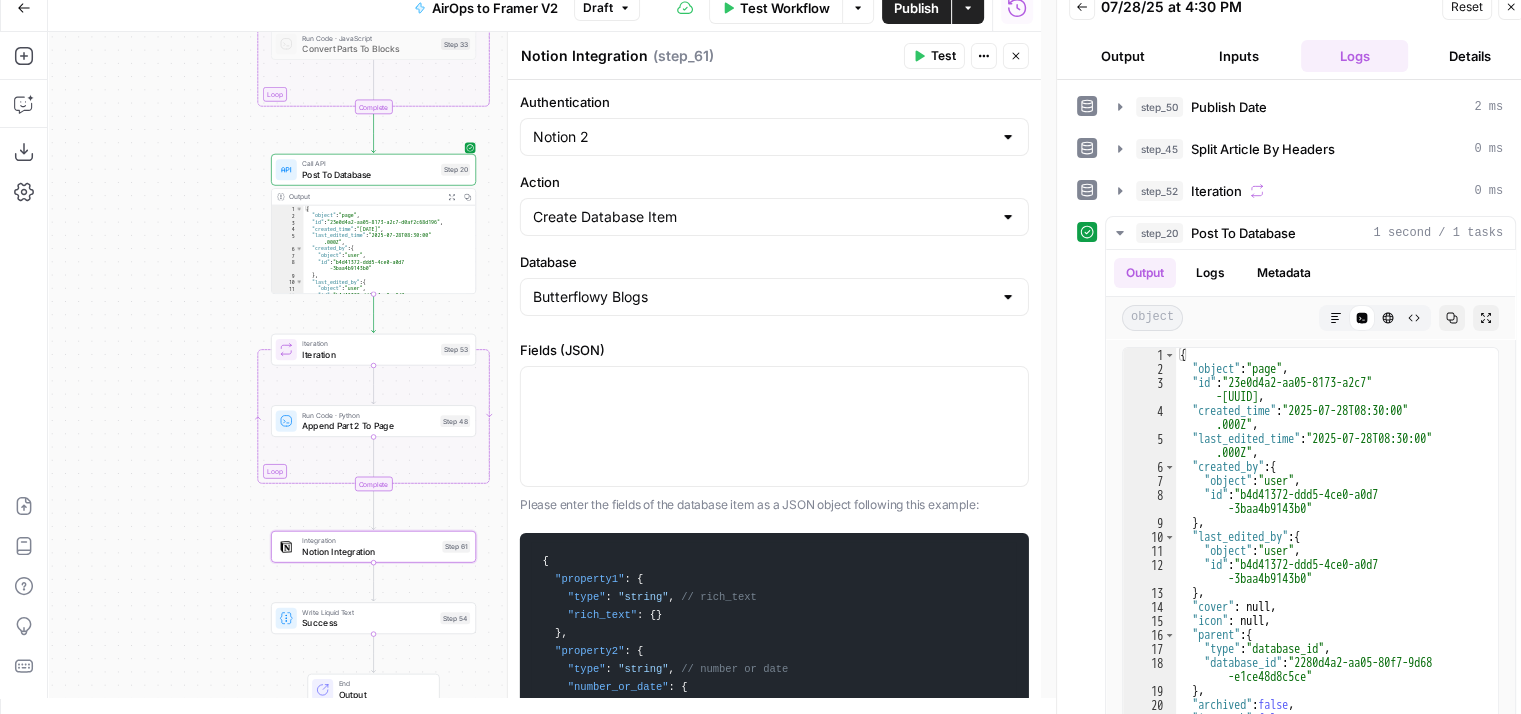 click on "**********" at bounding box center [544, 365] 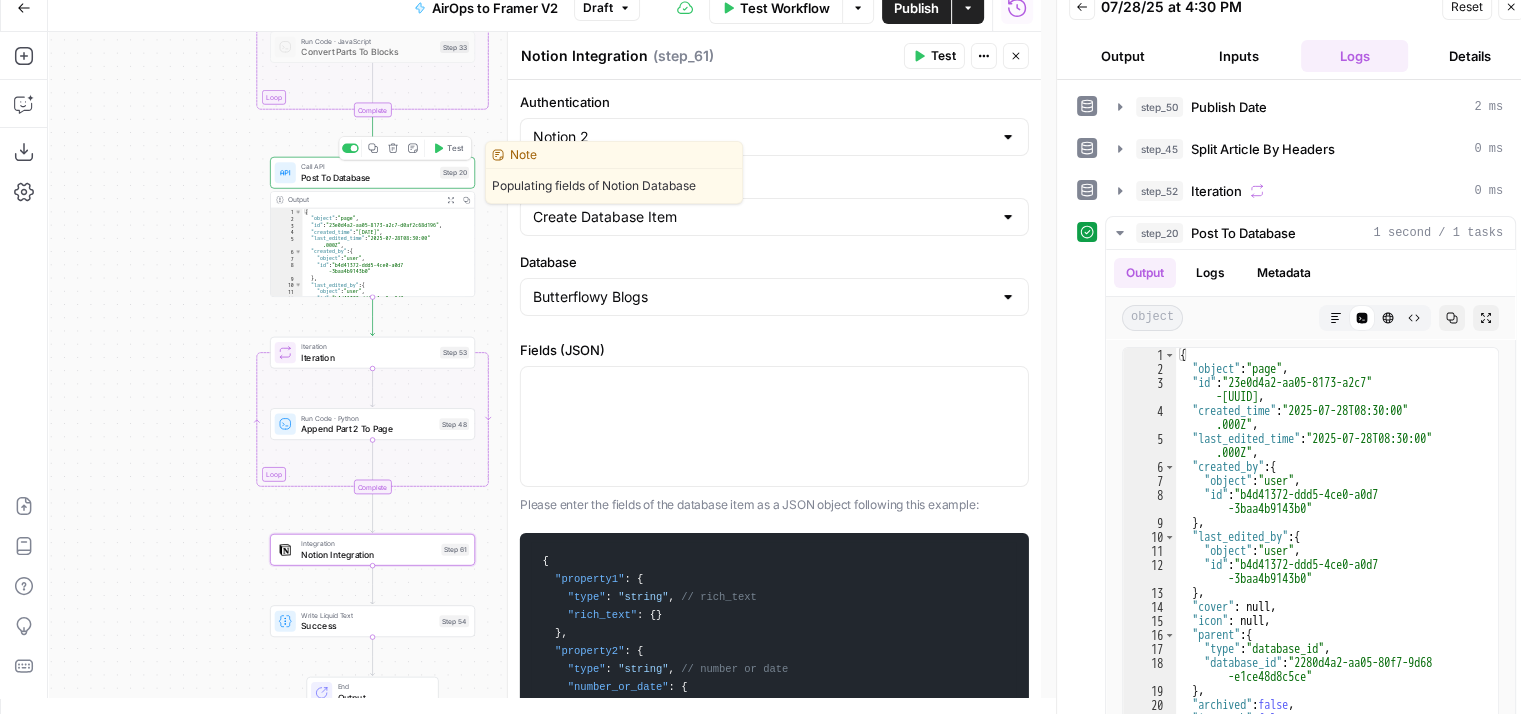 click on "Call API Post To Database Step 20 Copy step Delete step Edit Note Test" at bounding box center [372, 173] 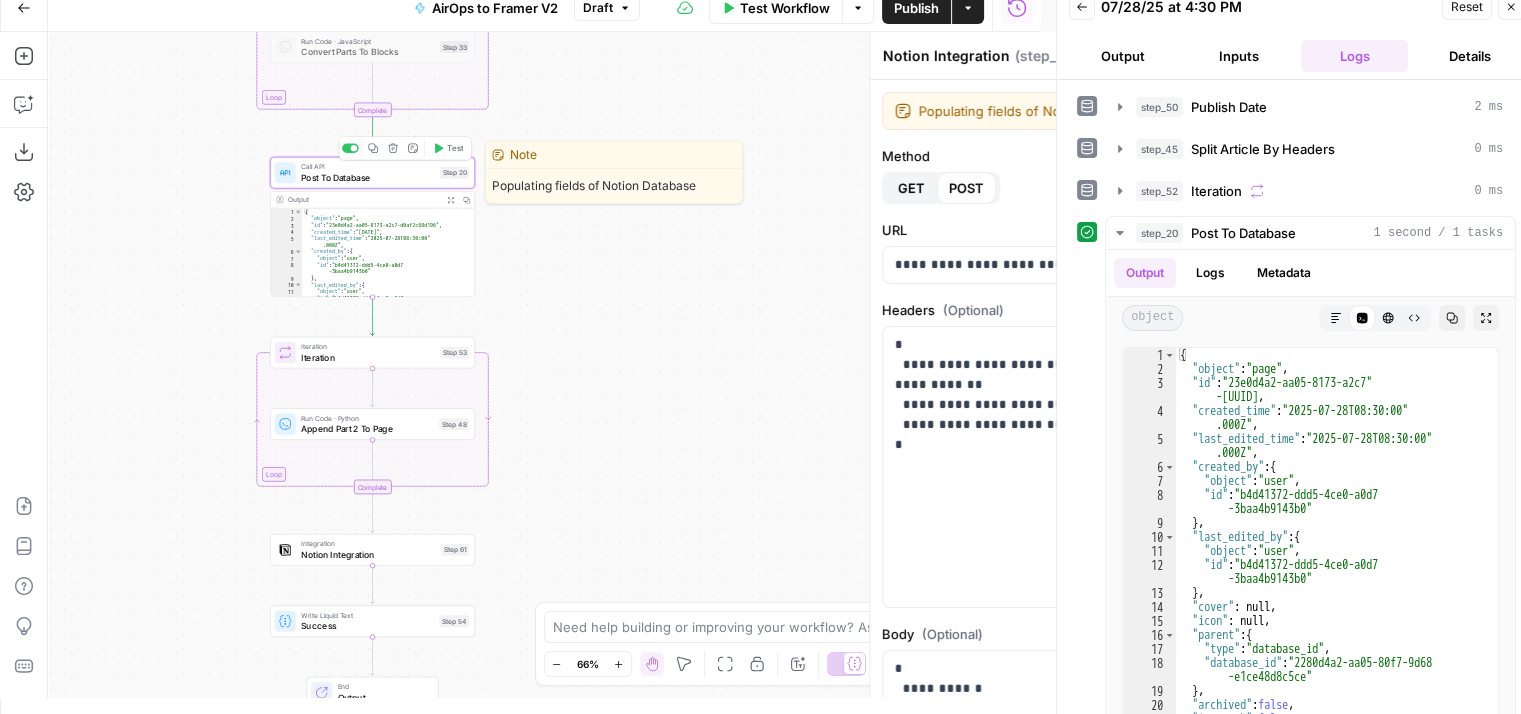 type on "Post To Database" 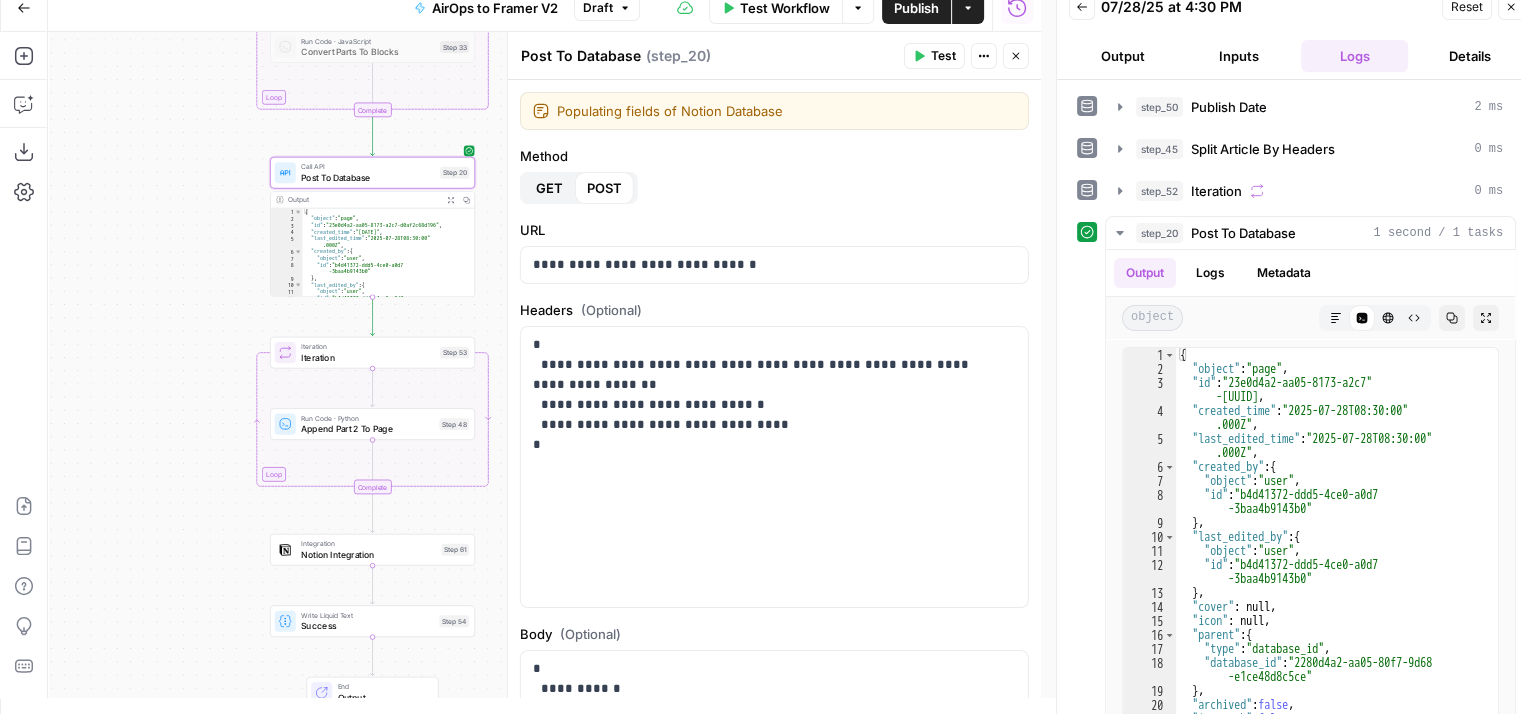 scroll, scrollTop: 324, scrollLeft: 0, axis: vertical 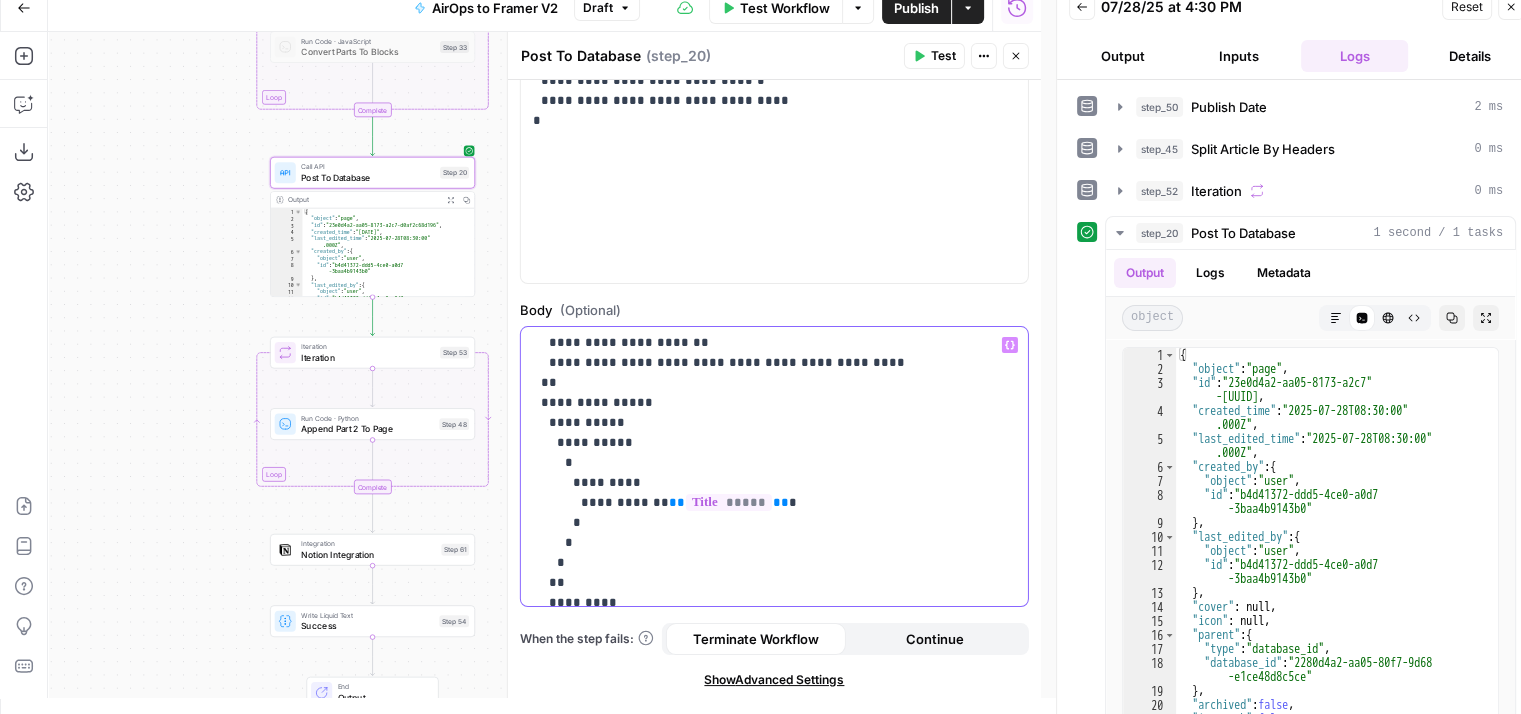 click on "**********" at bounding box center [759, 933] 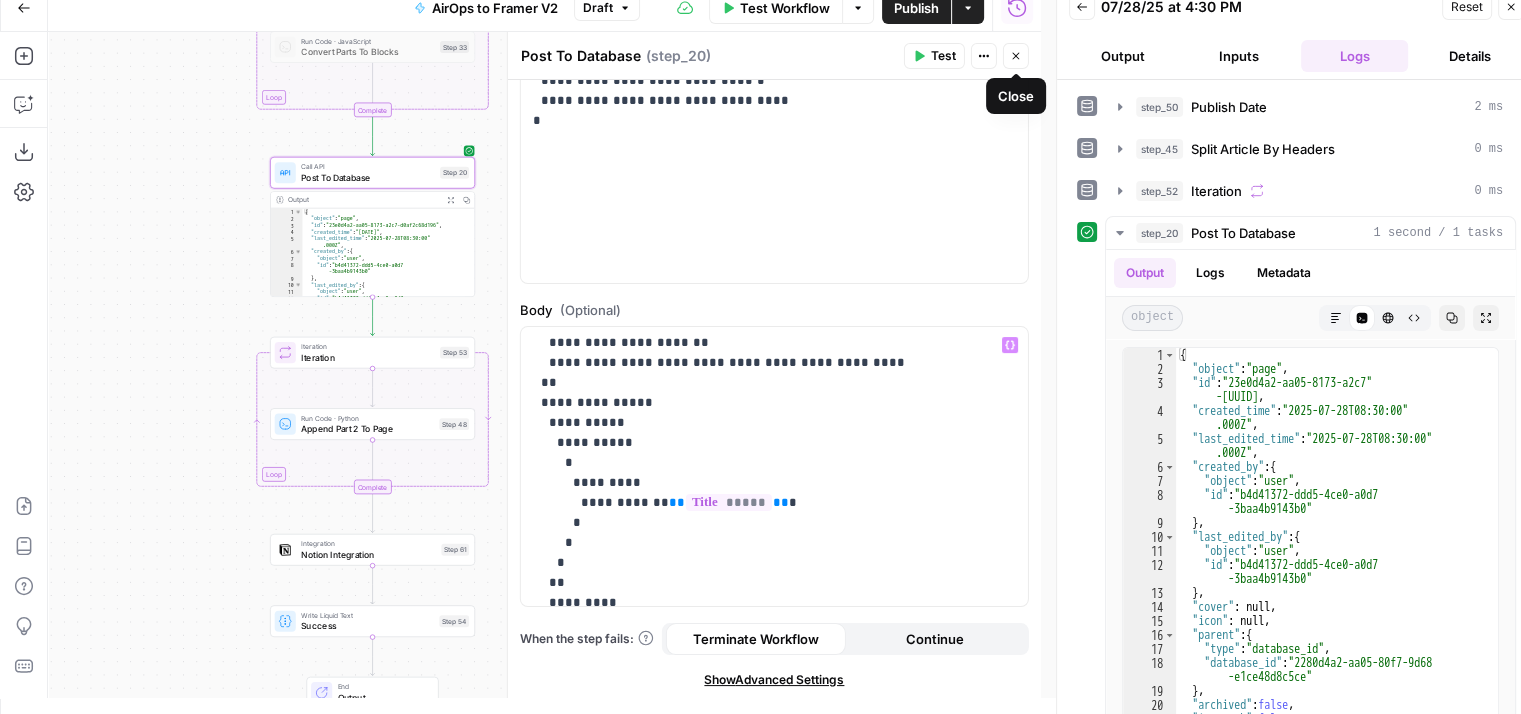 click on "Close" at bounding box center [1016, 56] 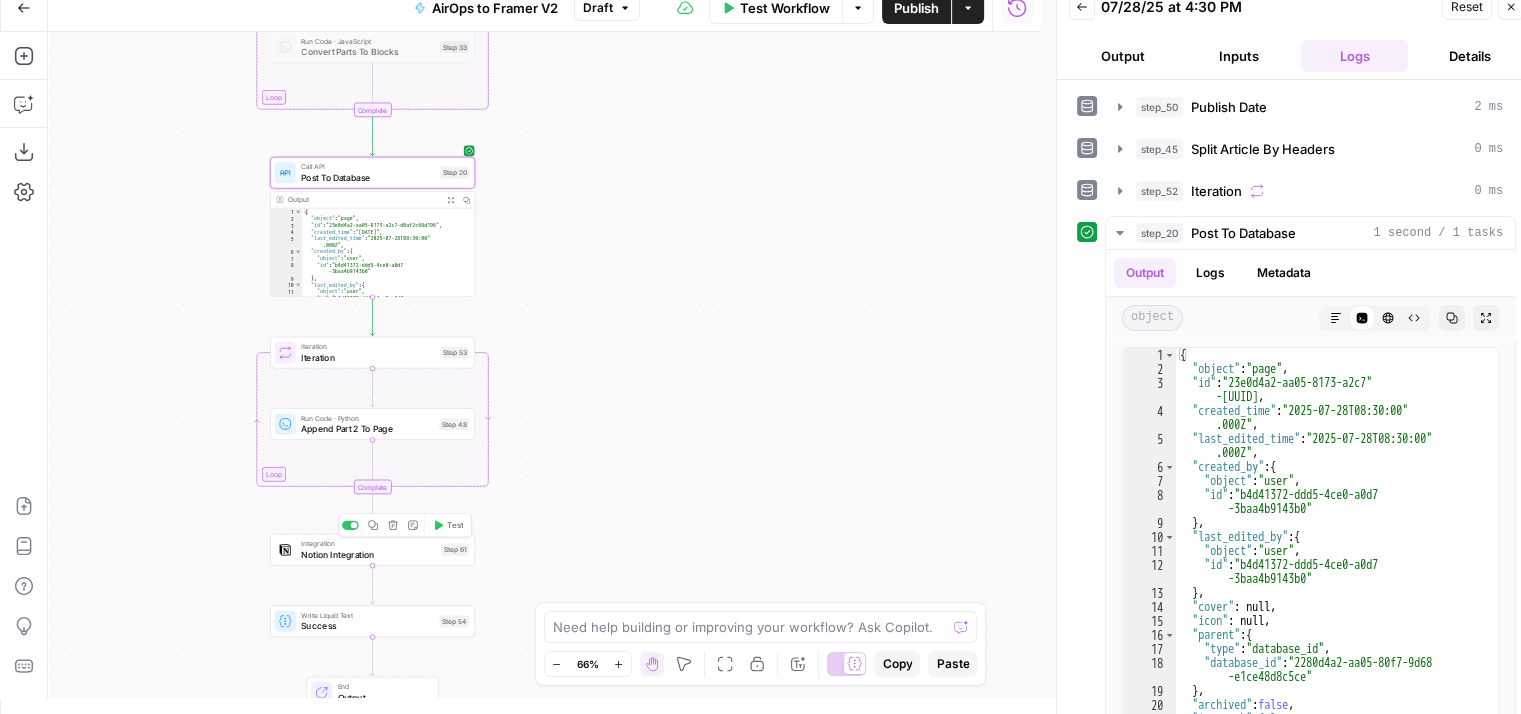 click on "Notion Integration" at bounding box center (368, 554) 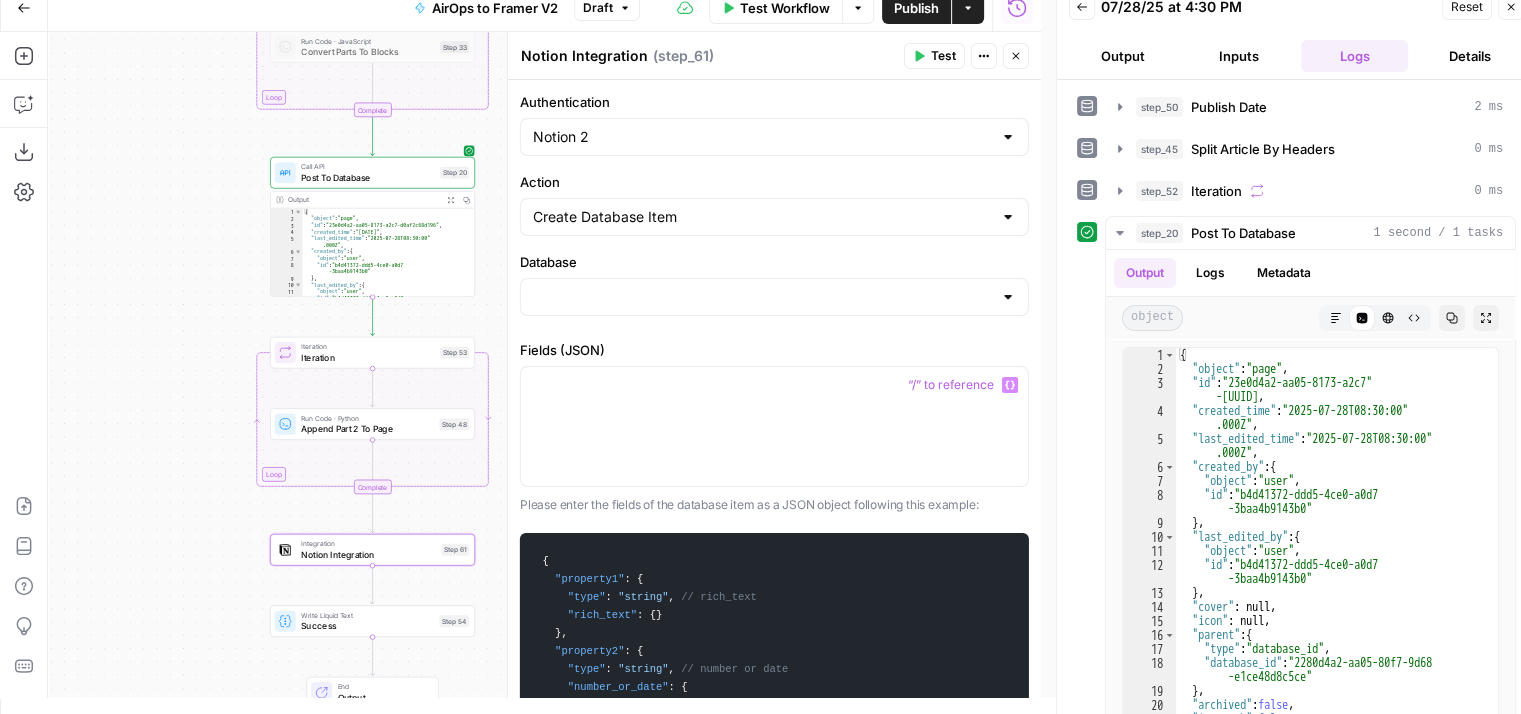 scroll, scrollTop: 400, scrollLeft: 0, axis: vertical 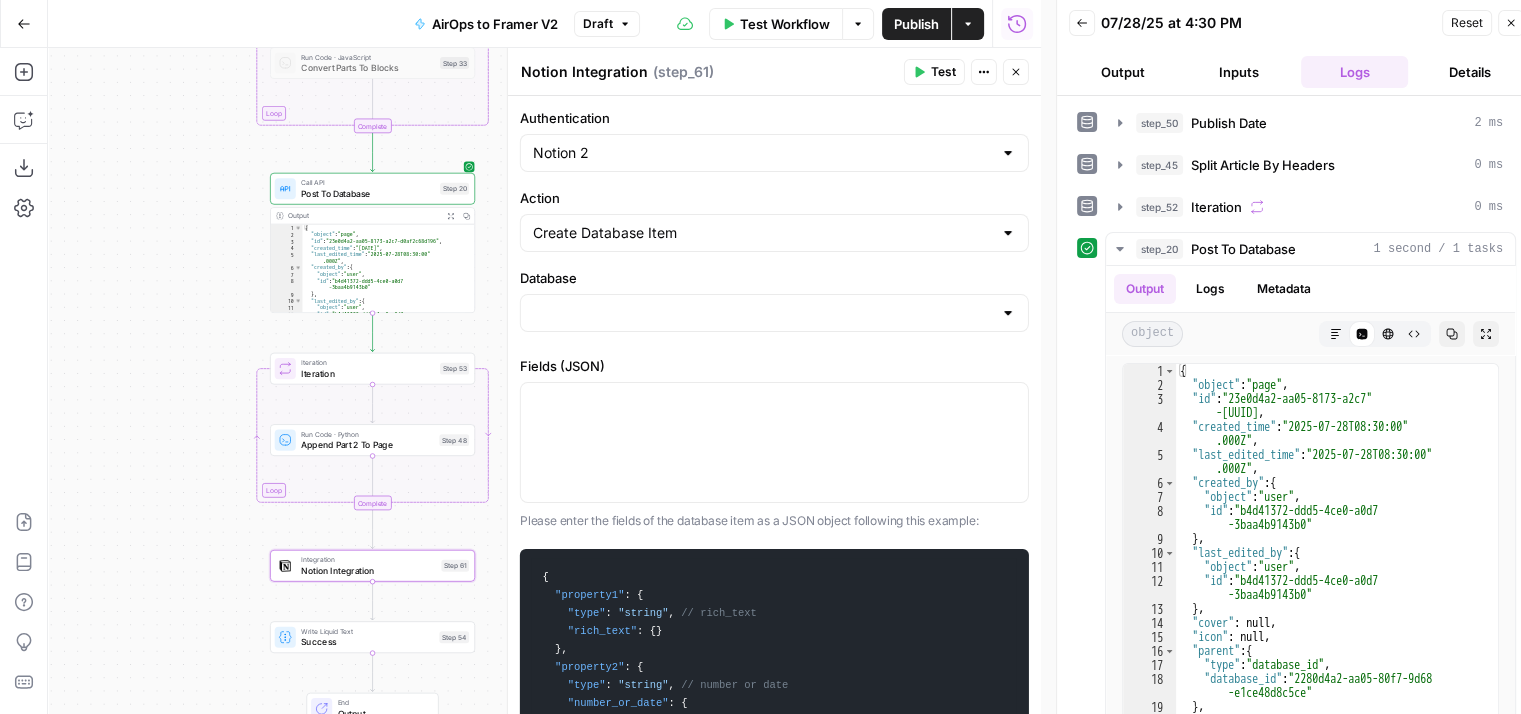 type on "Butterflowy Blogs" 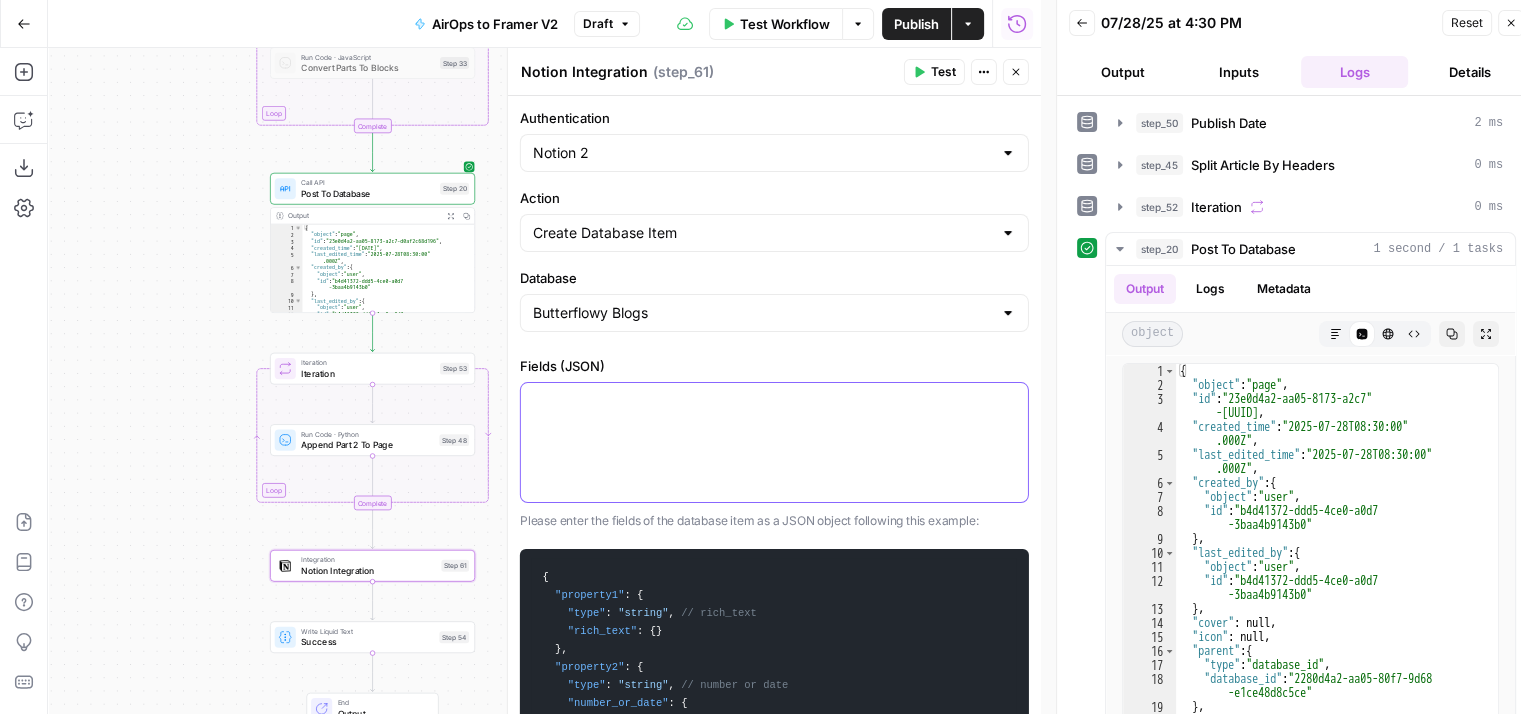 drag, startPoint x: 725, startPoint y: 525, endPoint x: 744, endPoint y: 478, distance: 50.695168 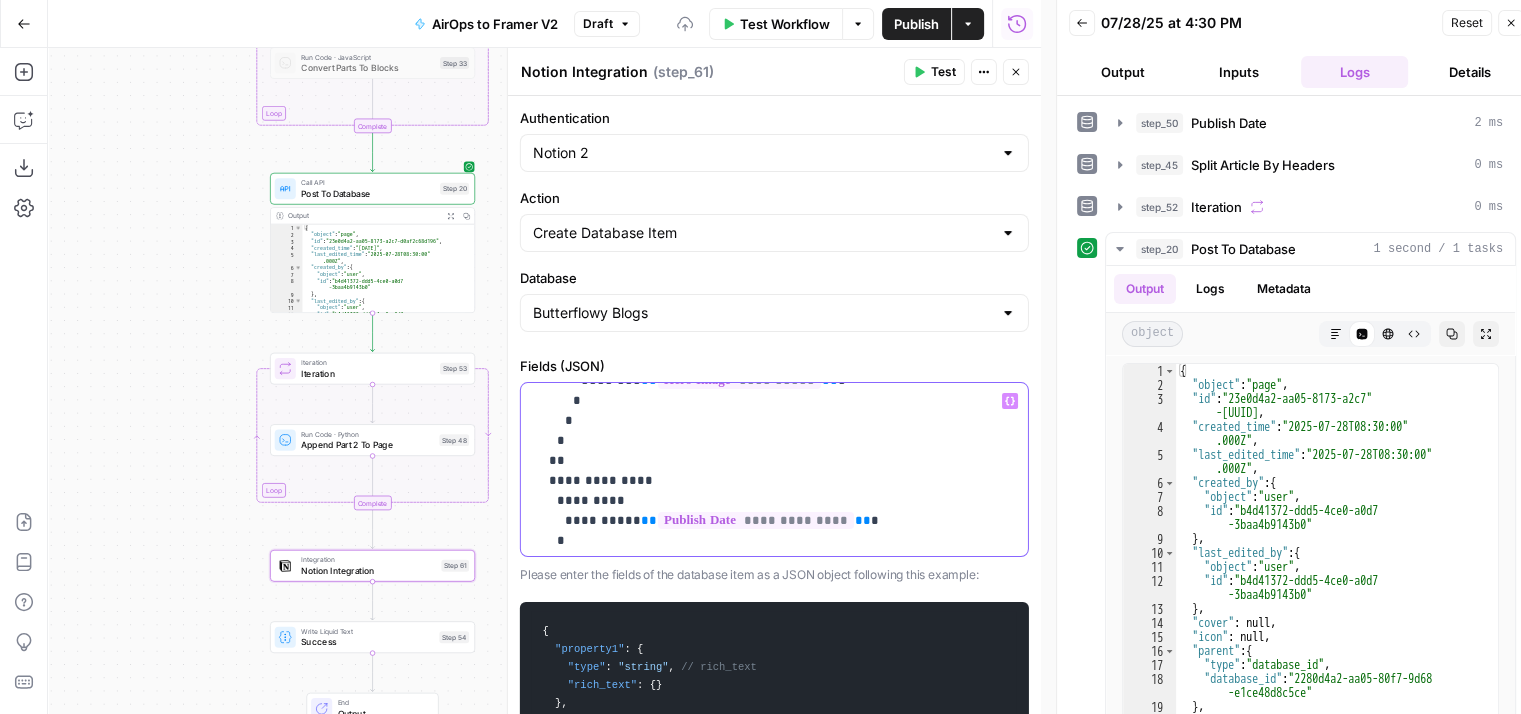 scroll, scrollTop: 1099, scrollLeft: 0, axis: vertical 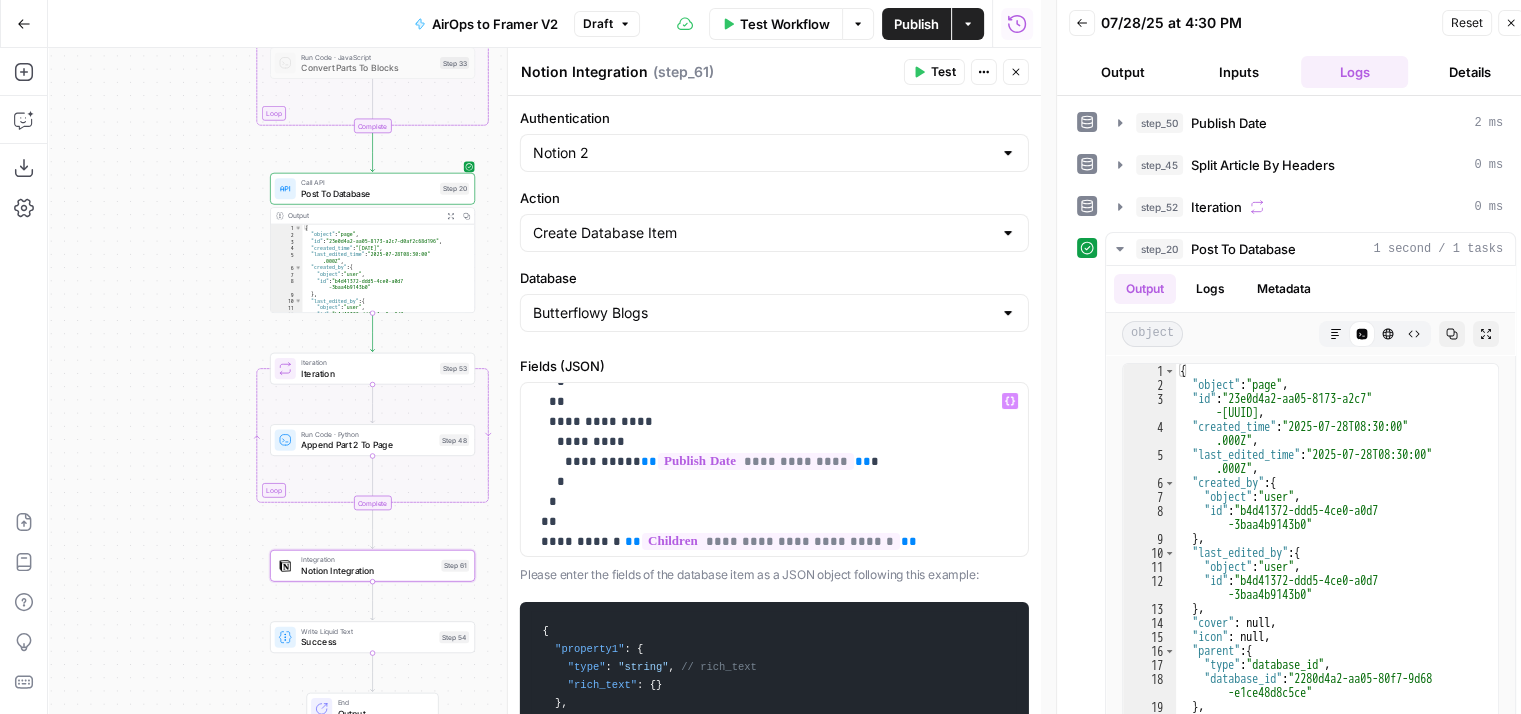 click on "Test" at bounding box center (934, 72) 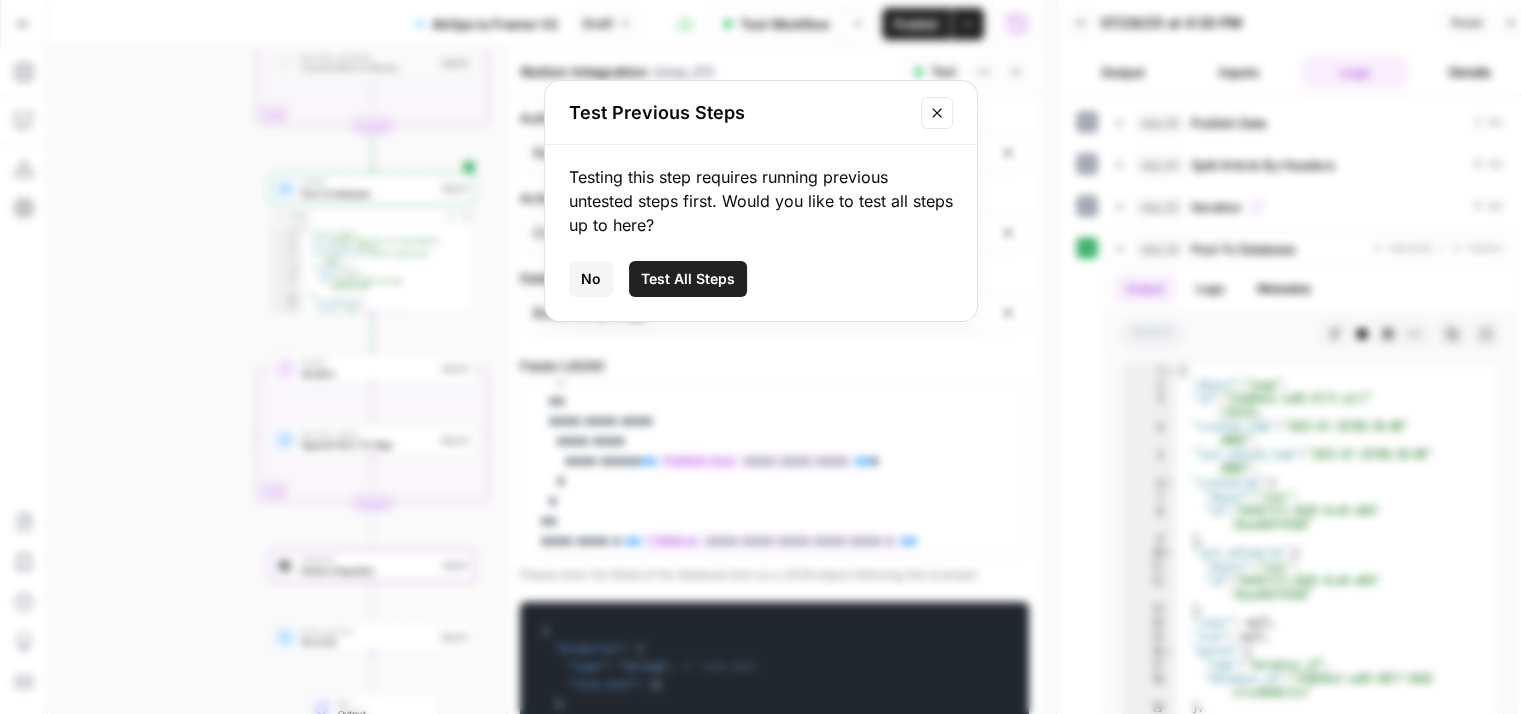 click on "Test All Steps" at bounding box center [688, 279] 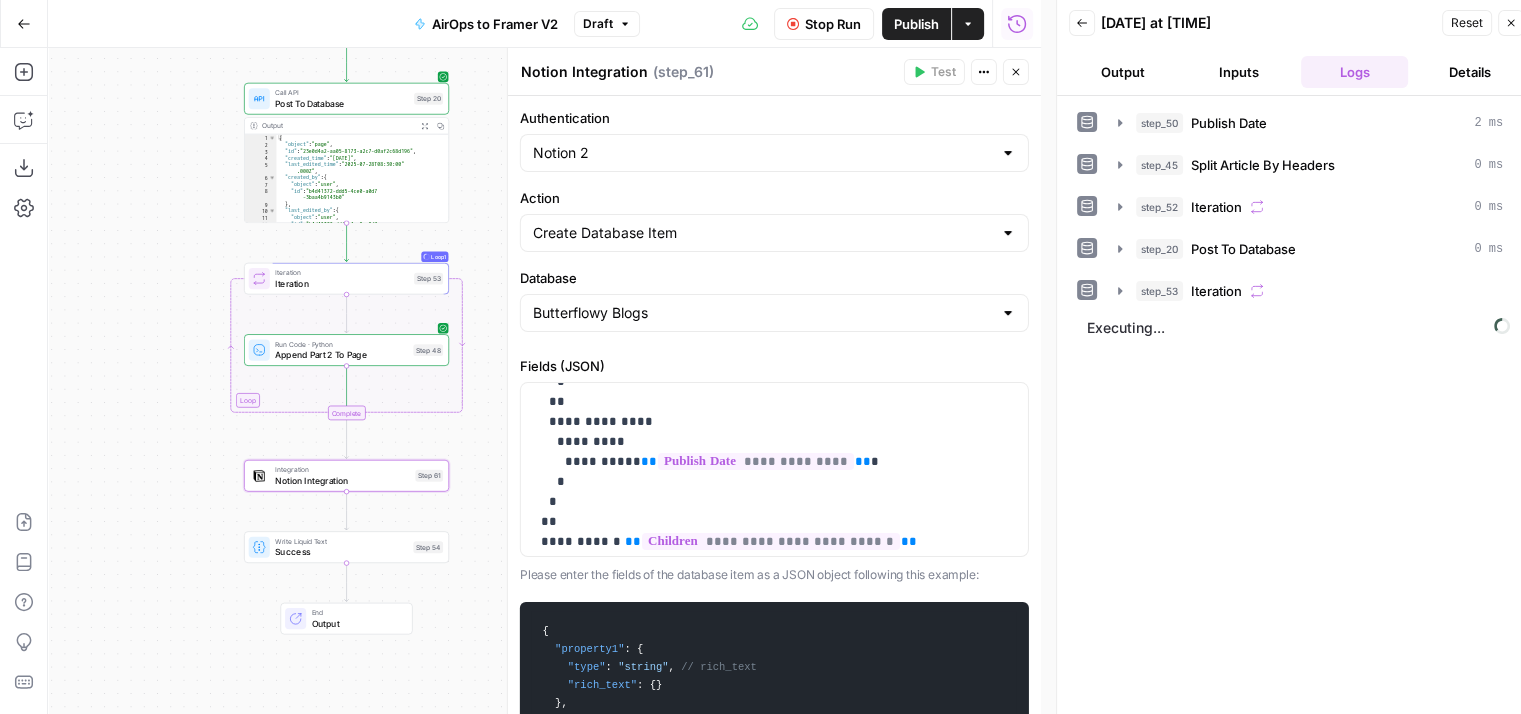 drag, startPoint x: 172, startPoint y: 335, endPoint x: 145, endPoint y: 246, distance: 93.00538 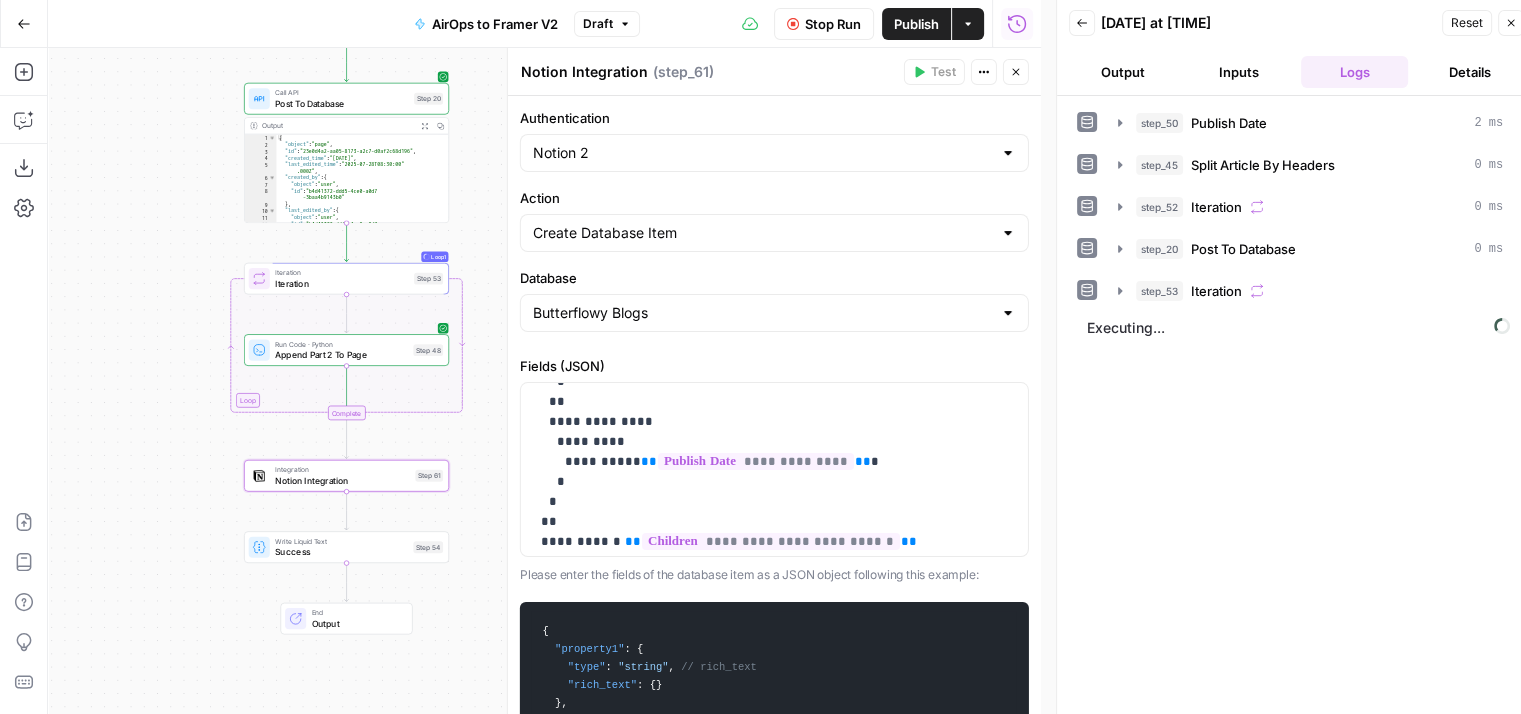 click on "**********" at bounding box center (544, 381) 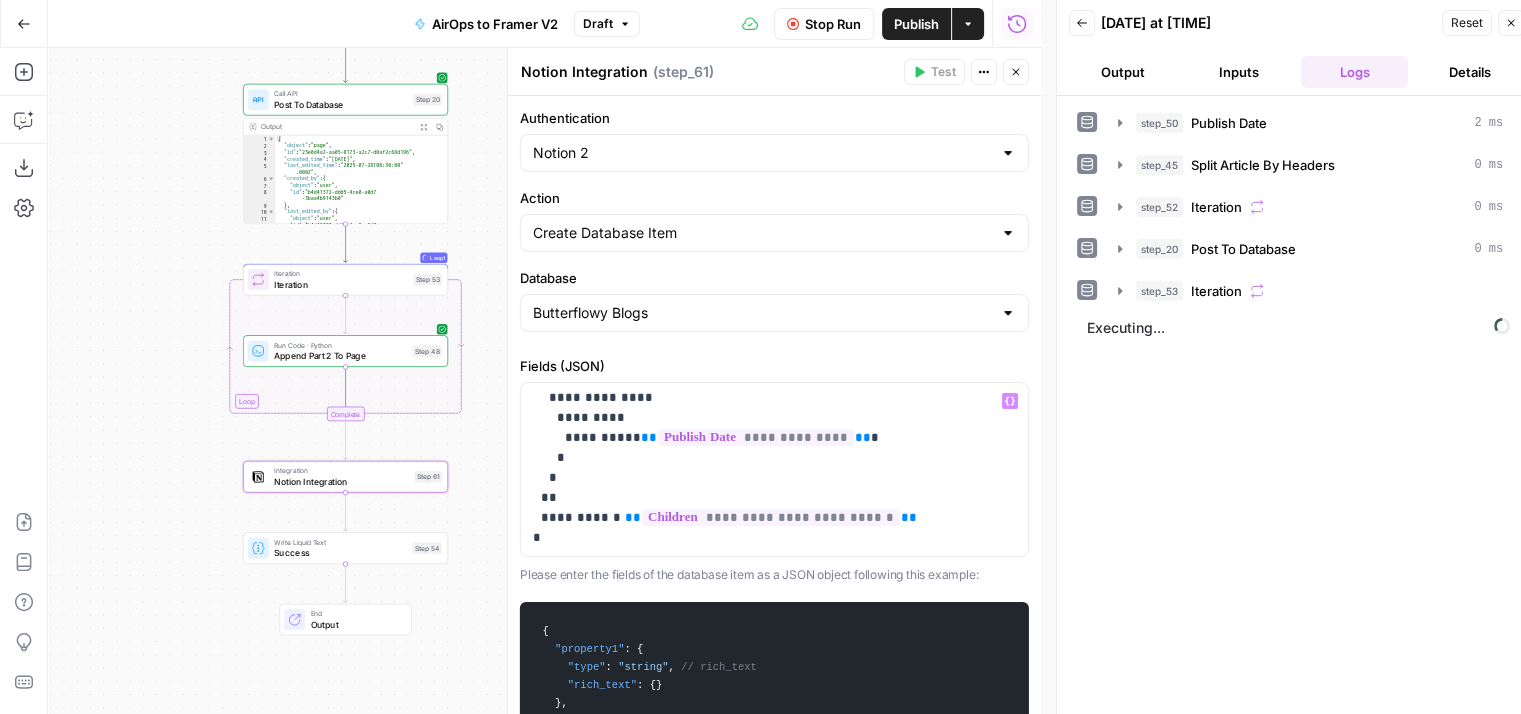 scroll, scrollTop: 1122, scrollLeft: 0, axis: vertical 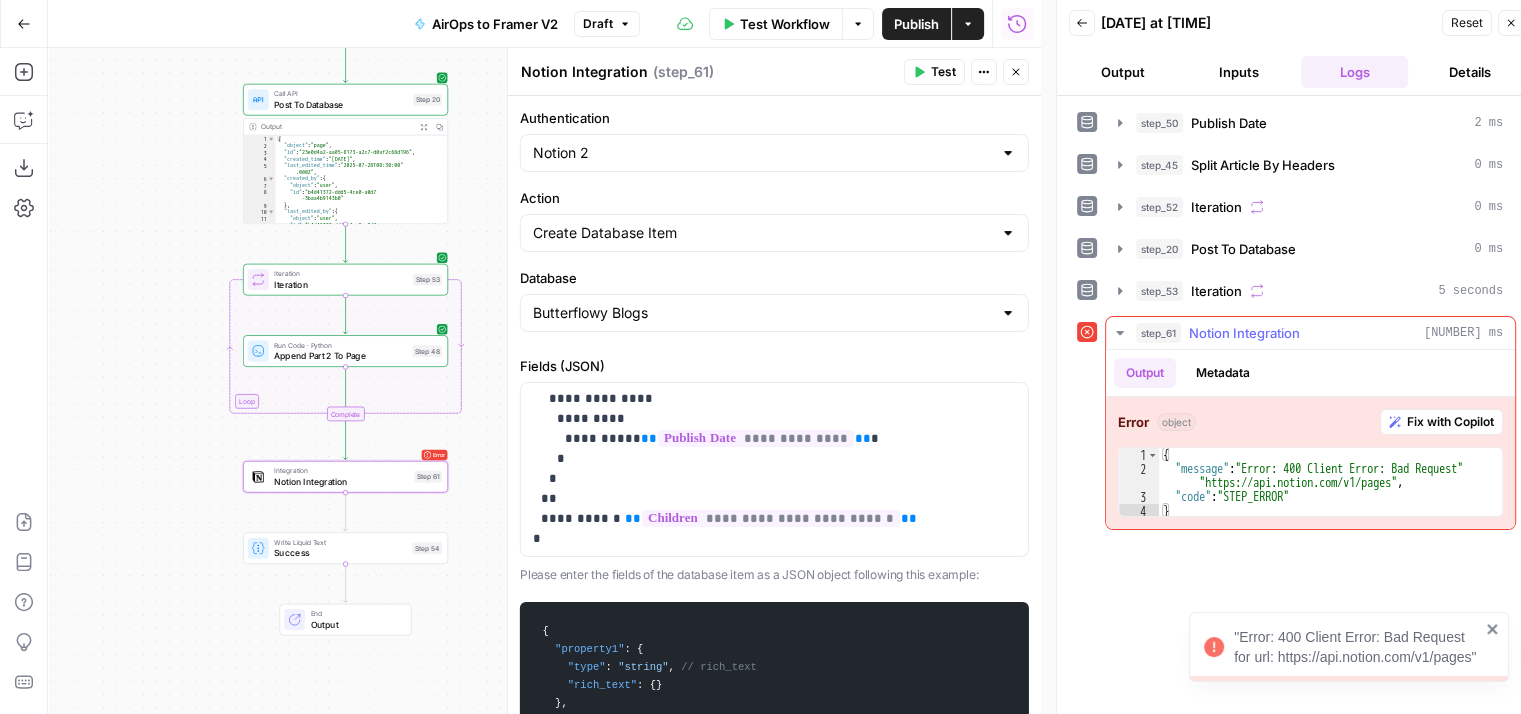 type on "**********" 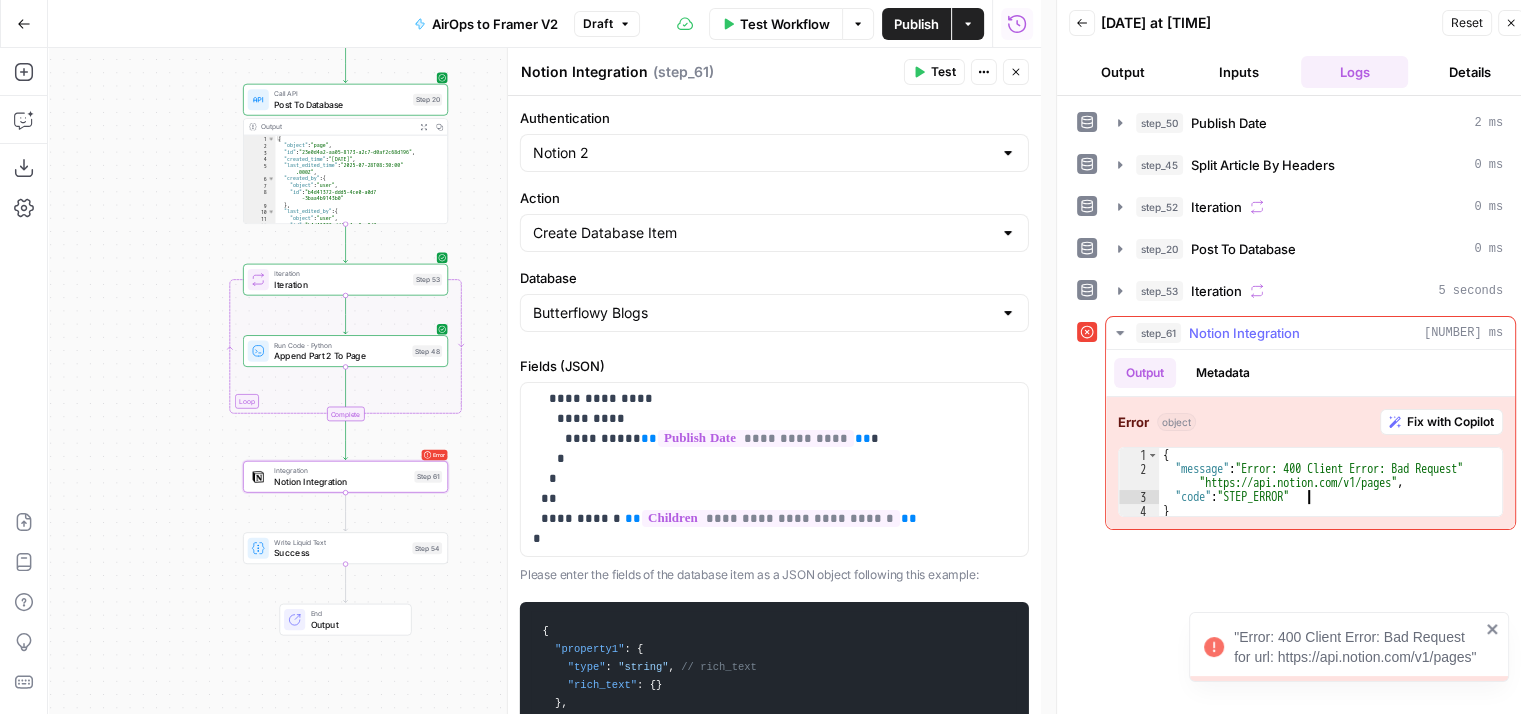 click on "{    "message" :  "Error: 400 Client Error: Bad Request         for url: https://api.notion.com/v1/pages" ,    "code" :  "STEP_ERROR" }" at bounding box center (1331, 497) 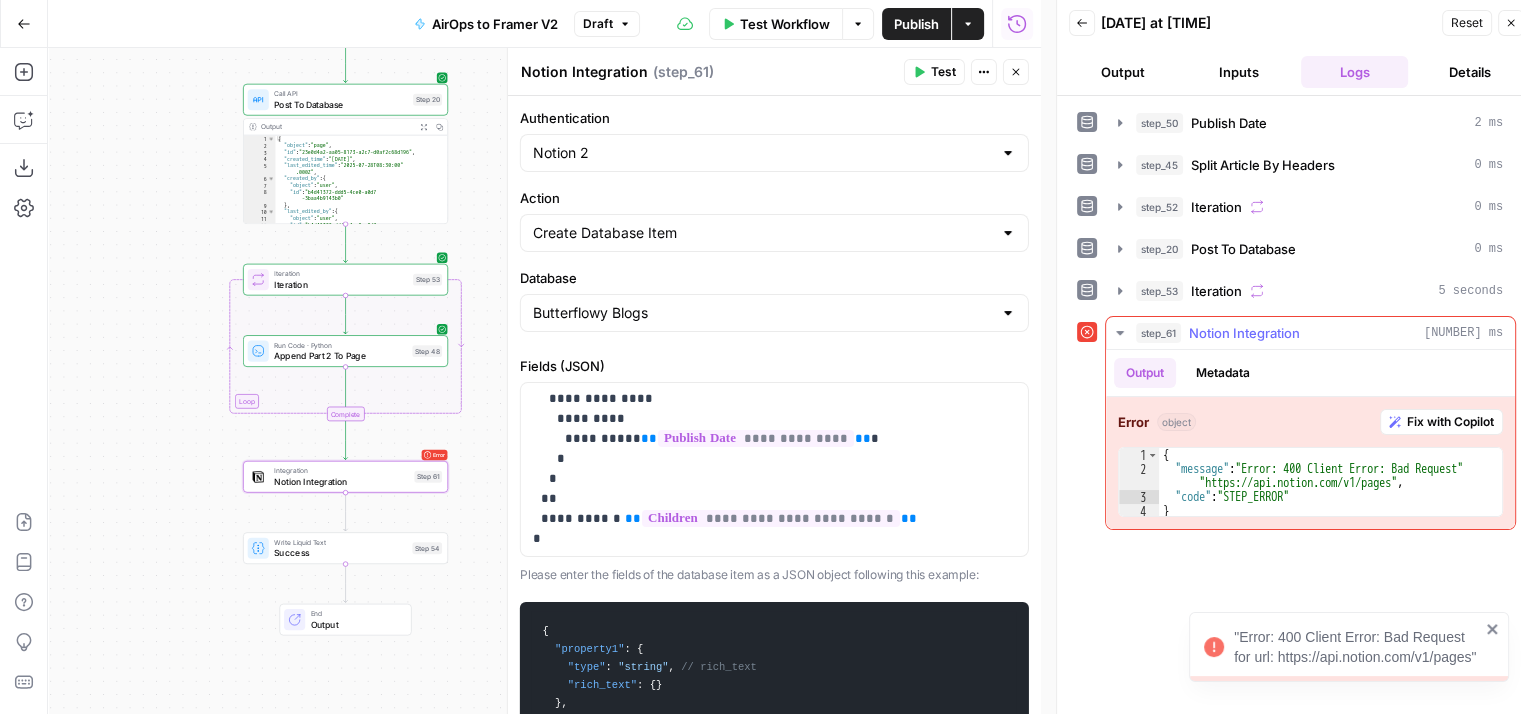 click on "{    "message" :  "Error: 400 Client Error: Bad Request         for url: https://api.notion.com/v1/pages" ,    "code" :  "STEP_ERROR" }     XXXXXXXXXXXXXXXXXXXXXXXXXXXXXXXXXXXXXXXXXXXXXXXXXXXXXXXXXXXXXXXXXXXXXXXXXXXXXXXXXXXXXXXXXXXXXXXXXXXXXXXXXXXXXXXXXXXXXXXXXXXXXXXXXXXXXXXXXXXXXXXXXXXXXXXXXXXXXXXXXXXXXXXXXXXXXXXXXXXXXXXXXXXXXXXXXXXXXXXXXXXXXXXXXXXXXXXXXXXXXXXXXXXXXXXXXXXXXXXXXXXXXXXXXXXXXXXXXXXXXXXXXXXXXXXXXXXXXXXXXXXXXXXXXXXXXXXXXXXXXXXXXXXXXXXXXXXXXXXXXXXXXXXXXXXXXXXXXXXXXXXXXXXXXXXXXXXXXXXXXXXXXXXXXXXXXXXXXXXXXXXXXXXXXXXXXXXXXXXXXXXXXXXXXXXXXXXXXXXXXXXXXXXXXXXXXXXXXXXXXXXXXXXXXXXXXXXXXXXXXXXXXXXXXXXXXXXXXXXXXXXXXXXXXXXXXXXXXXXXXXXXXXXXXXXX" at bounding box center [1310, 463] 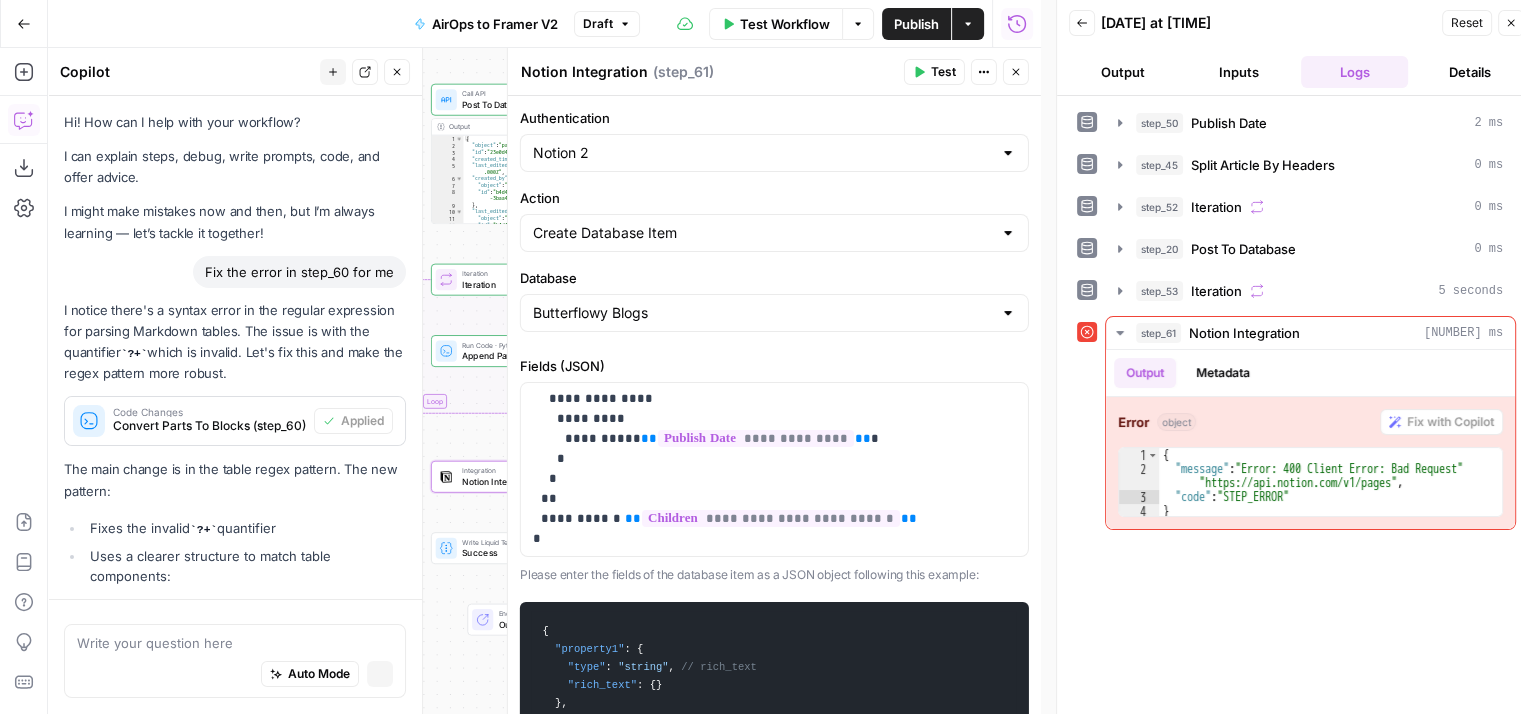 scroll, scrollTop: 304, scrollLeft: 0, axis: vertical 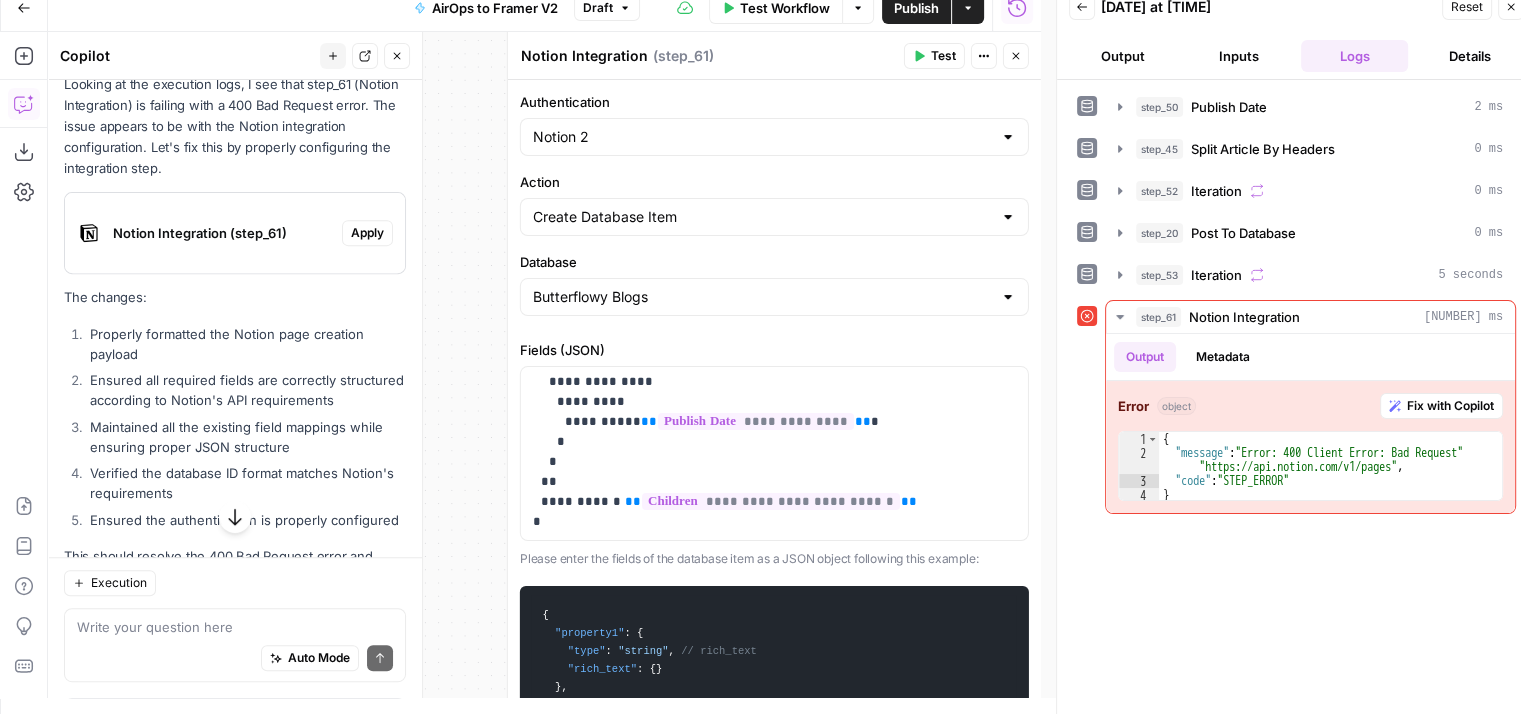 click on "Apply" at bounding box center (367, 233) 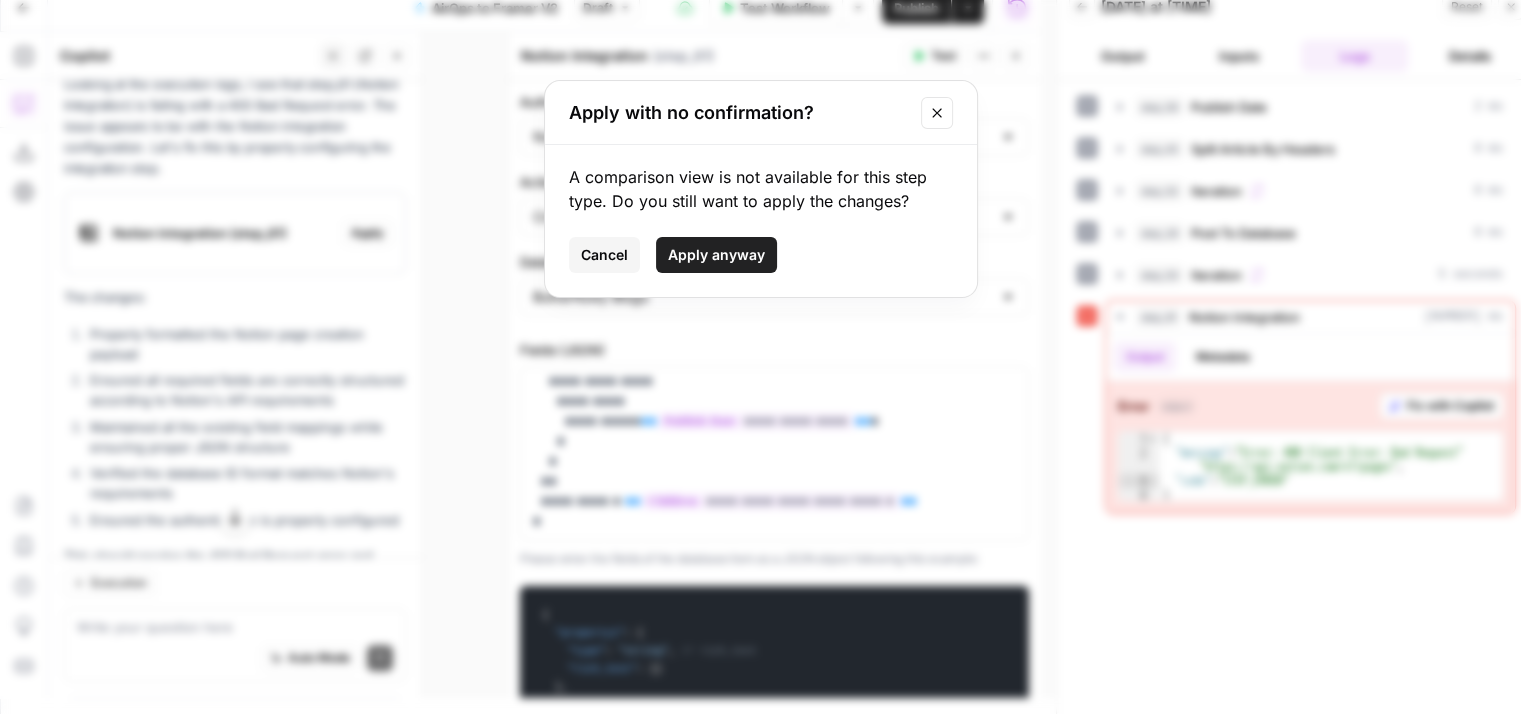click on "Apply anyway" at bounding box center (716, 255) 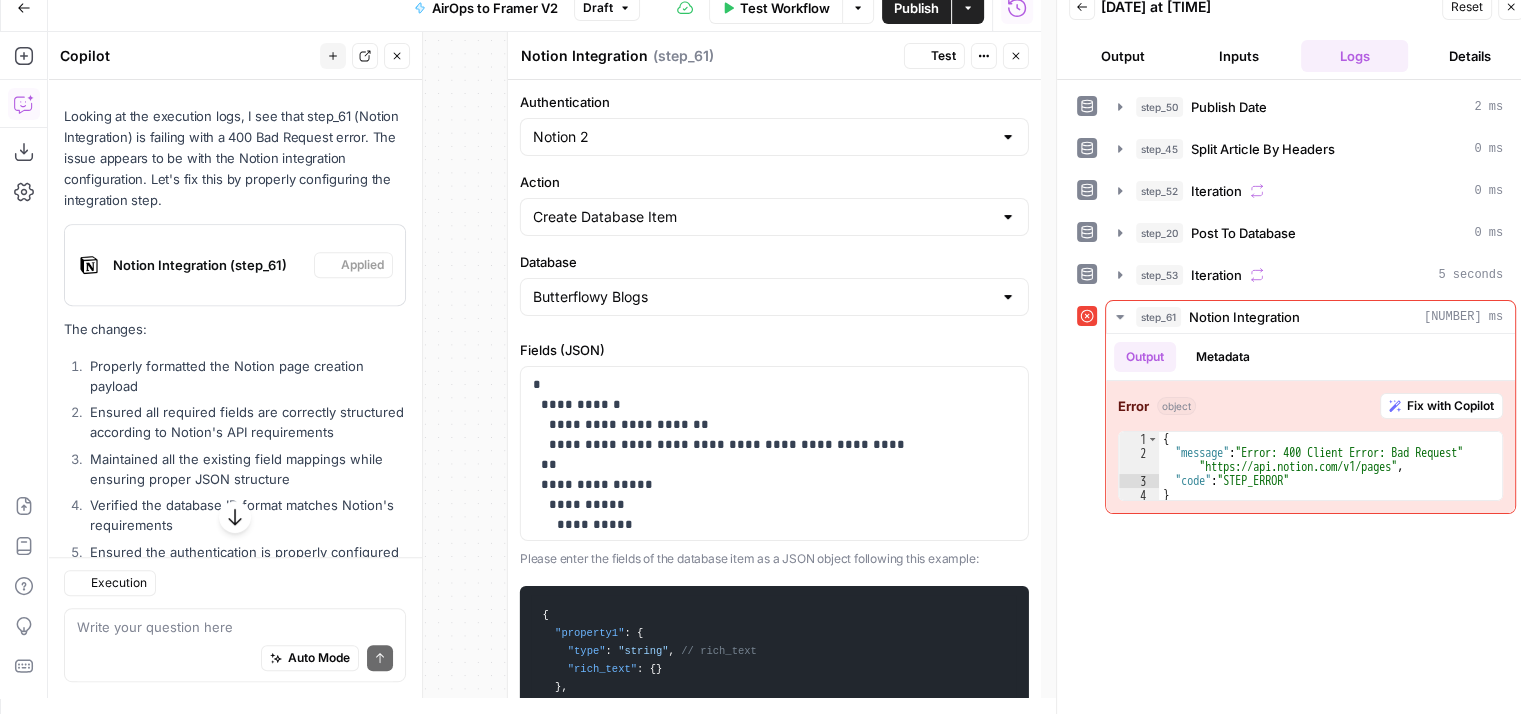 scroll, scrollTop: 850, scrollLeft: 0, axis: vertical 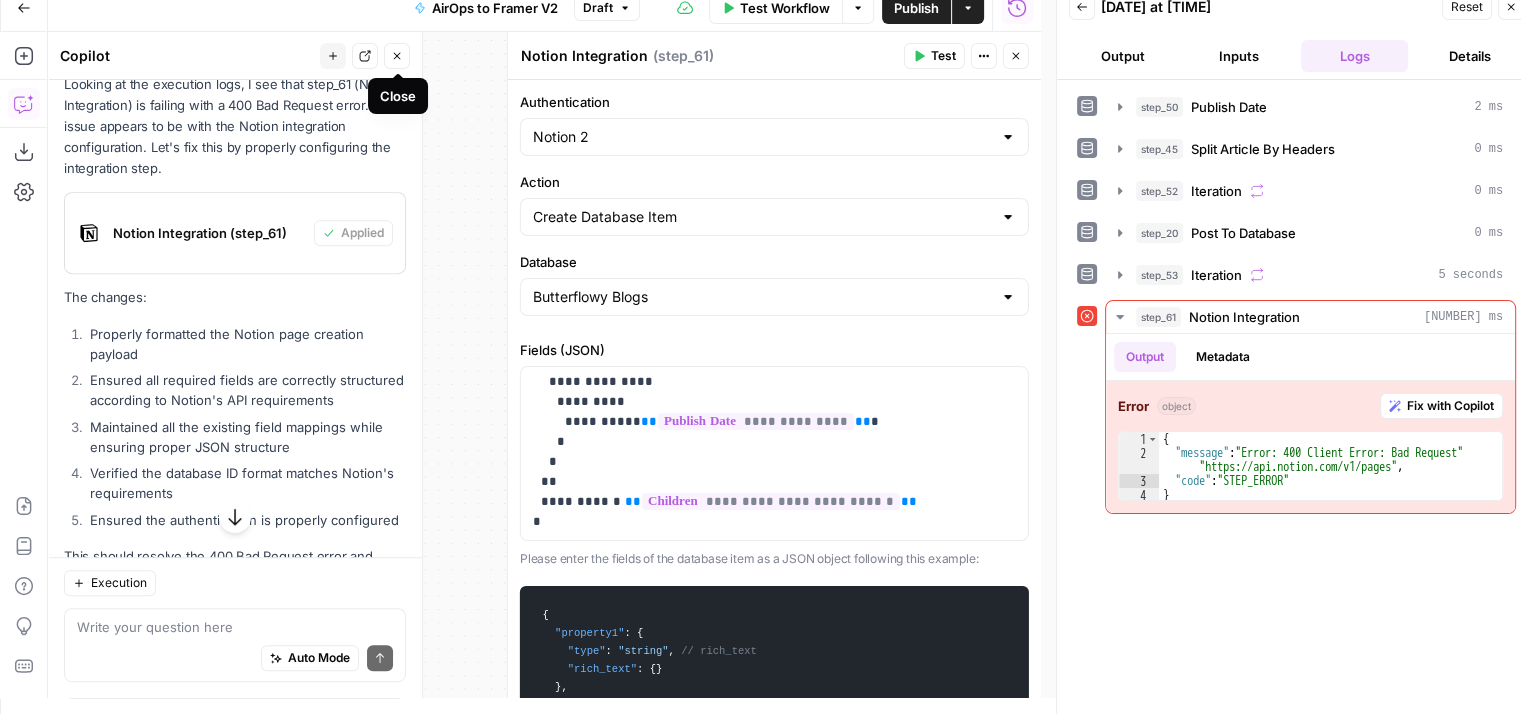 click 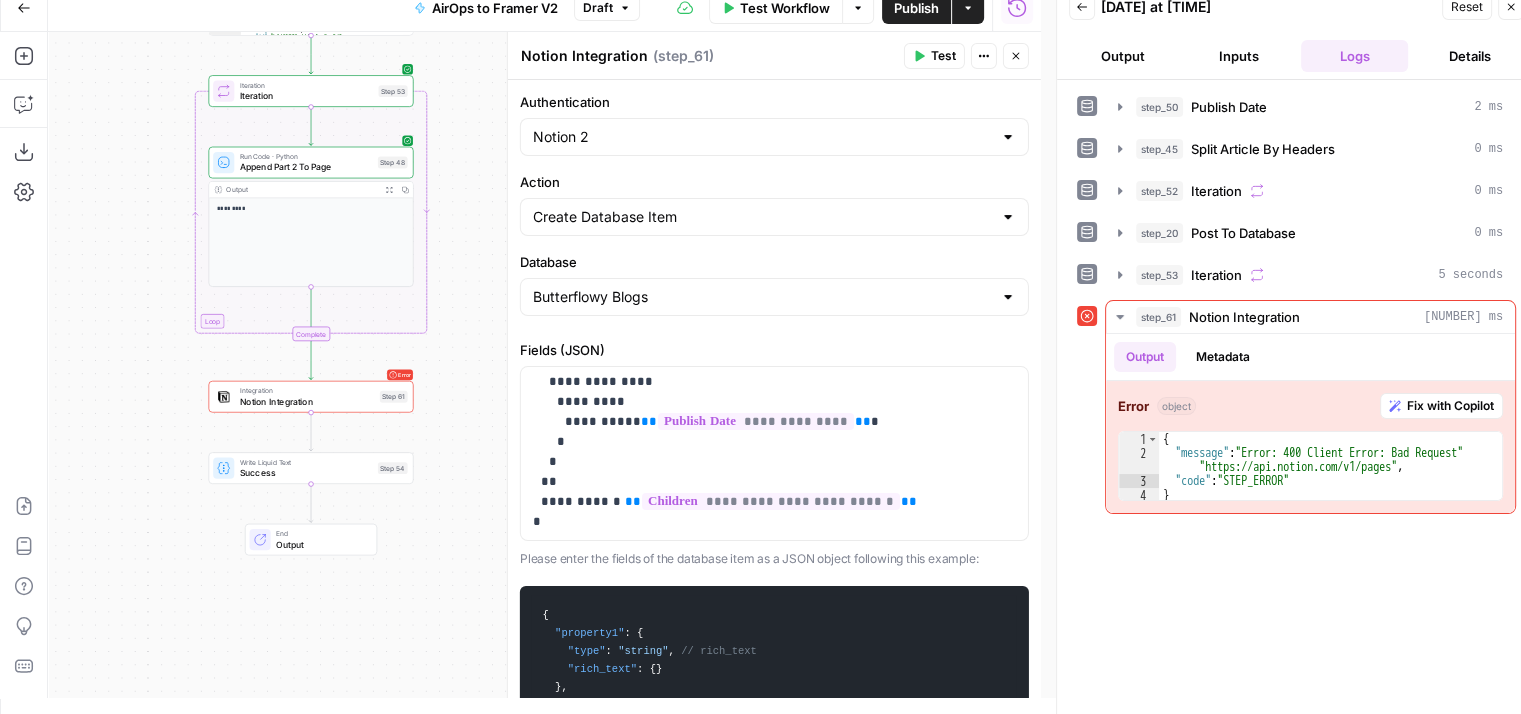 drag, startPoint x: 319, startPoint y: 353, endPoint x: 587, endPoint y: 265, distance: 282.078 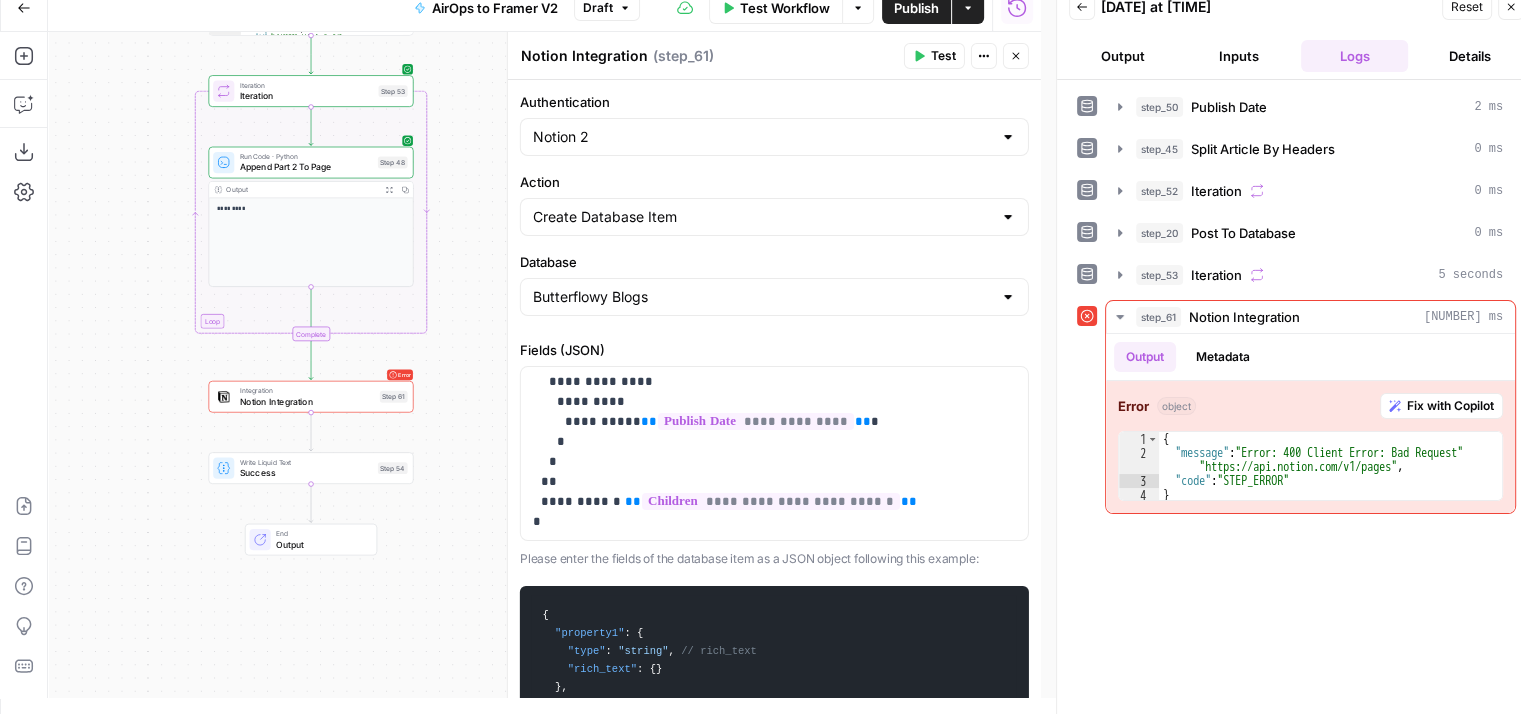 click on "{    "part1" :  "AI search engines are changing how         people find information online. Instead of         clicking through websites, users now get         direct answers synthesized from multiple         sources—and your content might not even get         seen unless it's being cited. \n\n Answer                \n\n . ="" at bounding box center [760, 341] 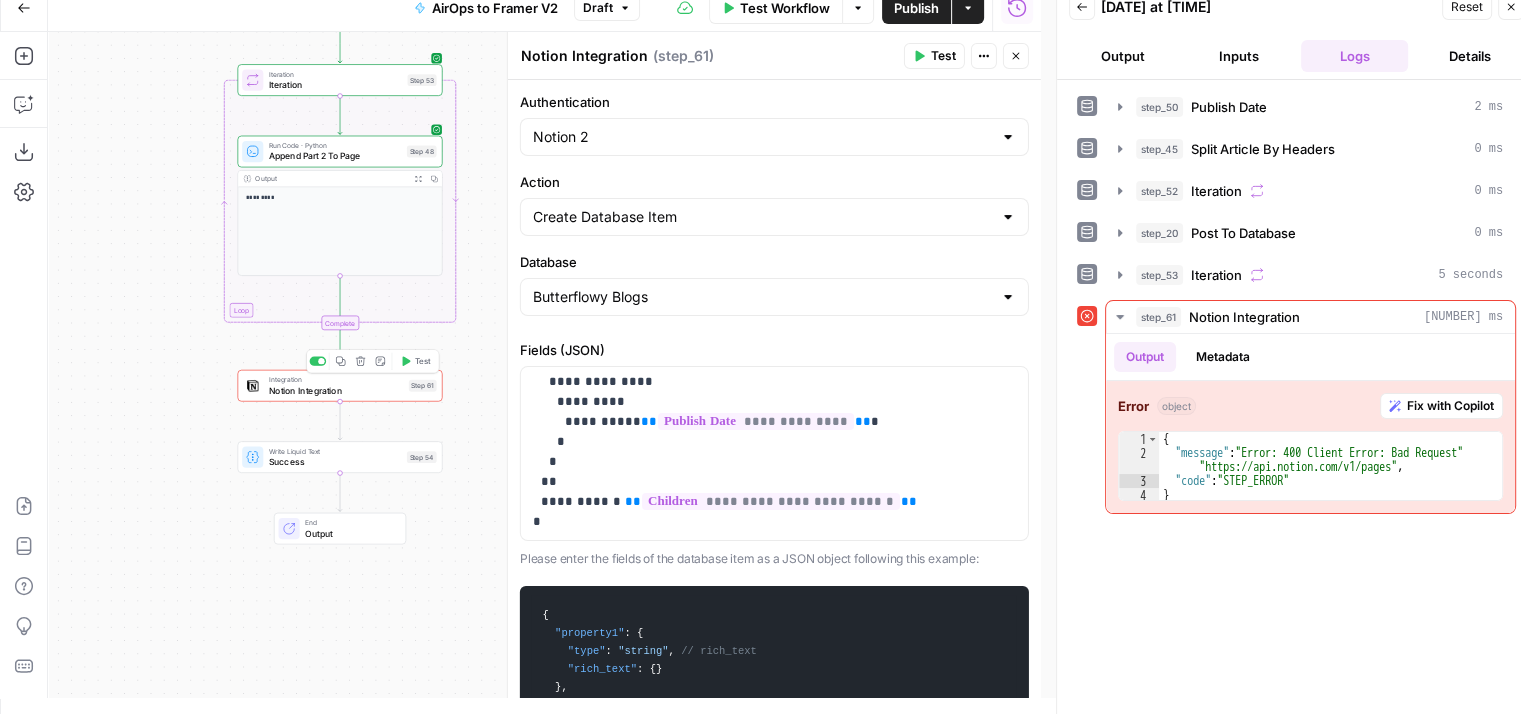 click 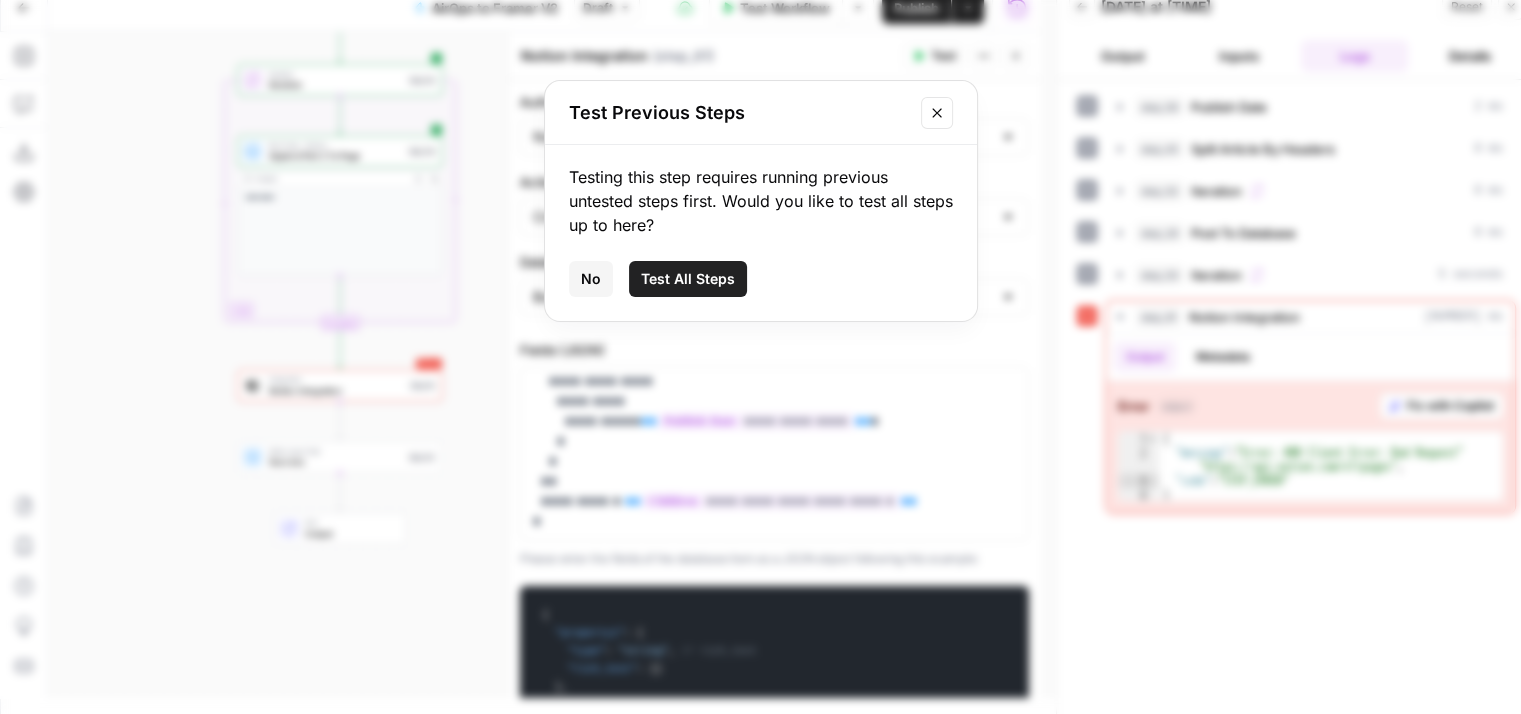 click on "Test All Steps" at bounding box center [688, 279] 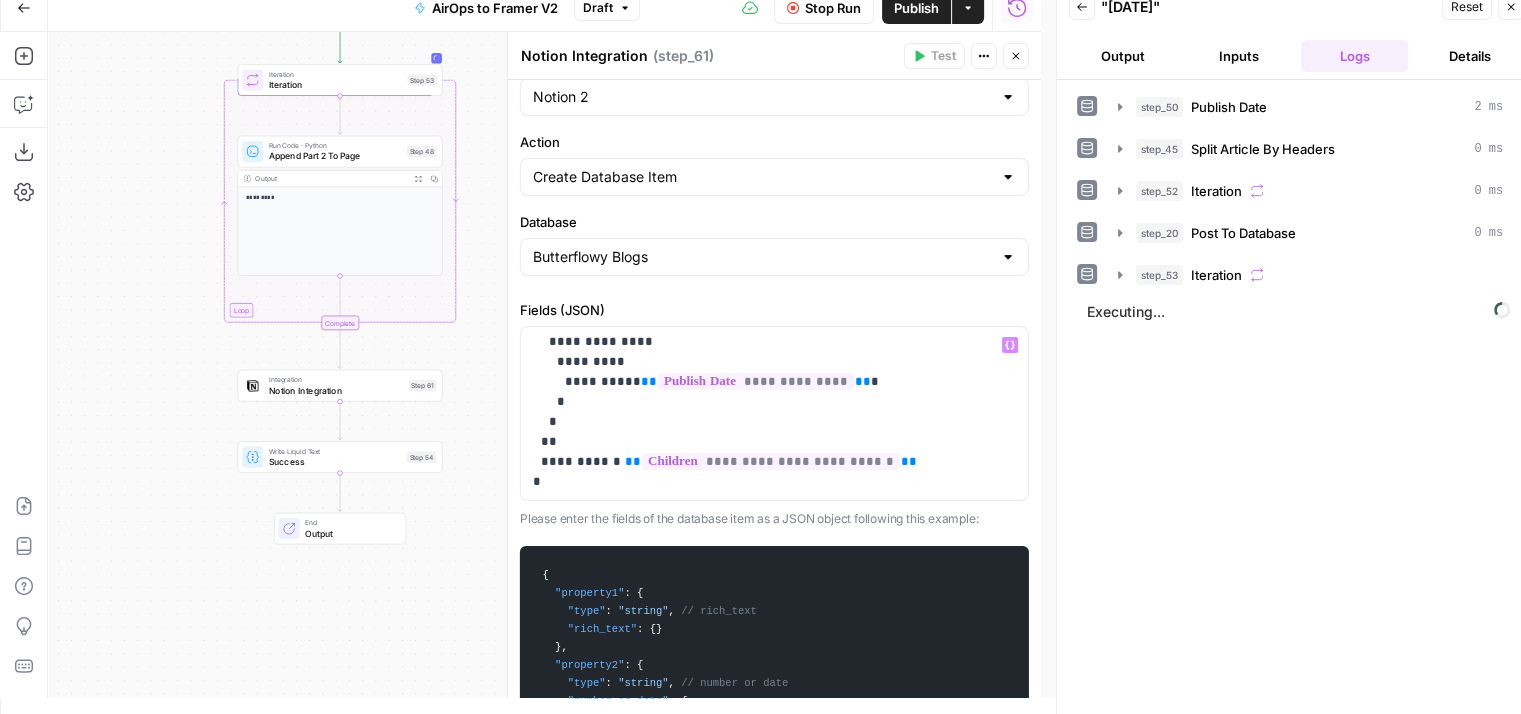 scroll, scrollTop: 40, scrollLeft: 0, axis: vertical 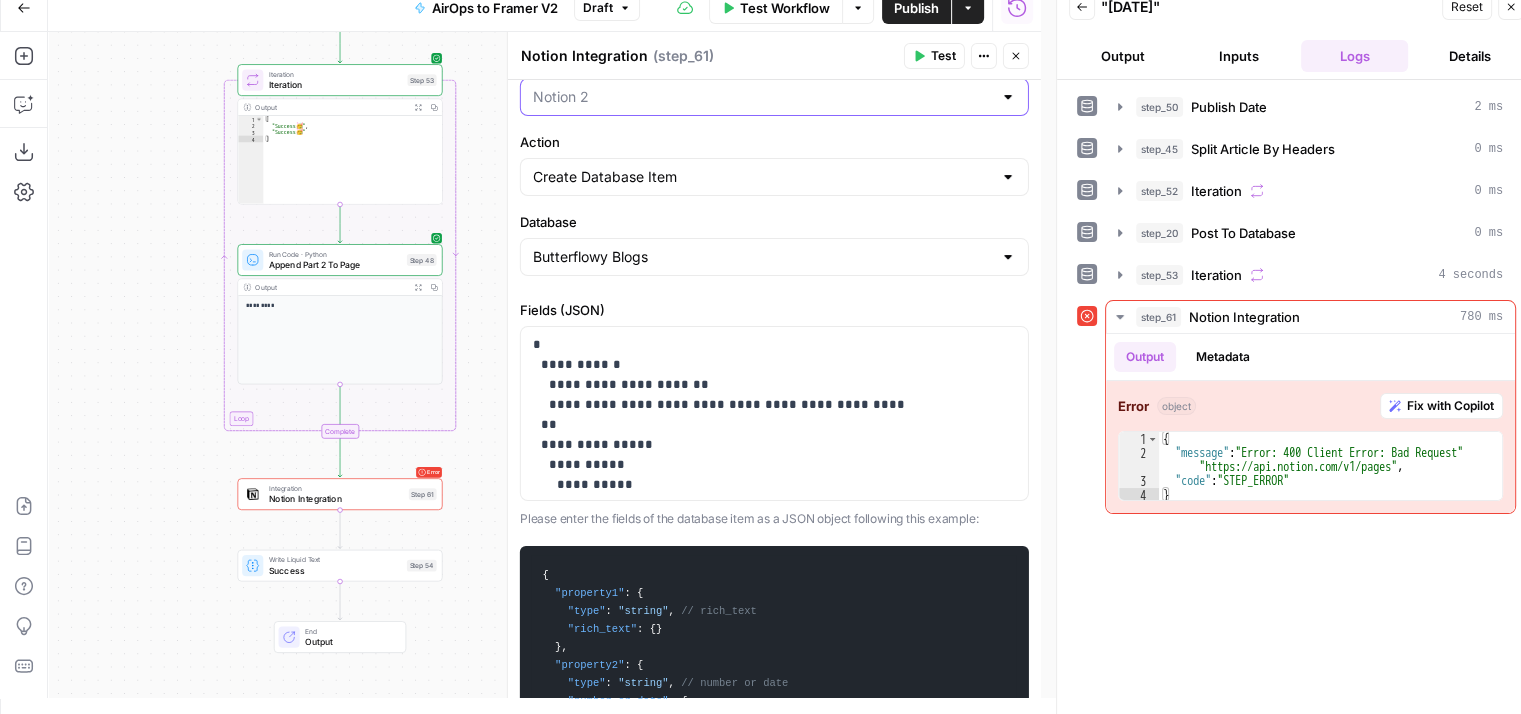 click on "Authentication" at bounding box center (762, 97) 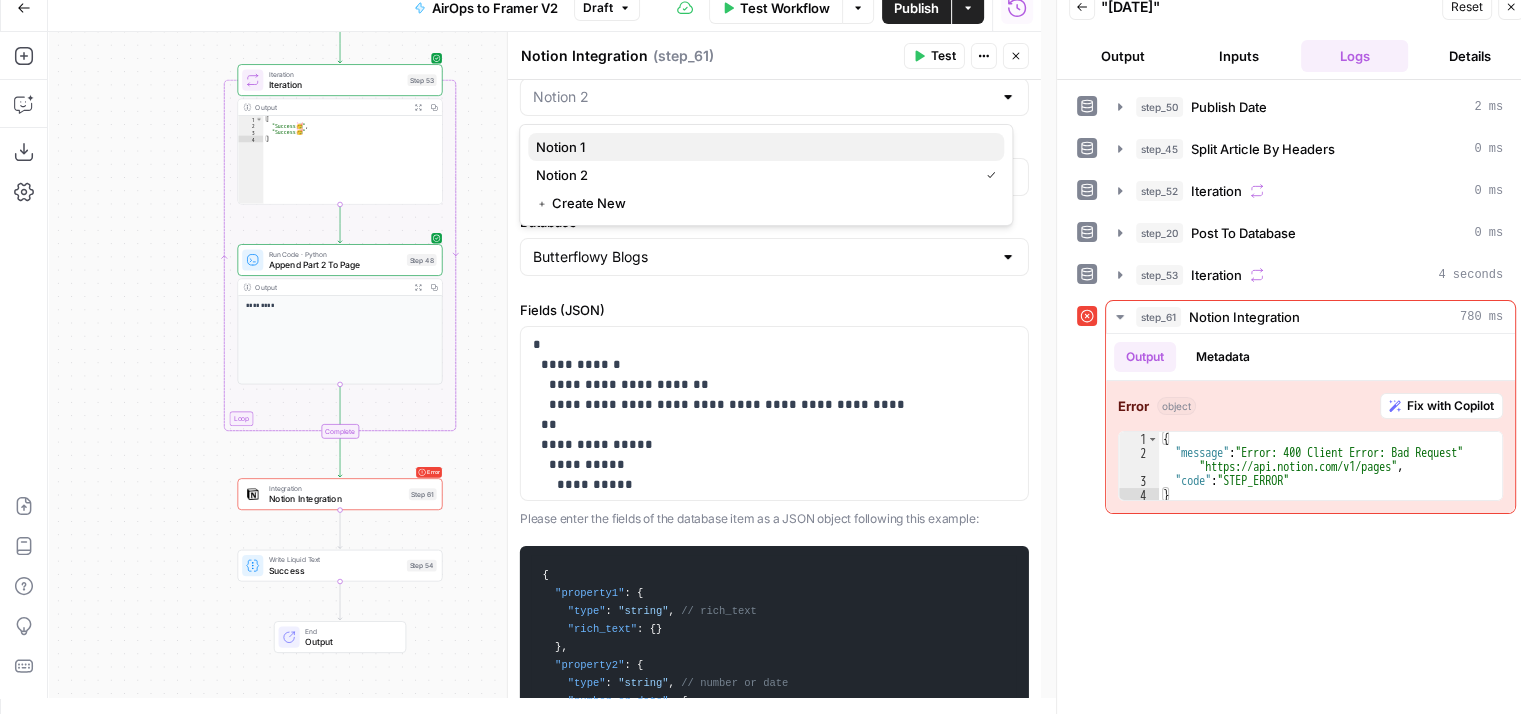 click on "Notion 1" at bounding box center [762, 147] 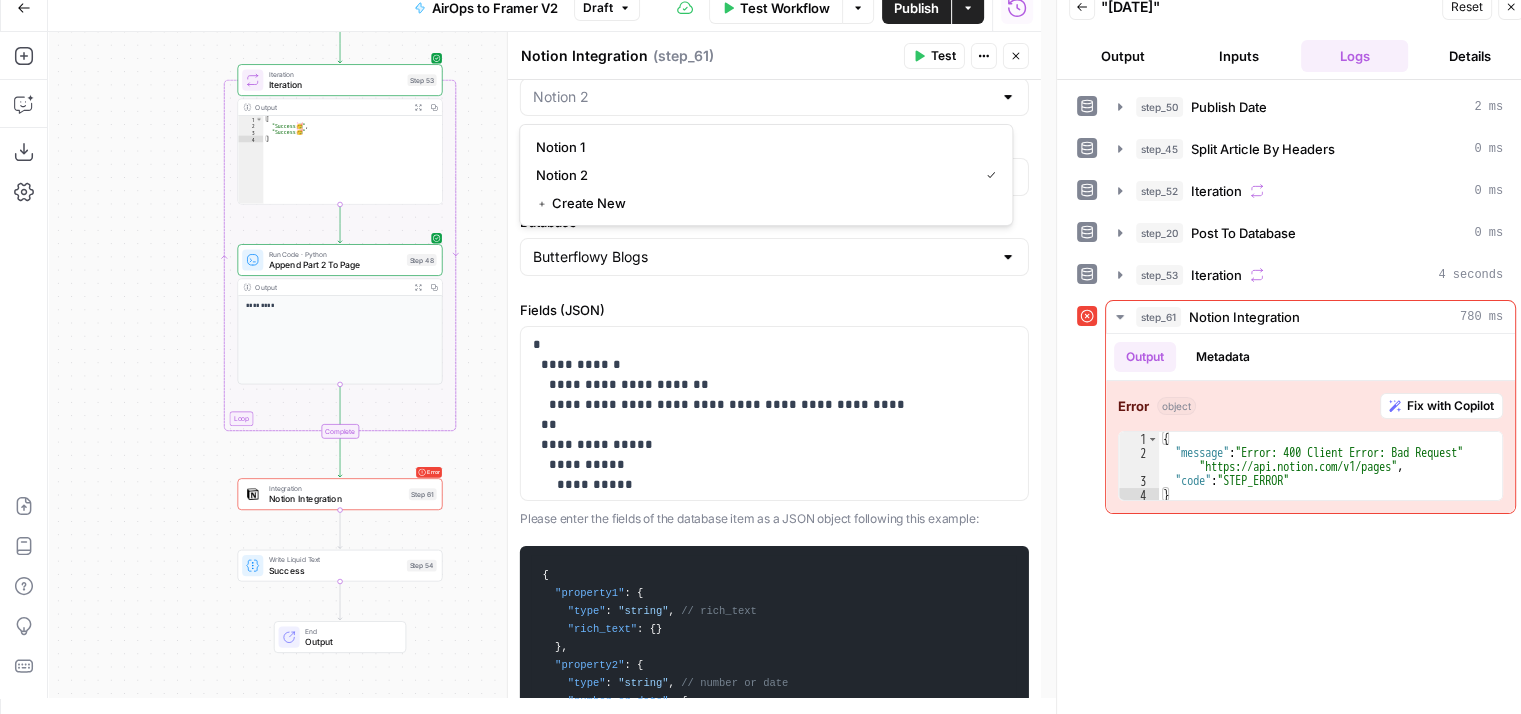 type on "Notion 1" 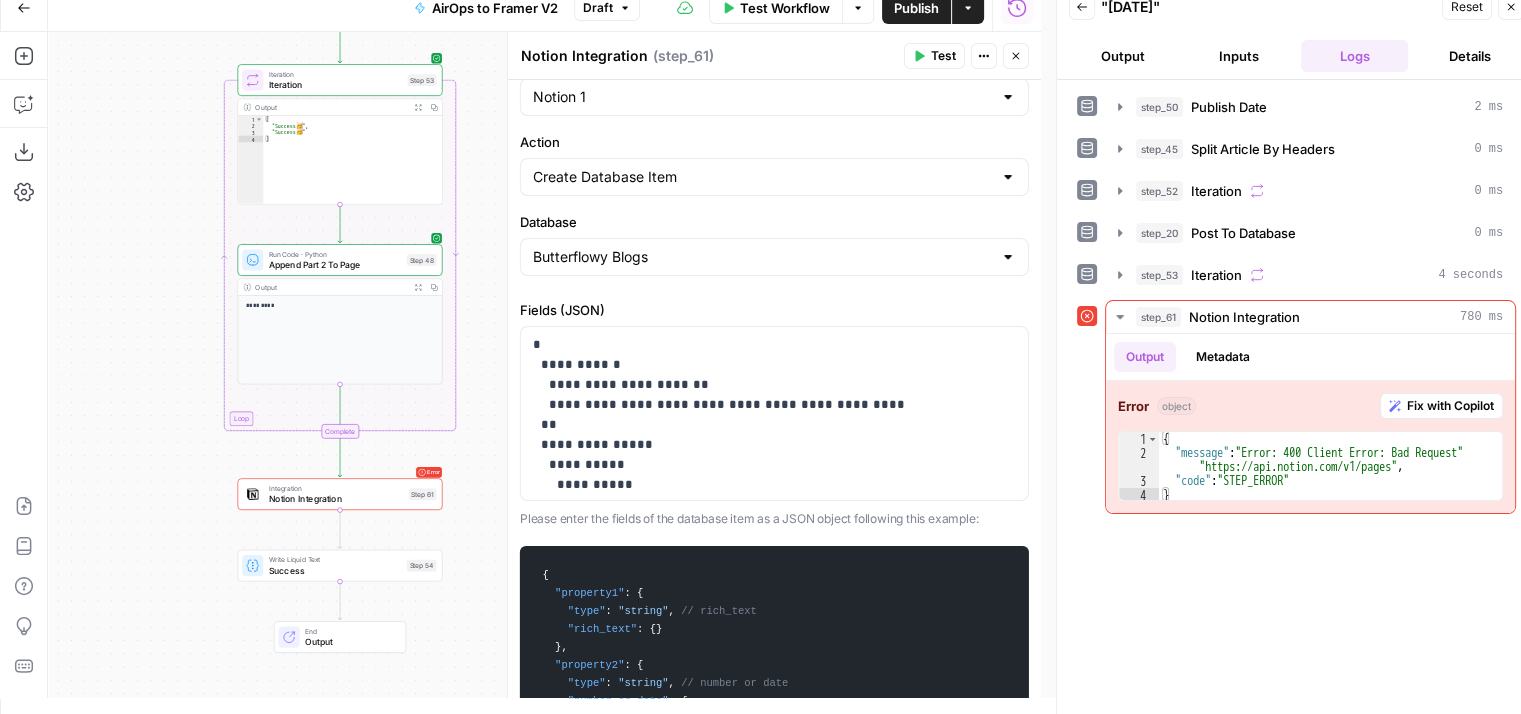 click on "Test" at bounding box center (943, 56) 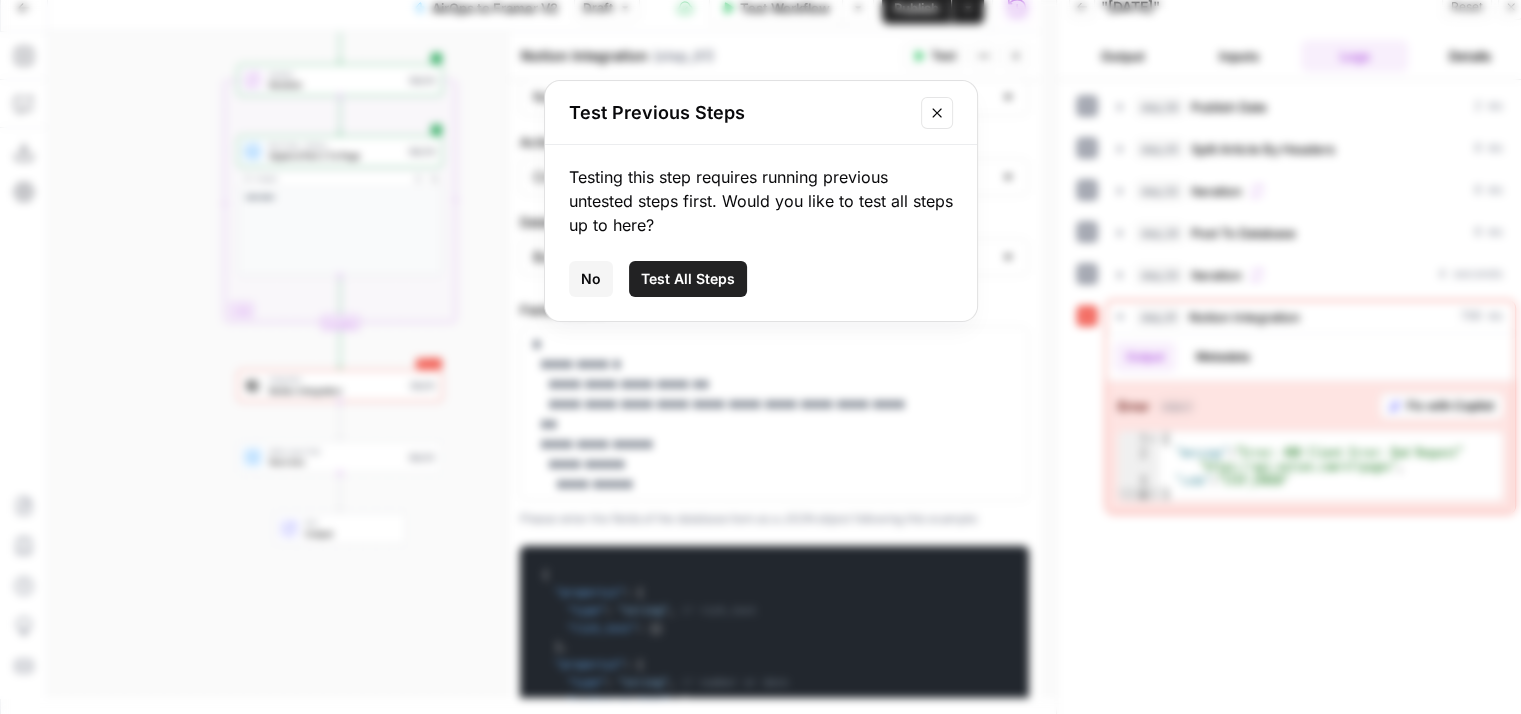 click on "Test All Steps" at bounding box center (688, 279) 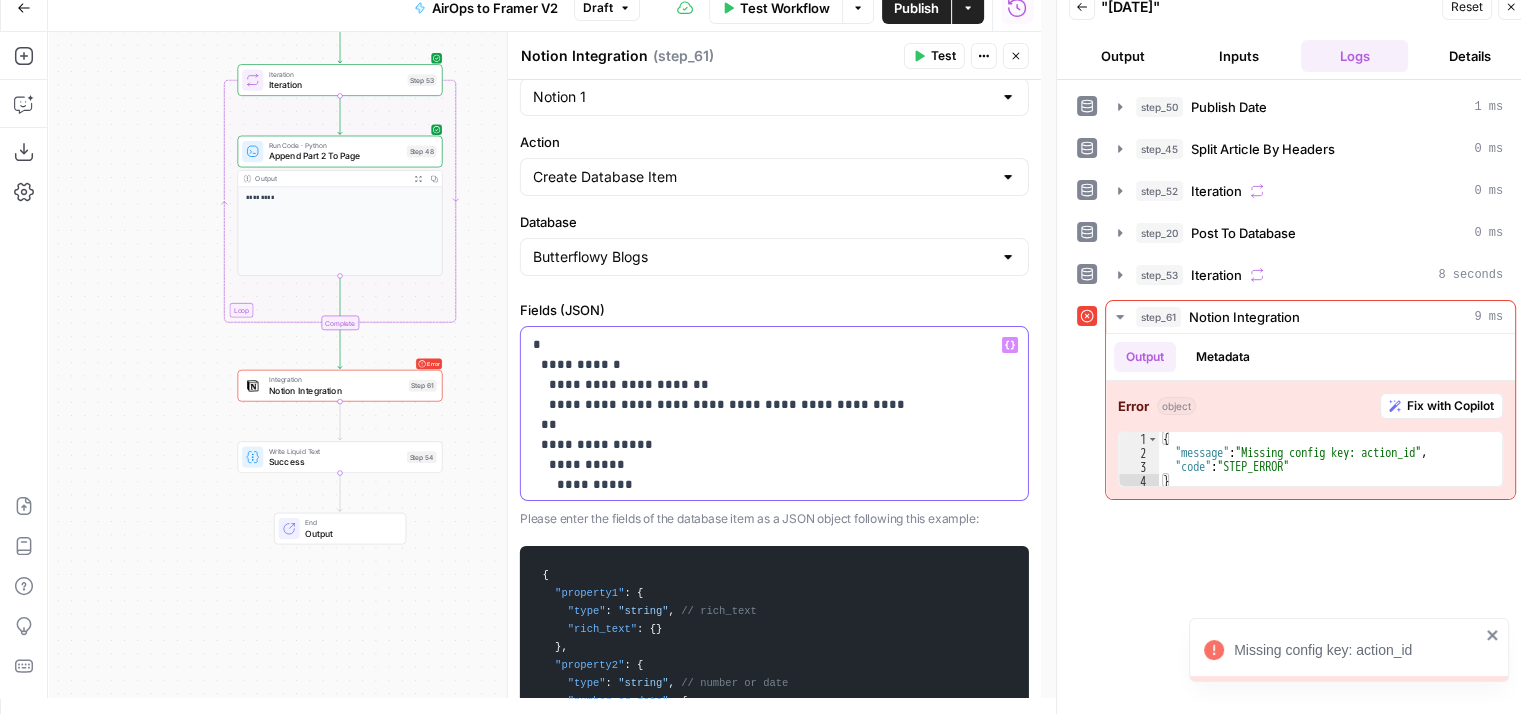 click on "**********" at bounding box center (759, 945) 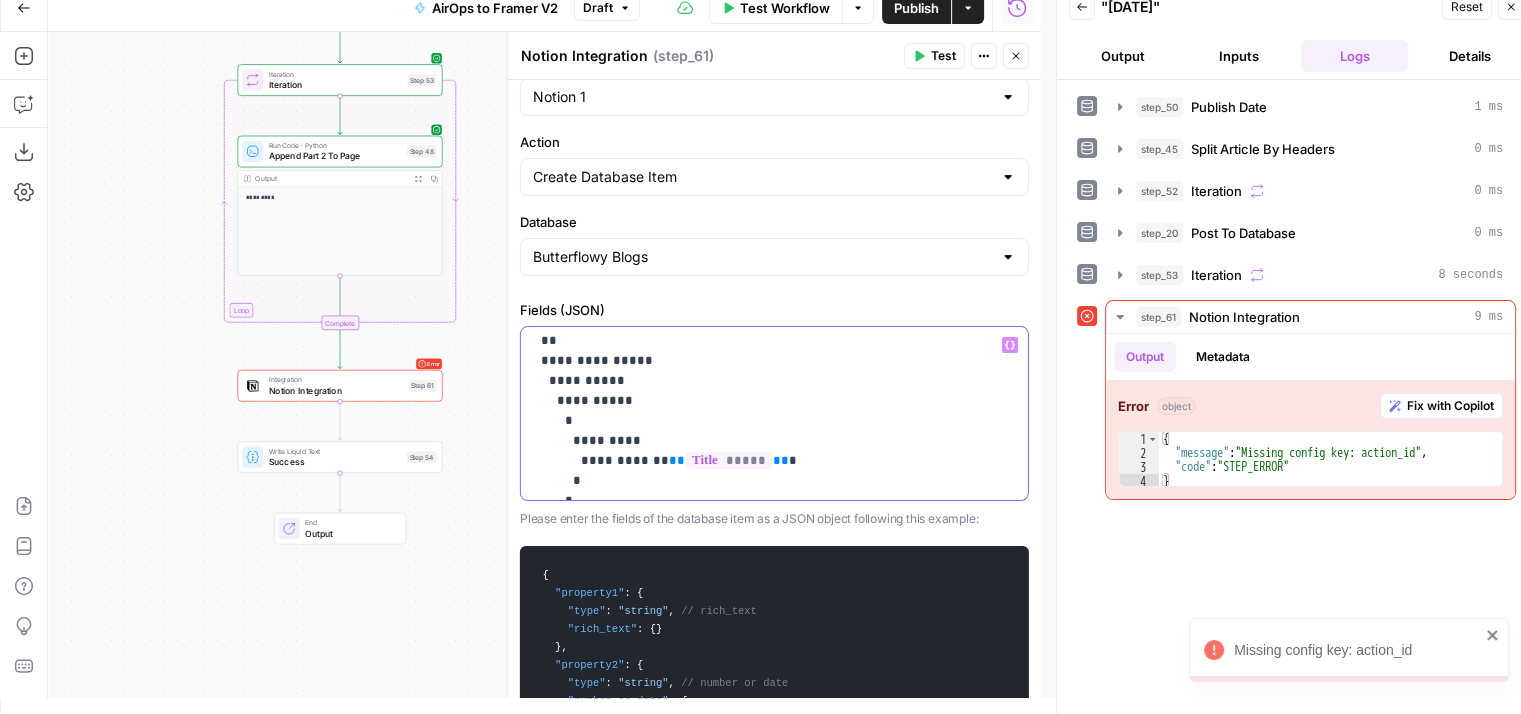 scroll, scrollTop: 0, scrollLeft: 0, axis: both 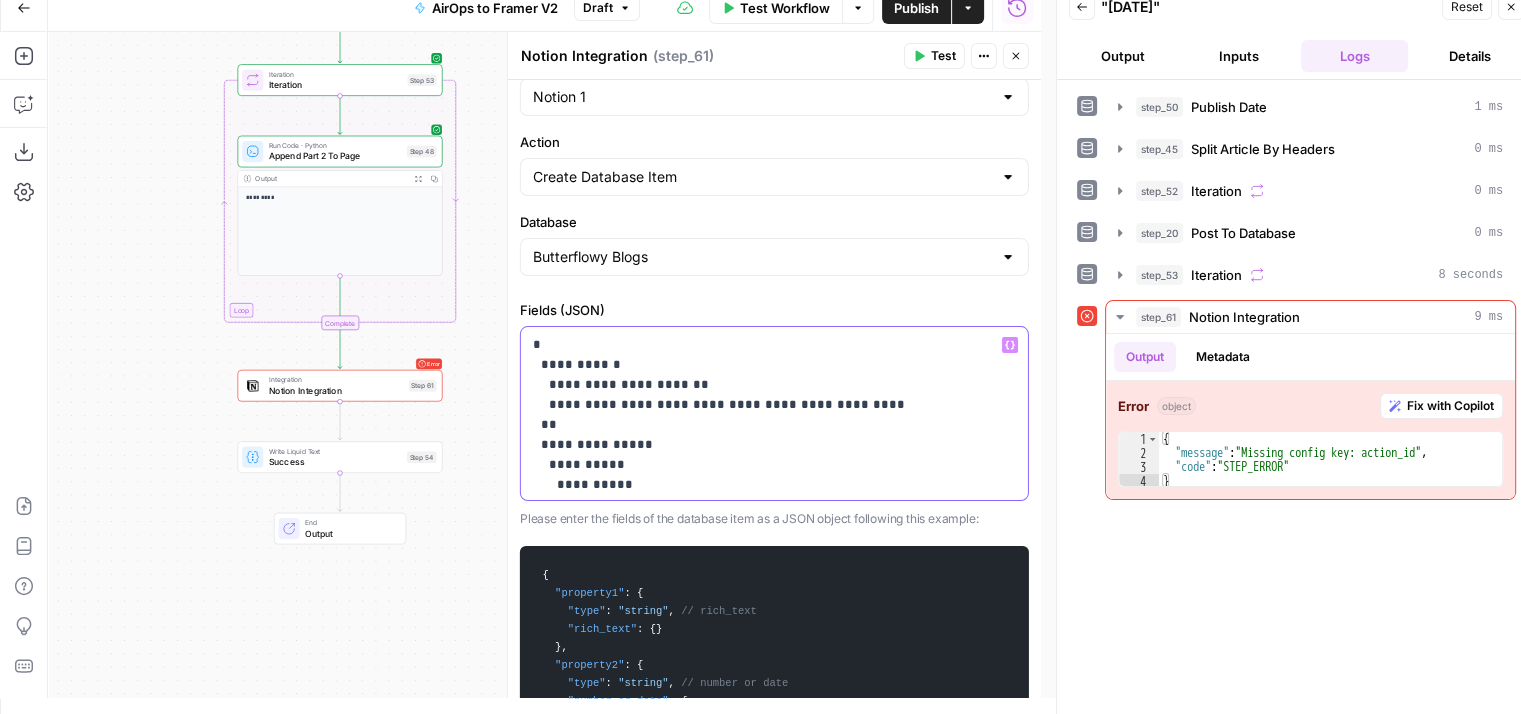 drag, startPoint x: 926, startPoint y: 404, endPoint x: 916, endPoint y: 405, distance: 10.049875 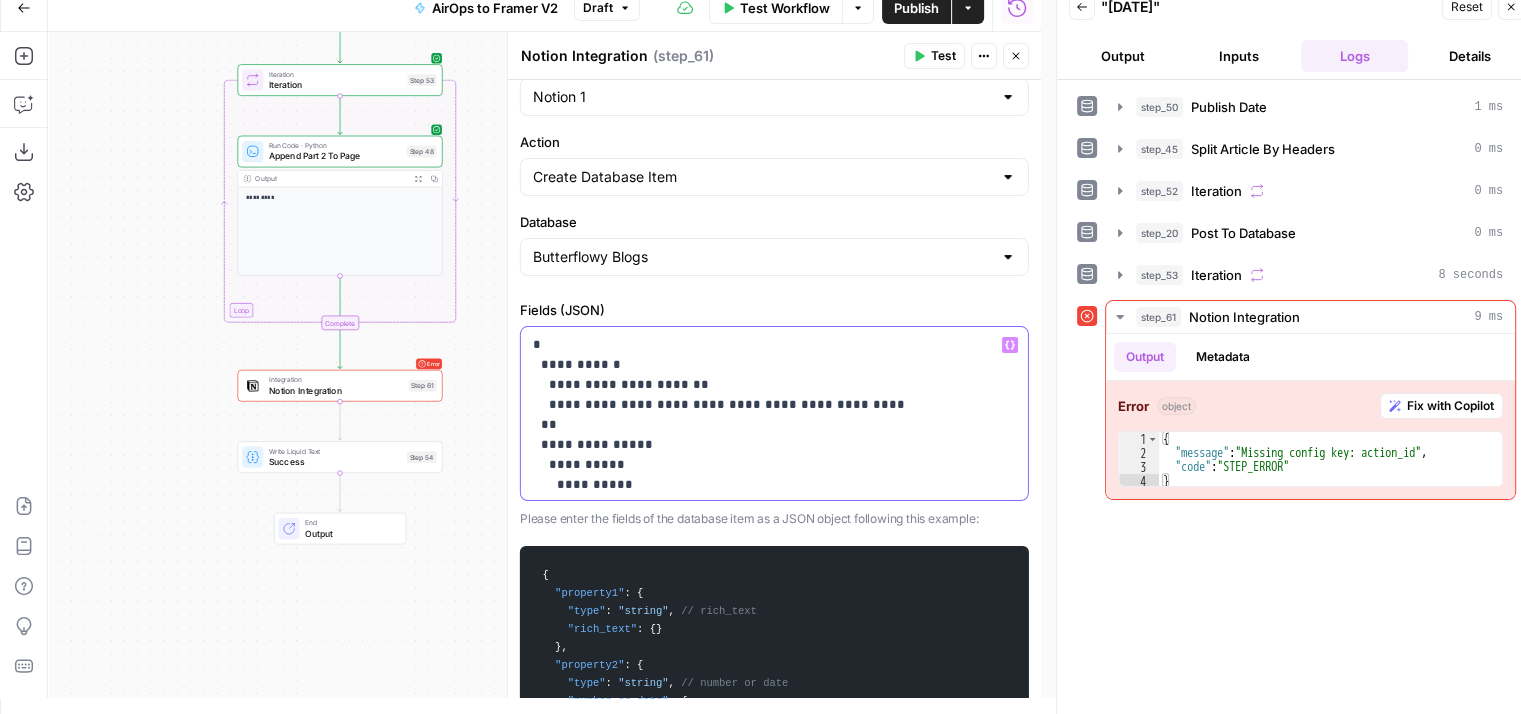 click on "**********" at bounding box center (759, 945) 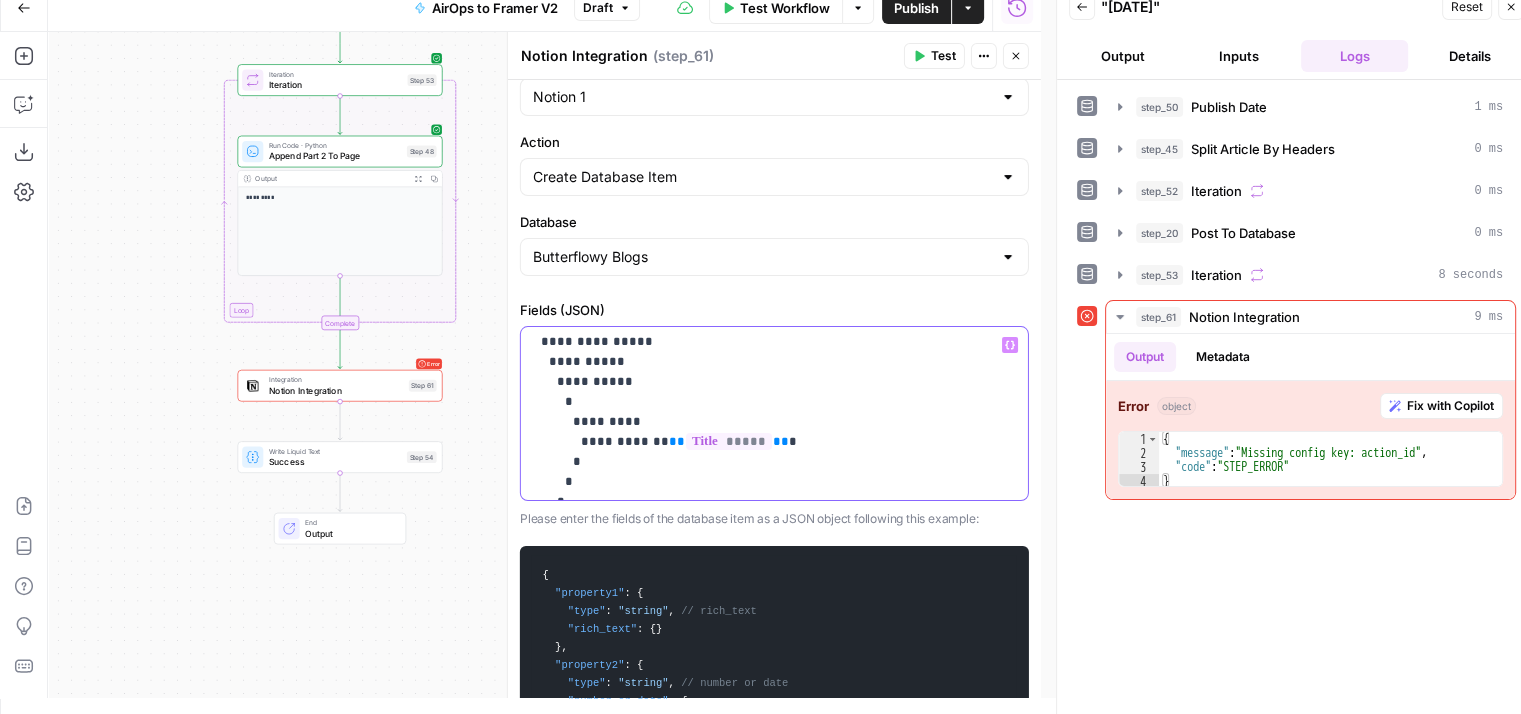 scroll, scrollTop: 0, scrollLeft: 0, axis: both 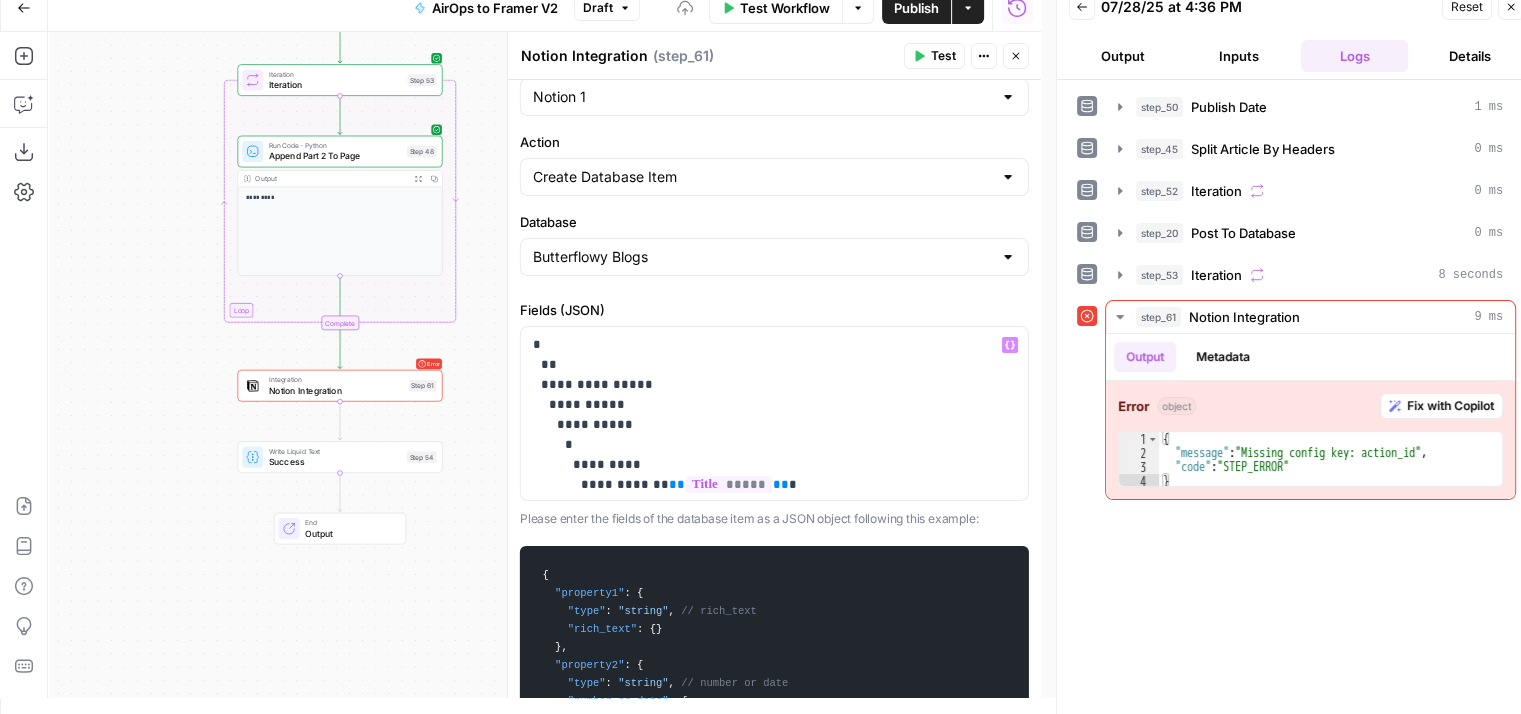 type 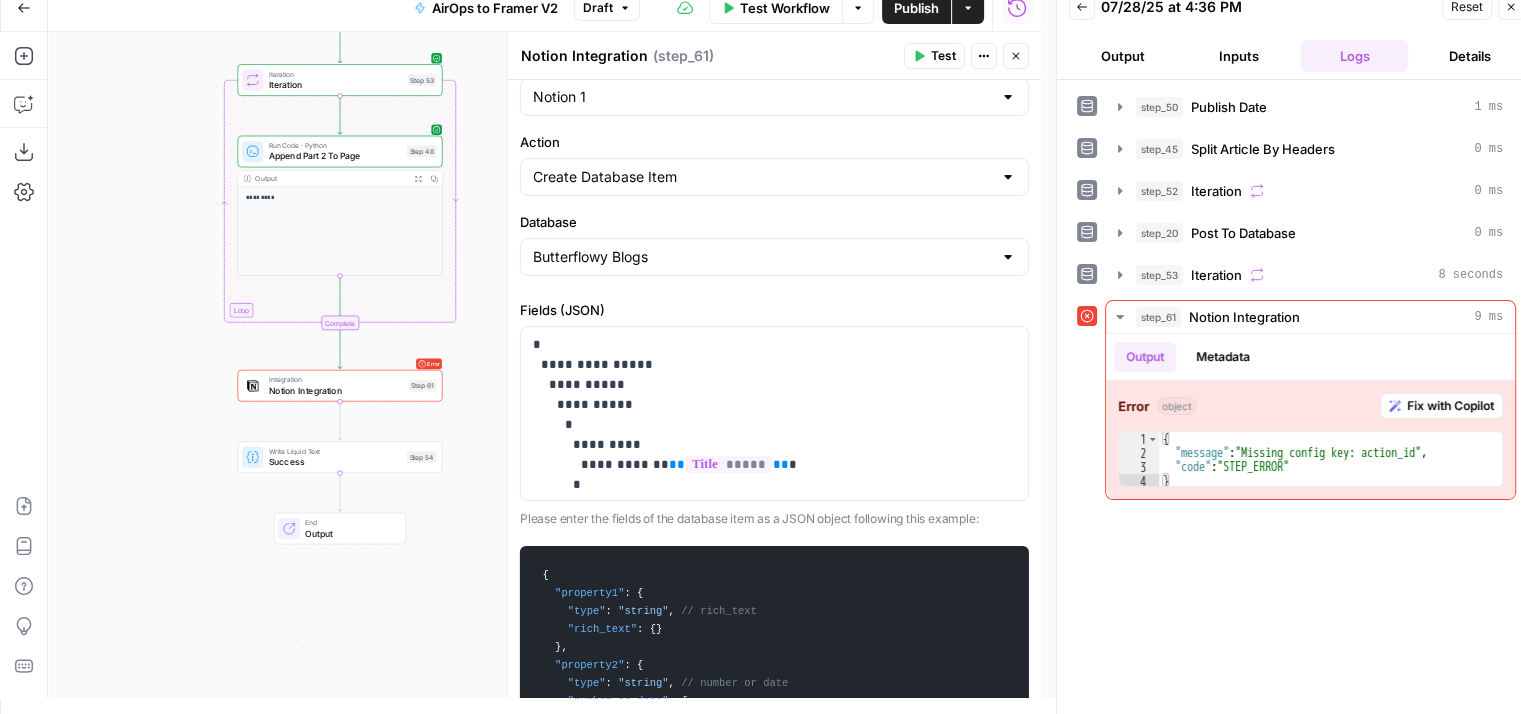 click on "Test" at bounding box center (943, 56) 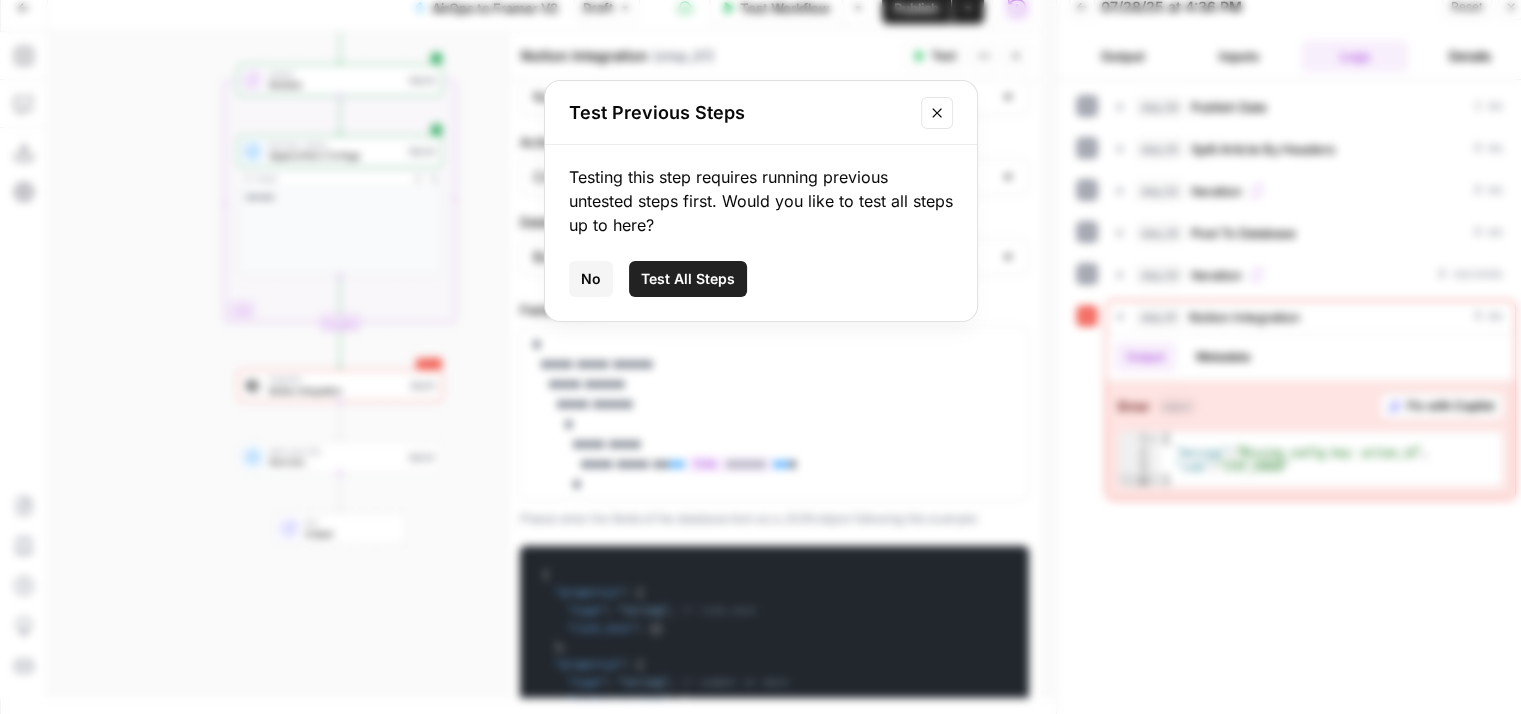 click on "Test All Steps" at bounding box center (688, 279) 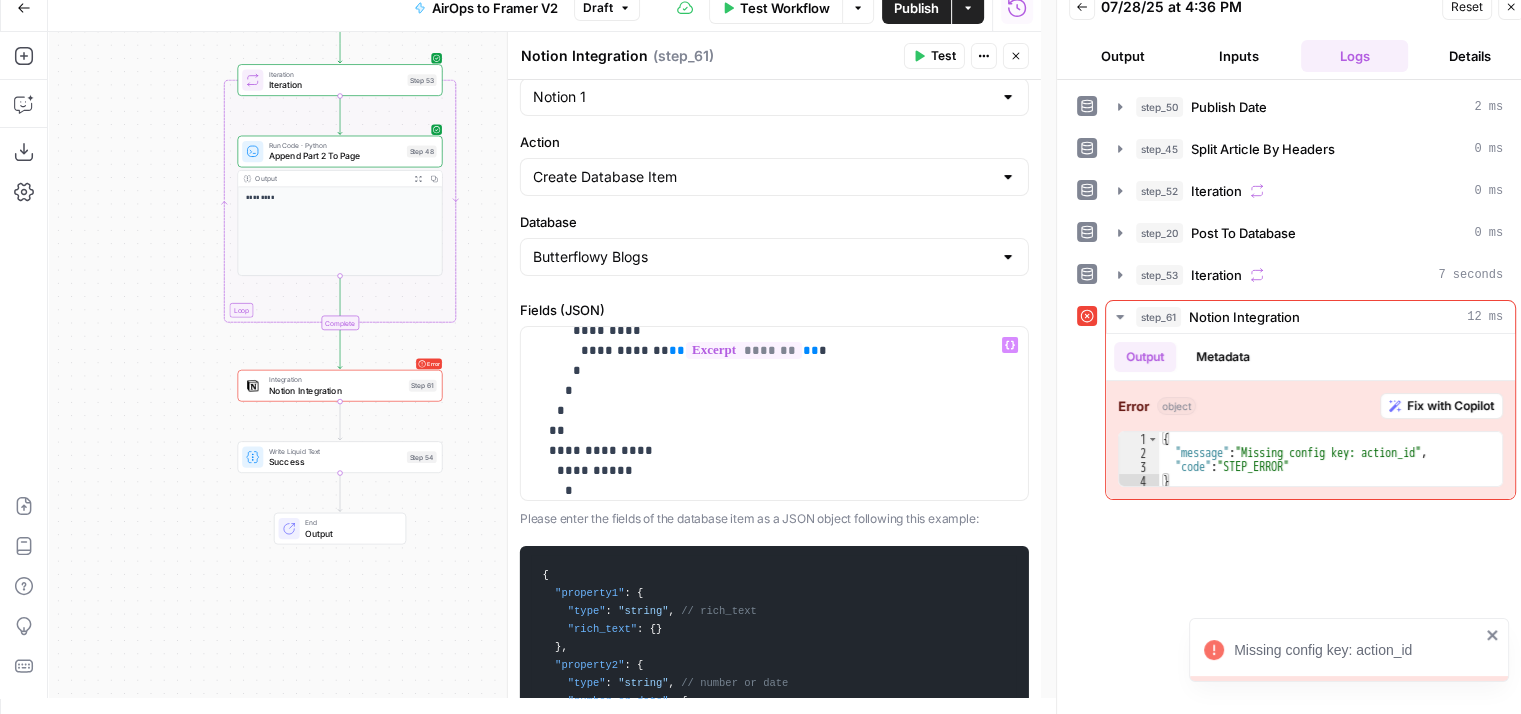 scroll, scrollTop: 983, scrollLeft: 0, axis: vertical 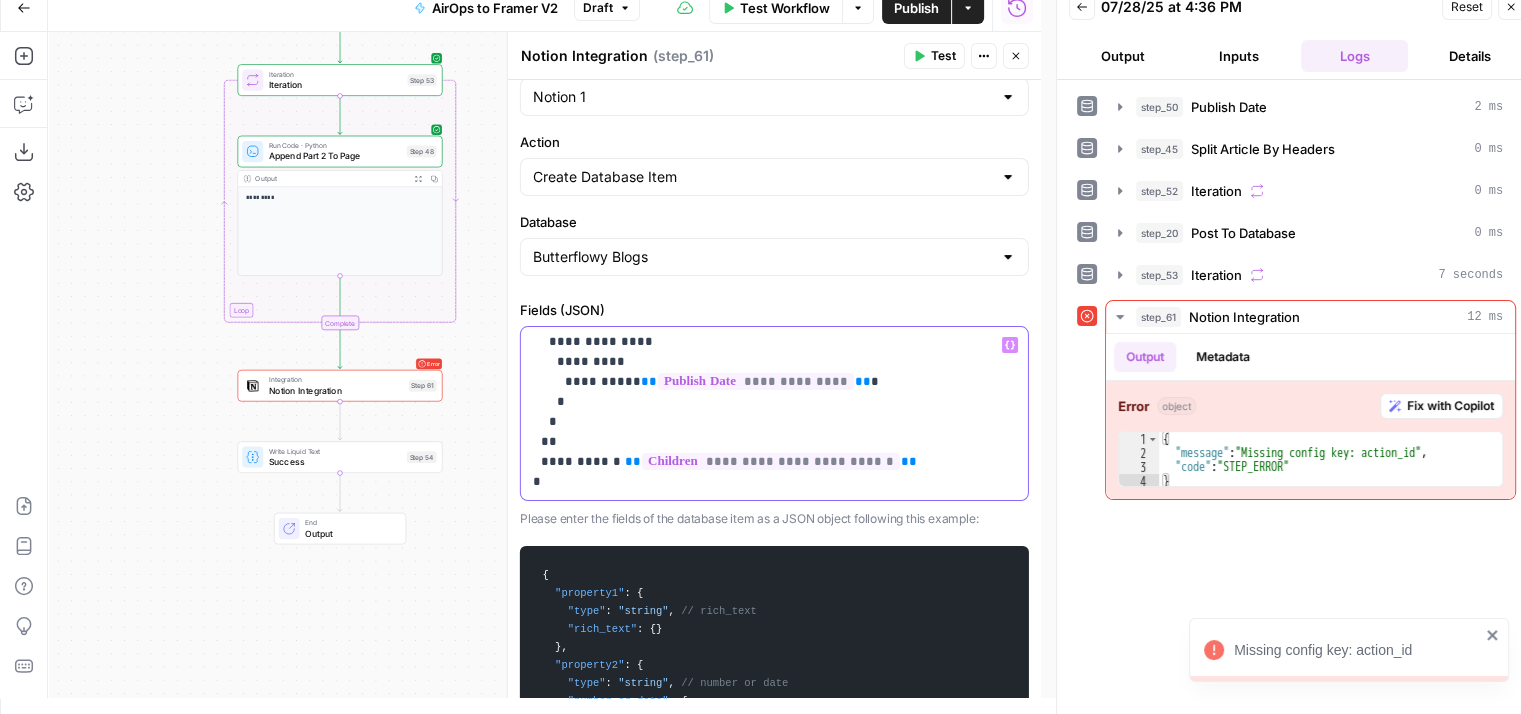 click on "**********" at bounding box center [759, -78] 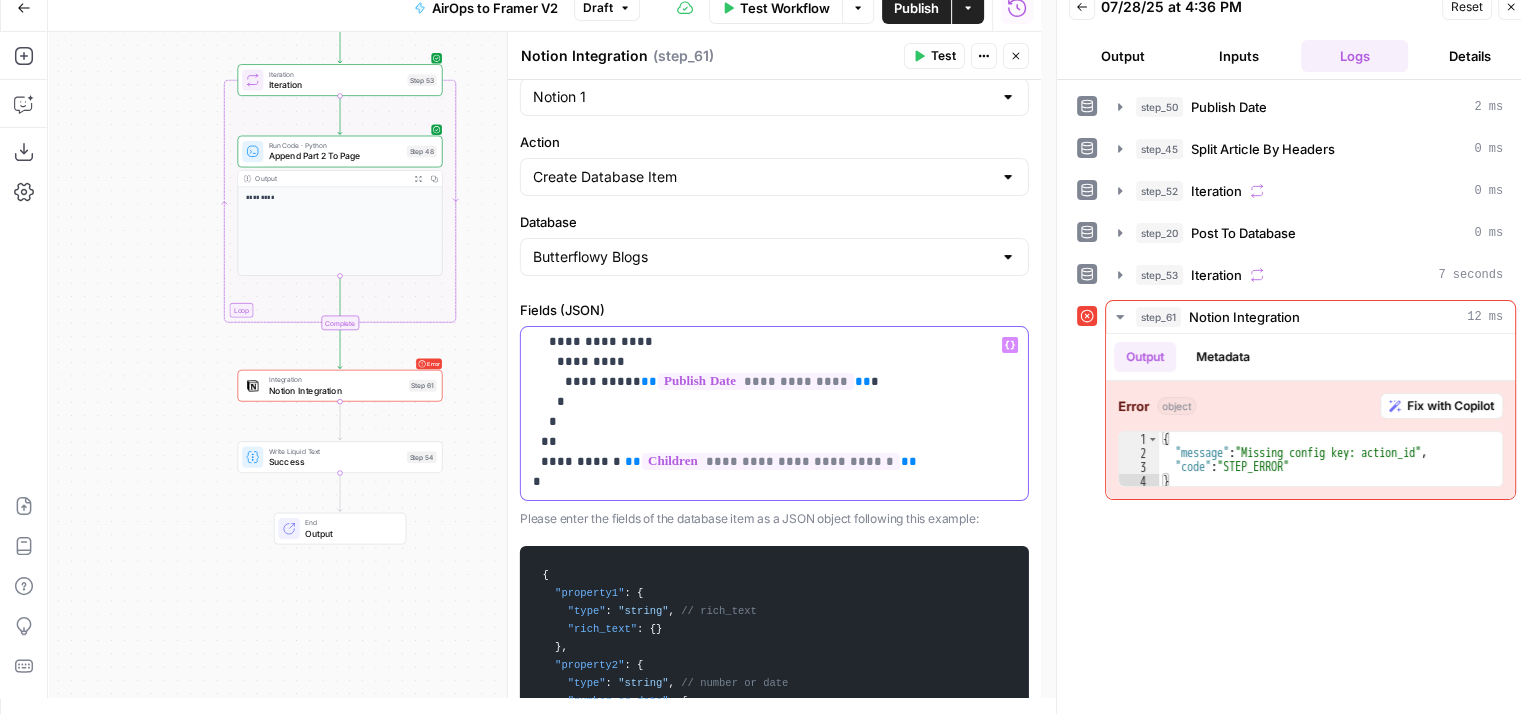 click on "**********" at bounding box center (759, -78) 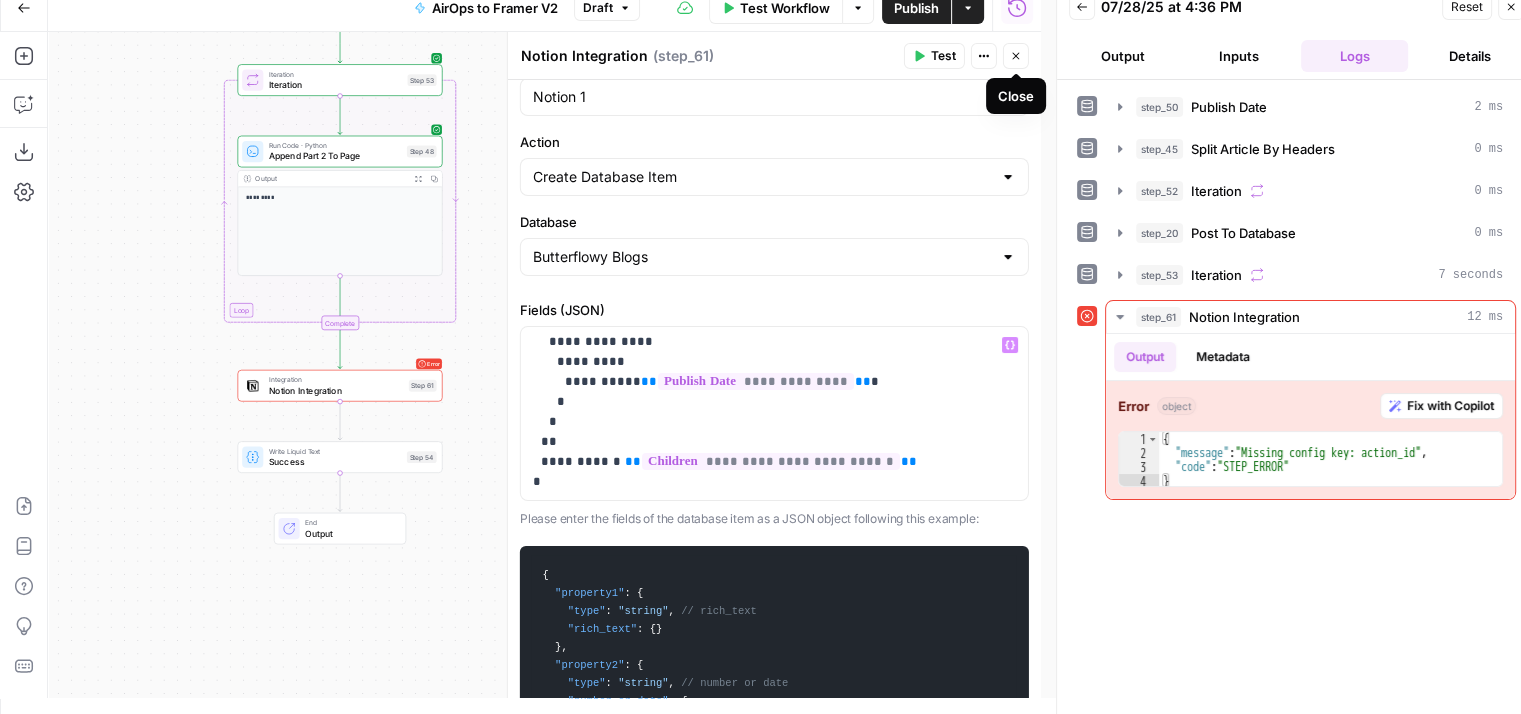 click on "Close" at bounding box center (1016, 56) 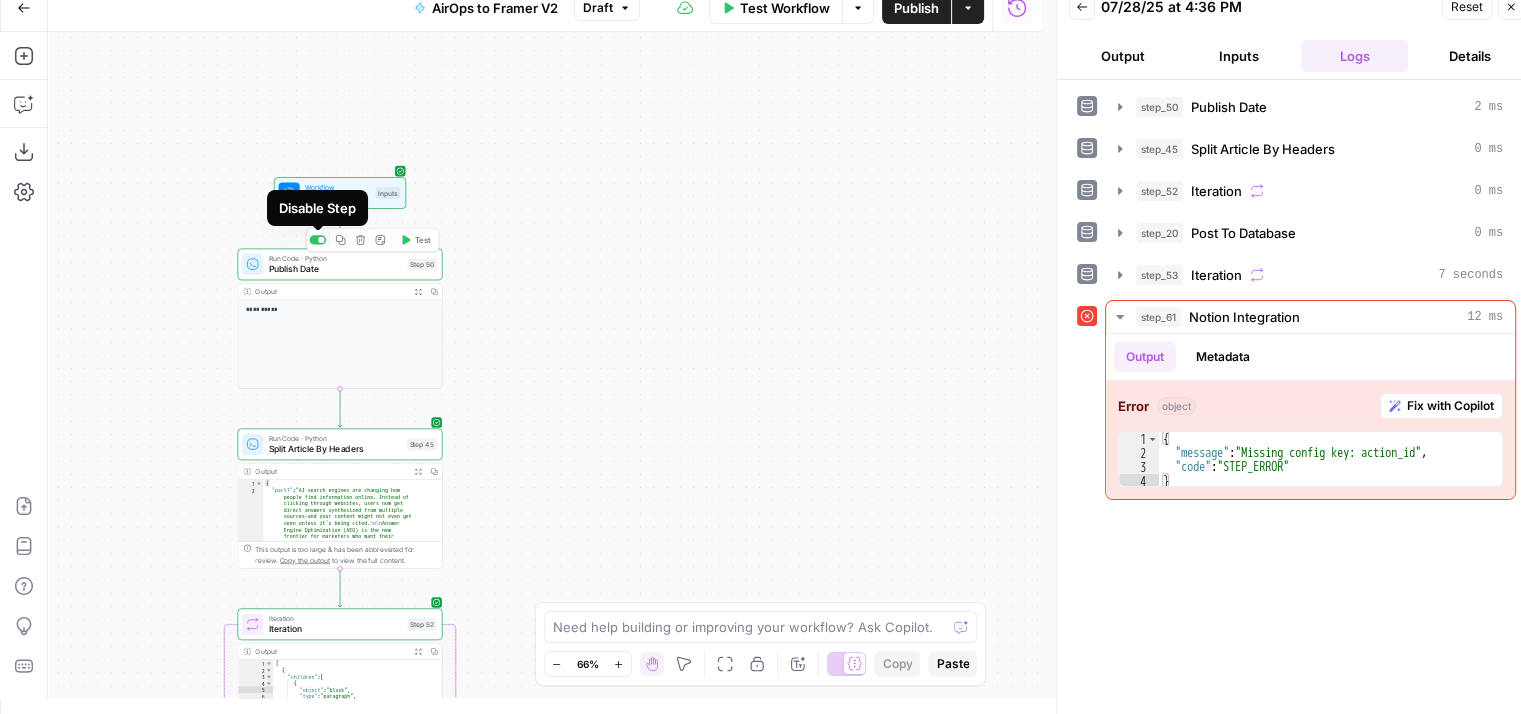 click at bounding box center (321, 240) 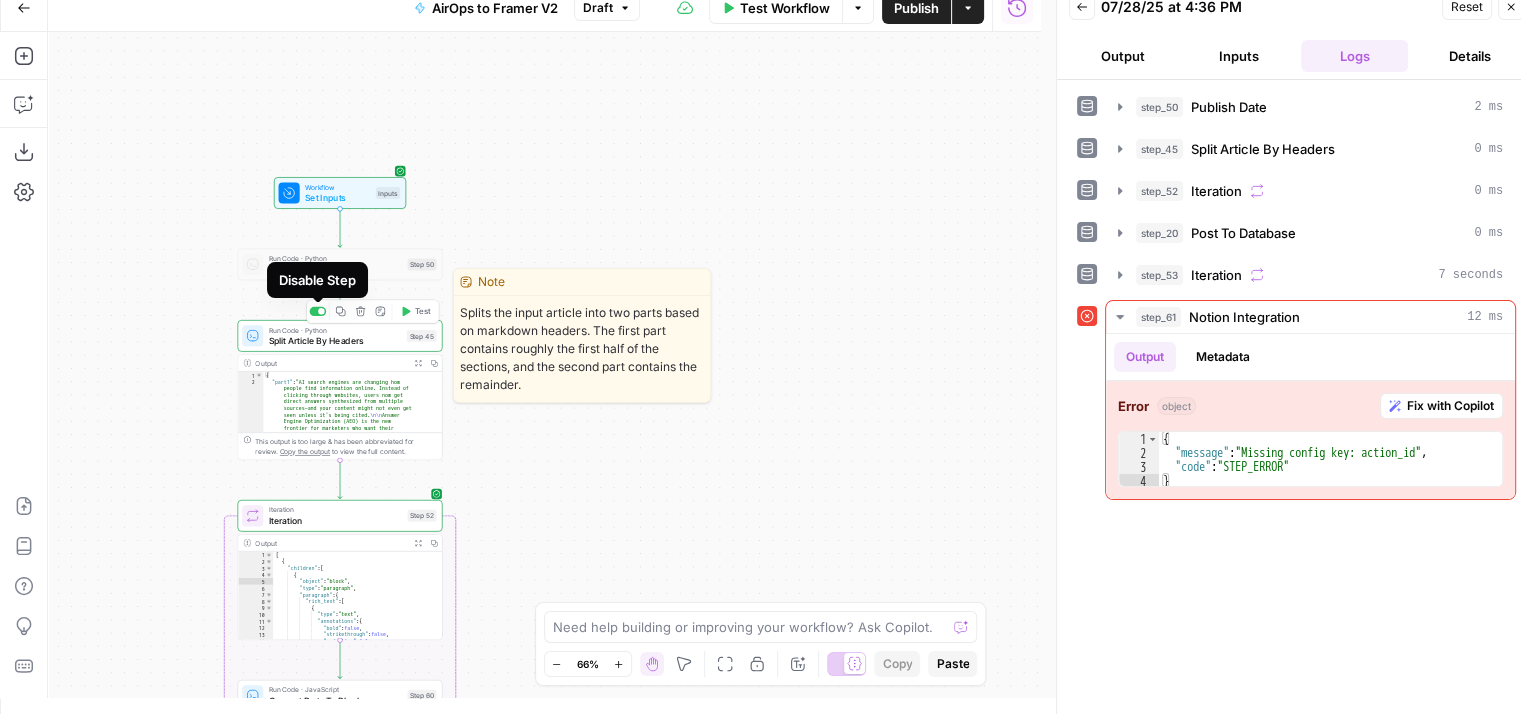 click at bounding box center (317, 311) 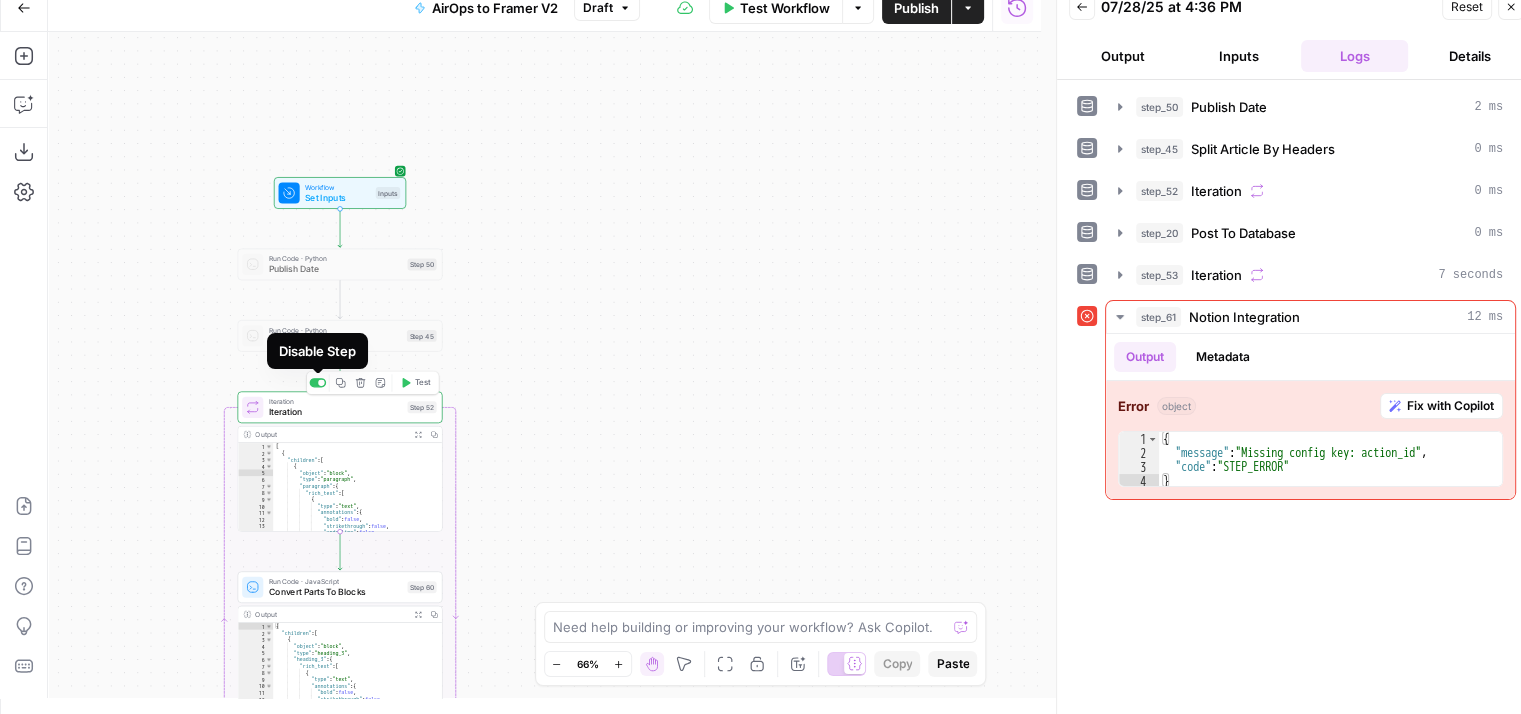 click at bounding box center [321, 382] 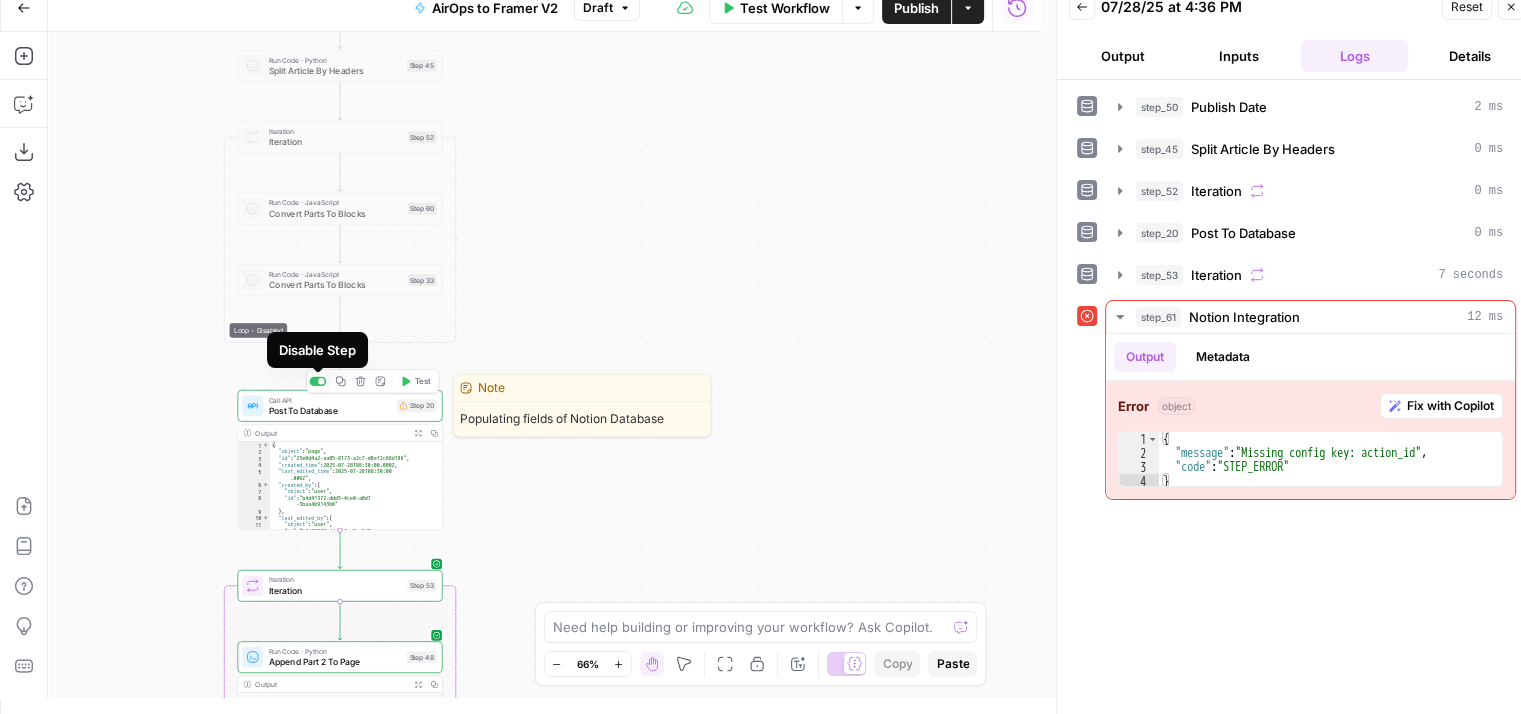 click at bounding box center (321, 381) 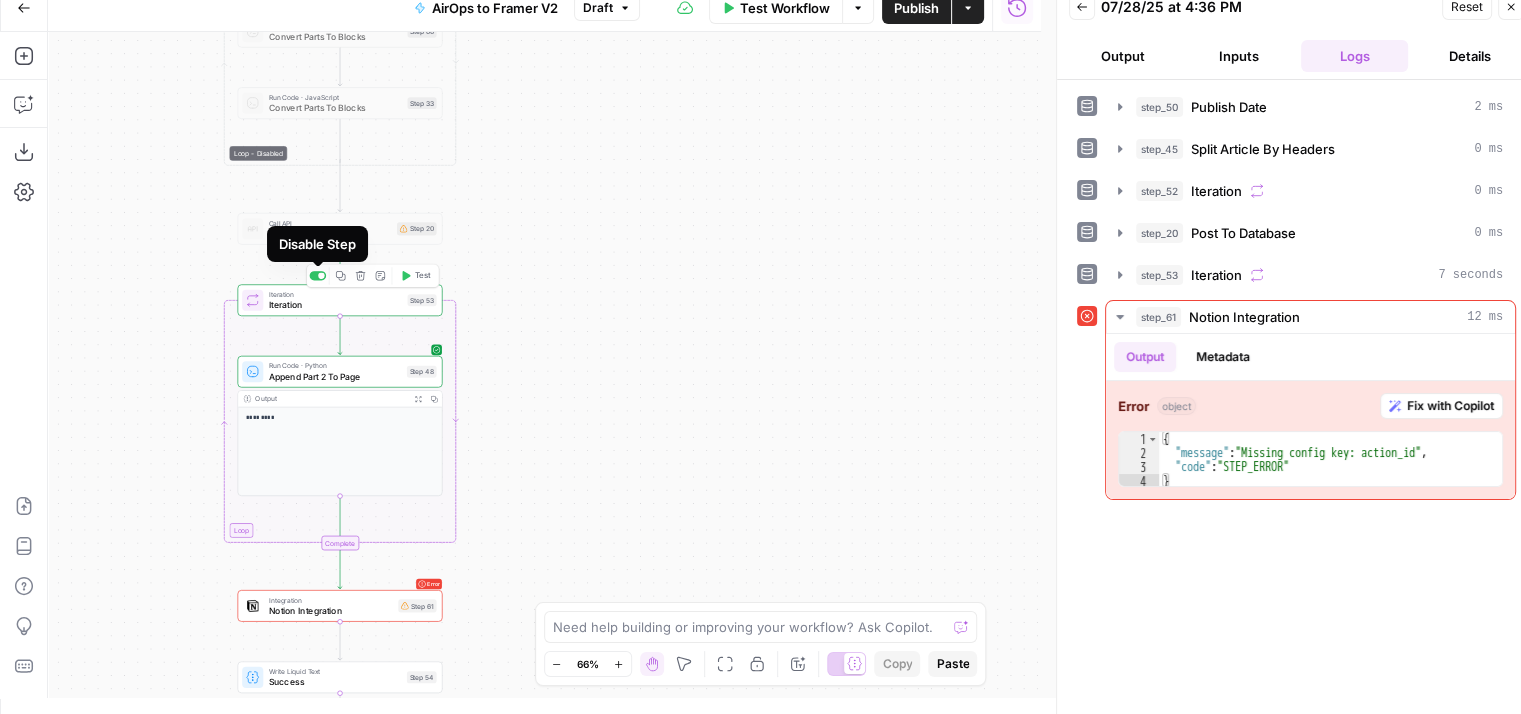 click at bounding box center (321, 275) 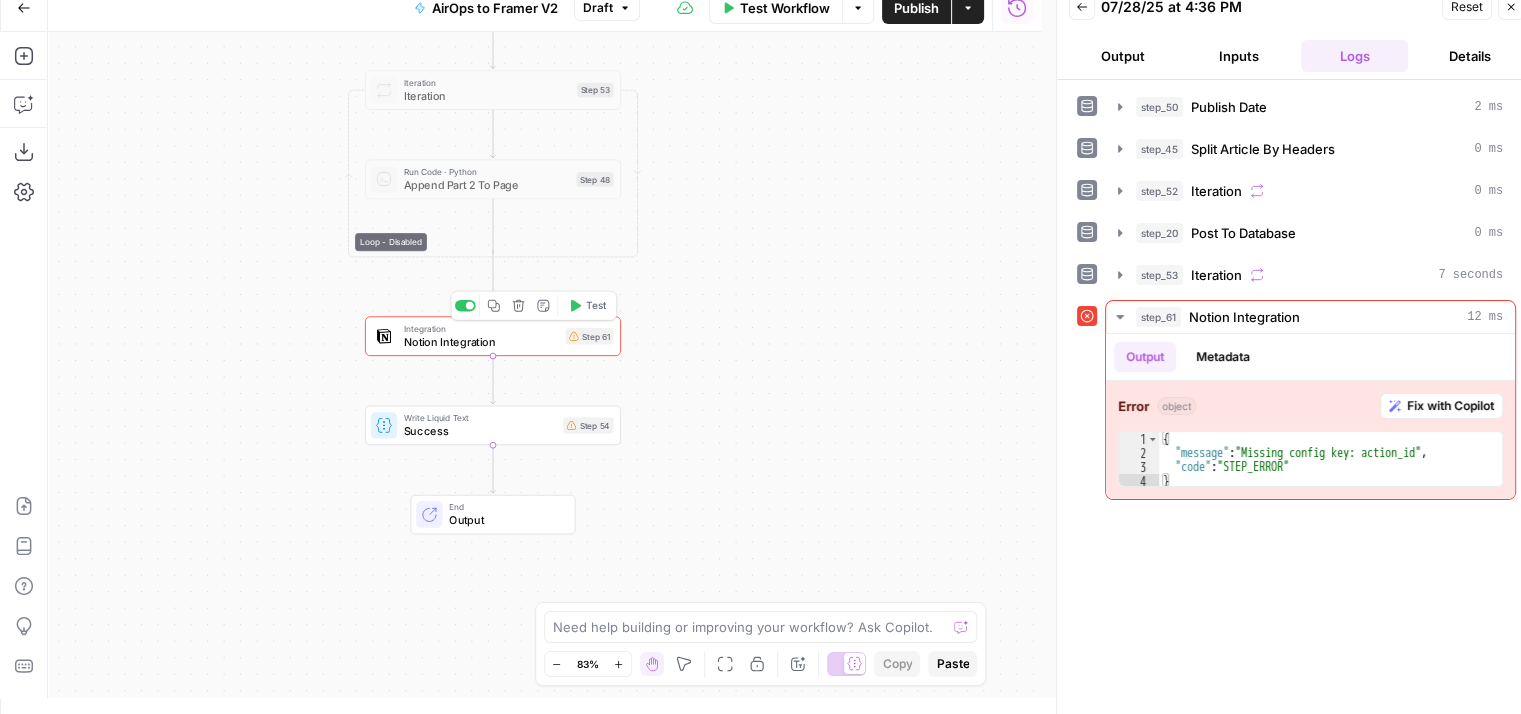 click on "Notion Integration" at bounding box center [481, 342] 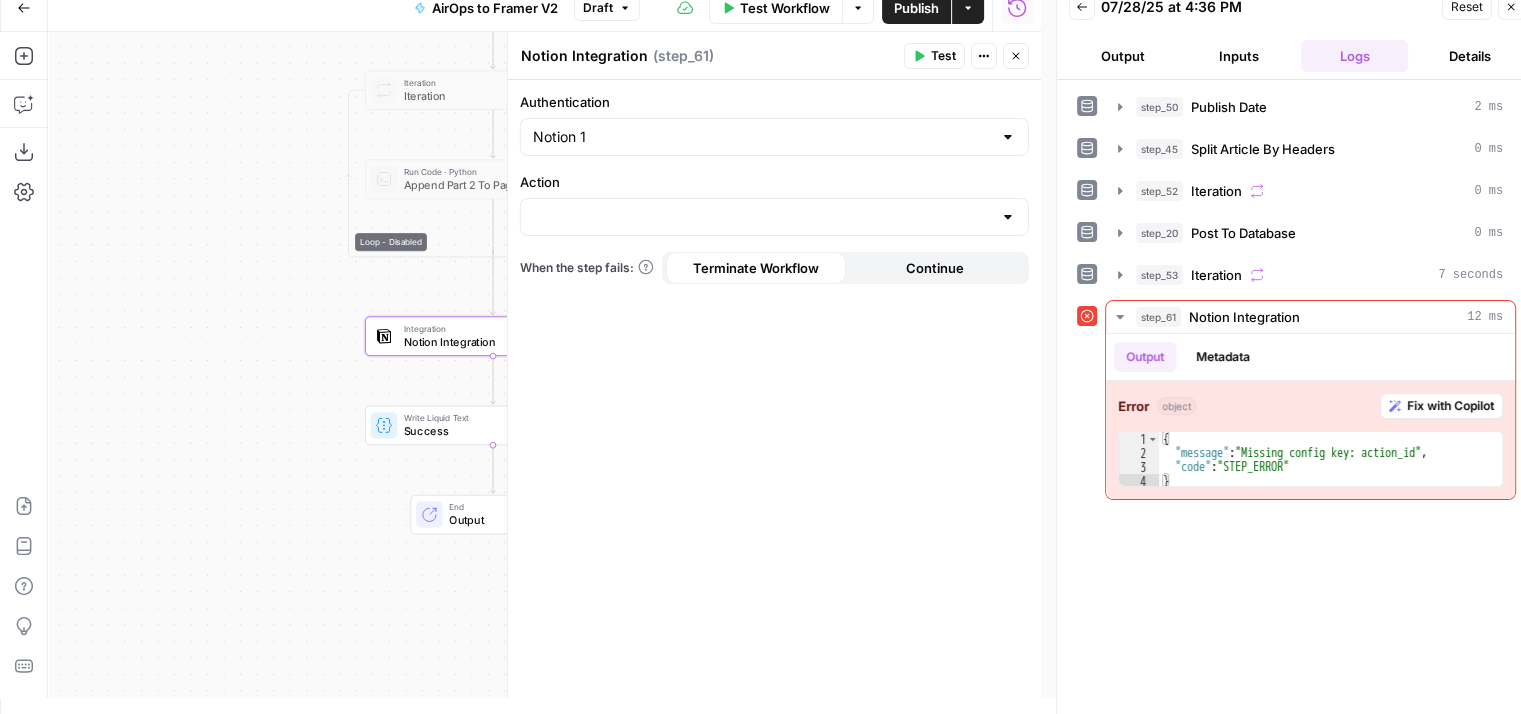 drag, startPoint x: 252, startPoint y: 341, endPoint x: 224, endPoint y: 393, distance: 59.05929 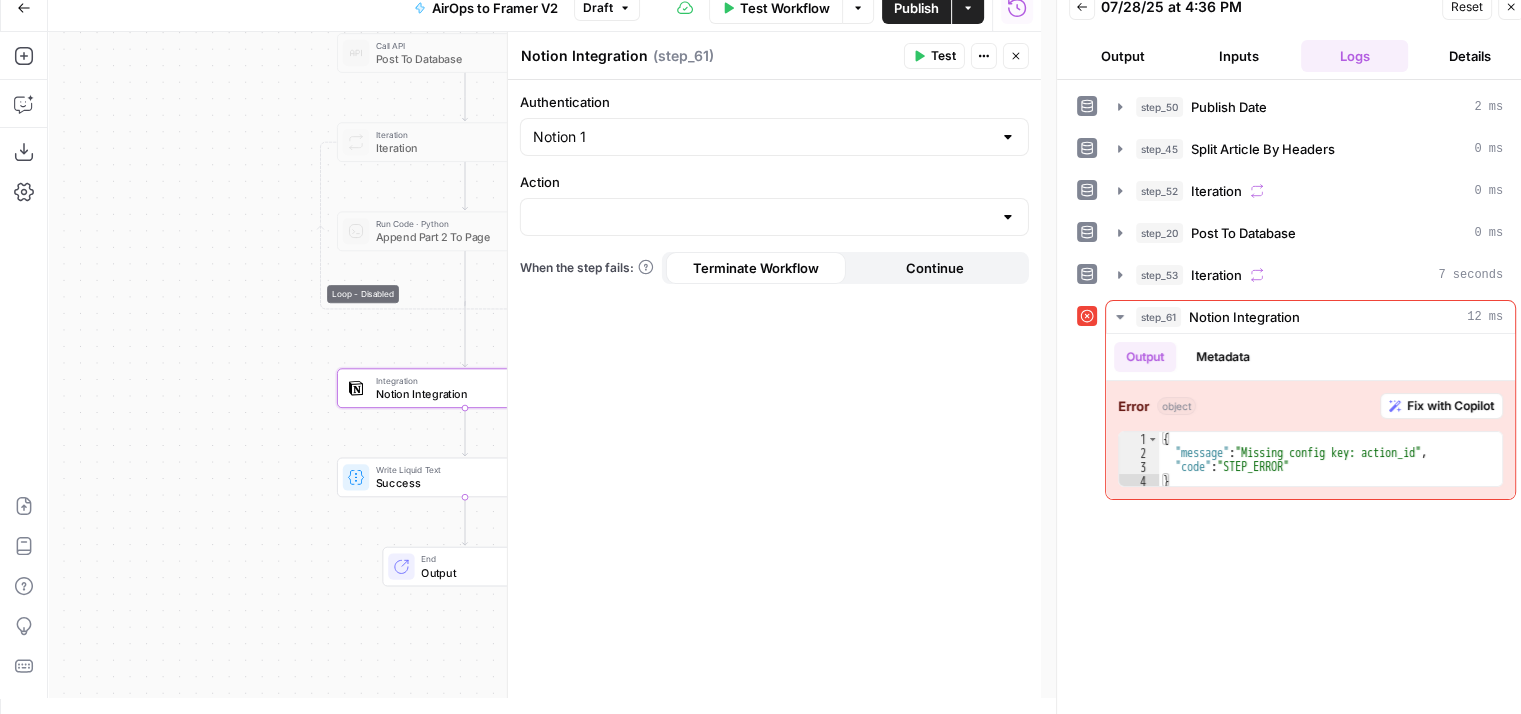 click at bounding box center (774, 217) 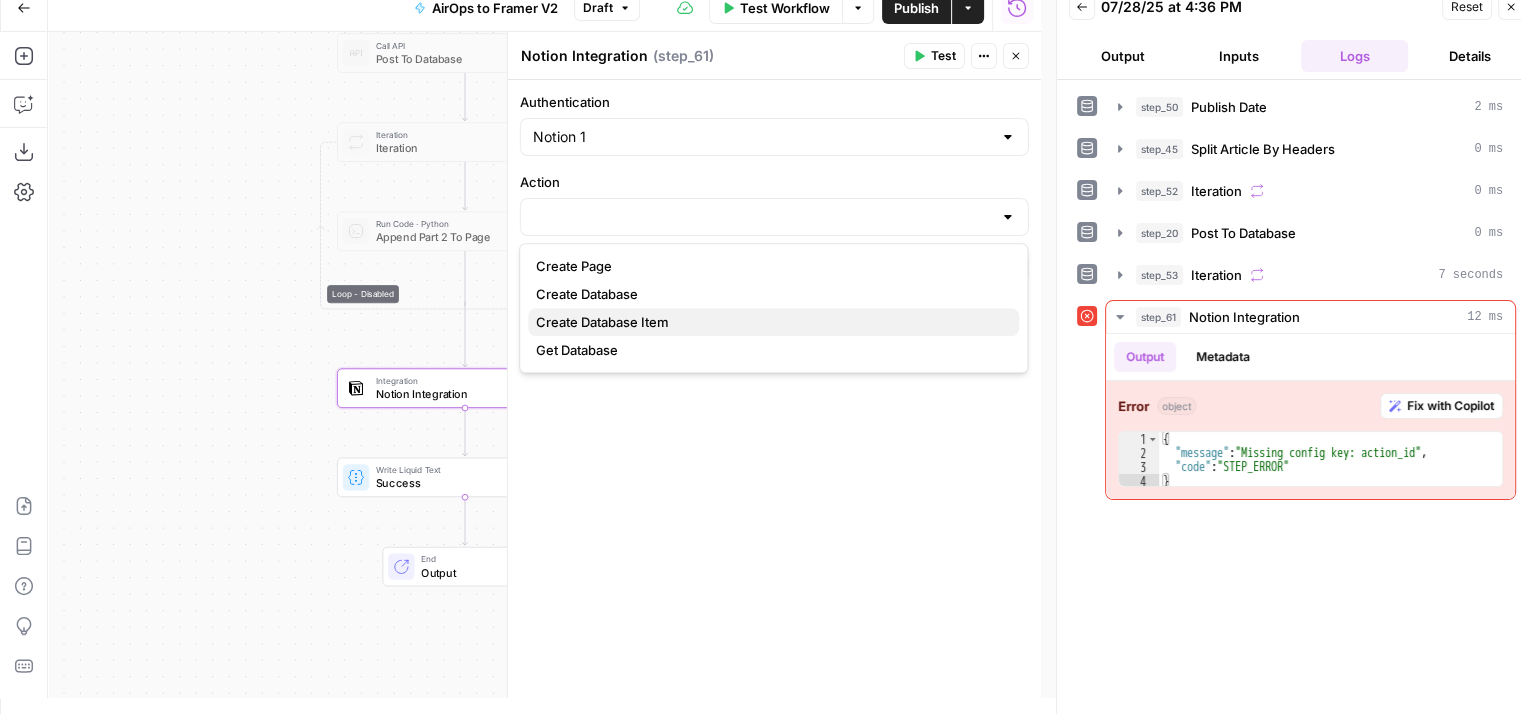 click on "Create Database Item" at bounding box center (769, 322) 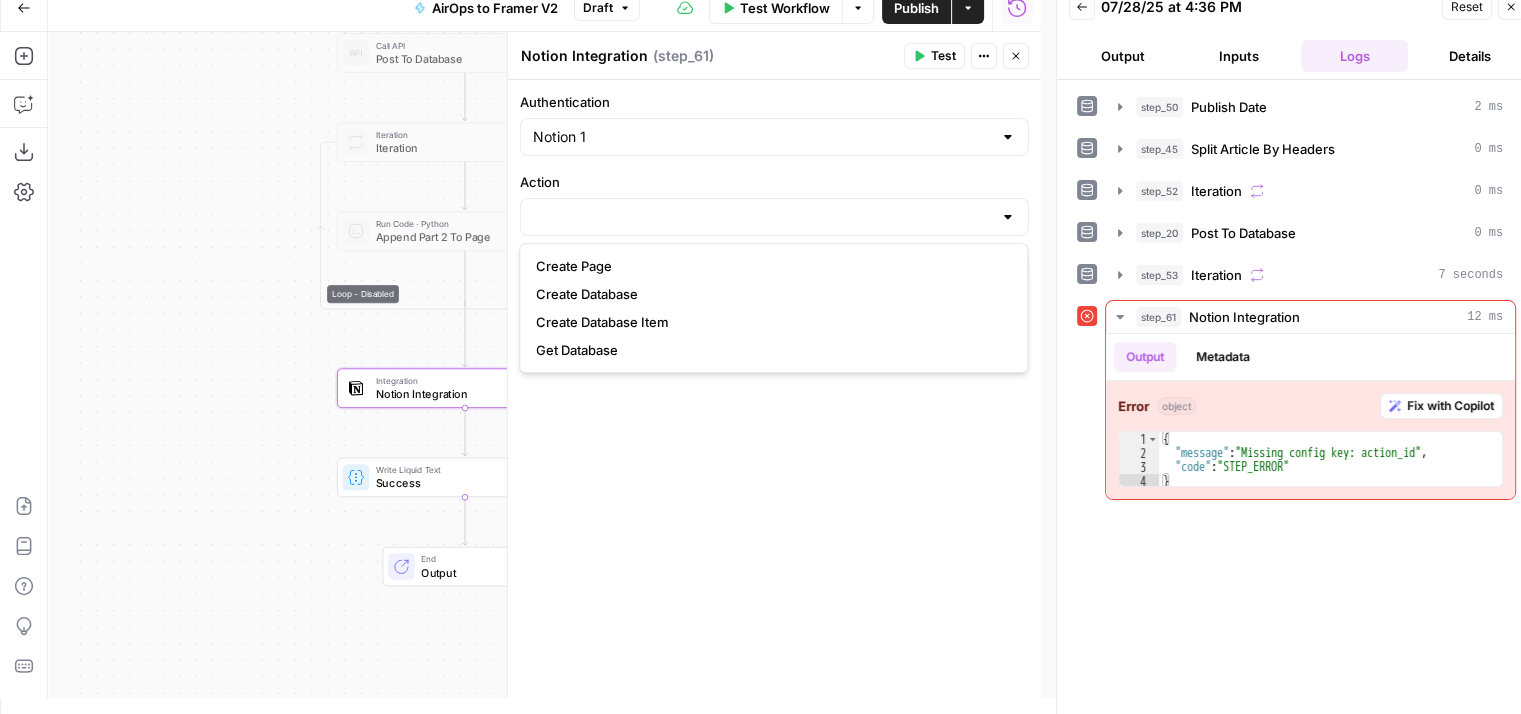 type on "Create Database Item" 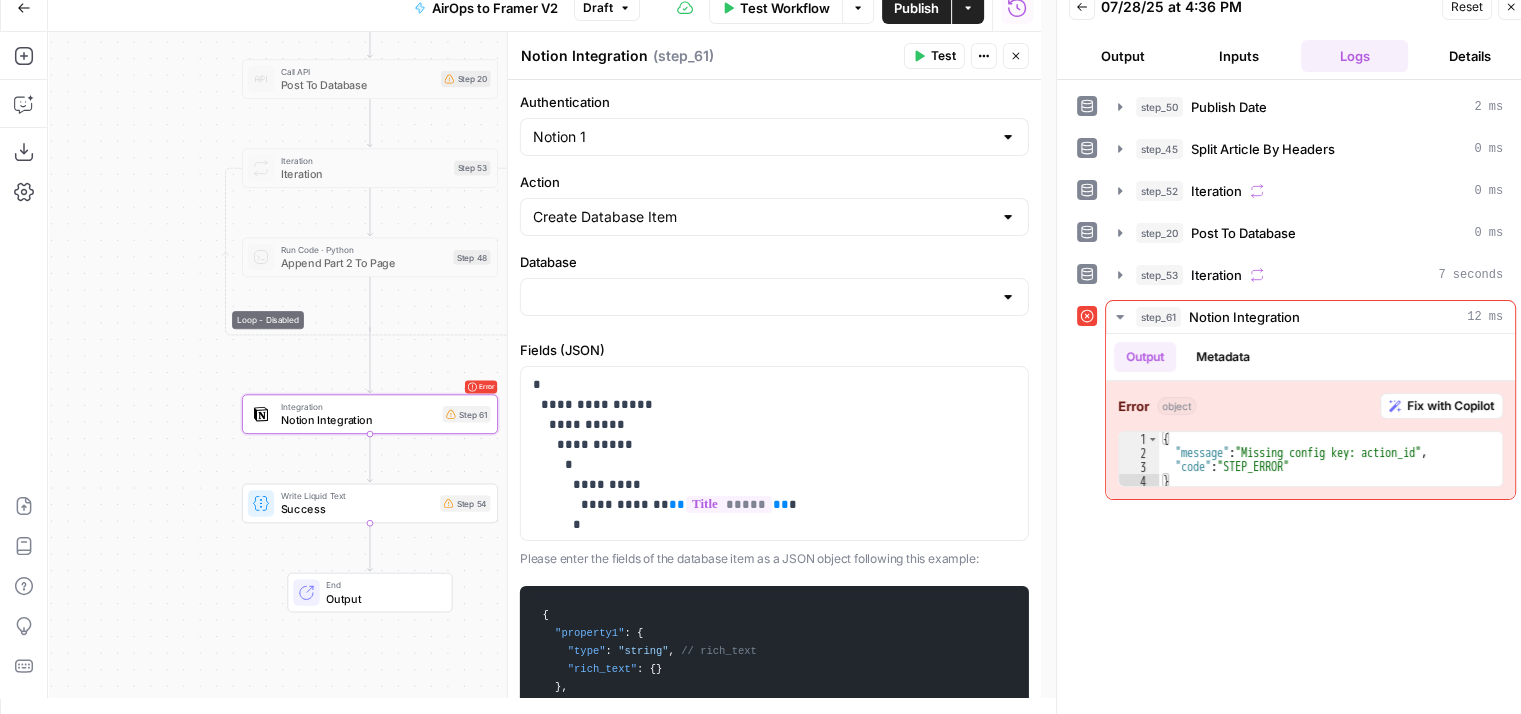 drag, startPoint x: 258, startPoint y: 507, endPoint x: 163, endPoint y: 533, distance: 98.49365 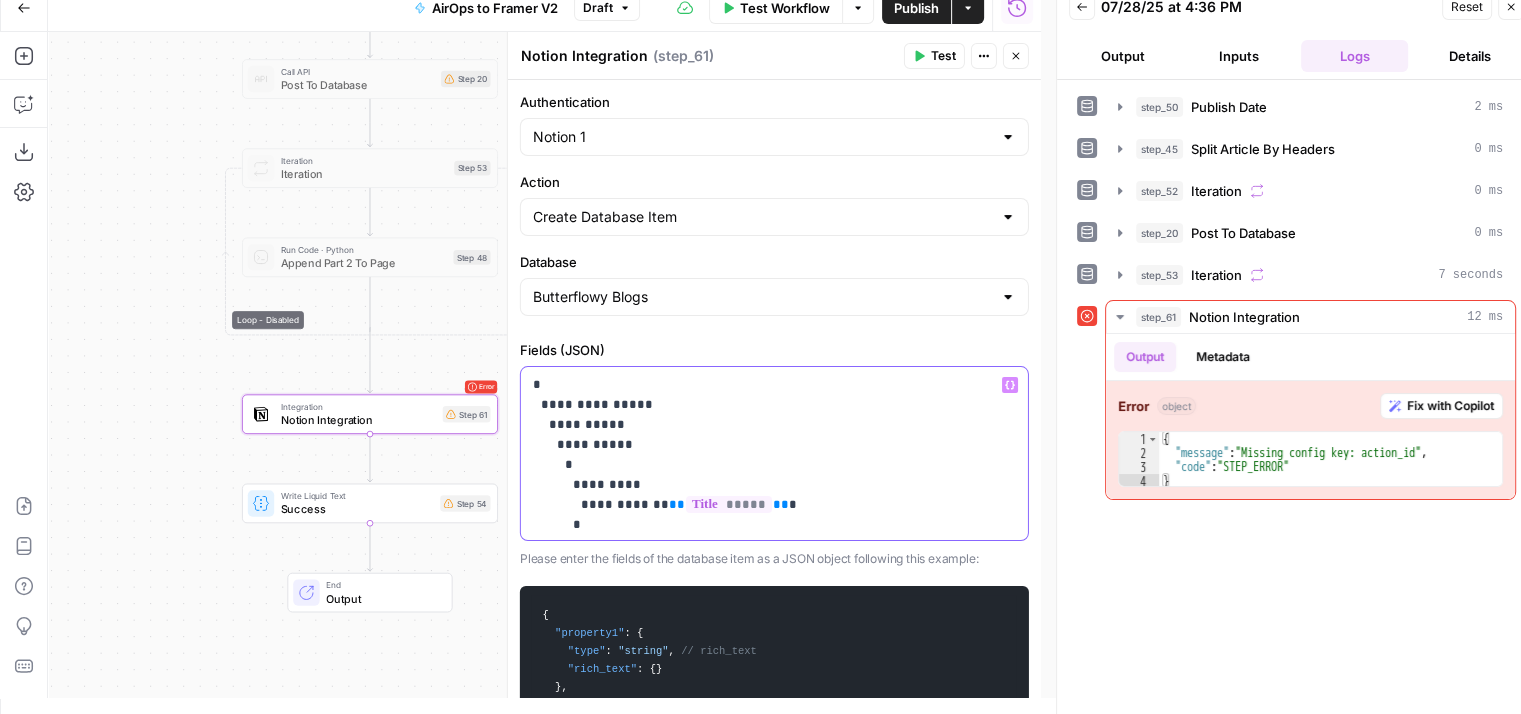 click on "**********" at bounding box center (759, 945) 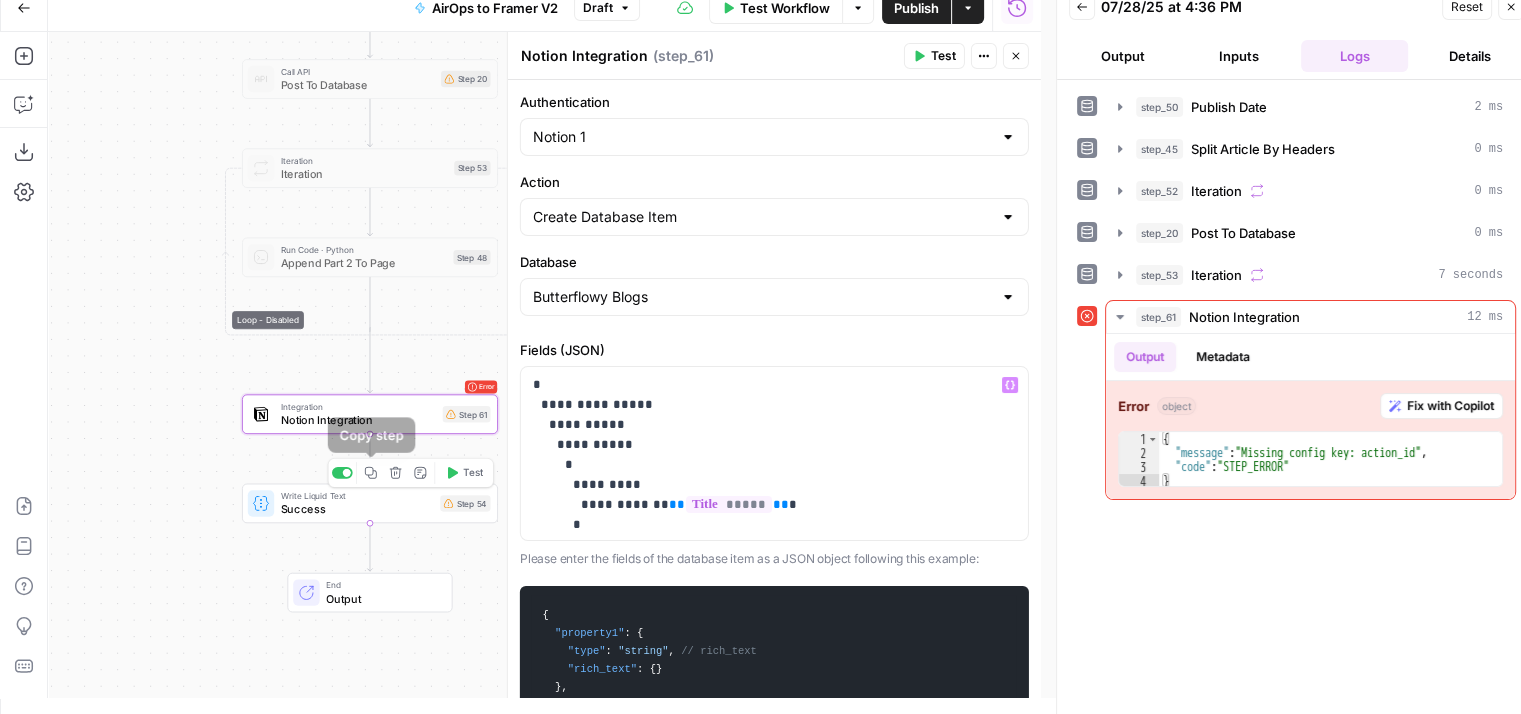 click 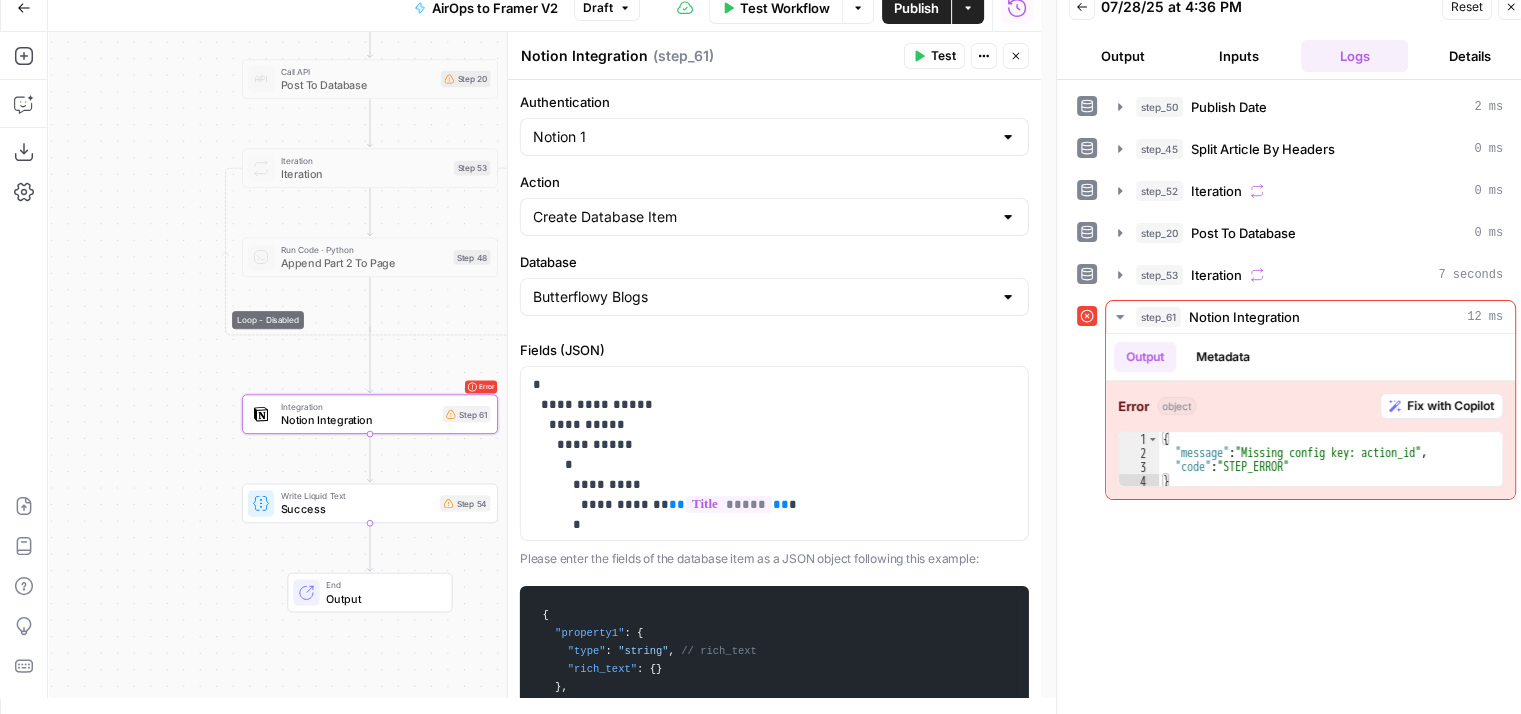 click on "Workflow Set Inputs Inputs Run Code · Python Publish Date Step 50 Run Code · Python Split Article By Headers Step 45 Loop - Disabled Iteration Iteration Step 52 Run Code · JavaScript Convert Parts To Blocks Step 60 Run Code · JavaScript Convert Parts To Blocks Step 33 Call API Post To Database Step 20 Loop - Disabled Iteration Iteration Step 53 Run Code · Python Append Part 2 To Page Step 48 Error Integration Notion Integration Step 61 Write Liquid Text Success Step 54 End Output" at bounding box center (544, 365) 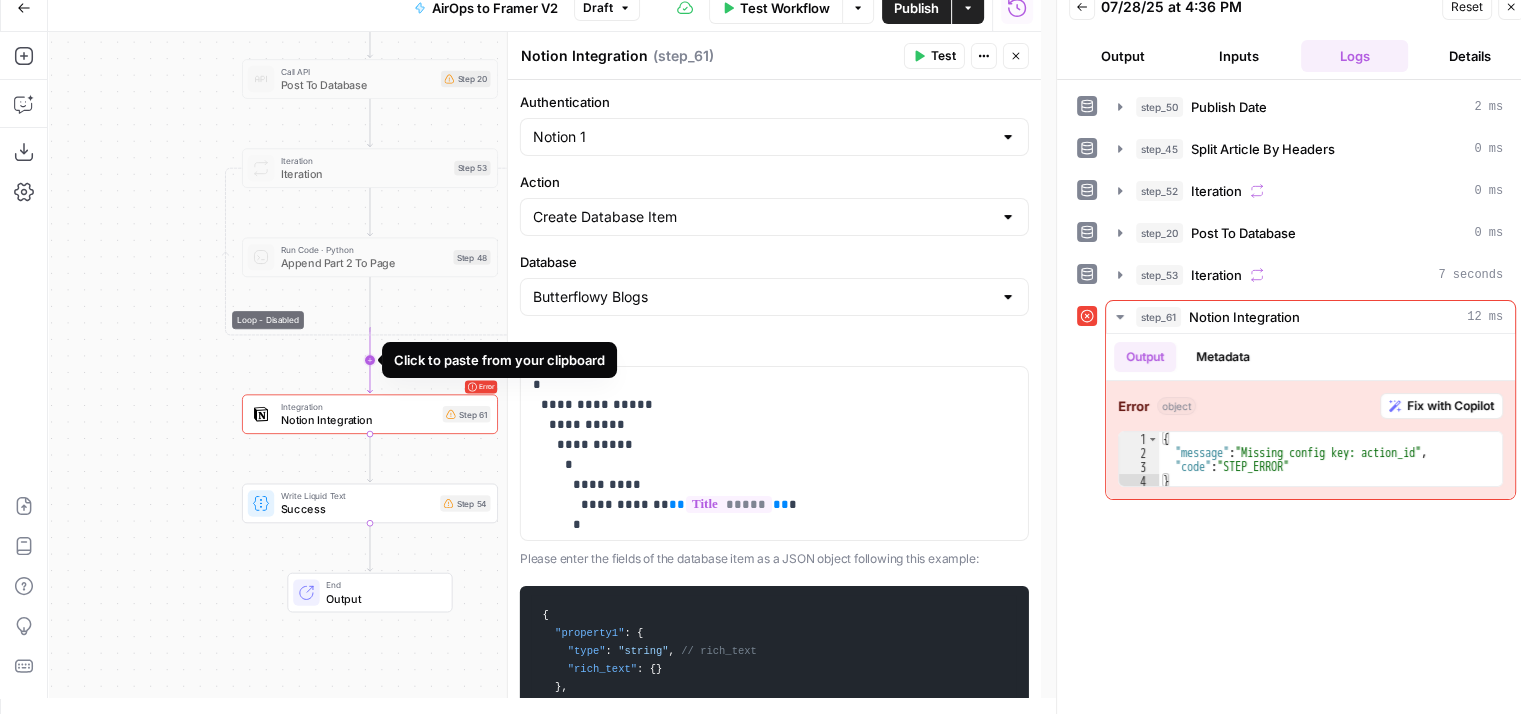 click 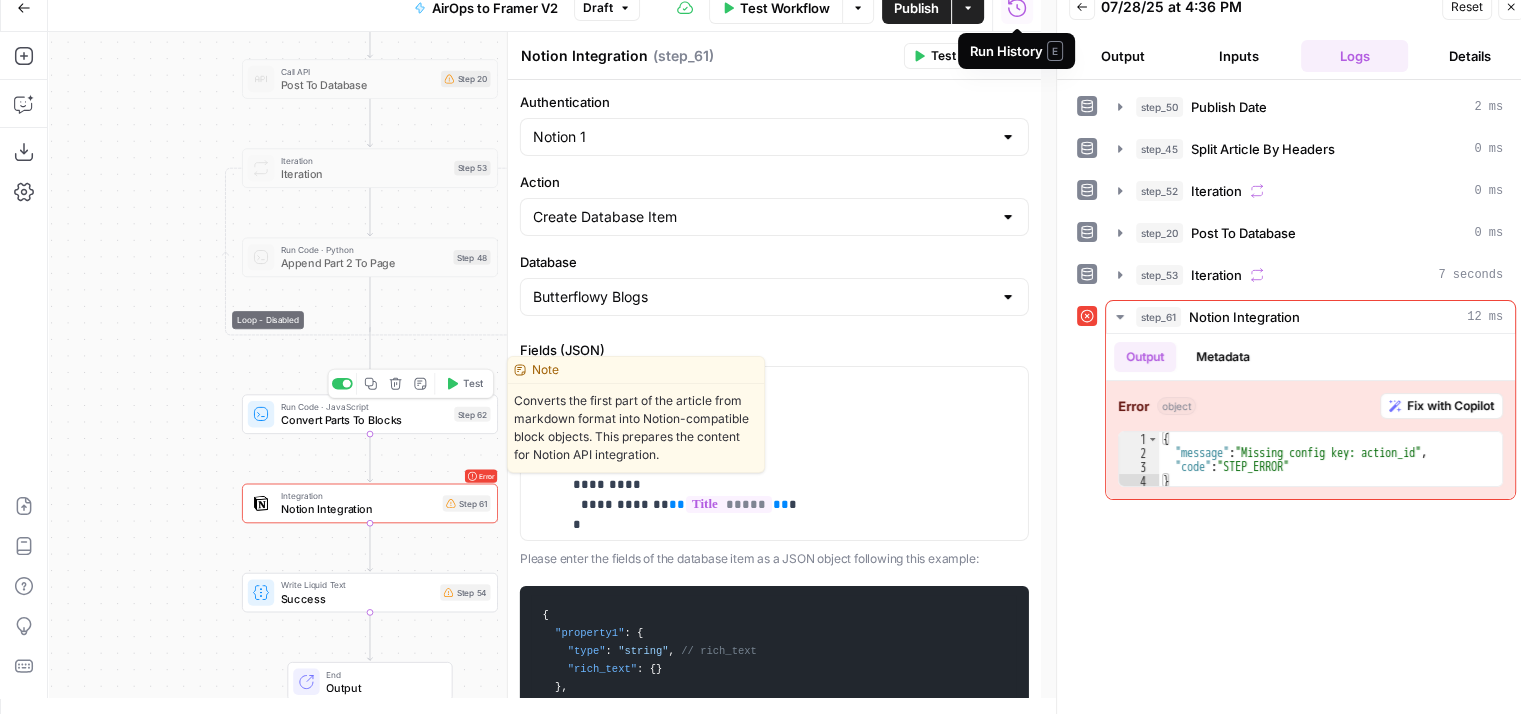 click on "Run Code · JavaScript Convert Parts To Blocks Step 62 Copy step Delete step Edit Note Test" at bounding box center [370, 414] 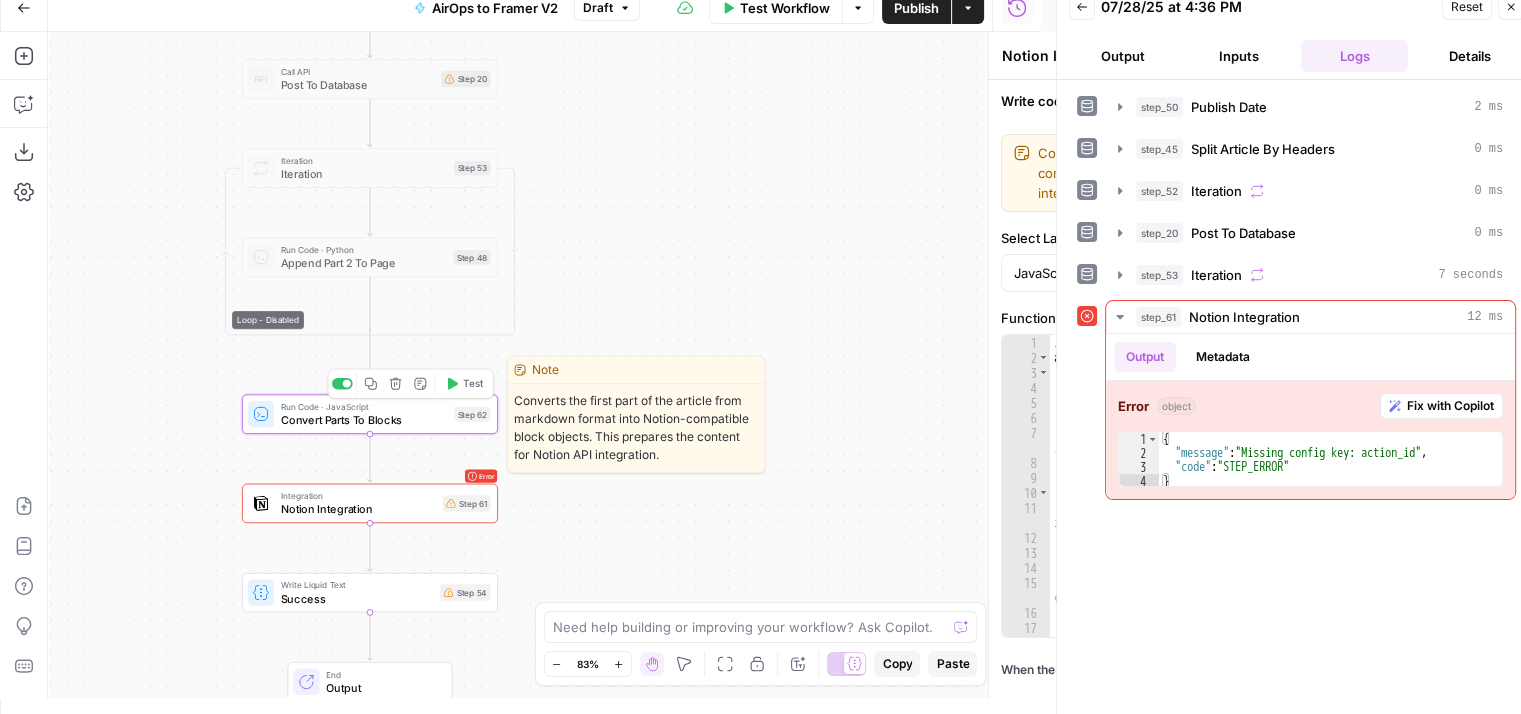 type on "Convert Parts To Blocks" 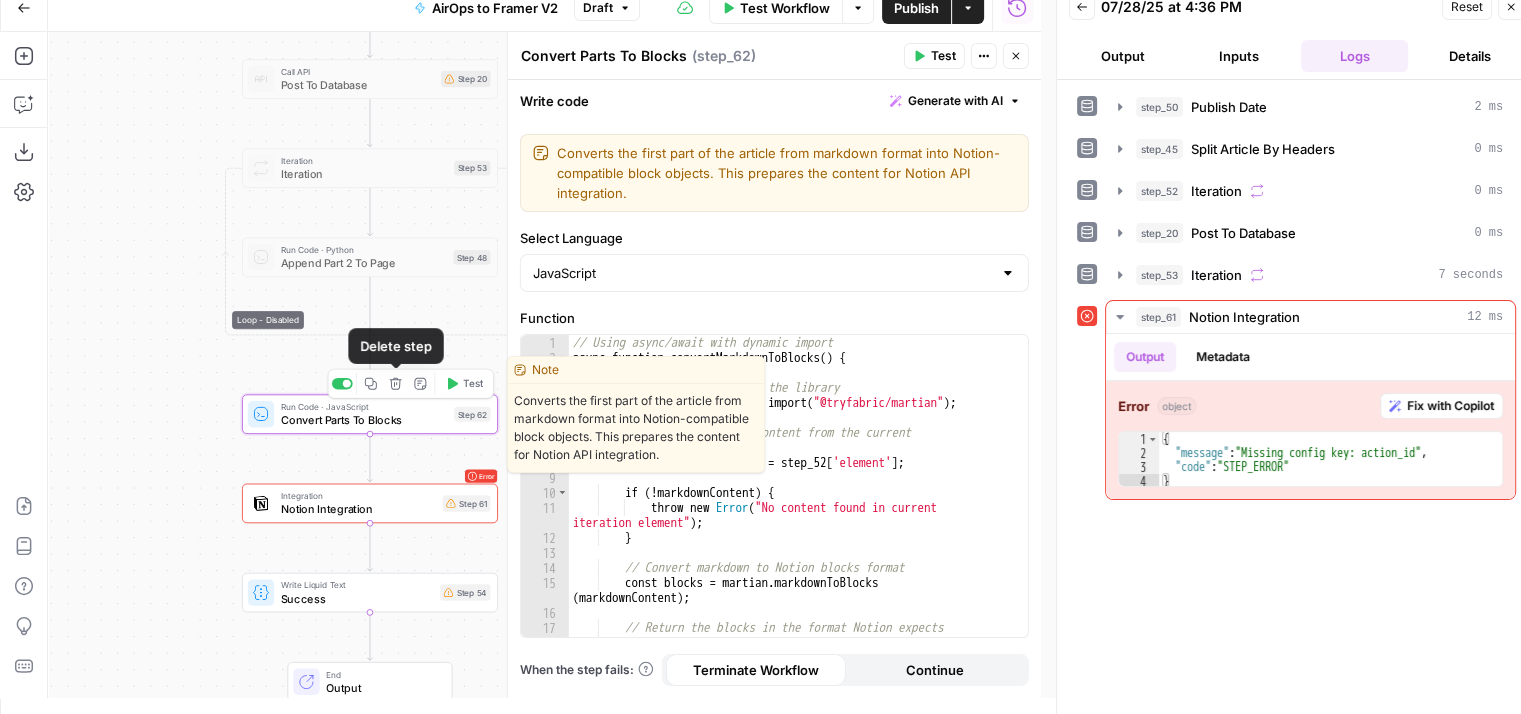 click 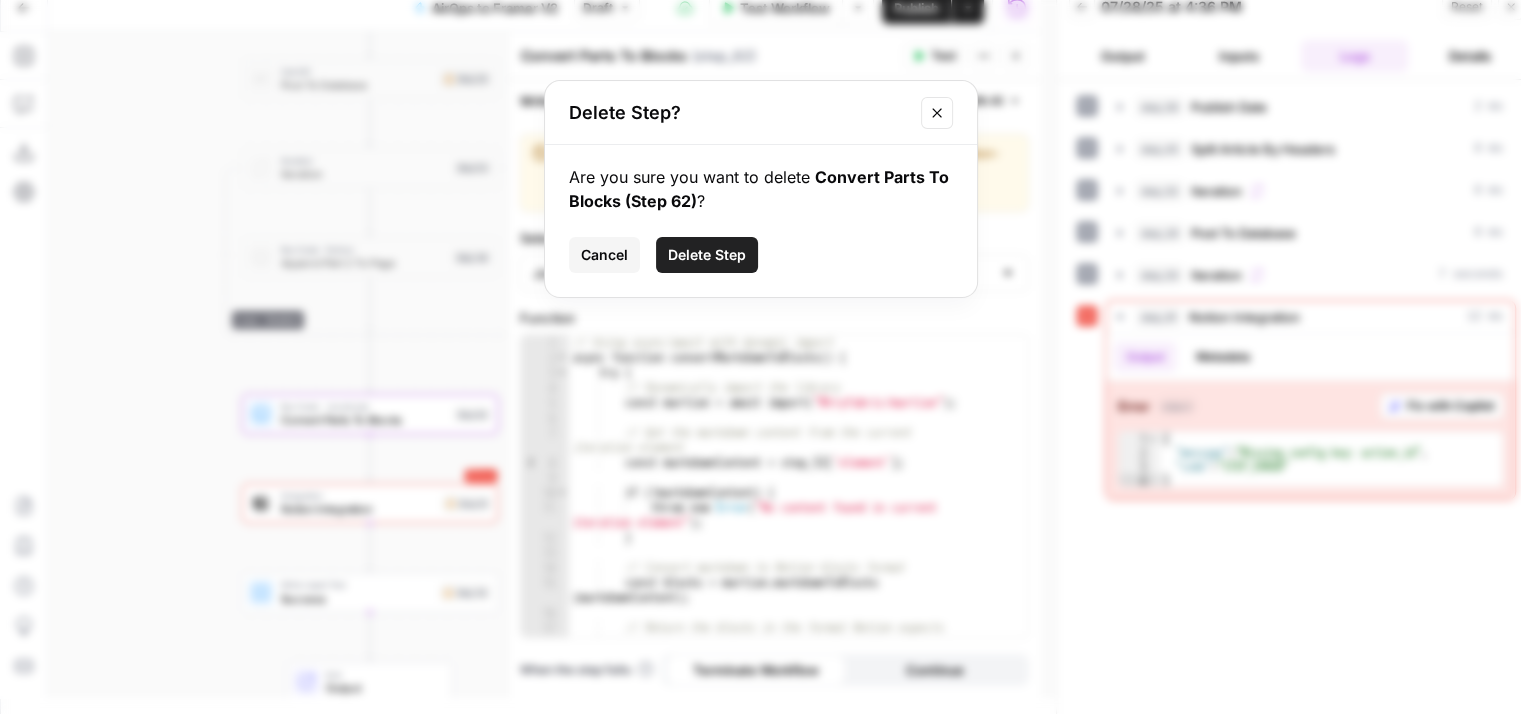 click on "Delete Step" at bounding box center [707, 255] 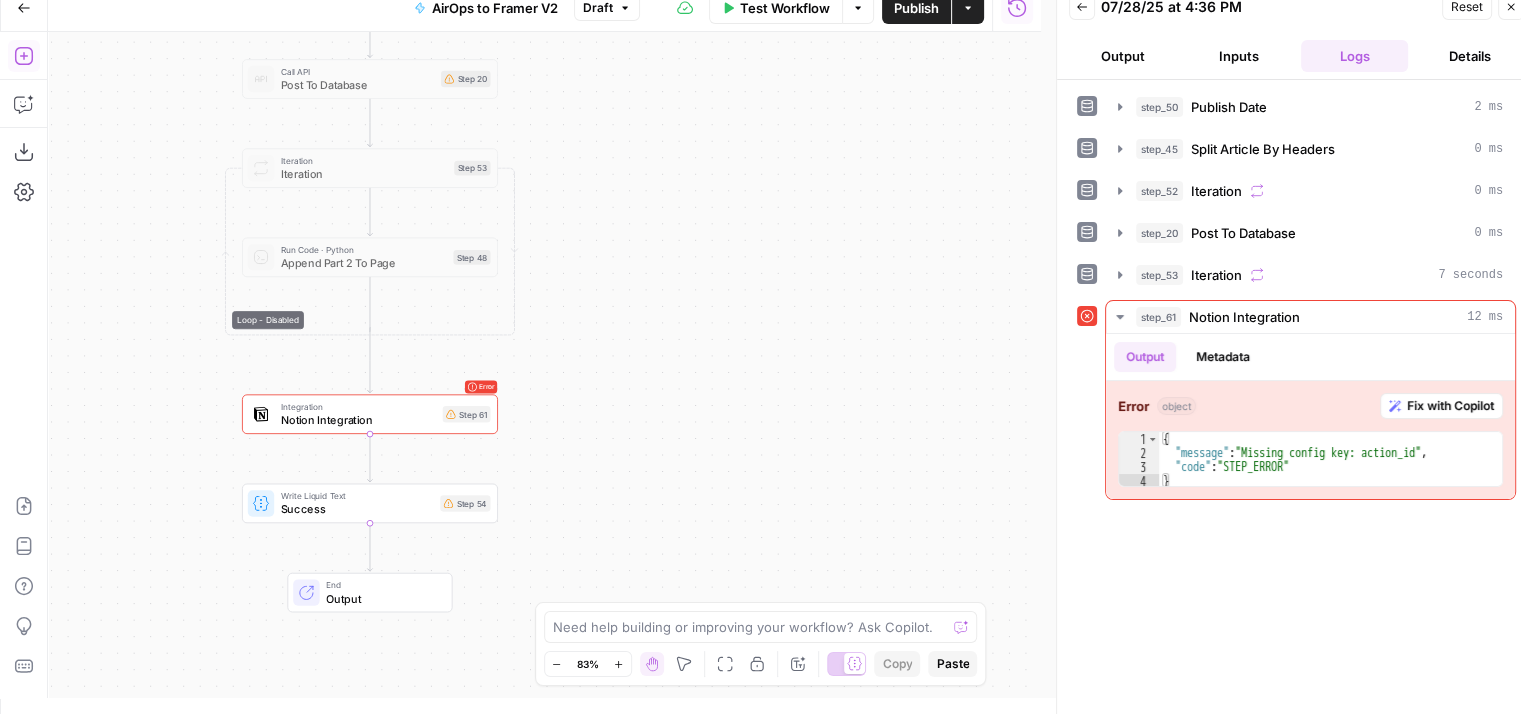 click 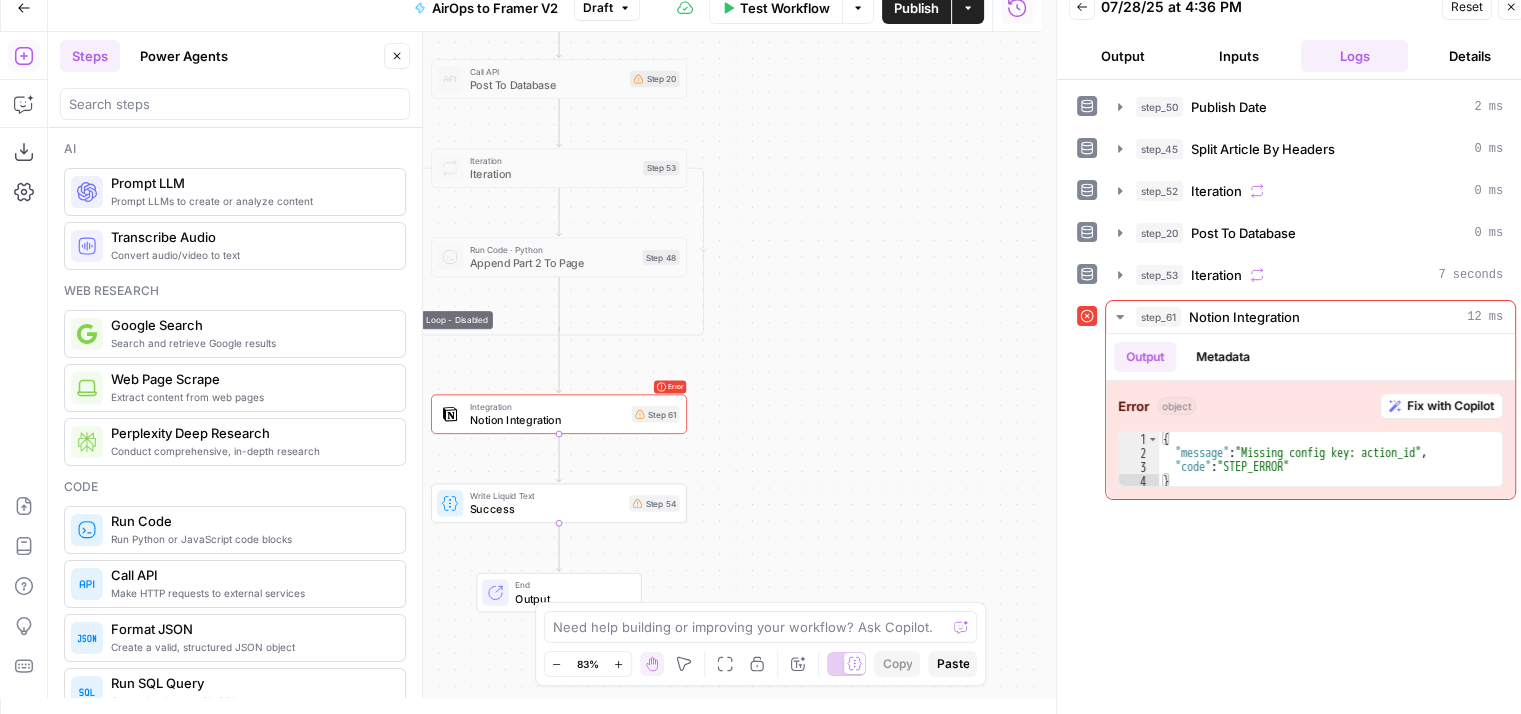 click at bounding box center [235, 104] 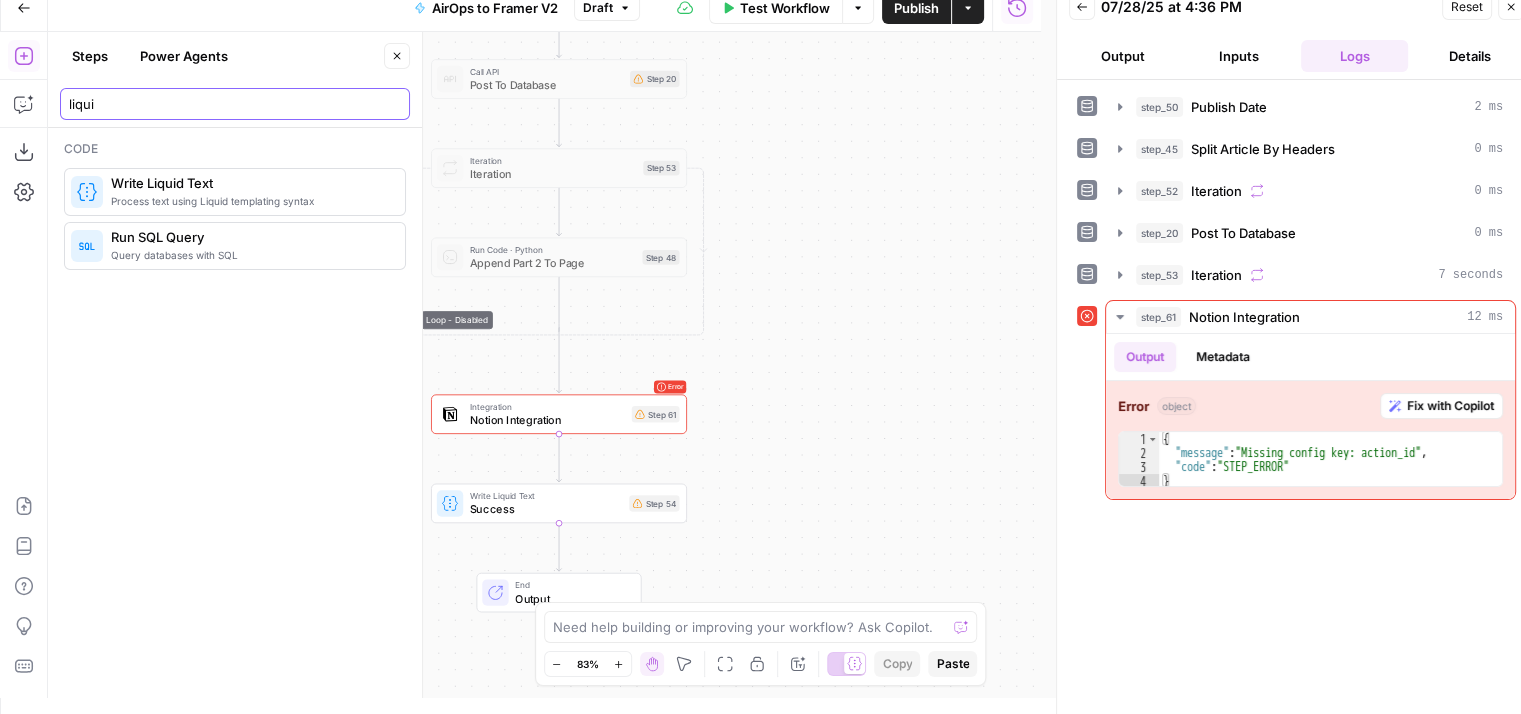 type on "liqui" 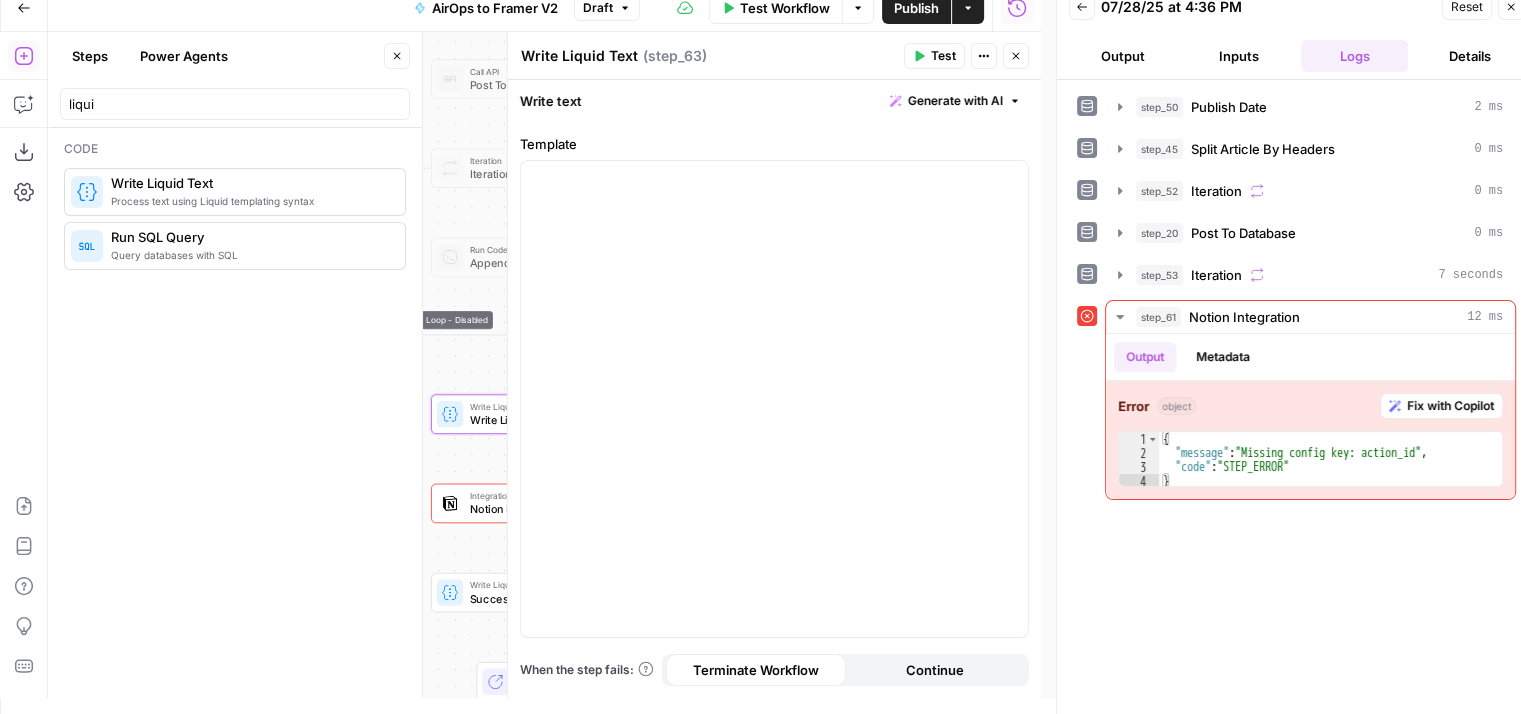click on "Close" at bounding box center [397, 56] 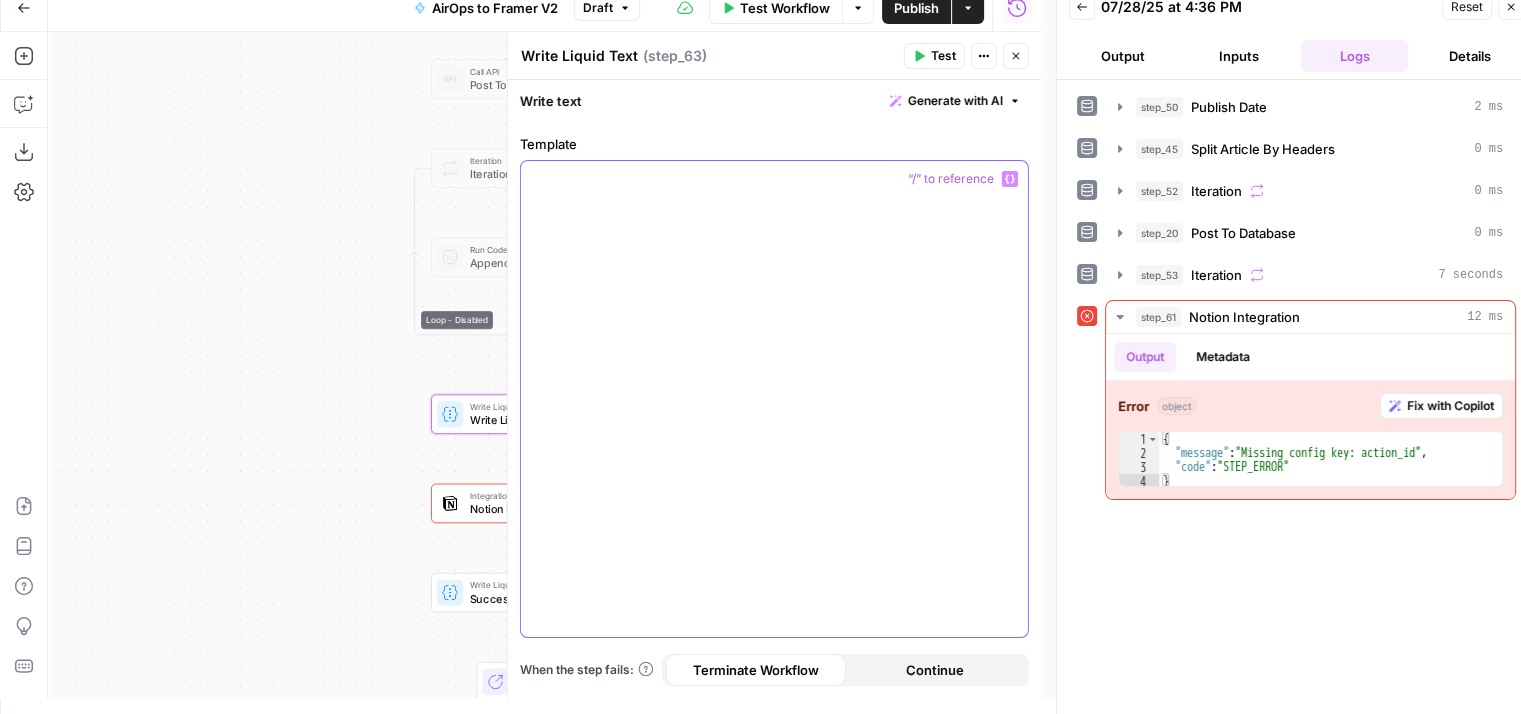 click at bounding box center (774, 399) 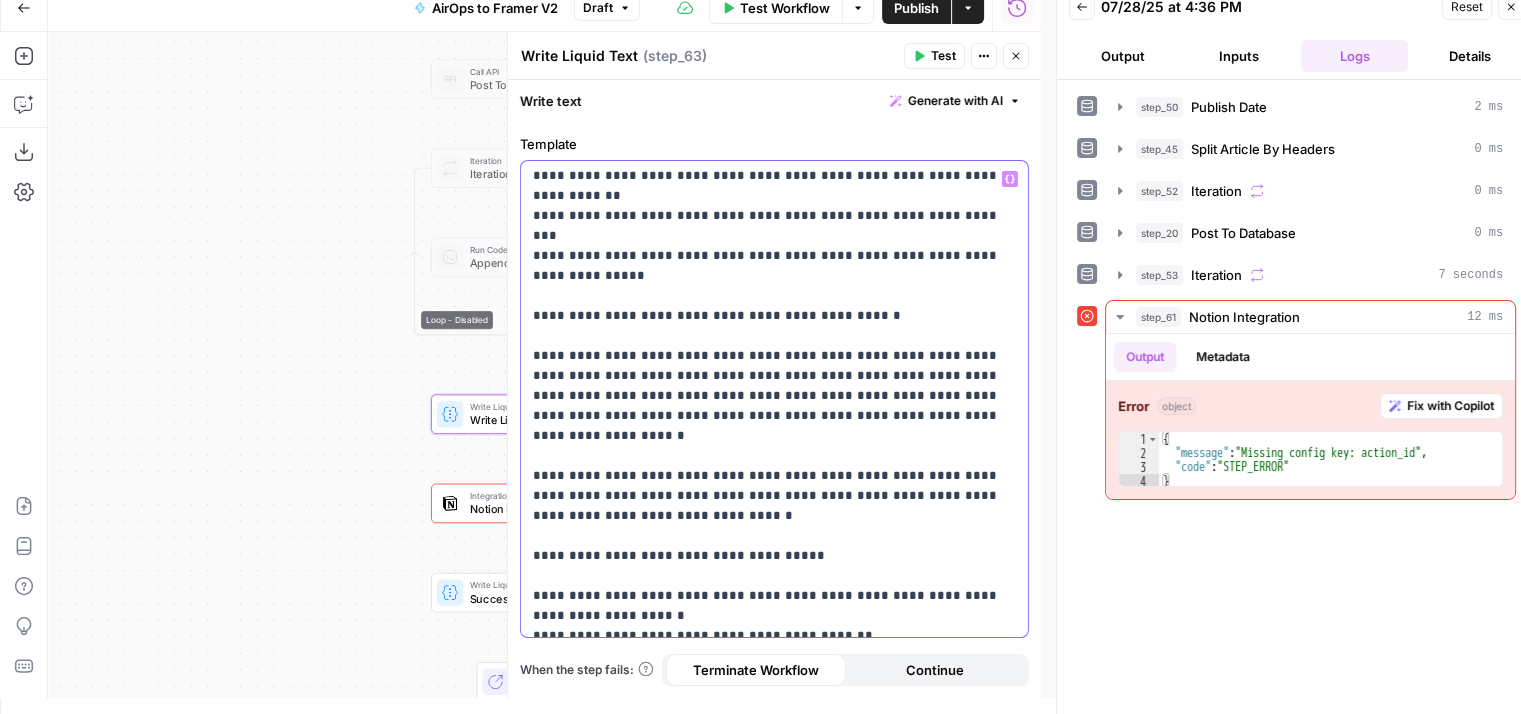 scroll, scrollTop: 586, scrollLeft: 0, axis: vertical 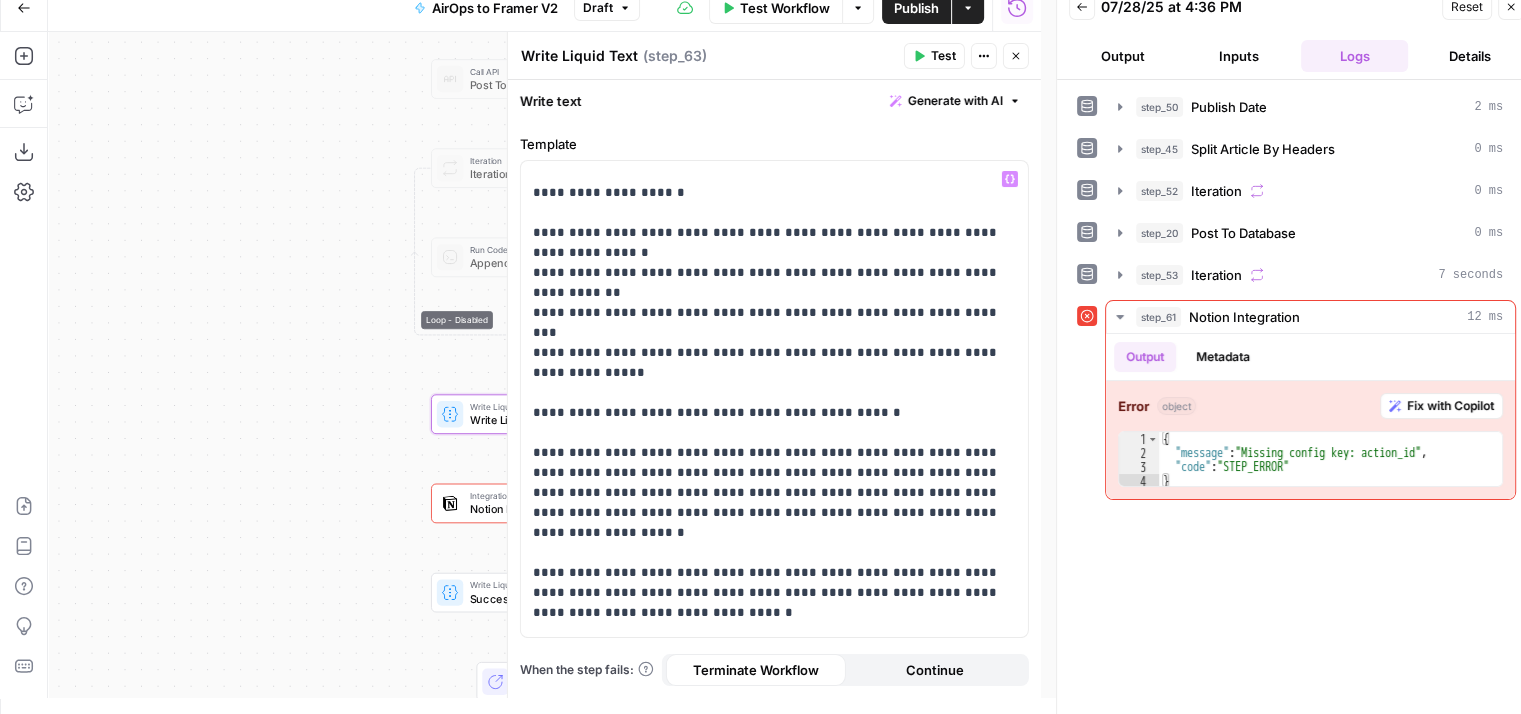 click on "Close" at bounding box center [1016, 56] 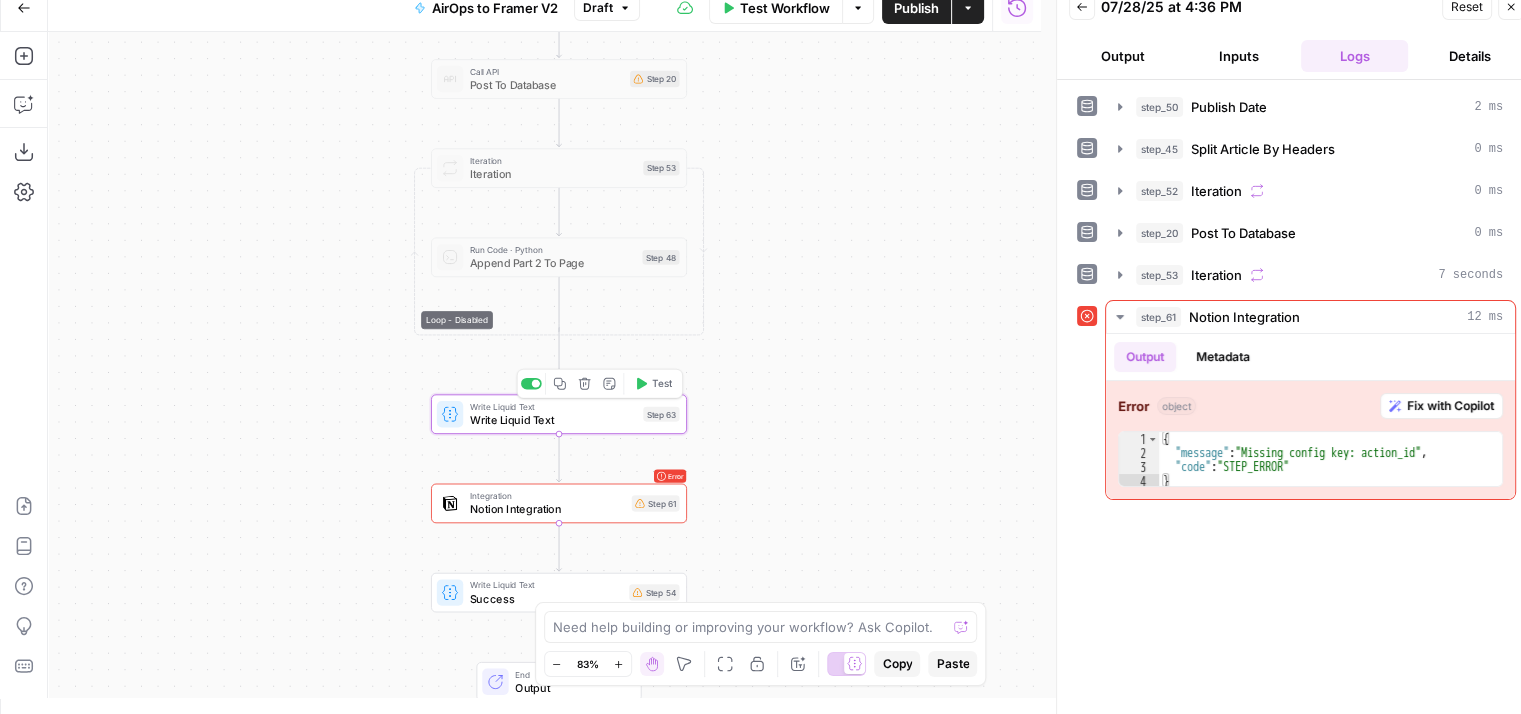 click on "Test" at bounding box center [662, 383] 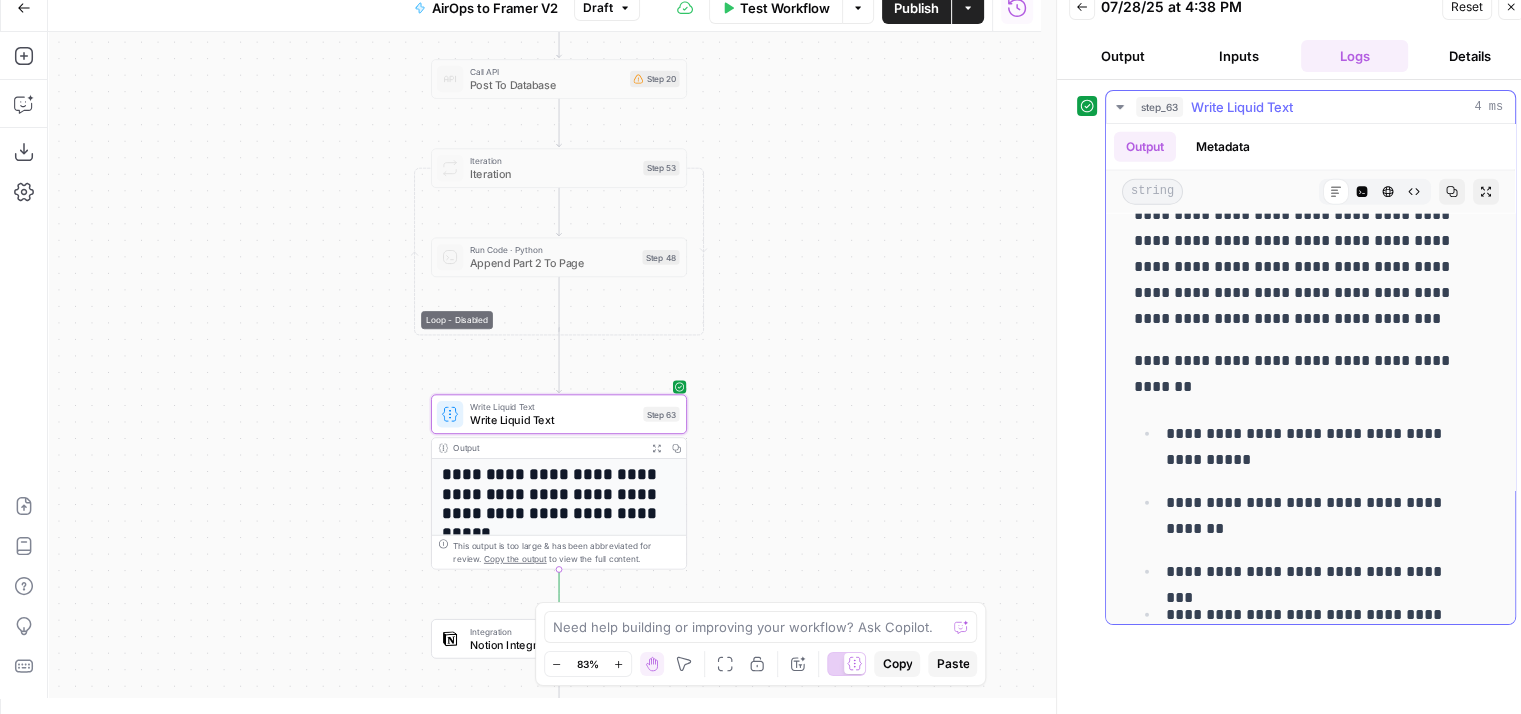 scroll, scrollTop: 4988, scrollLeft: 0, axis: vertical 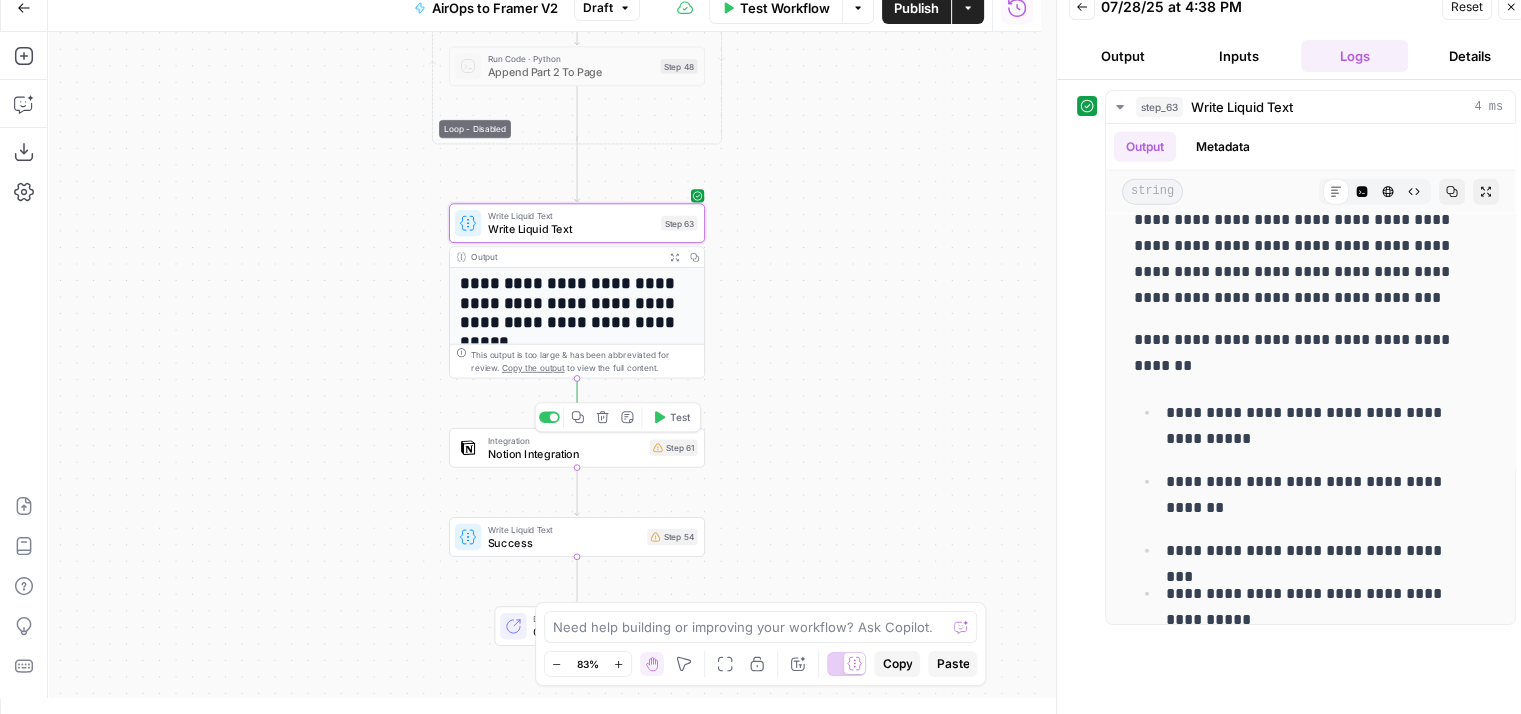 click on "Notion Integration" at bounding box center [565, 453] 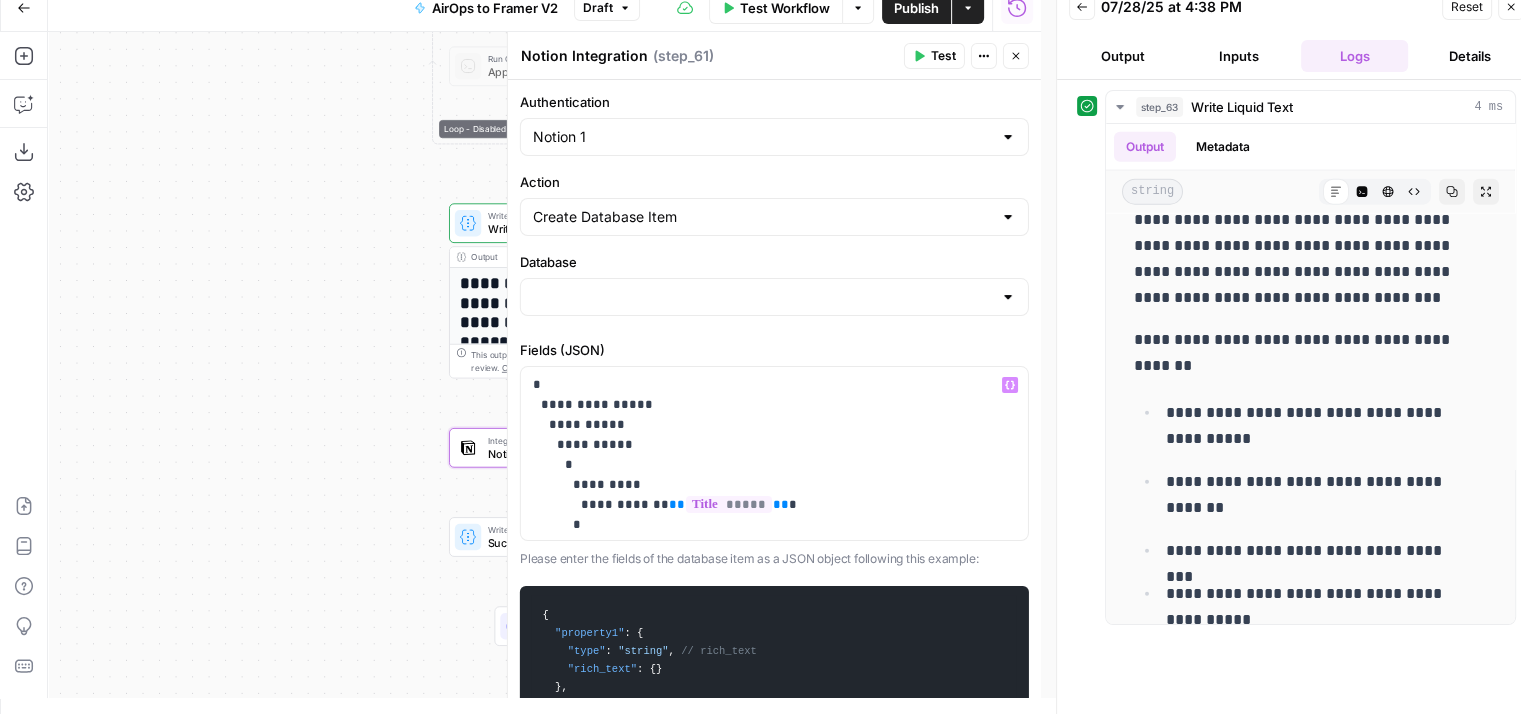 scroll, scrollTop: 983, scrollLeft: 0, axis: vertical 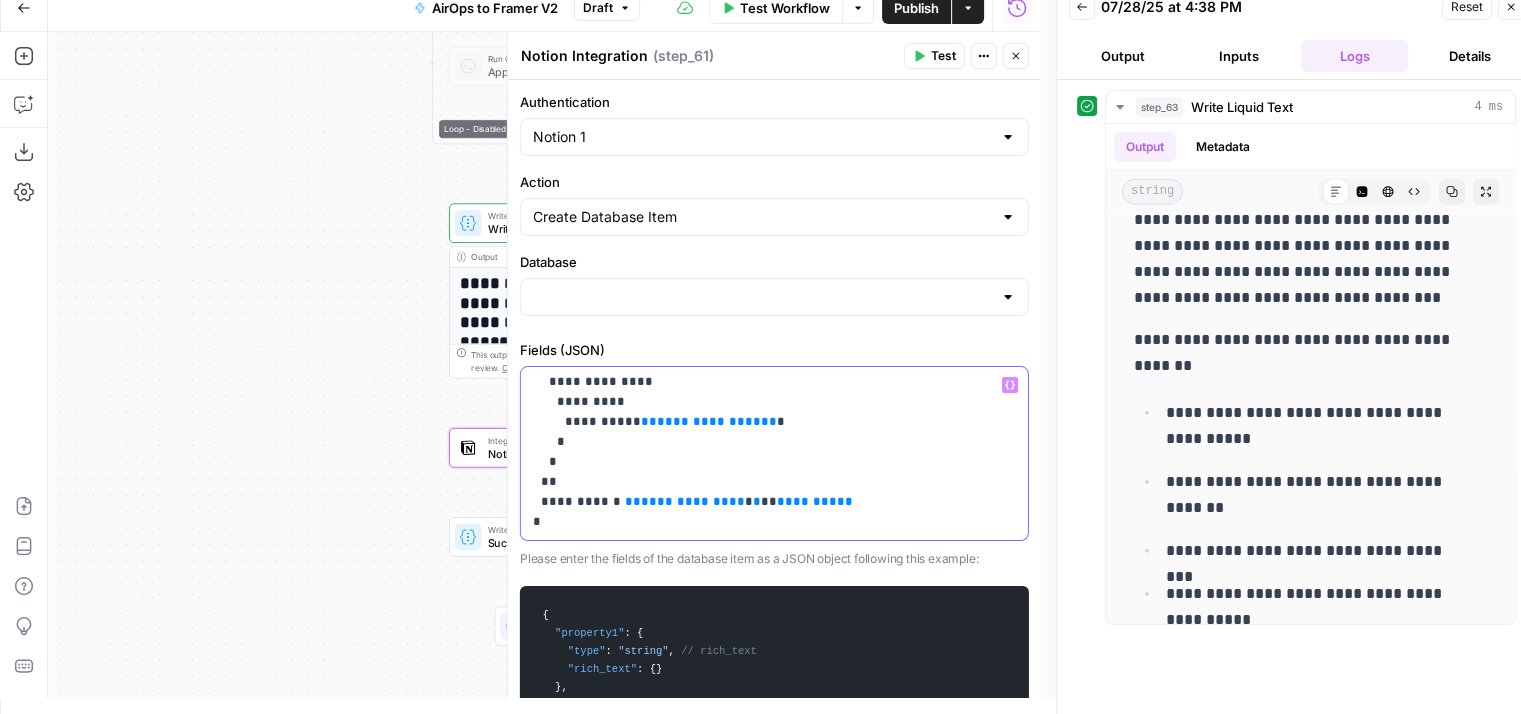 type on "Butterflowy Blogs" 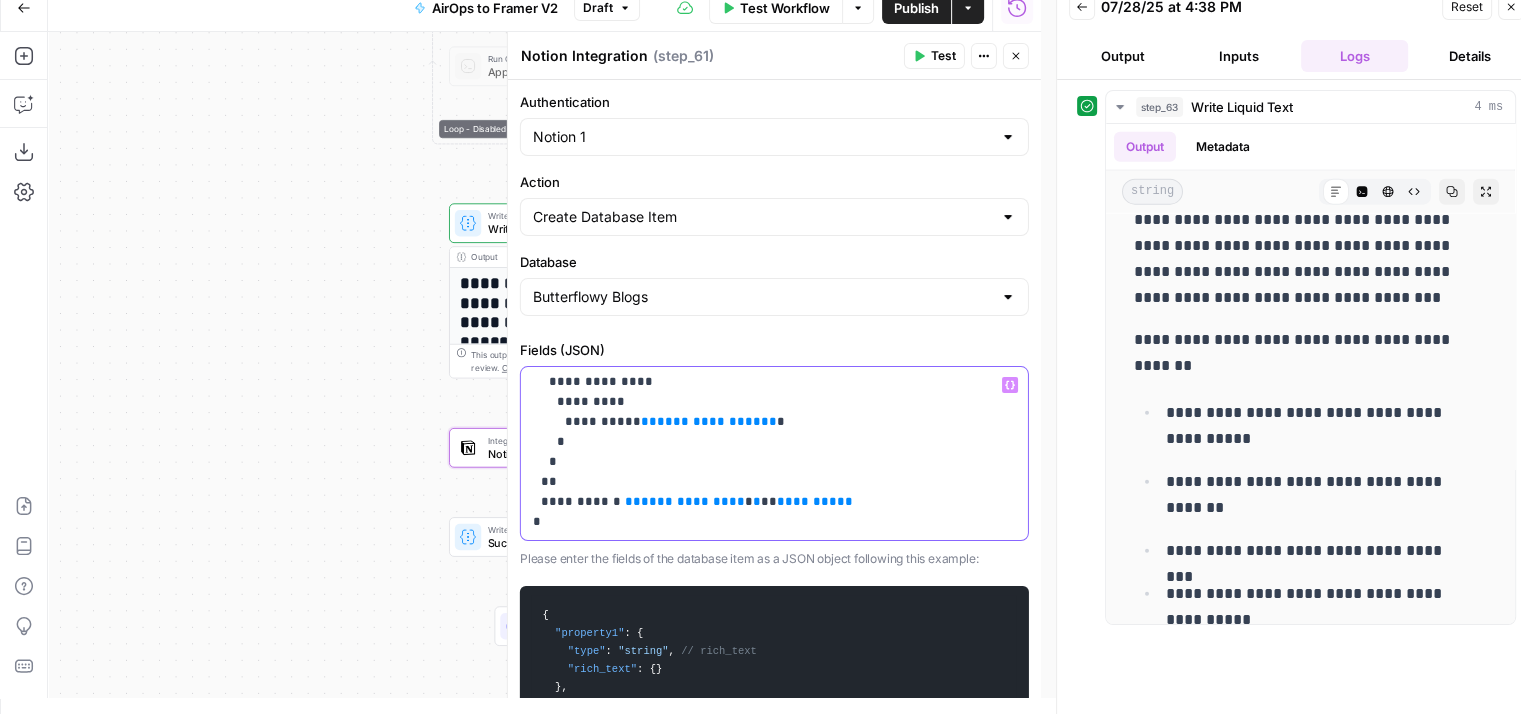drag, startPoint x: 811, startPoint y: 497, endPoint x: 609, endPoint y: 499, distance: 202.0099 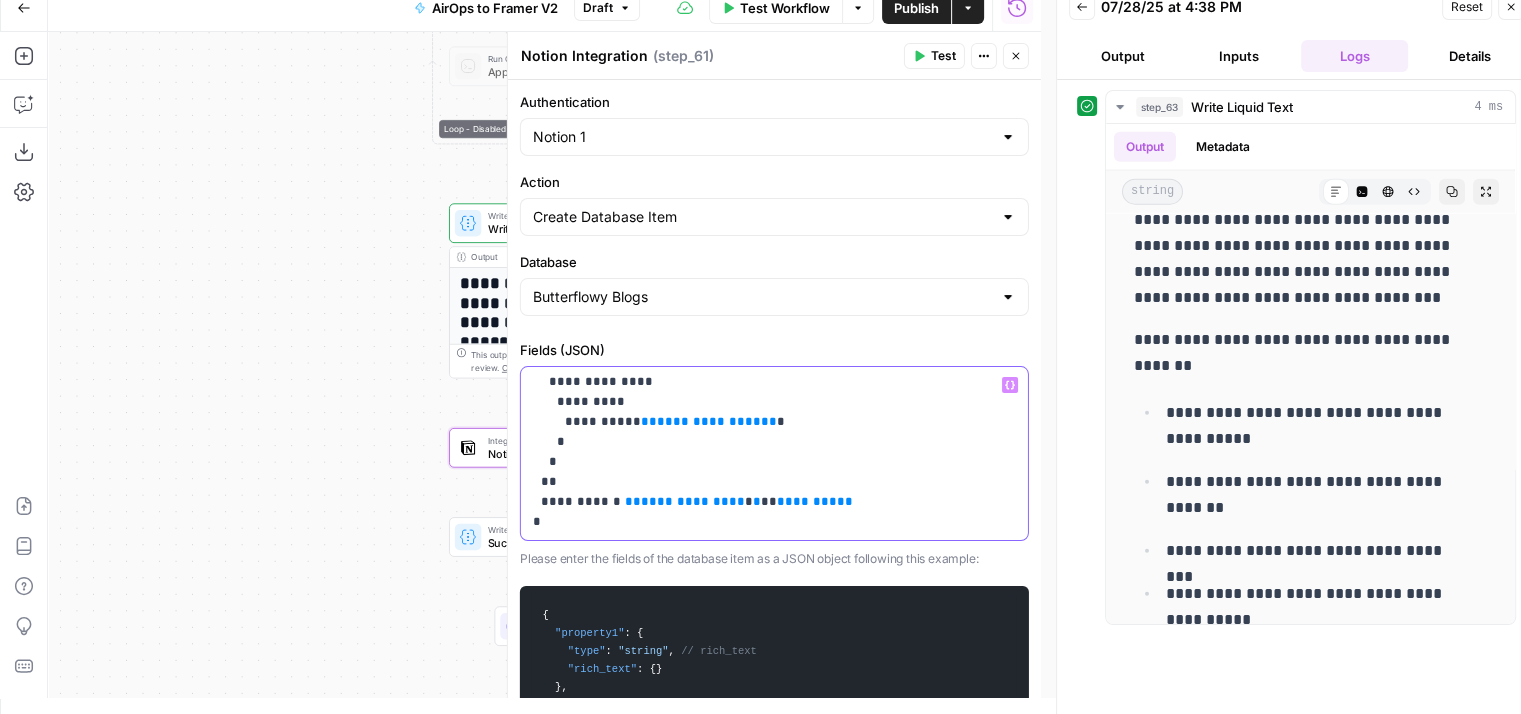 click on "**********" at bounding box center (759, -38) 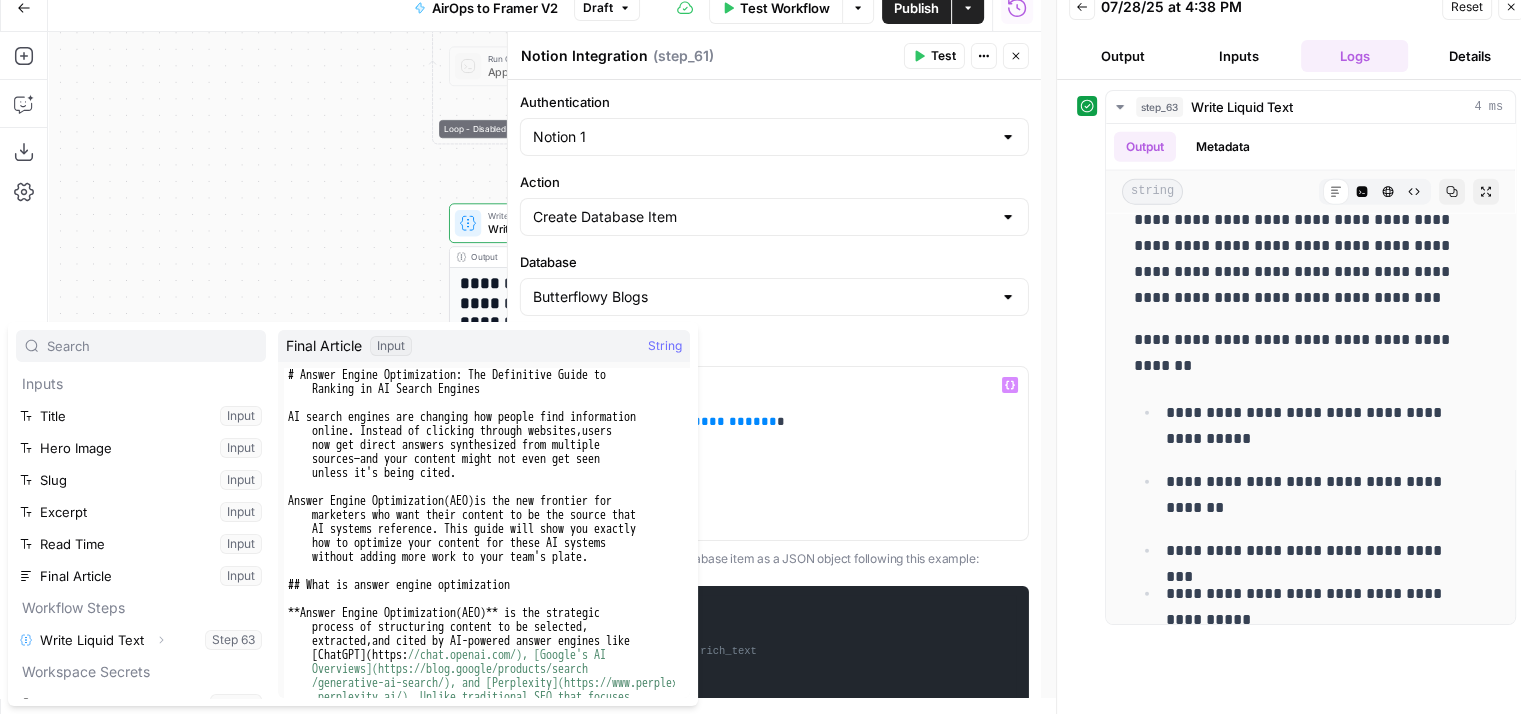 scroll, scrollTop: 21, scrollLeft: 0, axis: vertical 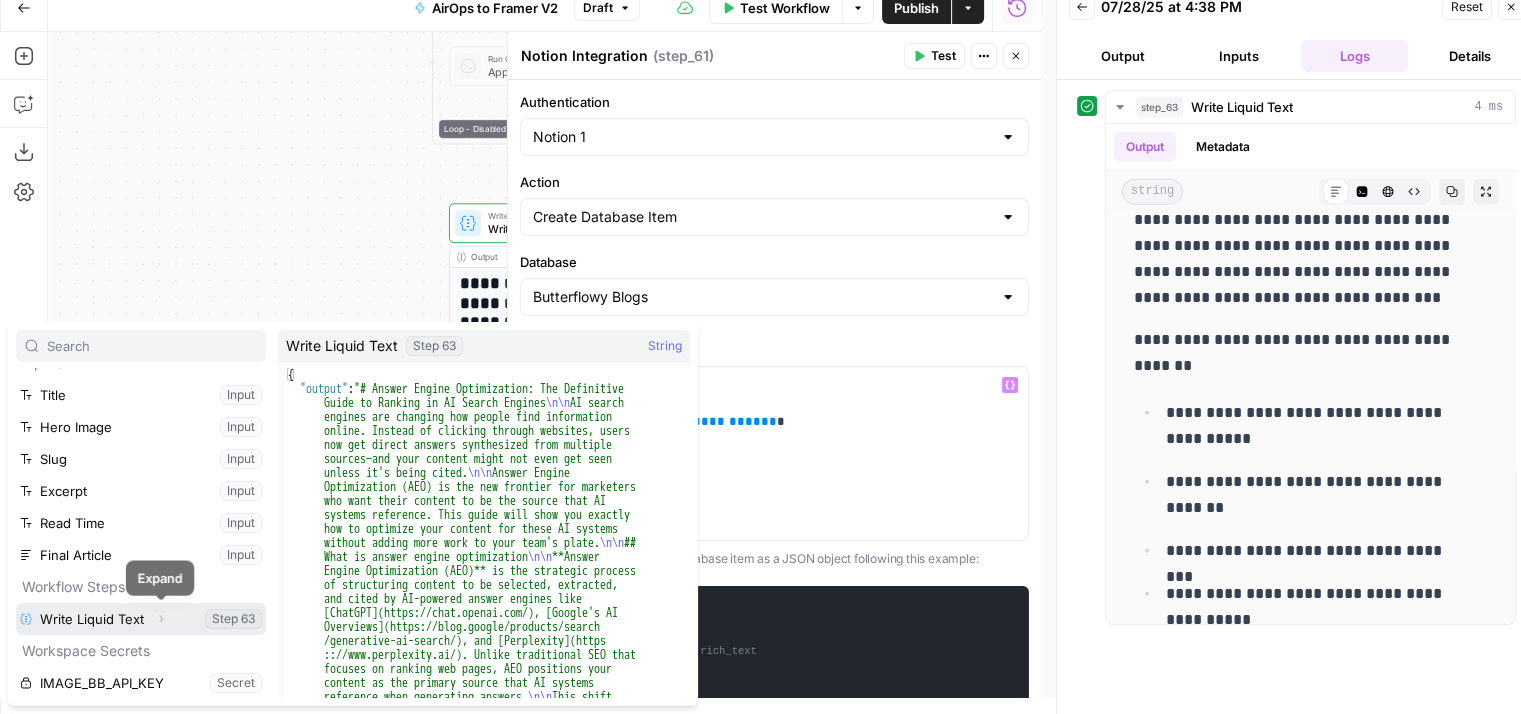 click 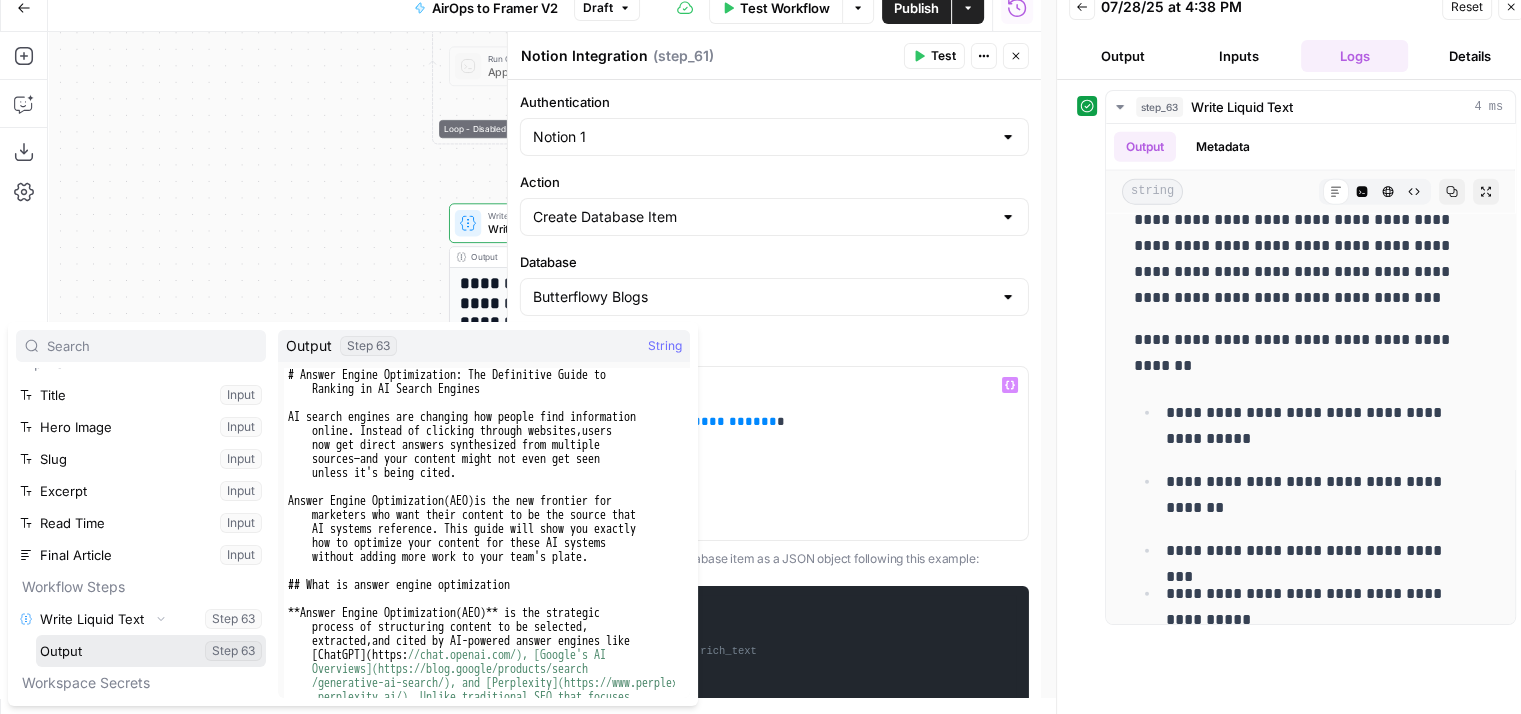 click at bounding box center (151, 651) 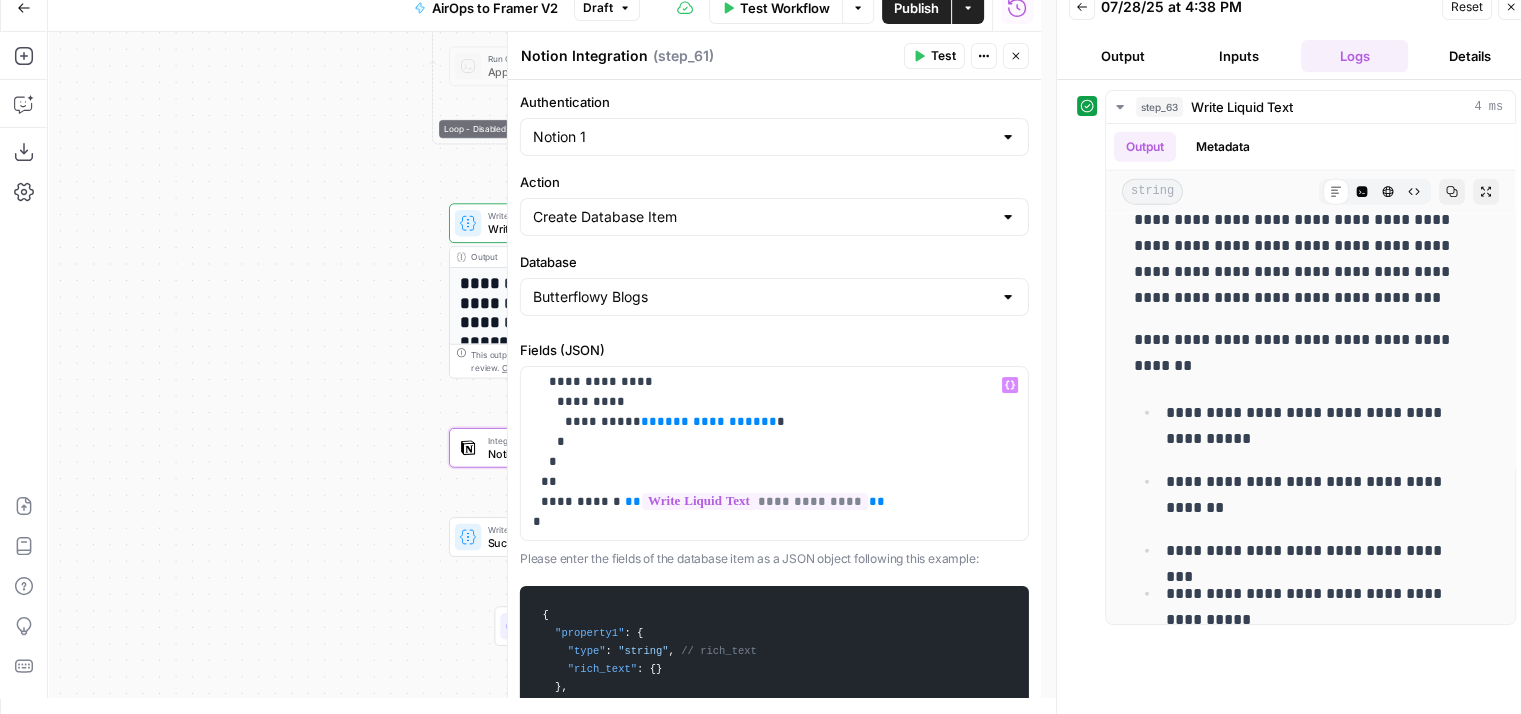 click 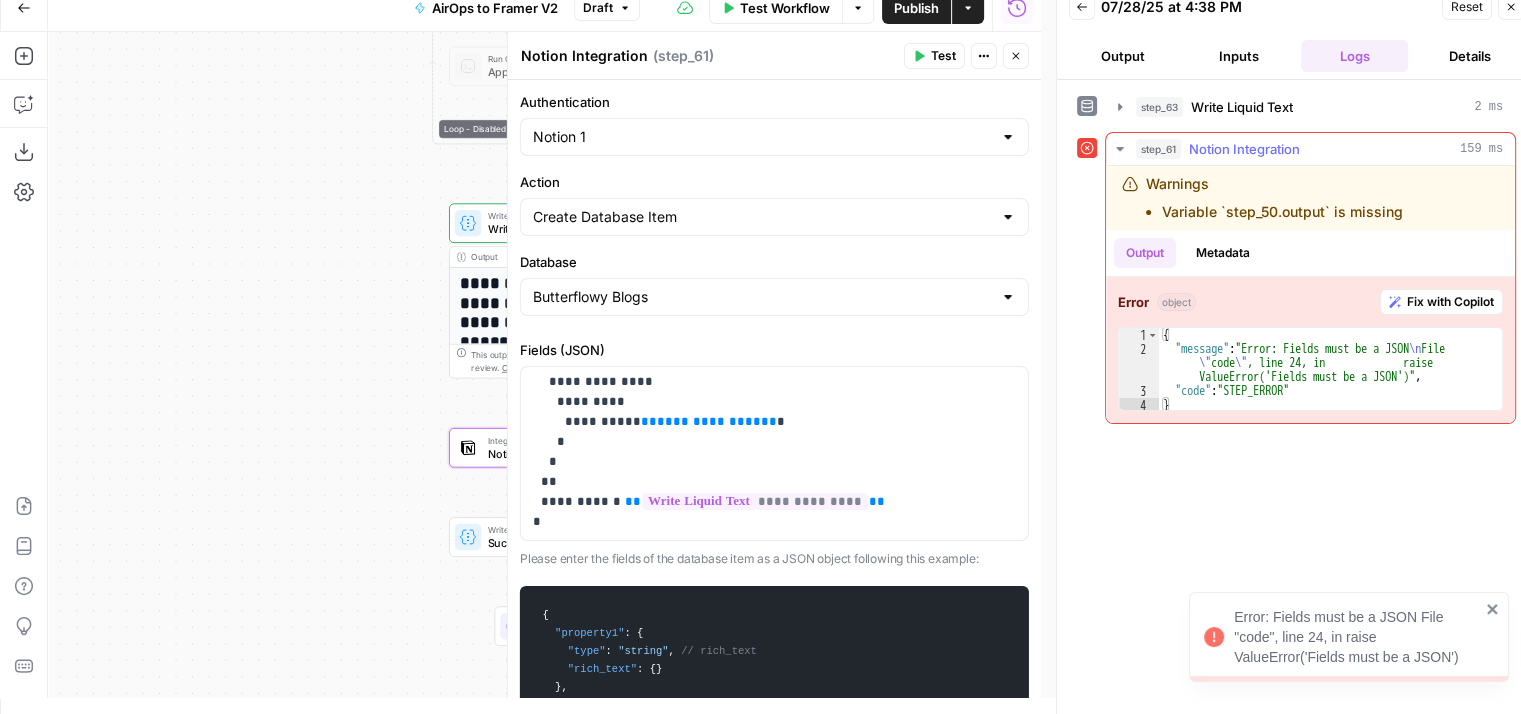 click on "Fix with Copilot" at bounding box center (1441, 302) 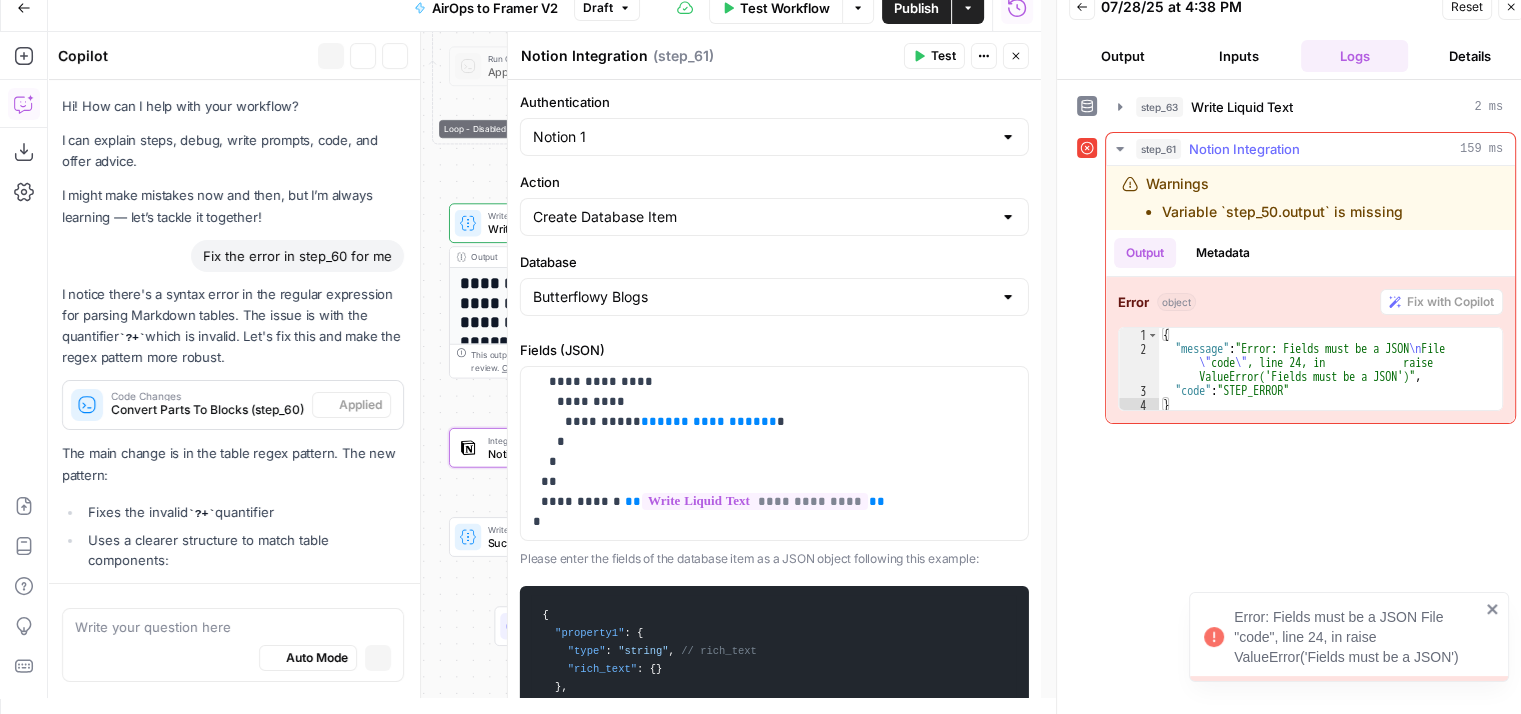 scroll, scrollTop: 1149, scrollLeft: 0, axis: vertical 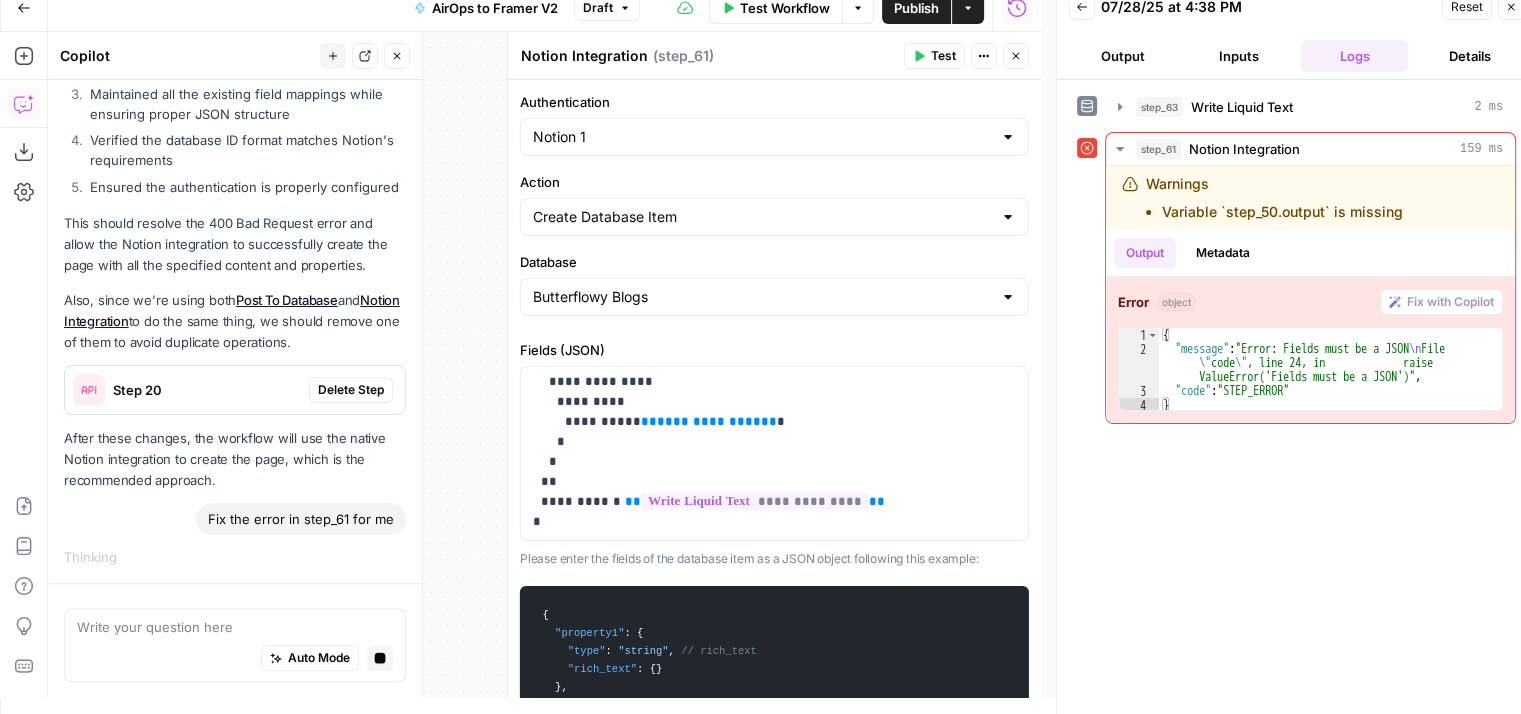 click on "Create Database Item" at bounding box center (774, 217) 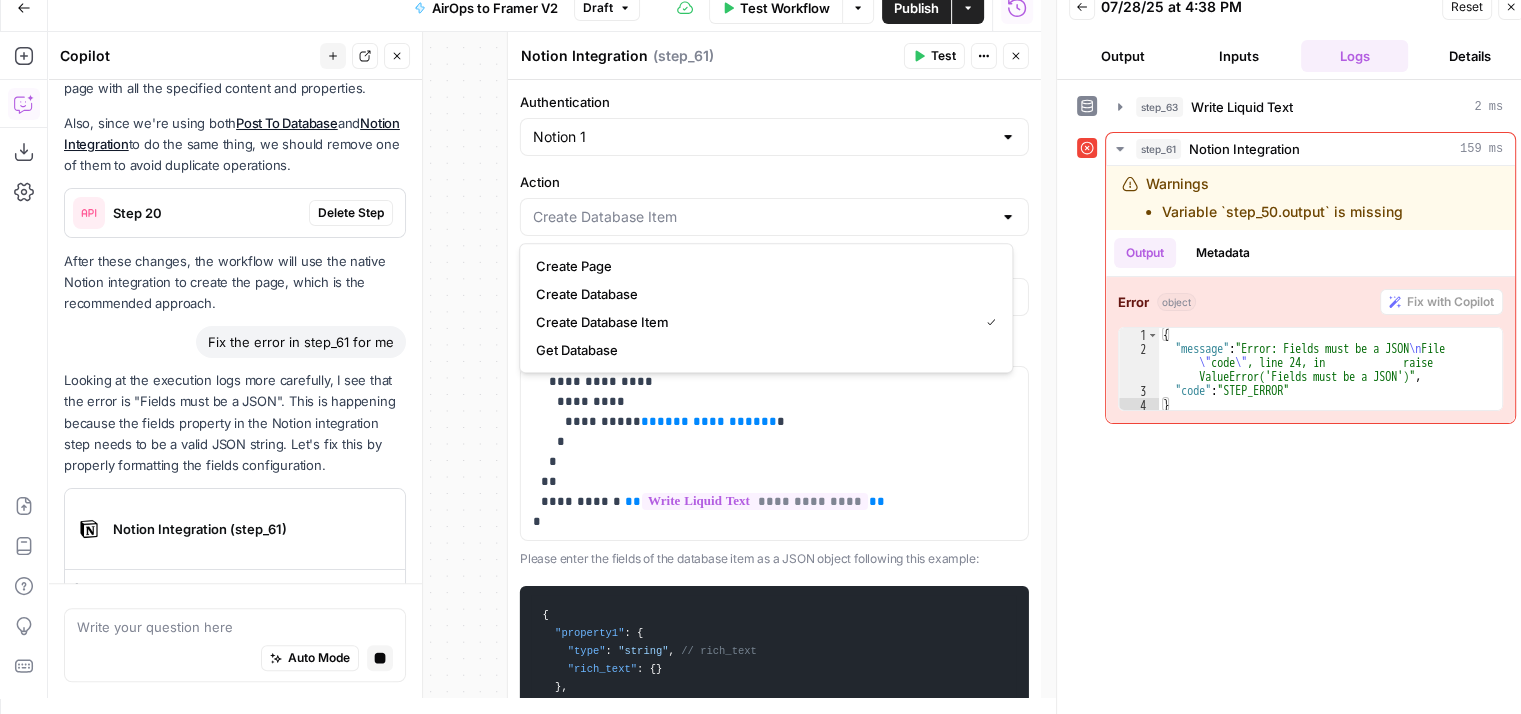 type on "Create Database Item" 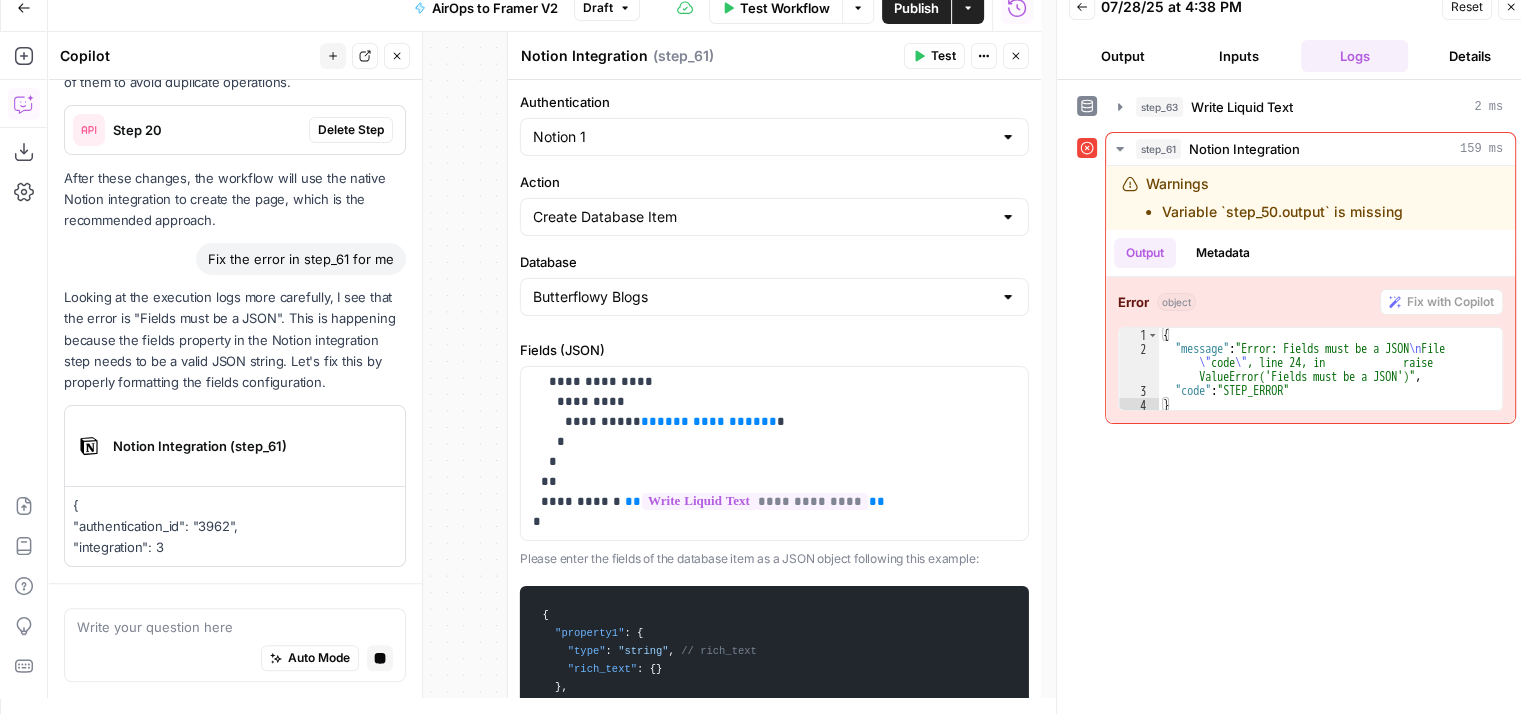 click on "Action" at bounding box center [774, 182] 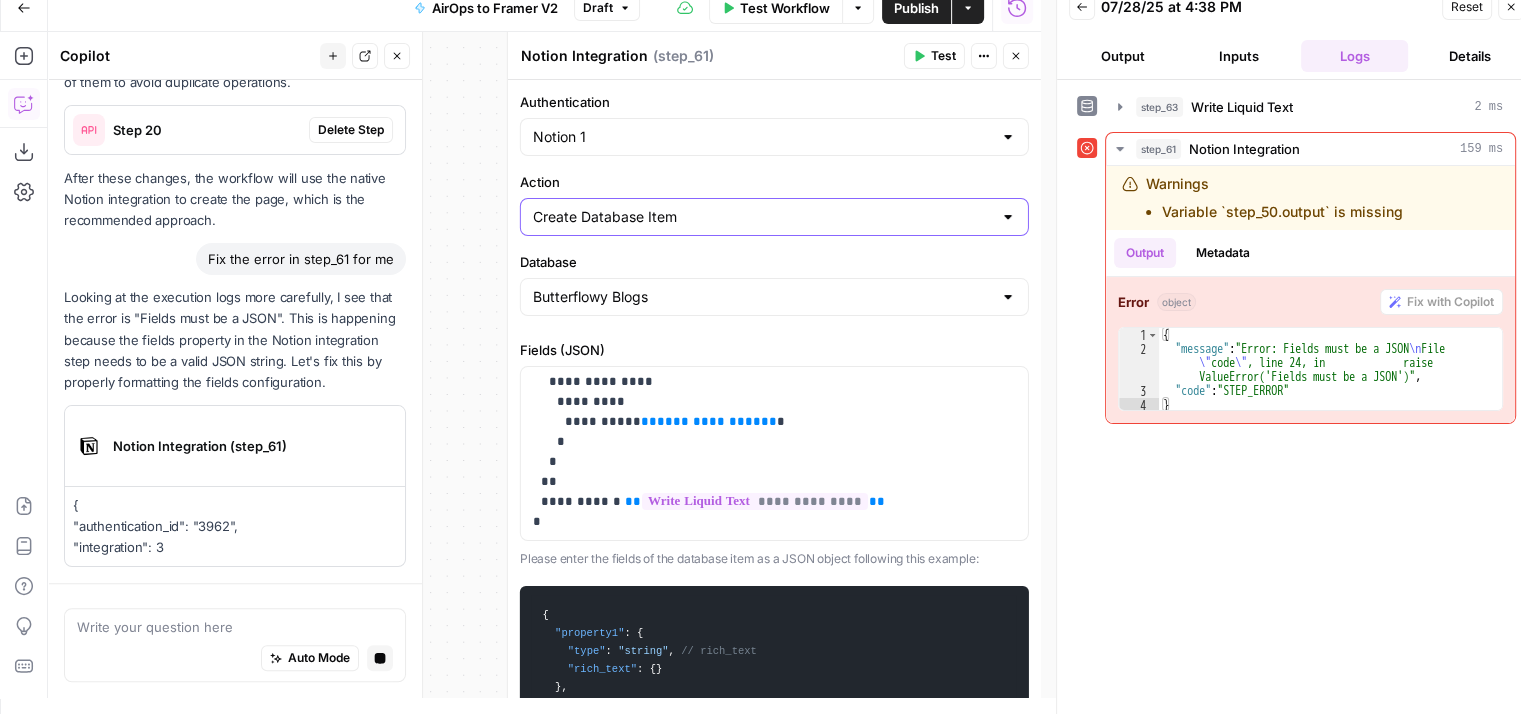 click on "Create Database Item" at bounding box center [762, 217] 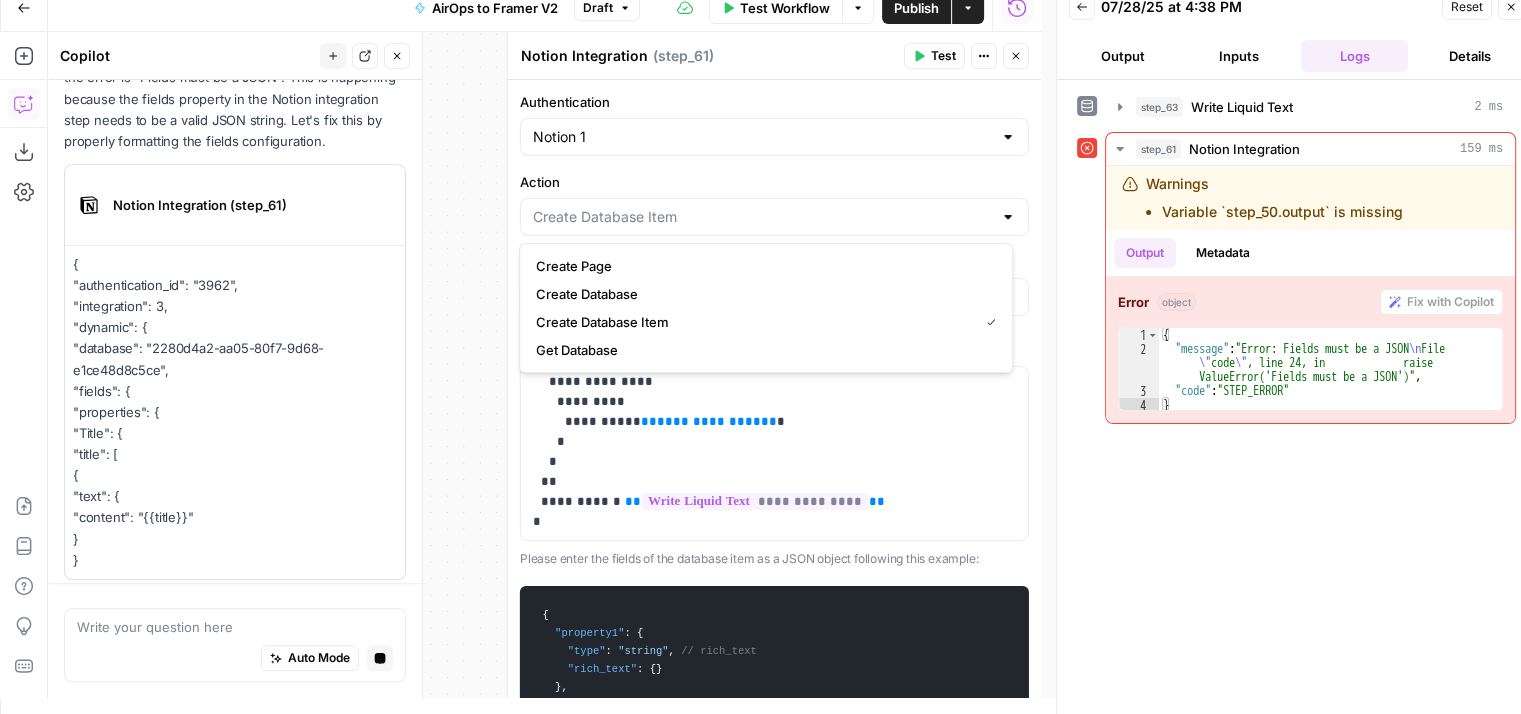 scroll, scrollTop: 1725, scrollLeft: 0, axis: vertical 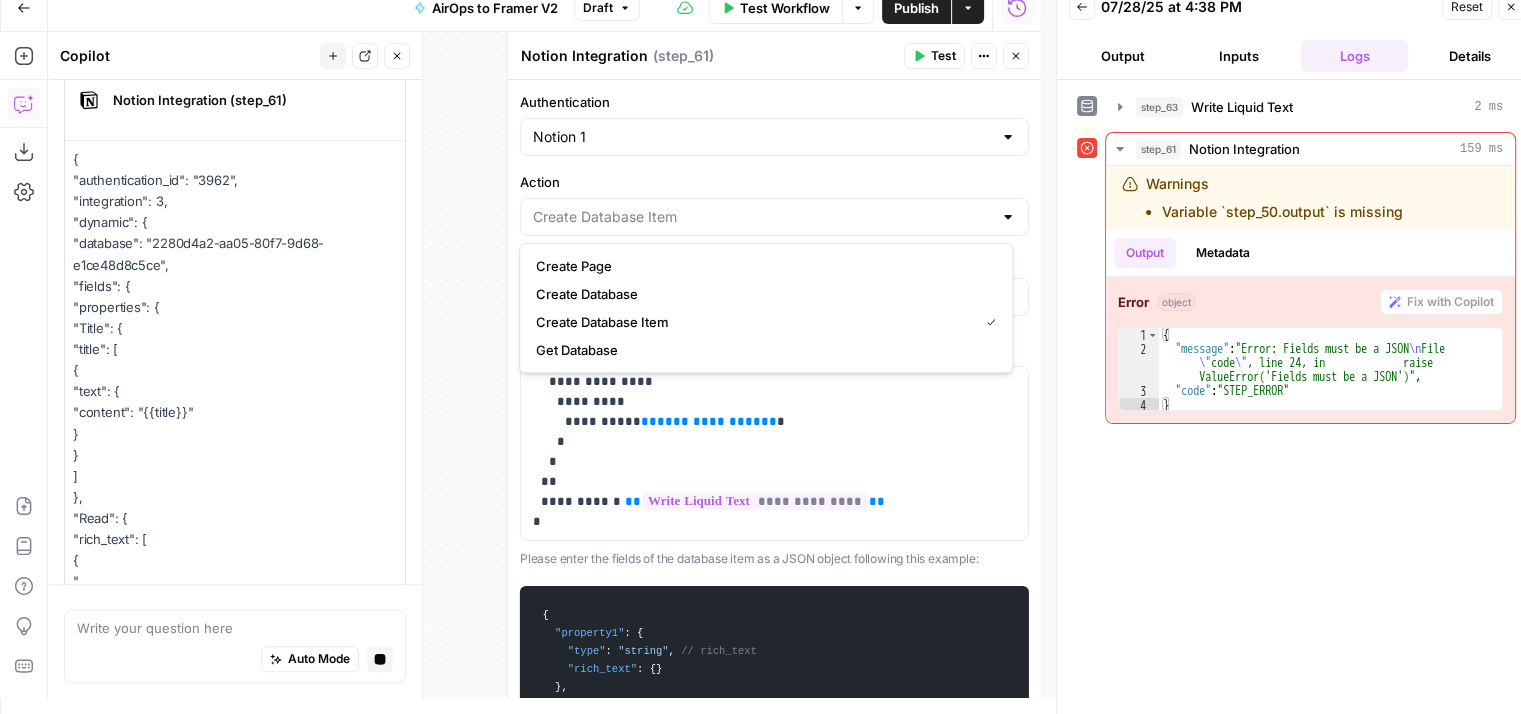 type on "Create Database Item" 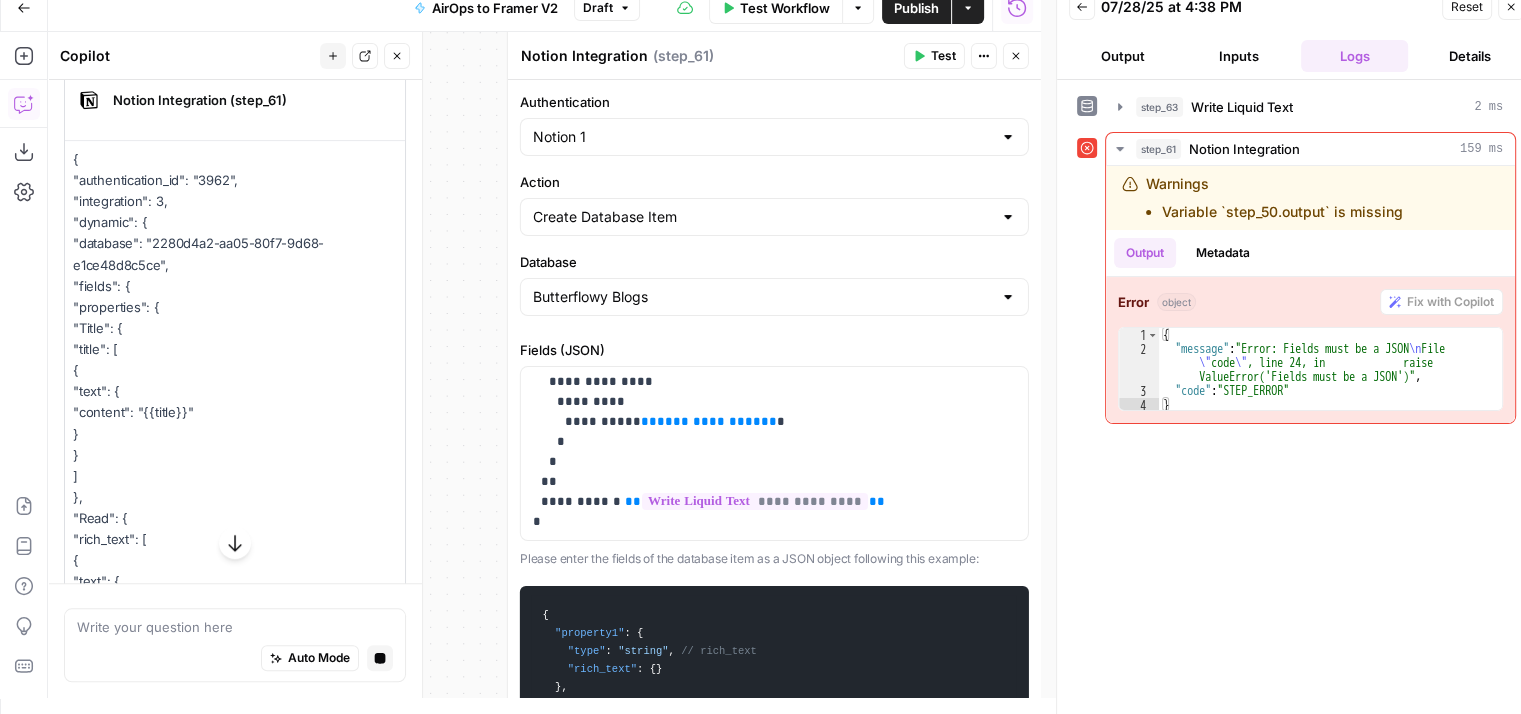 click on "Action" at bounding box center (774, 182) 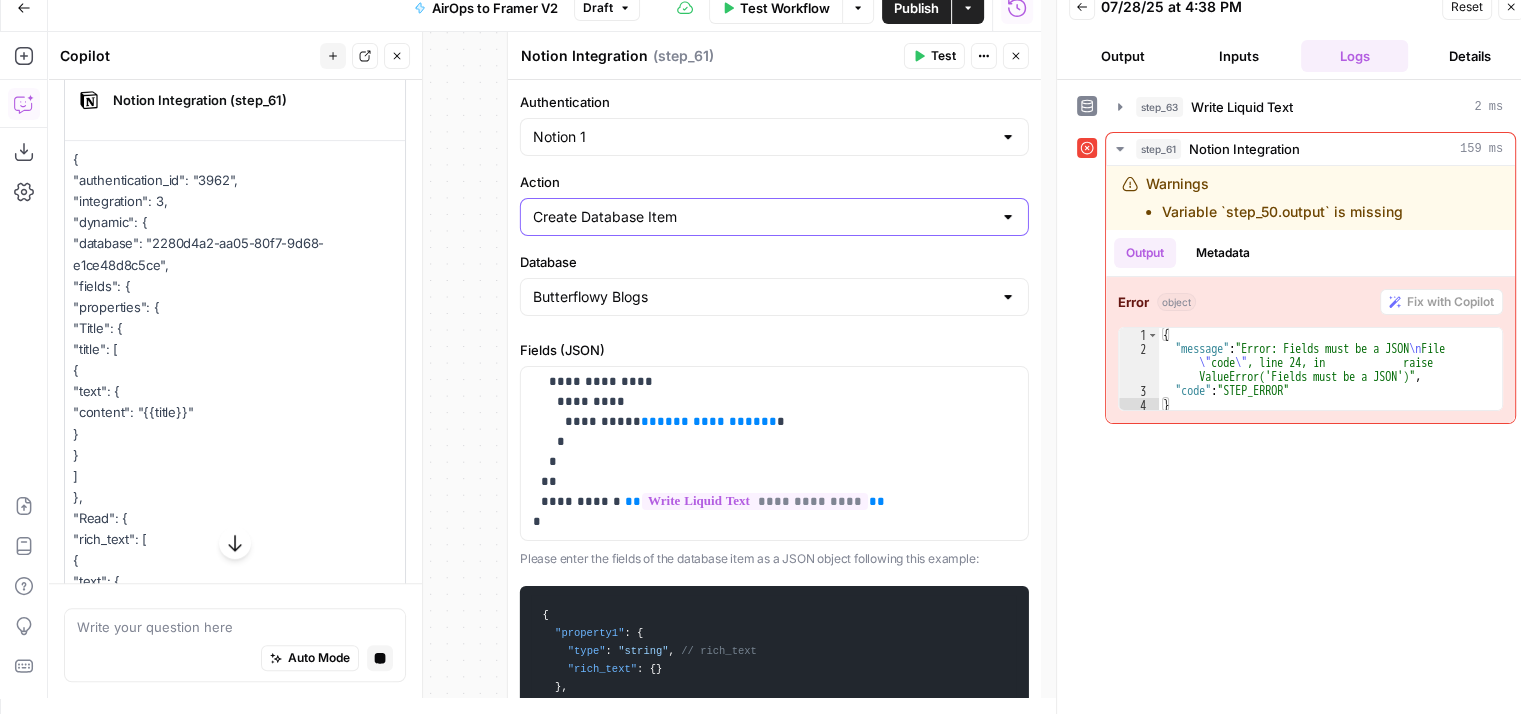 click on "Create Database Item" at bounding box center (762, 217) 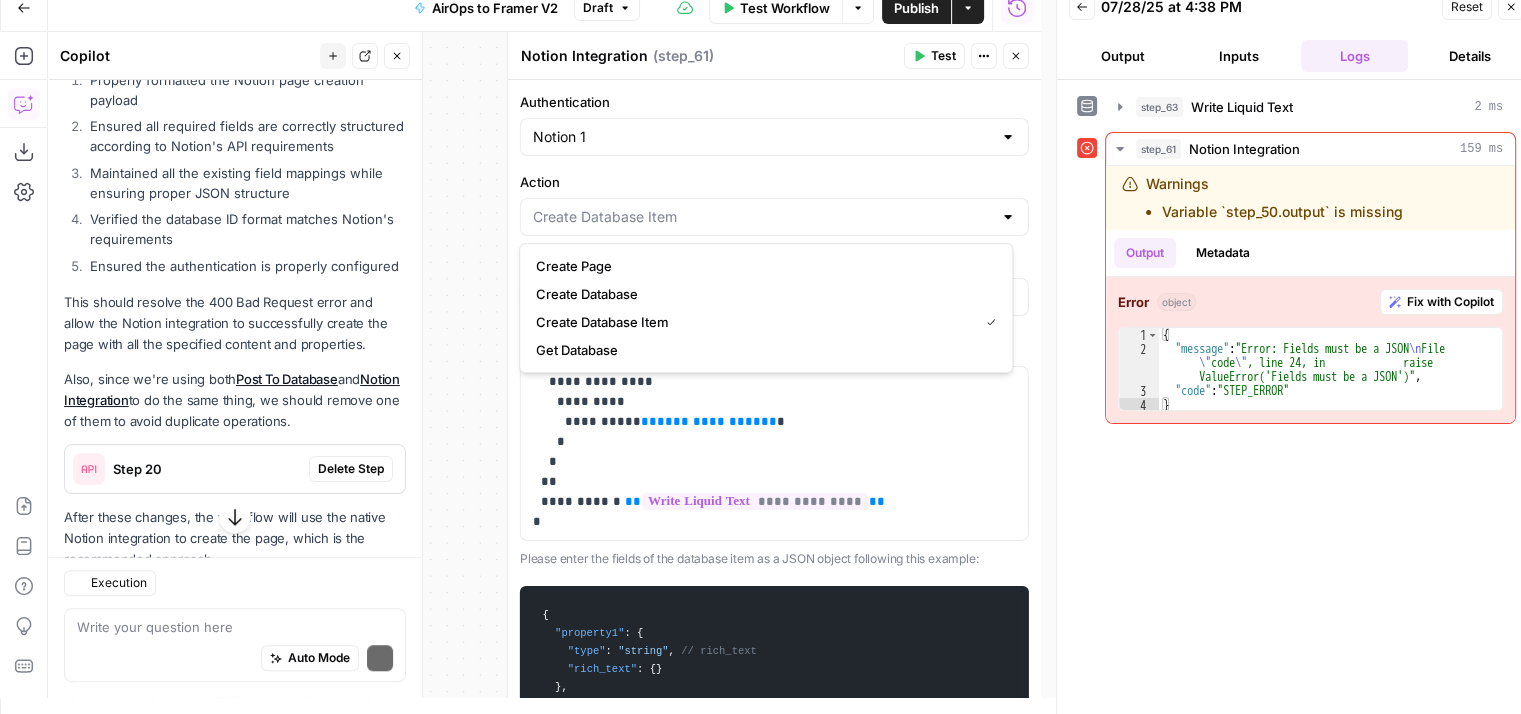 scroll, scrollTop: 1168, scrollLeft: 0, axis: vertical 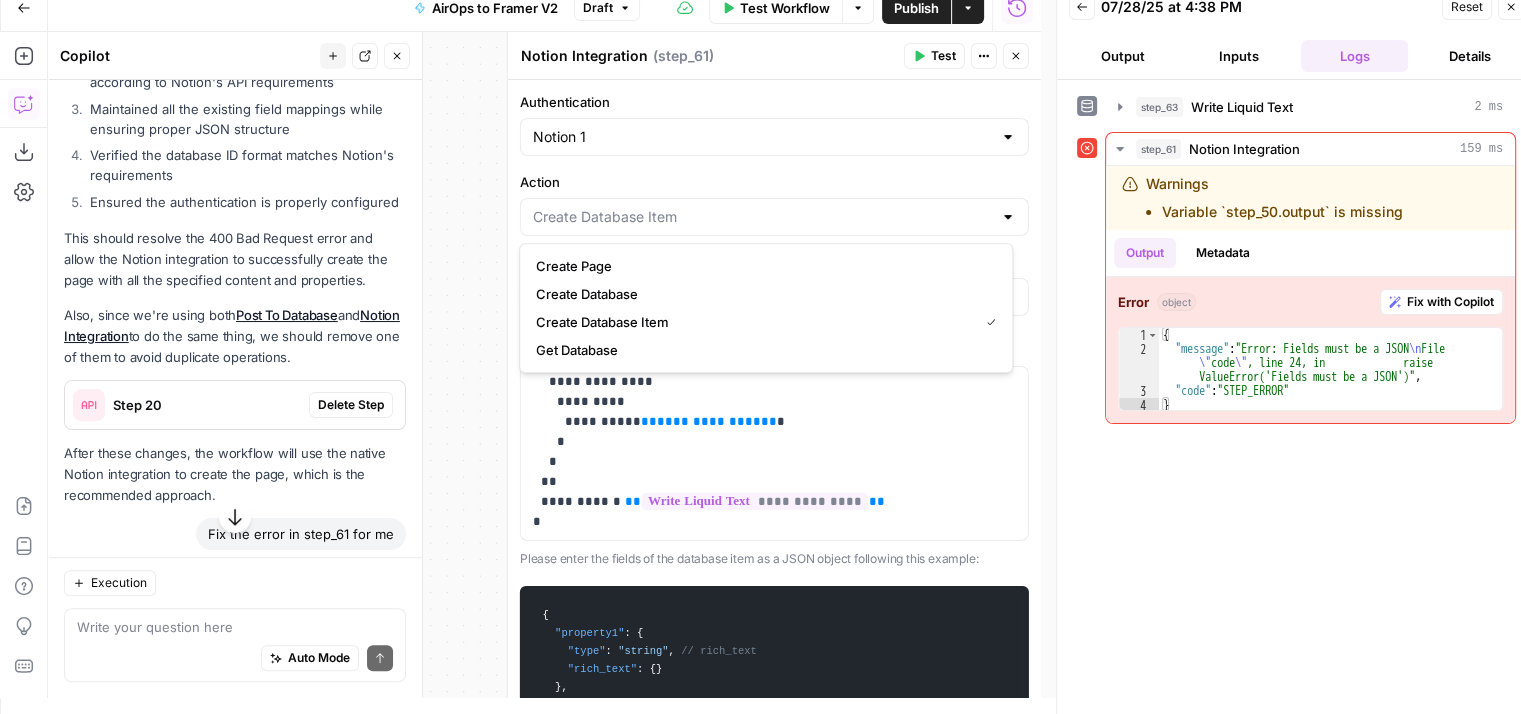 type on "Create Database Item" 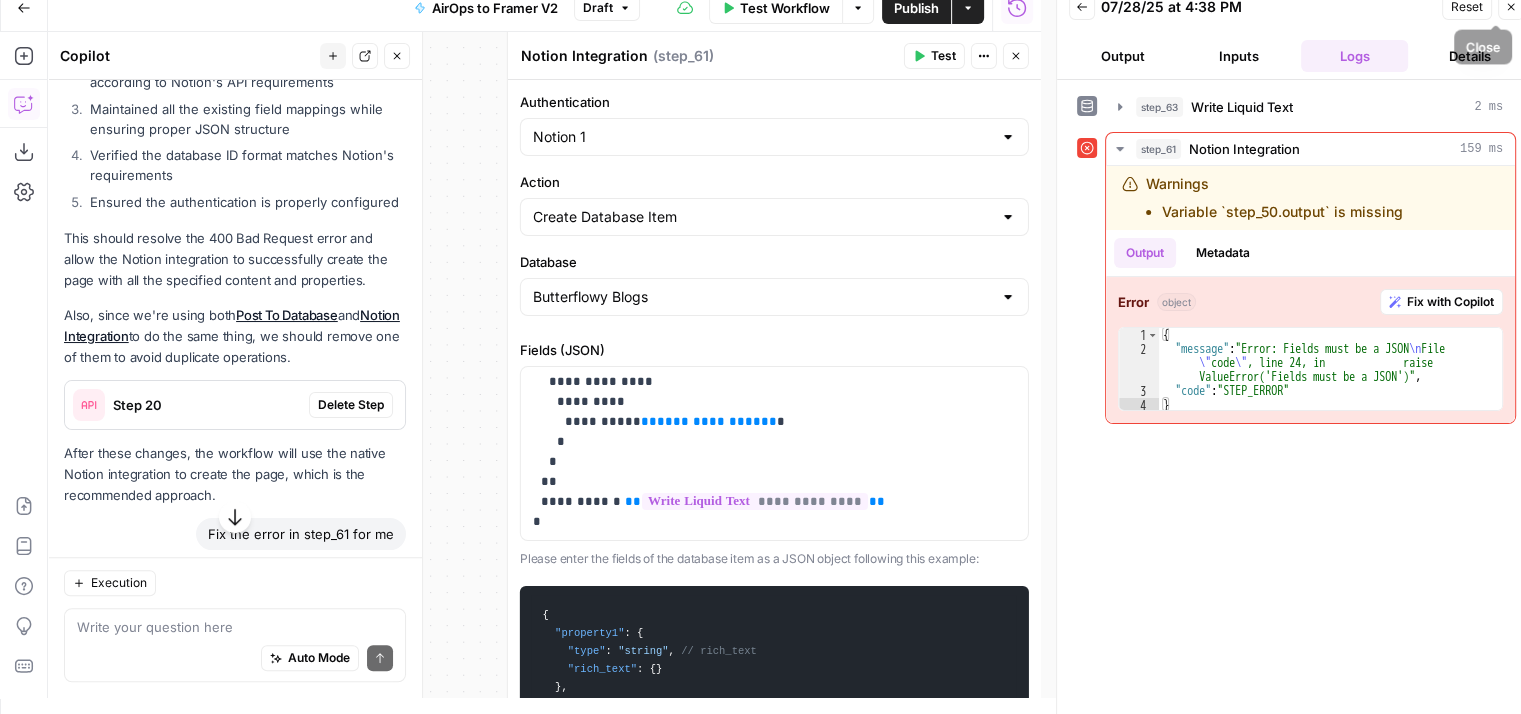 click 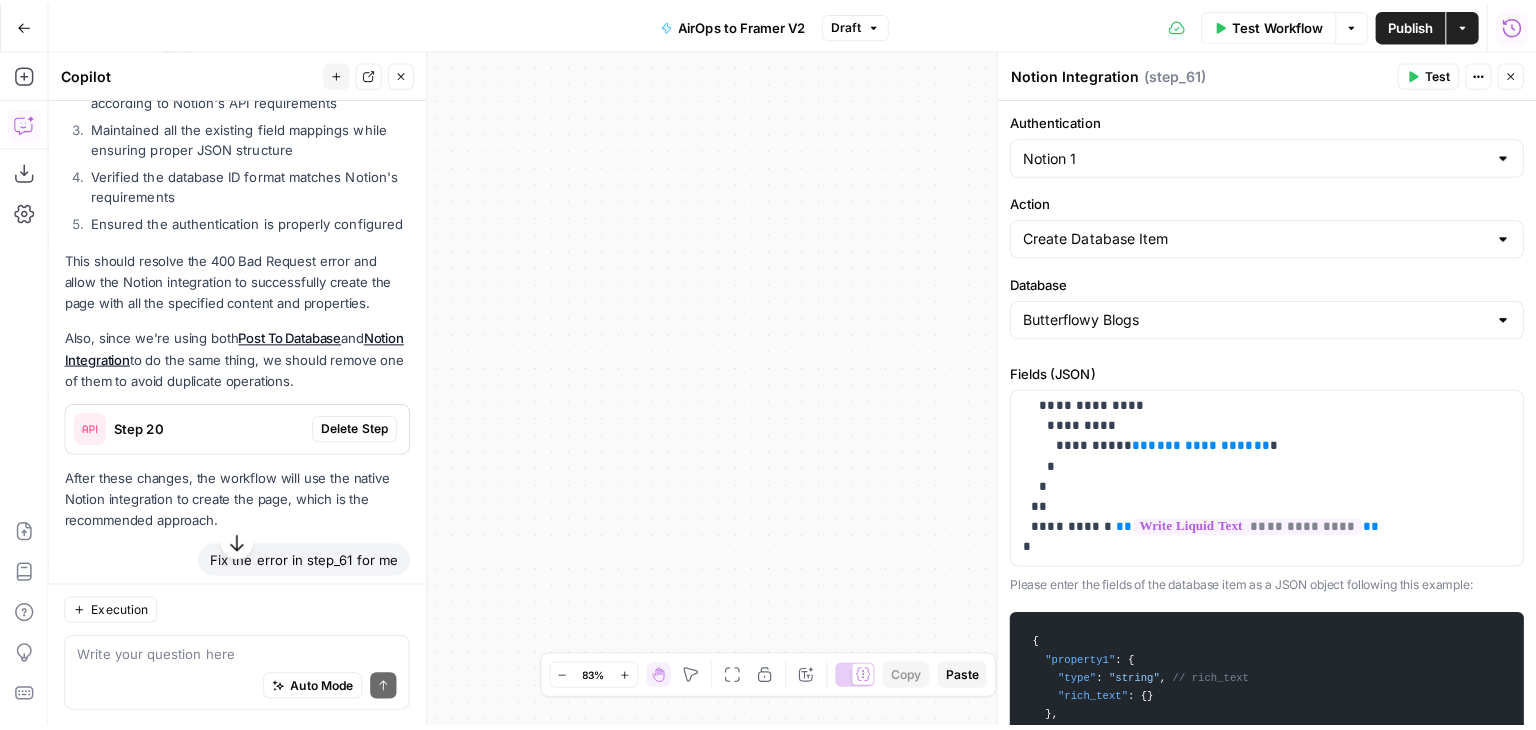 scroll, scrollTop: 0, scrollLeft: 0, axis: both 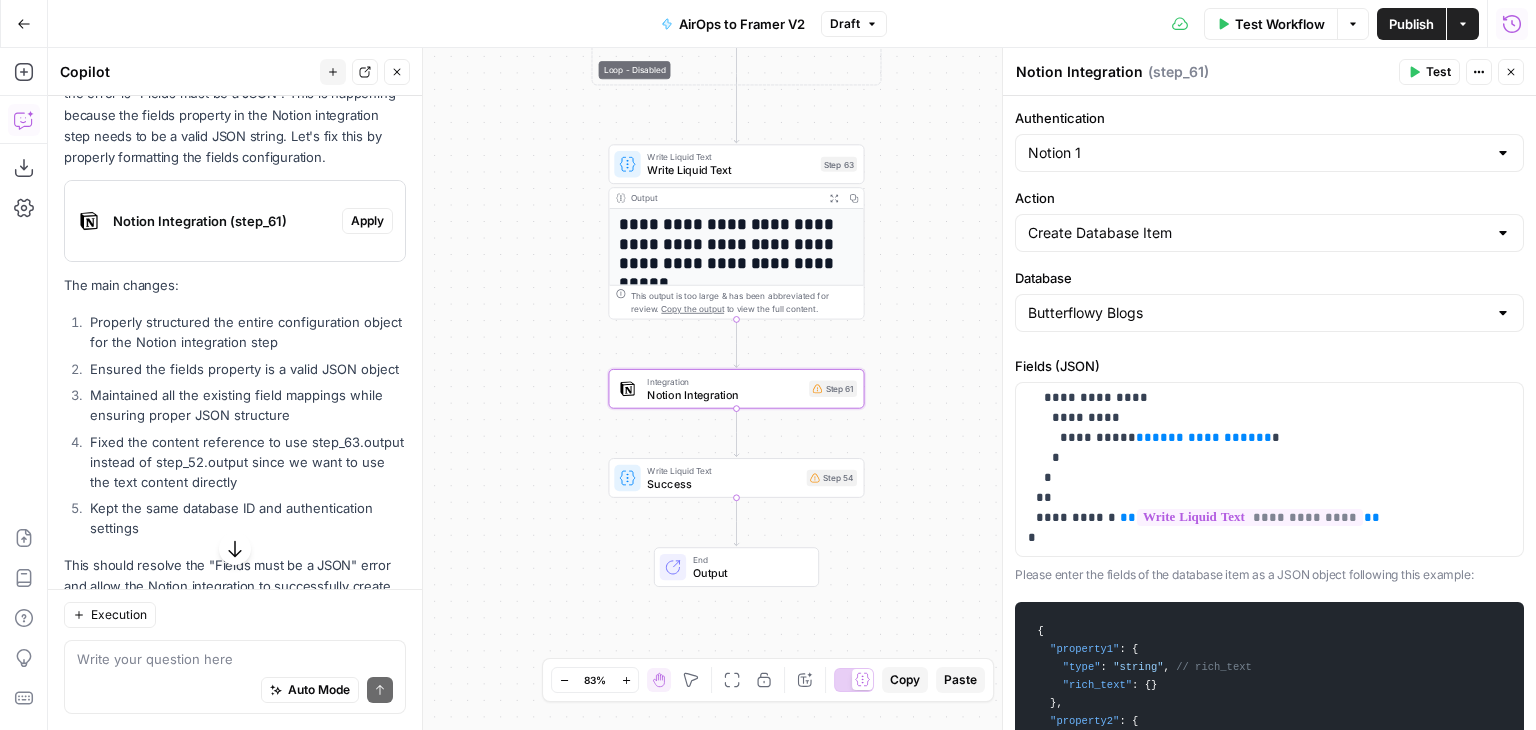 click on "Apply" at bounding box center (367, 221) 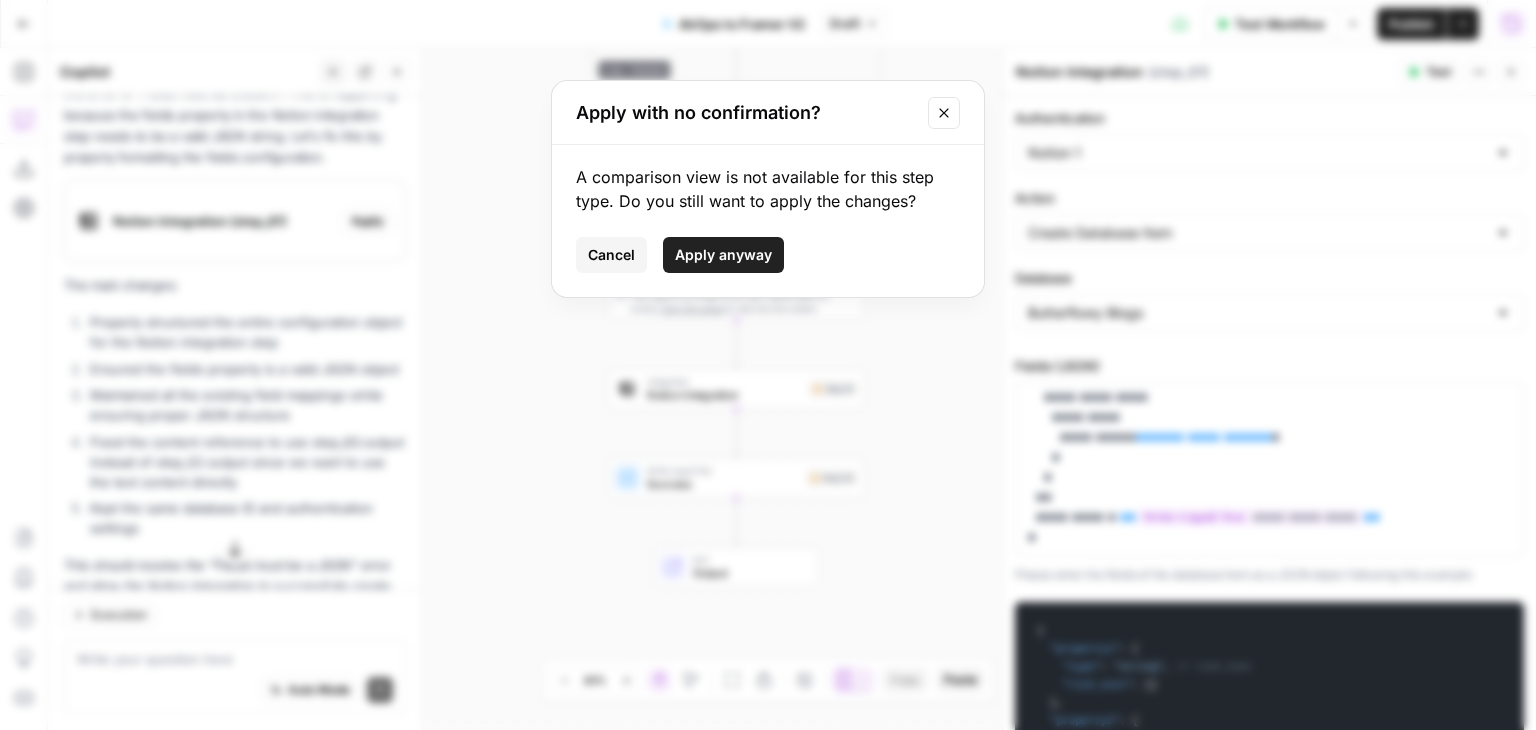 click on "Apply anyway" at bounding box center (723, 255) 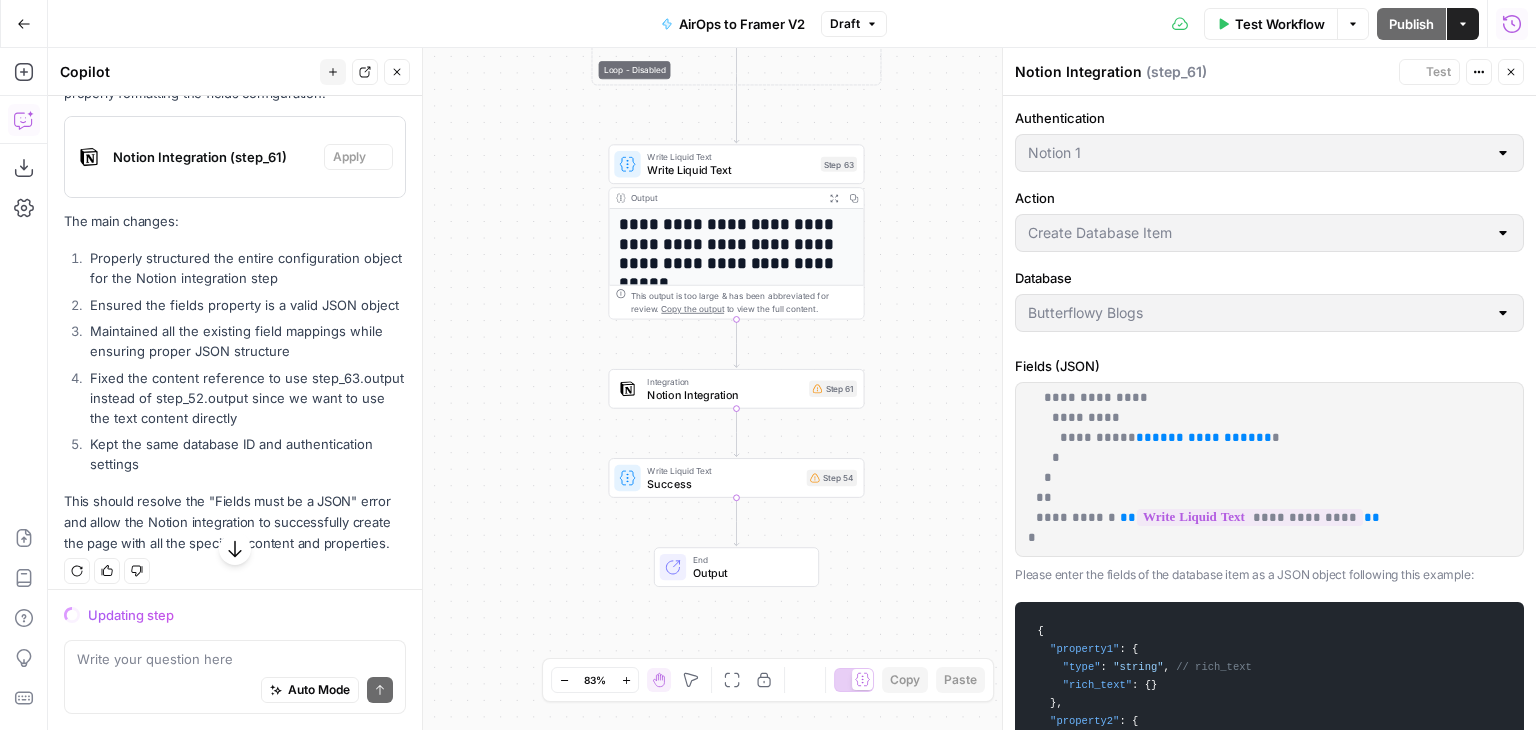 scroll, scrollTop: 1620, scrollLeft: 0, axis: vertical 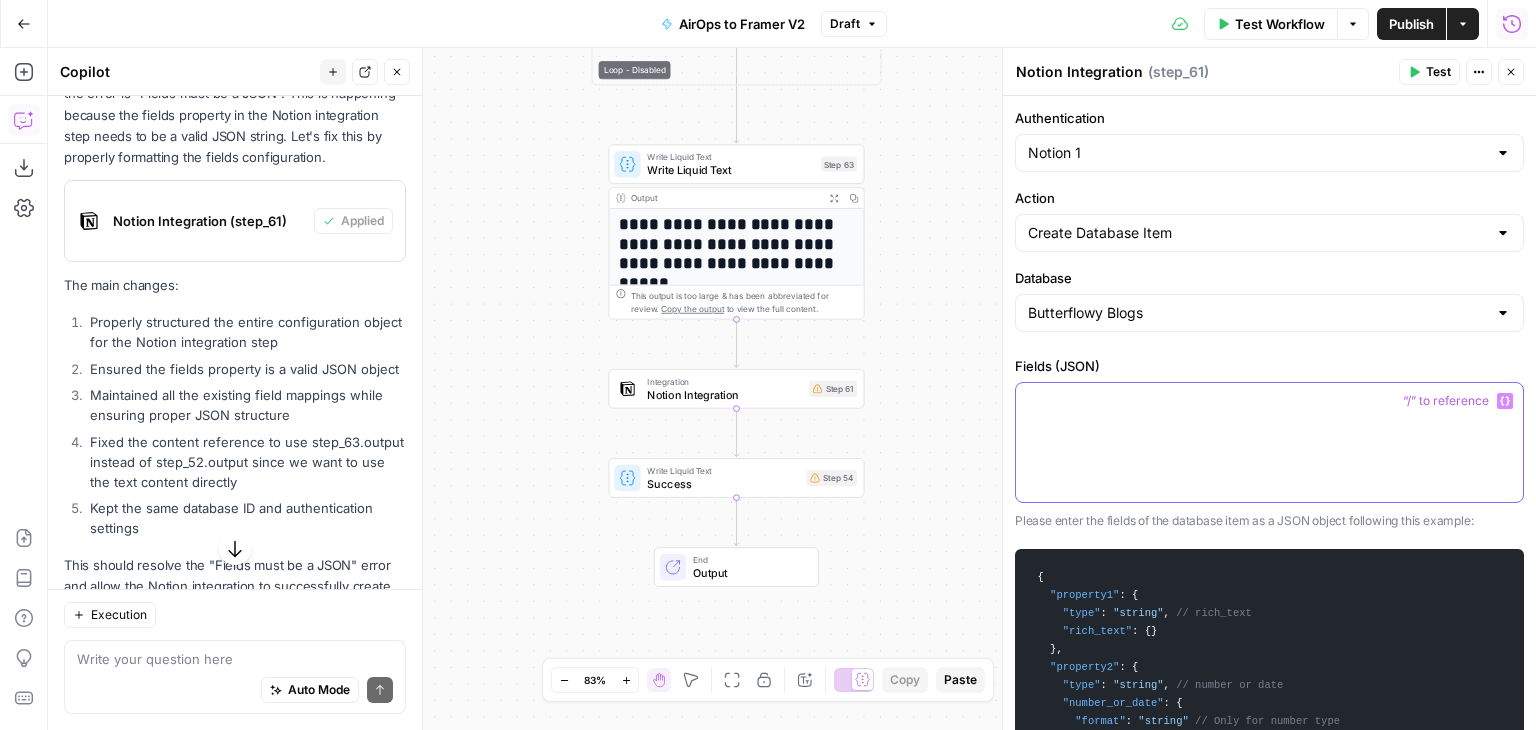 click at bounding box center [1269, 442] 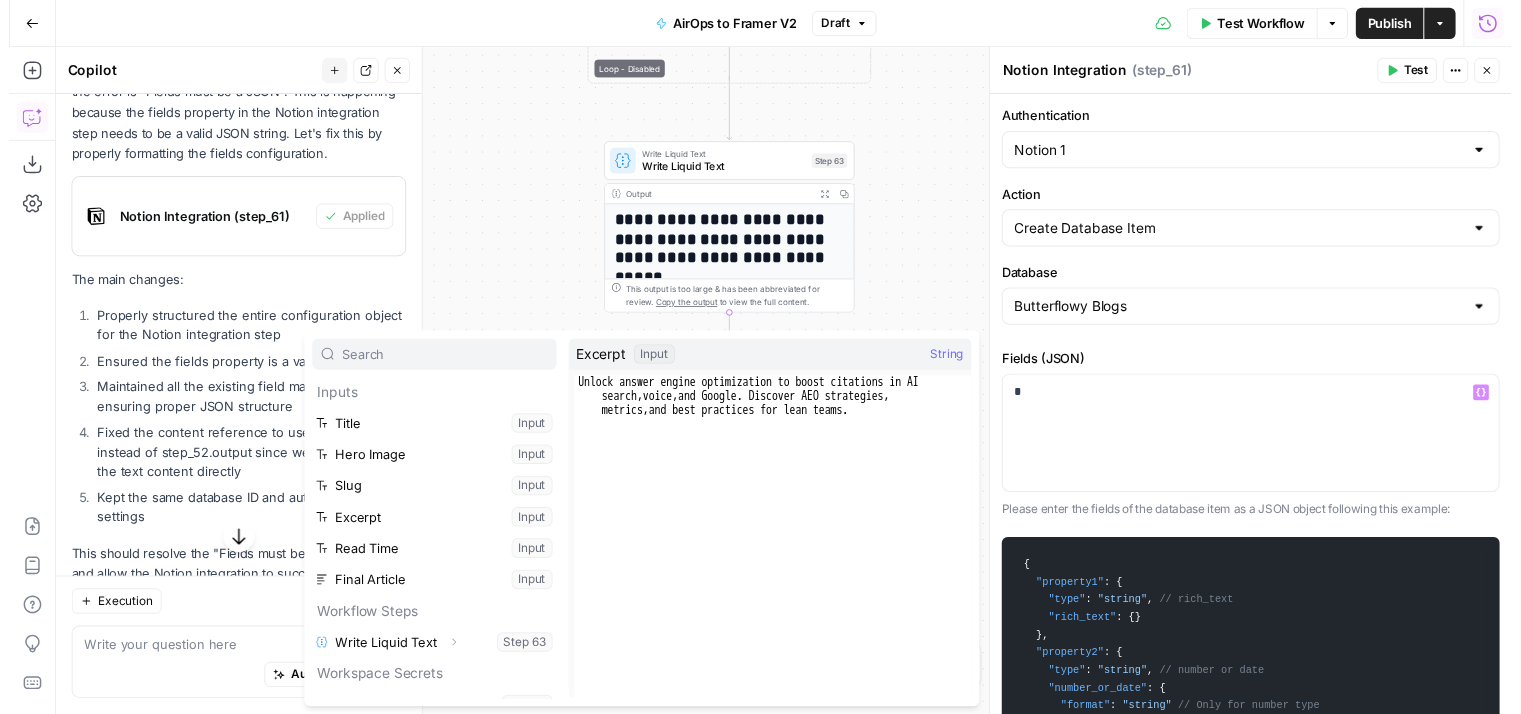 scroll, scrollTop: 21, scrollLeft: 0, axis: vertical 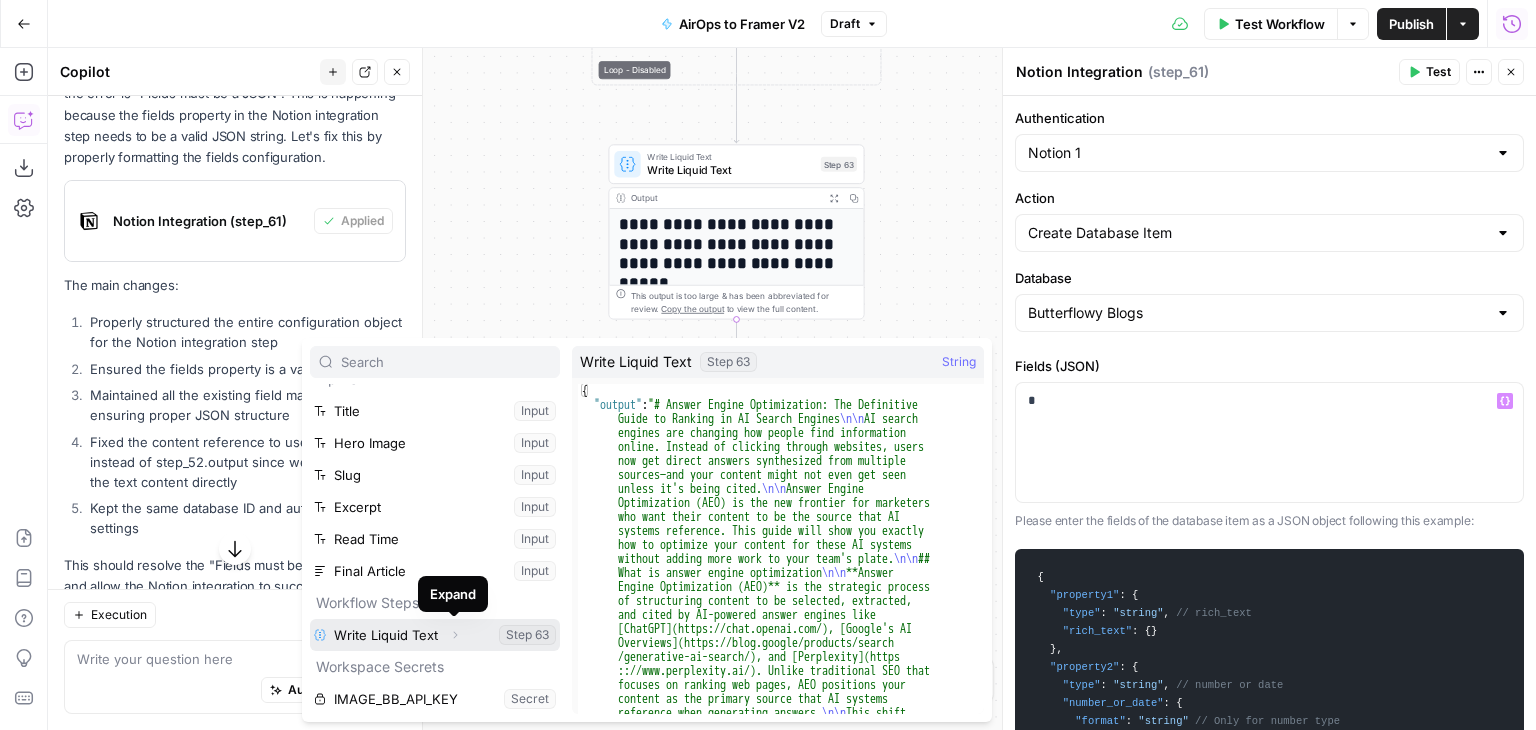 click 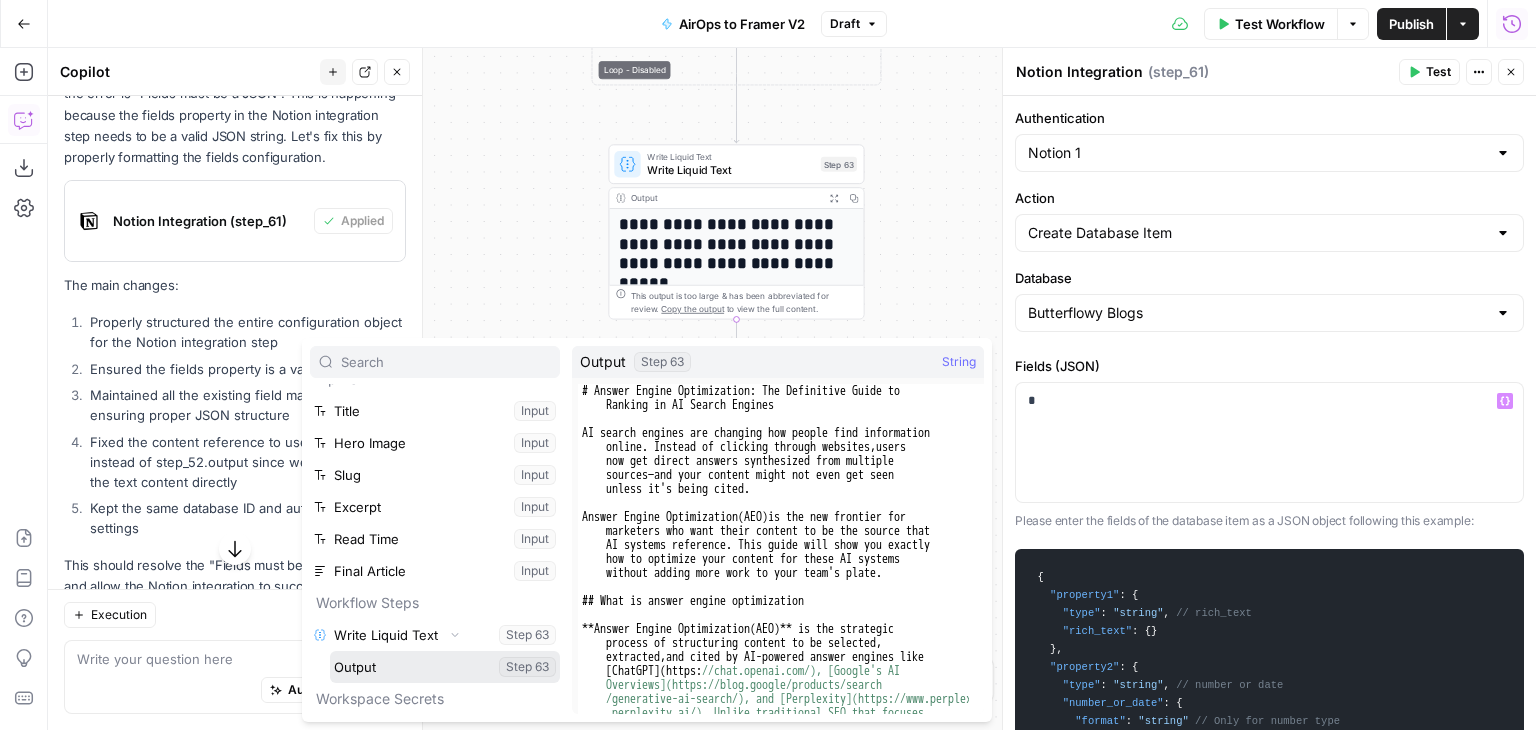click at bounding box center [445, 667] 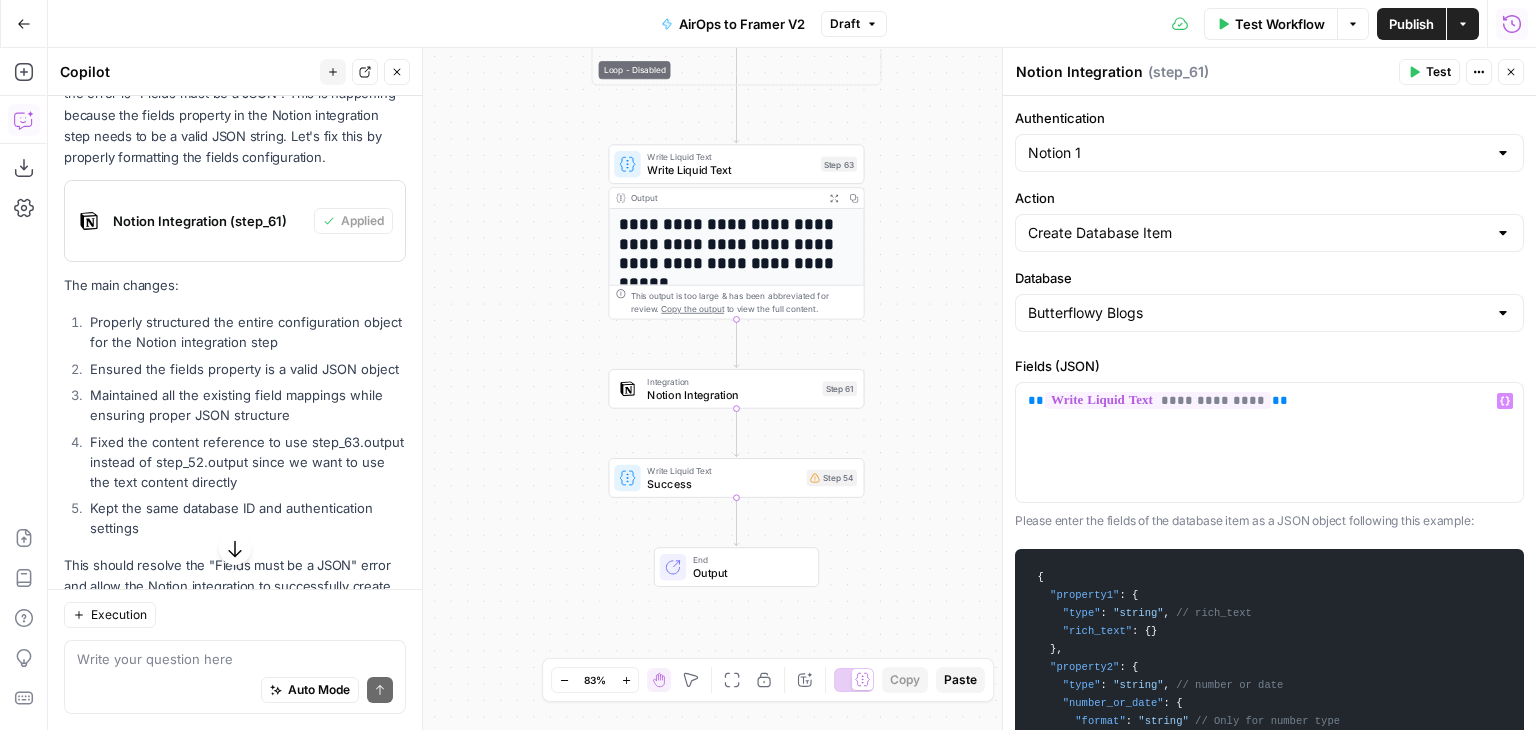 click on "Test" at bounding box center [1438, 72] 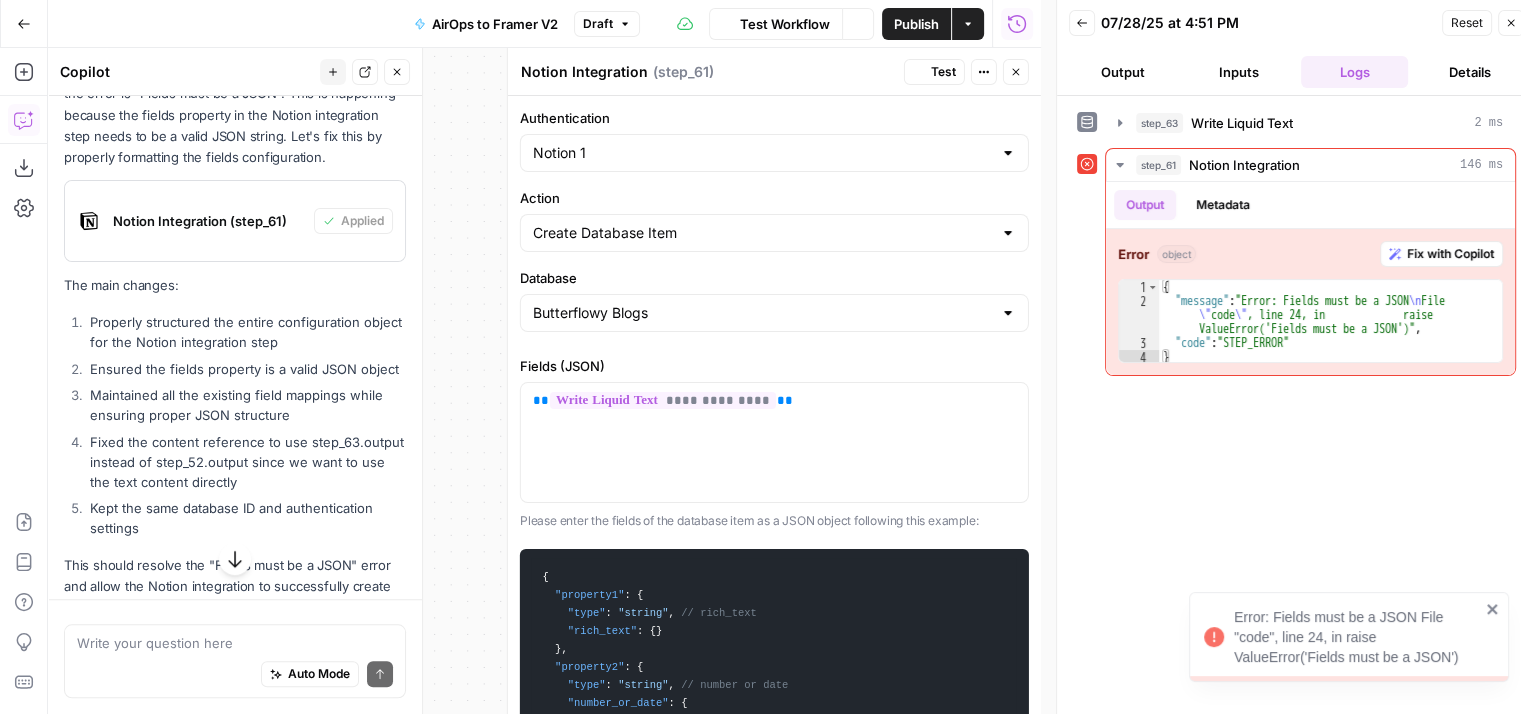 scroll, scrollTop: 1716, scrollLeft: 0, axis: vertical 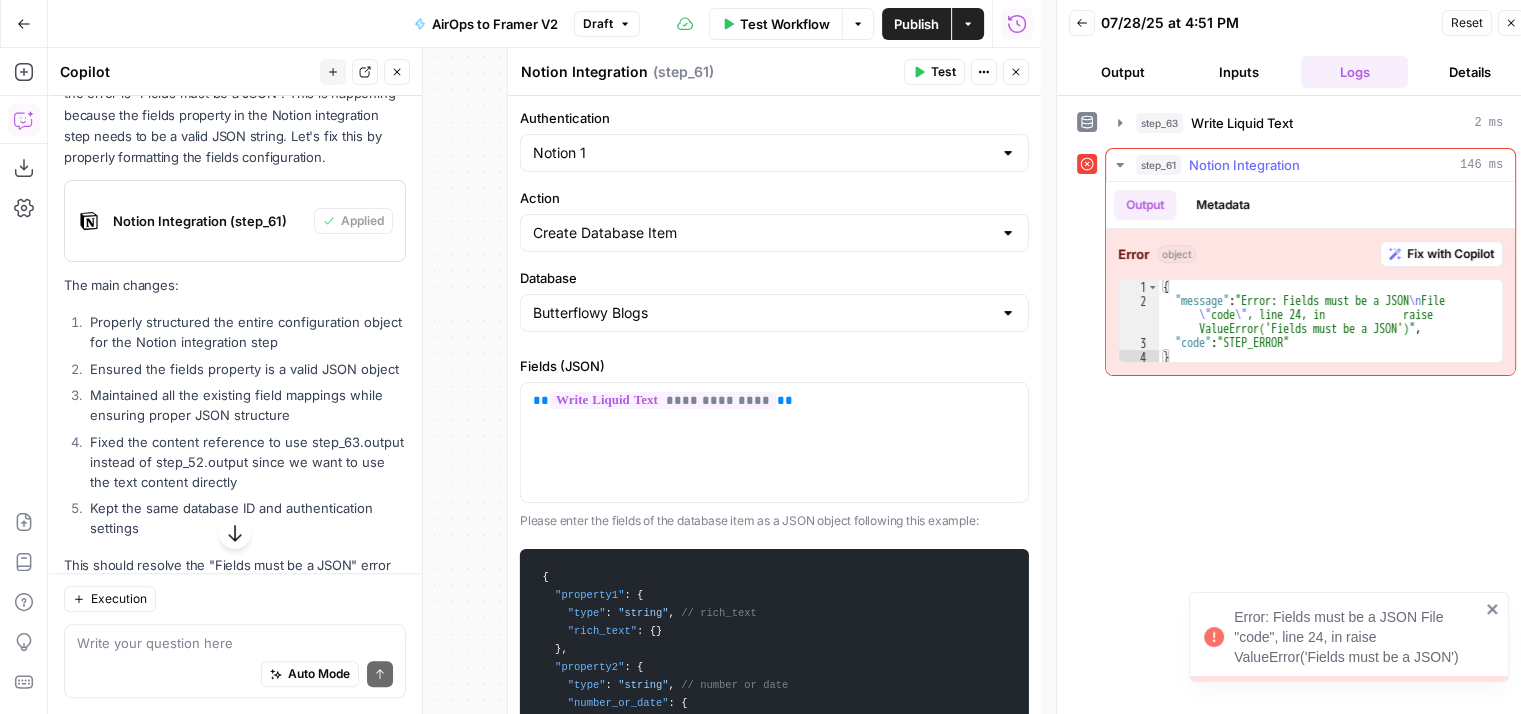 click on "Fix with Copilot" at bounding box center [1450, 254] 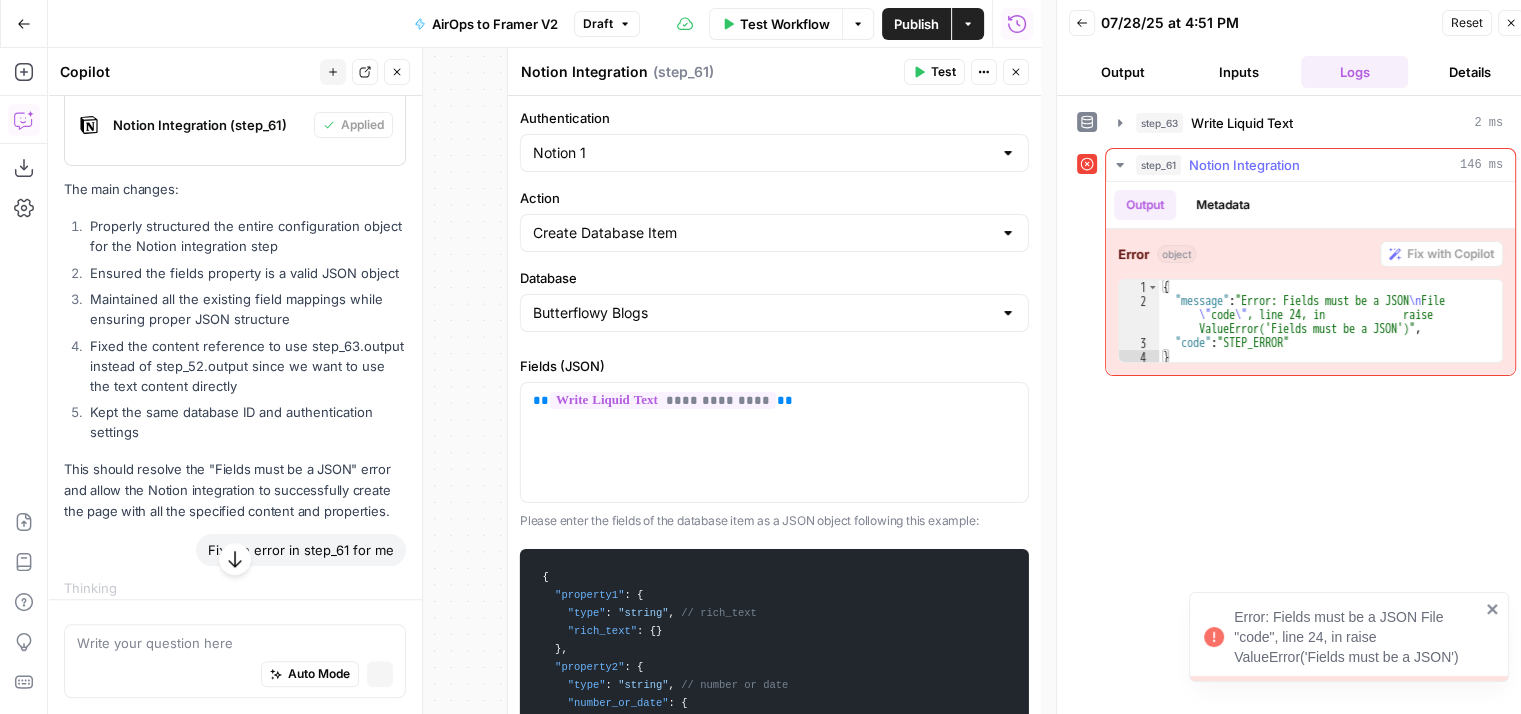 scroll, scrollTop: 1620, scrollLeft: 0, axis: vertical 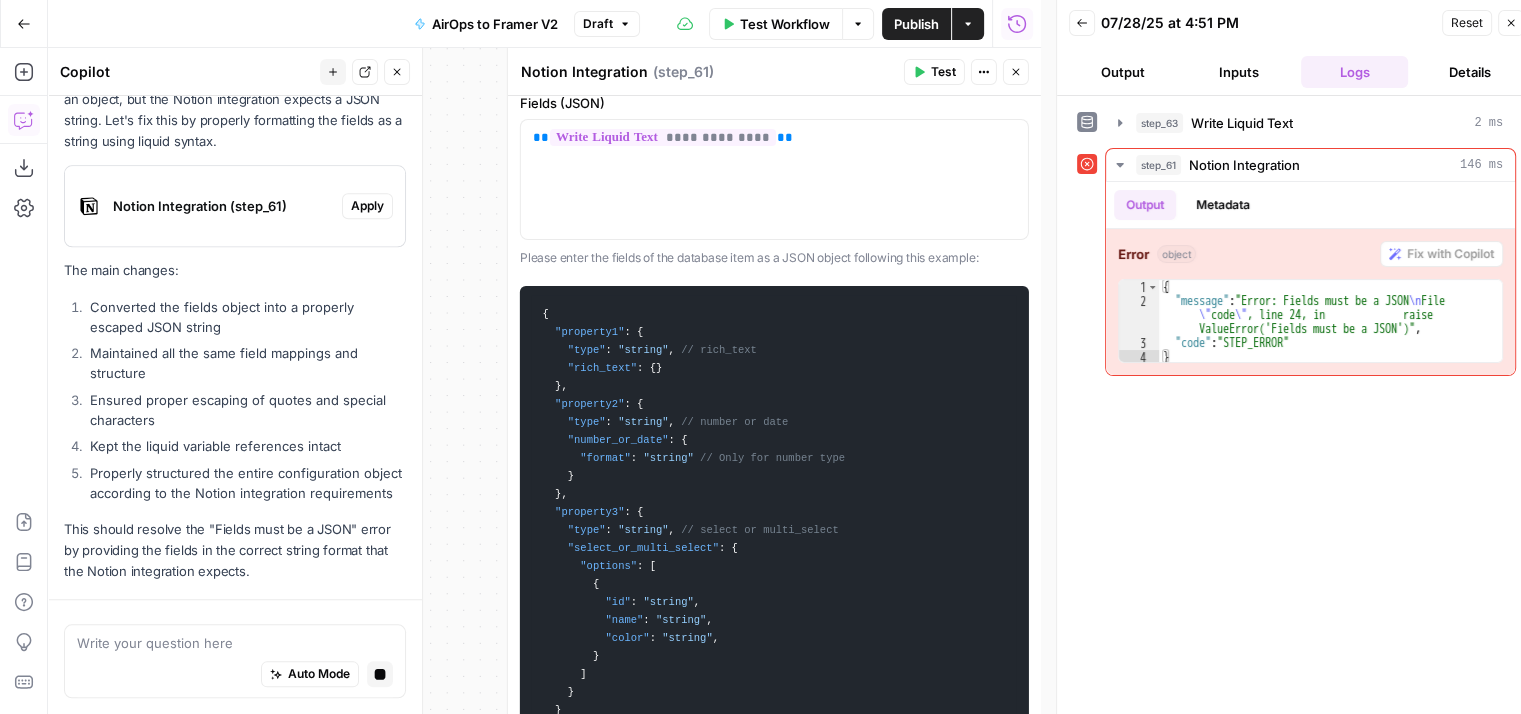 click on "Notion Integration (step_61)" at bounding box center [203, 206] 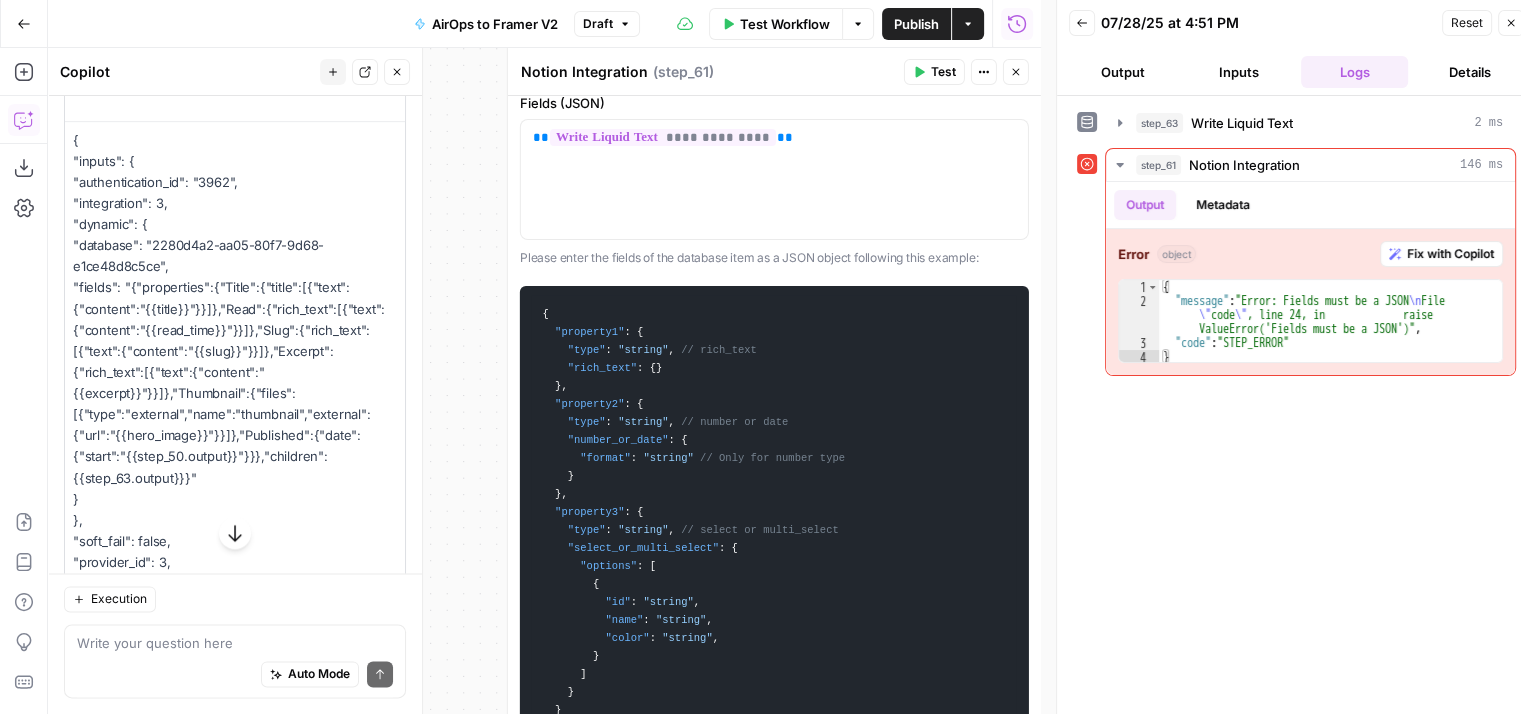 scroll, scrollTop: 2464, scrollLeft: 0, axis: vertical 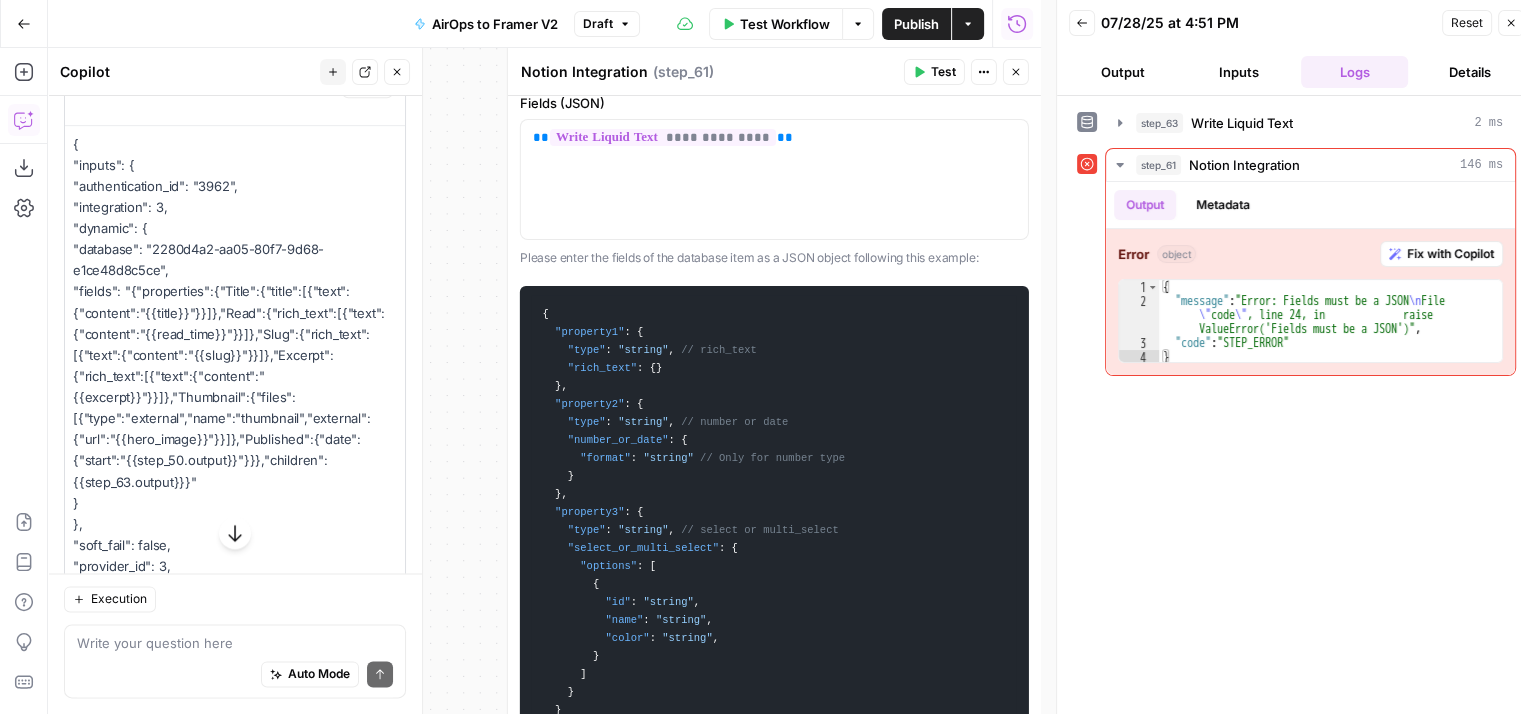 click on "Apply" at bounding box center (367, 85) 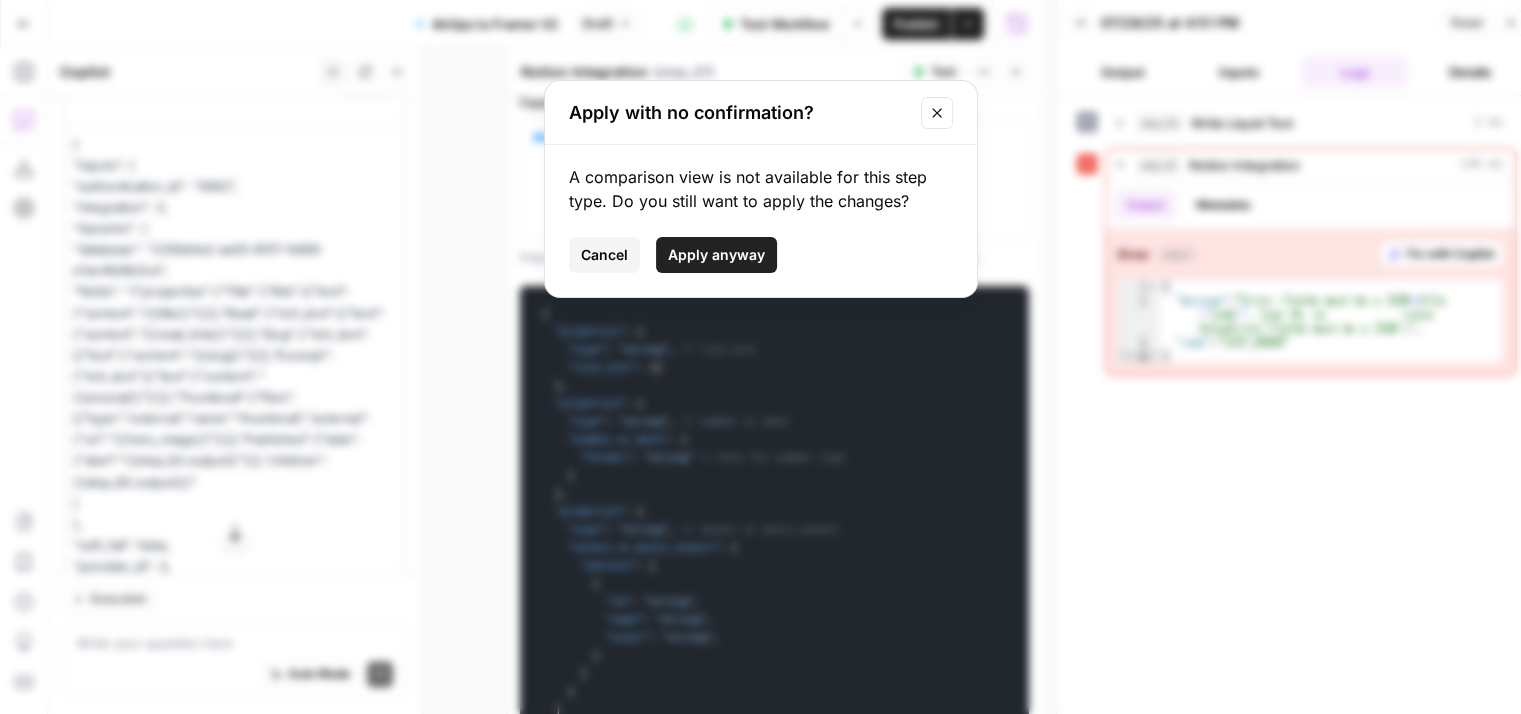 click on "Apply anyway" at bounding box center (716, 255) 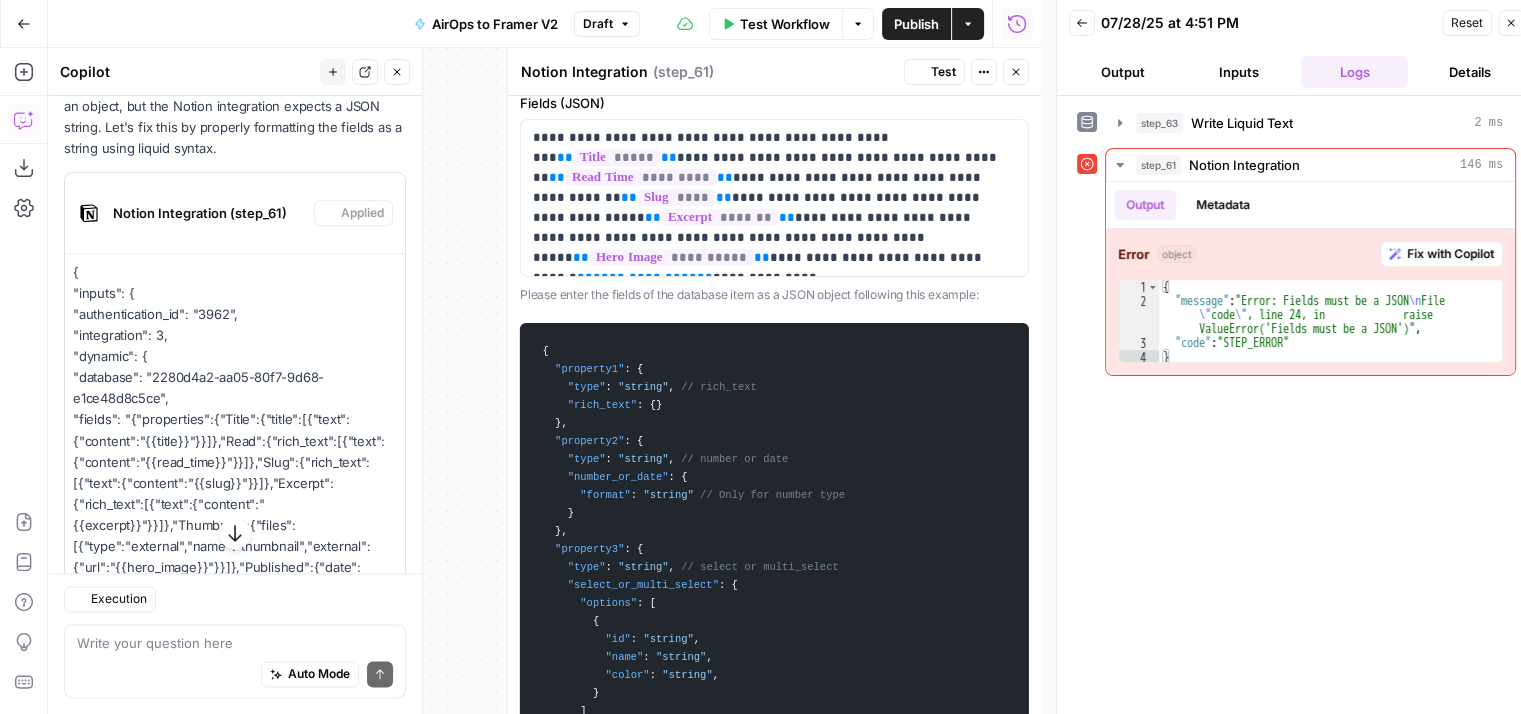 scroll, scrollTop: 2496, scrollLeft: 0, axis: vertical 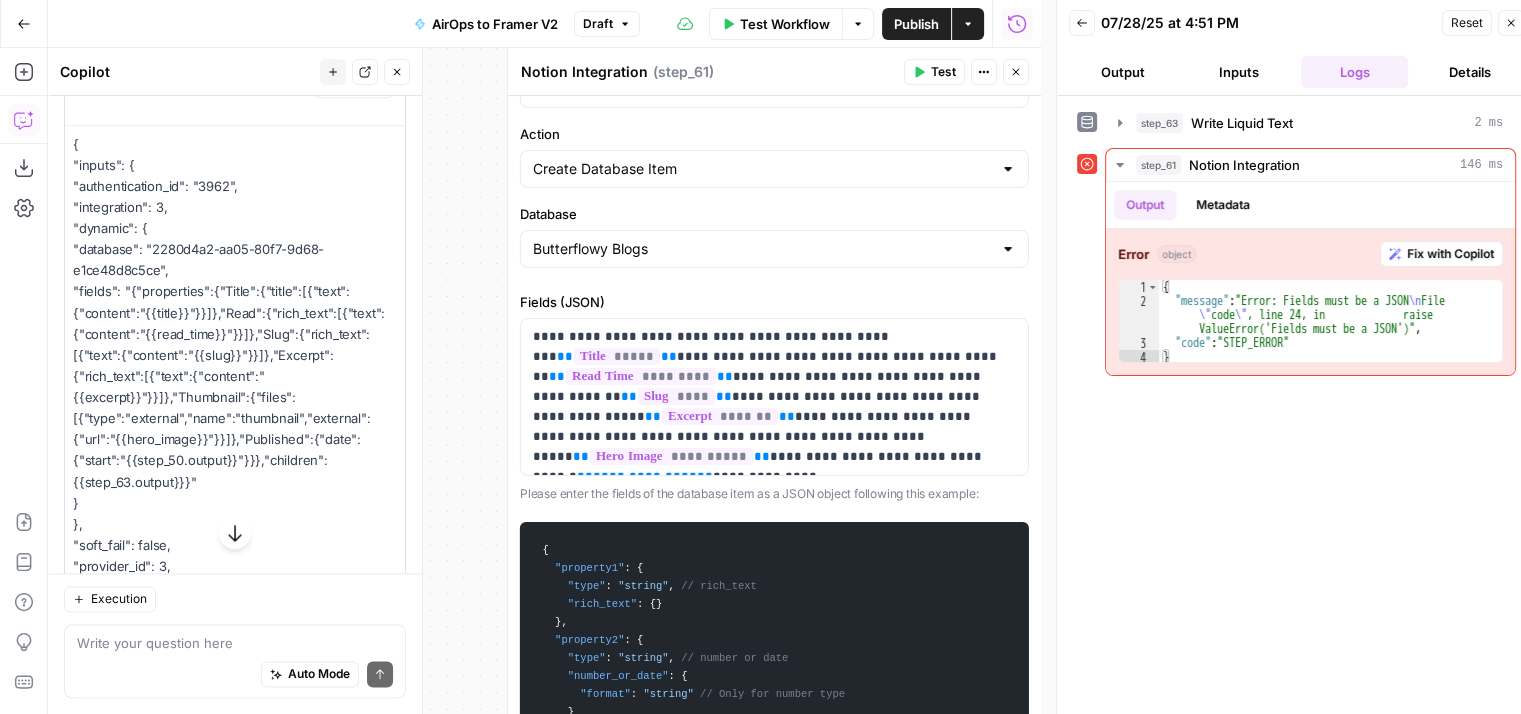 click on "Test" at bounding box center (943, 72) 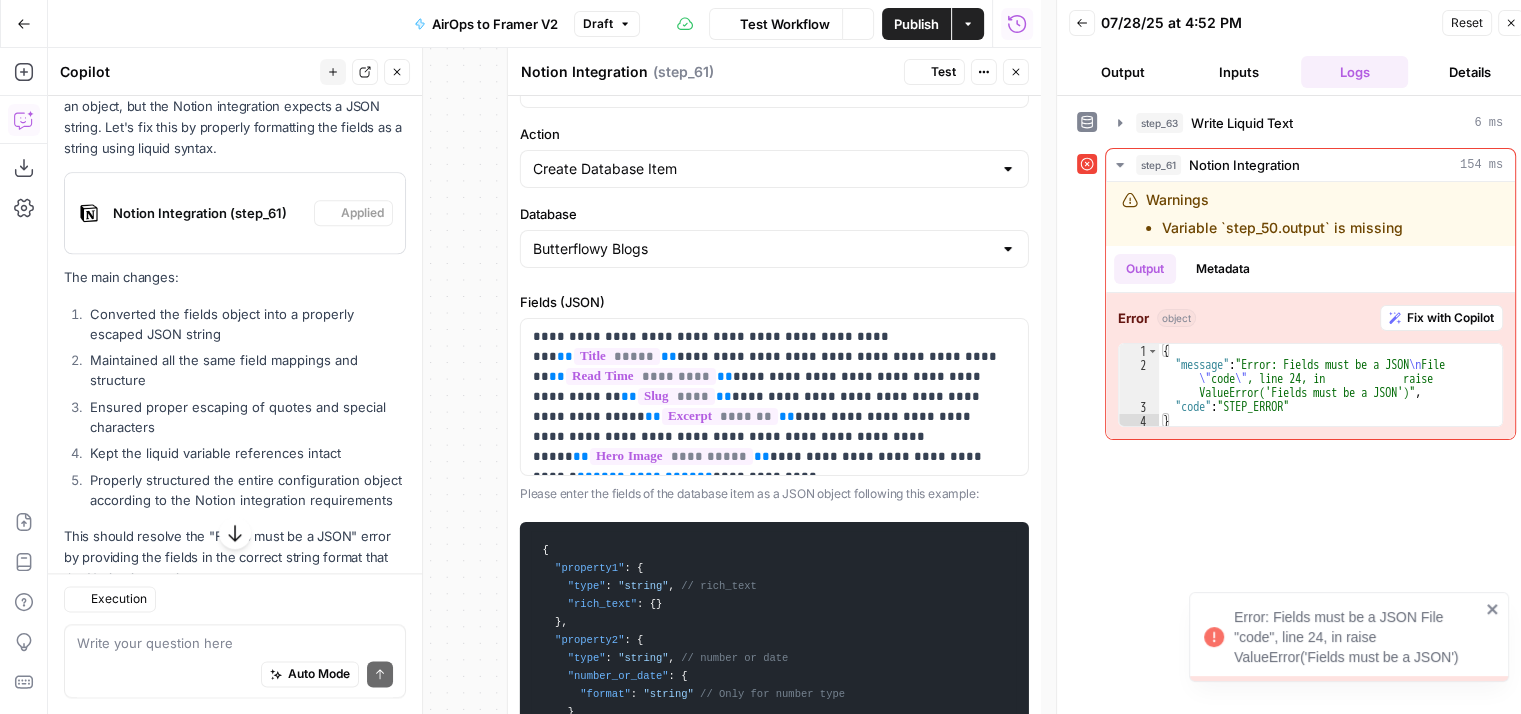 scroll, scrollTop: 1972, scrollLeft: 0, axis: vertical 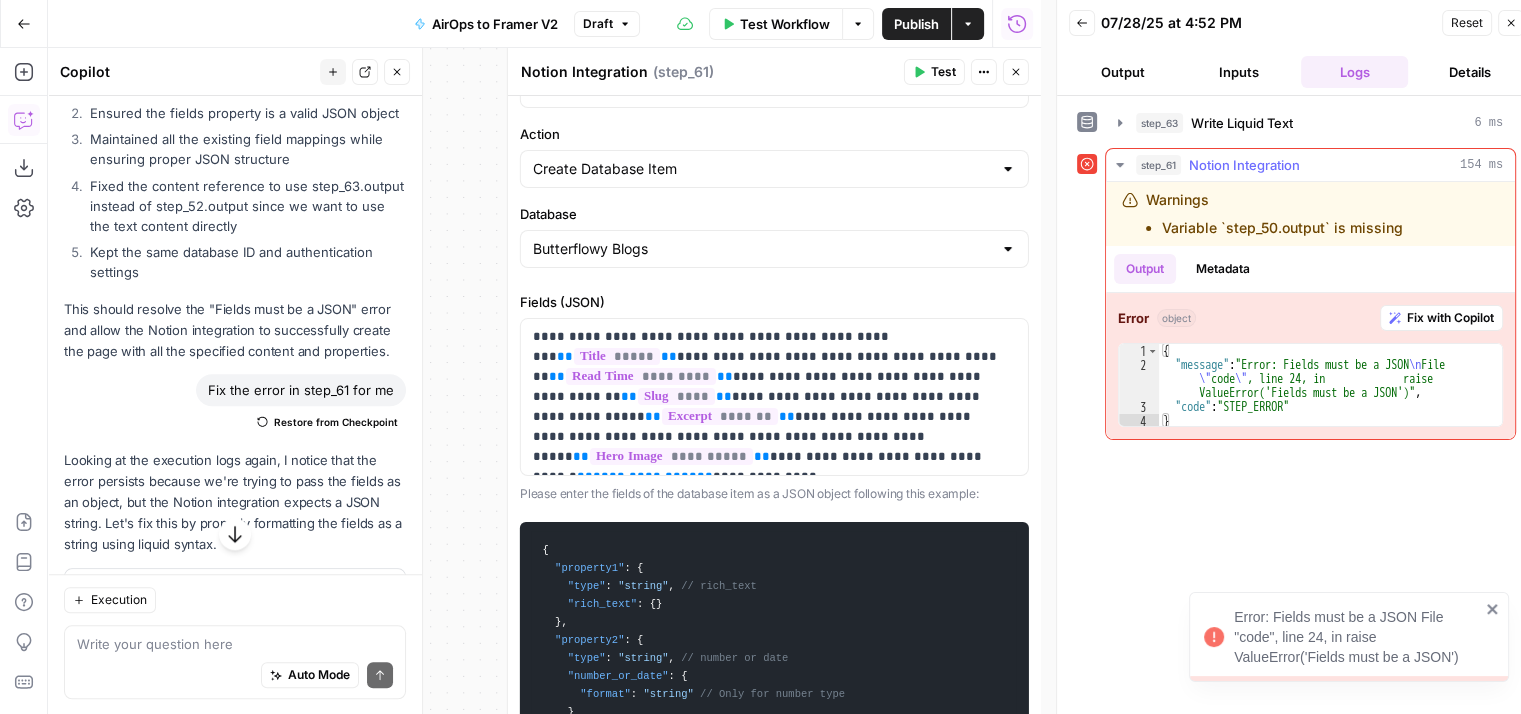 click on "Fix with Copilot" at bounding box center (1450, 318) 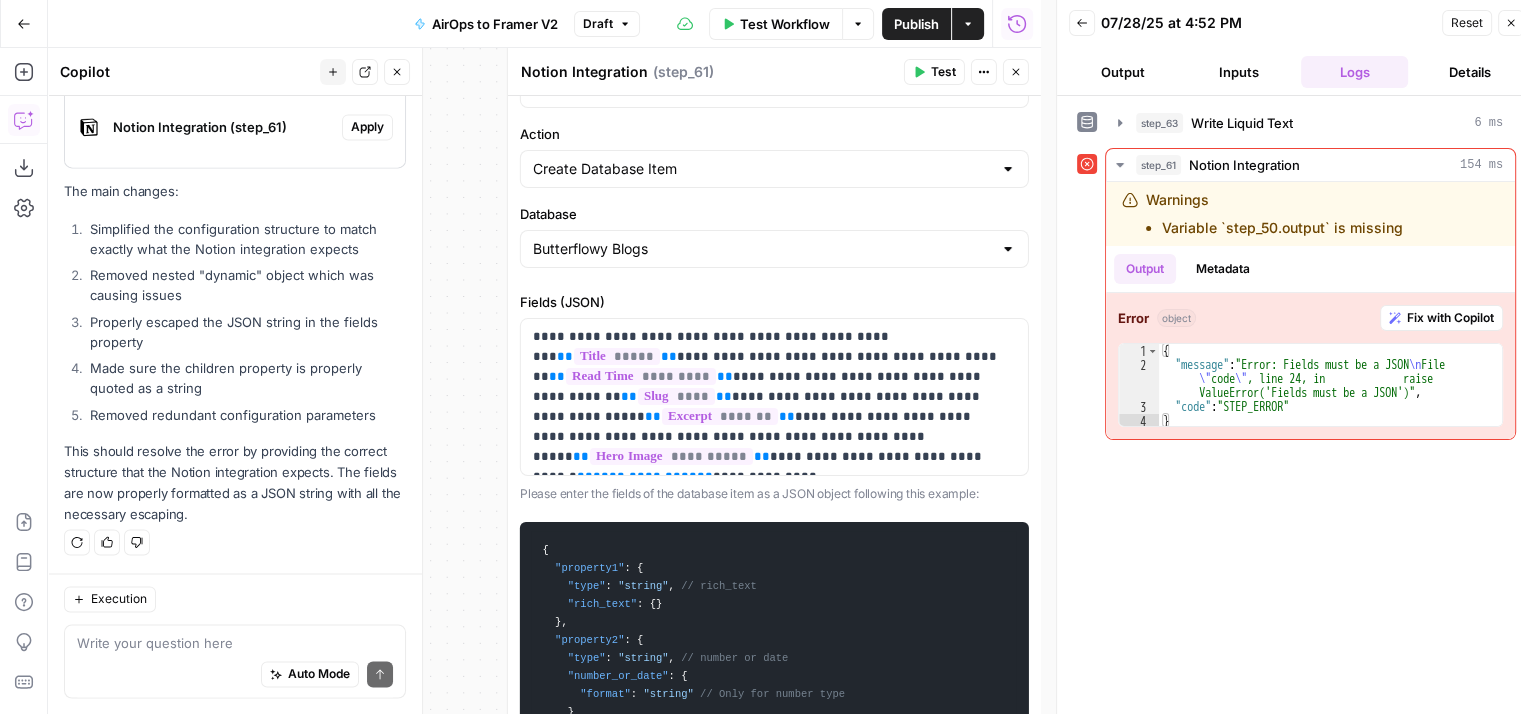 scroll, scrollTop: 2992, scrollLeft: 0, axis: vertical 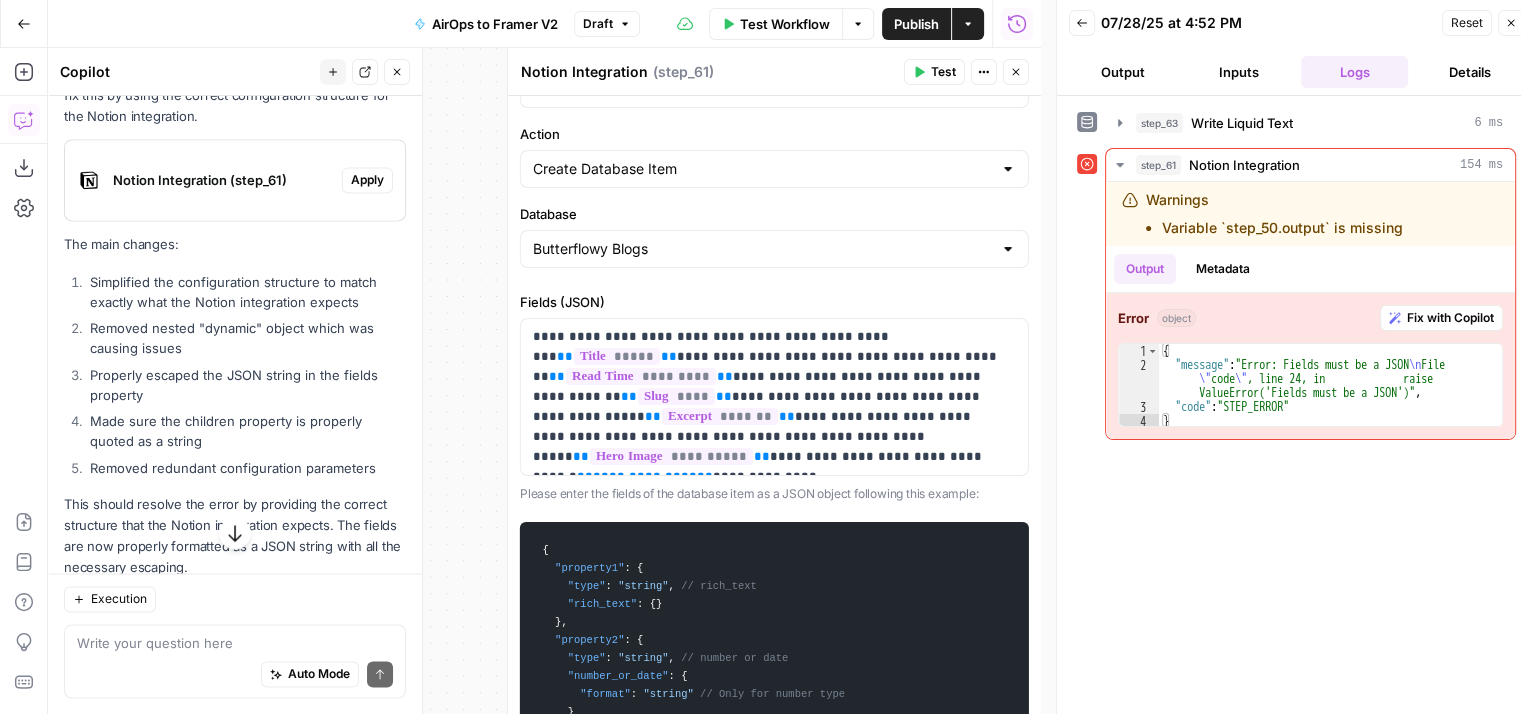 click on "Apply" at bounding box center [367, 180] 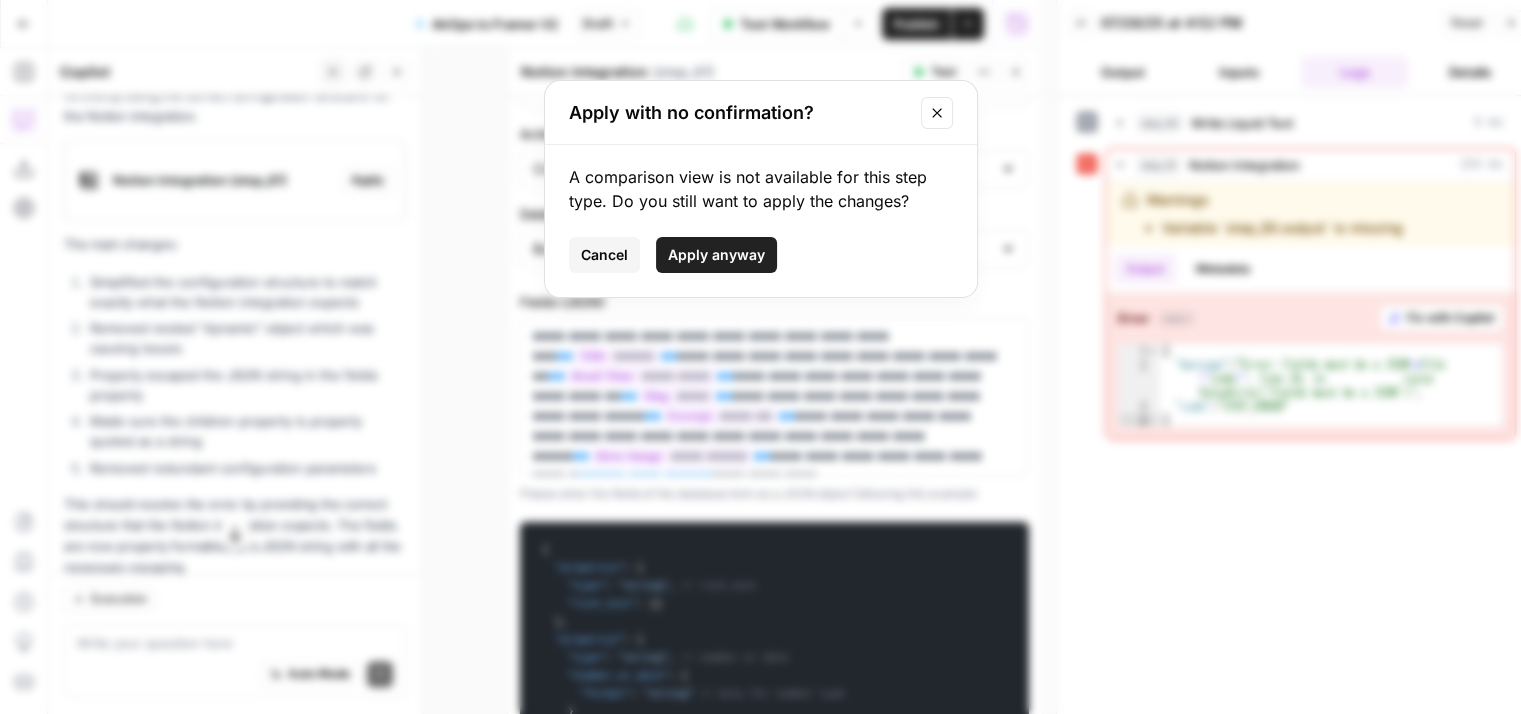 click on "Apply anyway" at bounding box center (716, 255) 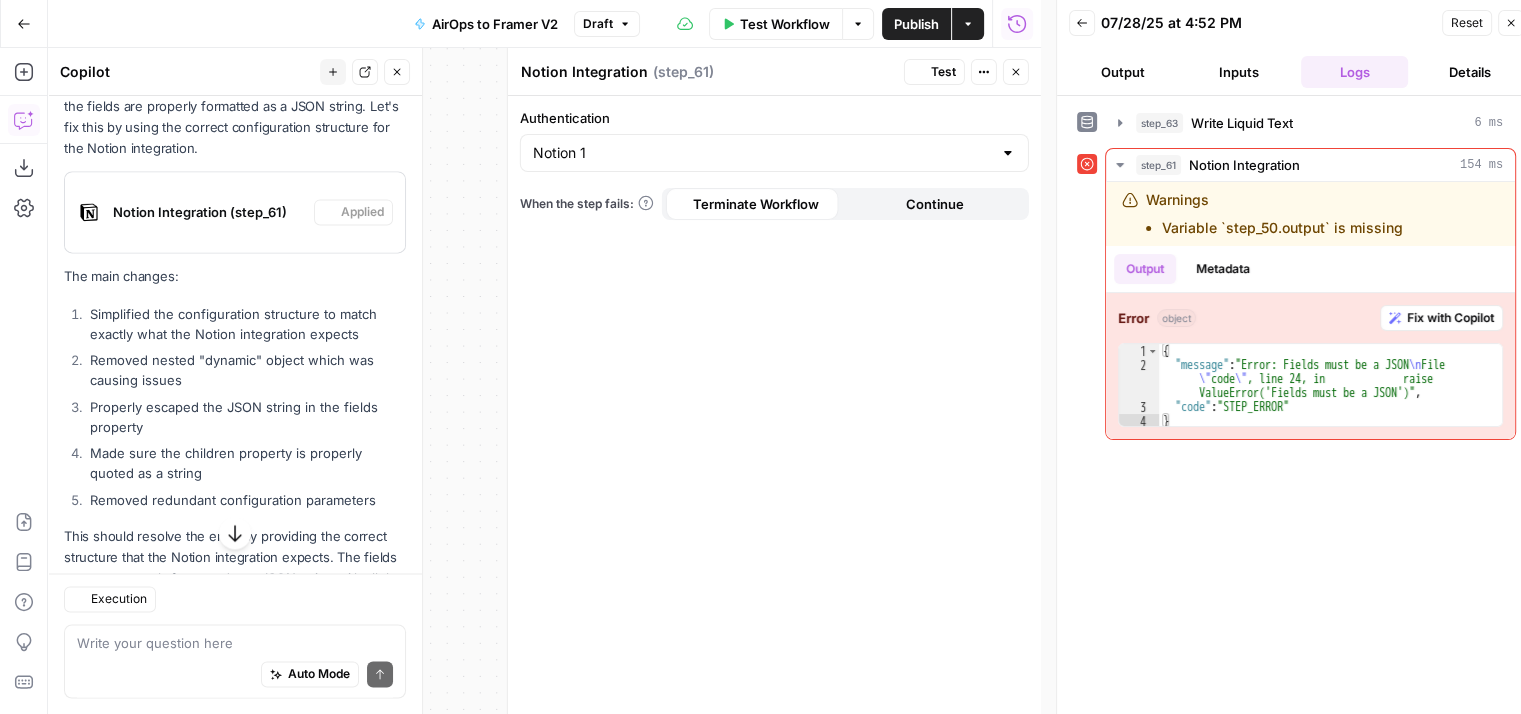 scroll, scrollTop: 3024, scrollLeft: 0, axis: vertical 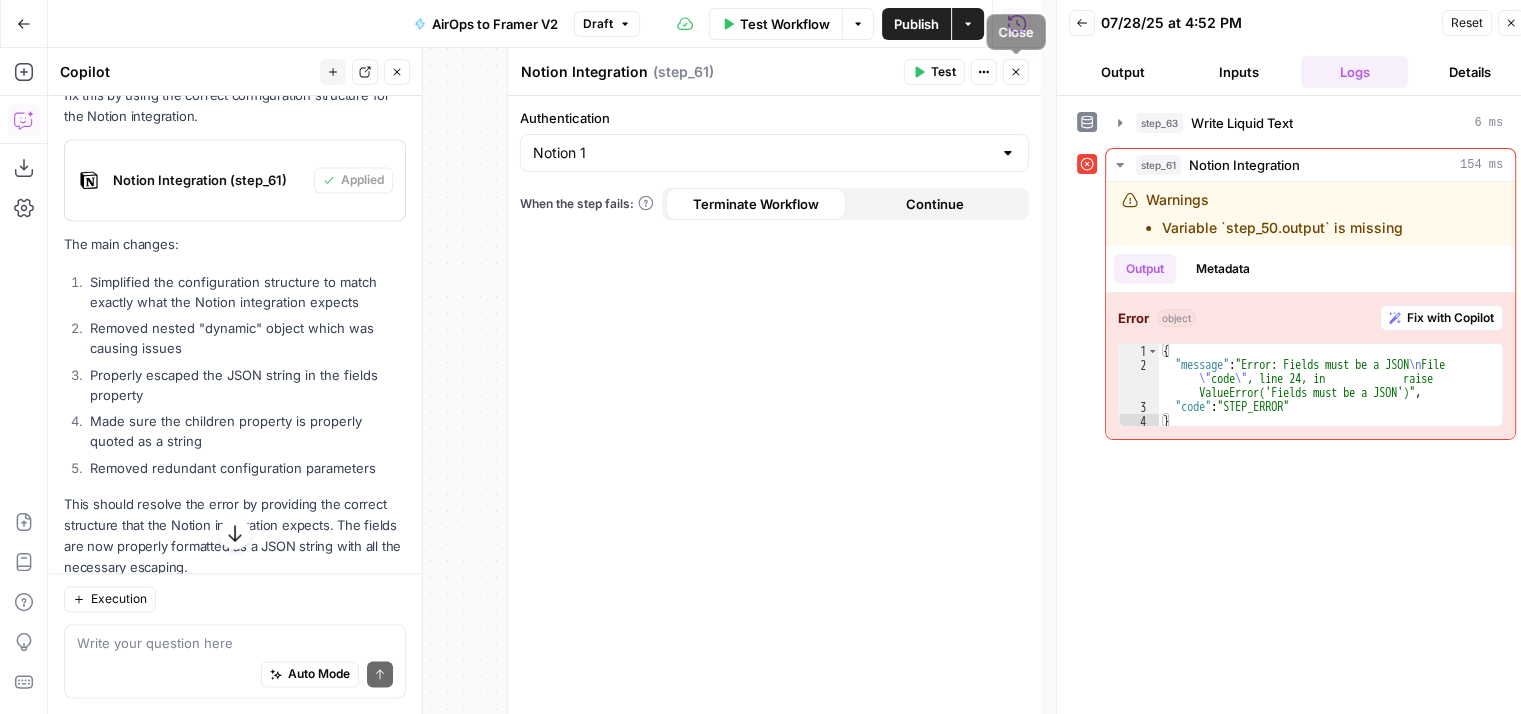 click 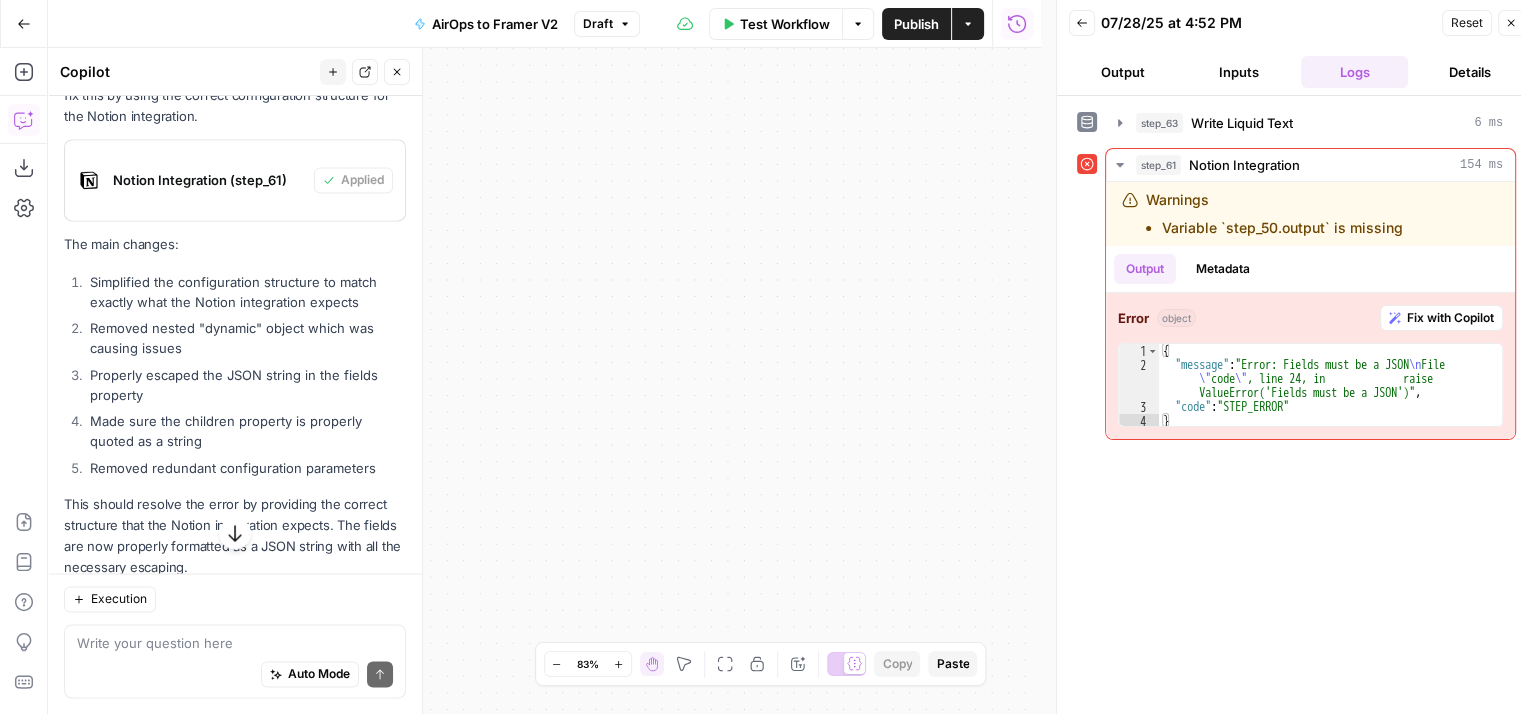 click on "**********" at bounding box center (544, 381) 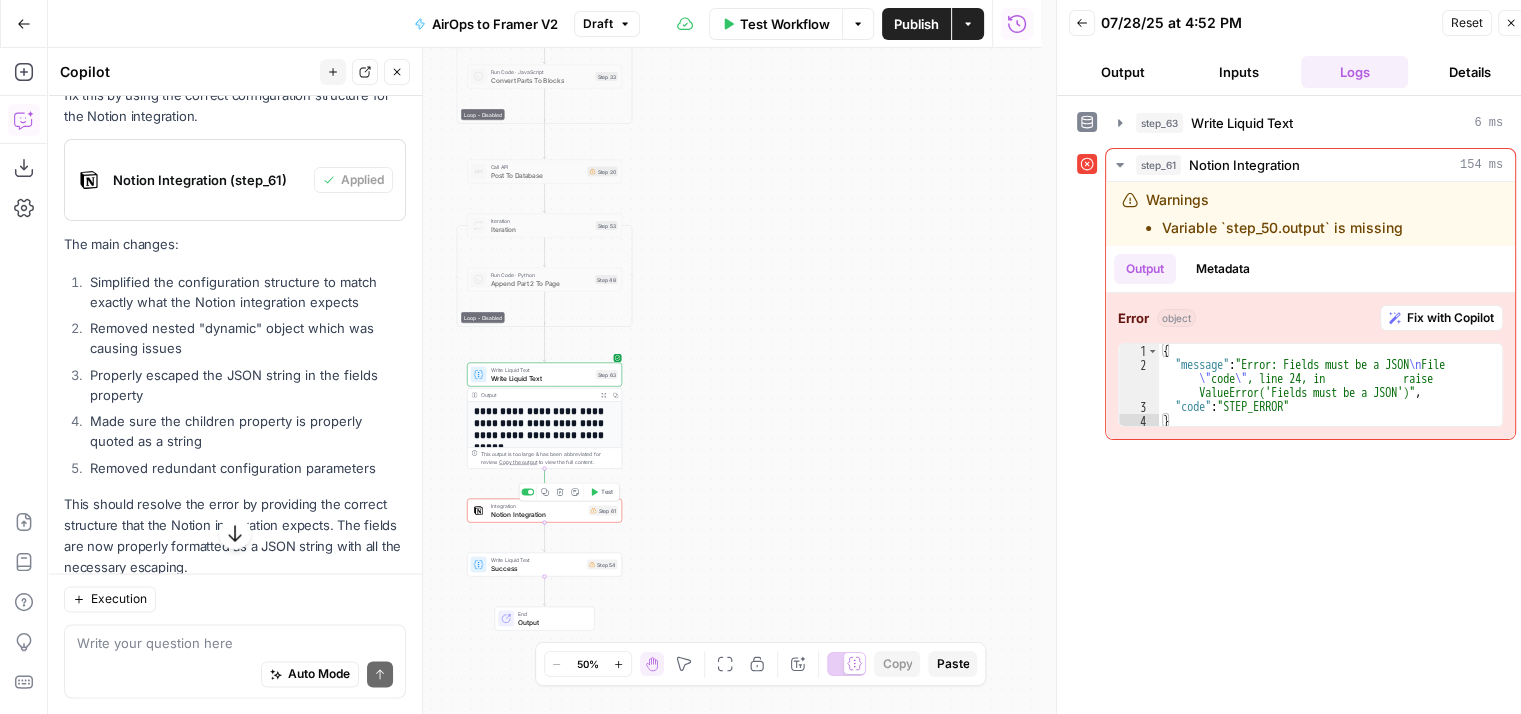 click on "Integration Notion Integration Step 61 Copy step Delete step Add Note Test" at bounding box center (544, 511) 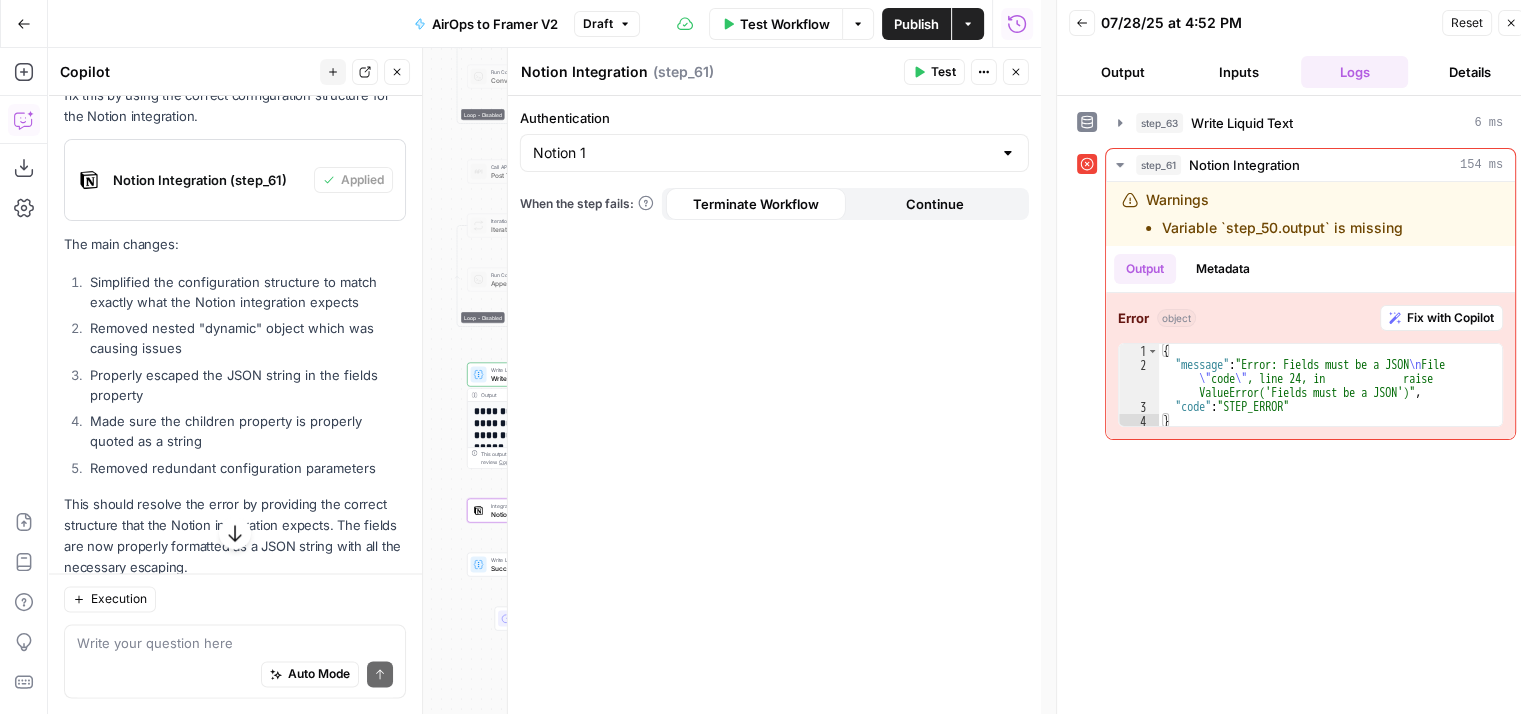 click on "Authentication Notion 1 When the step fails: Terminate Workflow Continue" at bounding box center (774, 405) 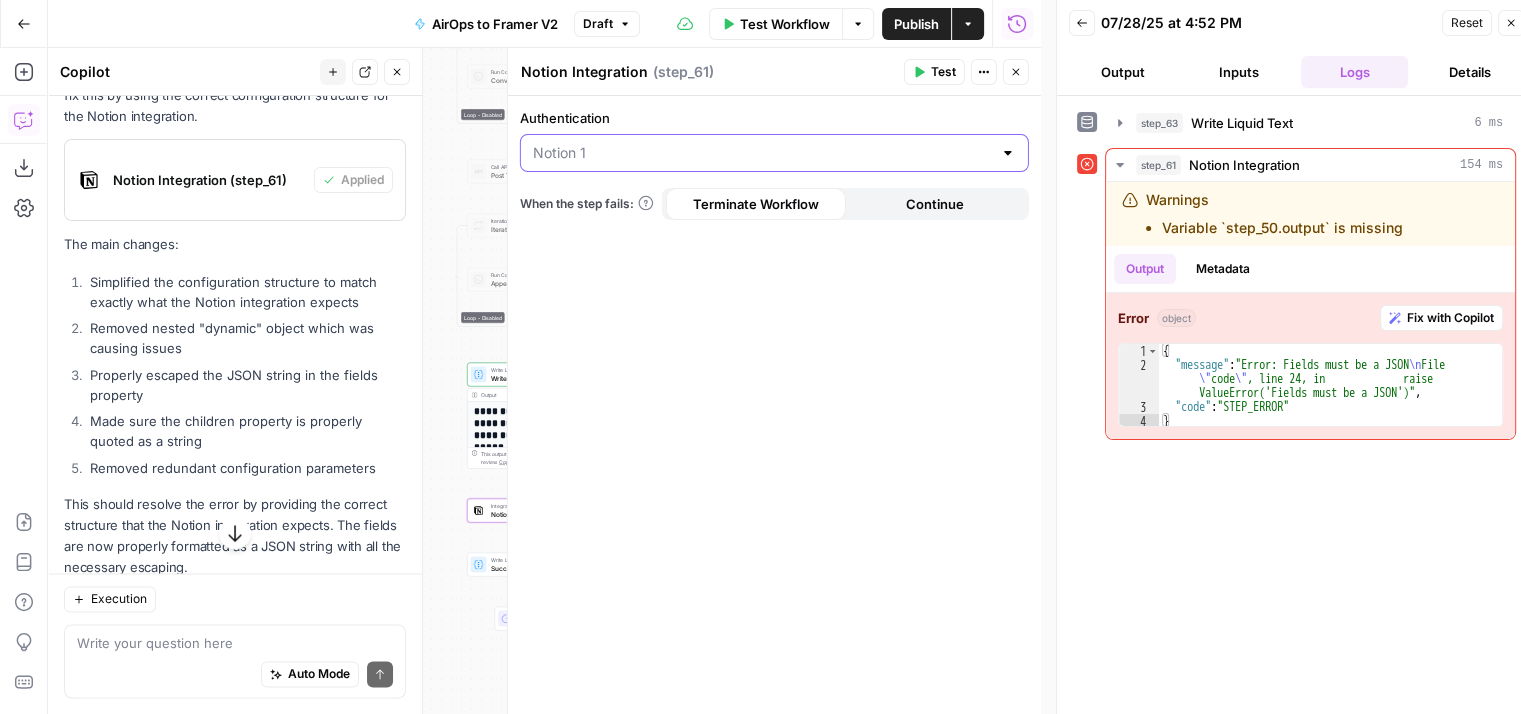 click on "Authentication" at bounding box center [762, 153] 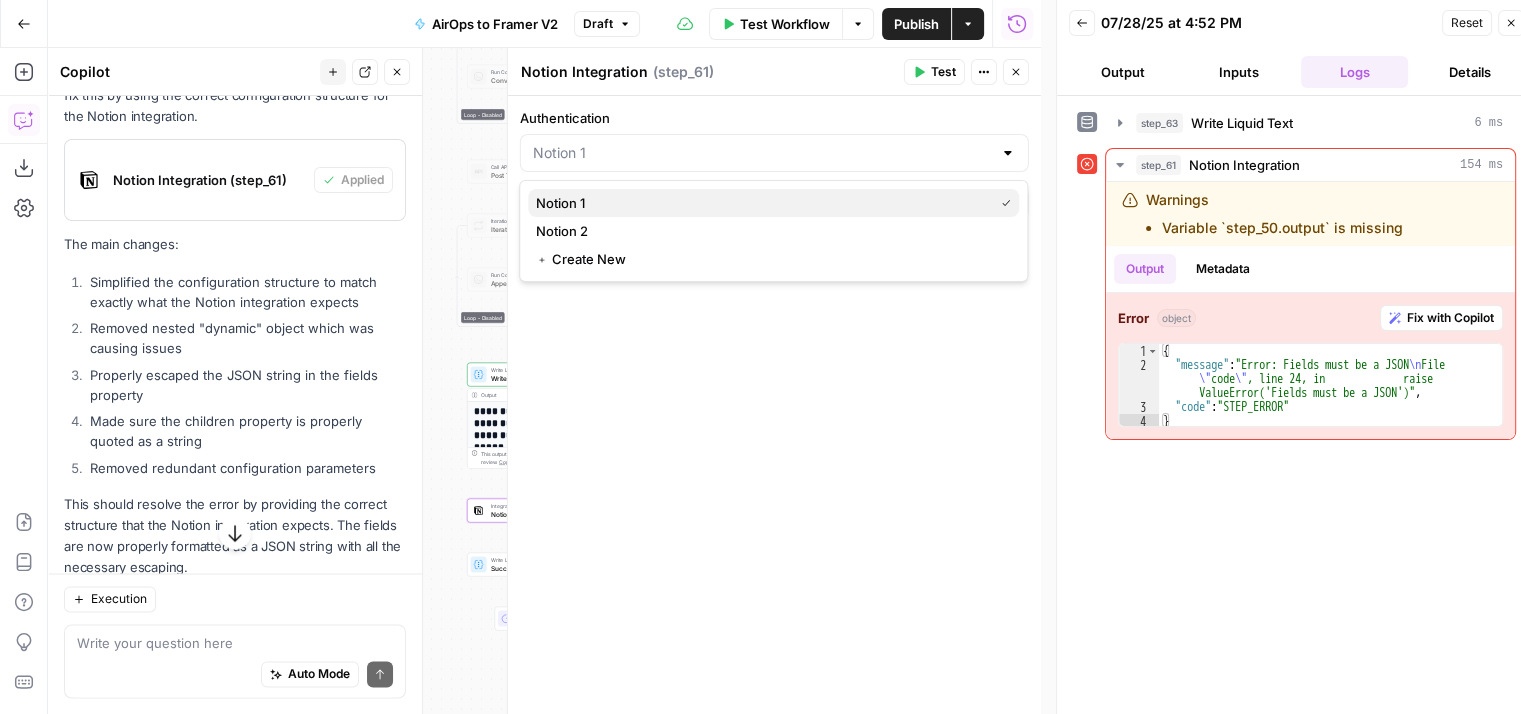 click on "Notion 1" at bounding box center (760, 203) 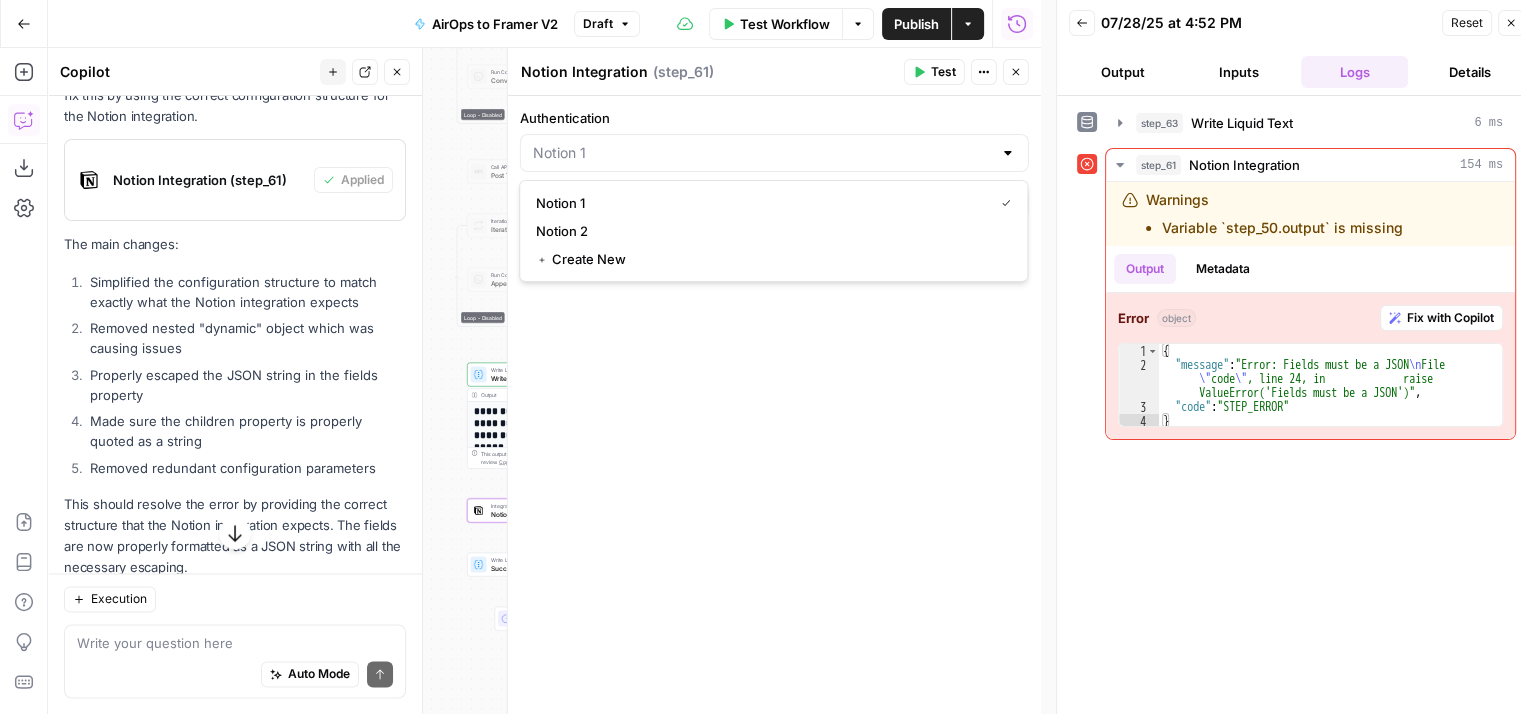 type on "Notion 1" 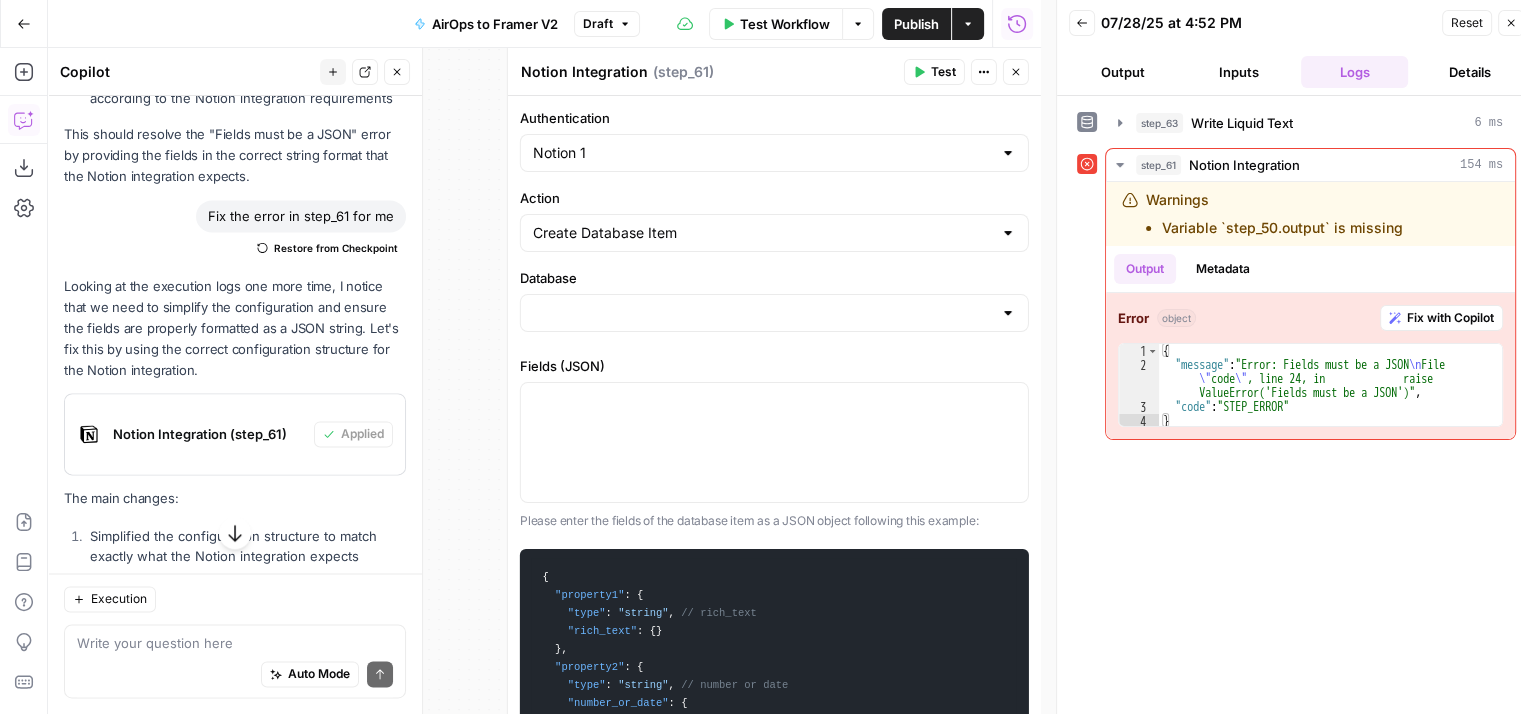 scroll, scrollTop: 2771, scrollLeft: 0, axis: vertical 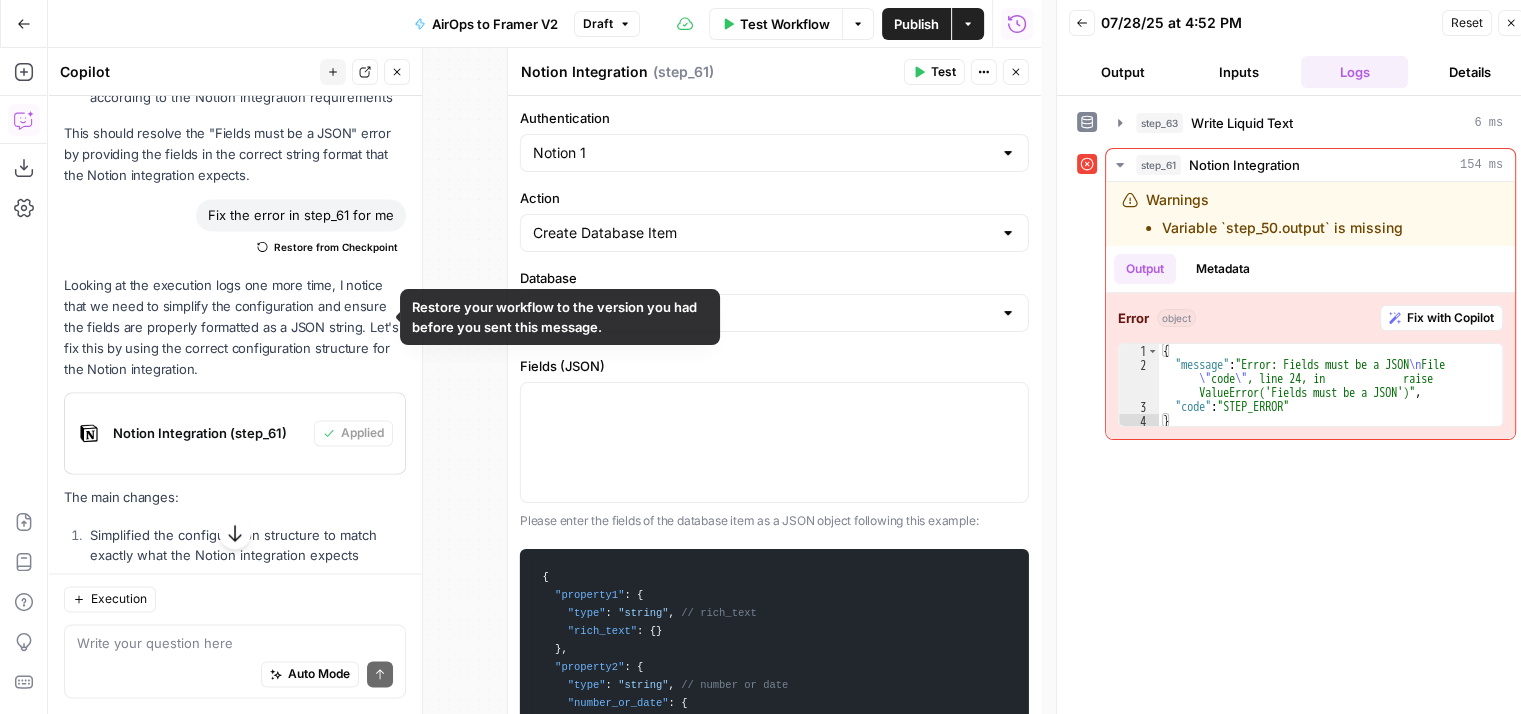click on "Restore from Checkpoint" at bounding box center (327, 247) 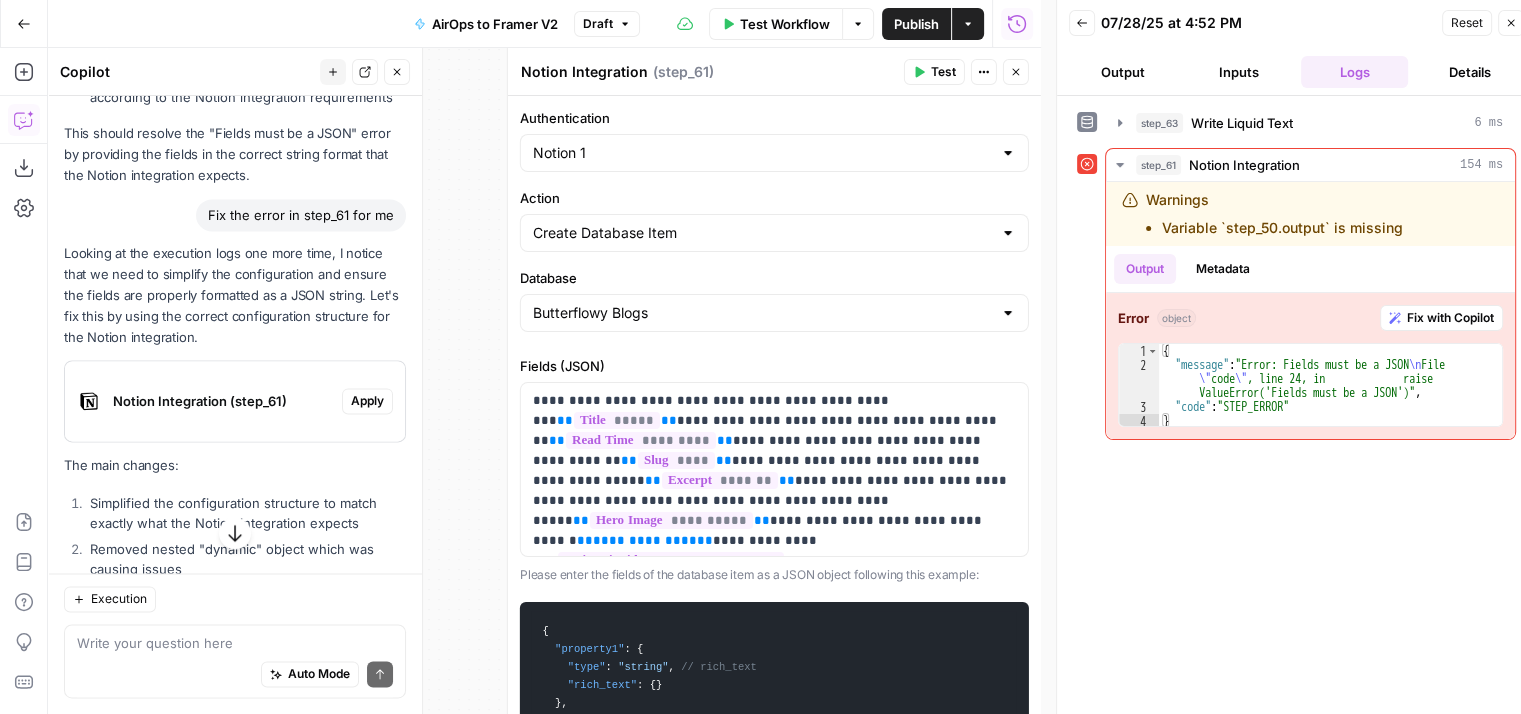 type on "Butterflowy Blogs" 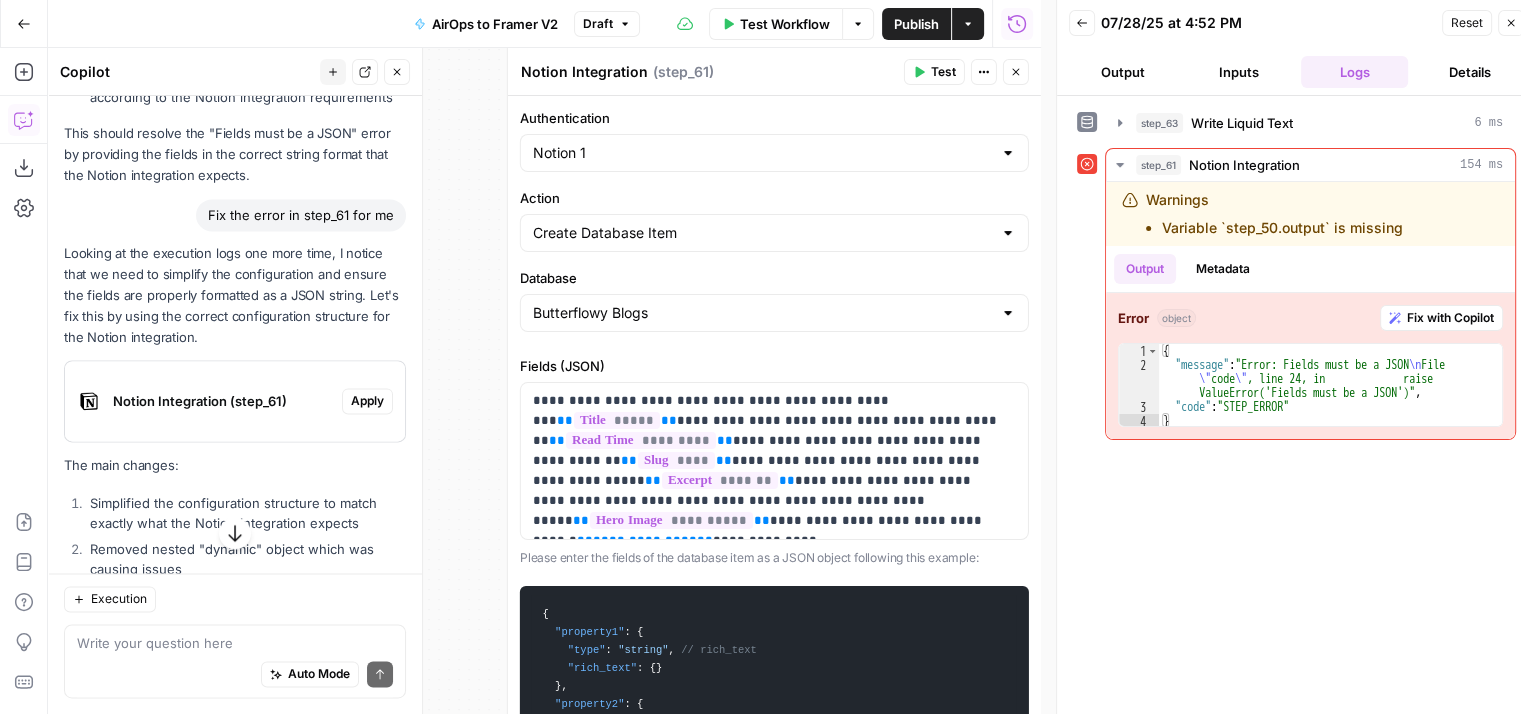 scroll, scrollTop: 2825, scrollLeft: 0, axis: vertical 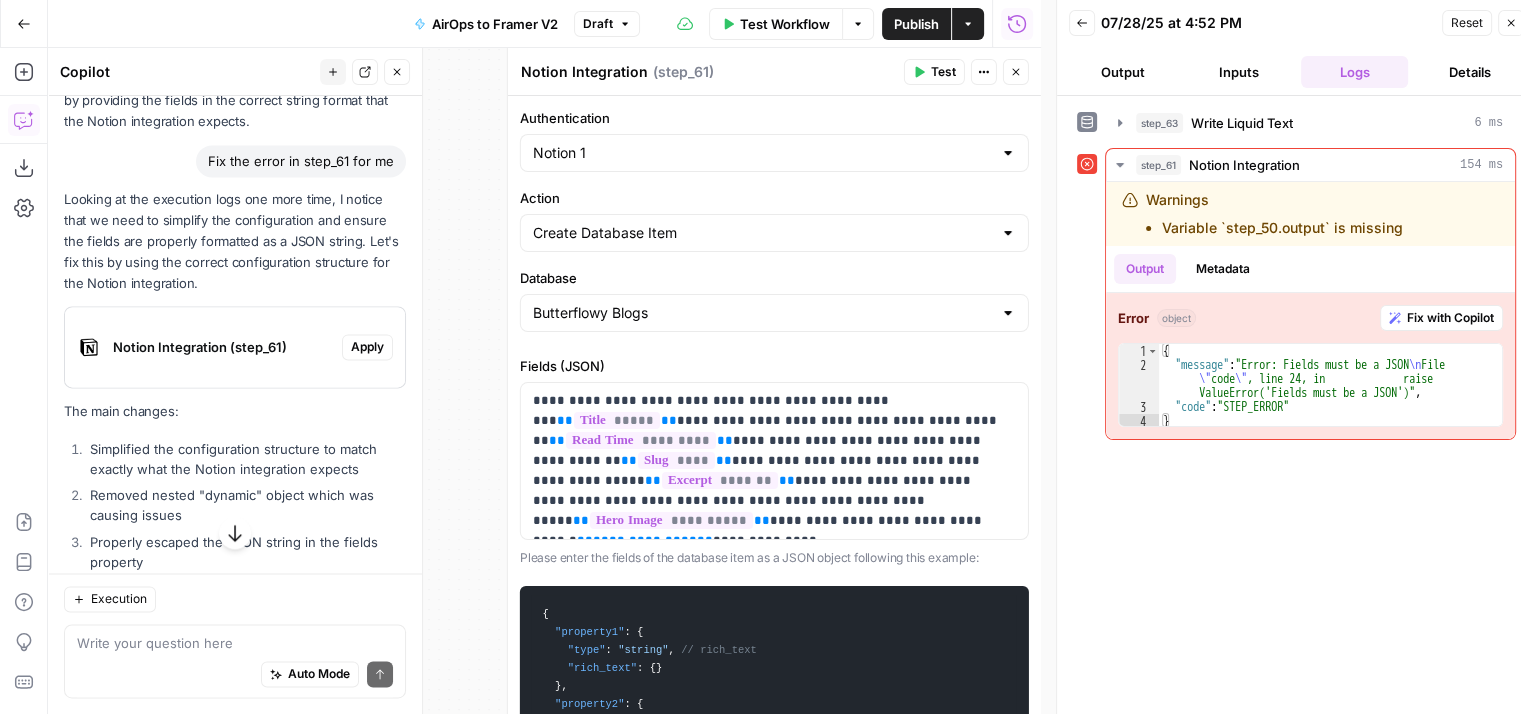 click on "Apply" at bounding box center [367, 347] 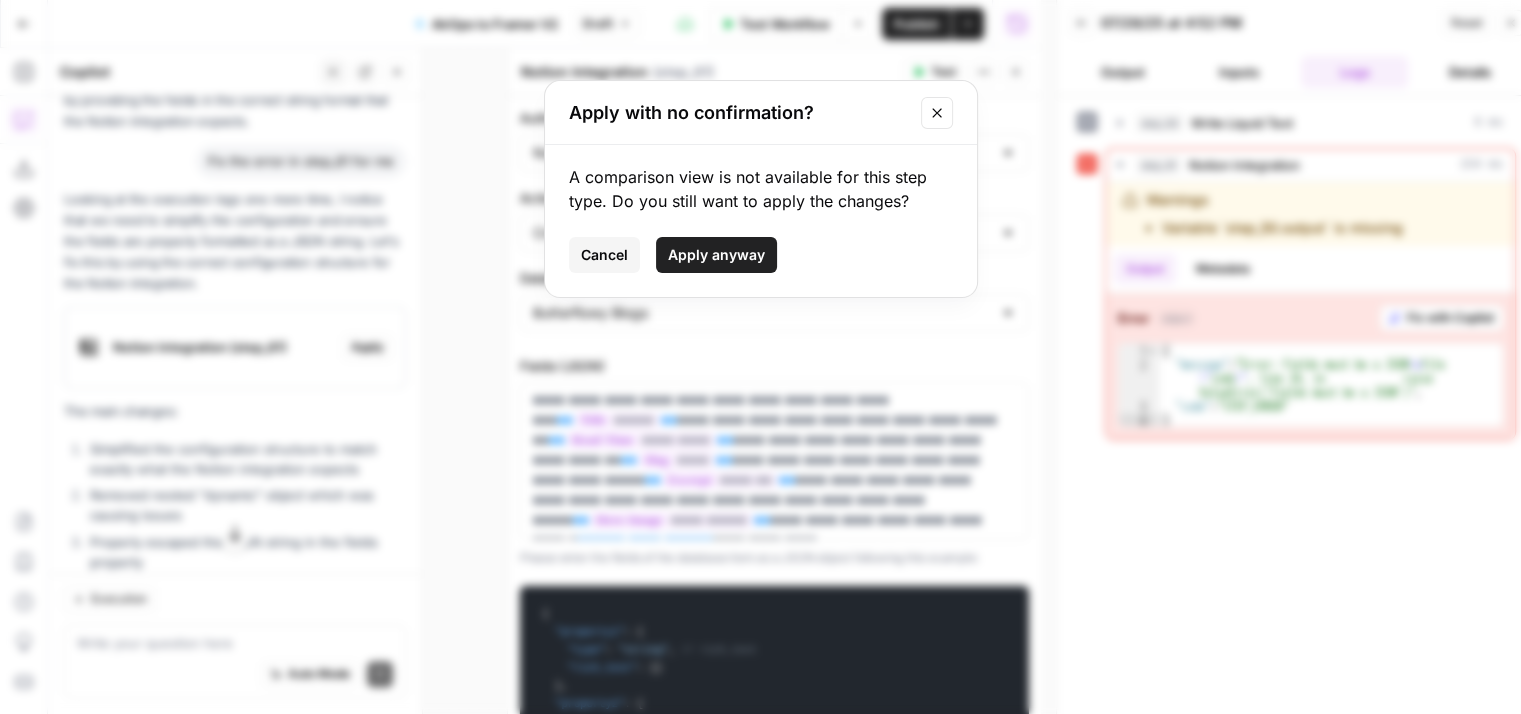 click on "Apply anyway" at bounding box center (716, 255) 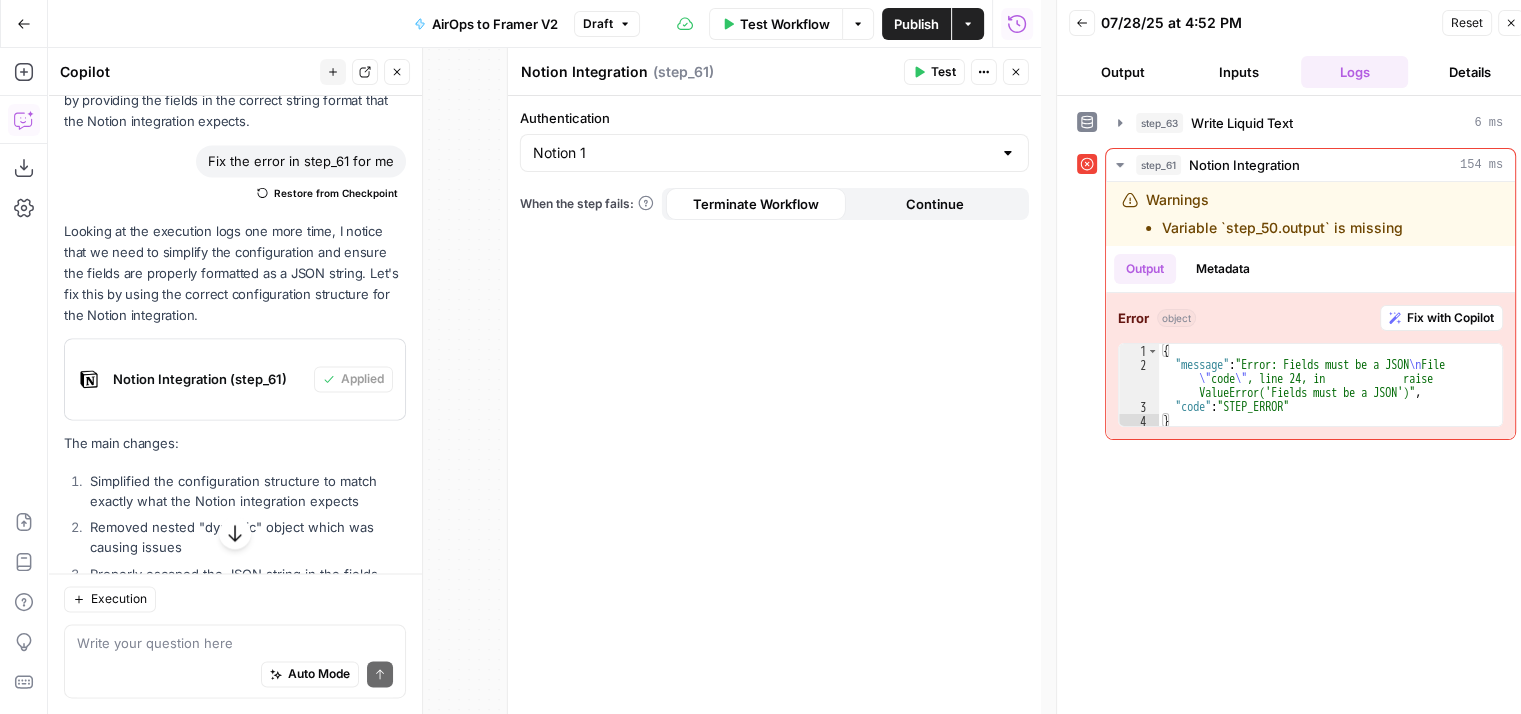 click on "Notion Integration (step_61)" at bounding box center [209, 379] 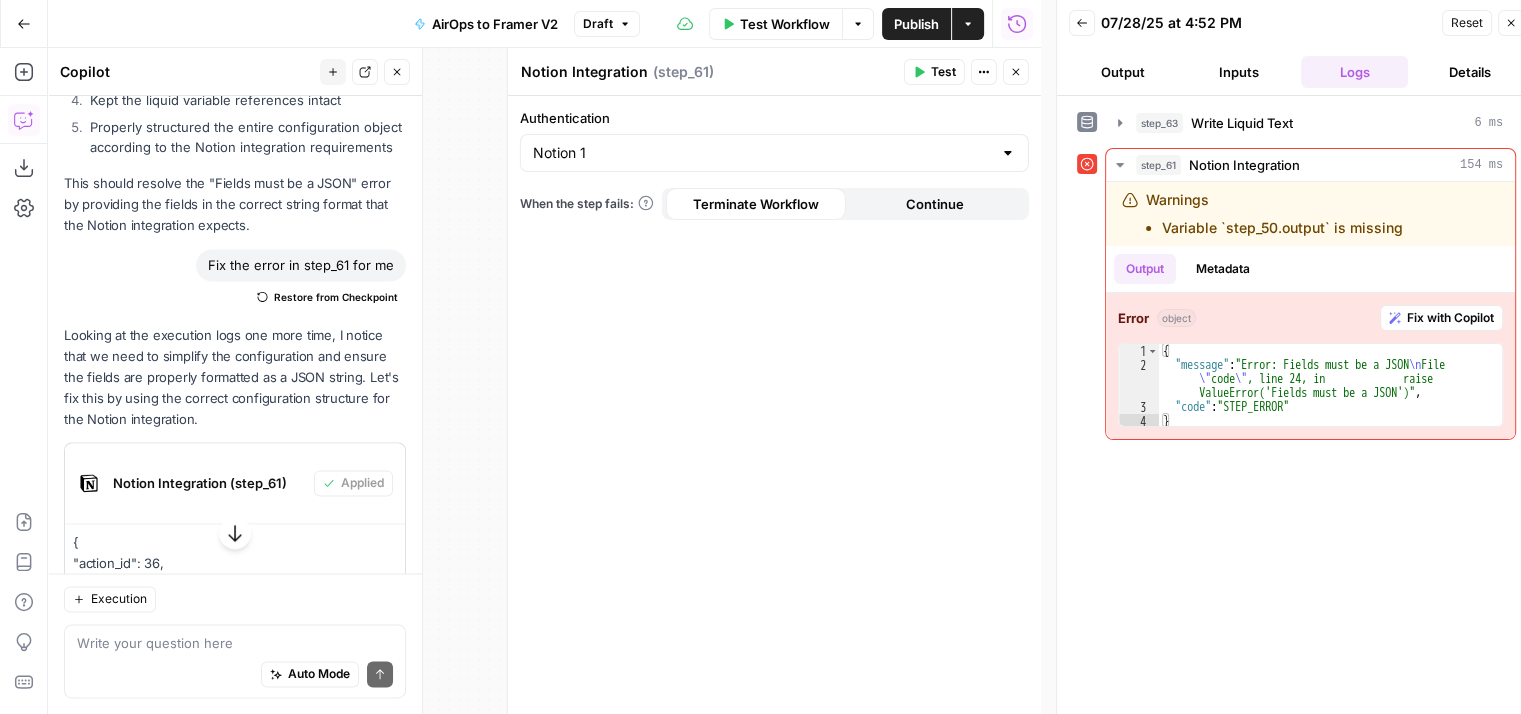 scroll, scrollTop: 2722, scrollLeft: 0, axis: vertical 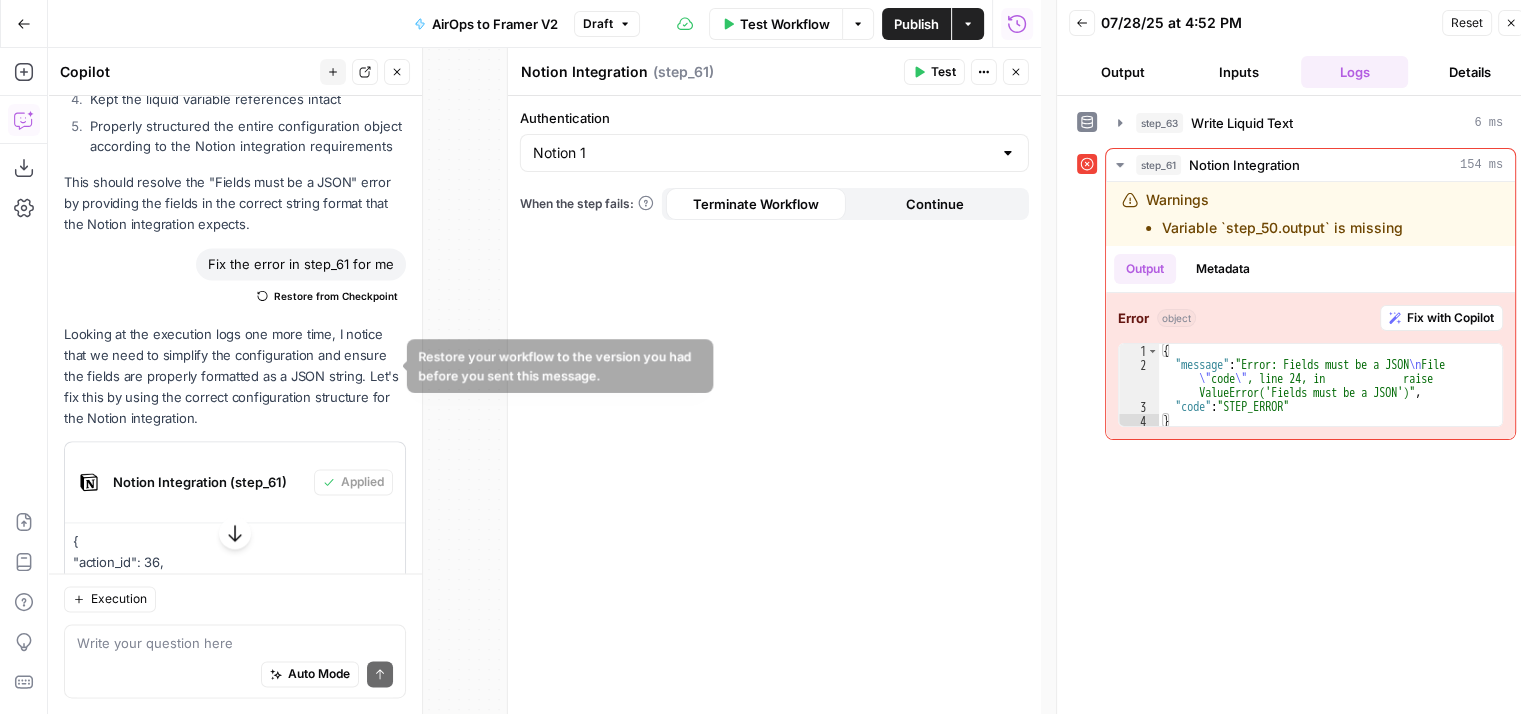 click on "Restore from Checkpoint" at bounding box center (336, 296) 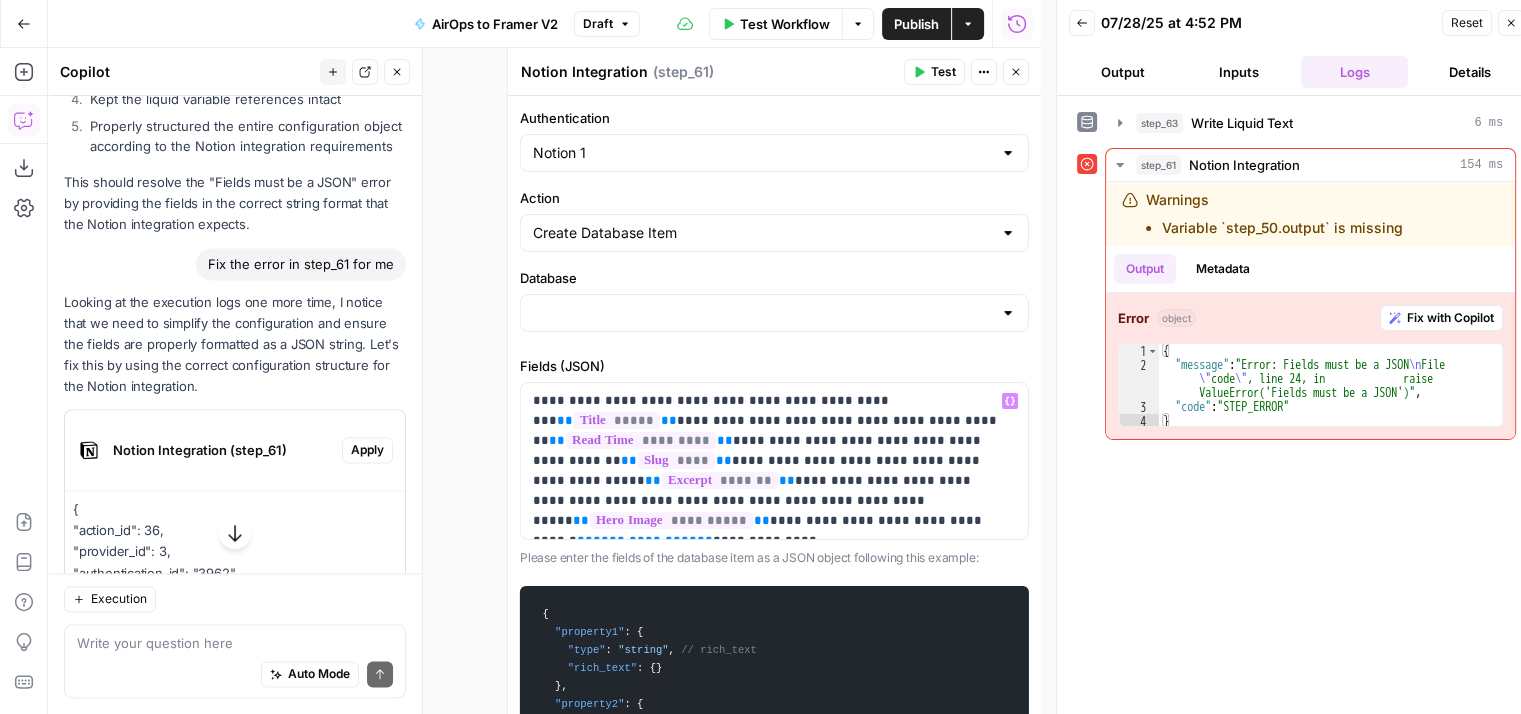 type on "Butterflowy Blogs" 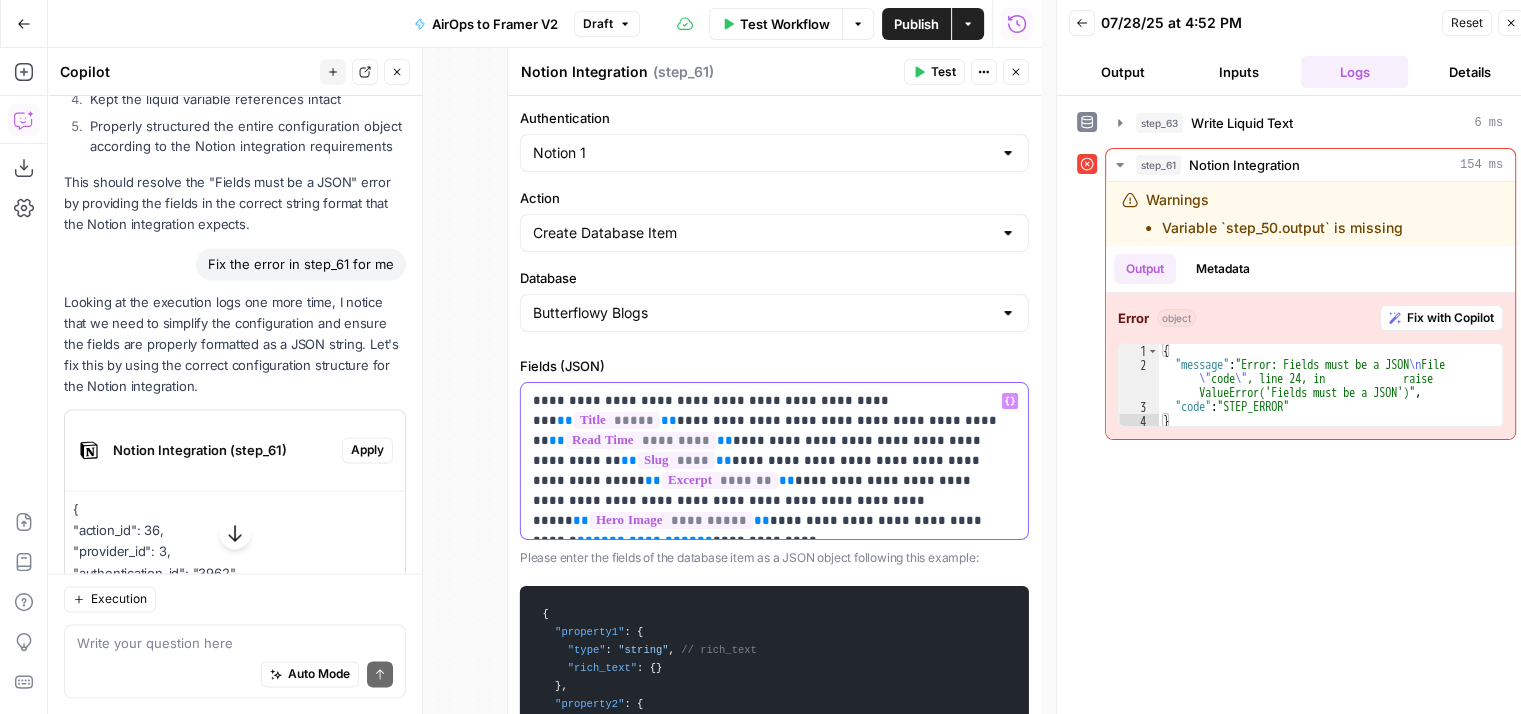 drag, startPoint x: 975, startPoint y: 516, endPoint x: 969, endPoint y: 495, distance: 21.84033 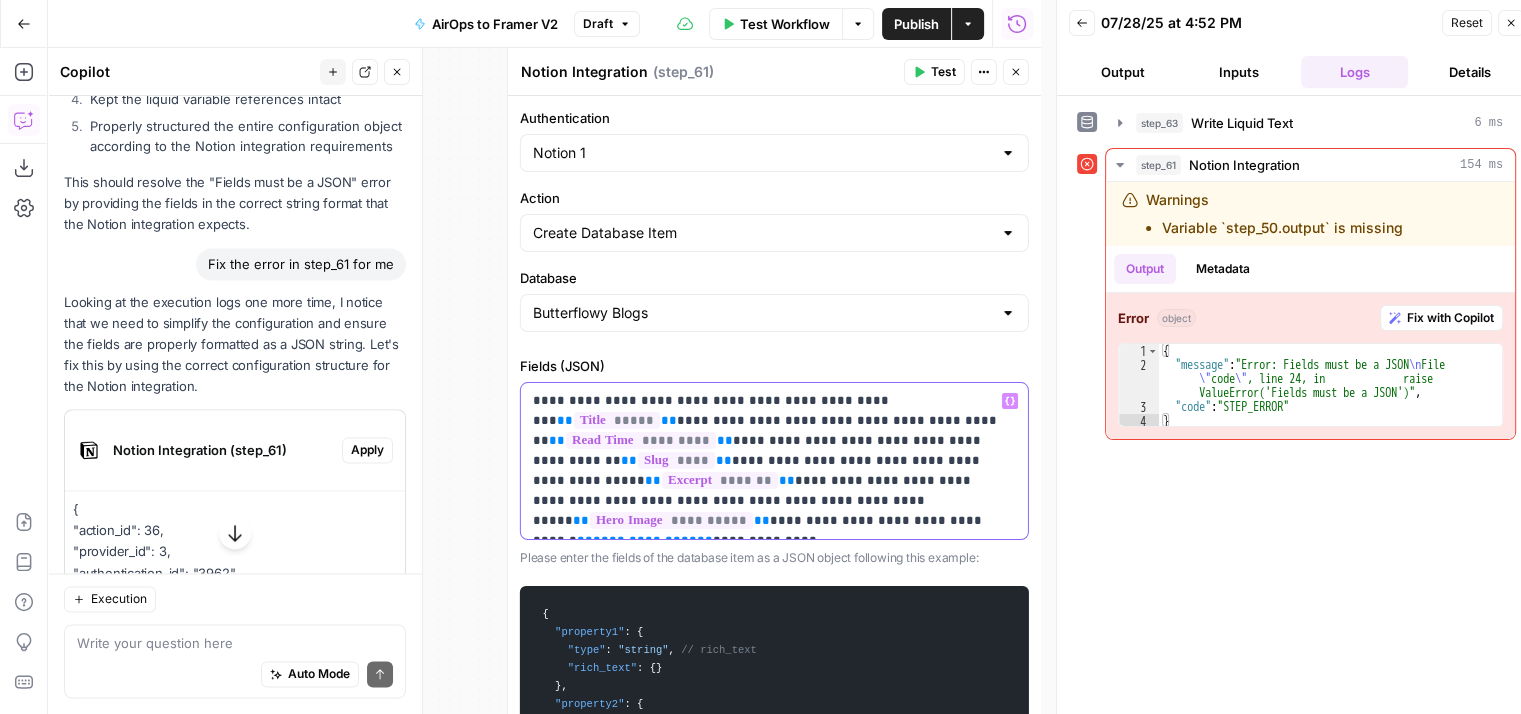 click on "**********" at bounding box center [767, 461] 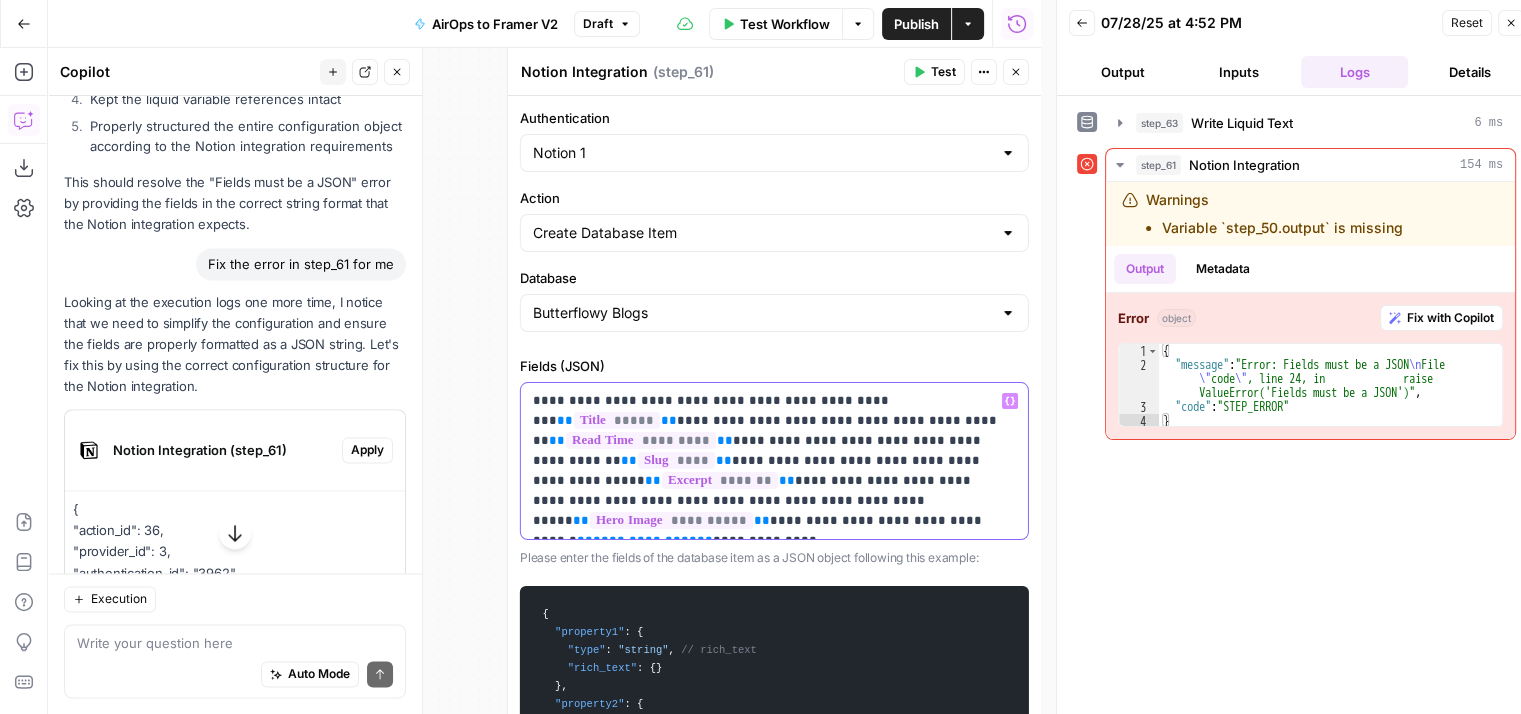 drag, startPoint x: 964, startPoint y: 514, endPoint x: 742, endPoint y: 489, distance: 223.40323 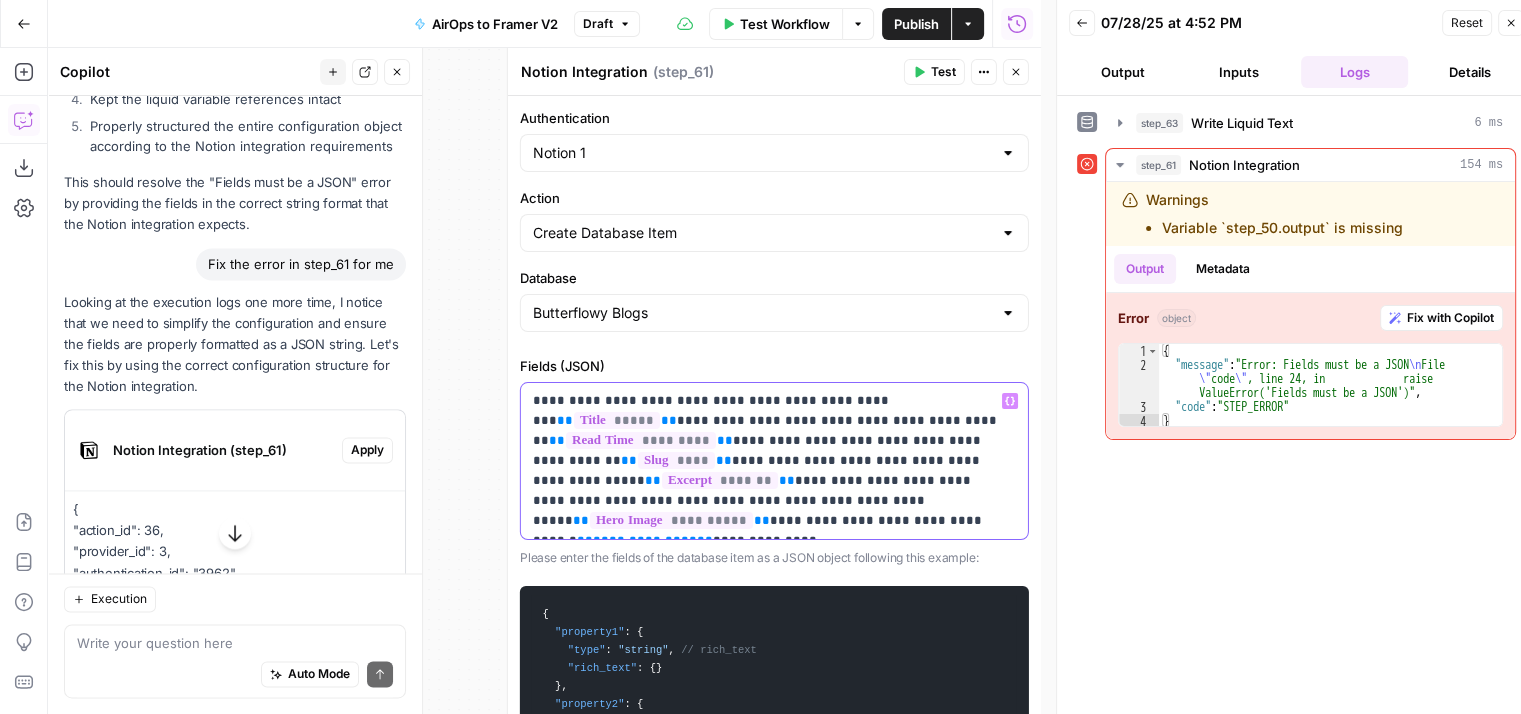click on "**********" at bounding box center (767, 461) 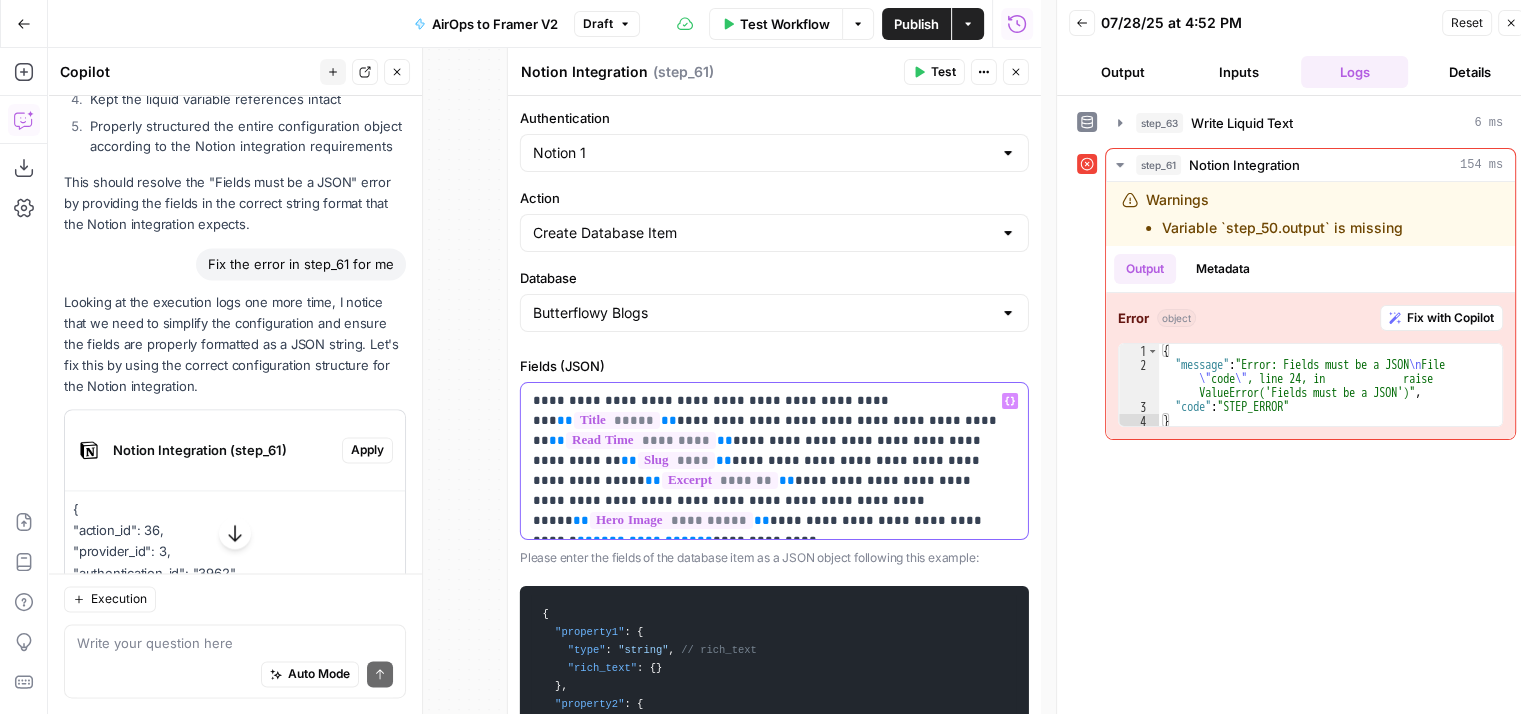drag, startPoint x: 980, startPoint y: 517, endPoint x: 738, endPoint y: 508, distance: 242.1673 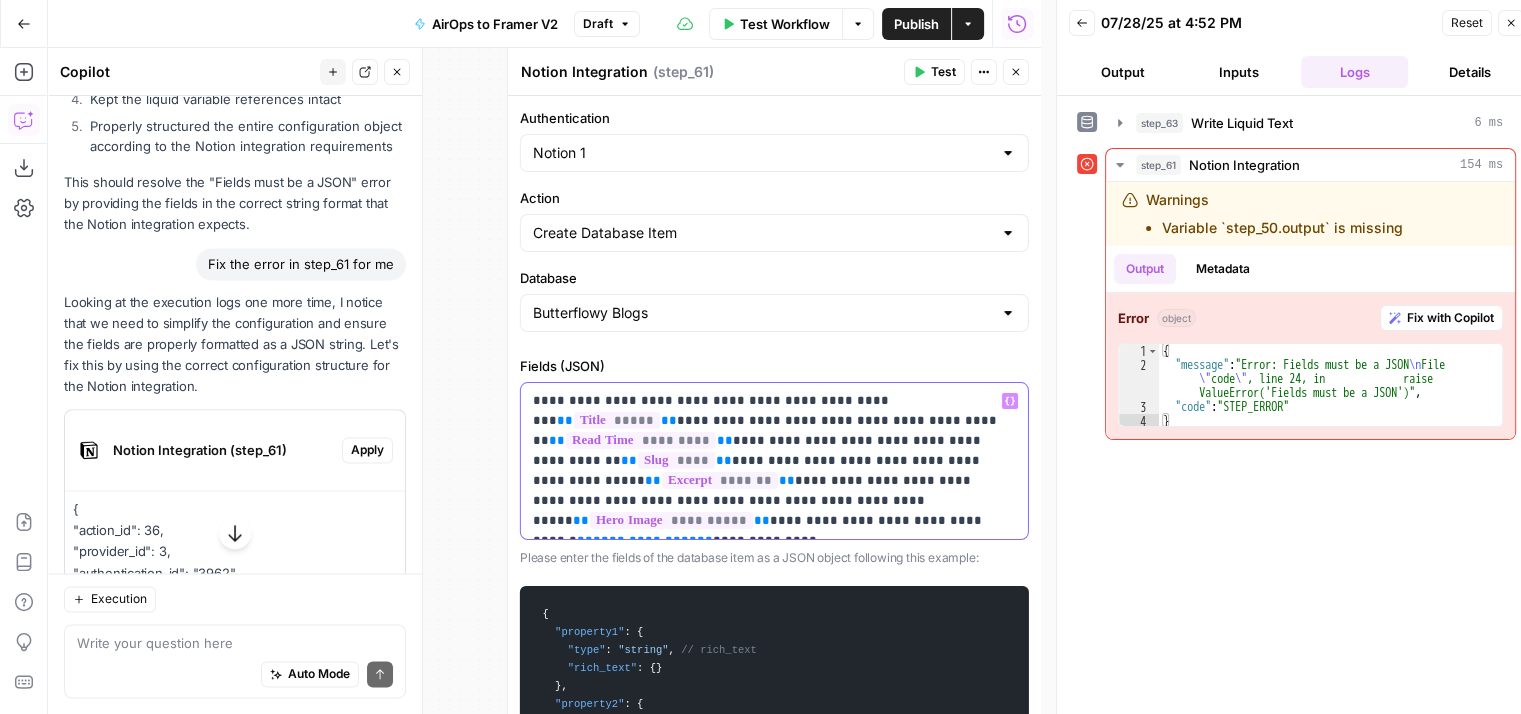 click on "**********" at bounding box center [767, 461] 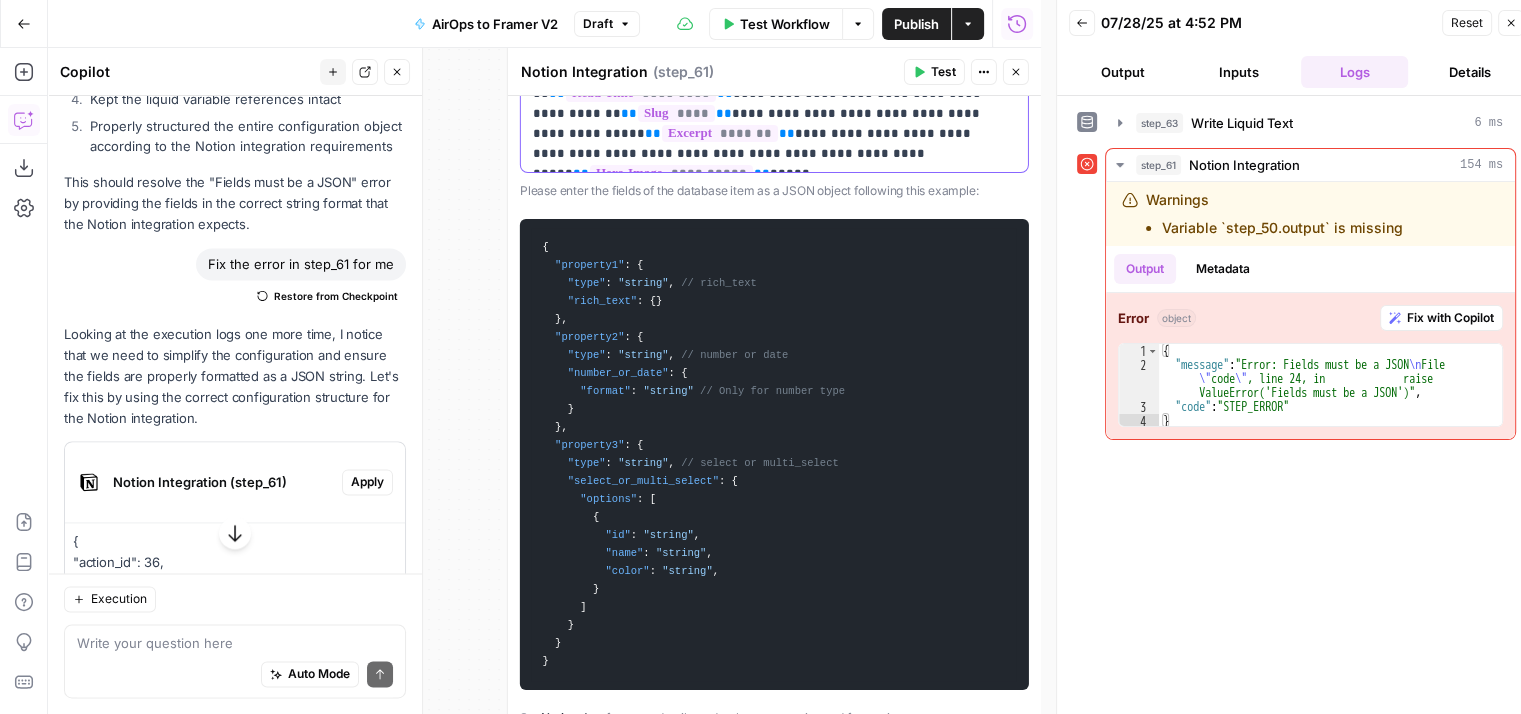 scroll, scrollTop: 348, scrollLeft: 0, axis: vertical 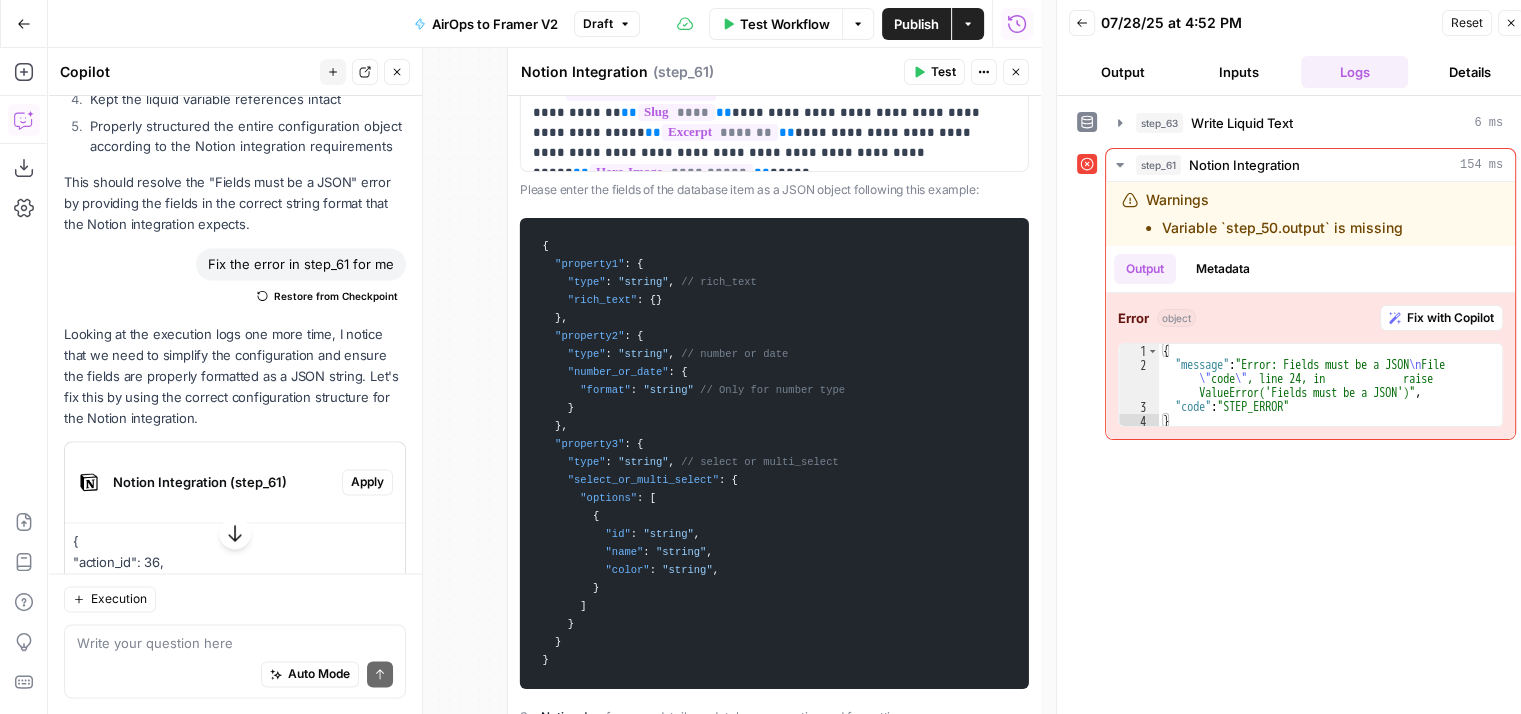 click on "{
"property1" :   {
"type" :   "string" ,   // rich_text
"rich_text" :   { }
} ,
"property2" :   {
"type" :   "string" ,   // number or date
"number_or_date" :   {
"format" :   "string"   // Only for number type
}
} ,
"property3" :   {
"type" :   "string" ,   // select or multi_select
"select_or_multi_select" :   {
"options" :   [
{
"id" :   "string" ,
"name" :   "string" ,
"color" :   "string" ,
}
]
}
}
}" at bounding box center [774, 453] 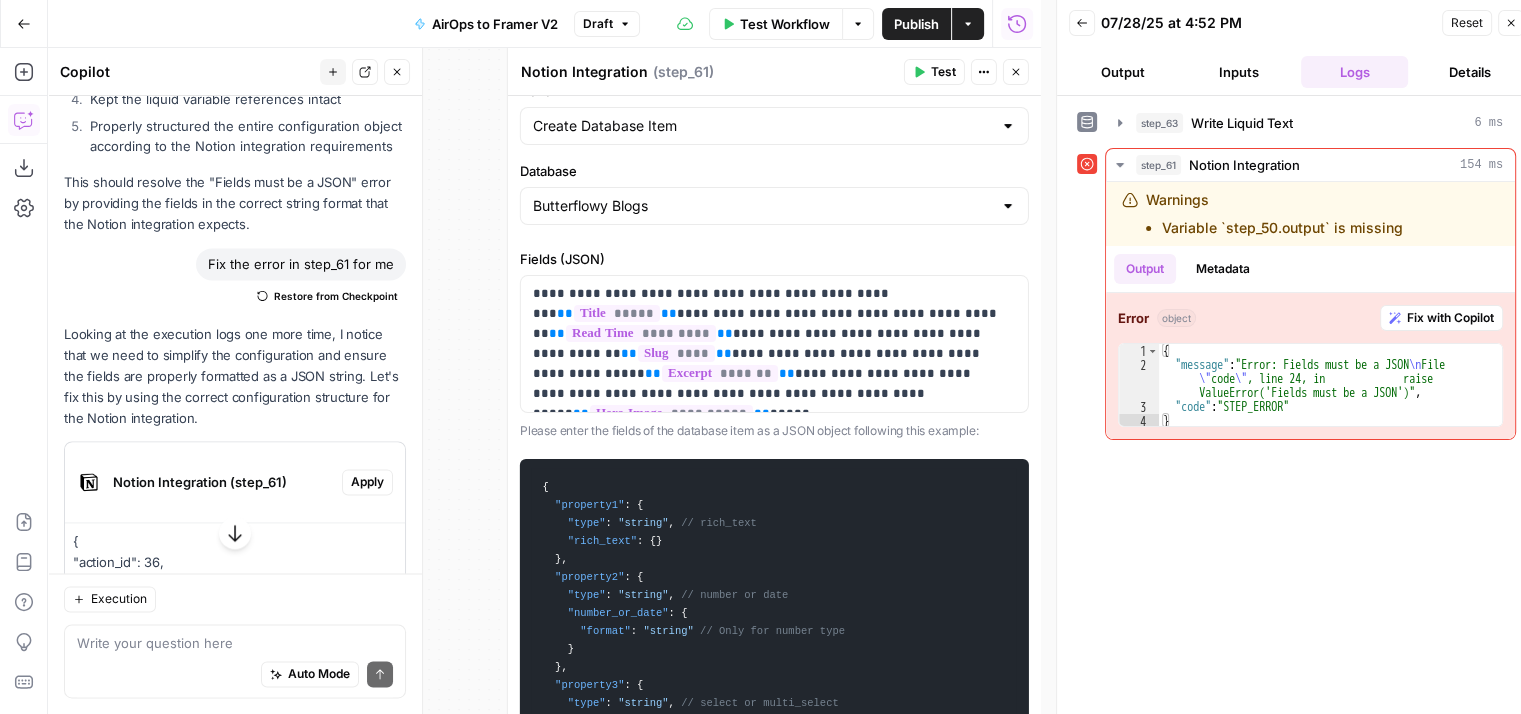scroll, scrollTop: 108, scrollLeft: 0, axis: vertical 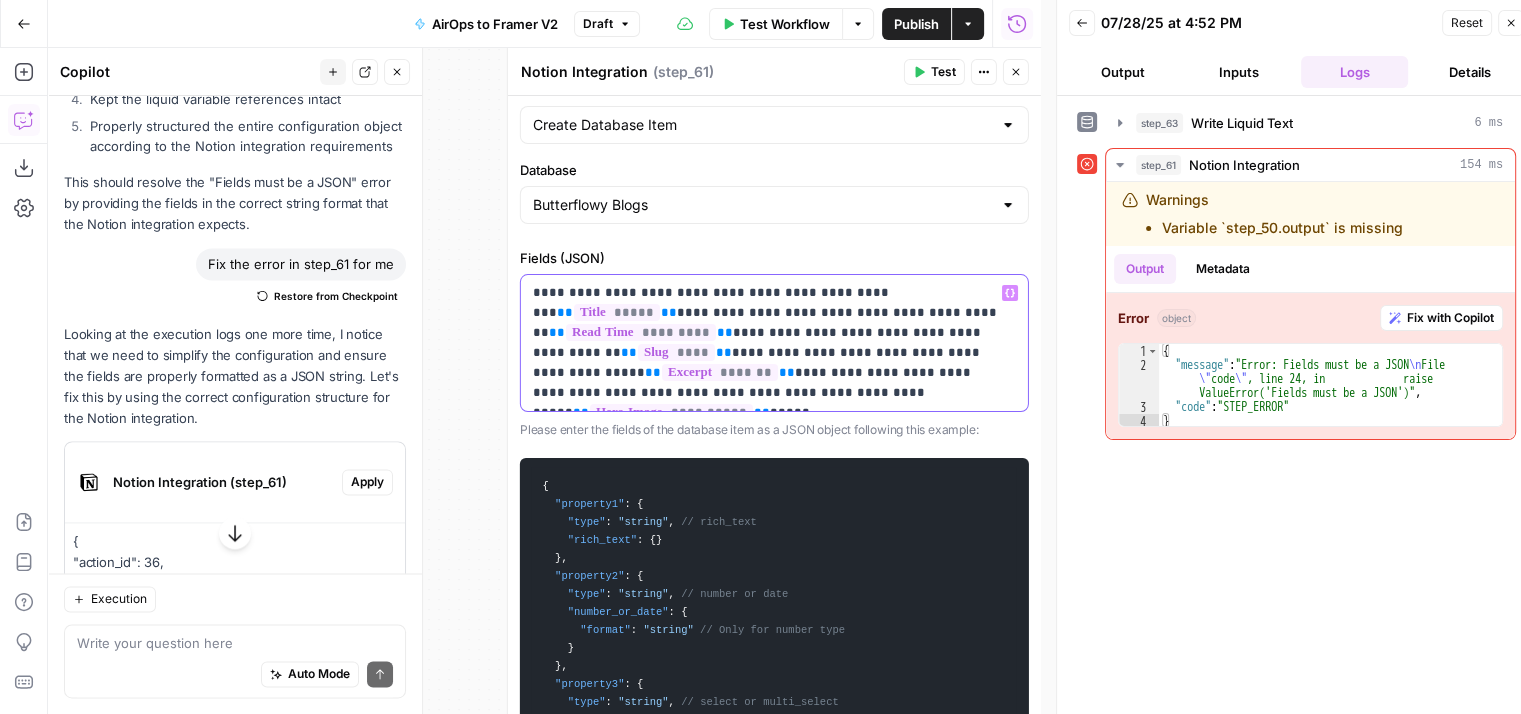 click on "**********" at bounding box center (767, 343) 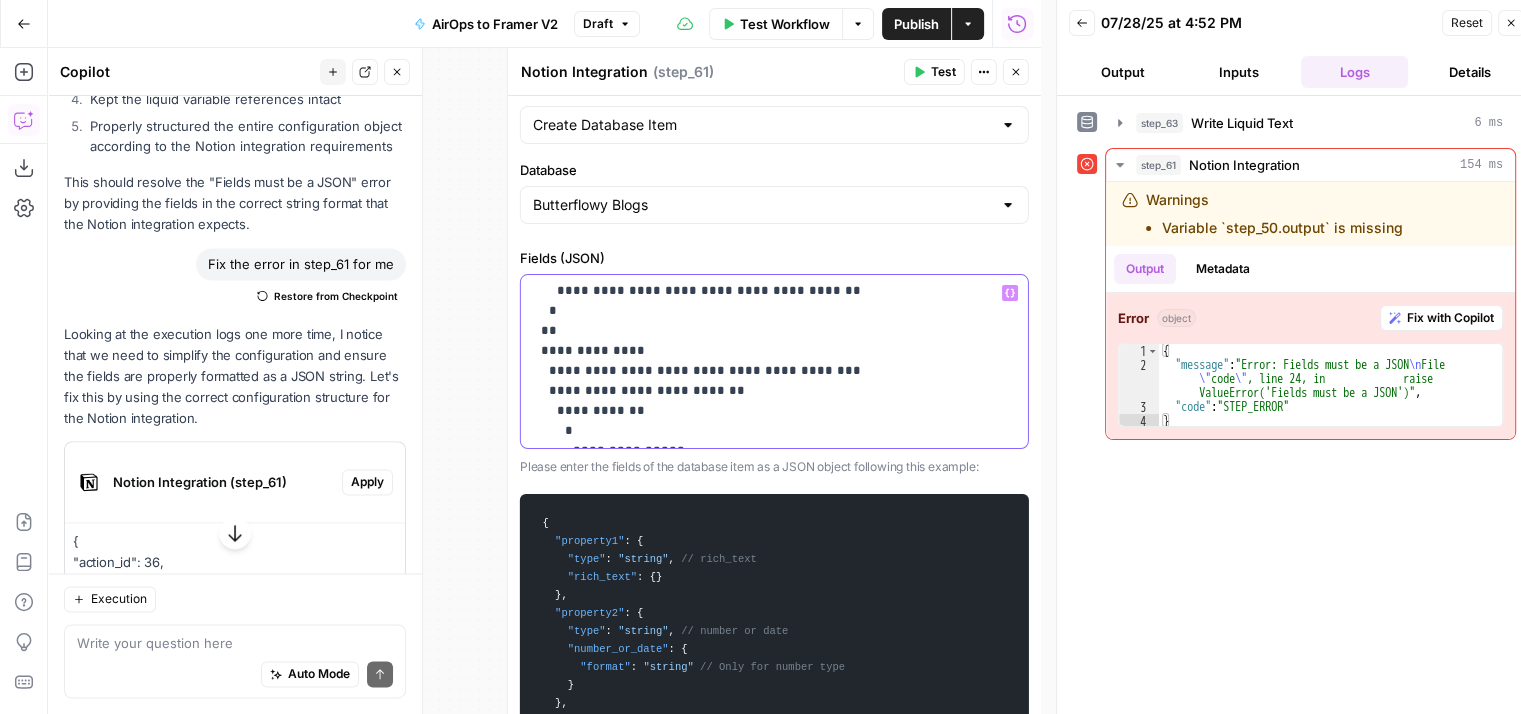scroll, scrollTop: 0, scrollLeft: 0, axis: both 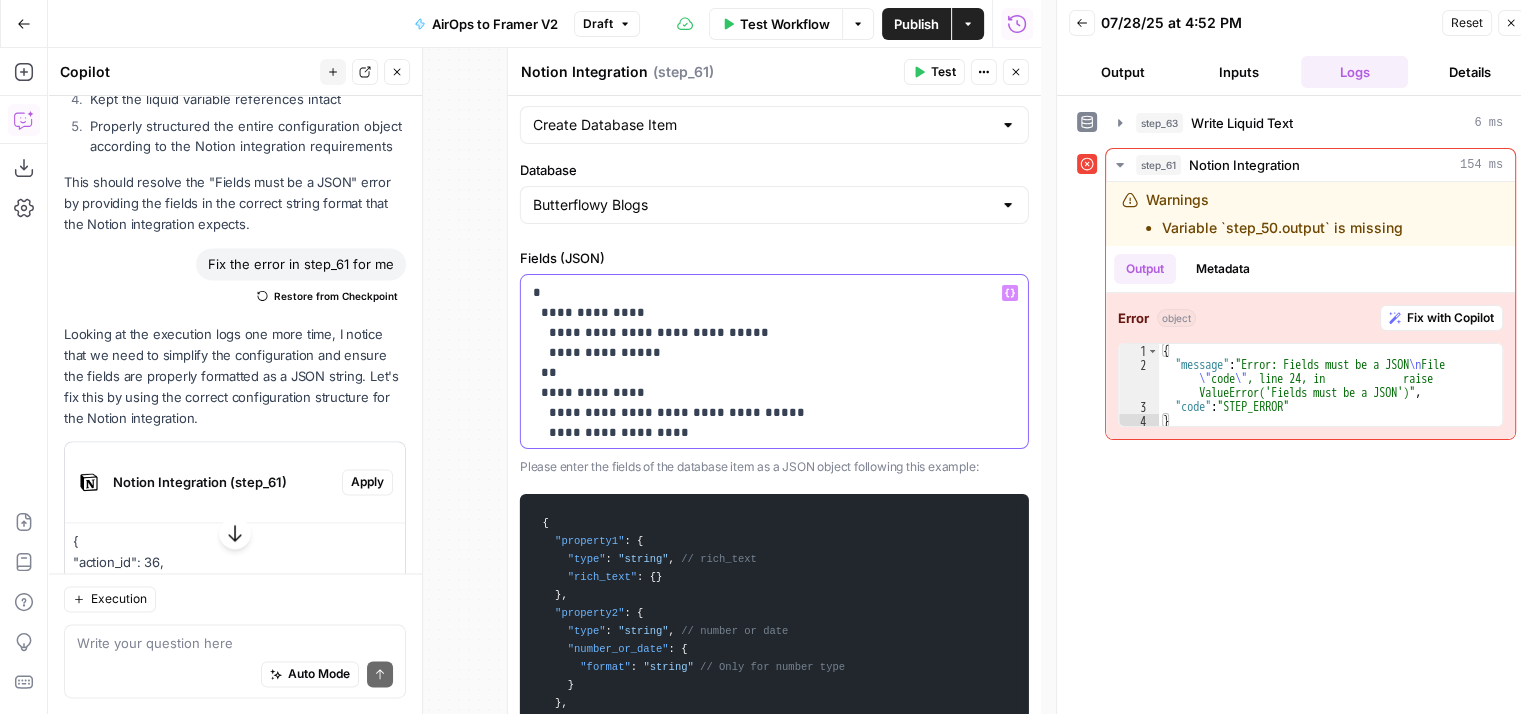 click on "**********" at bounding box center [759, 523] 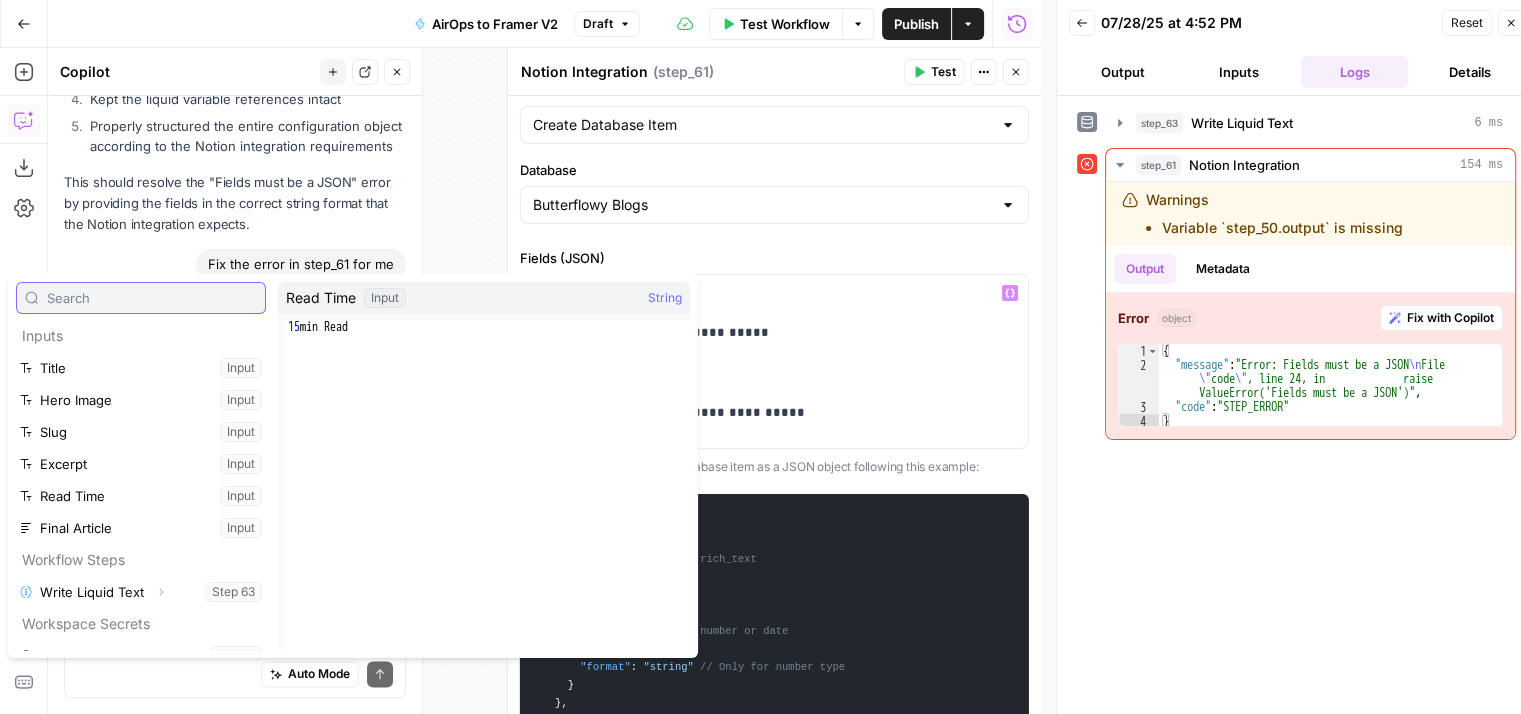 scroll, scrollTop: 21, scrollLeft: 0, axis: vertical 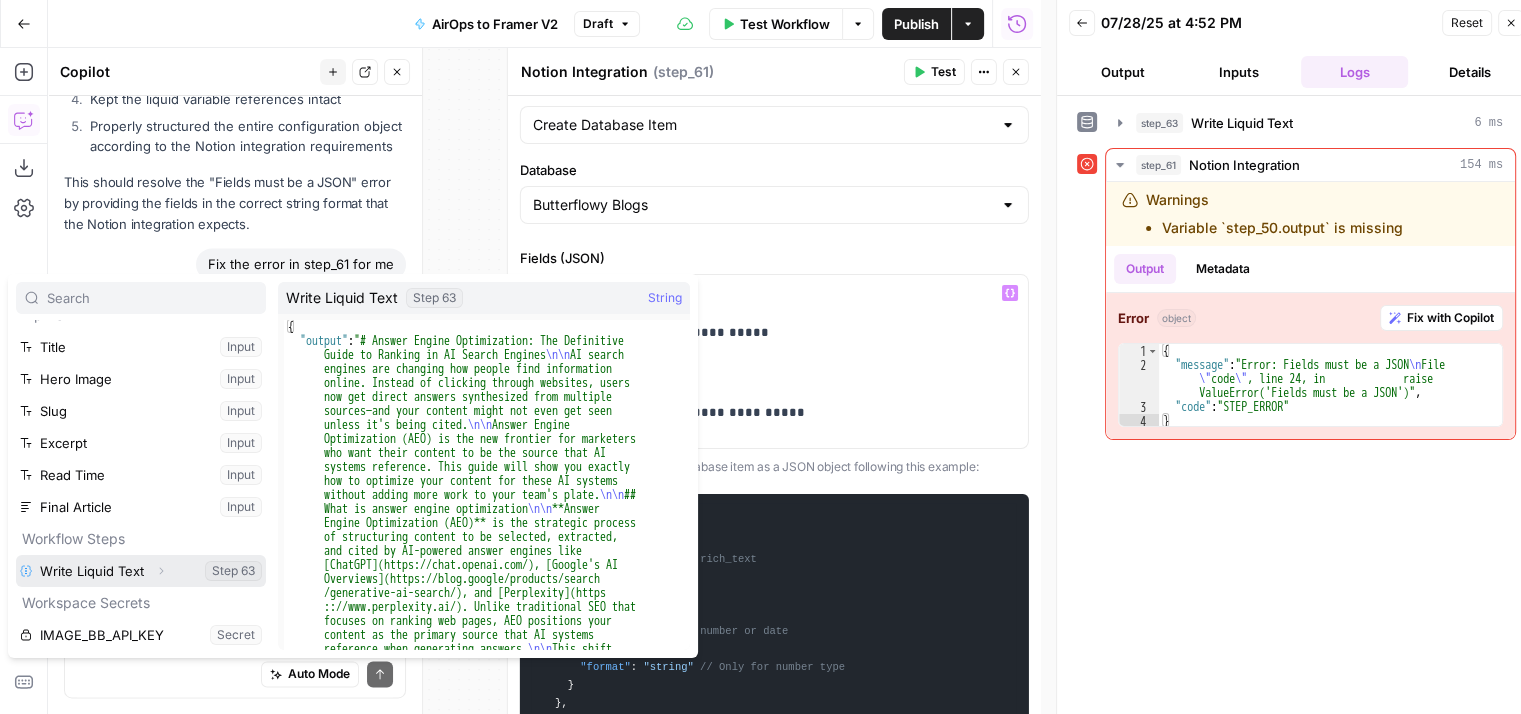 click 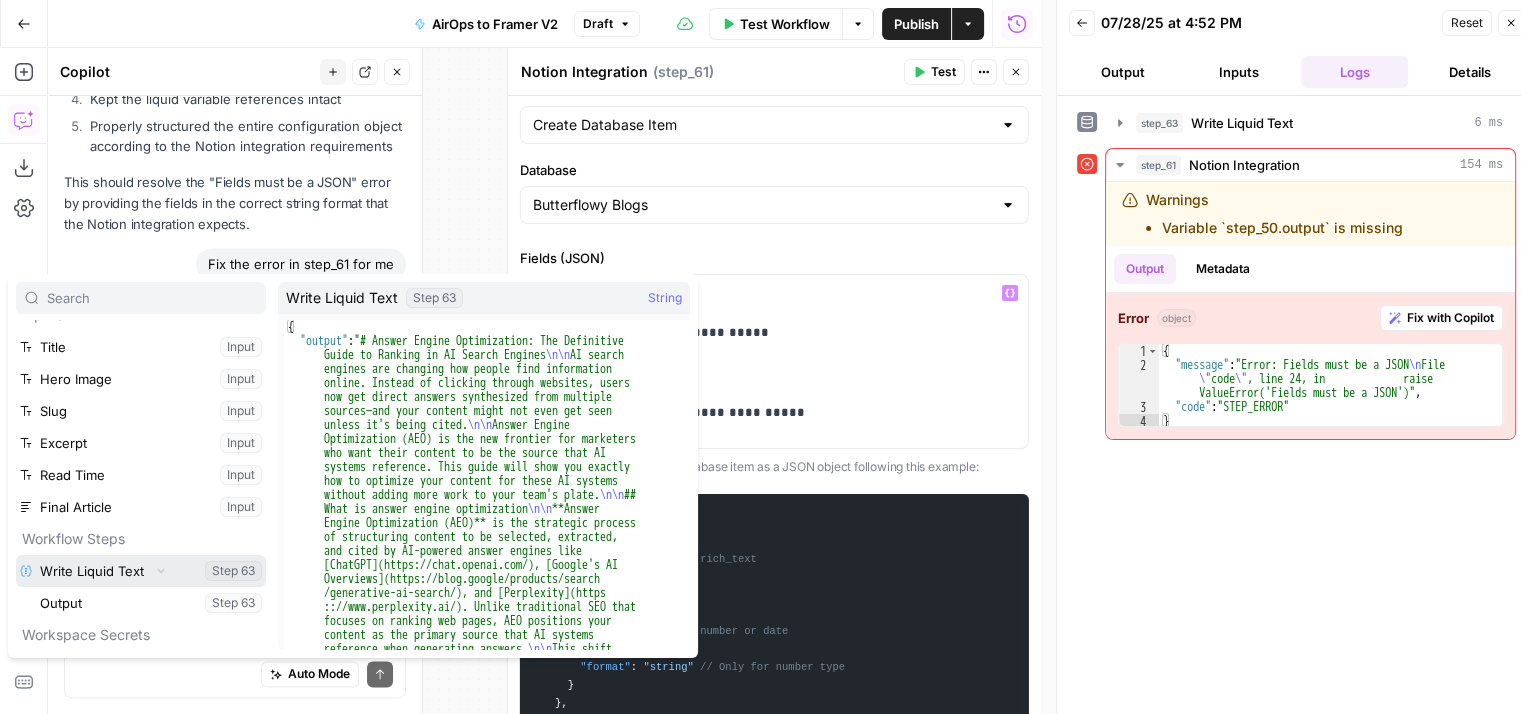scroll, scrollTop: 53, scrollLeft: 0, axis: vertical 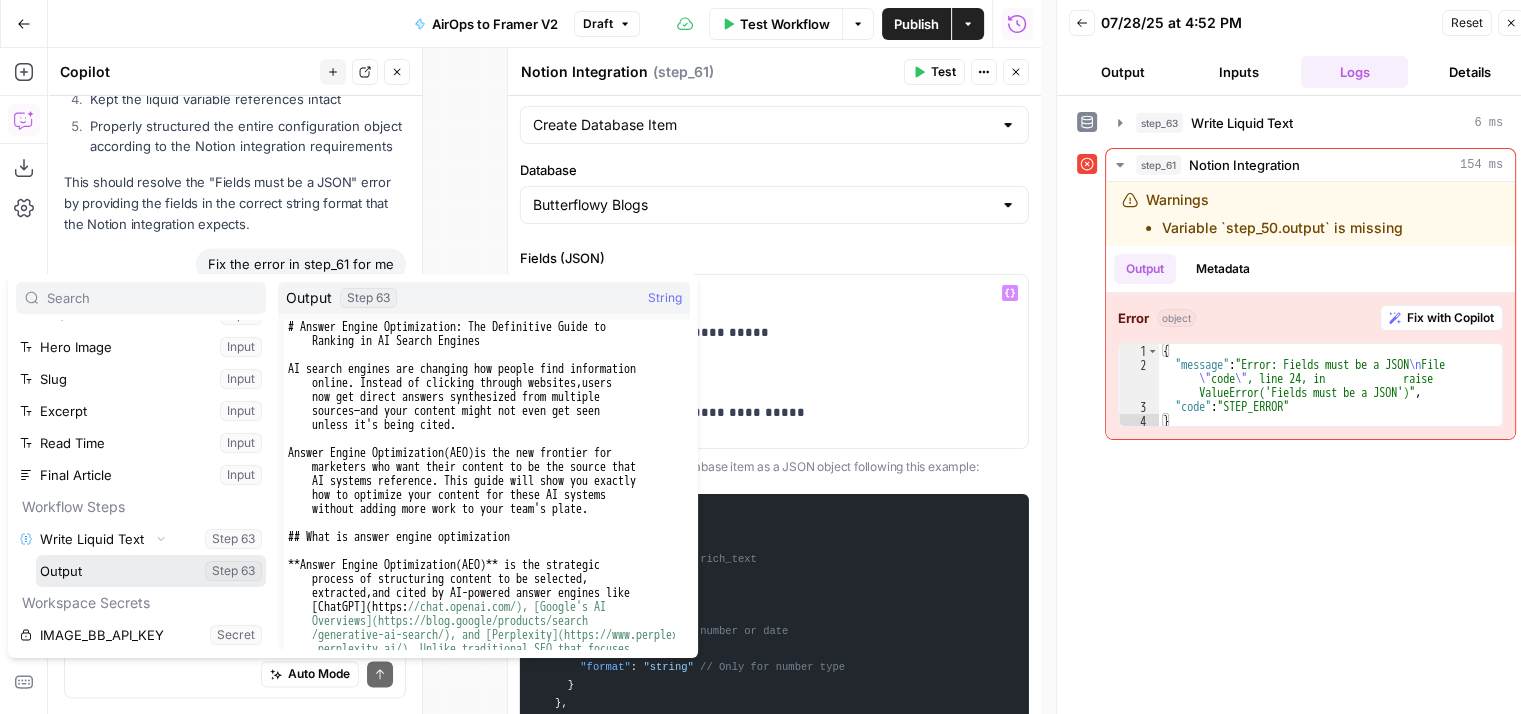 click at bounding box center [151, 571] 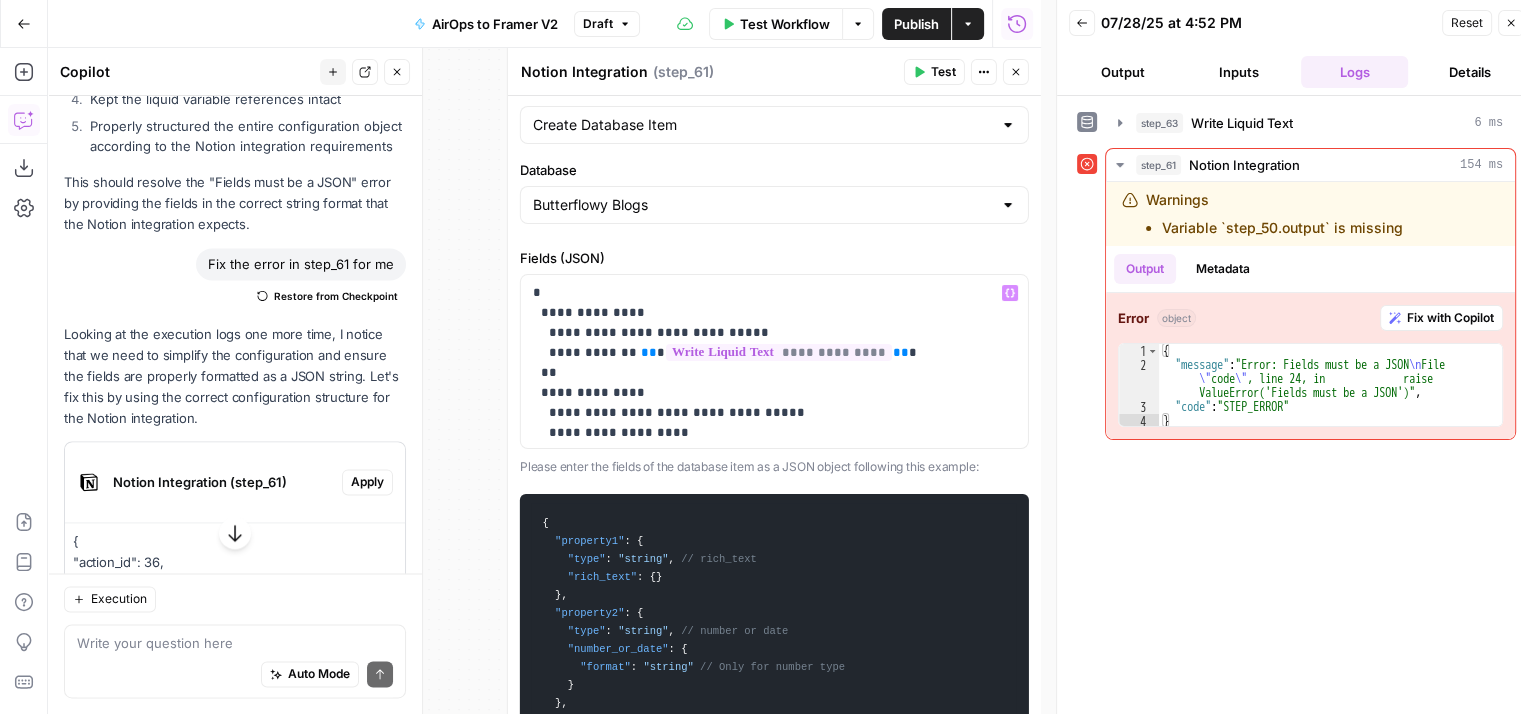 click on "Test" at bounding box center (943, 72) 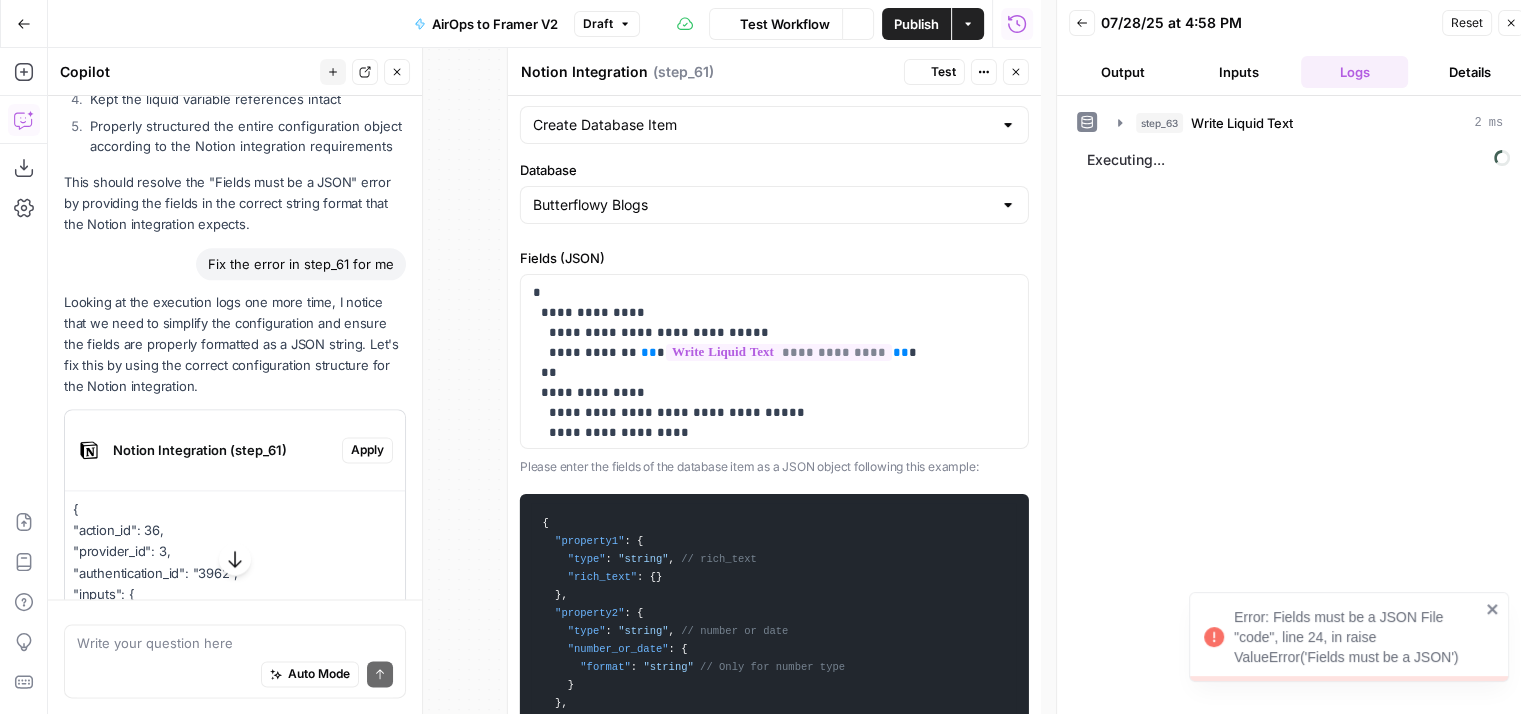 scroll, scrollTop: 2722, scrollLeft: 0, axis: vertical 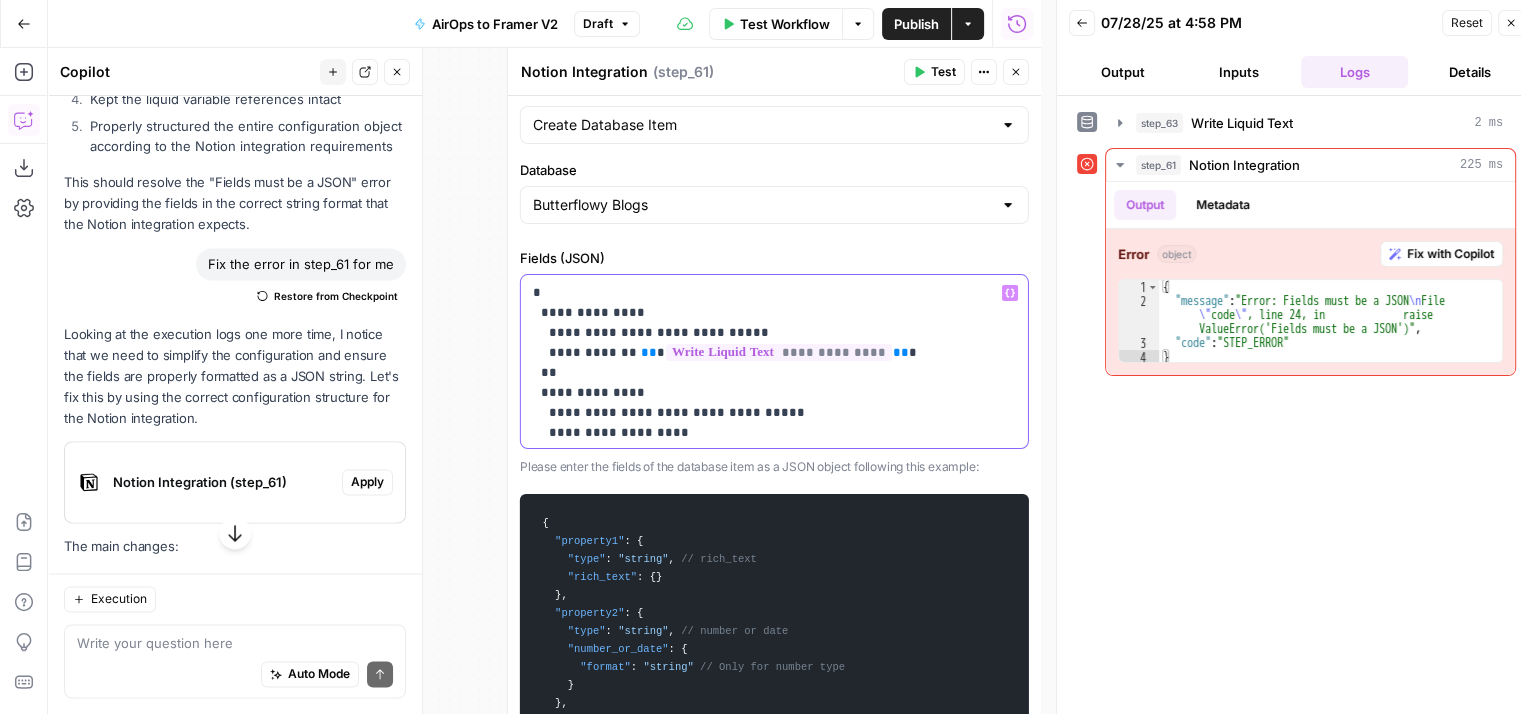 drag, startPoint x: 601, startPoint y: 310, endPoint x: 545, endPoint y: 312, distance: 56.0357 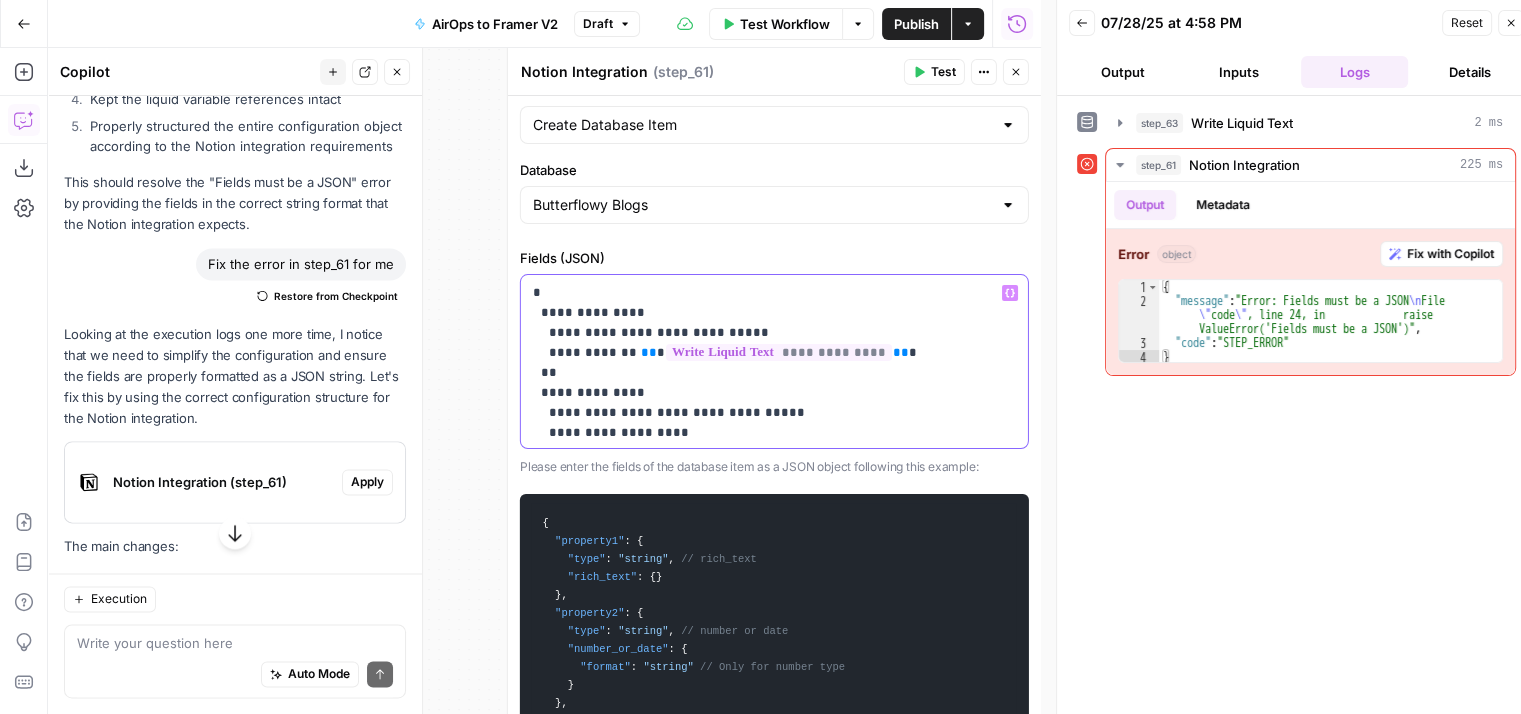 click on "**********" at bounding box center [759, 523] 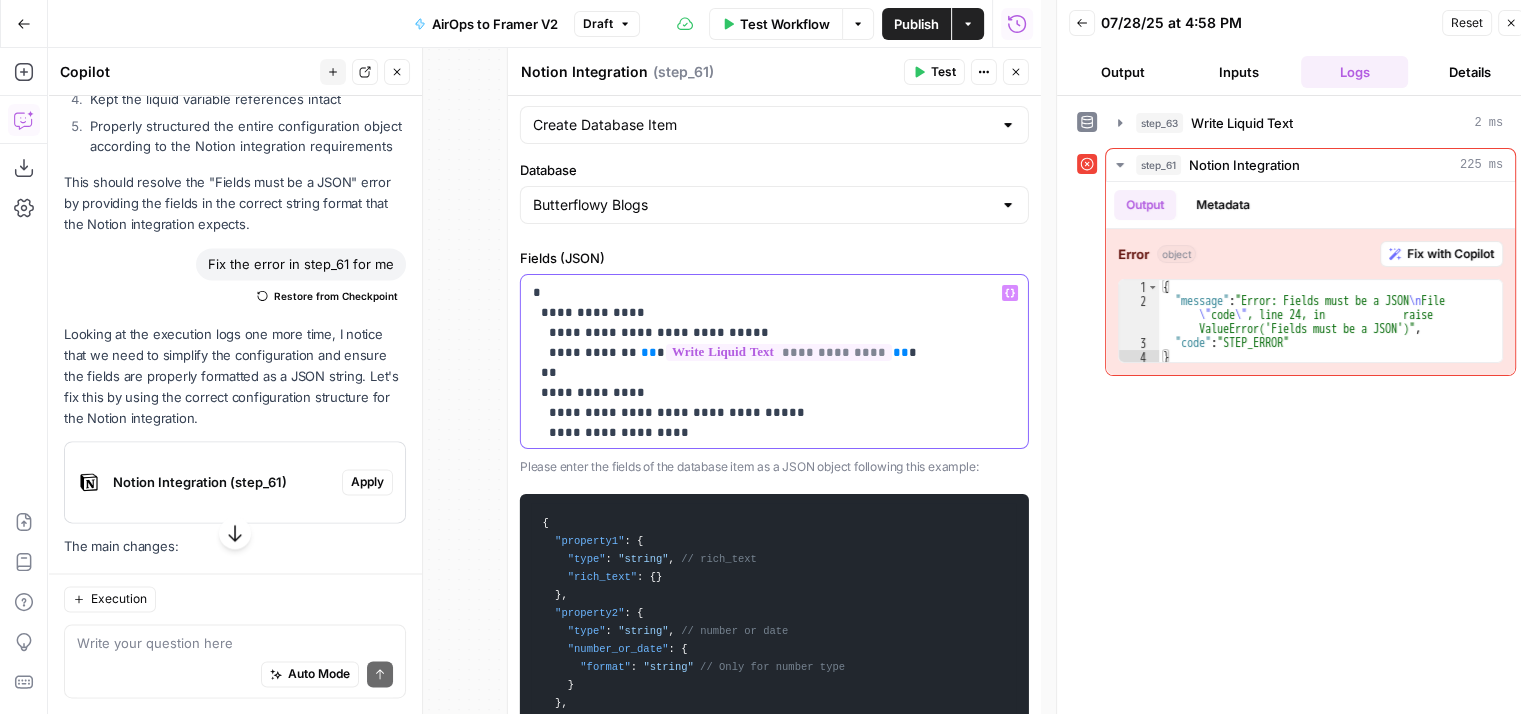 type 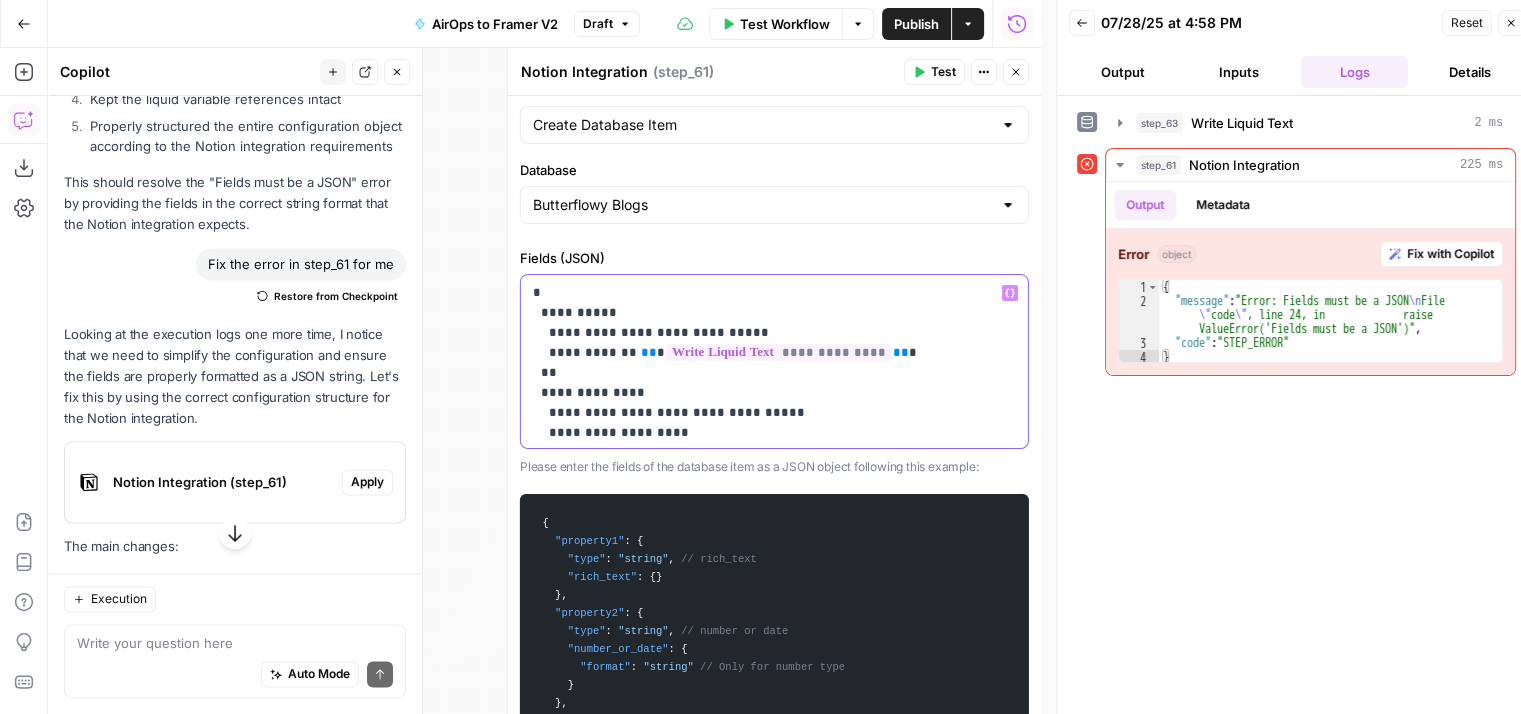 click on "**********" at bounding box center (759, 523) 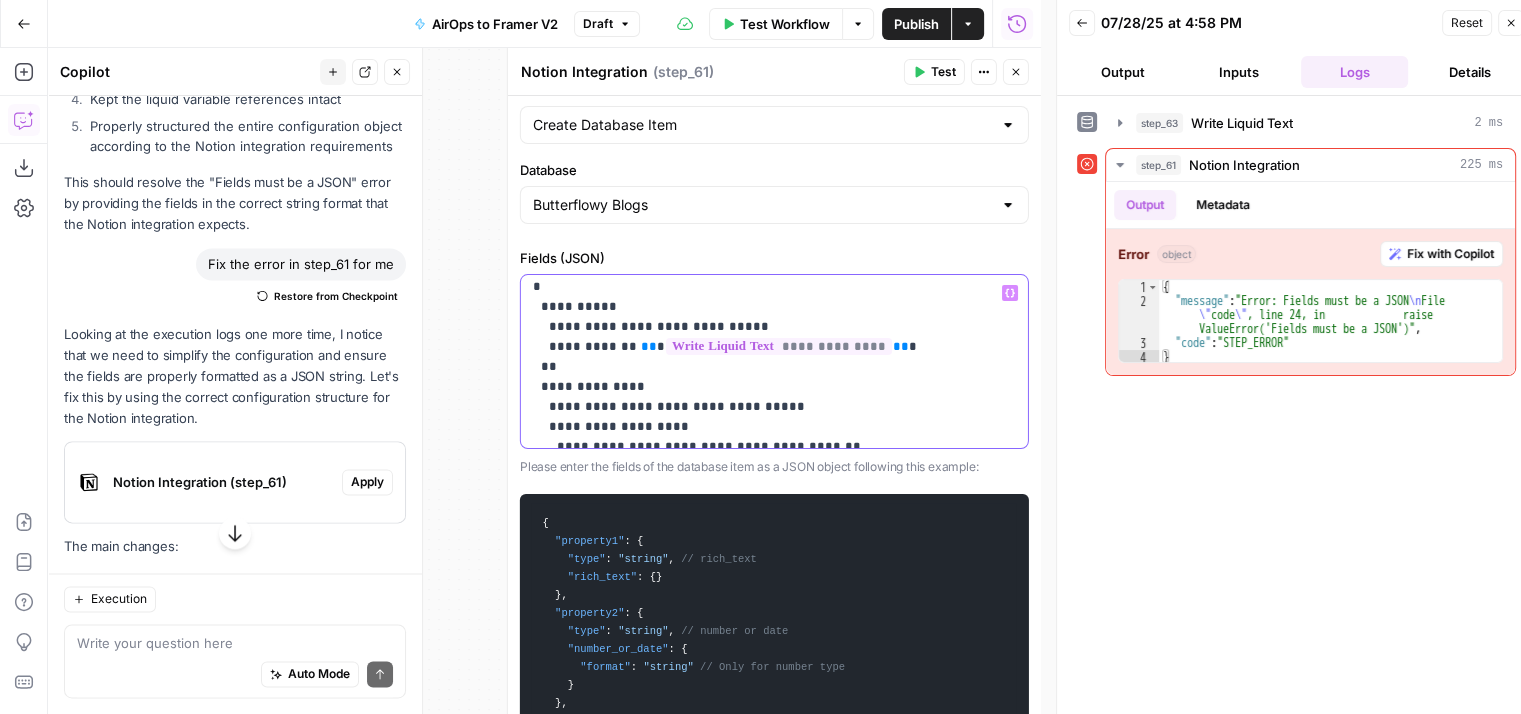scroll, scrollTop: 0, scrollLeft: 0, axis: both 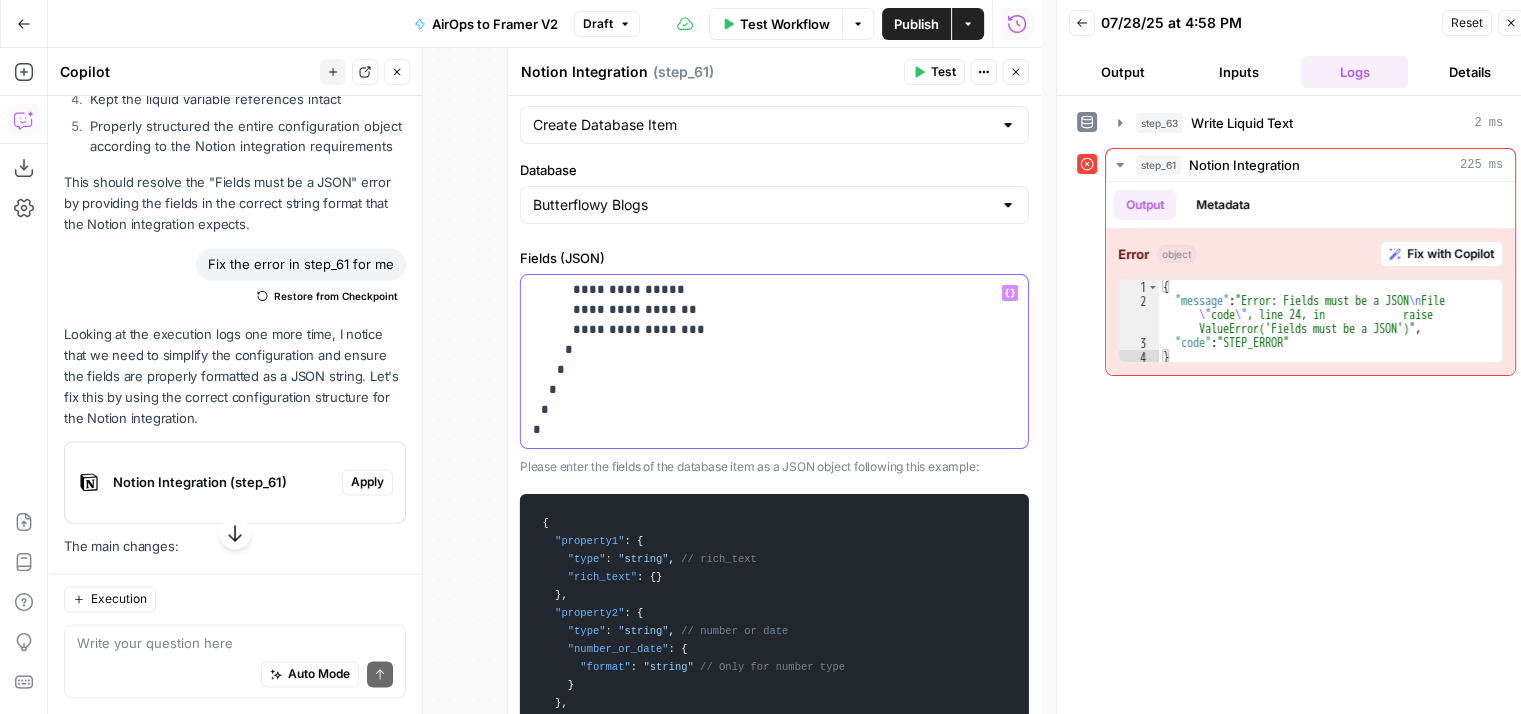 drag, startPoint x: 541, startPoint y: 374, endPoint x: 728, endPoint y: 562, distance: 265.166 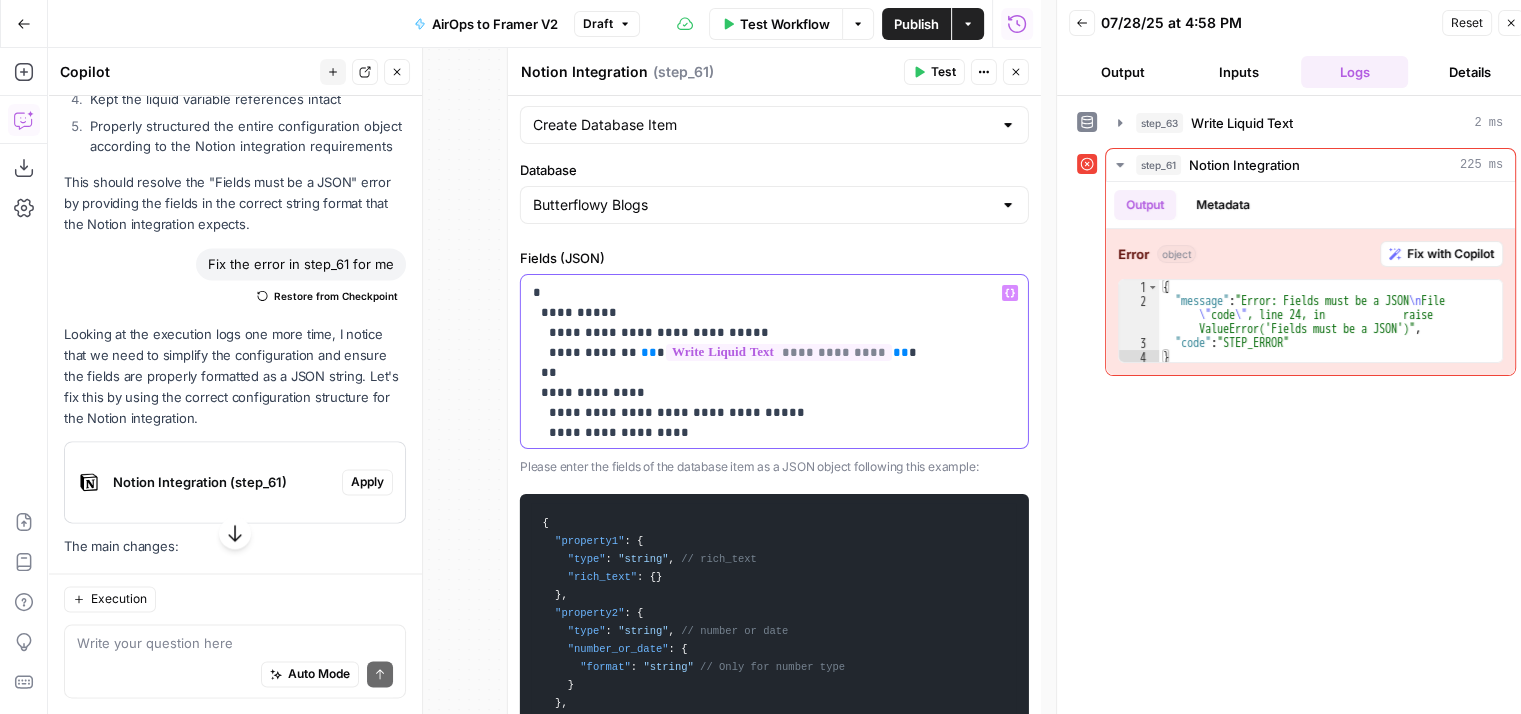 scroll, scrollTop: 0, scrollLeft: 0, axis: both 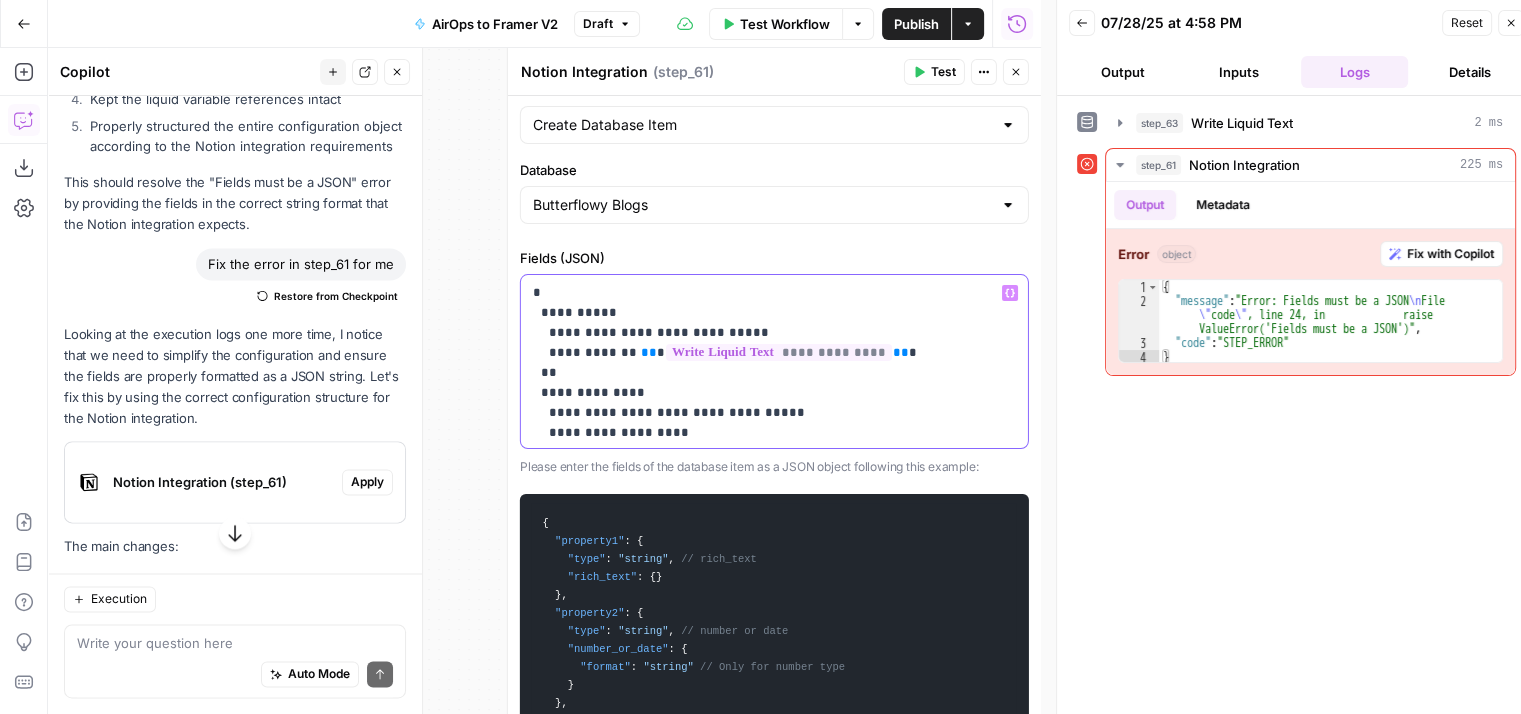 click on "**********" at bounding box center [759, 523] 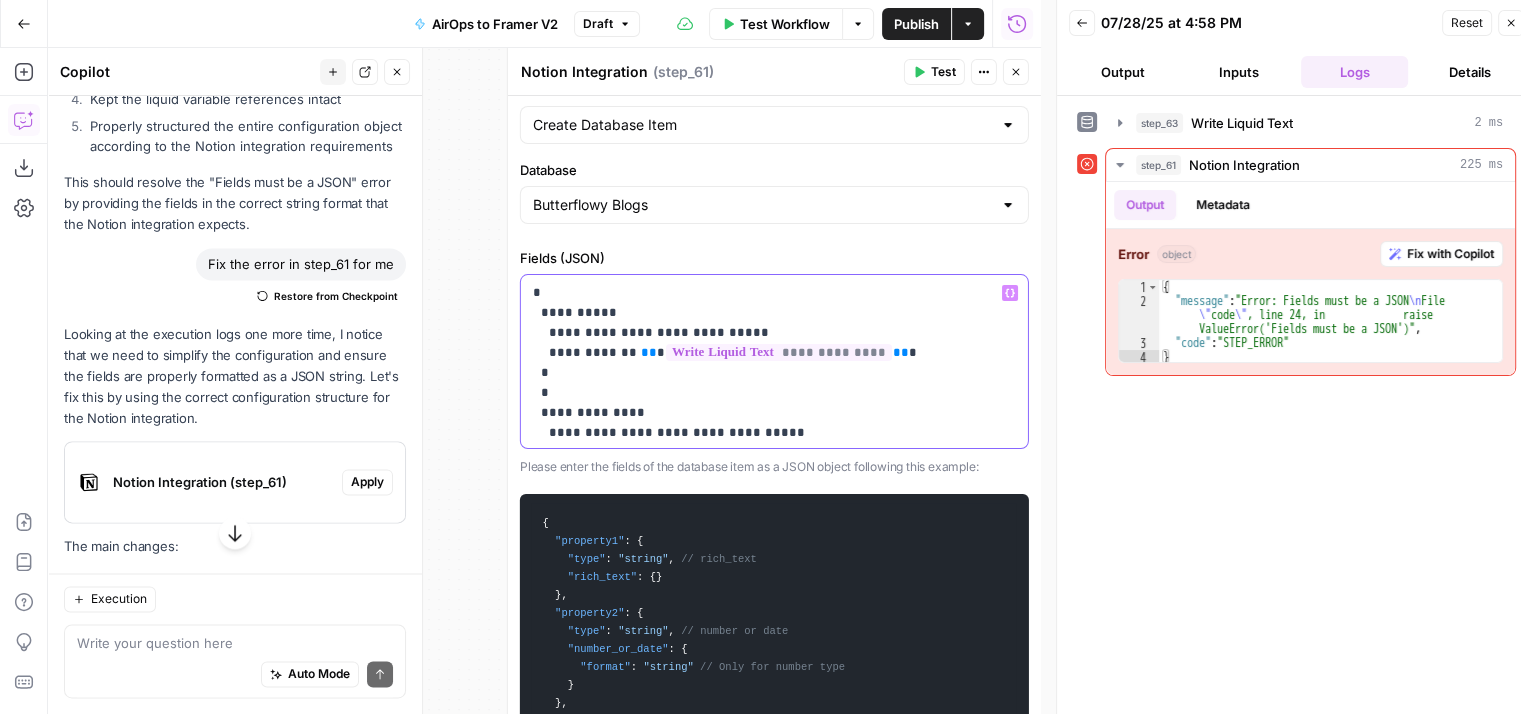 scroll, scrollTop: 343, scrollLeft: 0, axis: vertical 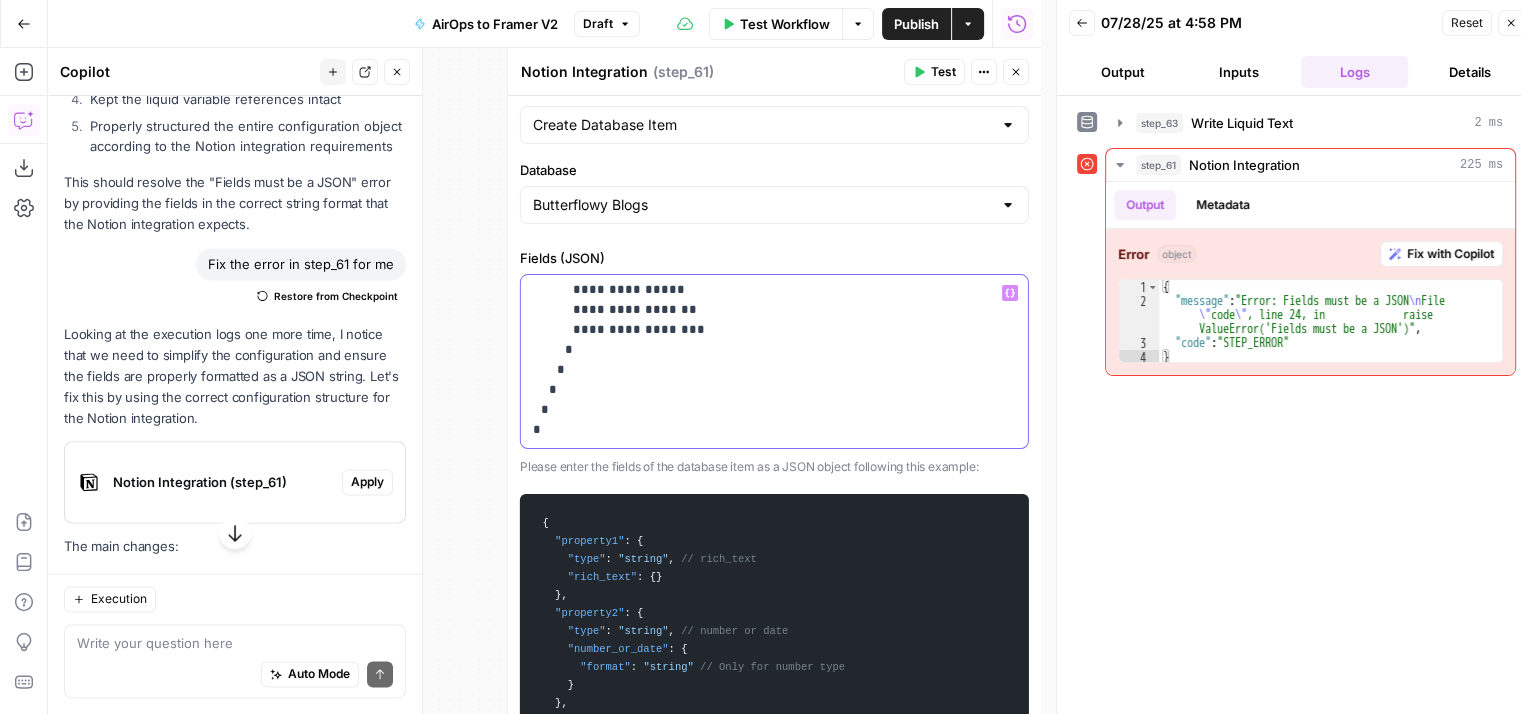 drag, startPoint x: 536, startPoint y: 408, endPoint x: 796, endPoint y: 613, distance: 331.09665 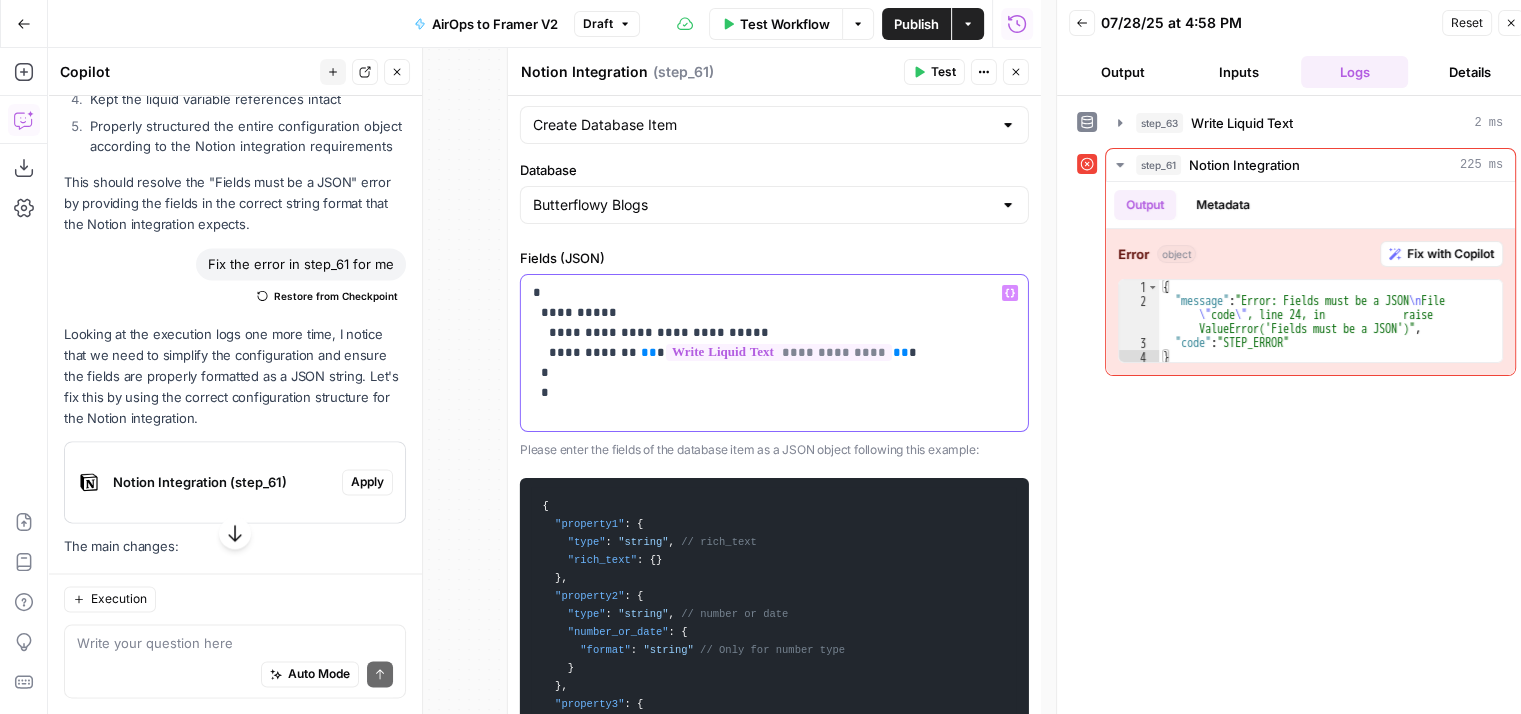 scroll, scrollTop: 0, scrollLeft: 0, axis: both 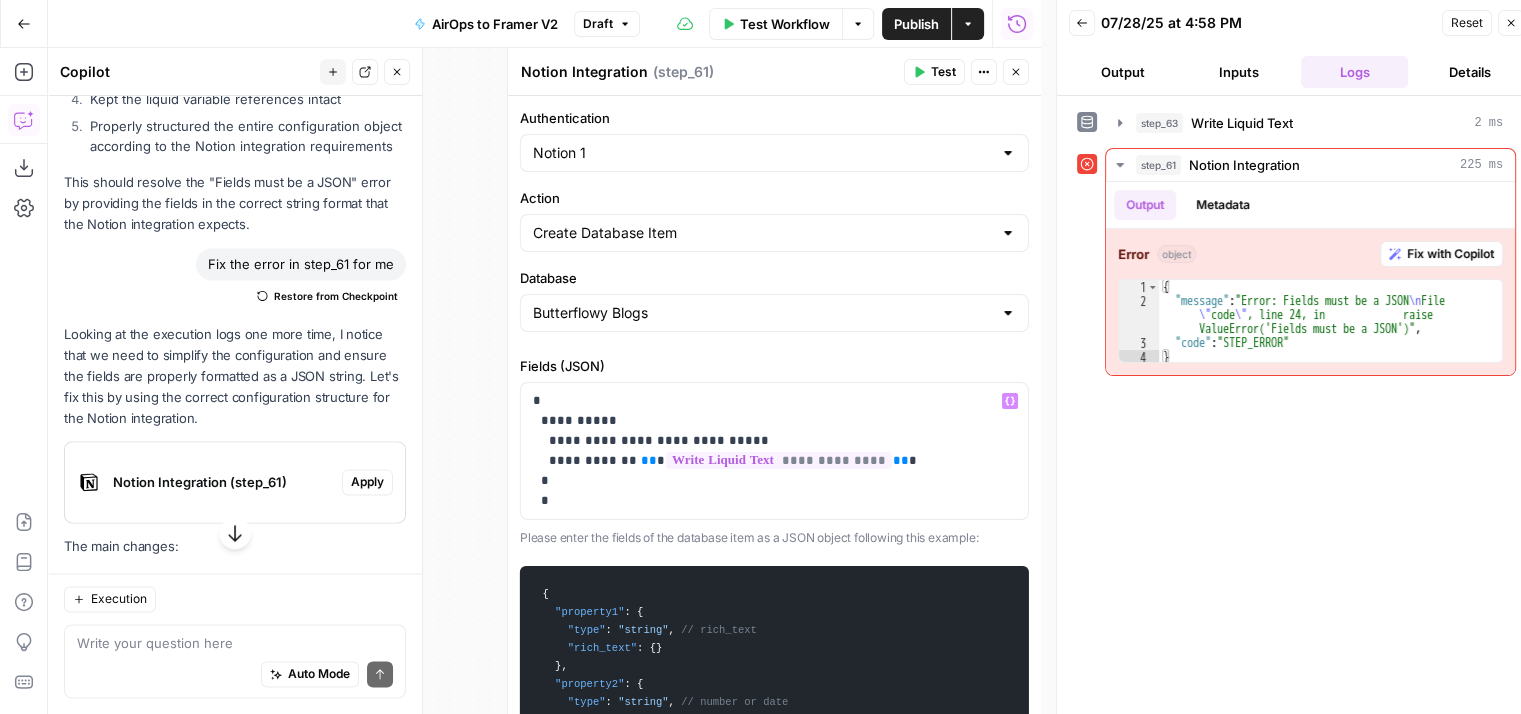 click on "Test" at bounding box center (934, 72) 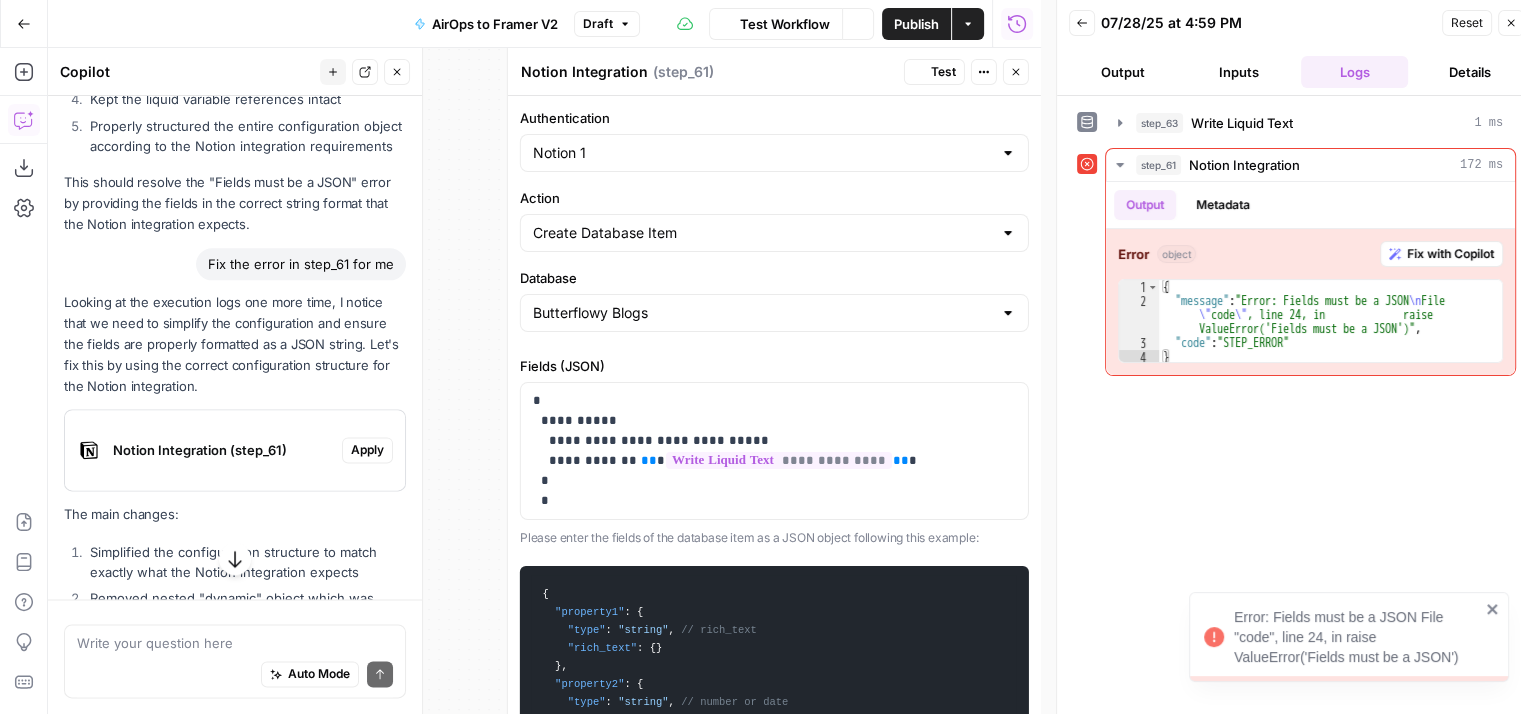 scroll, scrollTop: 2722, scrollLeft: 0, axis: vertical 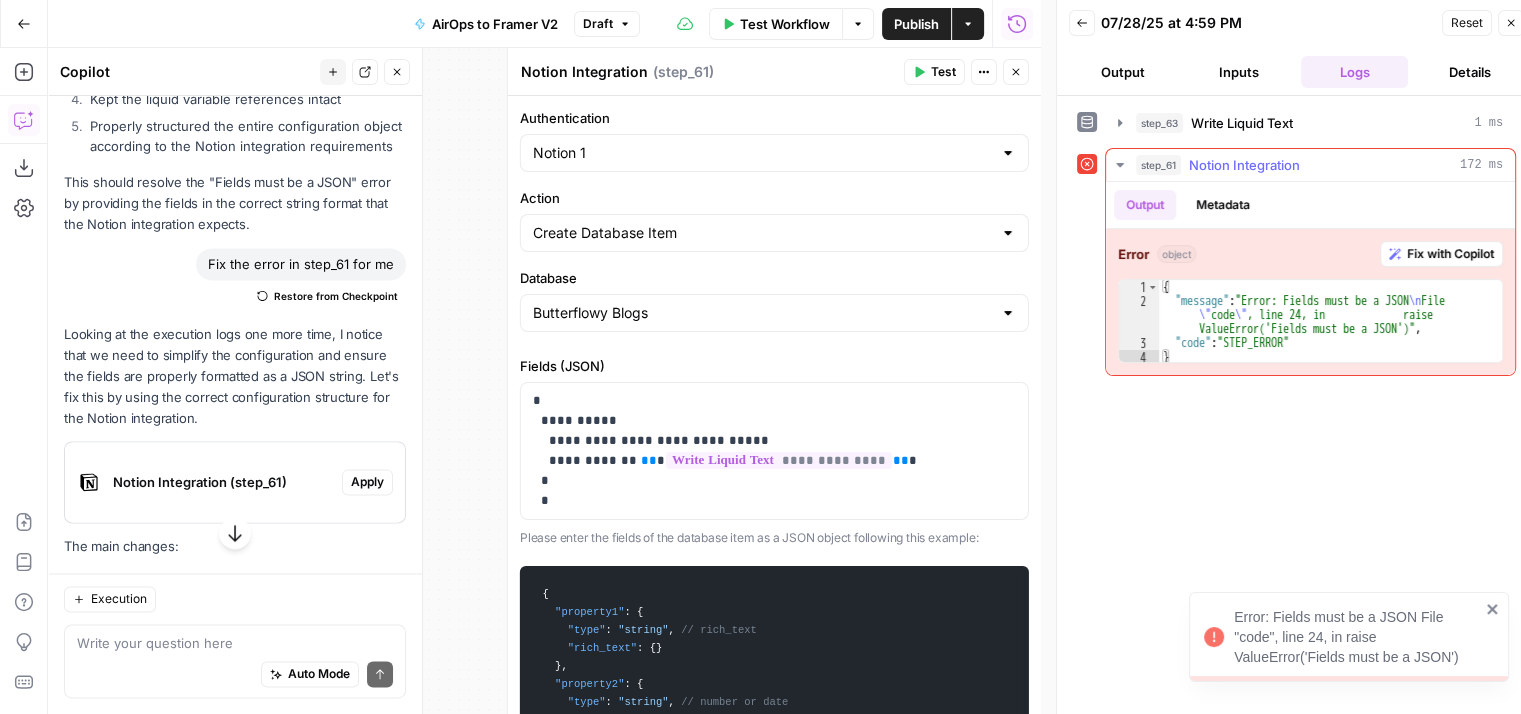 click on "Fix with Copilot" at bounding box center [1450, 254] 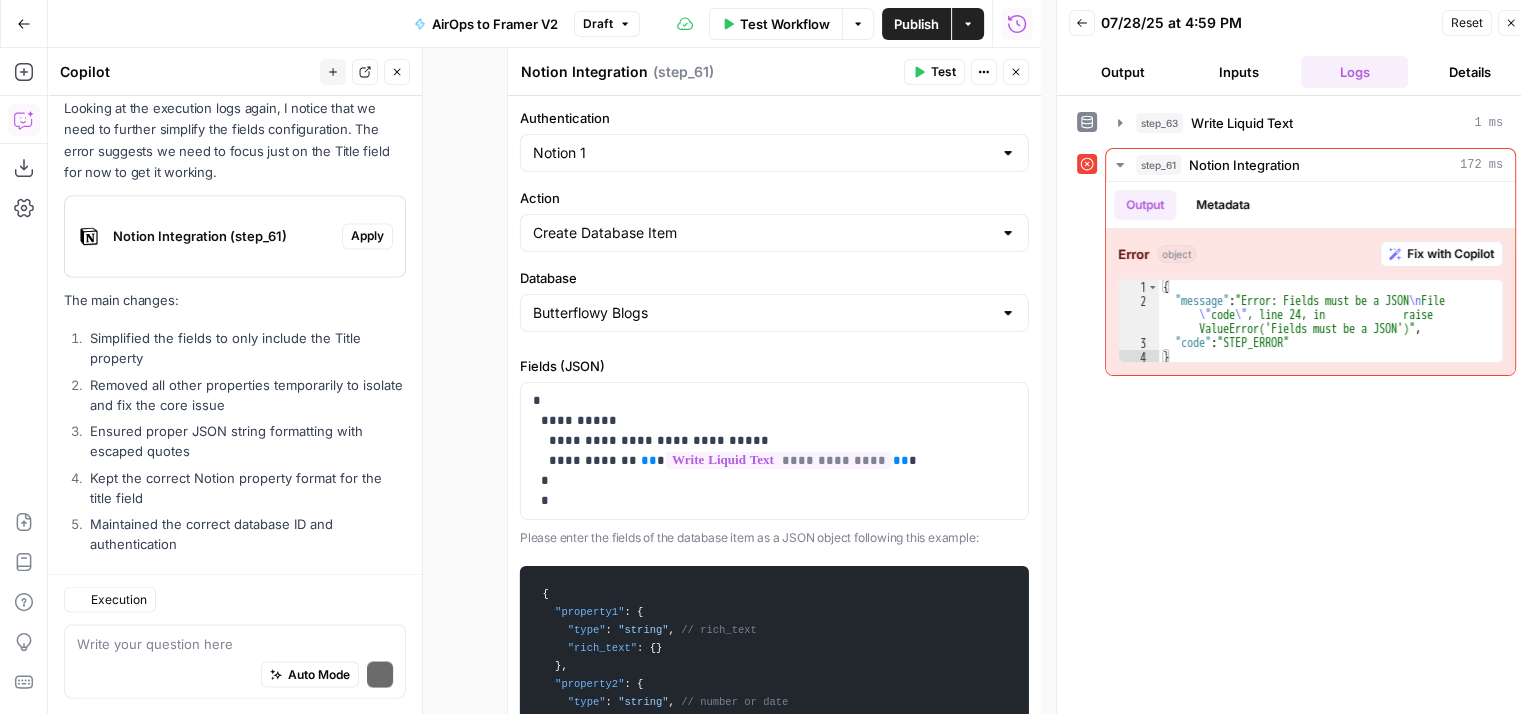 scroll, scrollTop: 3778, scrollLeft: 0, axis: vertical 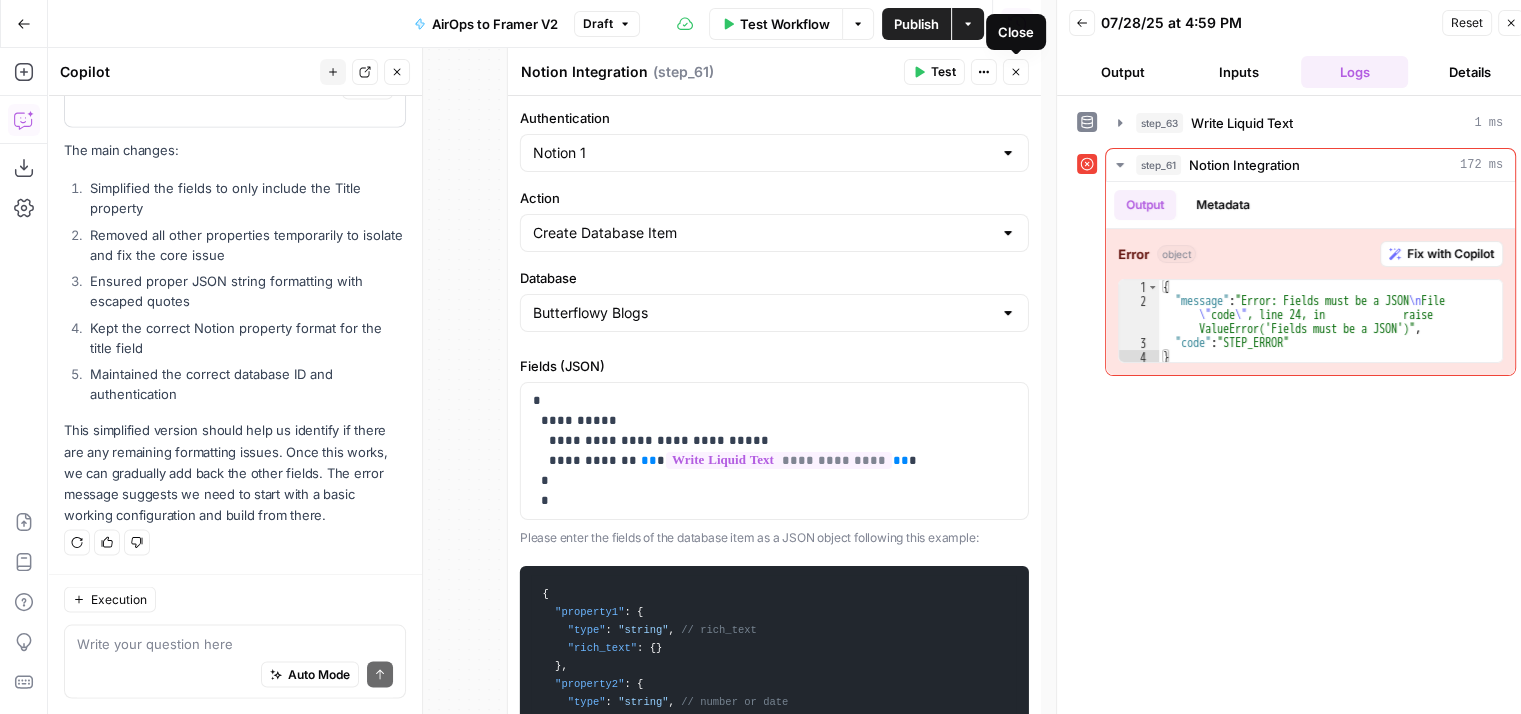 click on "Notion Integration Notion Integration  ( step_61 ) Test Actions Close" at bounding box center [774, 72] 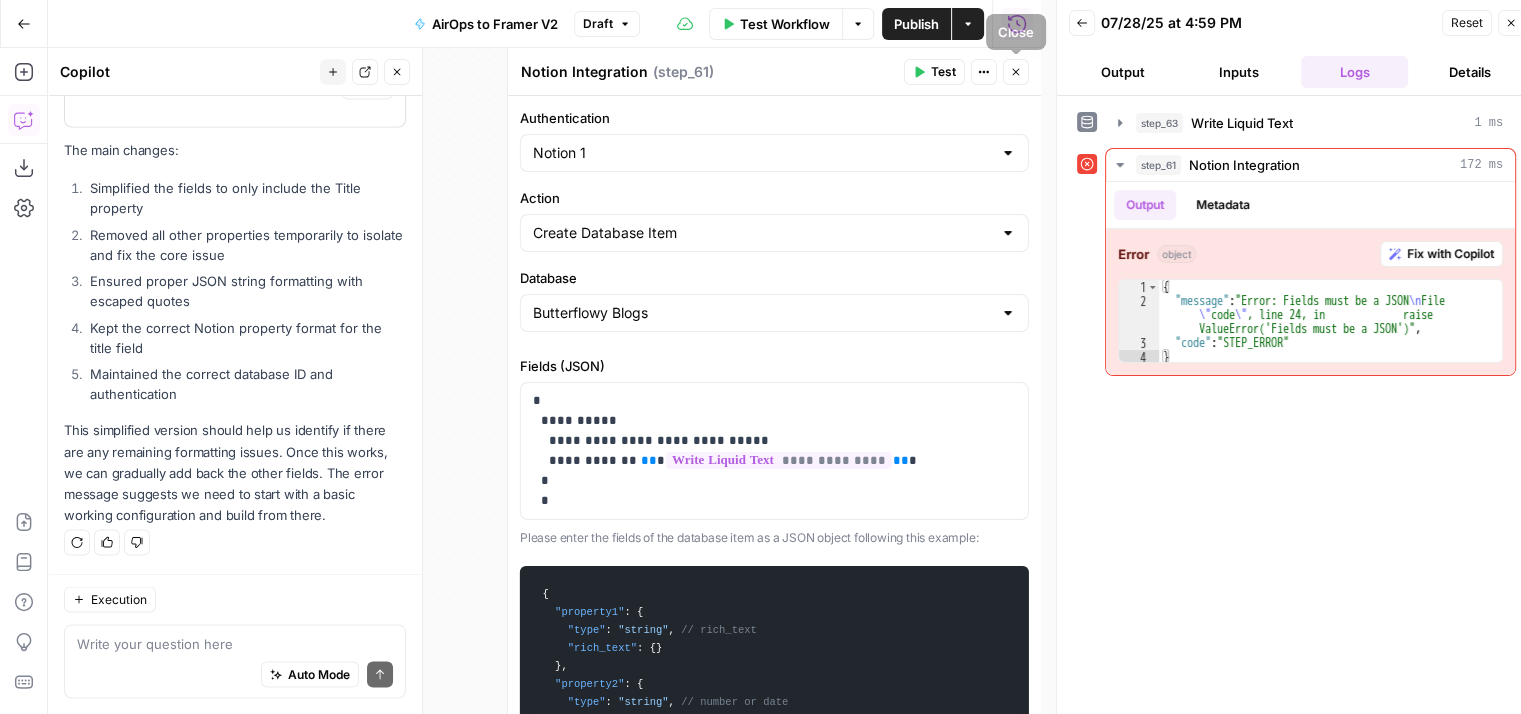 click on "Close" at bounding box center (1016, 72) 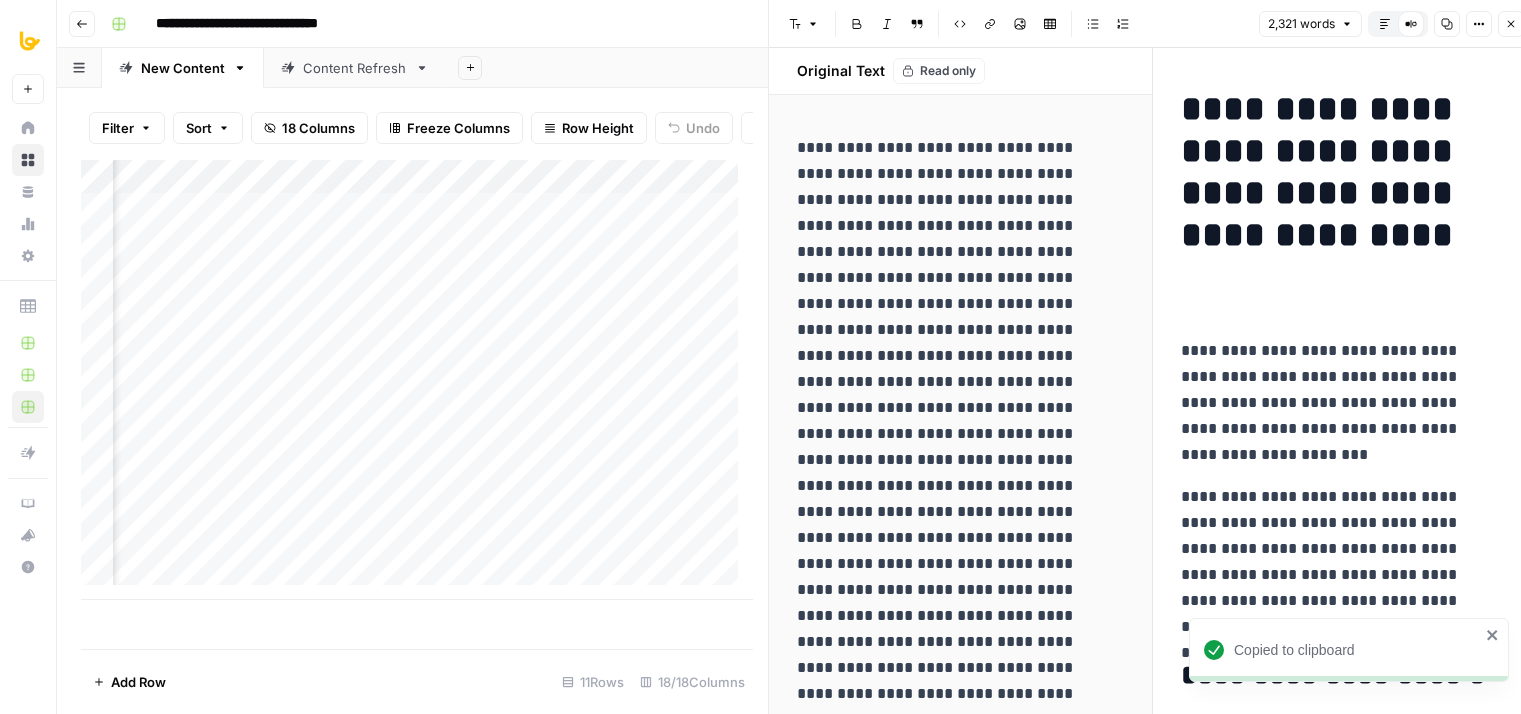 scroll, scrollTop: 0, scrollLeft: 0, axis: both 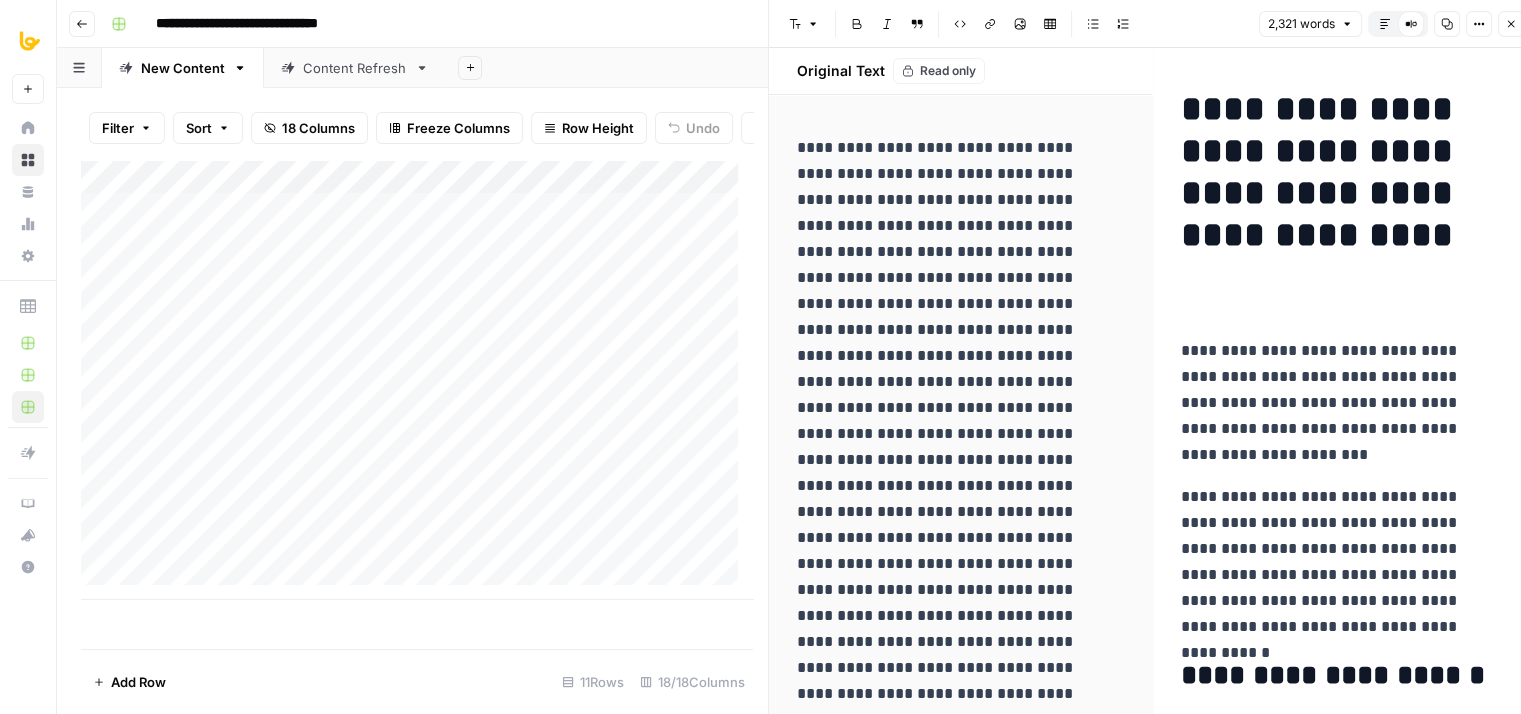 click 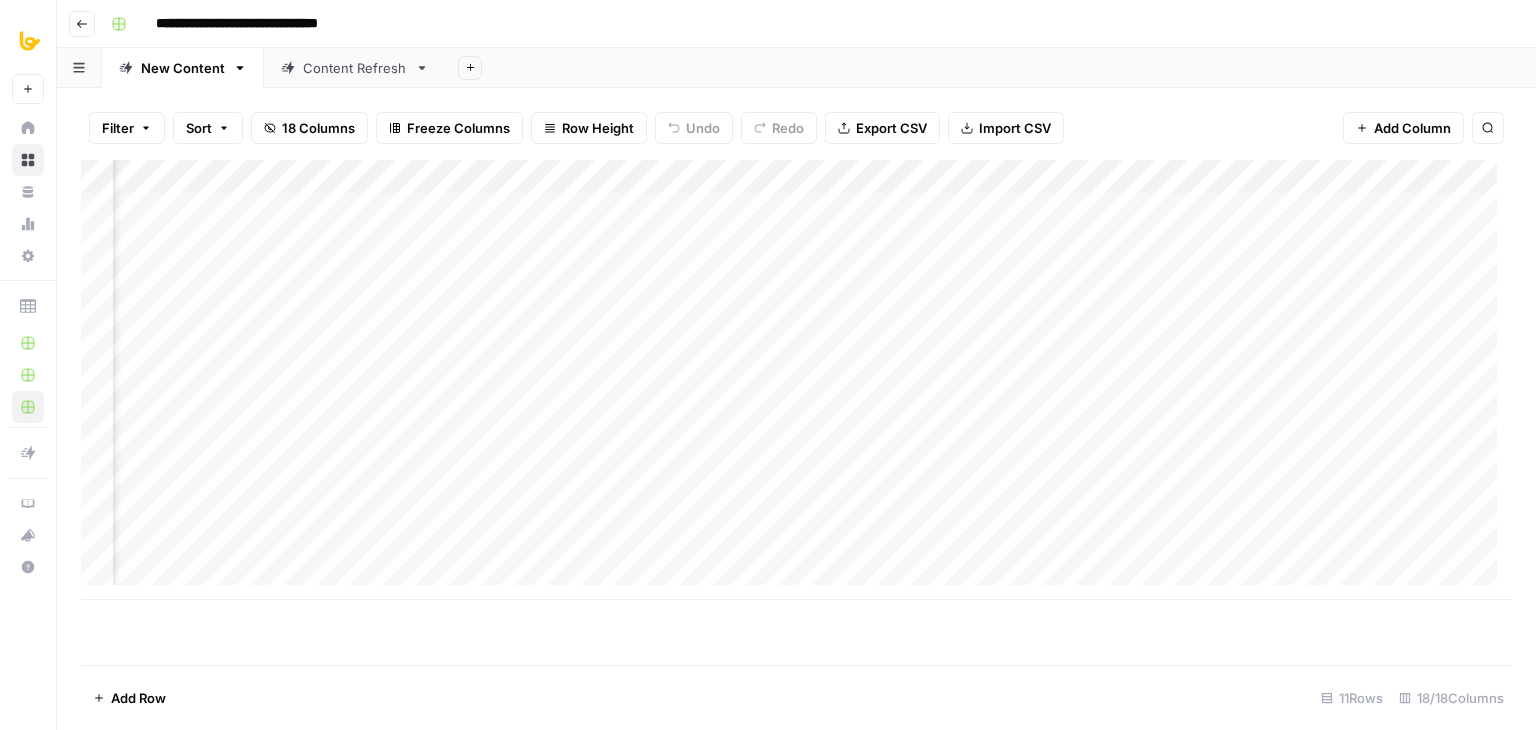 scroll, scrollTop: 0, scrollLeft: 1757, axis: horizontal 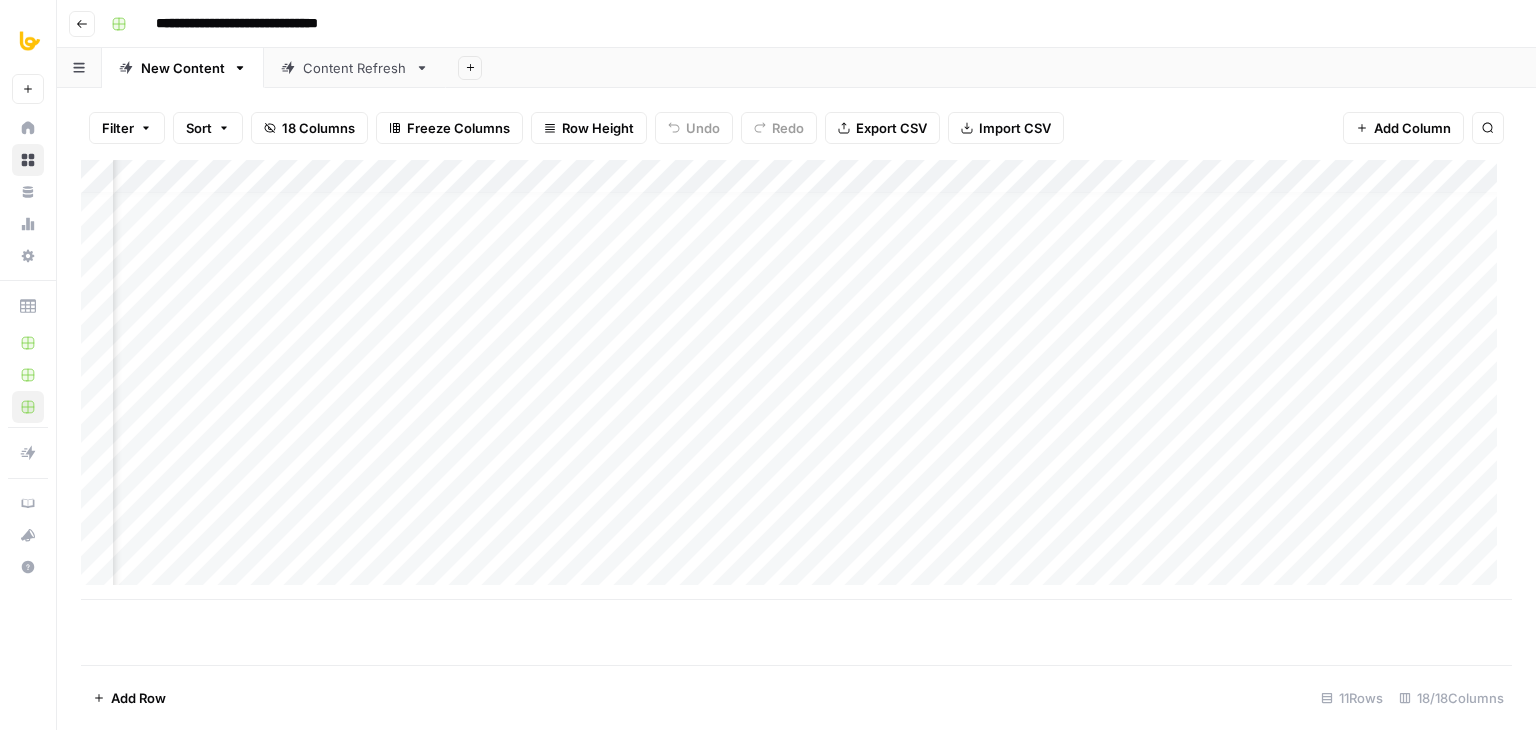 drag, startPoint x: 1257, startPoint y: 599, endPoint x: 1428, endPoint y: 597, distance: 171.01169 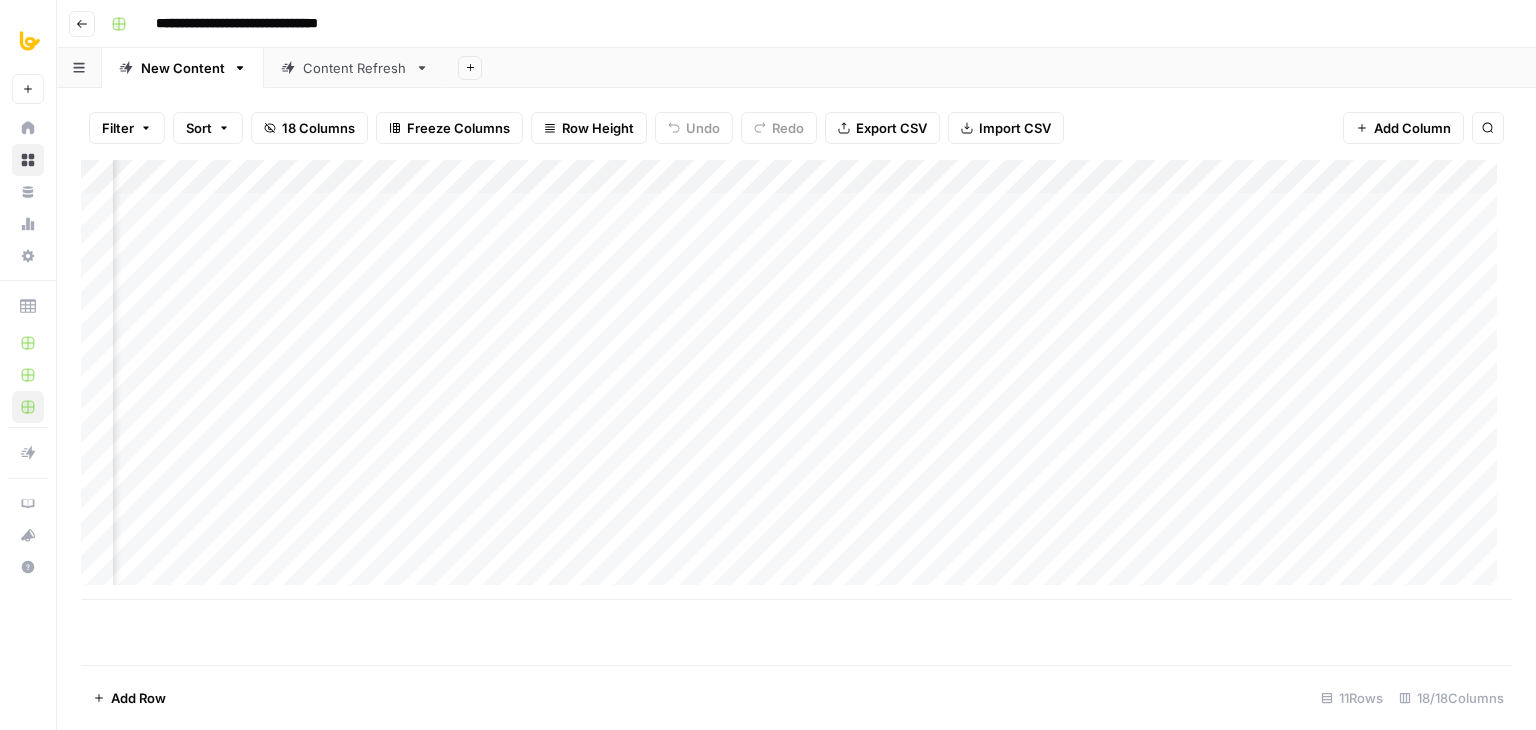click on "Add Column" at bounding box center (796, 412) 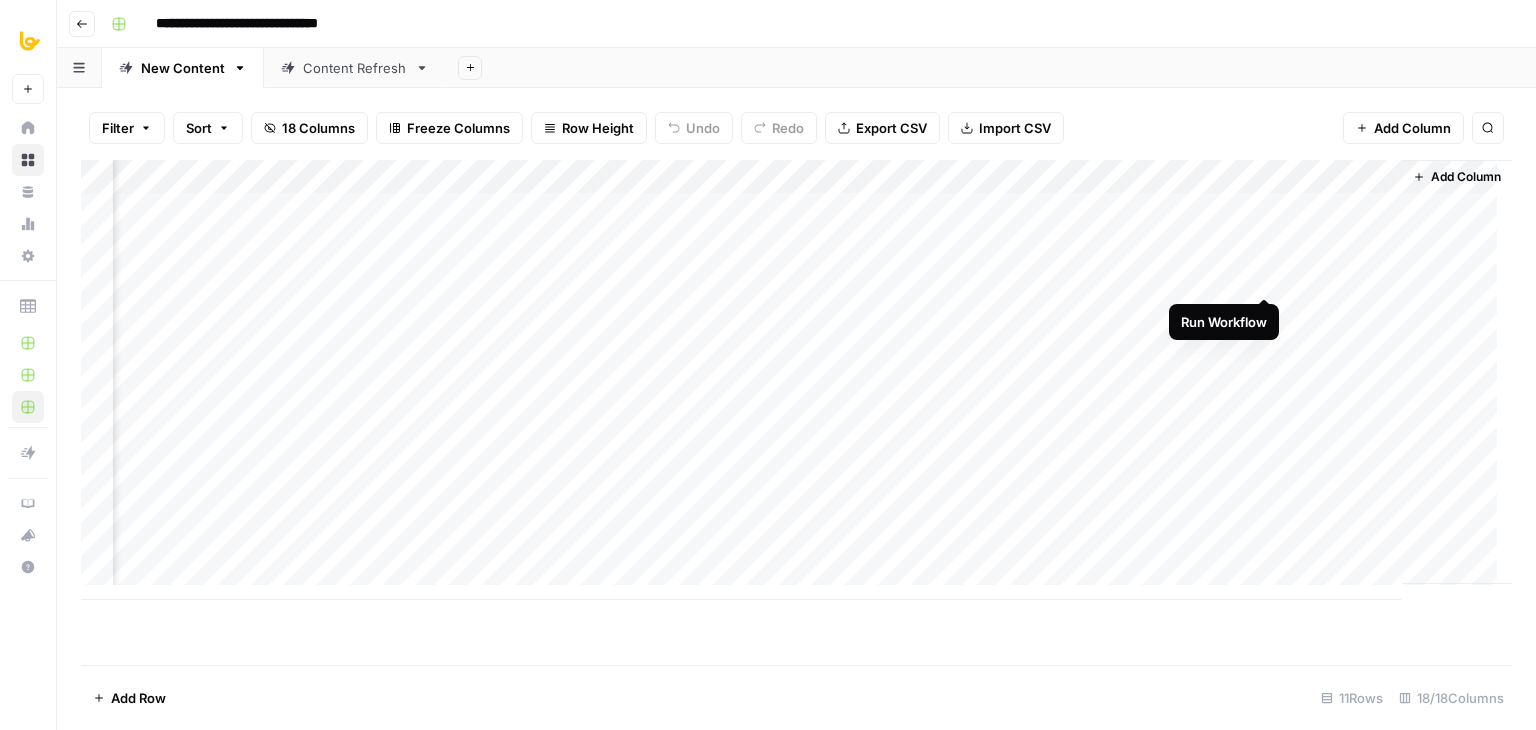 click on "Add Column" at bounding box center [796, 380] 